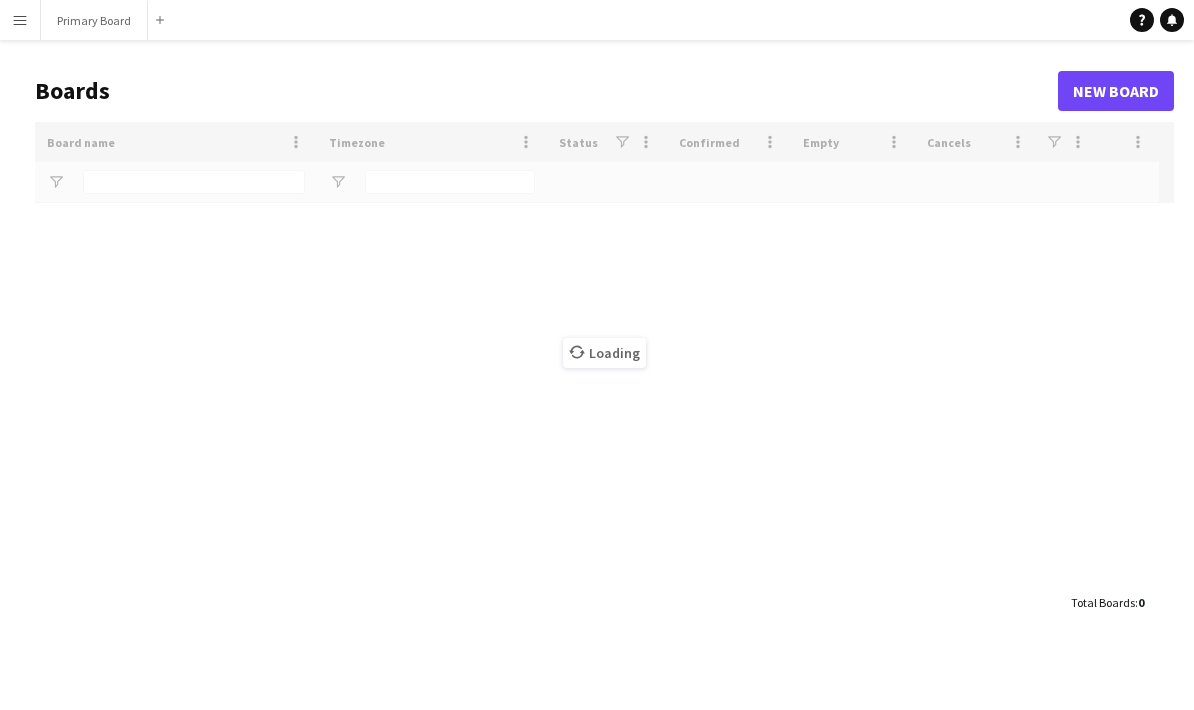 scroll, scrollTop: 0, scrollLeft: 0, axis: both 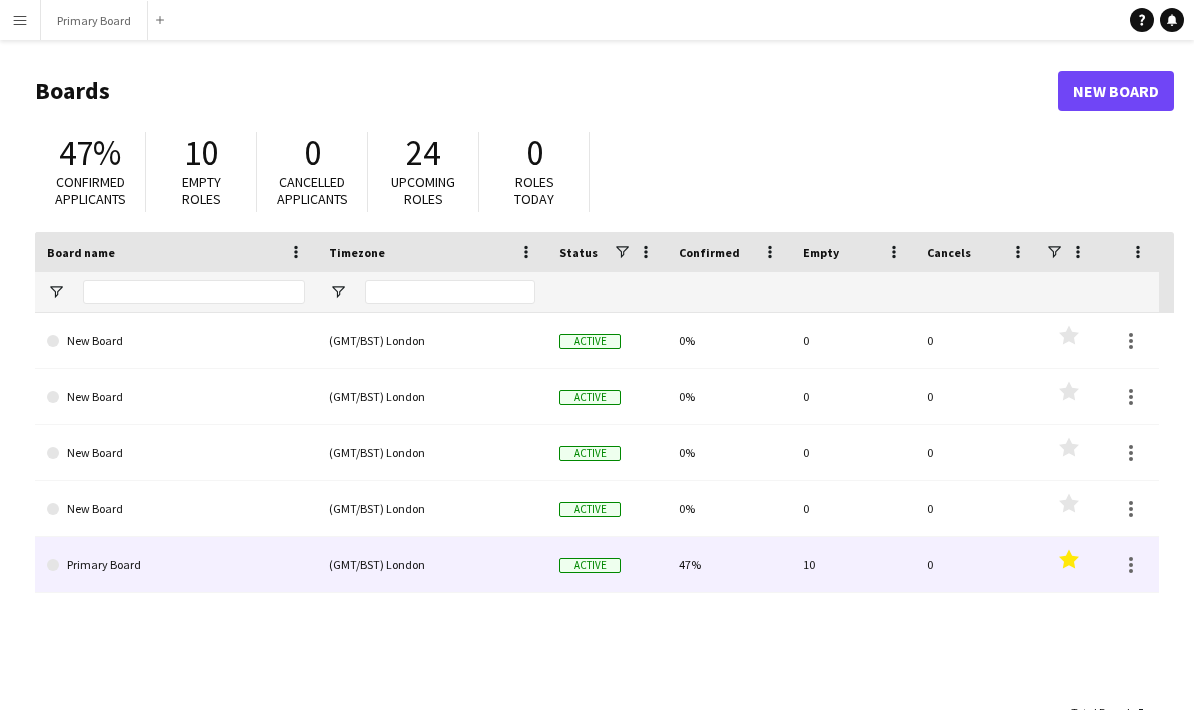 click 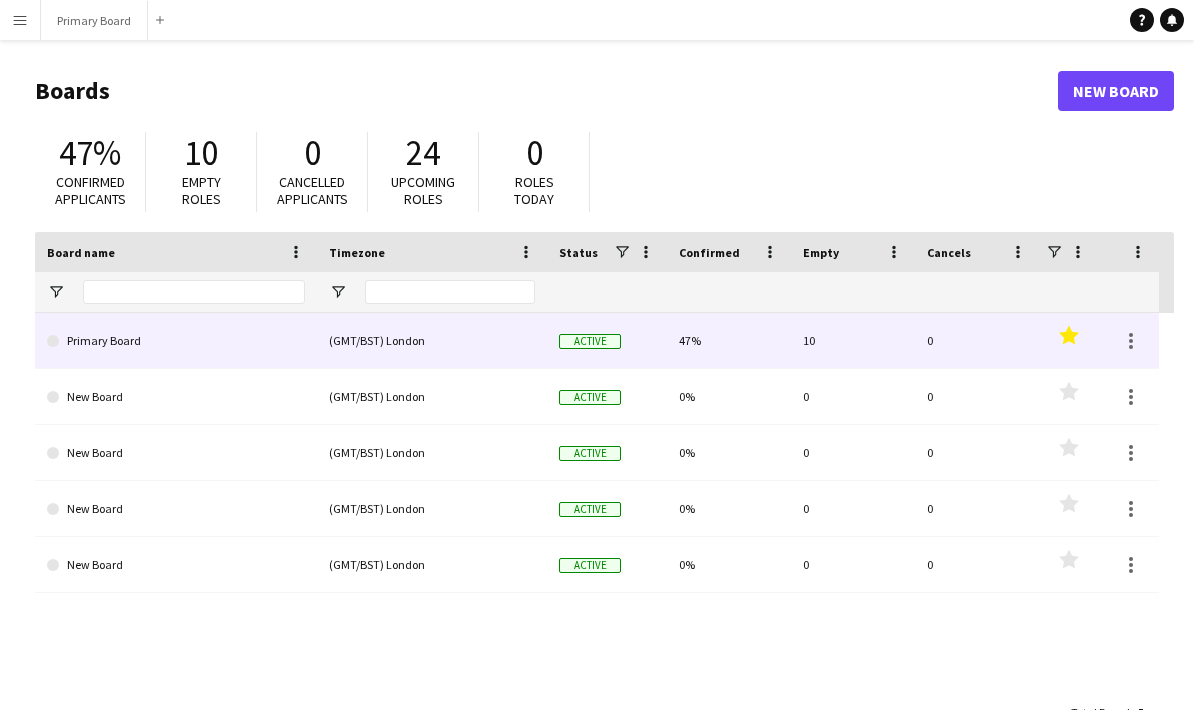 click on "Primary Board" 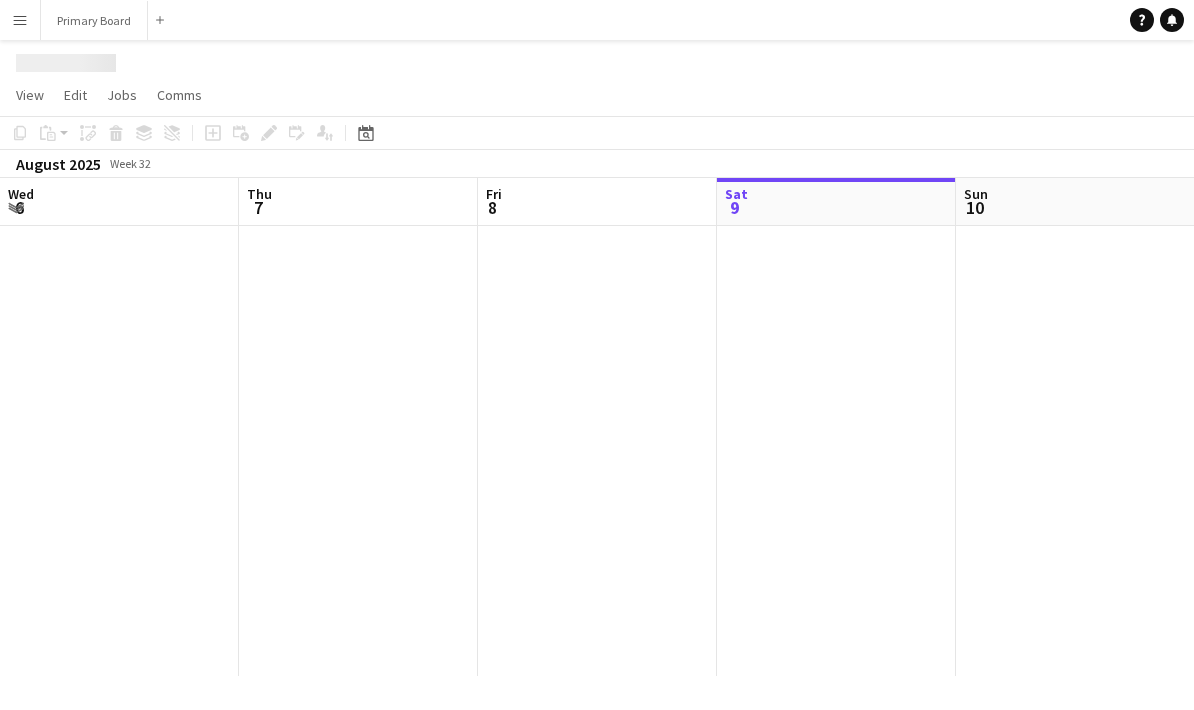 scroll, scrollTop: 0, scrollLeft: 478, axis: horizontal 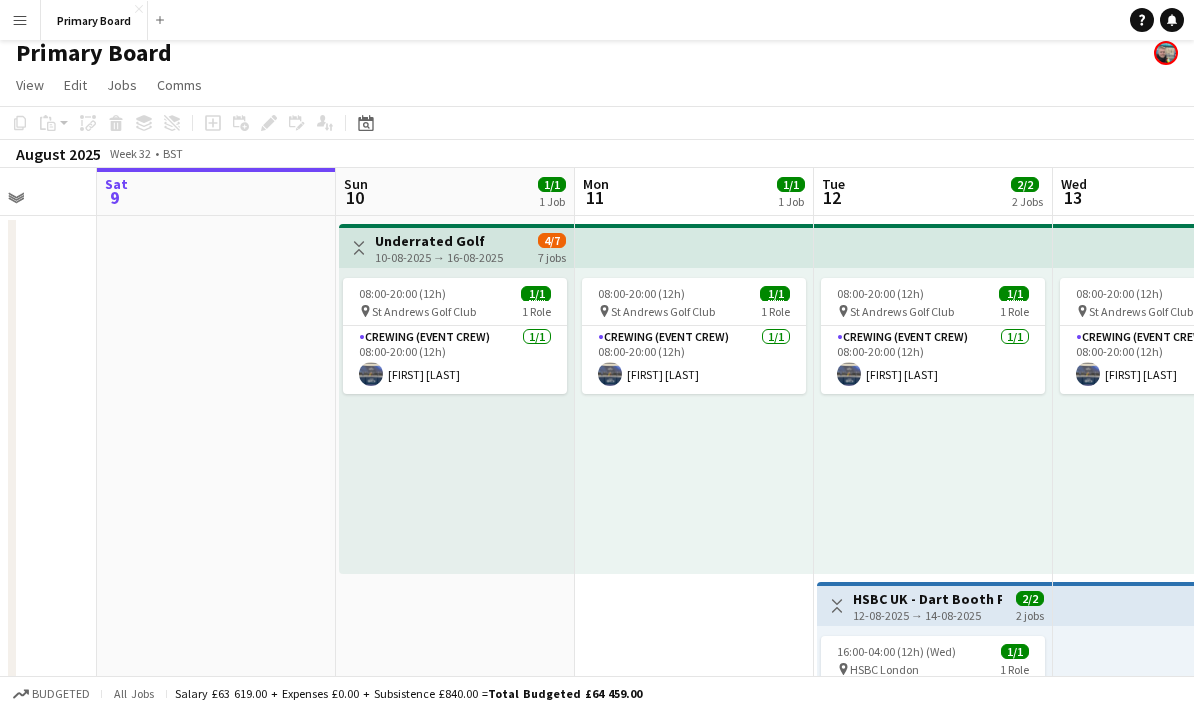 click on "Toggle View
Underrated Golf  [DATE] → [DATE]   4/7   7 jobs      08:00-20:00 (12h)     1/1
pin
St Andrews Golf Club    1 Role   Crewing (Event Crew)   1/1   08:00-20:00 (12h)
[FIRST] [LAST]" at bounding box center (455, 578) 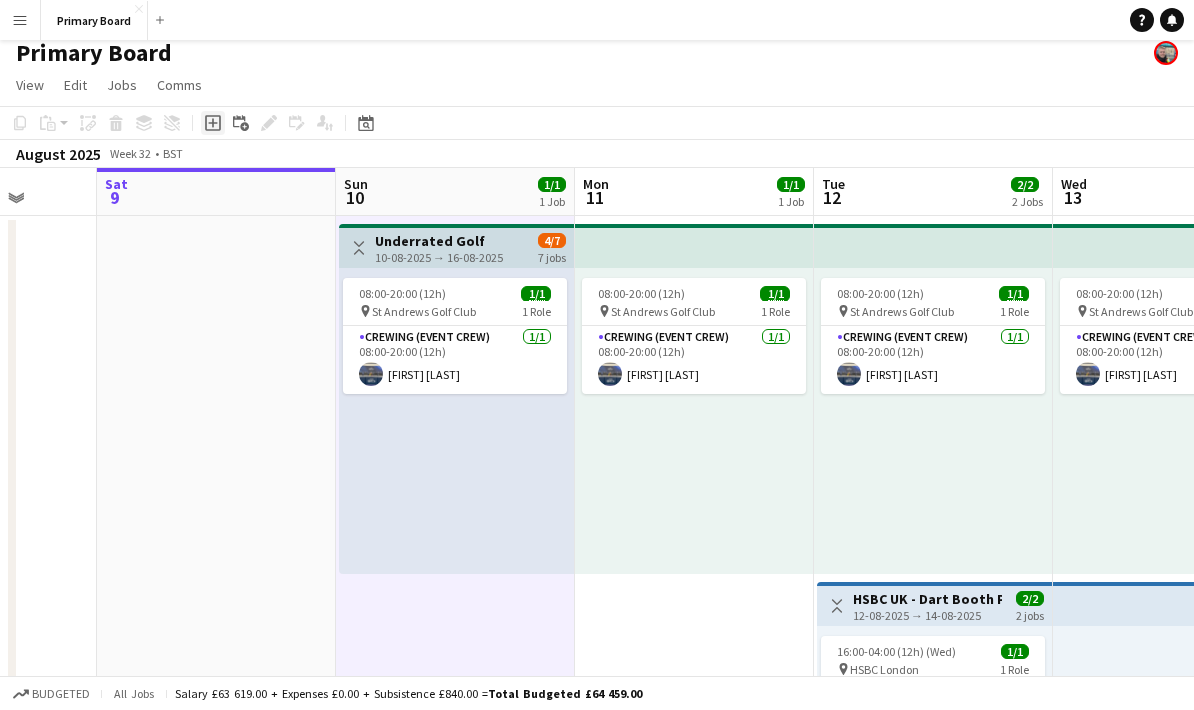 click on "Add job" at bounding box center [213, 123] 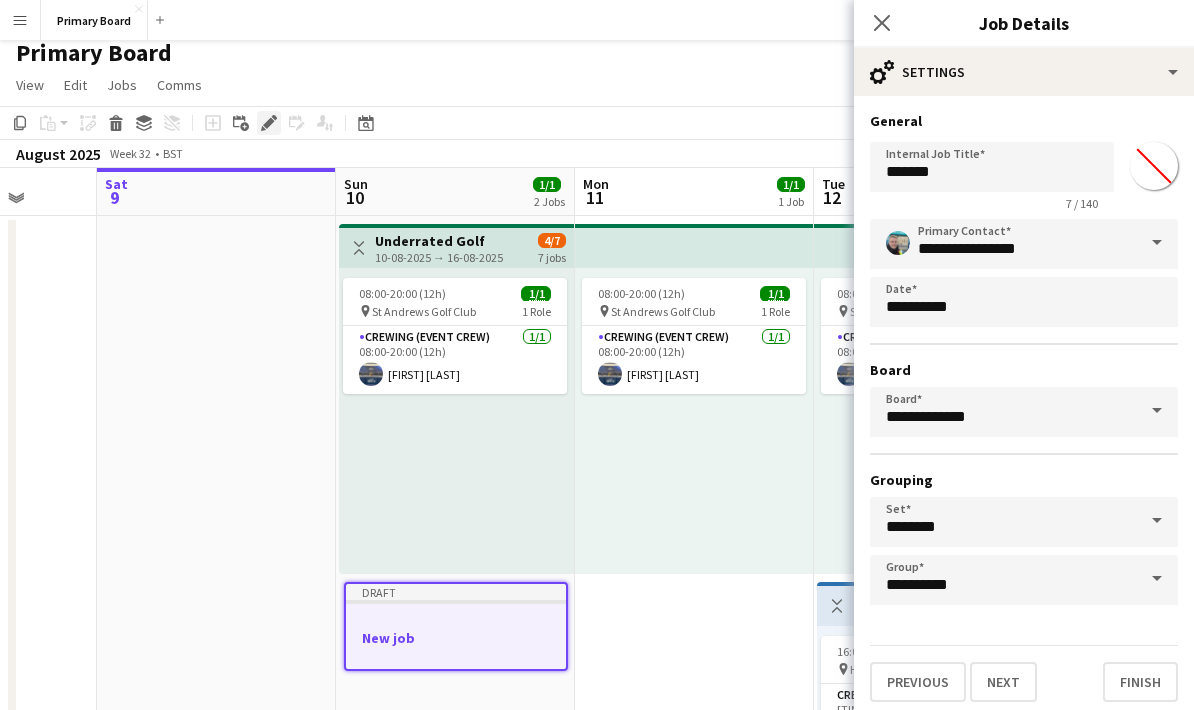 click 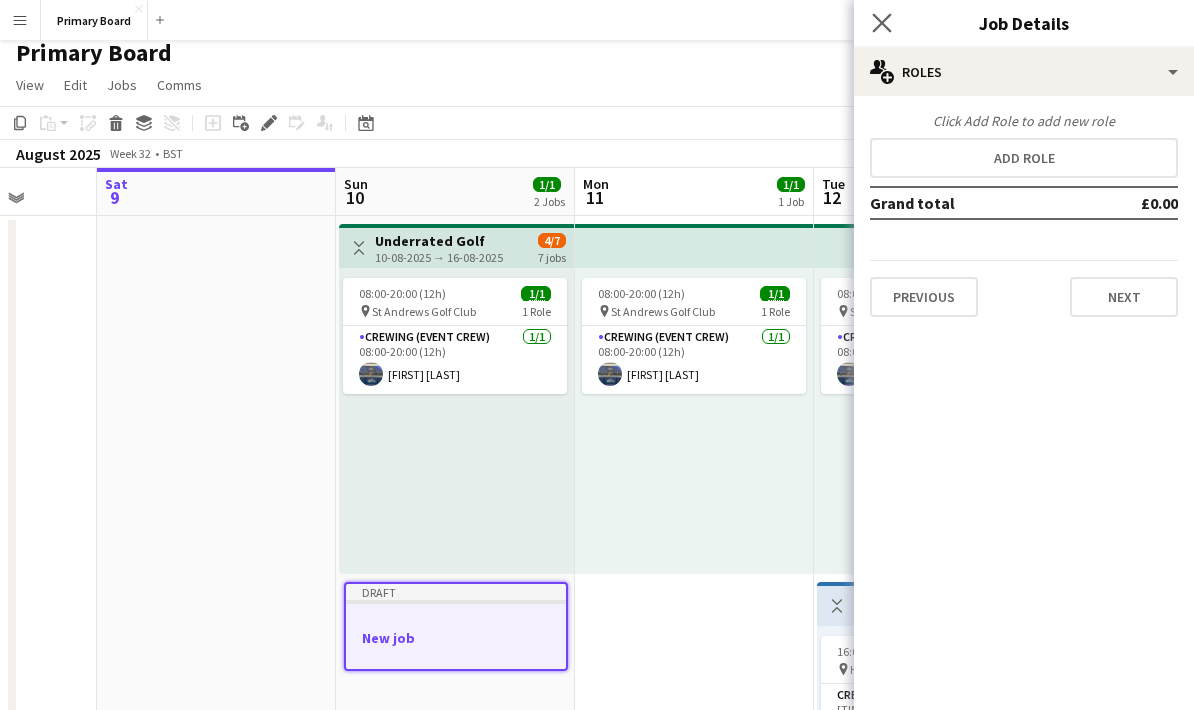 click on "Close pop-in" 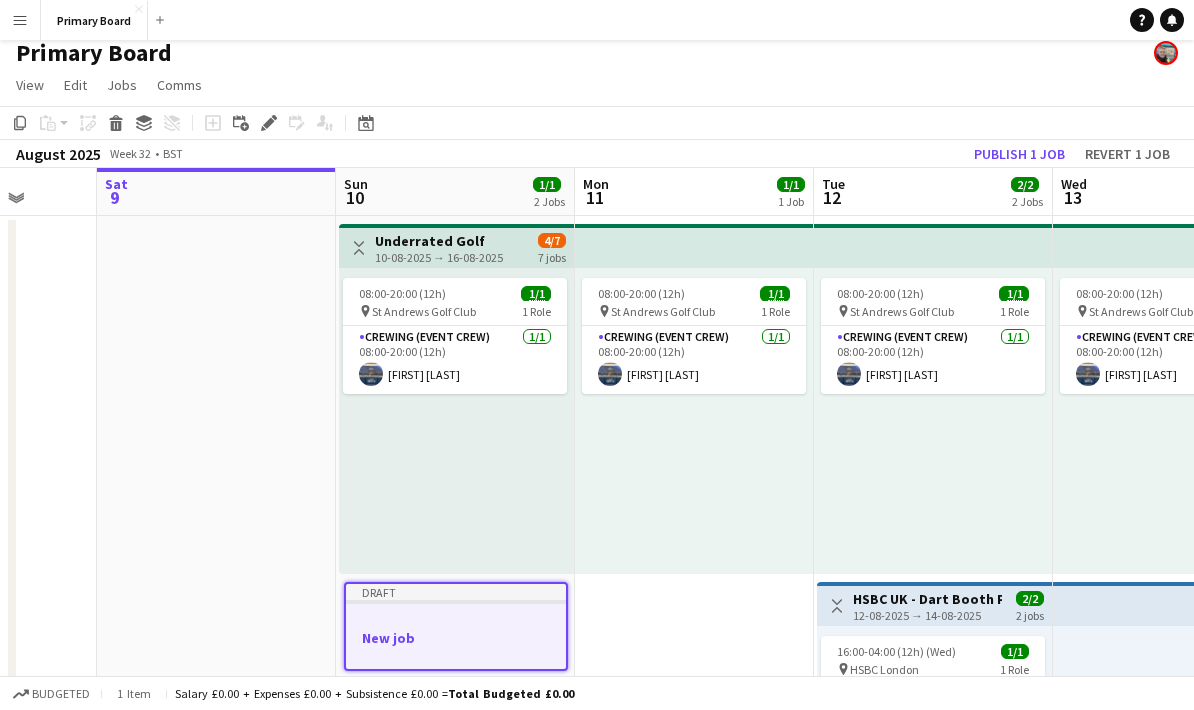 click on "New job" at bounding box center (456, 638) 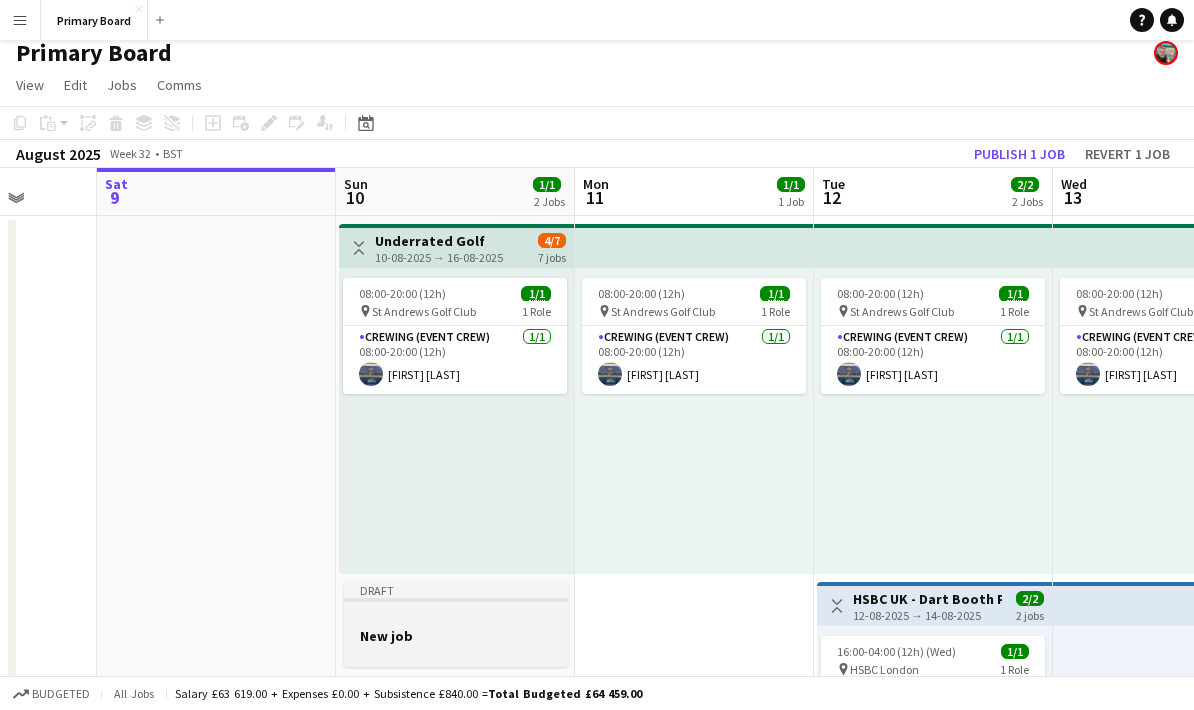 click at bounding box center [456, 617] 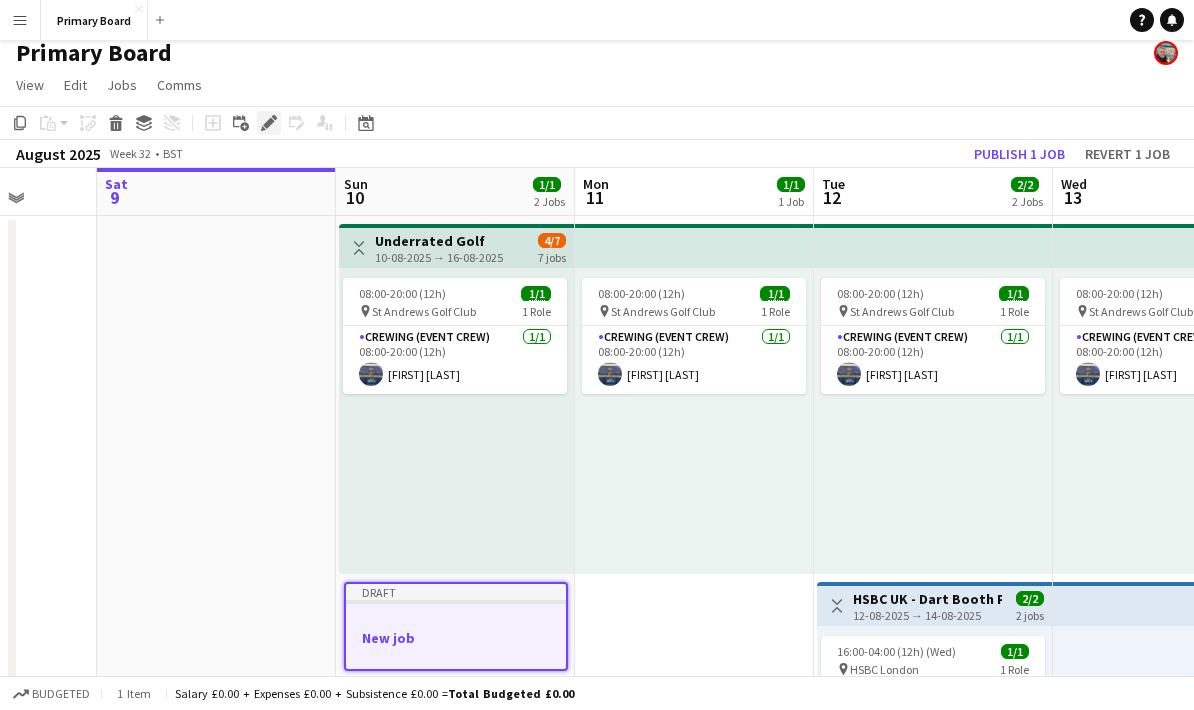 click on "Edit" at bounding box center (269, 123) 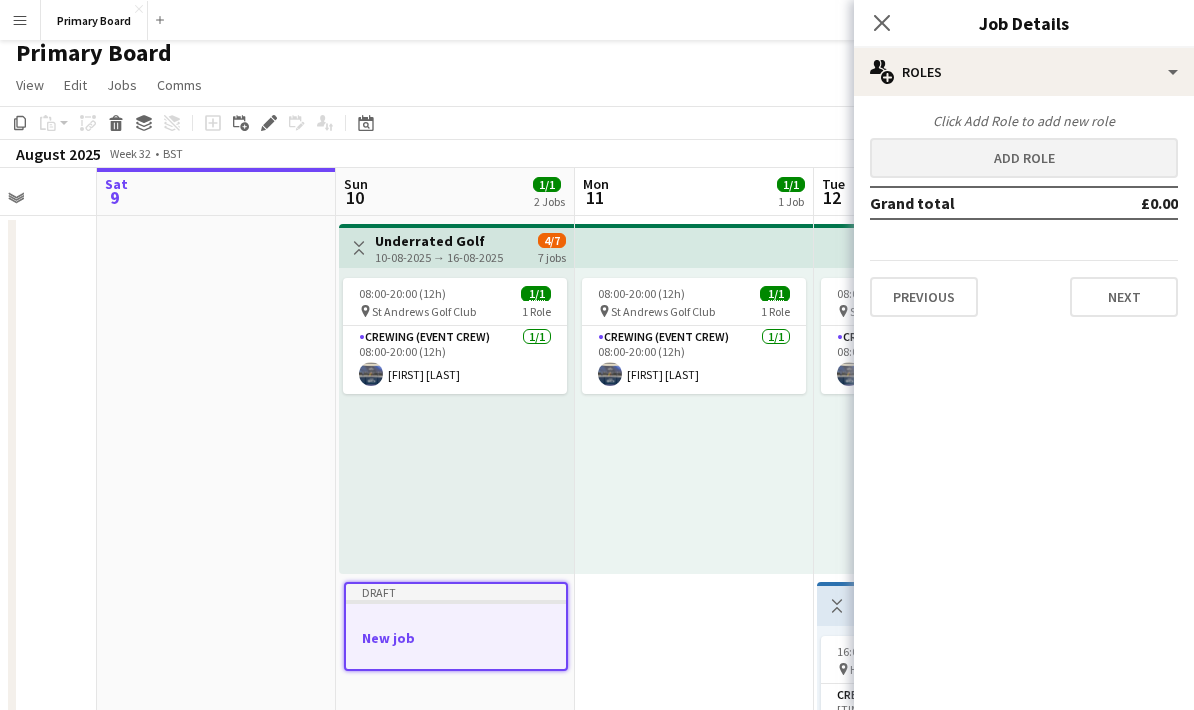 click on "Add role" at bounding box center [1024, 158] 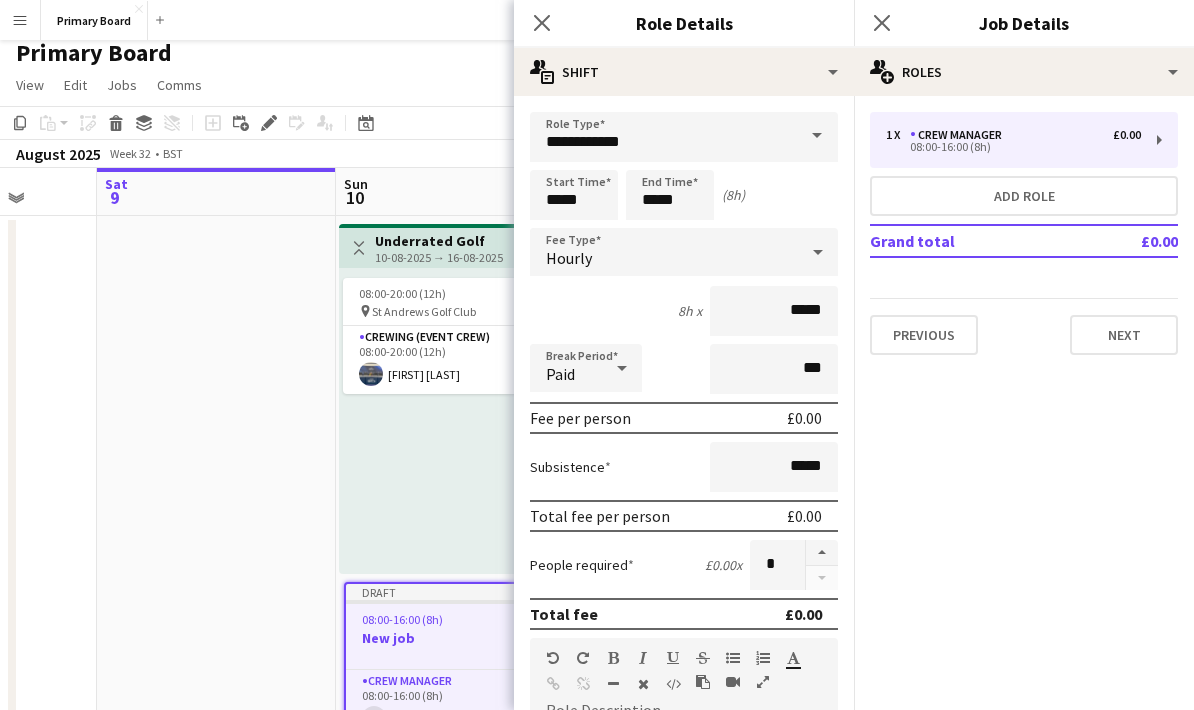click at bounding box center (817, 136) 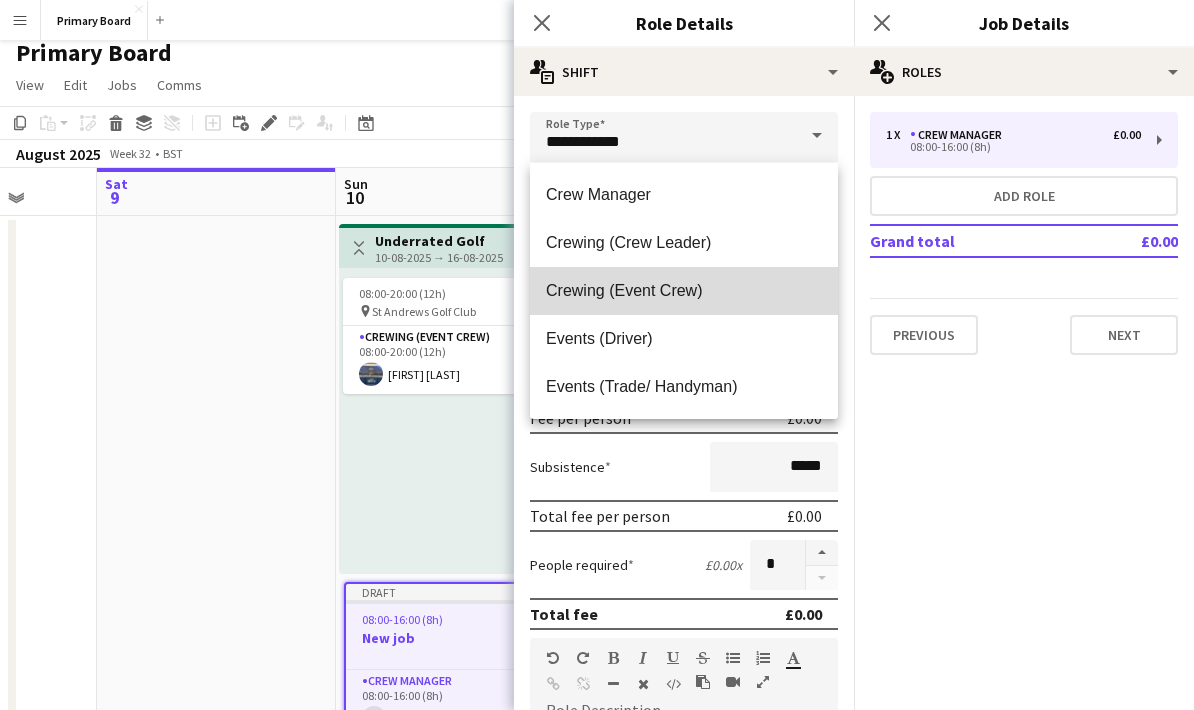 click on "Crewing (Event Crew)" at bounding box center [684, 290] 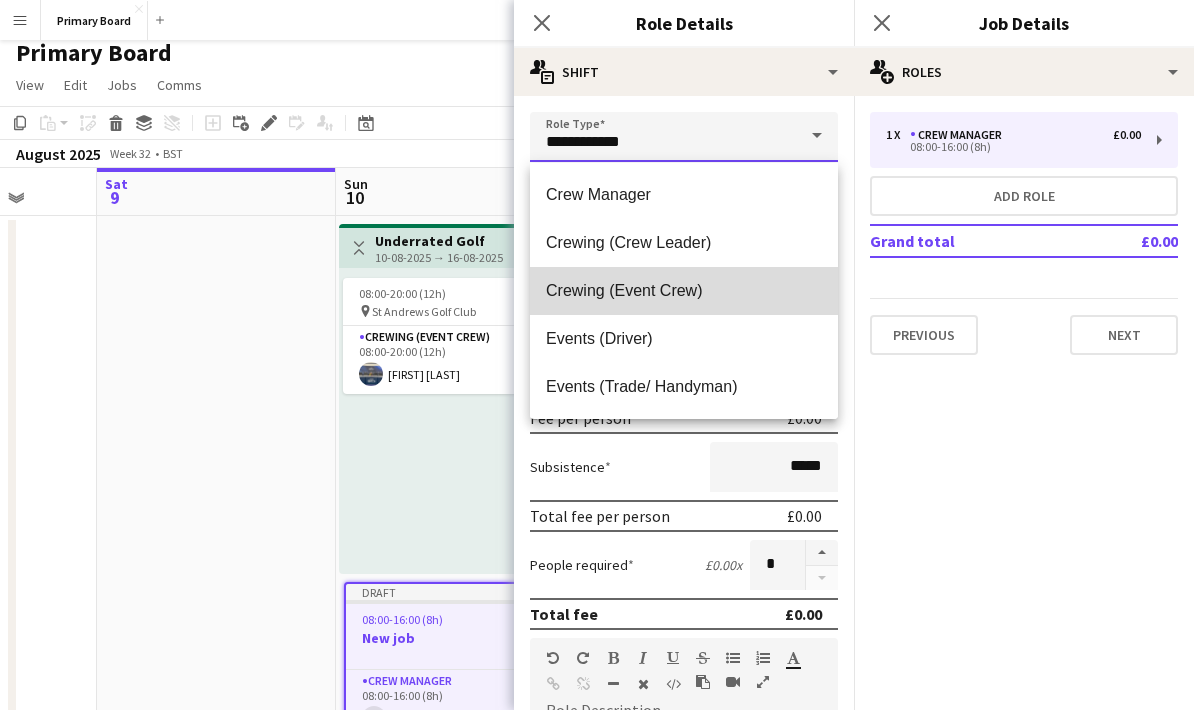 type on "**********" 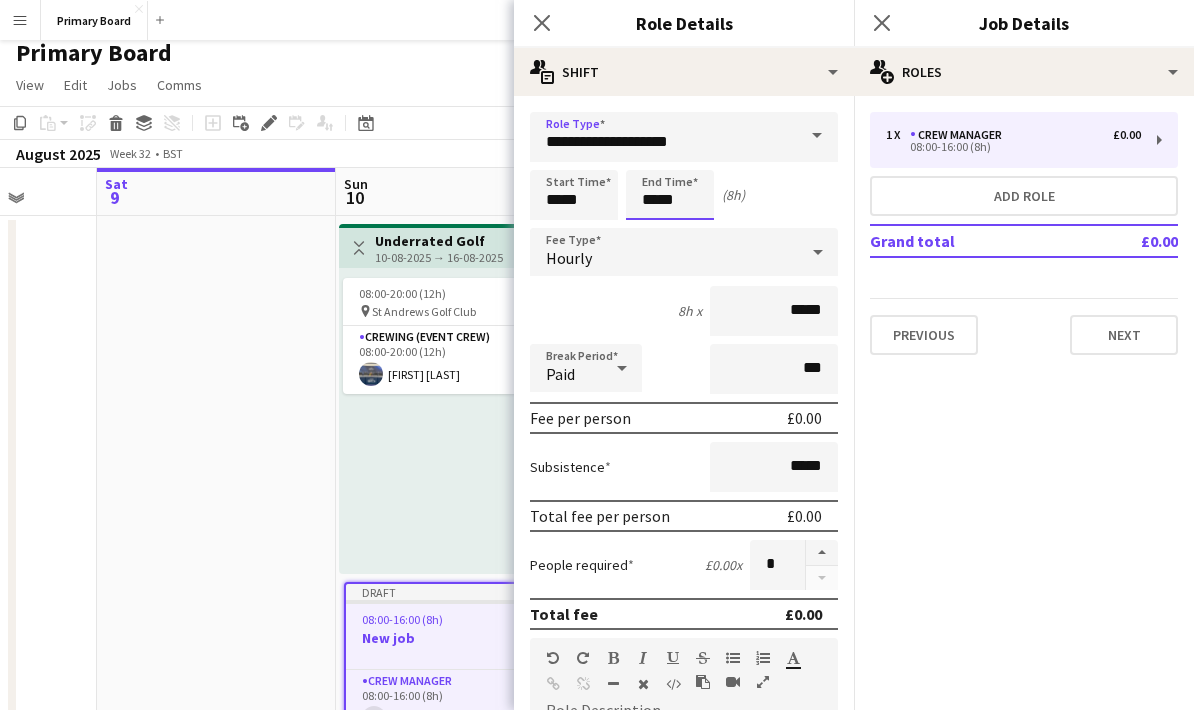 click on "*****" at bounding box center [670, 195] 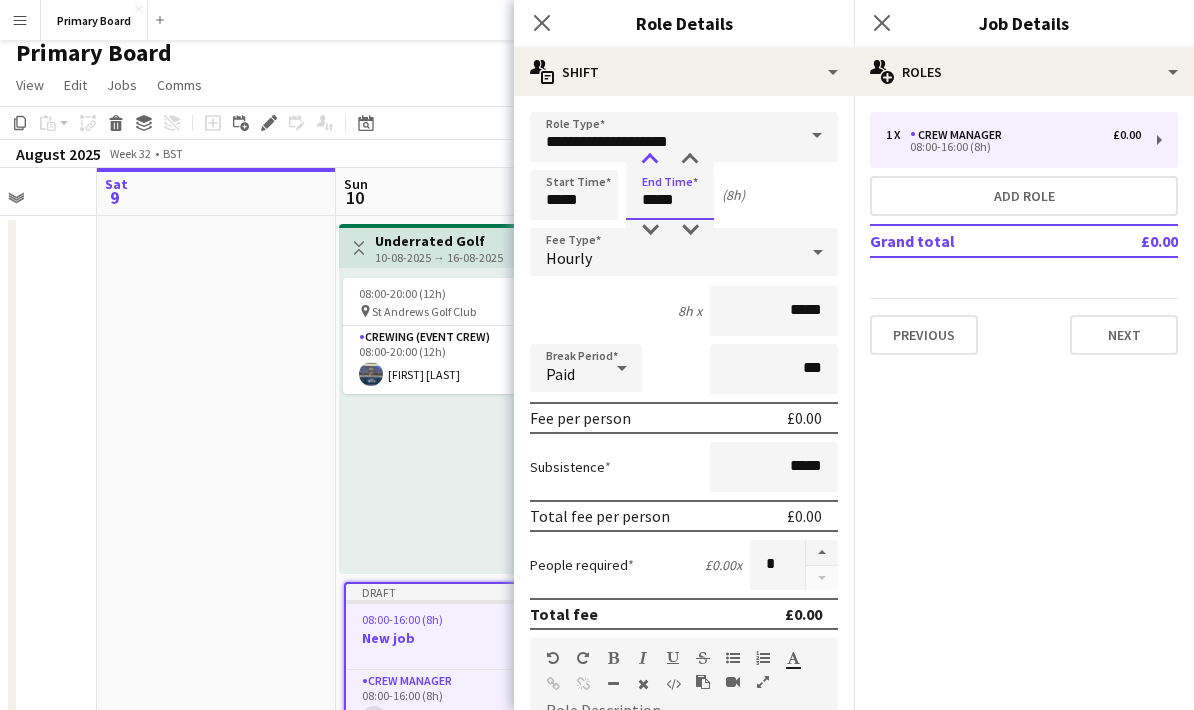 click at bounding box center (650, 160) 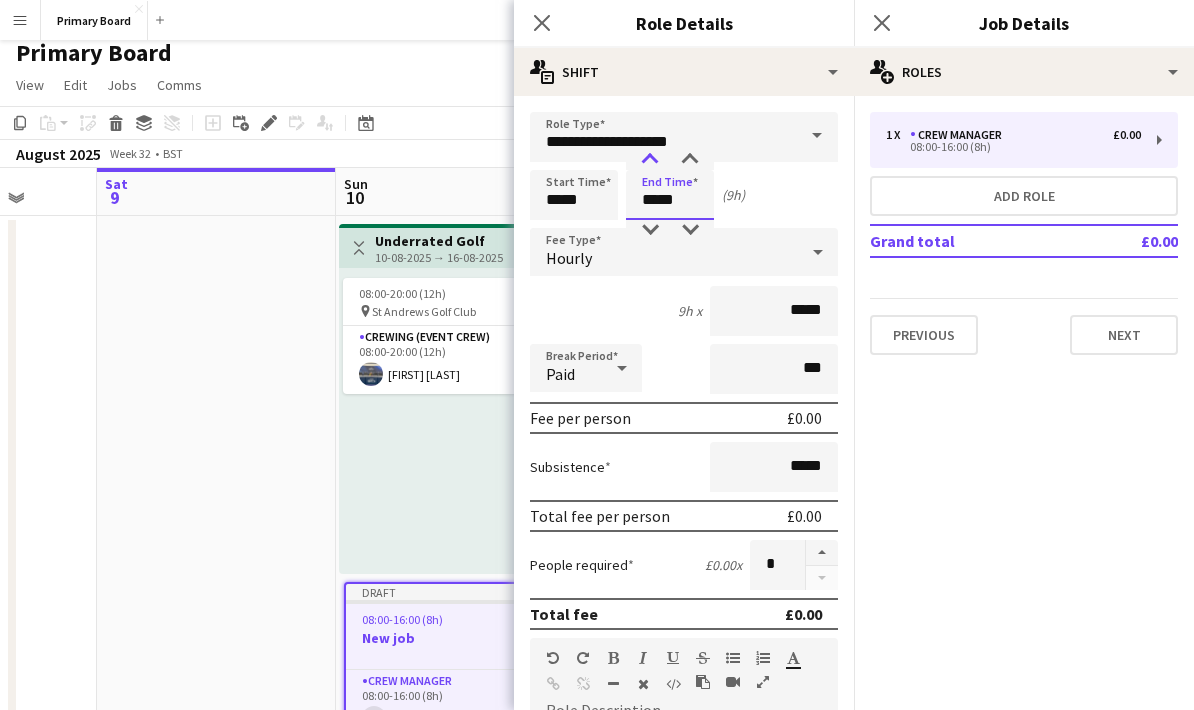 click at bounding box center [650, 160] 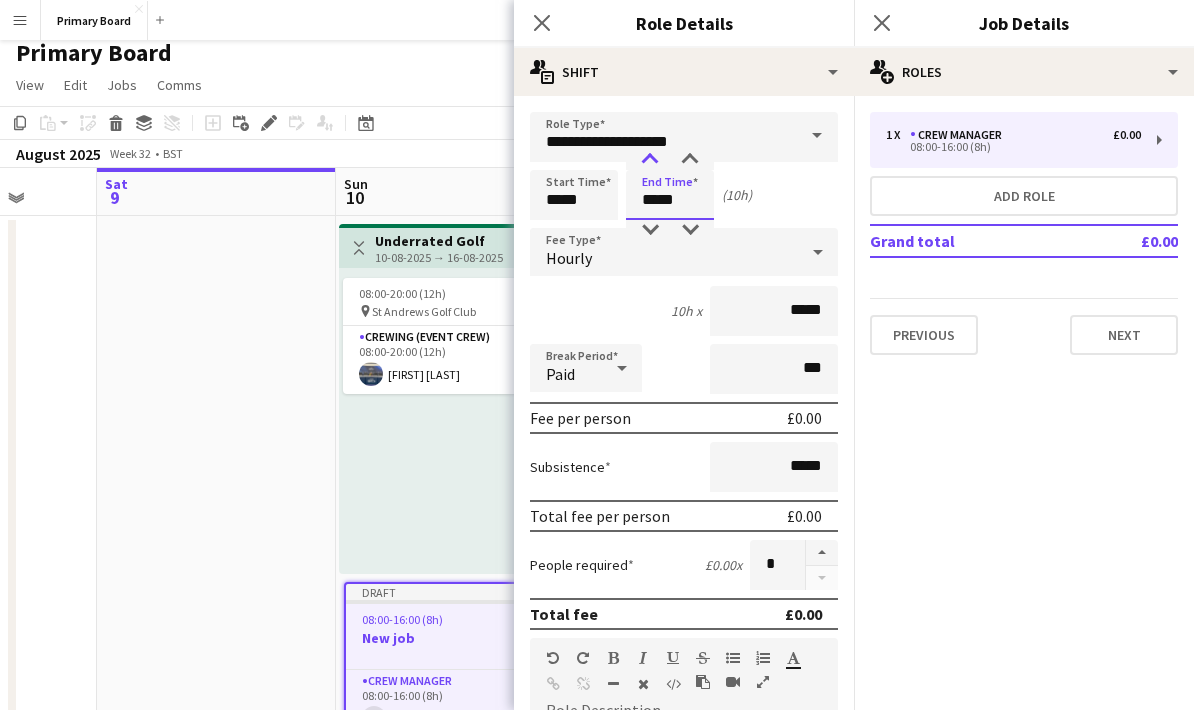 click at bounding box center (650, 160) 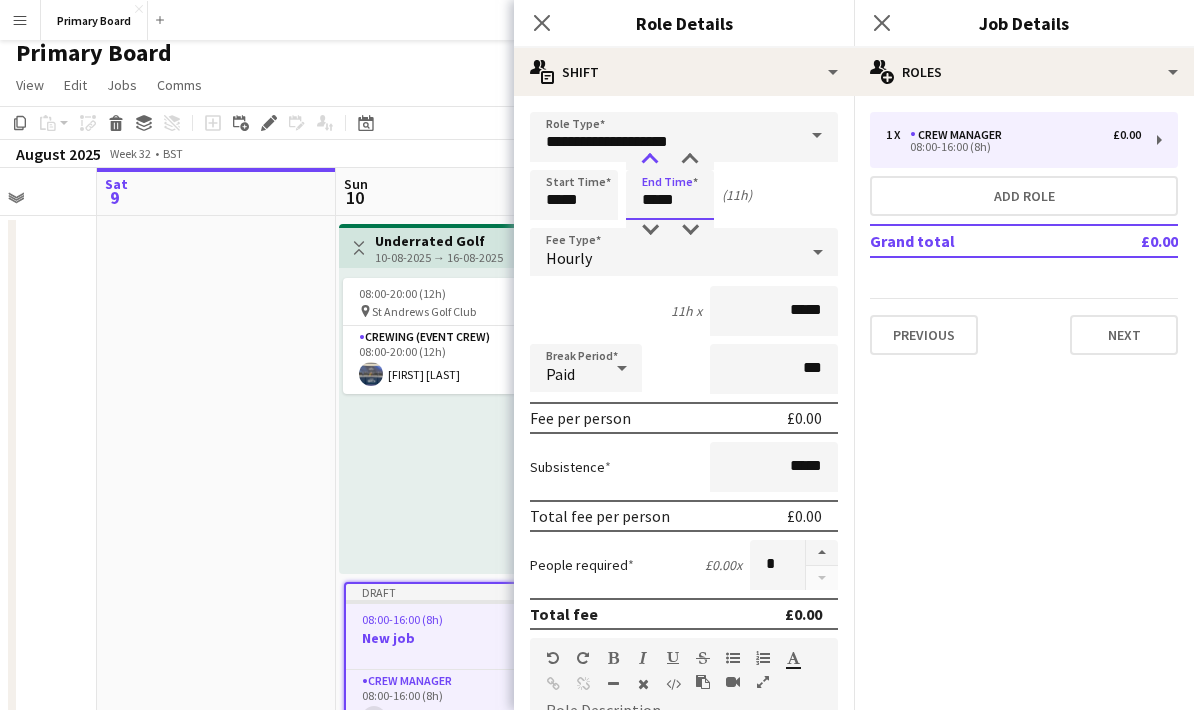 click at bounding box center (650, 160) 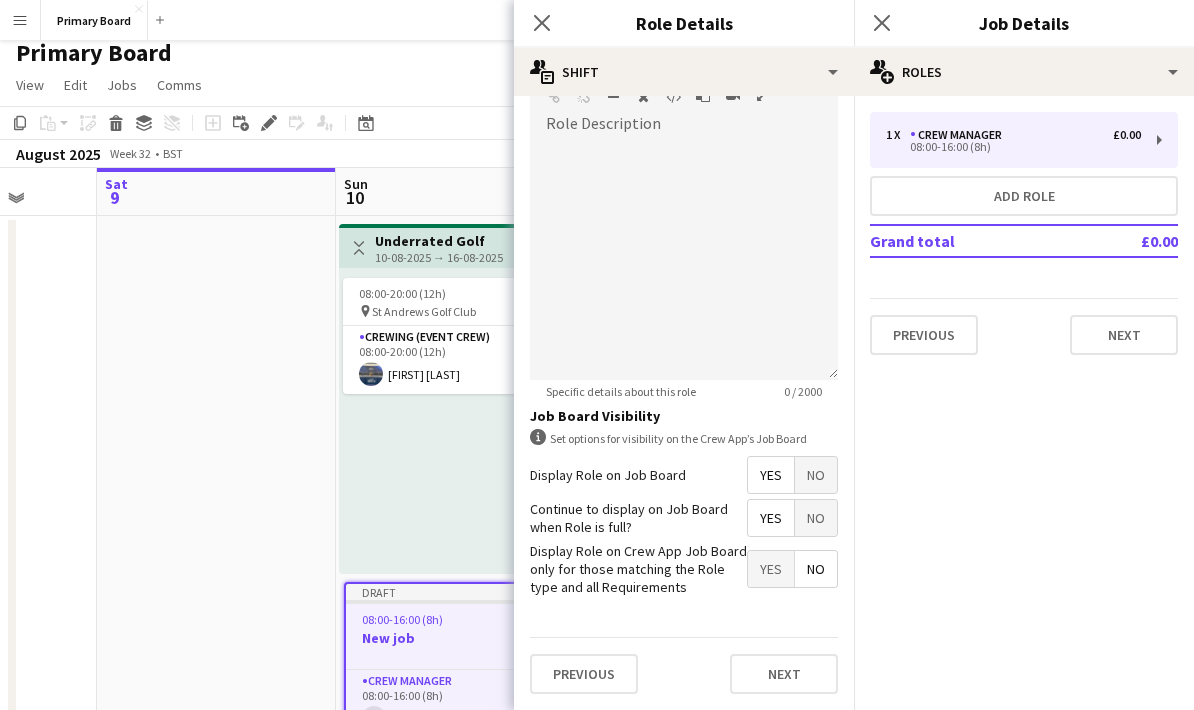scroll, scrollTop: 593, scrollLeft: 0, axis: vertical 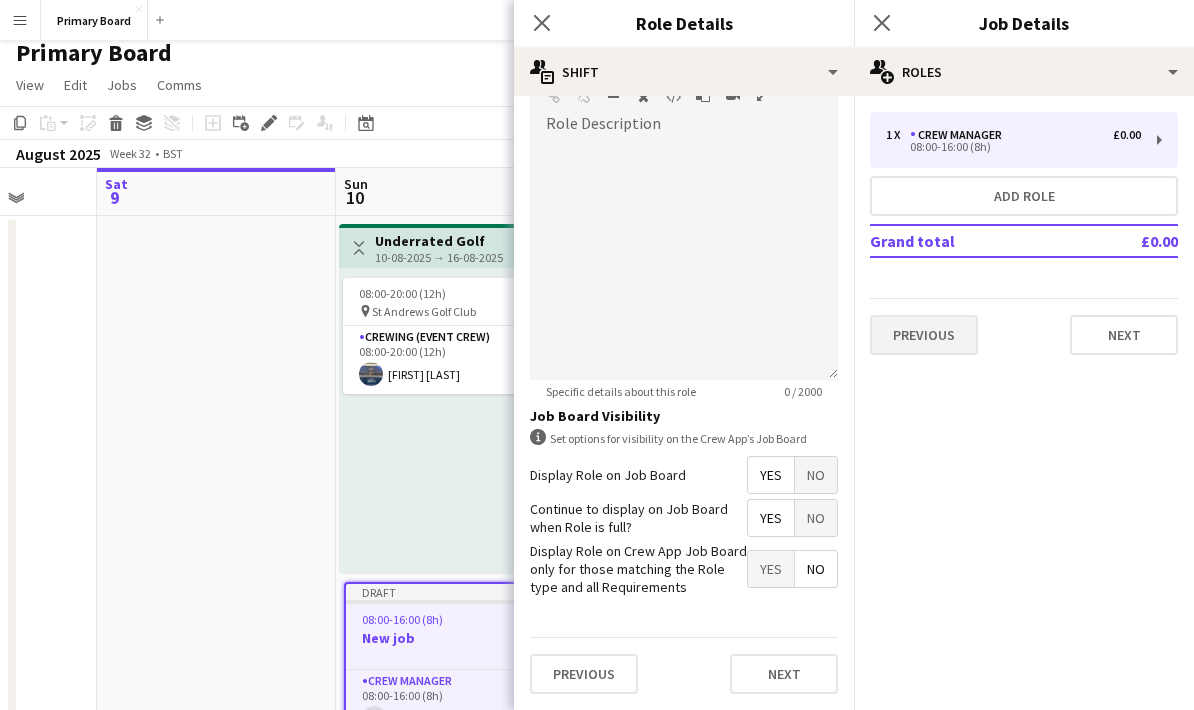 click on "Previous" at bounding box center [924, 335] 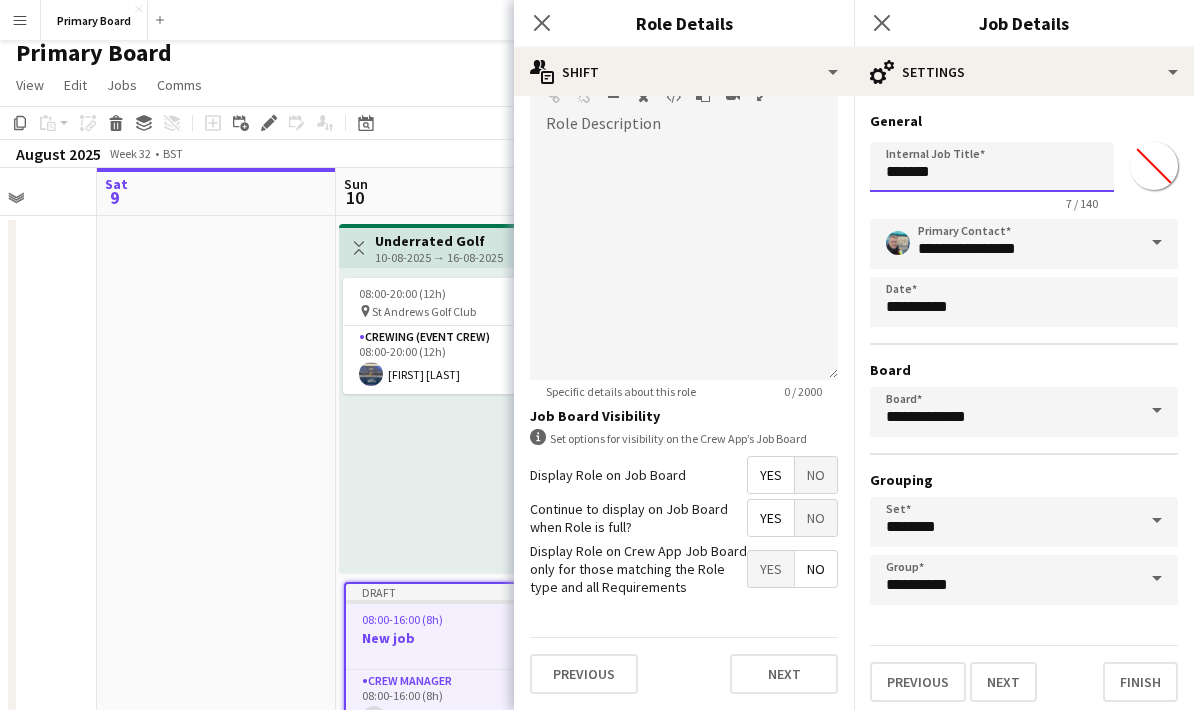 click on "*******" at bounding box center (992, 167) 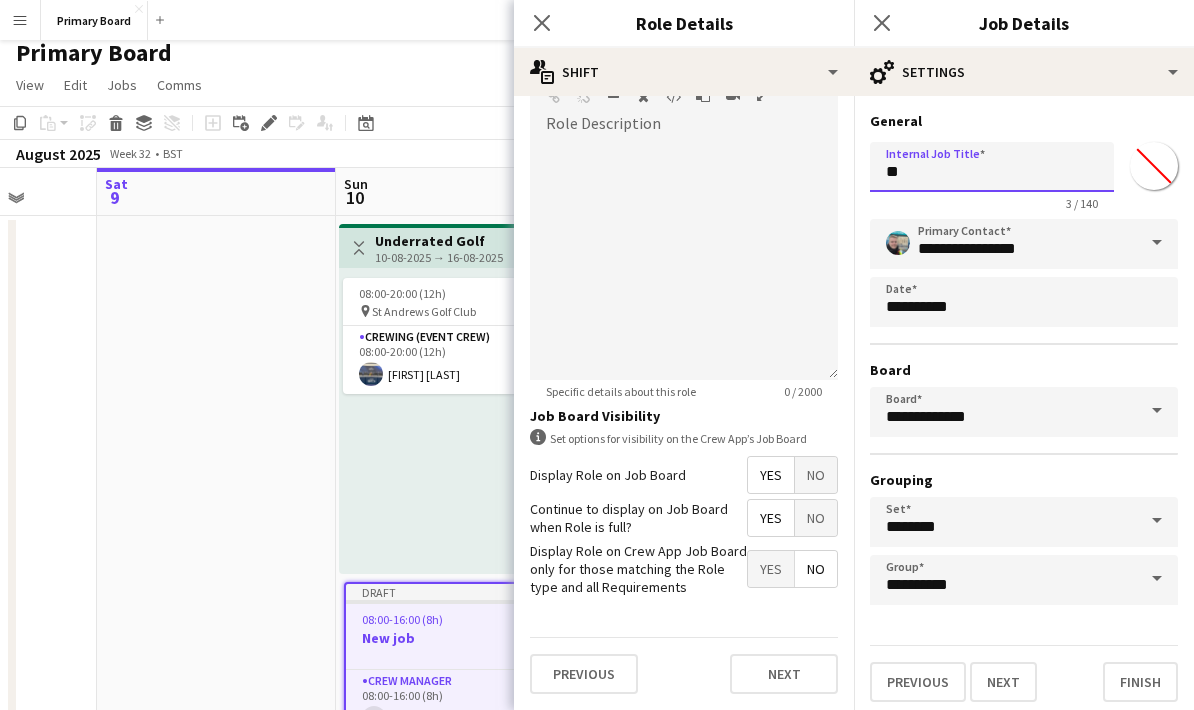 type on "*" 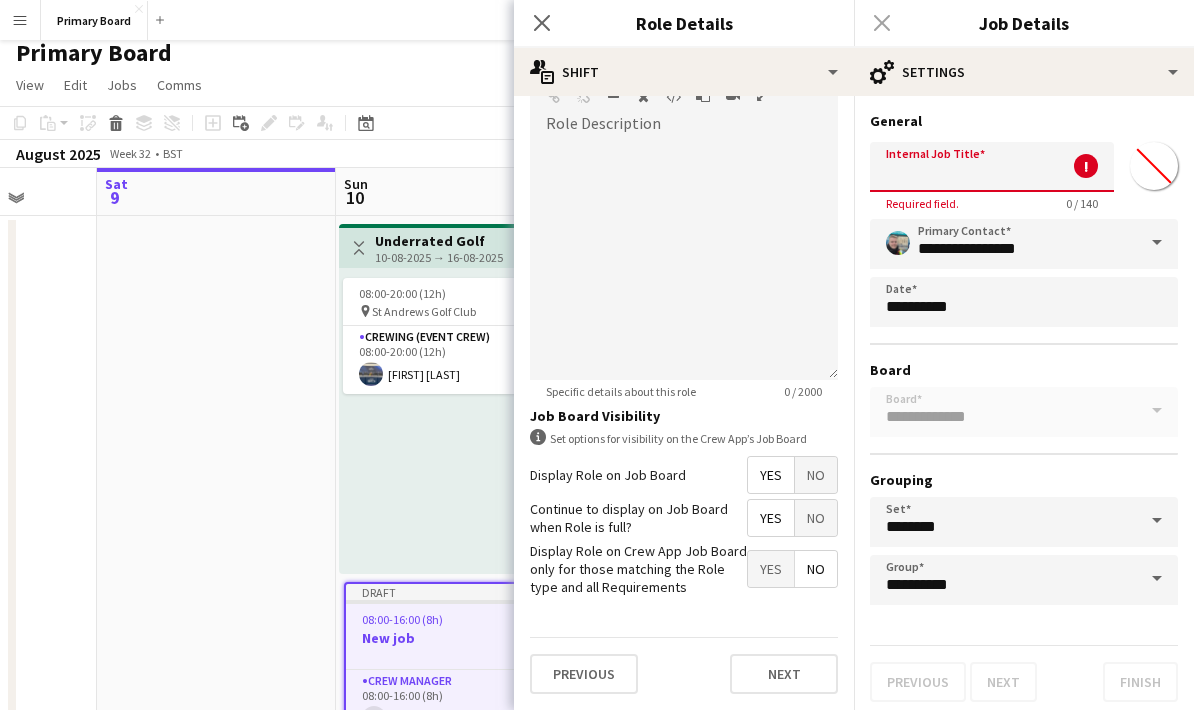paste on "**********" 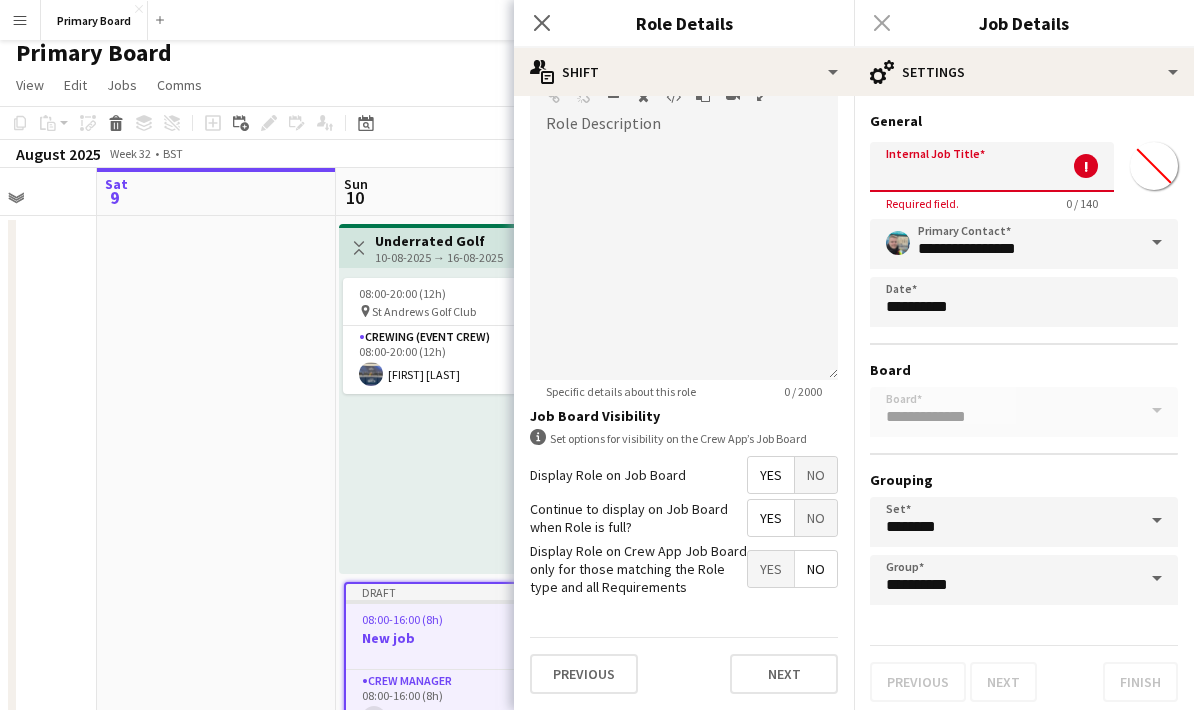 type on "**********" 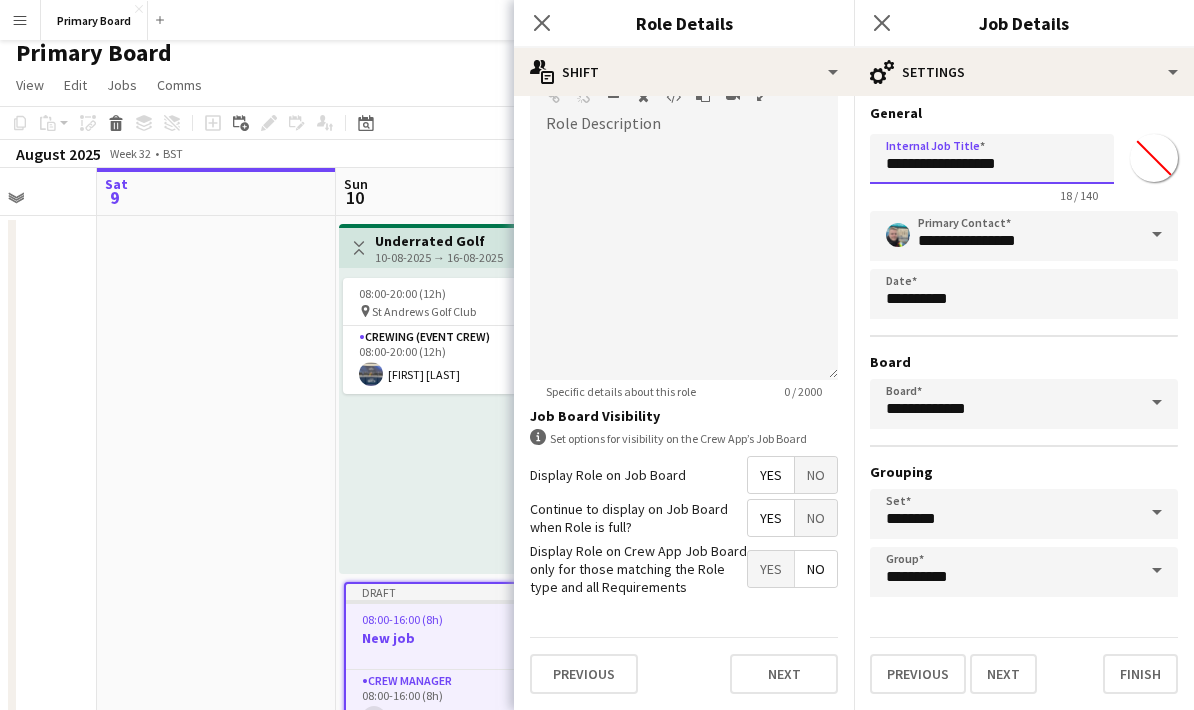 scroll, scrollTop: 0, scrollLeft: 0, axis: both 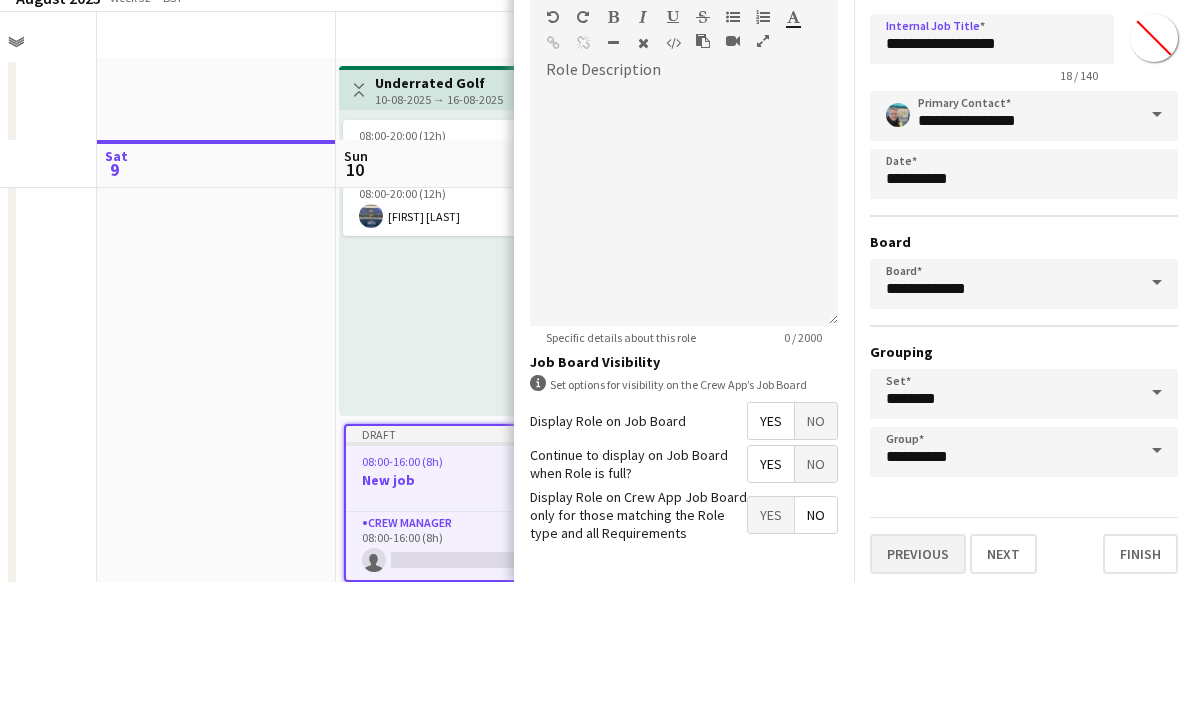 click on "Previous" at bounding box center (918, 682) 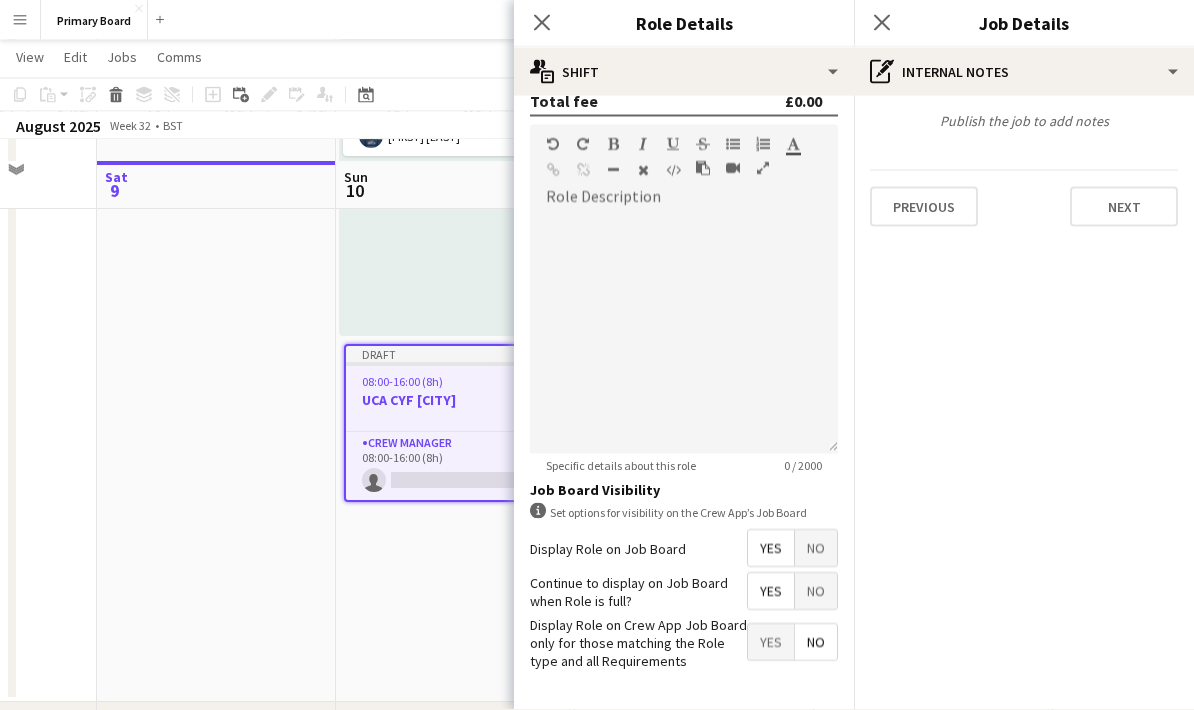 scroll, scrollTop: 268, scrollLeft: 0, axis: vertical 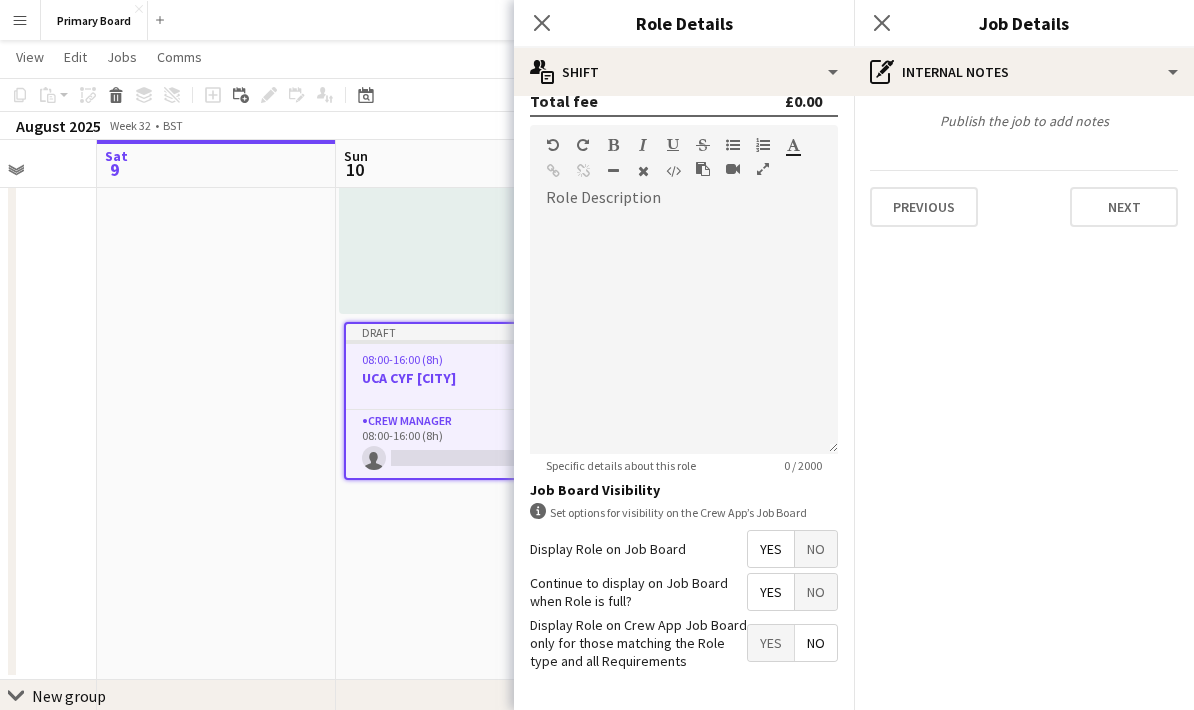 click on "Next" at bounding box center (784, 748) 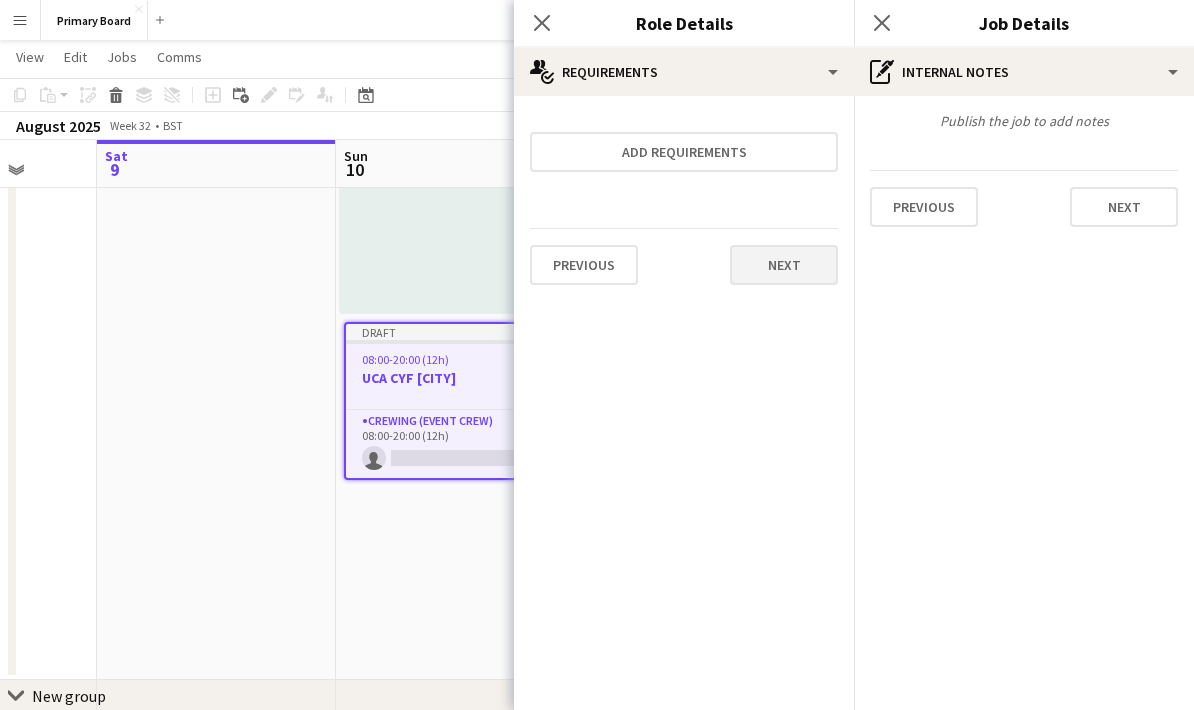 click on "Next" at bounding box center [784, 265] 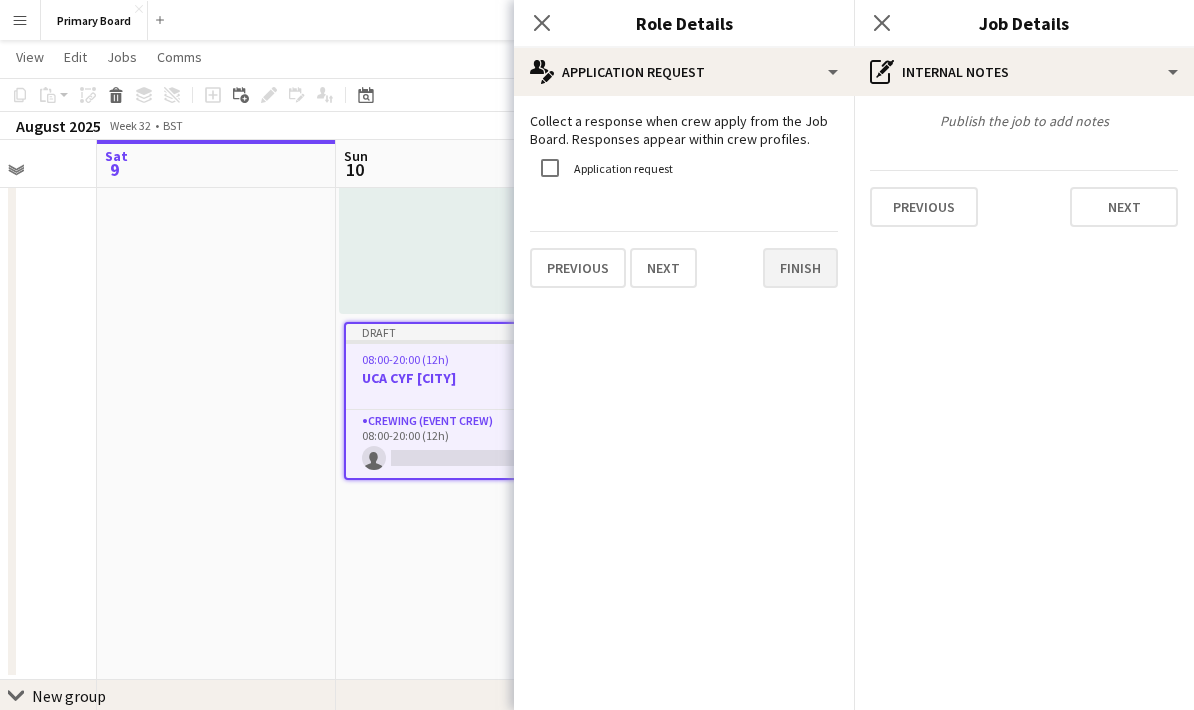 click on "Finish" at bounding box center (800, 268) 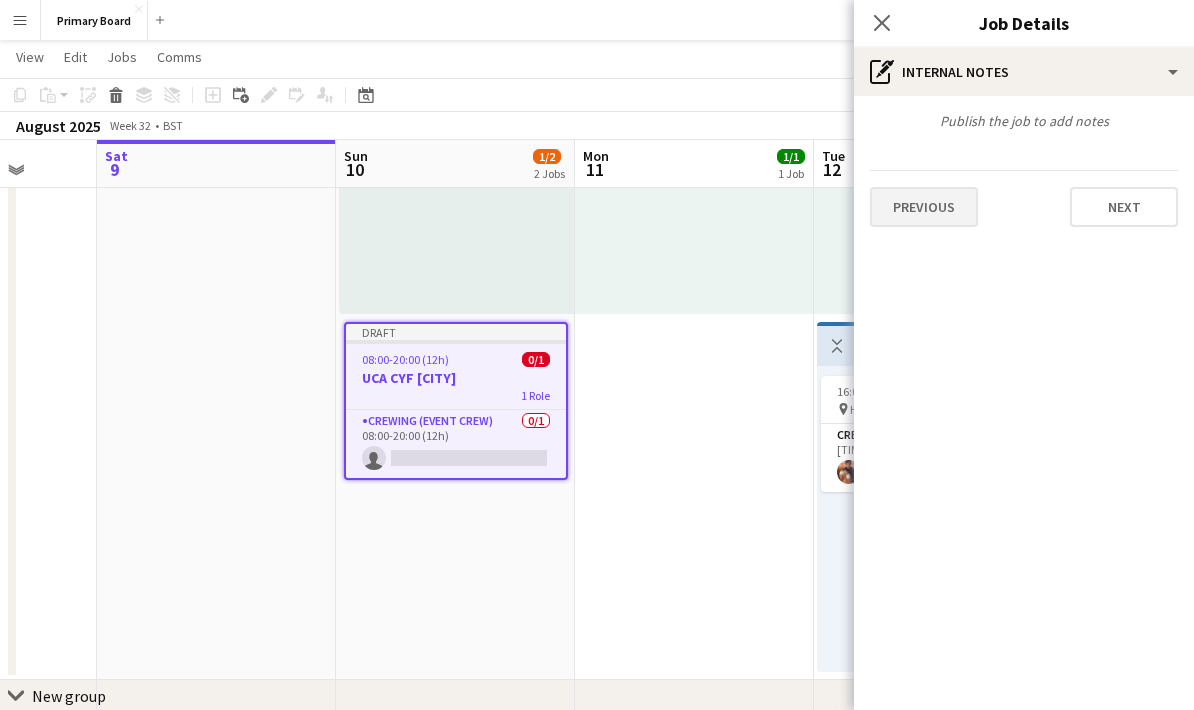 click on "Previous" at bounding box center (924, 207) 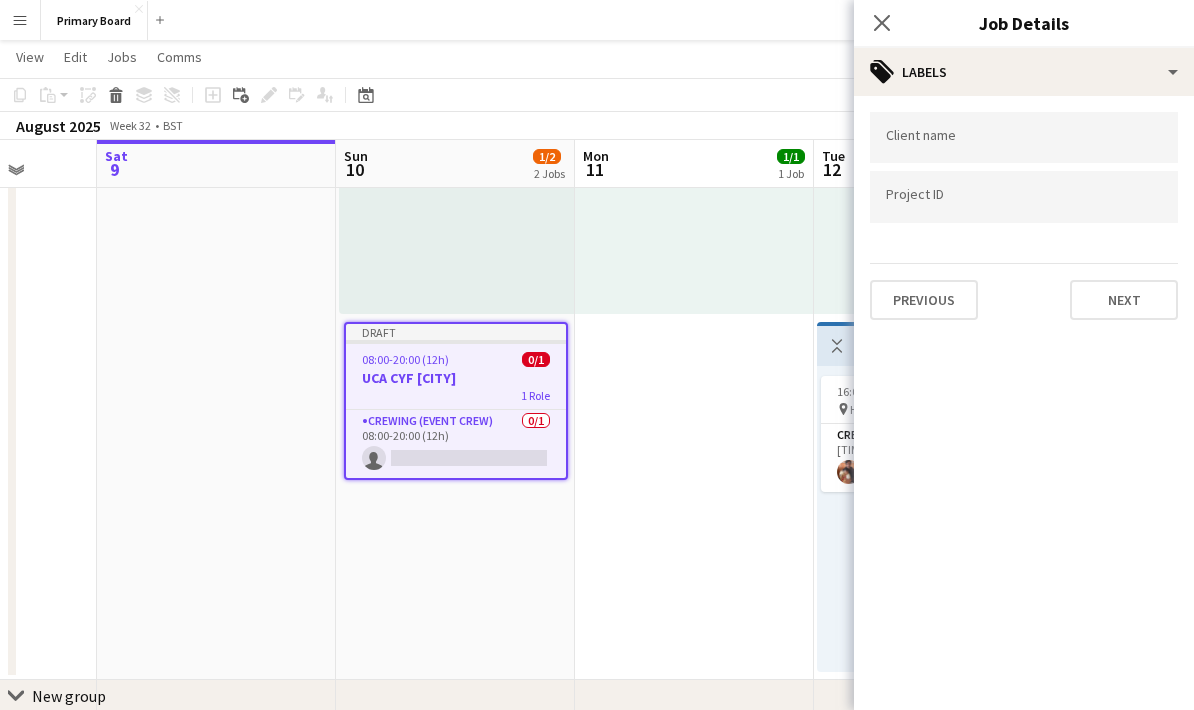 click at bounding box center (1024, 138) 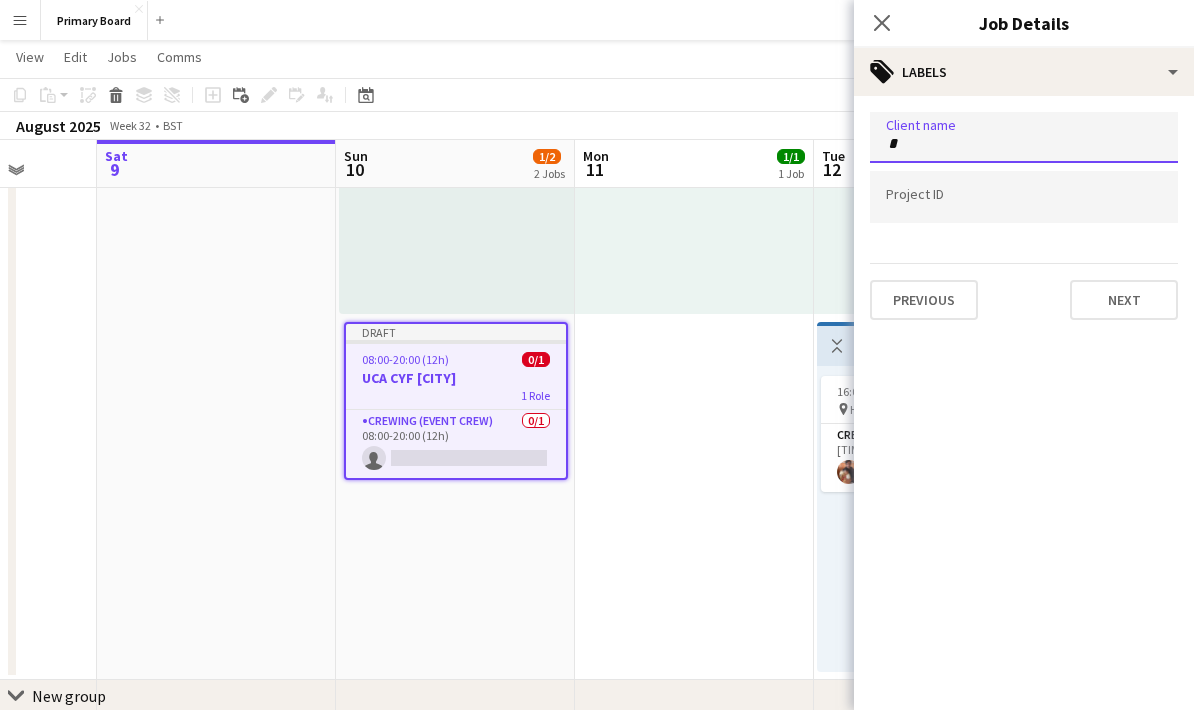 scroll, scrollTop: 267, scrollLeft: 0, axis: vertical 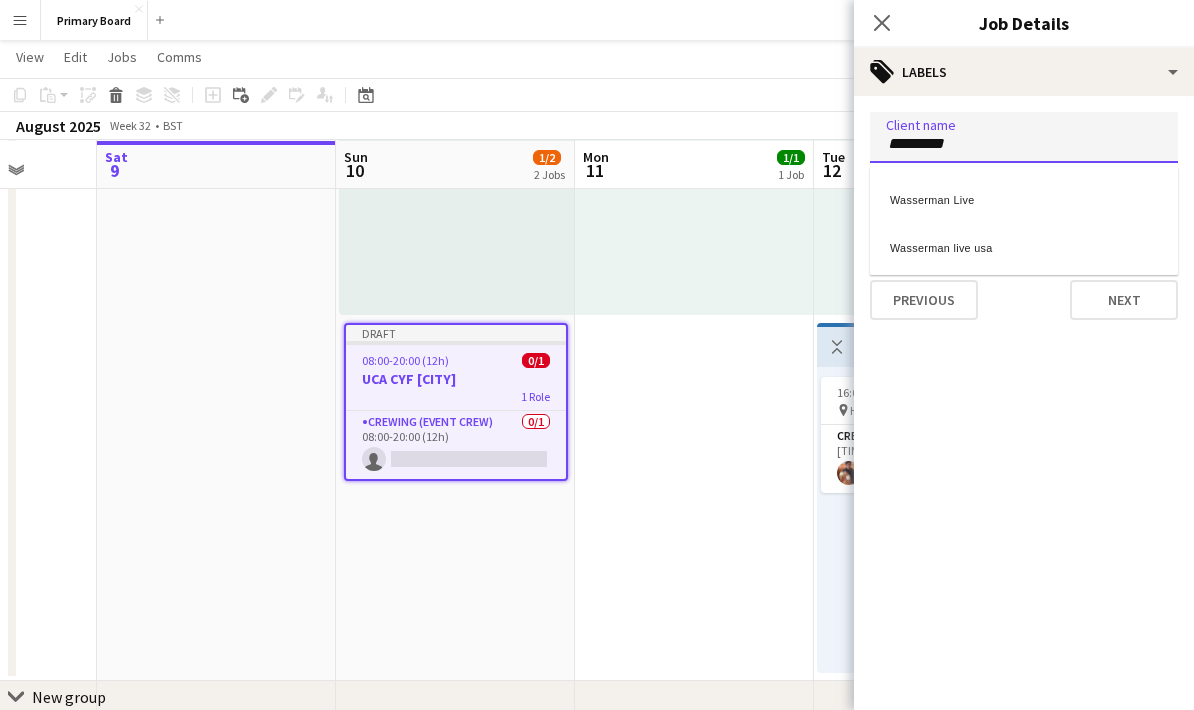 type on "*********" 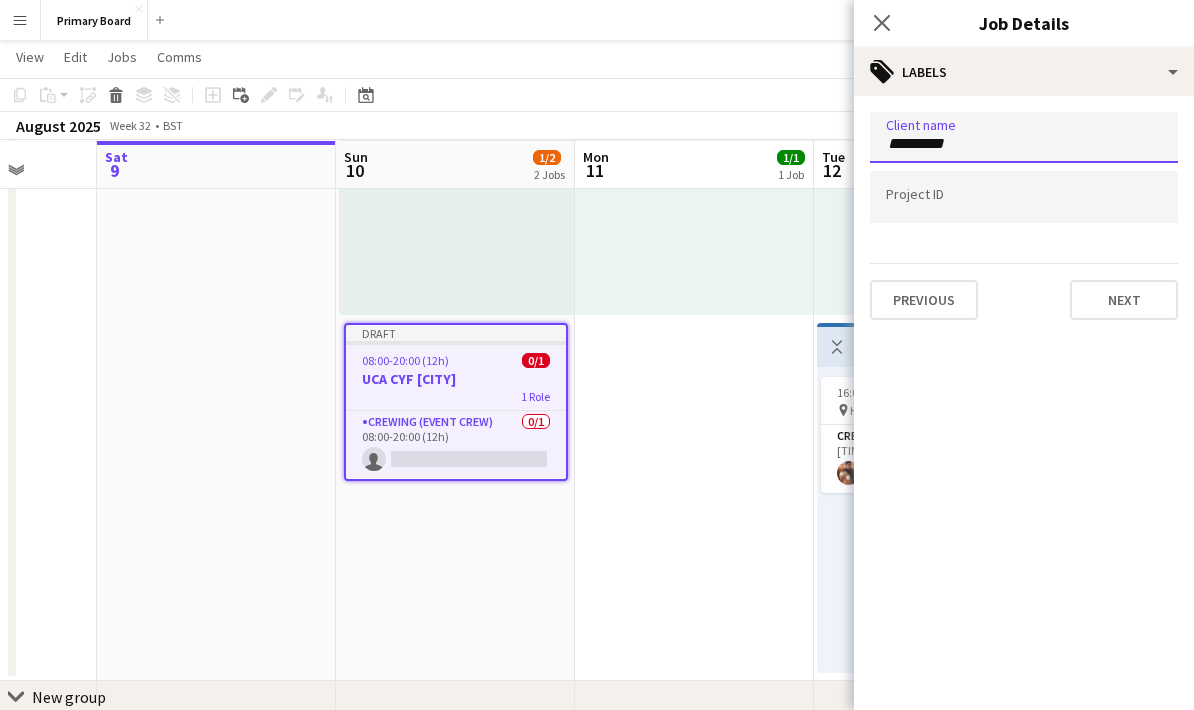 type 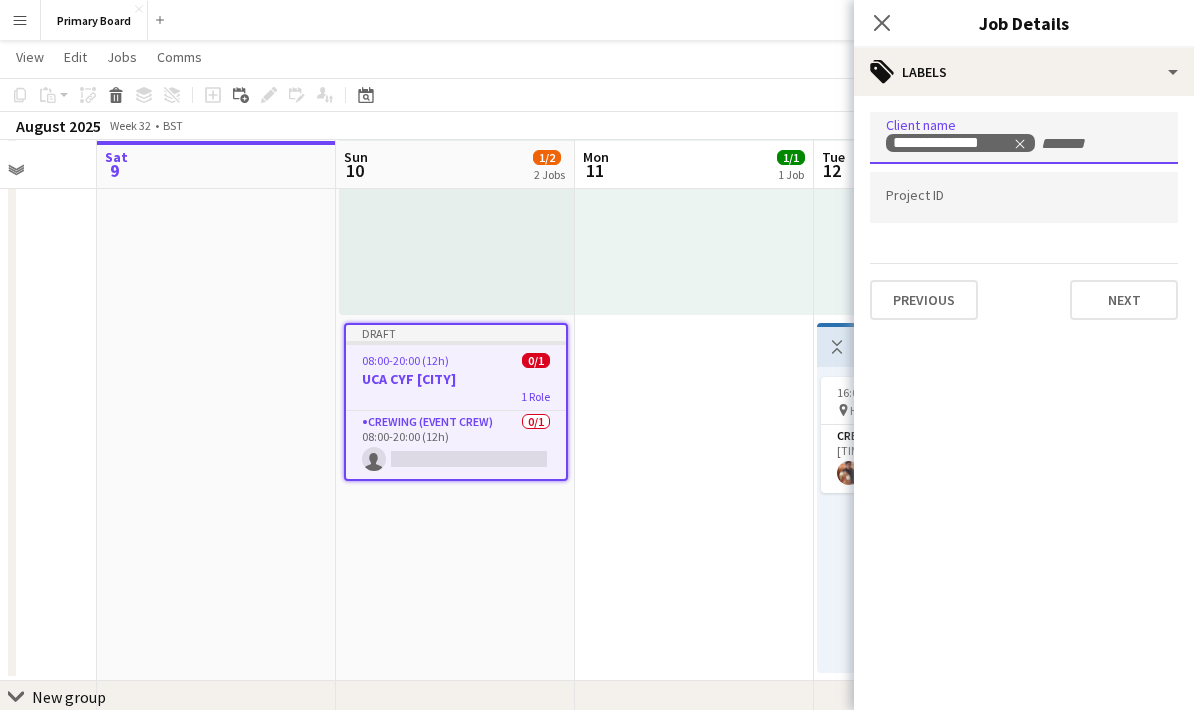 click at bounding box center [1024, 197] 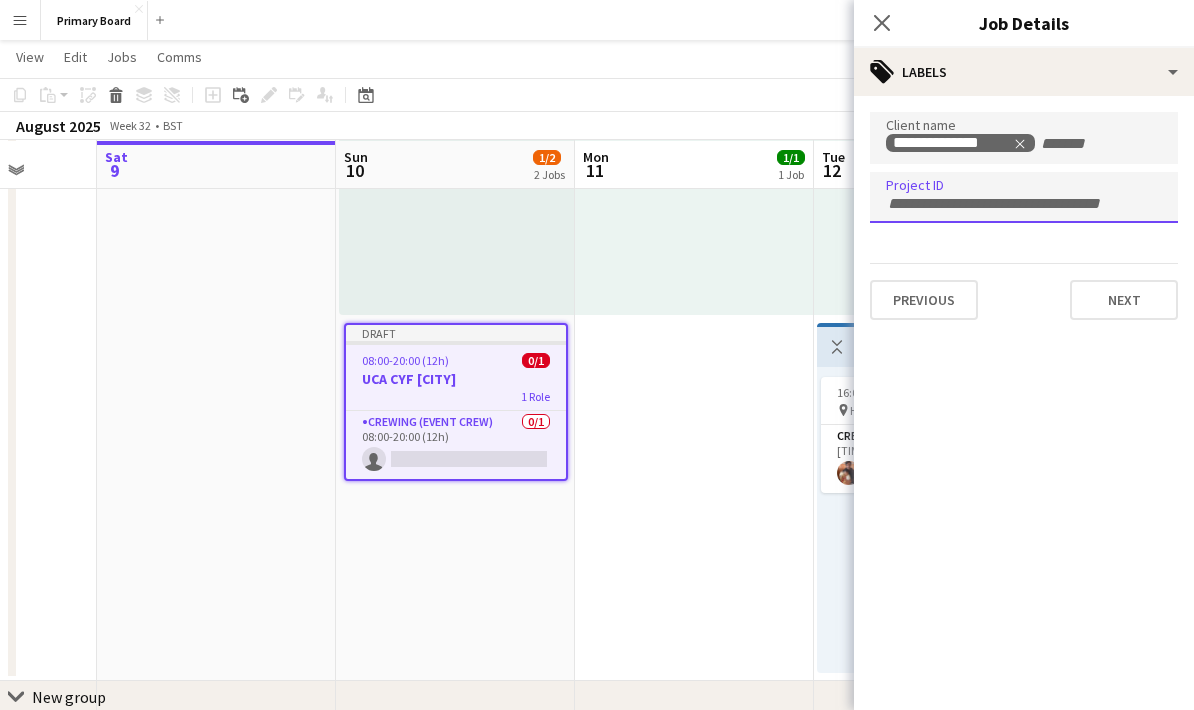 paste on "**********" 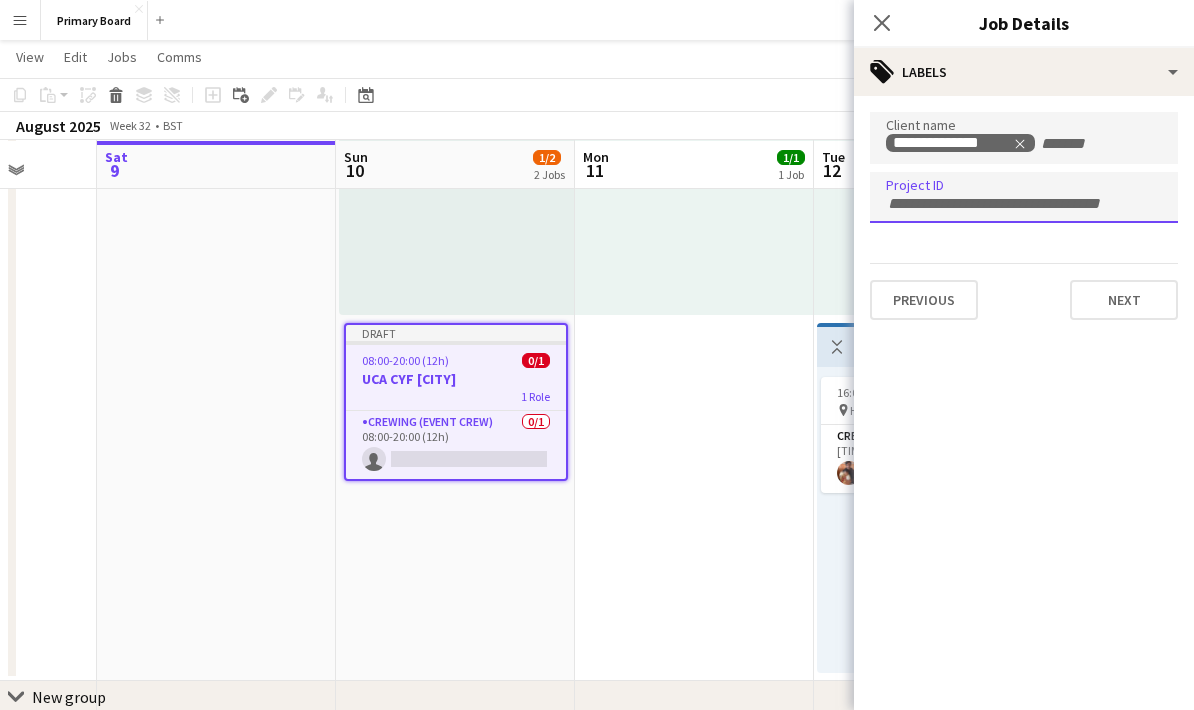 type on "**********" 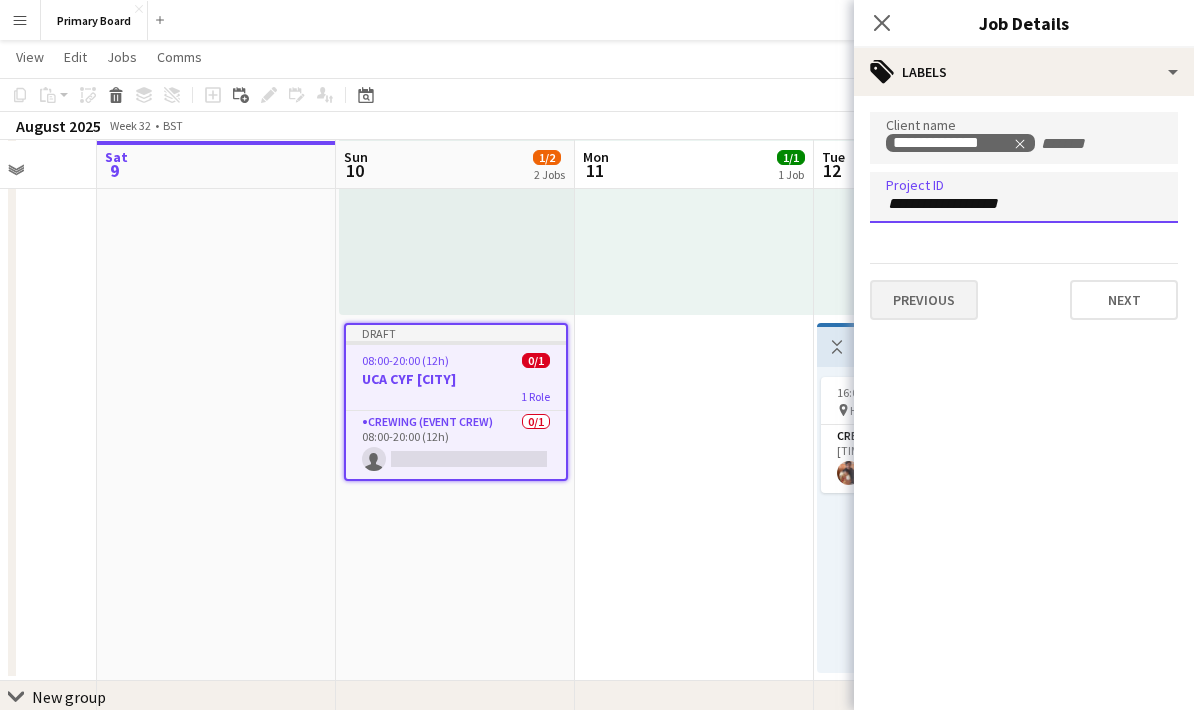 click on "Previous" at bounding box center [924, 300] 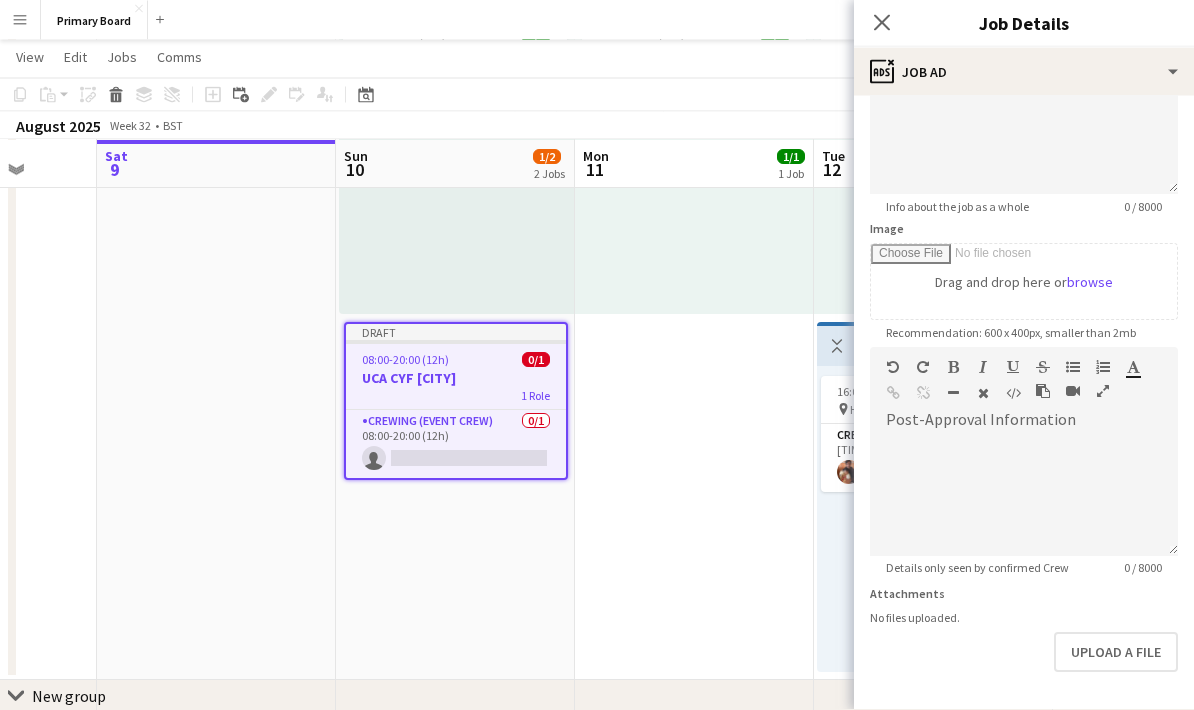 scroll, scrollTop: 201, scrollLeft: 0, axis: vertical 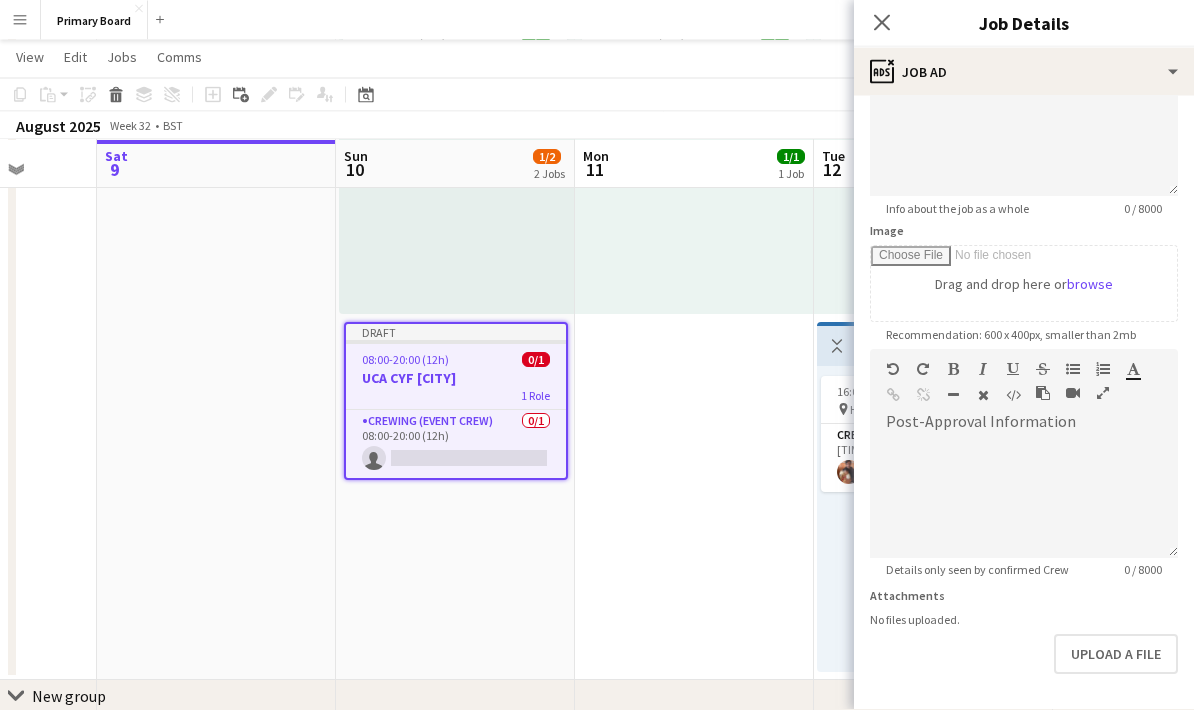 click on "Previous" at bounding box center (924, 752) 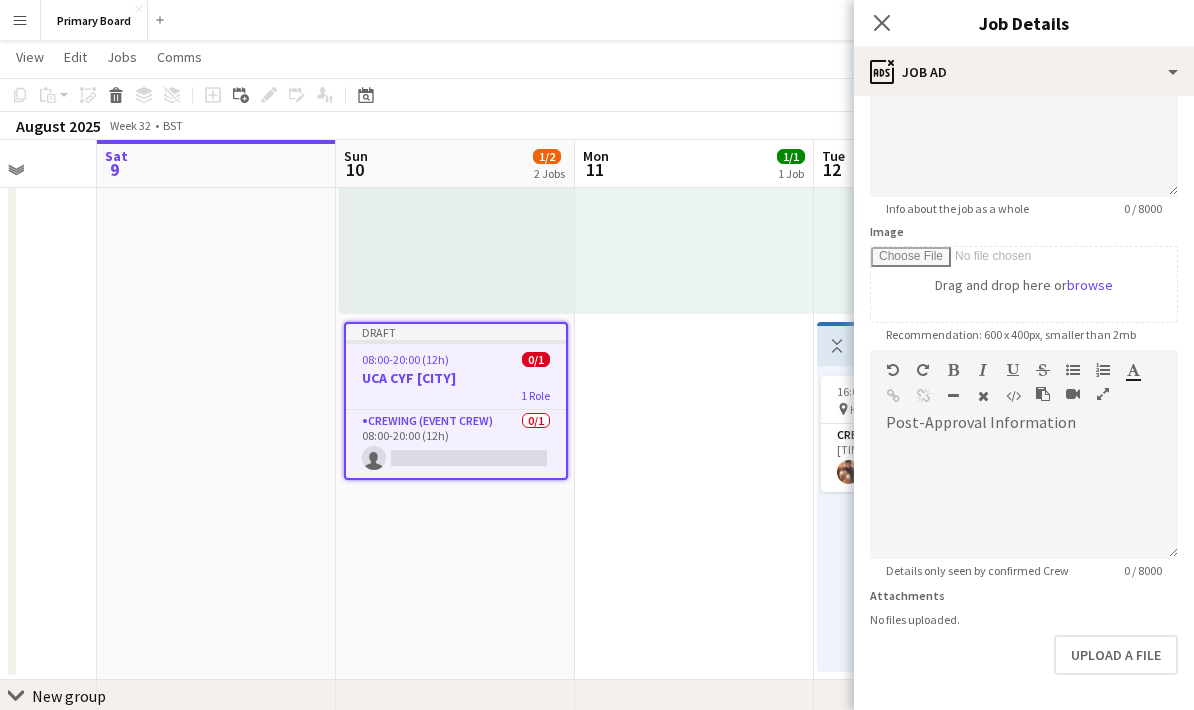 scroll, scrollTop: 0, scrollLeft: 0, axis: both 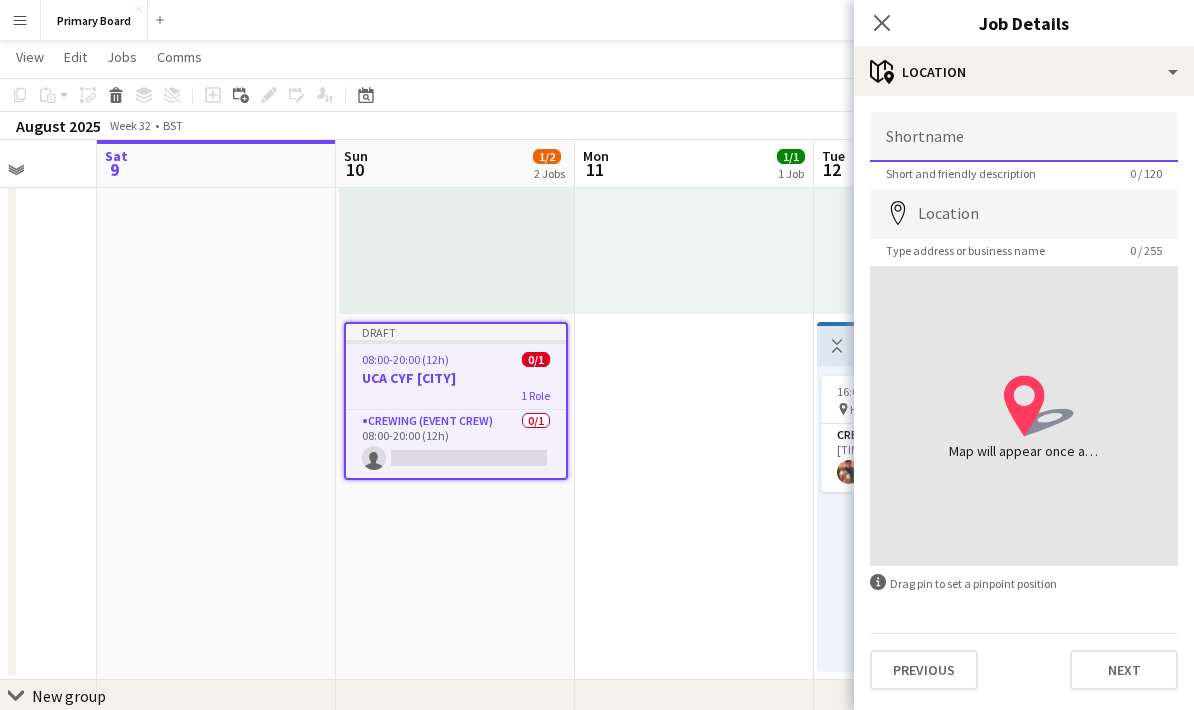 click on "Shortname" at bounding box center [1024, 137] 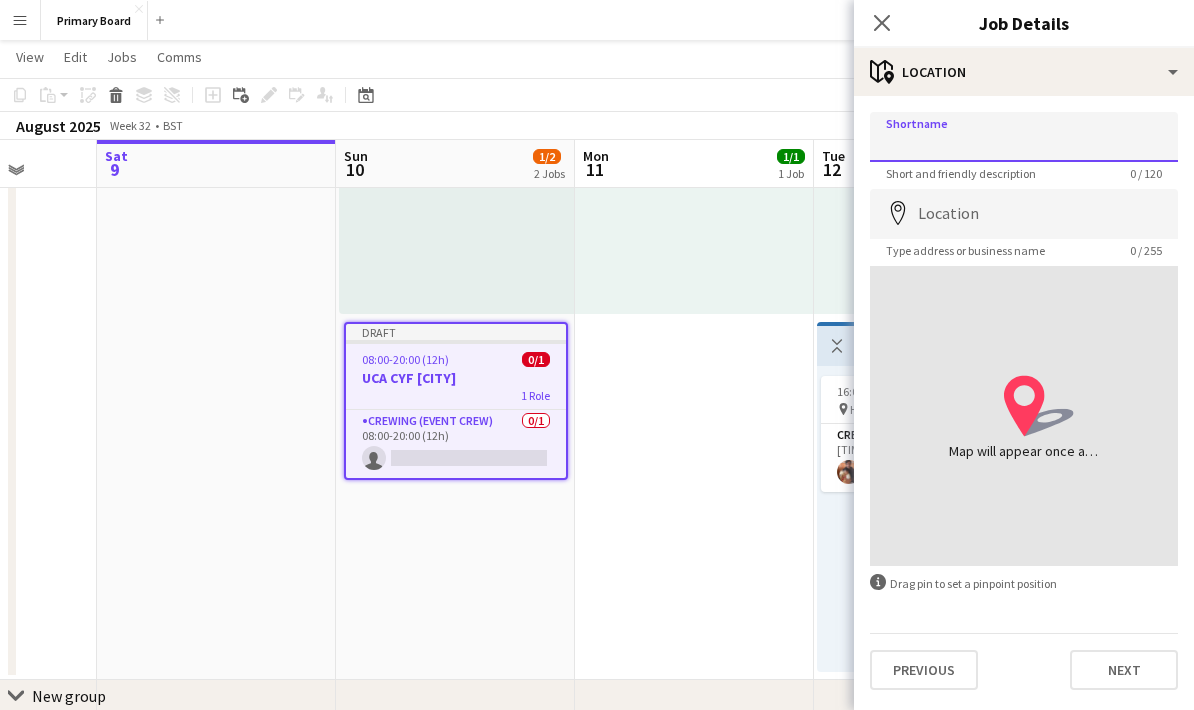 scroll, scrollTop: 267, scrollLeft: 0, axis: vertical 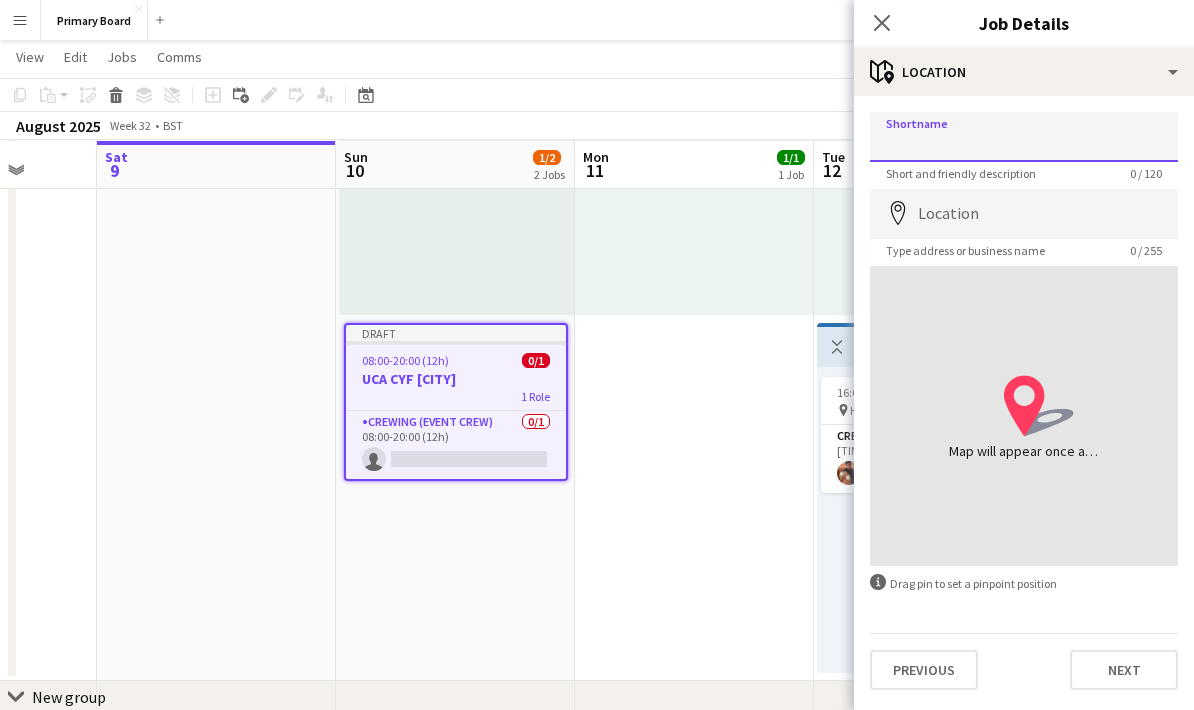 paste on "**********" 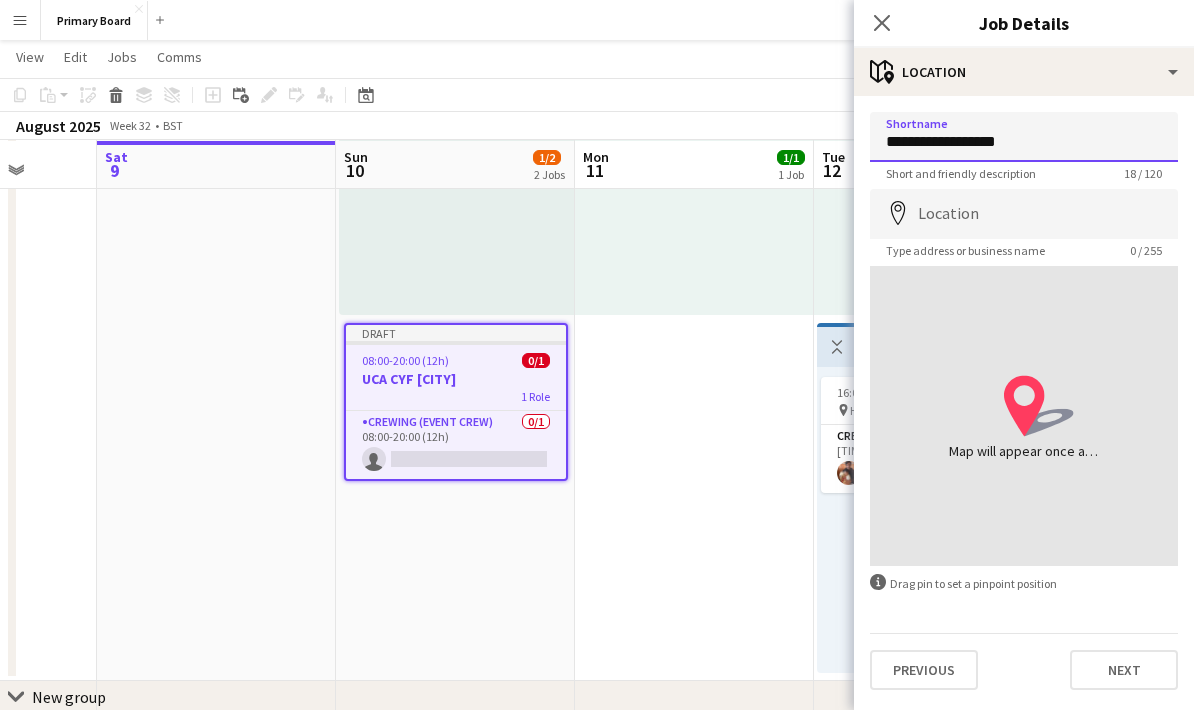type on "**********" 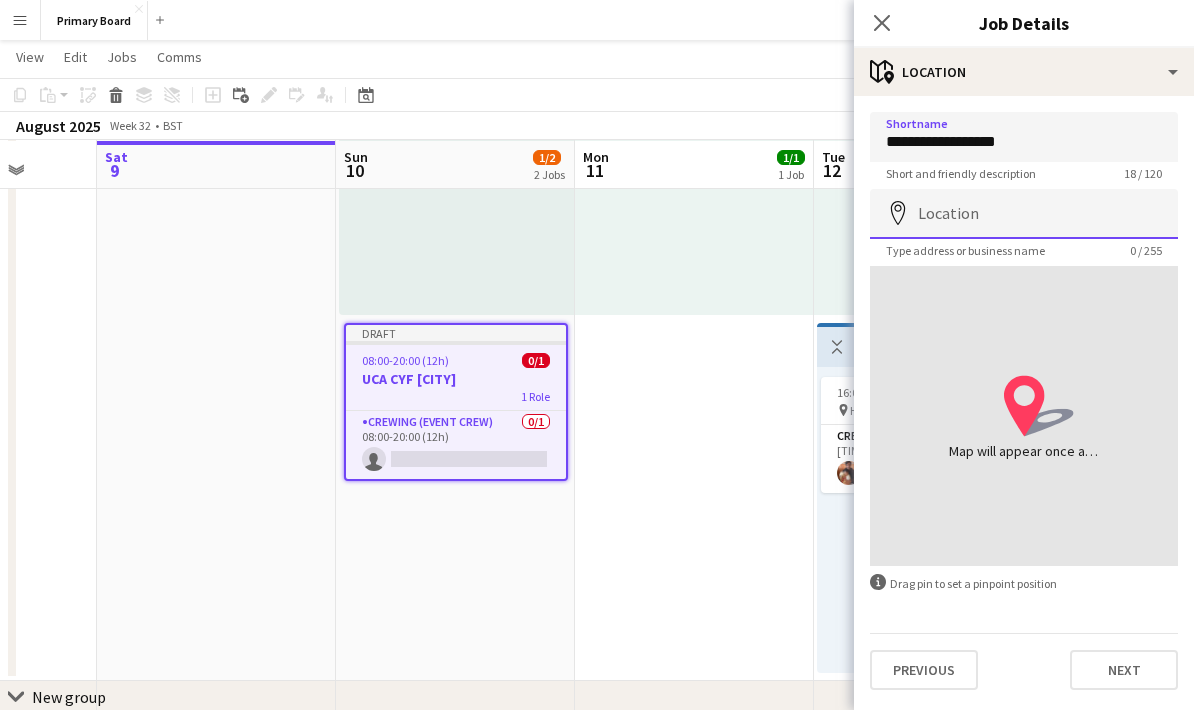 click on "Location" at bounding box center [1024, 214] 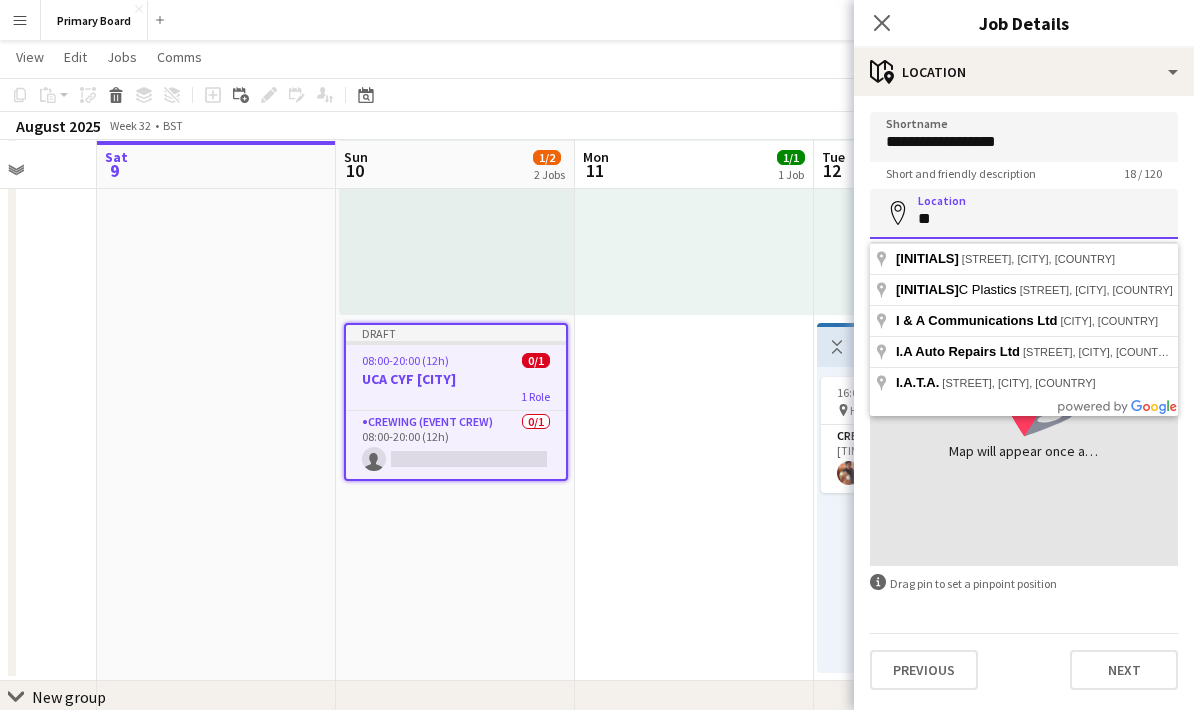 type on "*" 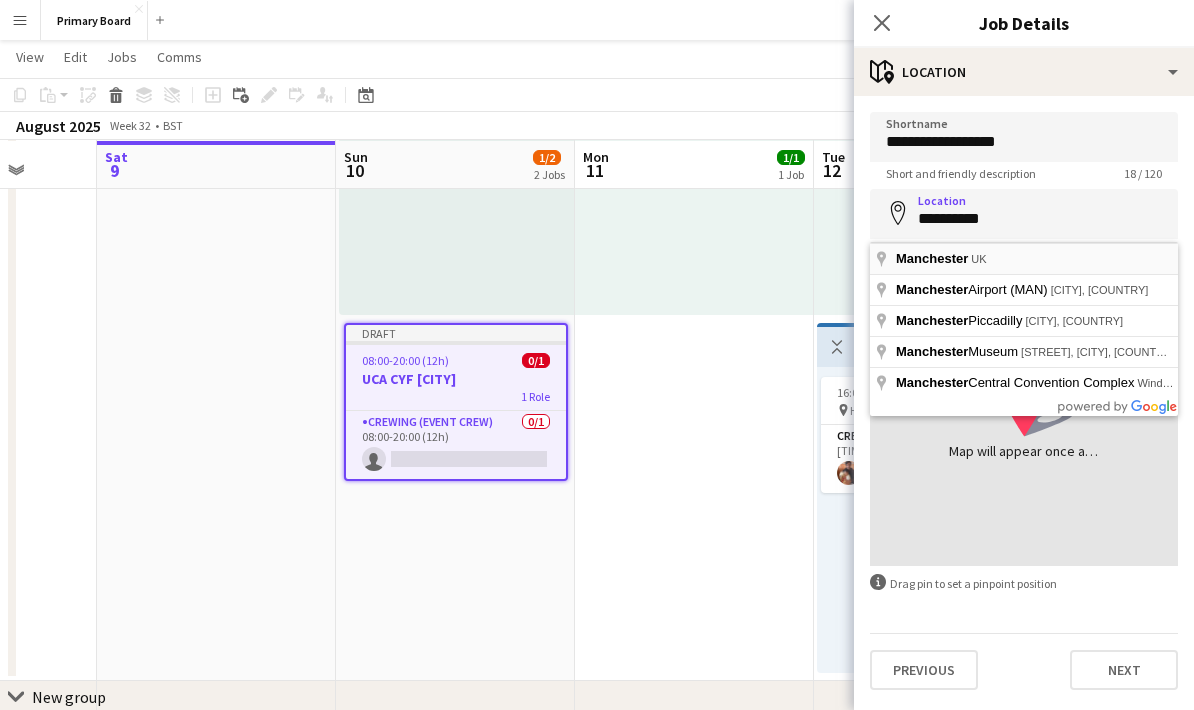 type on "**********" 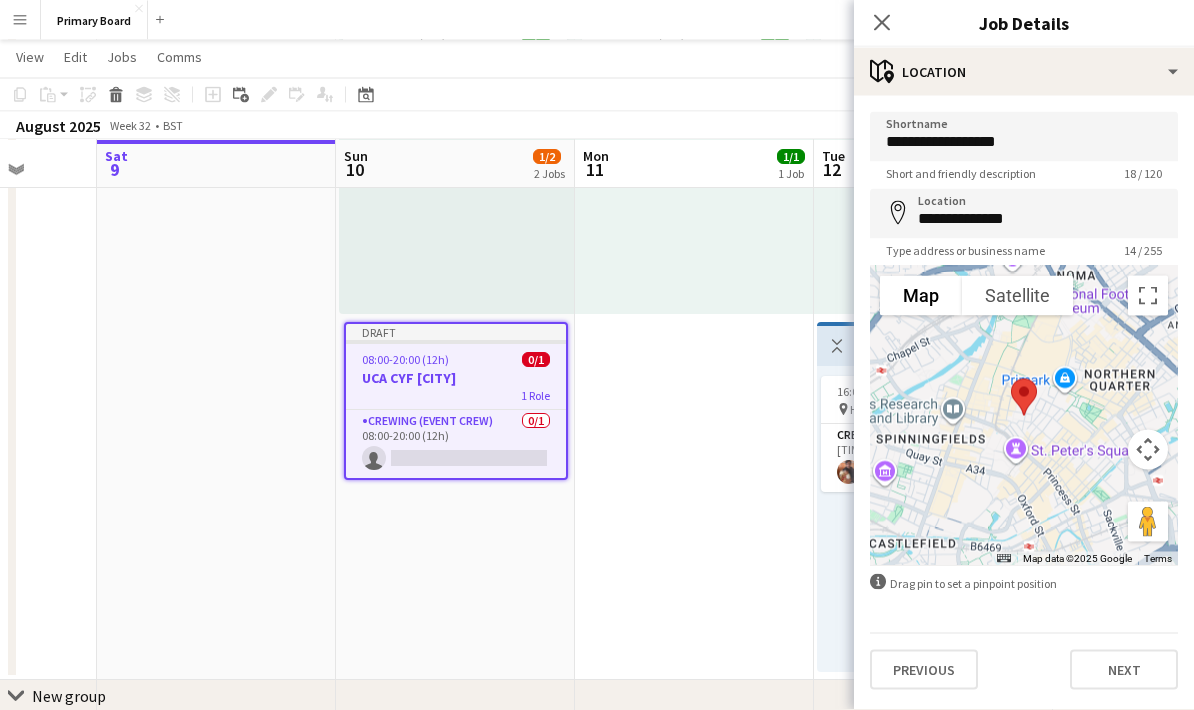 scroll, scrollTop: 268, scrollLeft: 0, axis: vertical 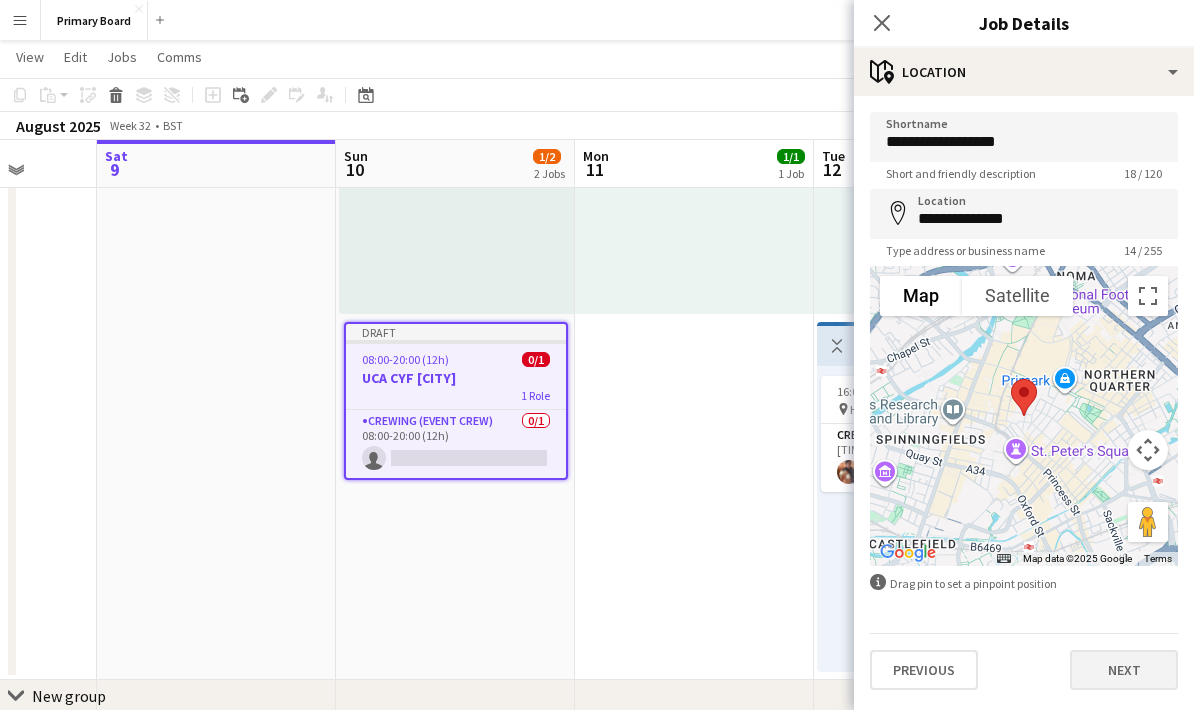 click on "Next" at bounding box center (1124, 670) 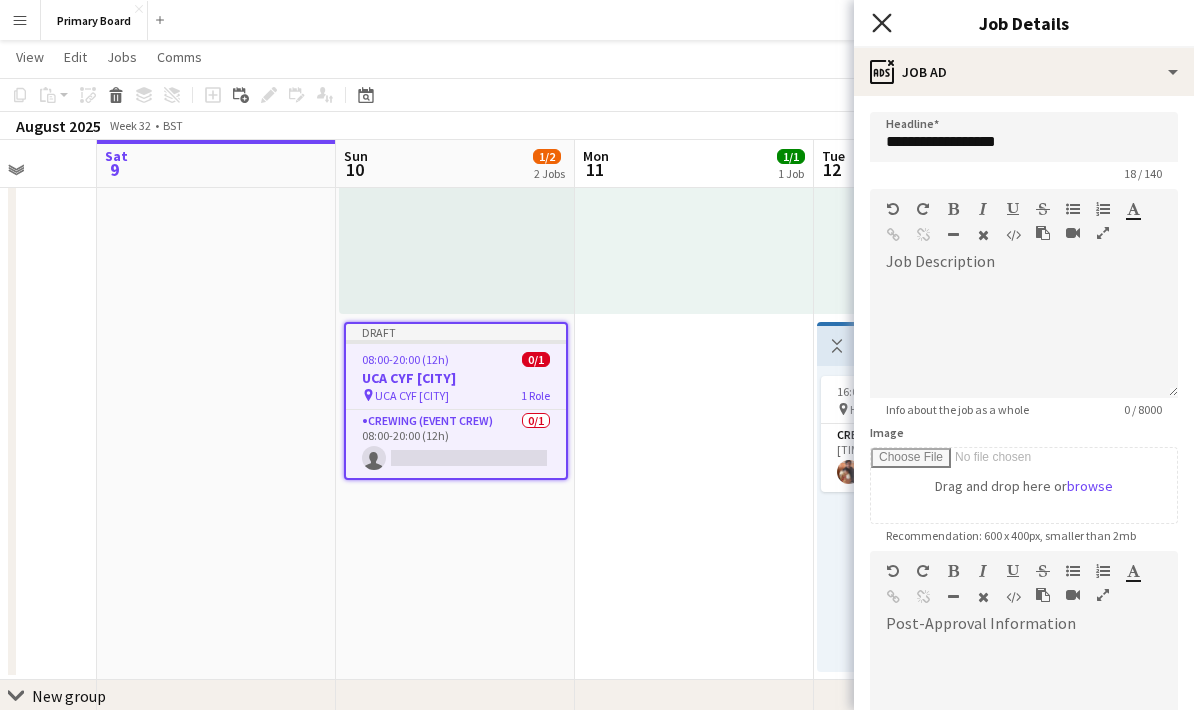 click on "Close pop-in" 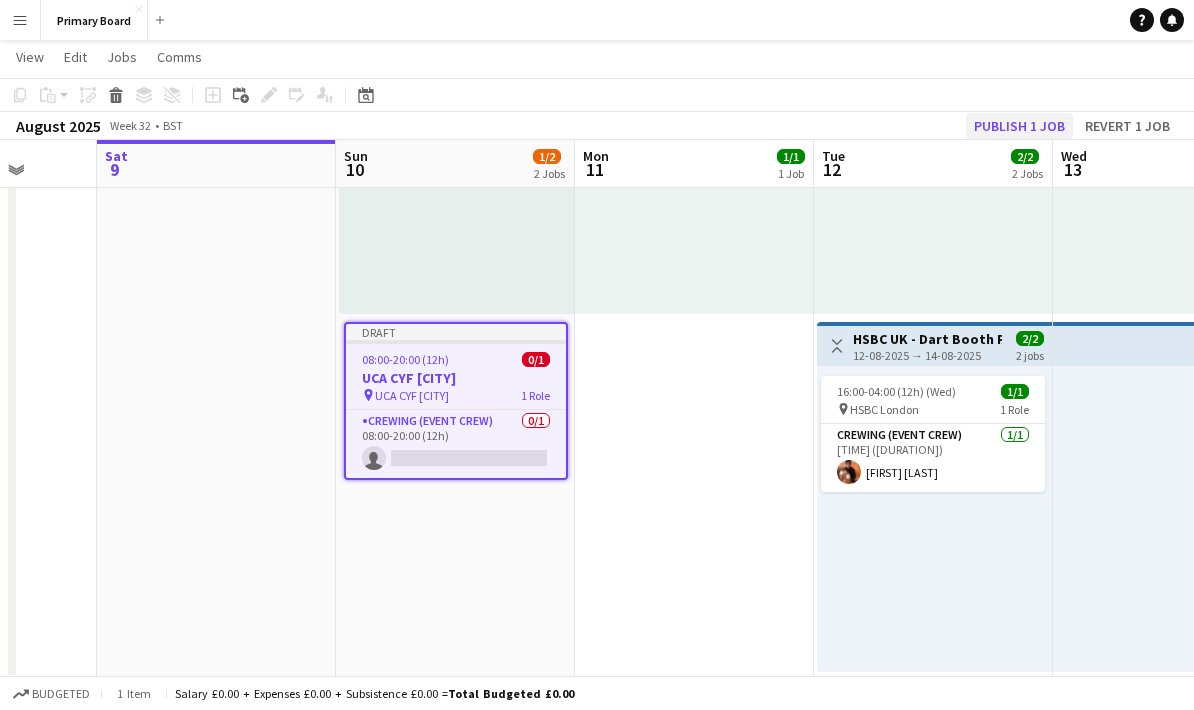 click on "Publish 1 job" 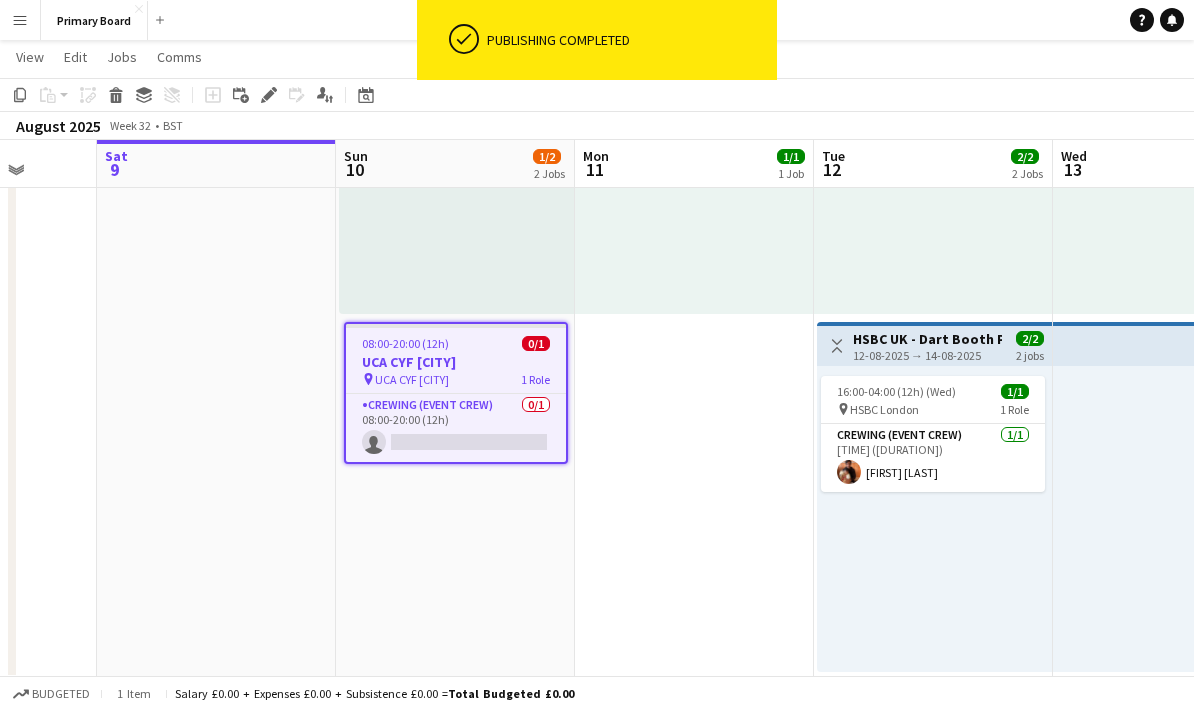 click on "[TIME] ([DURATION]) 0/1 UCA CYF Manchester
pin
UCA CYF Manchester 1 Role Crewing (Event Crew) 0/1 [TIME] ([DURATION])
single-neutral-actions" at bounding box center [456, 393] 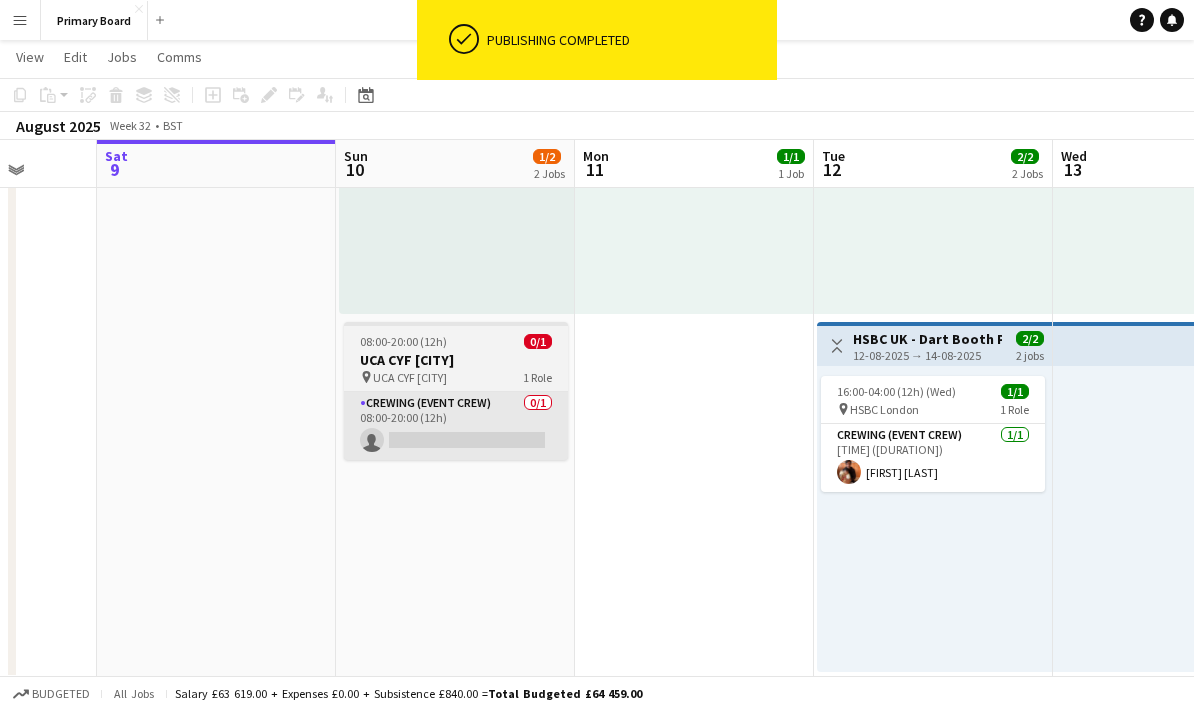click on "Crewing (Event Crew)   0/1   08:00-20:00 (12h)
single-neutral-actions" at bounding box center [456, 426] 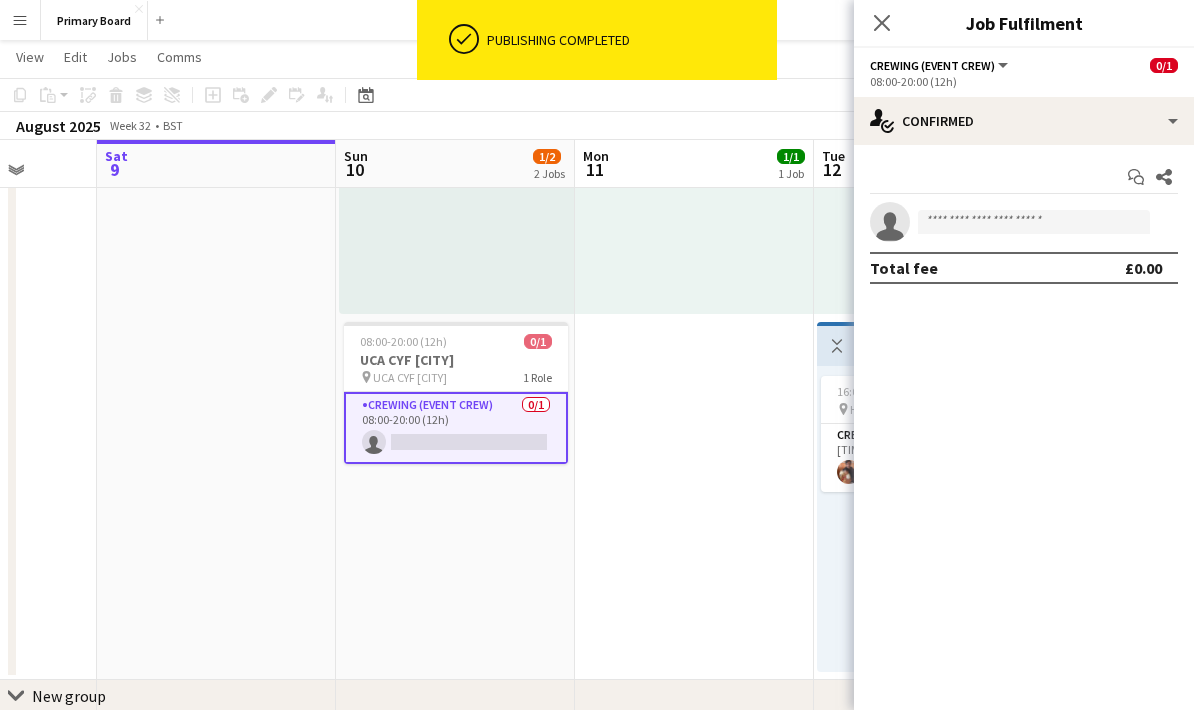 click on "UCA CYF [CITY]" at bounding box center (456, 360) 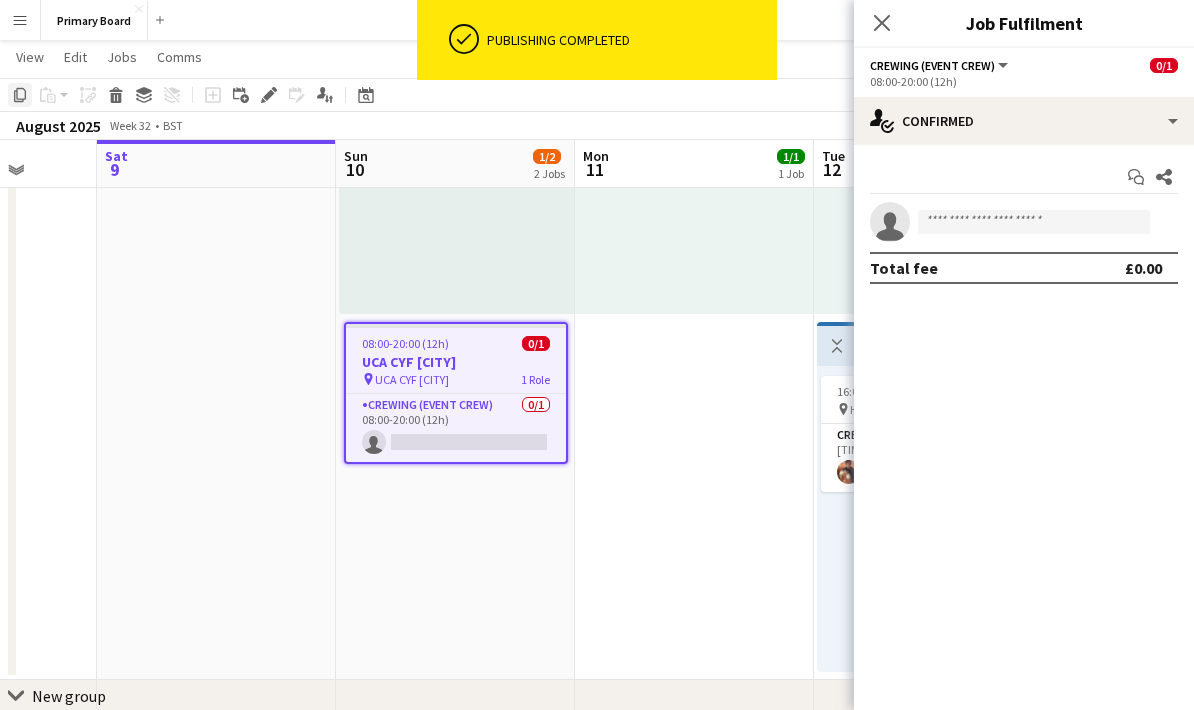 click on "Copy" 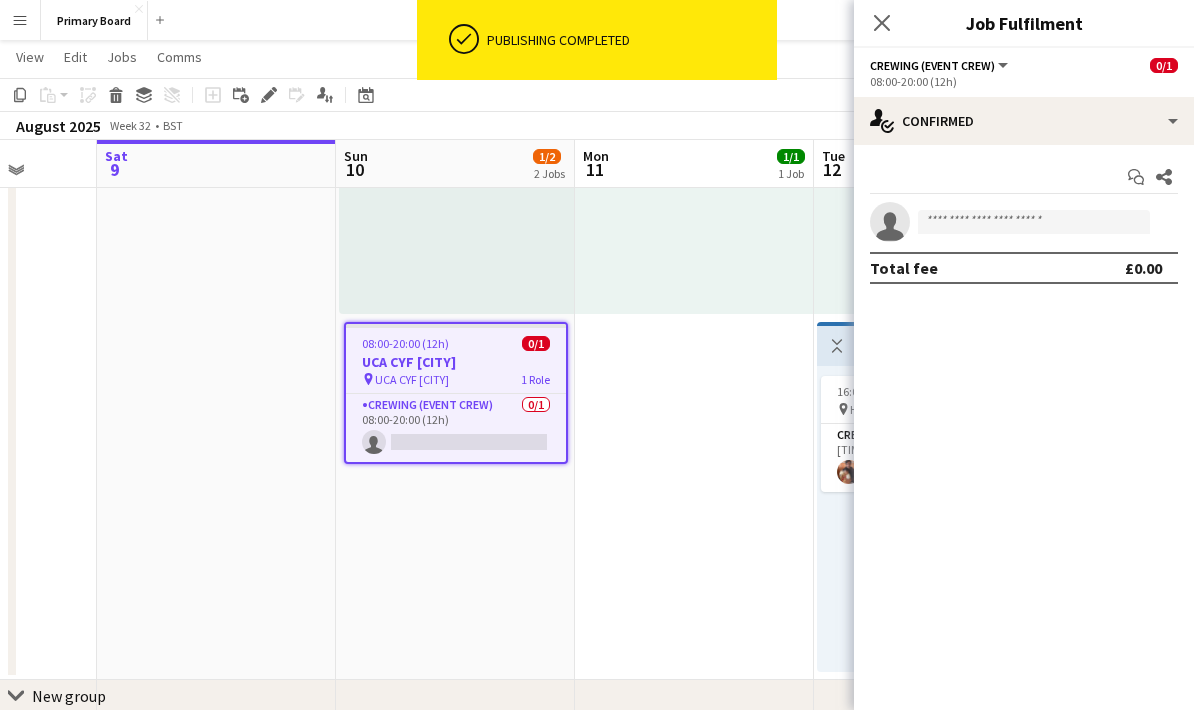 click on "[TIME] ([DURATION]) 1/1
pin
St Andrews Golf Club 1 Role Crewing (Event Crew) 1/1 [TIME] ([DURATION])
[FIRST] [LAST]" at bounding box center (694, 318) 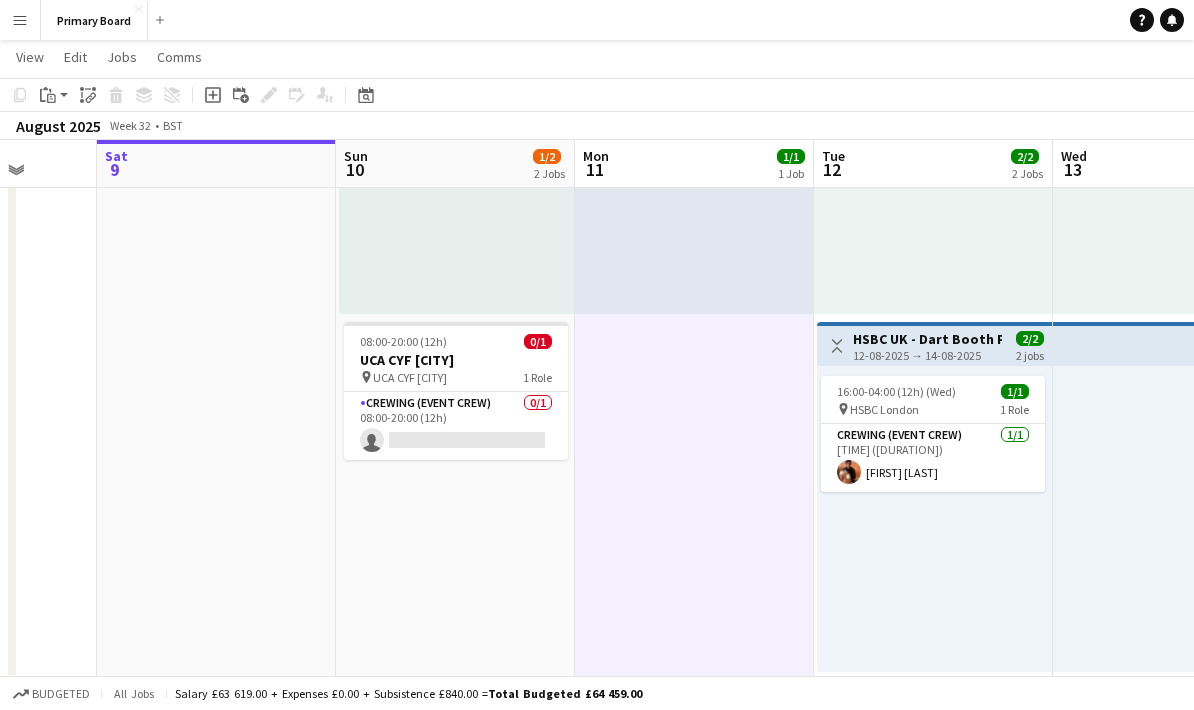 click on "[TIME] ([DURATION]) (Wed) 1/1
pin
HSBC London 1 Role Crewing (Event Crew) 1/1 [TIME] ([DURATION])
[FIRST] [LAST]" at bounding box center (934, 519) 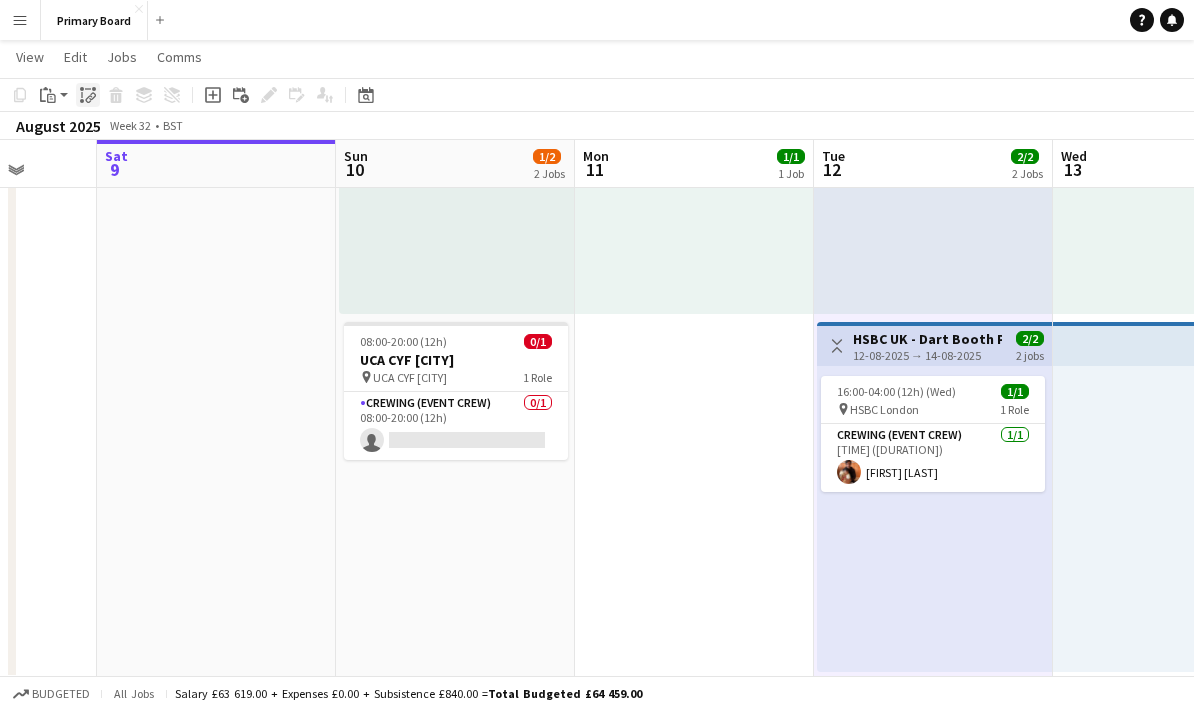 click 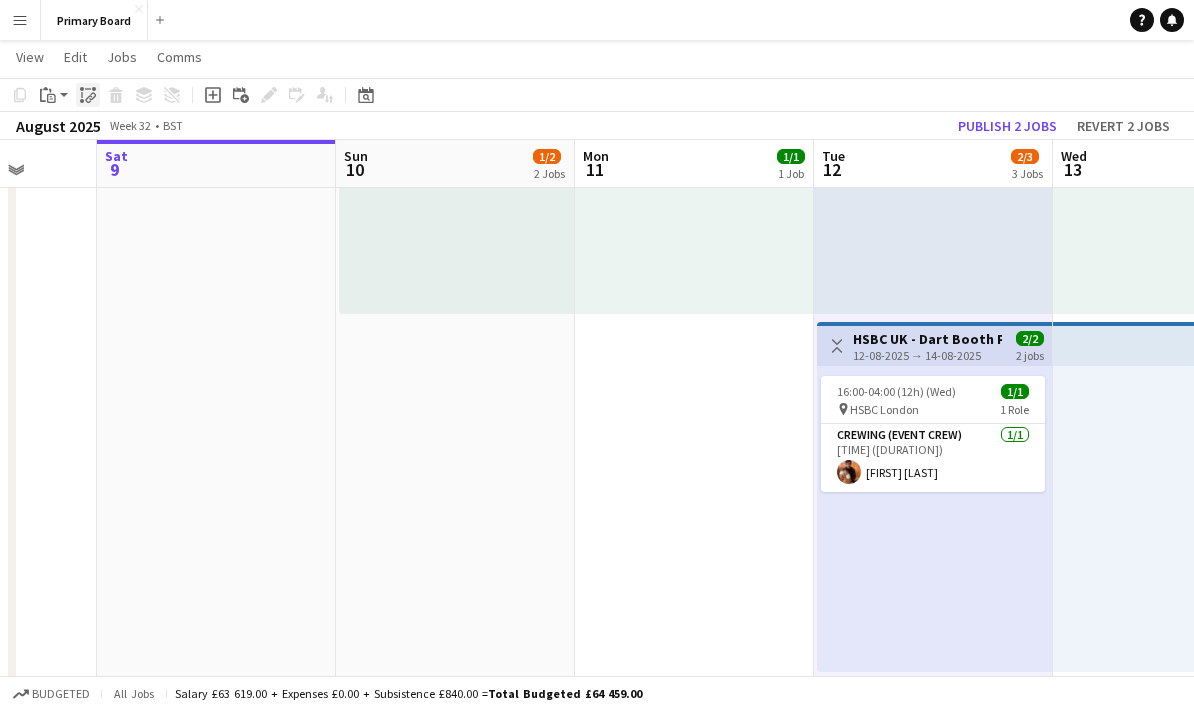 scroll, scrollTop: 0, scrollLeft: 614, axis: horizontal 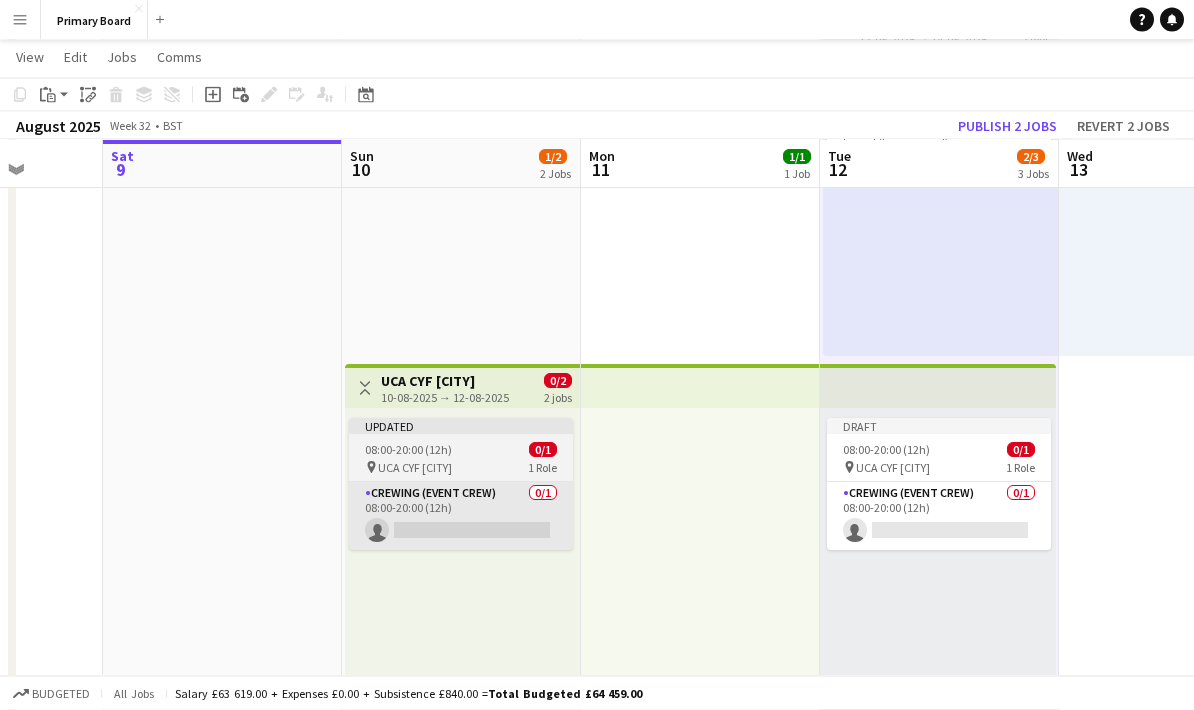 click on "Crewing (Event Crew)   0/1   08:00-20:00 (12h)
single-neutral-actions" at bounding box center (461, 517) 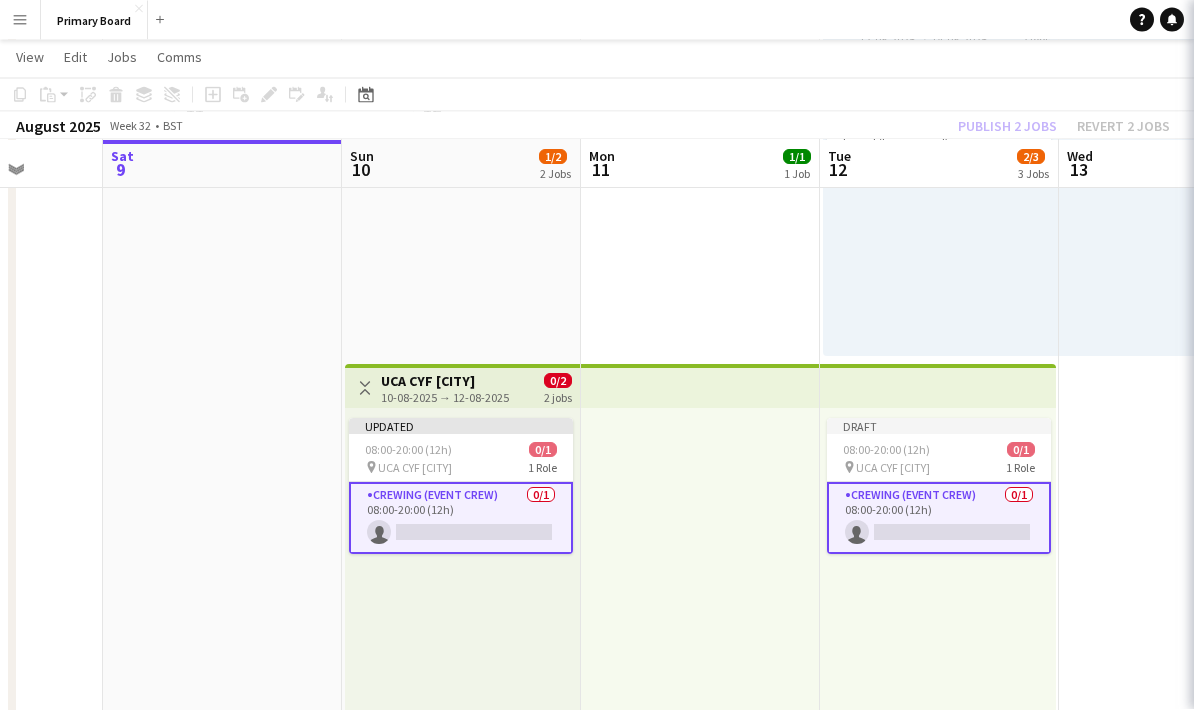 scroll, scrollTop: 584, scrollLeft: 0, axis: vertical 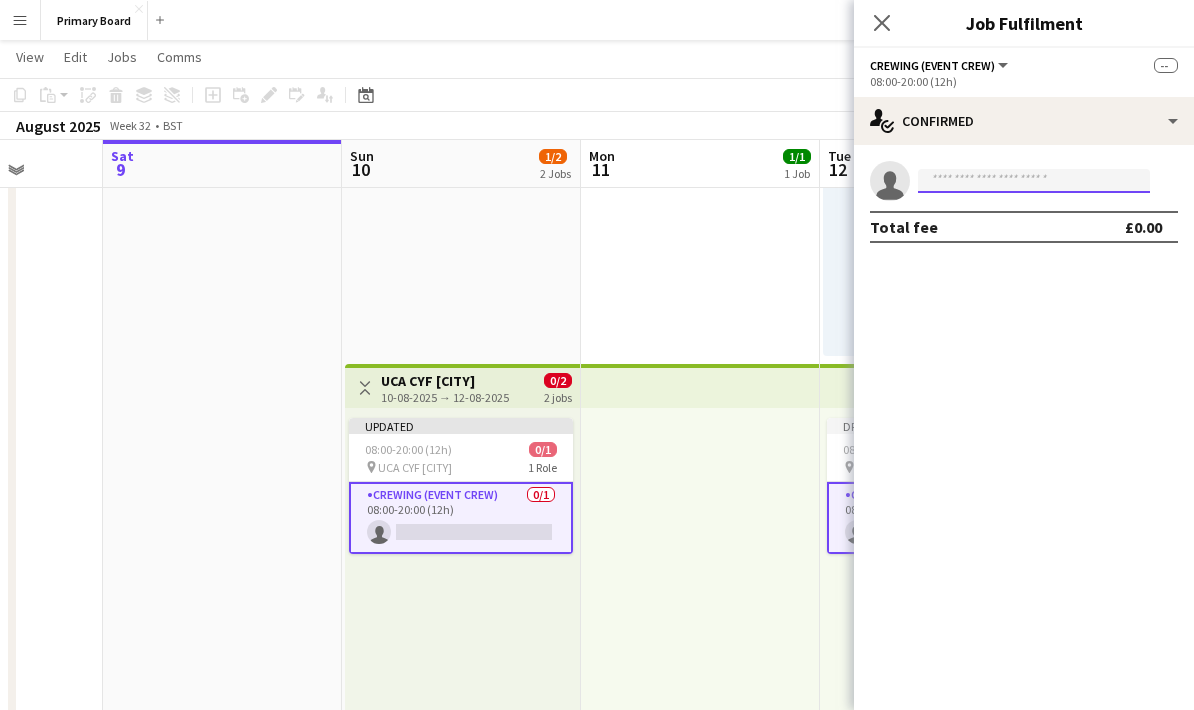 click at bounding box center [1034, 181] 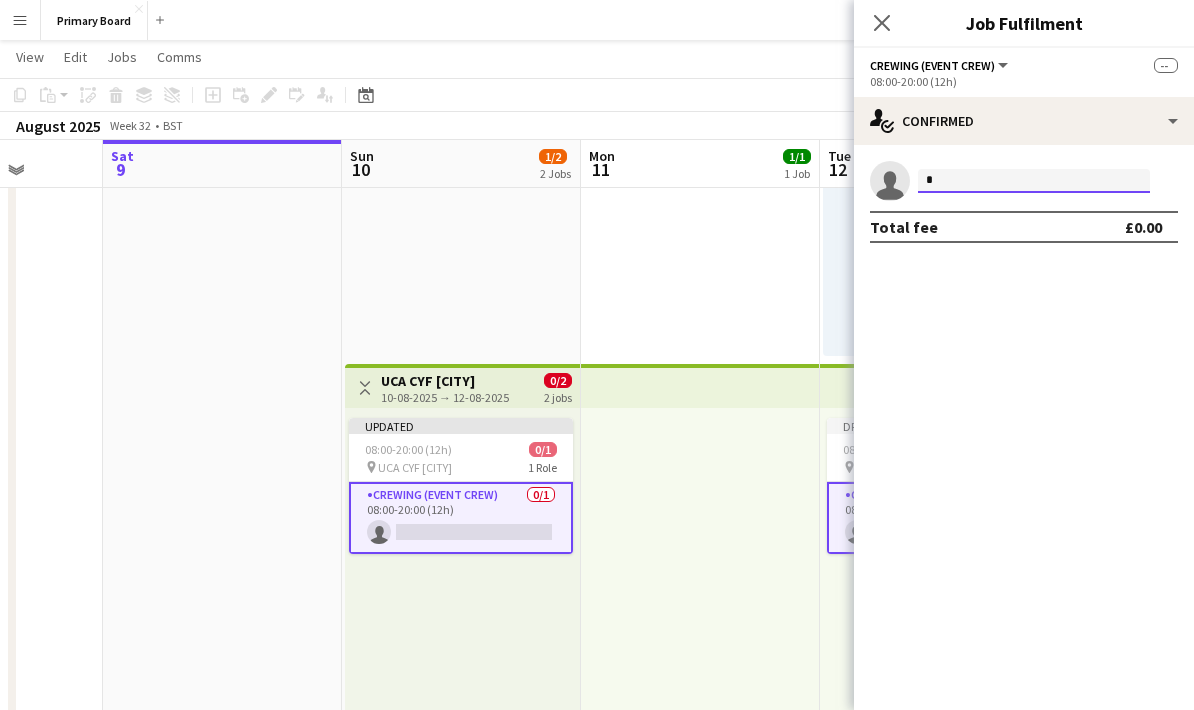 scroll, scrollTop: 583, scrollLeft: 0, axis: vertical 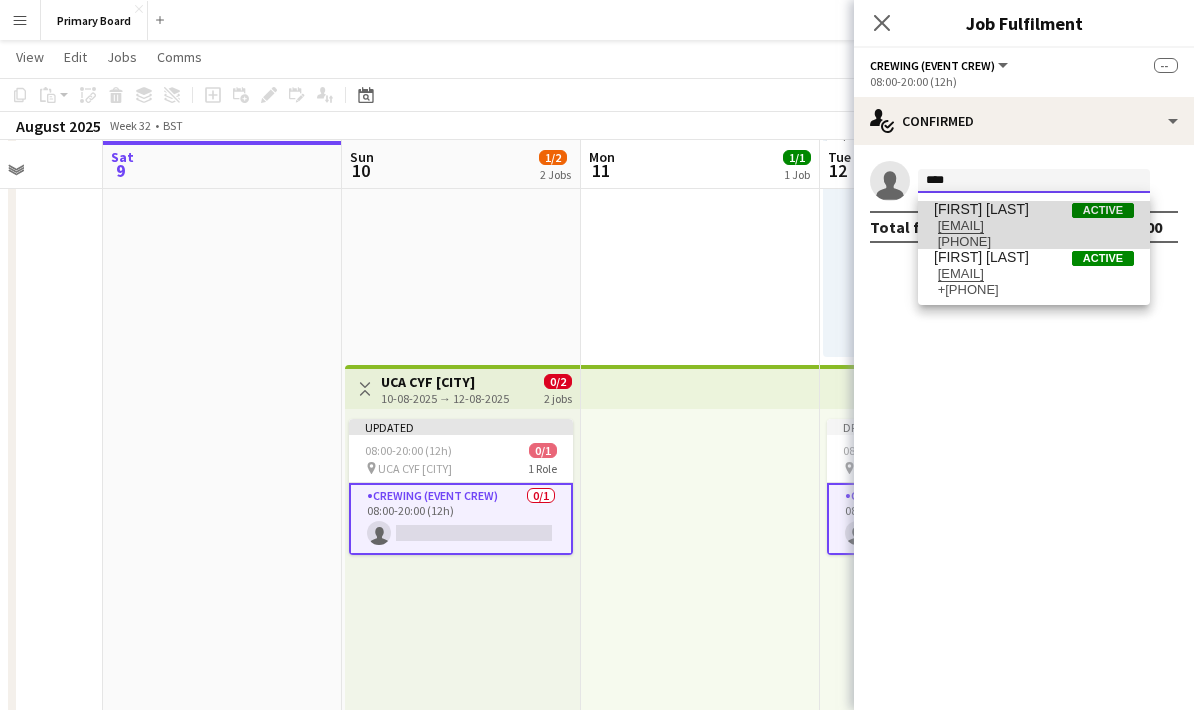type on "****" 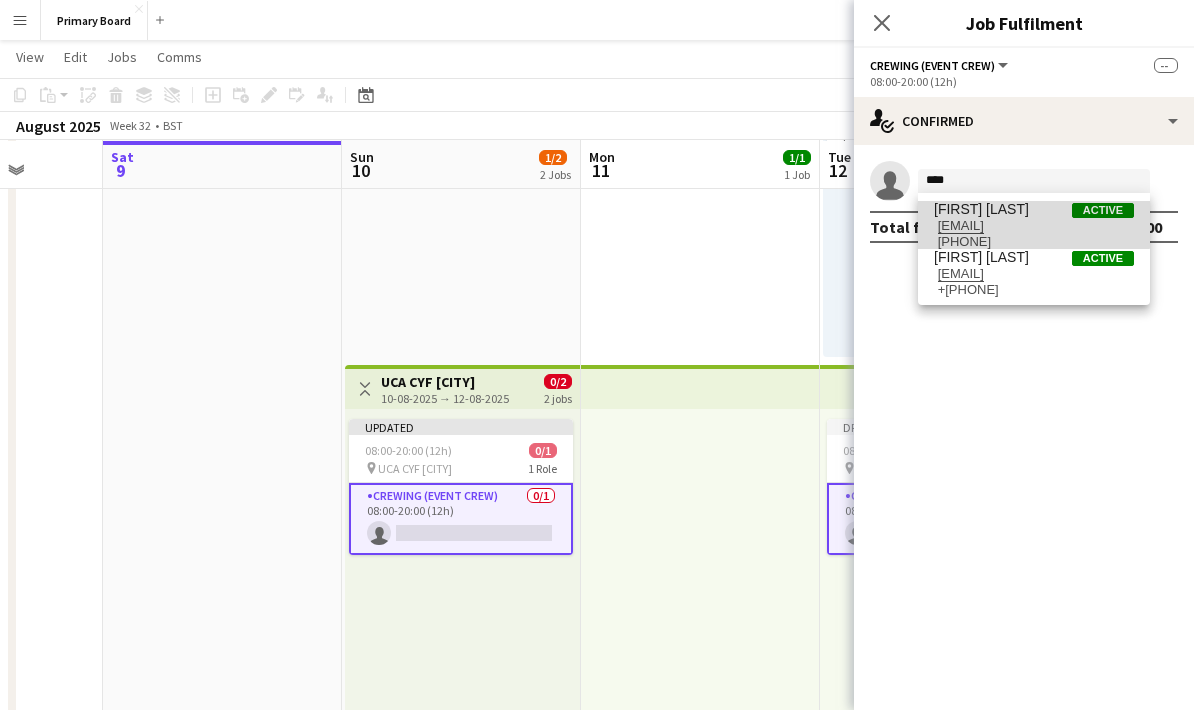 click on "[EMAIL]" at bounding box center (1034, 226) 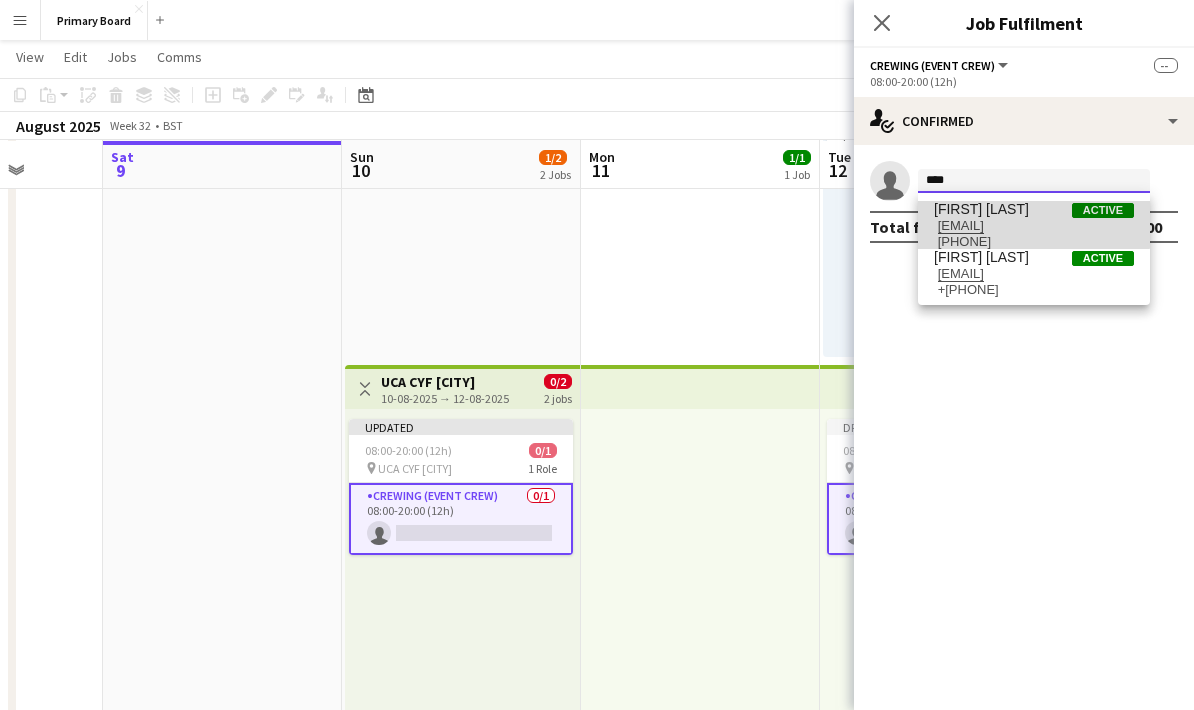 type 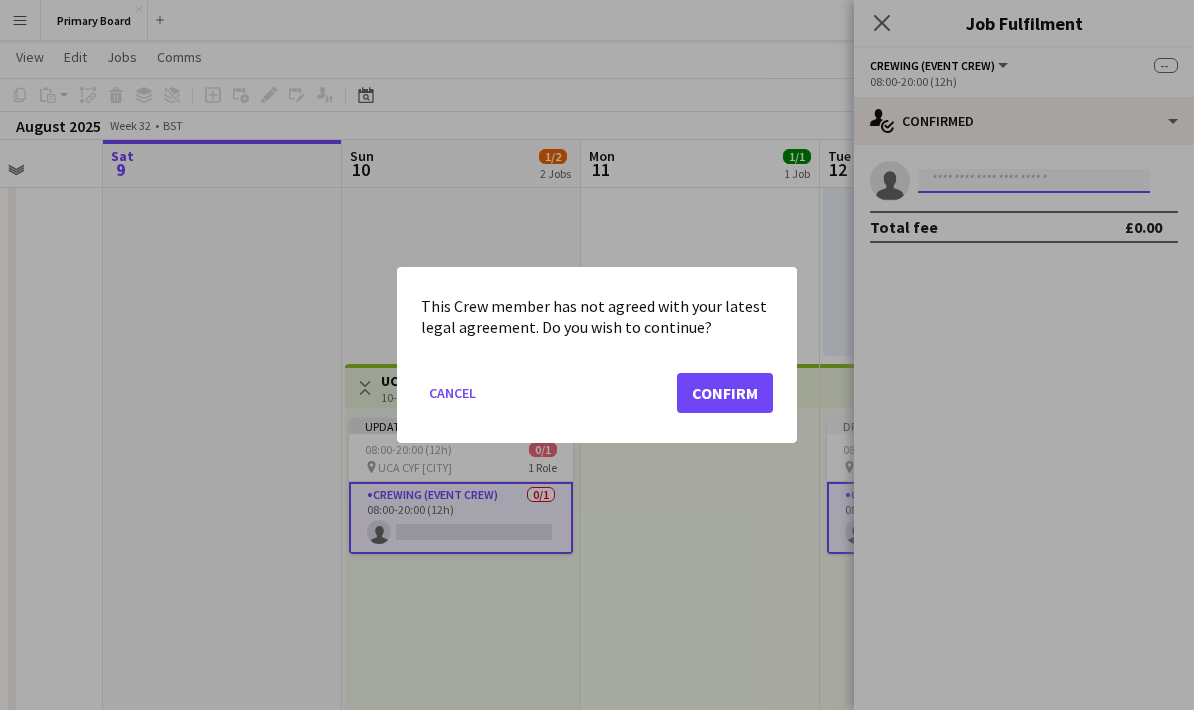 scroll, scrollTop: 0, scrollLeft: 0, axis: both 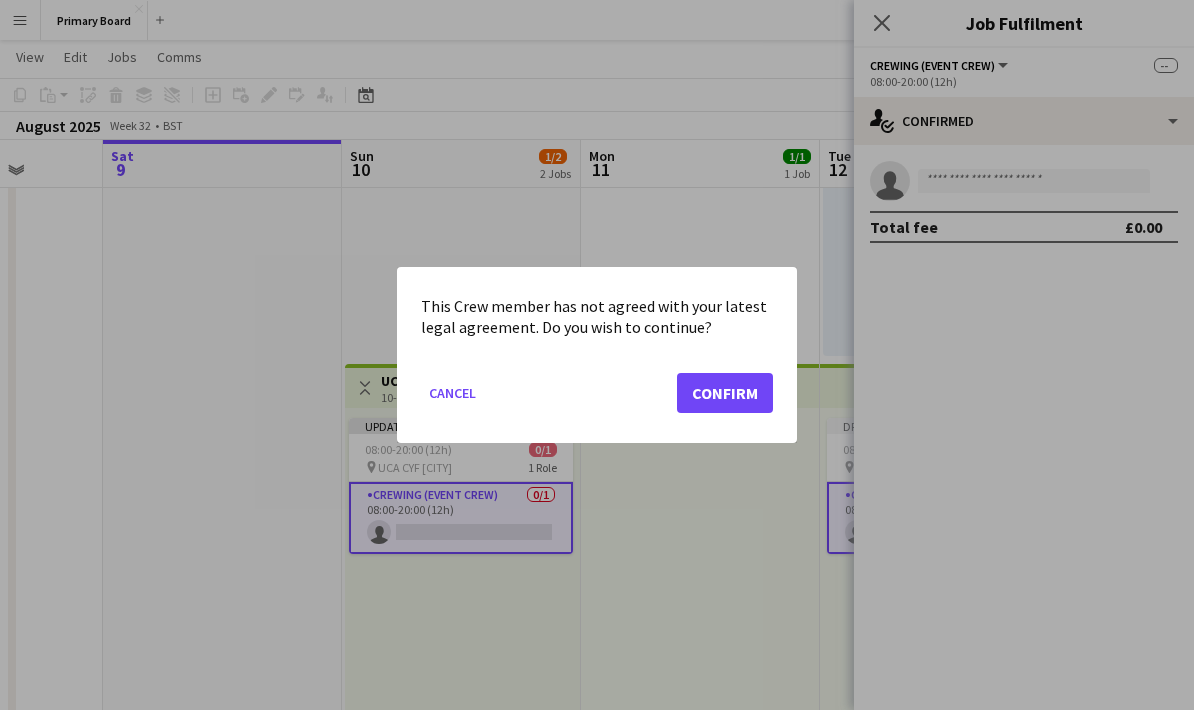 click on "Confirm" 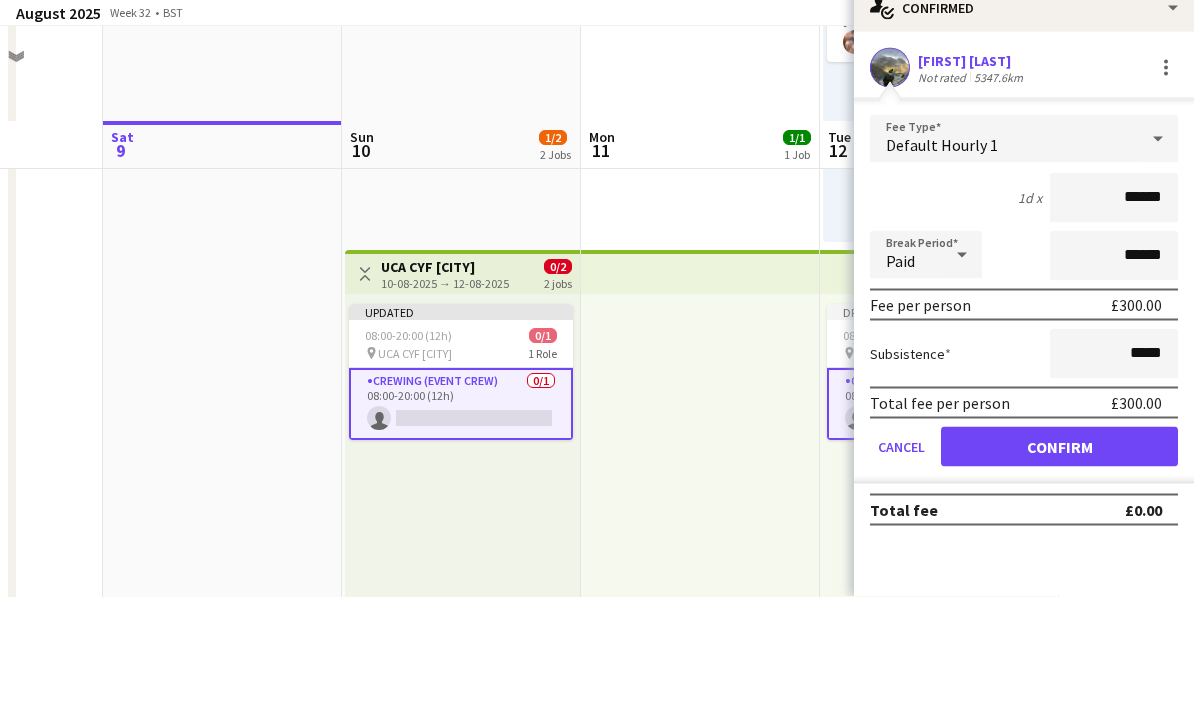 scroll, scrollTop: 584, scrollLeft: 0, axis: vertical 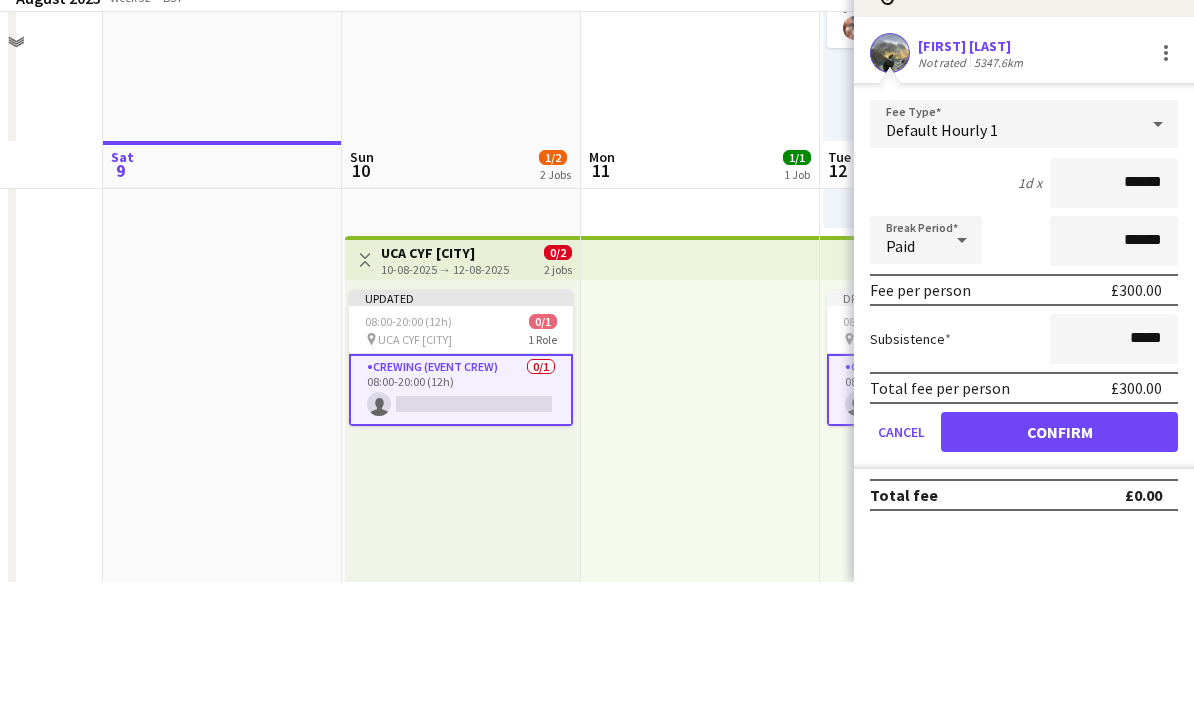 click on "Confirm" at bounding box center [1059, 560] 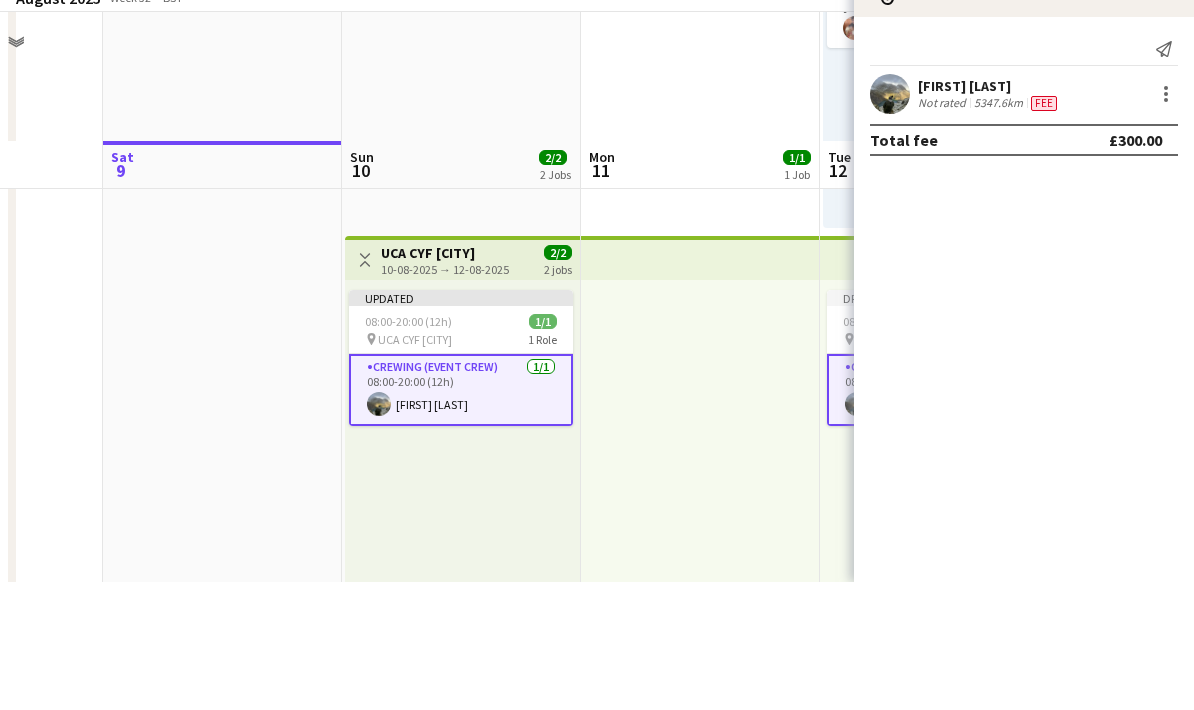 scroll, scrollTop: 713, scrollLeft: 0, axis: vertical 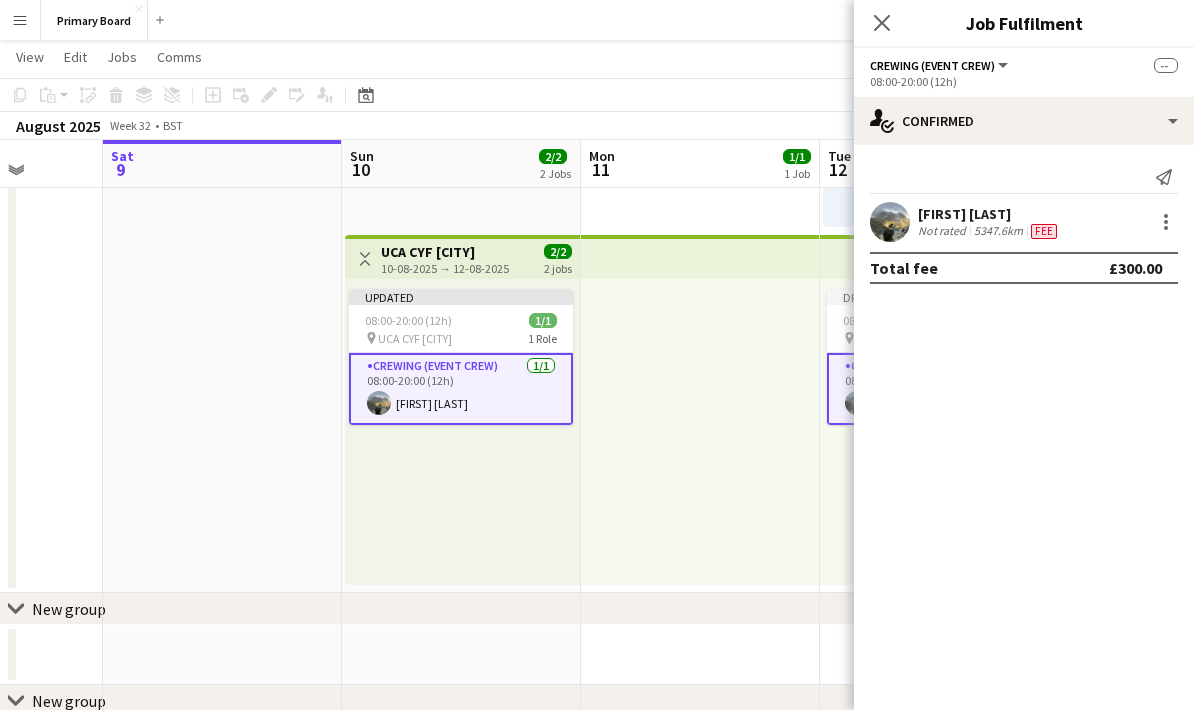 click on "Close pop-in" 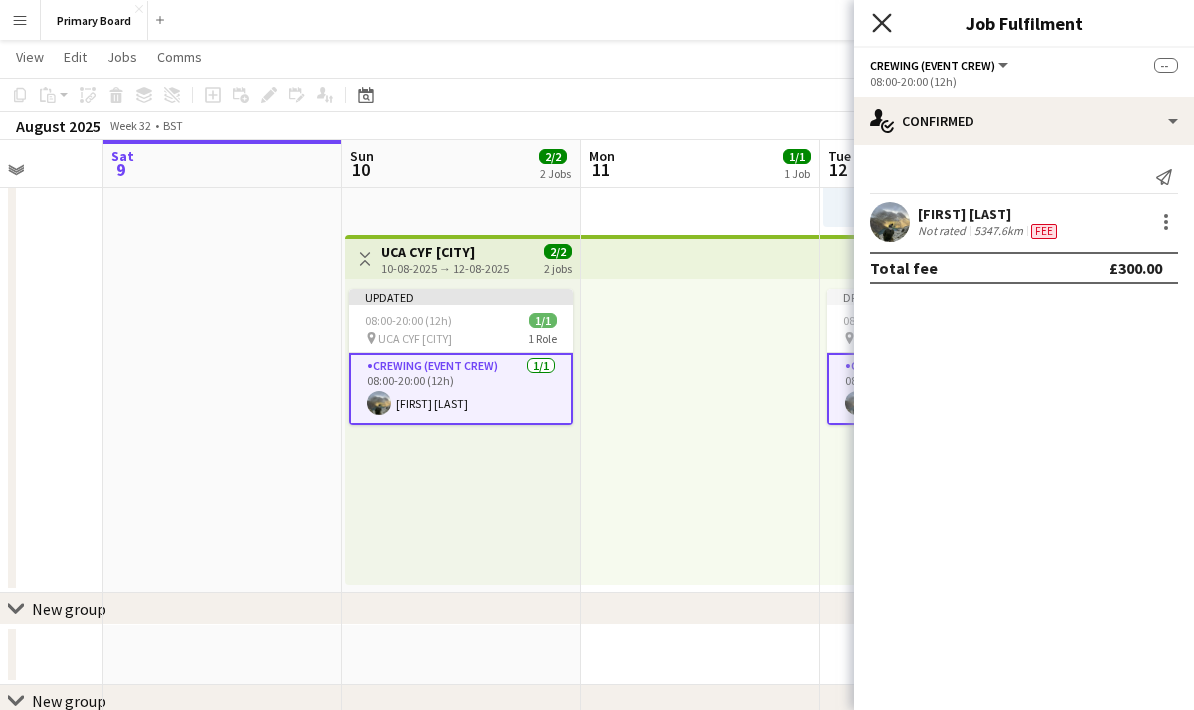click on "Close pop-in" 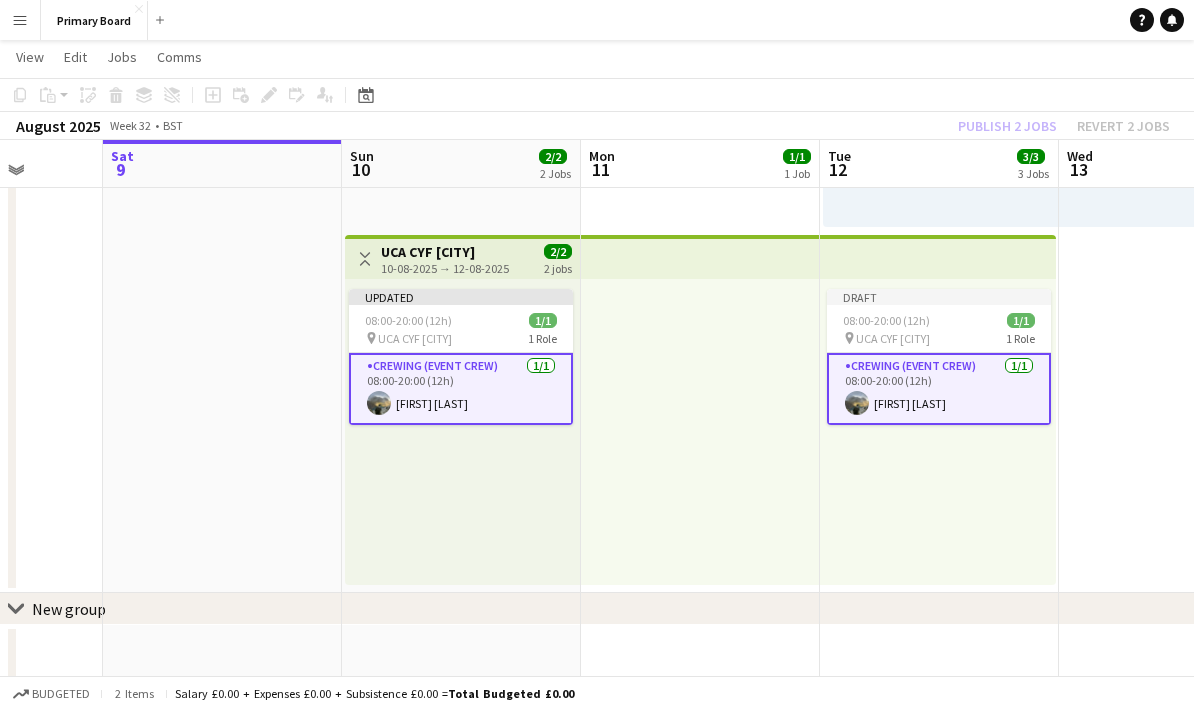 click on "Publish 2 jobs   Revert 2 jobs" 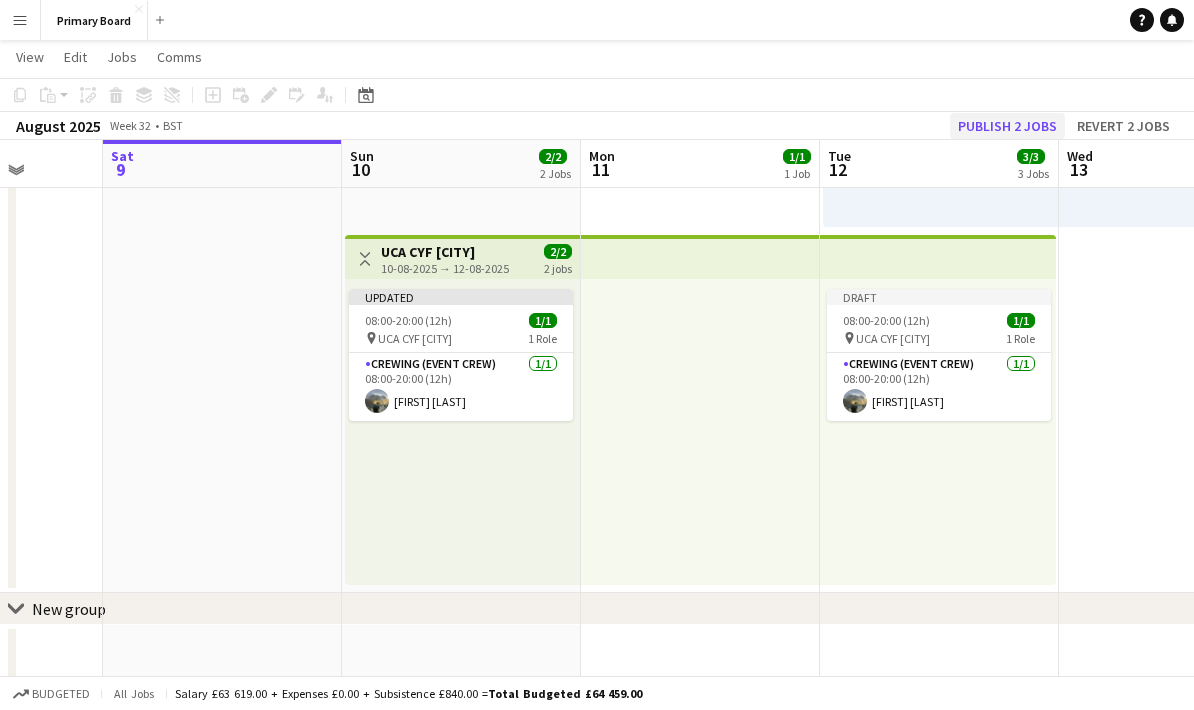 click on "Publish 2 jobs" 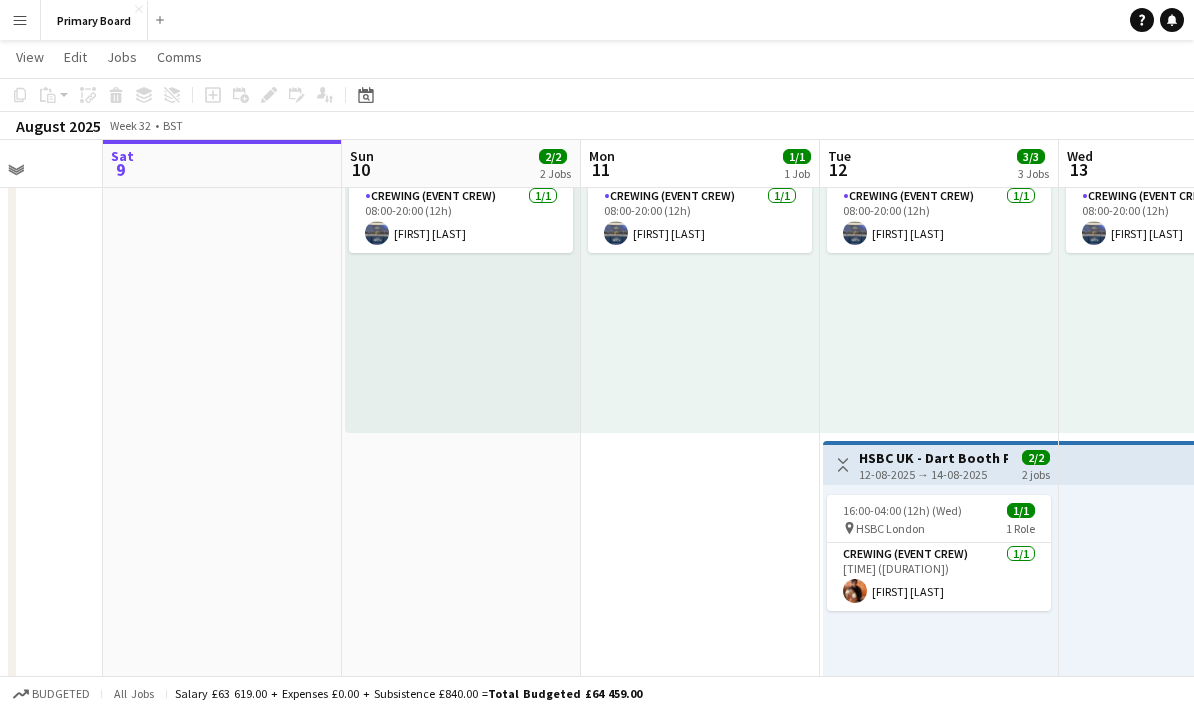 scroll, scrollTop: 147, scrollLeft: 0, axis: vertical 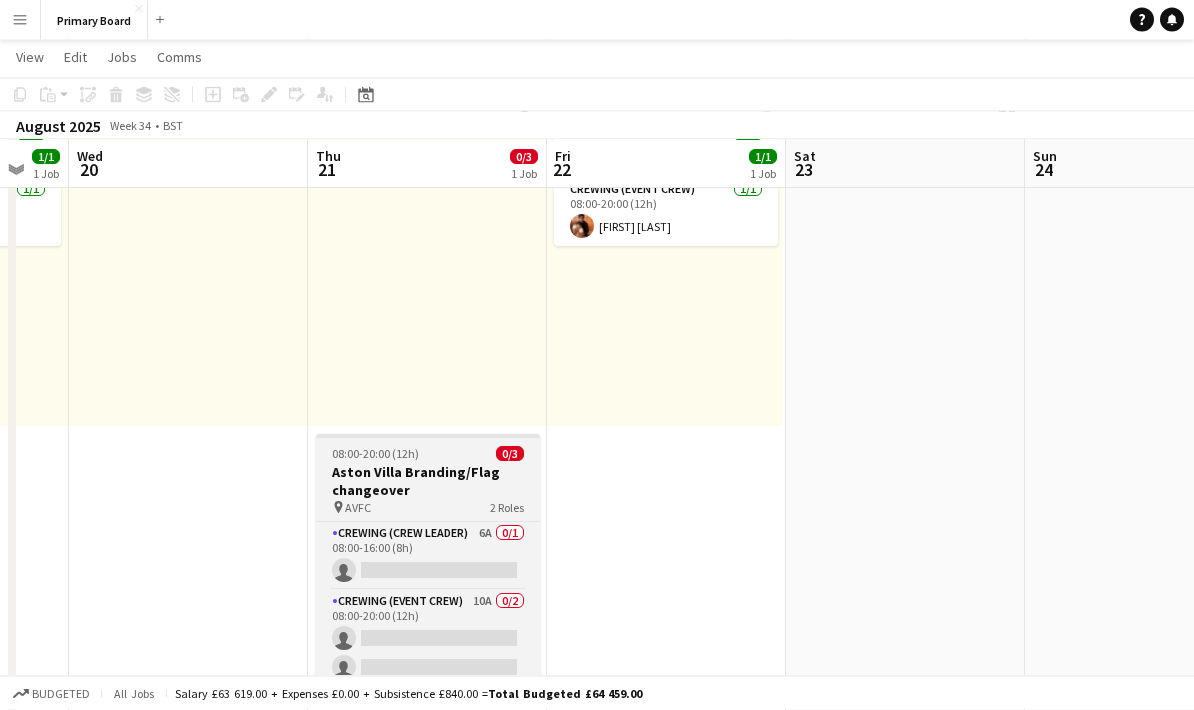 click on "Aston Villa Branding/Flag changeover" at bounding box center (428, 482) 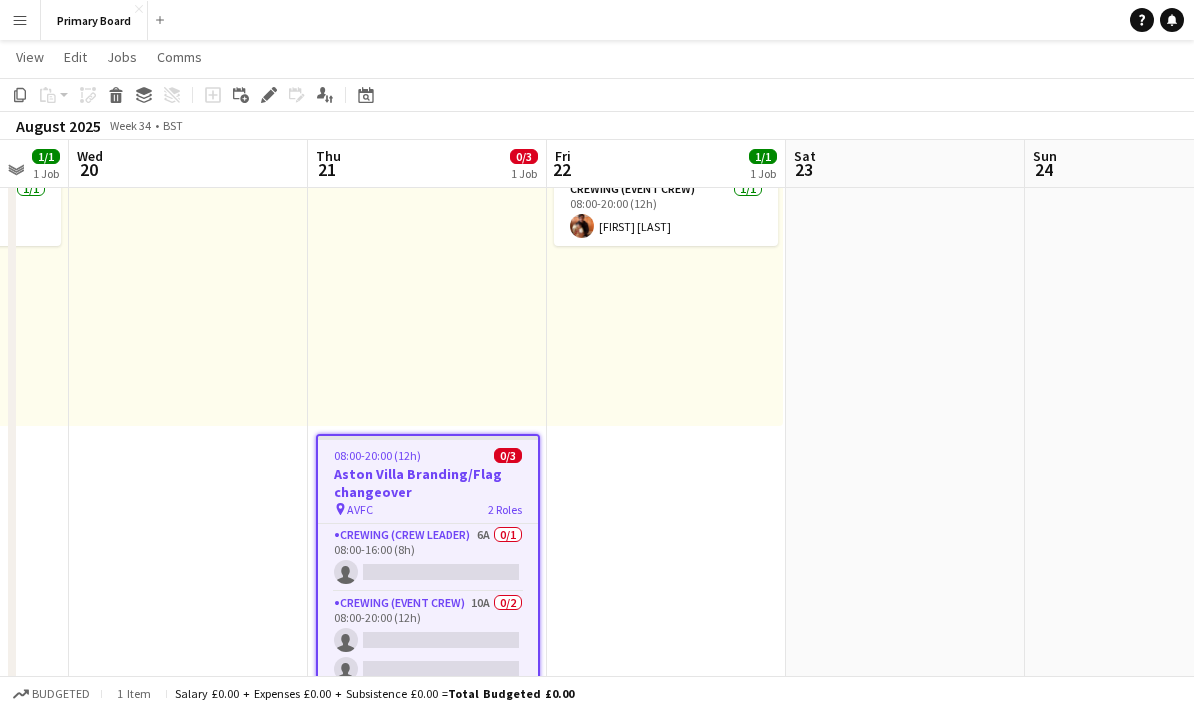 click on "Aston Villa Branding/Flag changeover" at bounding box center [428, 483] 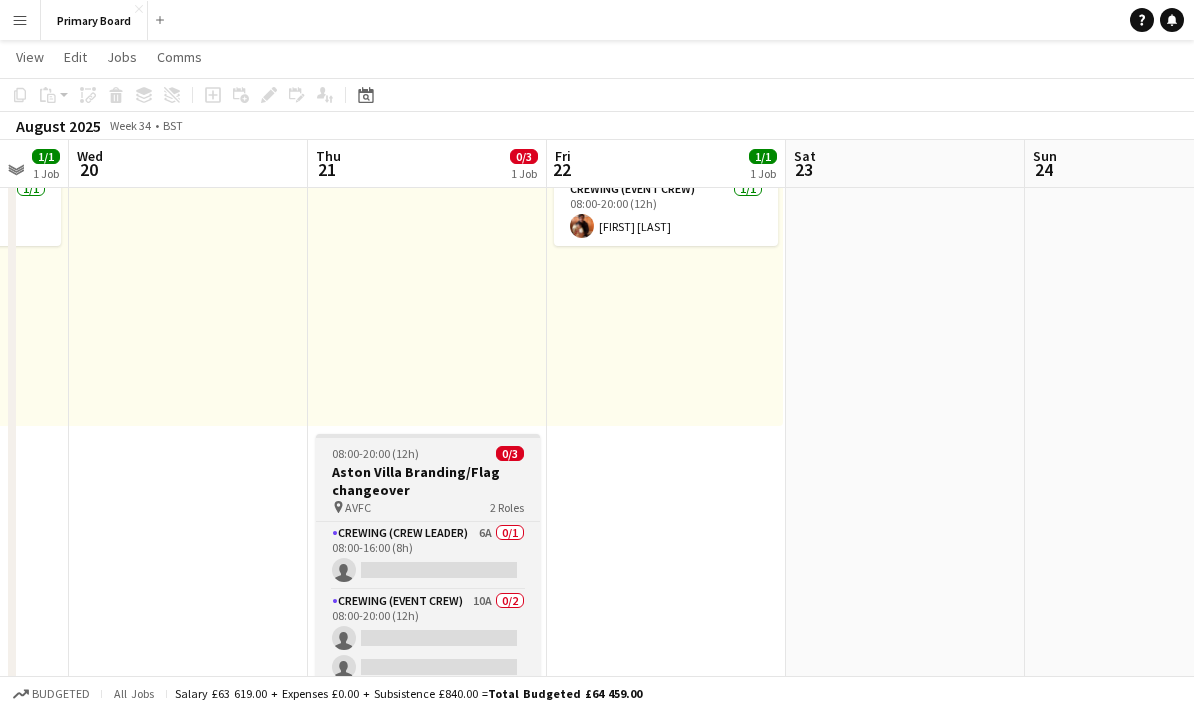 click on "Aston Villa Branding/Flag changeover" at bounding box center (428, 481) 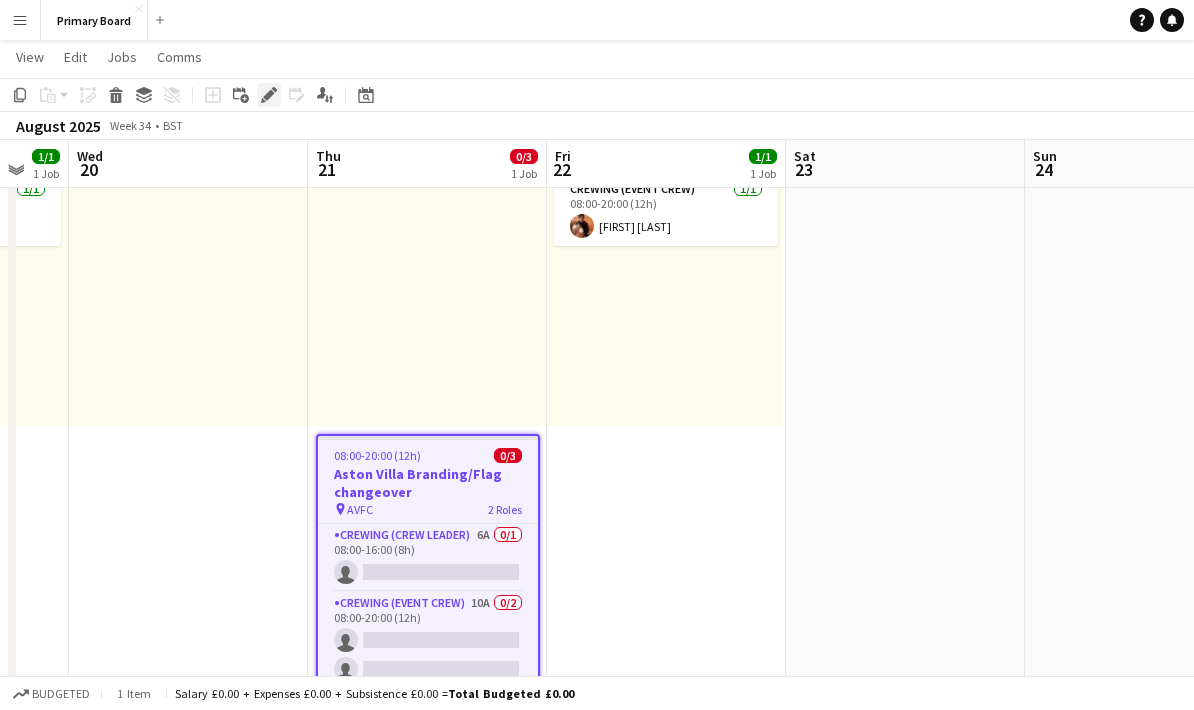click on "Edit" at bounding box center (269, 95) 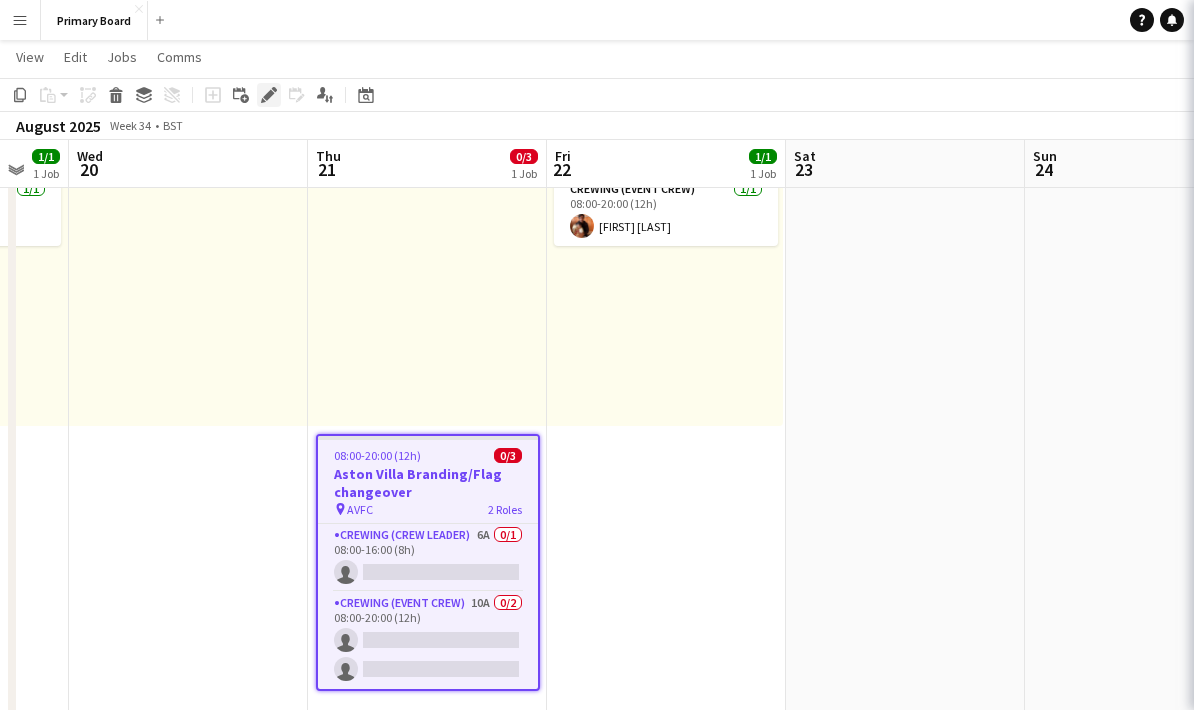 type on "*******" 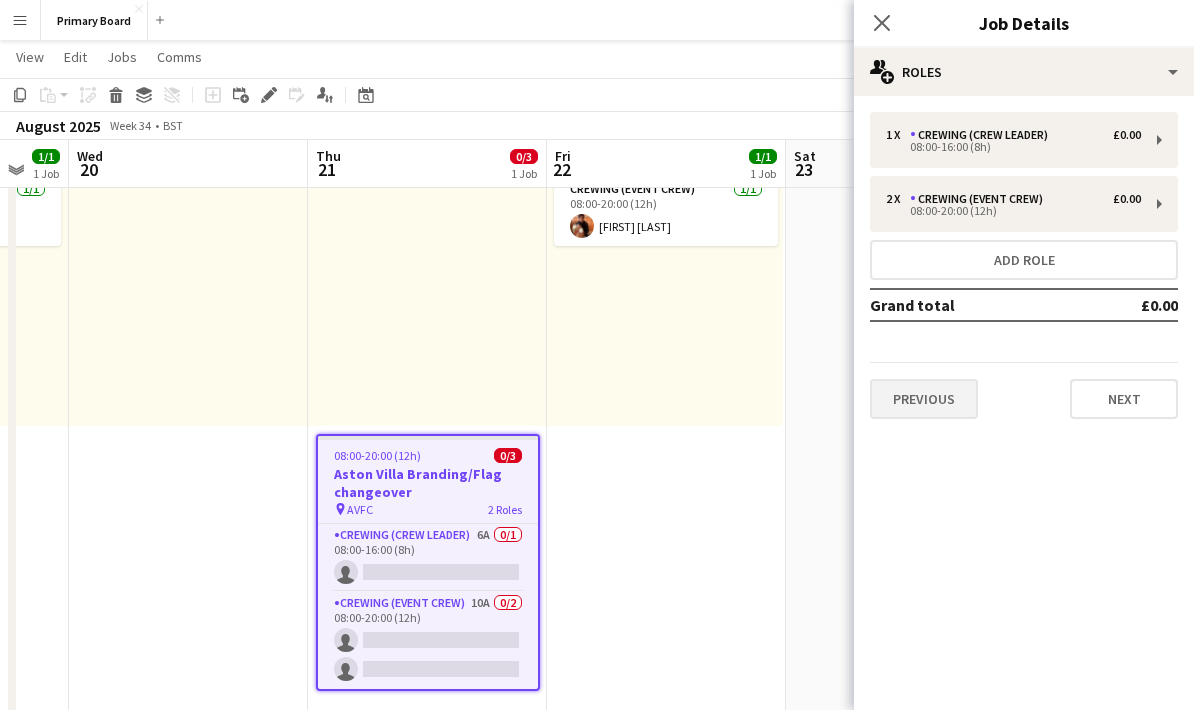 click on "Previous" at bounding box center (924, 399) 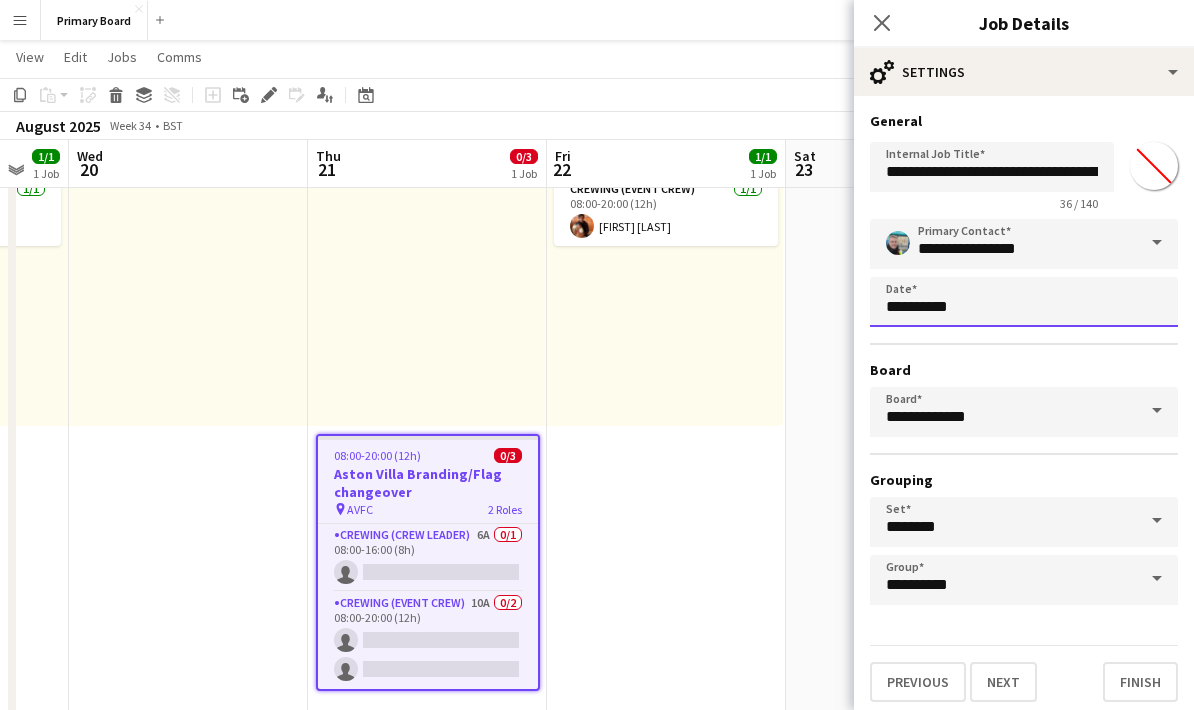 click on "Menu
Boards
Boards   Boards   All jobs   Status
Workforce
Workforce   My Workforce   Recruiting
Comms
Comms
Pay
Pay   Approvals   Payments   Reports
Platform Settings
Platform Settings   App settings   Your settings   Profiles
Training Academy
Training Academy
Knowledge Base
Knowledge Base
Product Updates
Product Updates   Log Out   Privacy   Primary Board
Close
Add
Help
Notifications
Primary Board   View  Day view expanded Day view collapsed Month view Date picker Jump to today Expand Linked Jobs Collapse Linked Jobs  Edit  Copy" at bounding box center (597, 714) 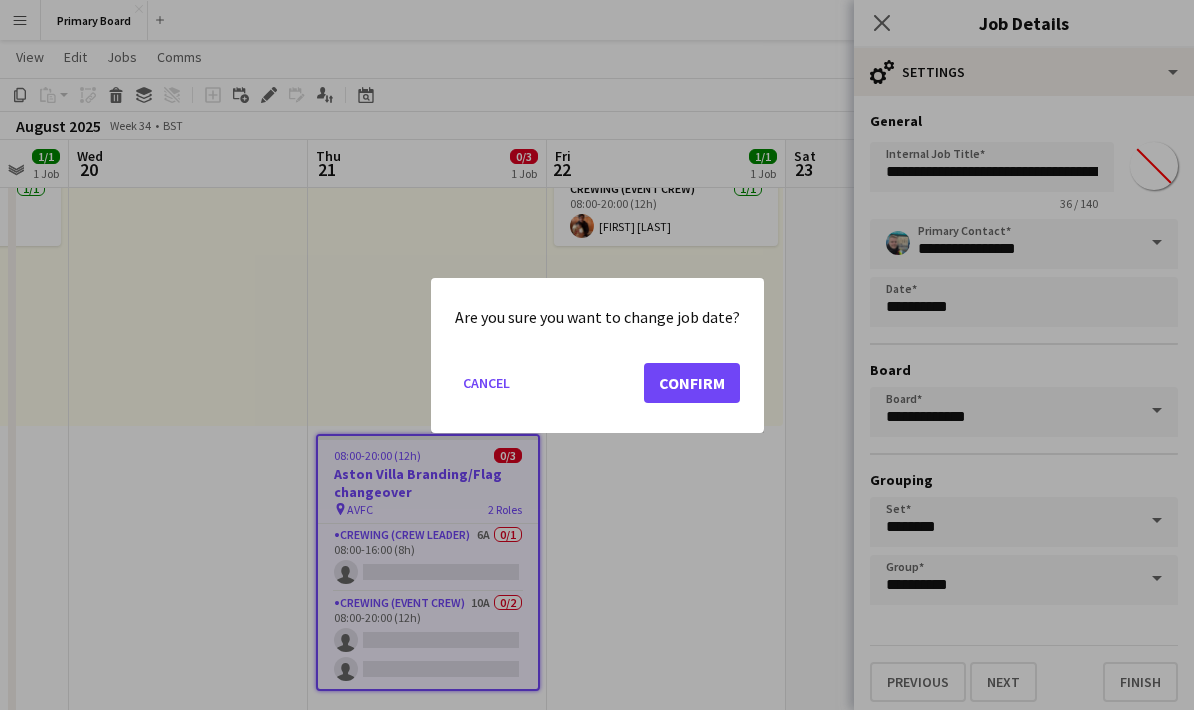 click on "Confirm" 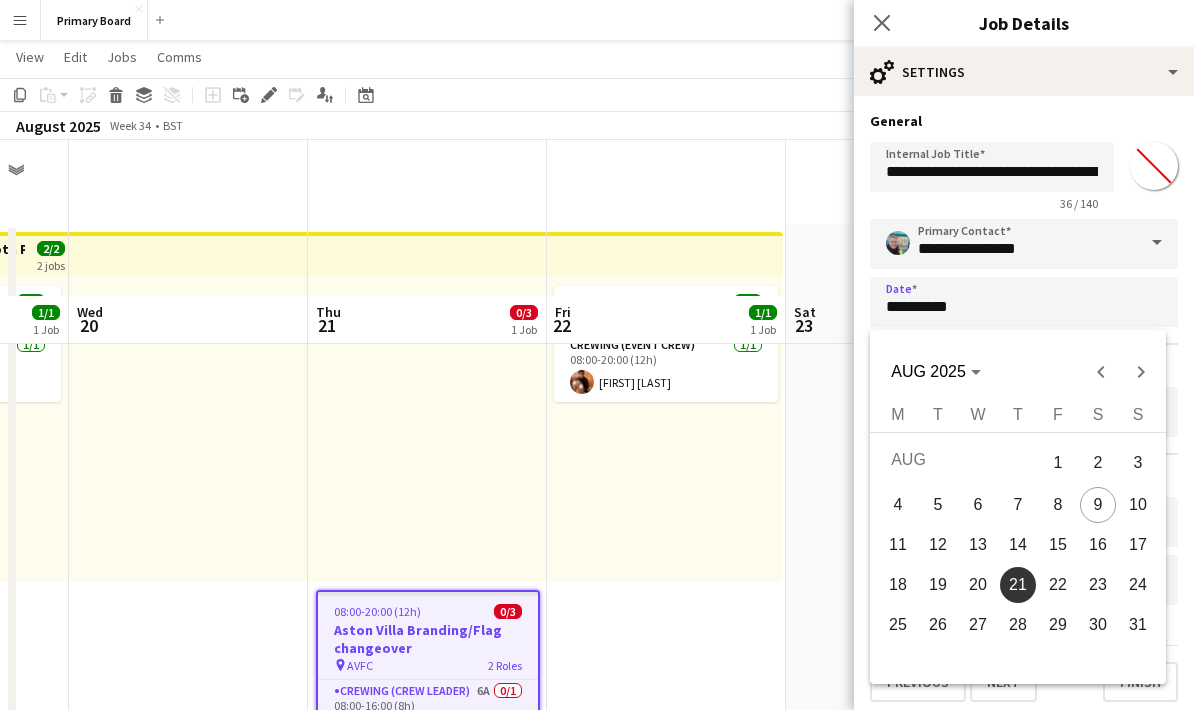 scroll, scrollTop: 156, scrollLeft: 0, axis: vertical 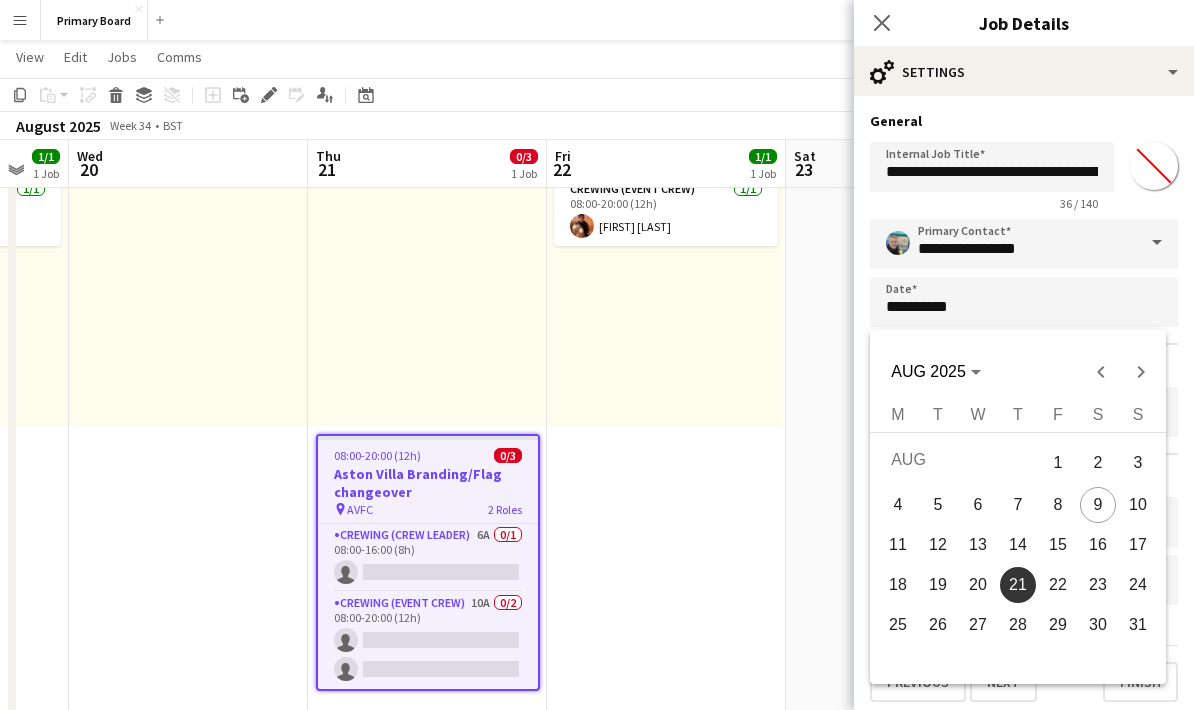 click on "15" at bounding box center [1058, 545] 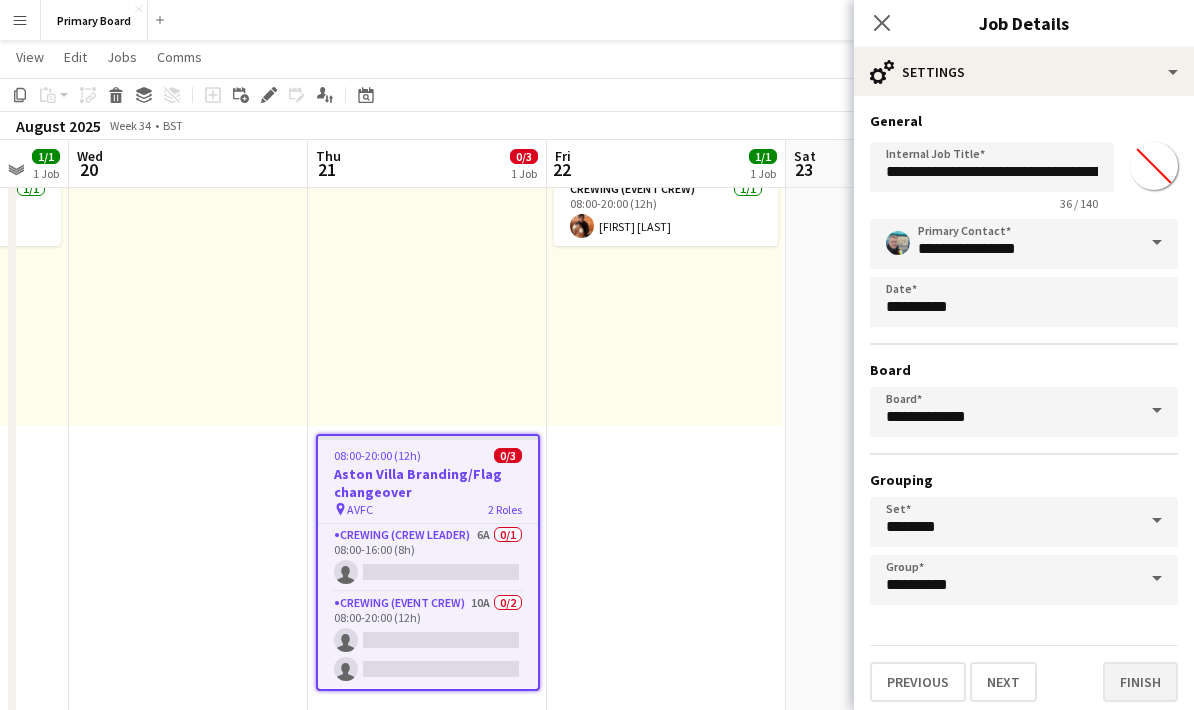 click on "Finish" at bounding box center (1140, 682) 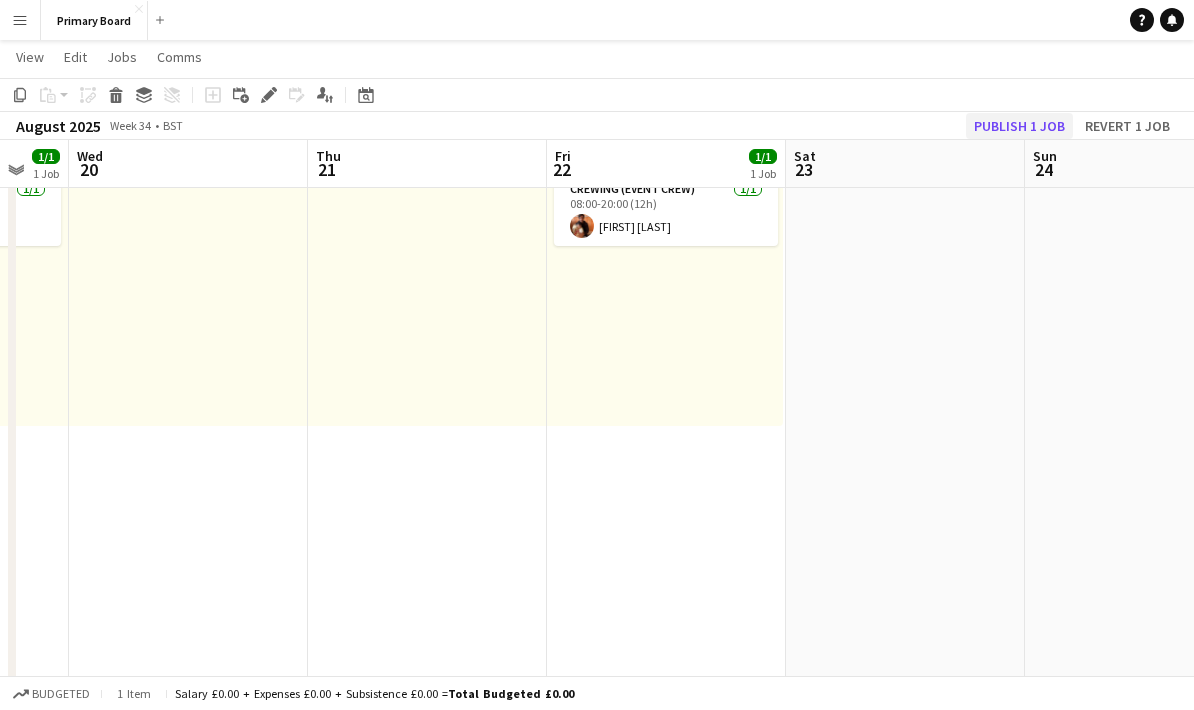 click on "Publish 1 job" 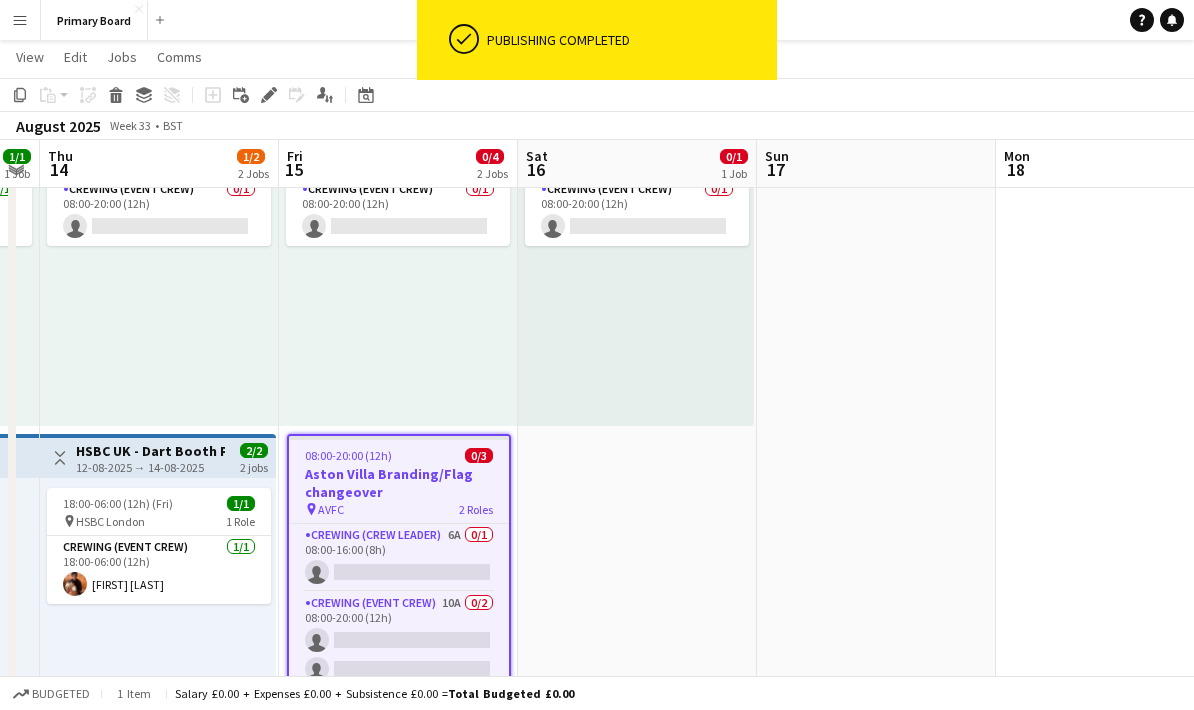 scroll, scrollTop: 0, scrollLeft: 630, axis: horizontal 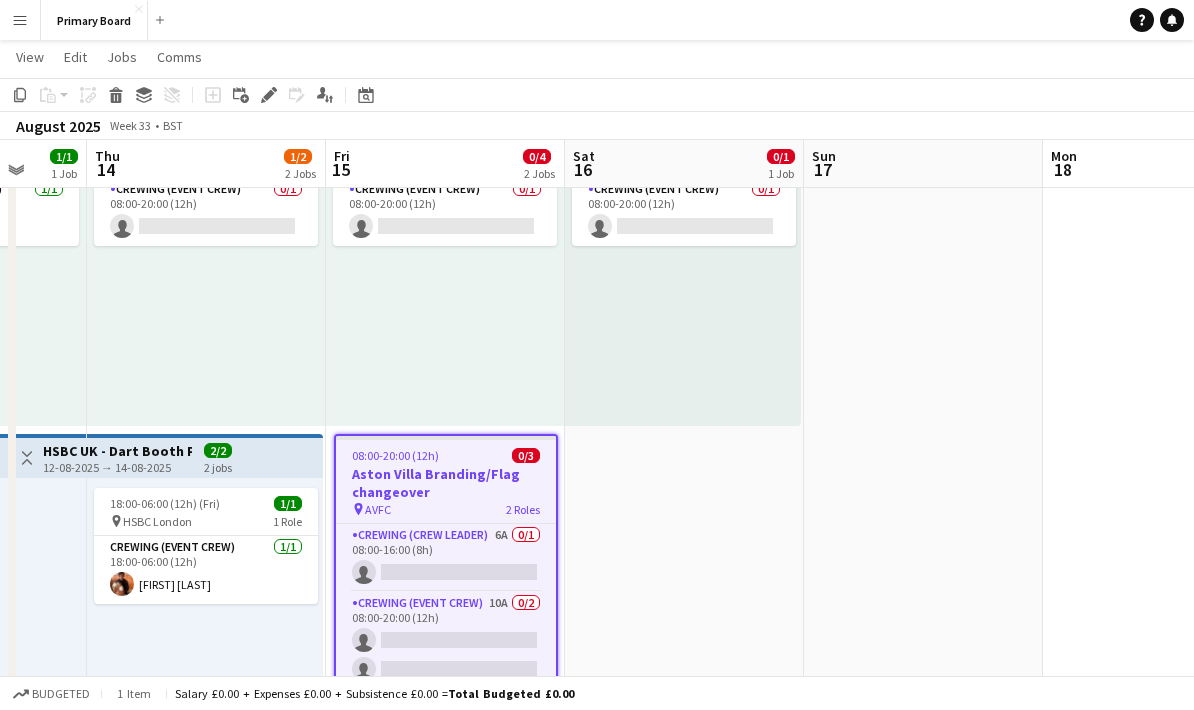 click on "[TIME] ([DURATION]) 0/1
pin
St Andrews Golf Club 1 Role Crewing (Event Crew) 0/1 [TIME] ([DURATION])
single-neutral-actions" at bounding box center [684, 609] 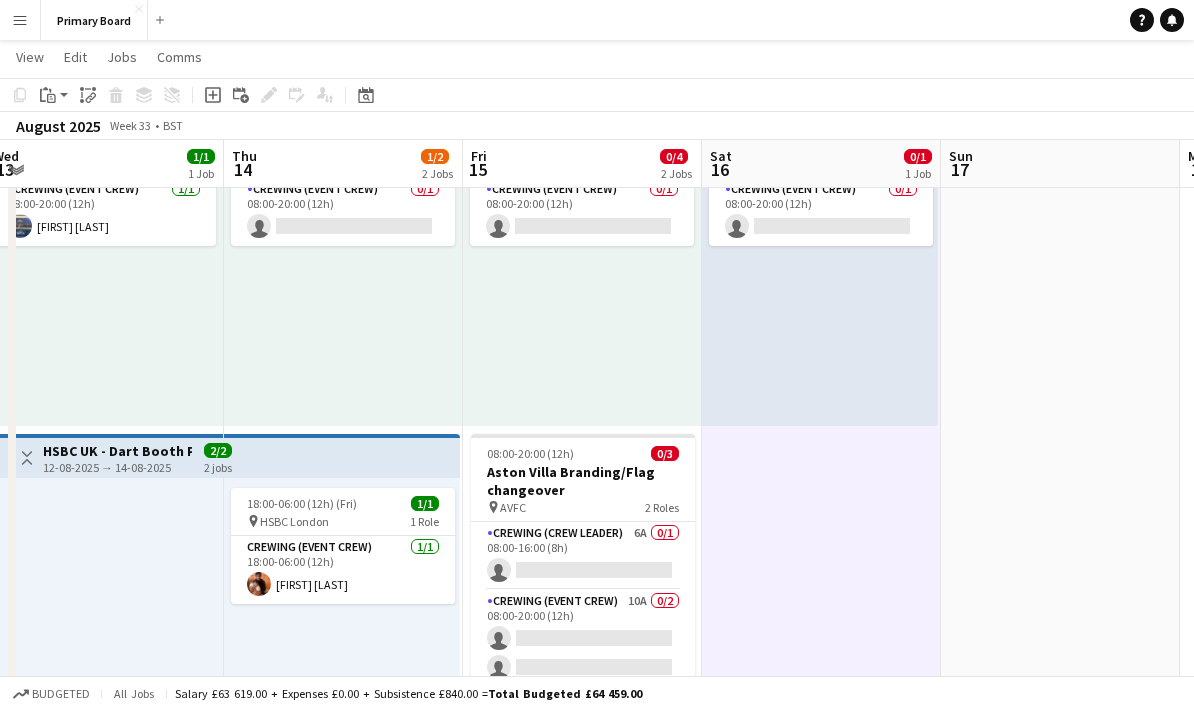 scroll, scrollTop: 0, scrollLeft: 627, axis: horizontal 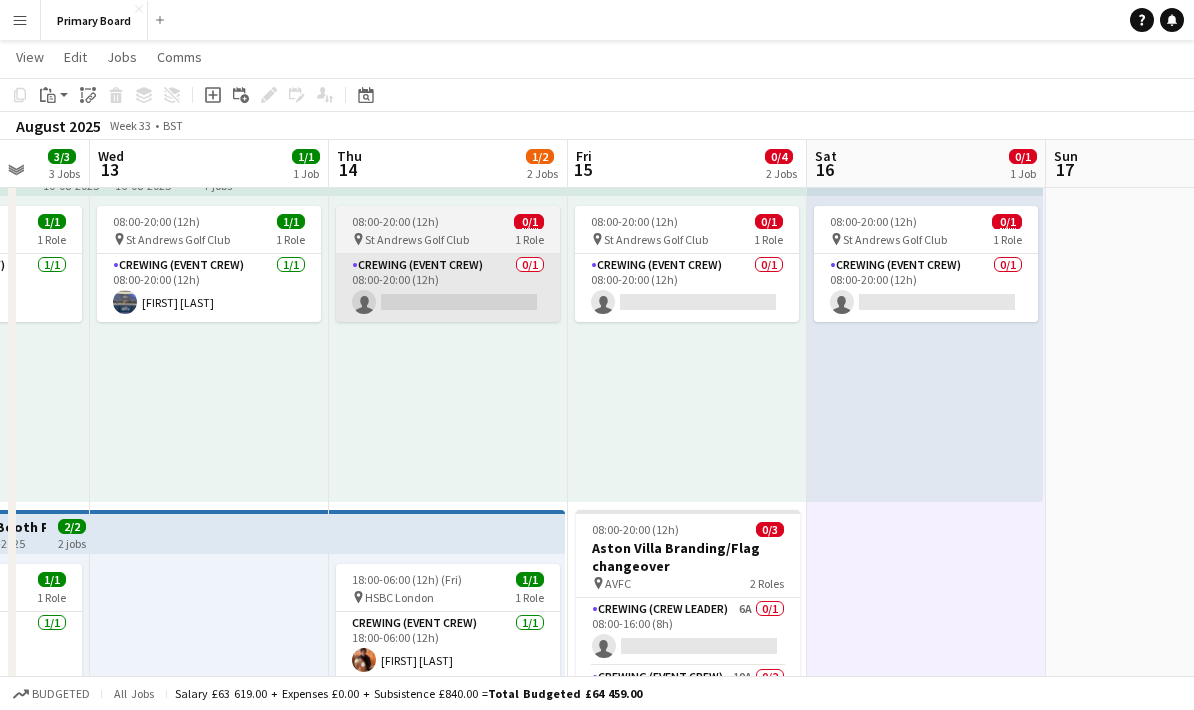 click on "Crewing (Event Crew)   0/1   08:00-20:00 (12h)
single-neutral-actions" at bounding box center [448, 288] 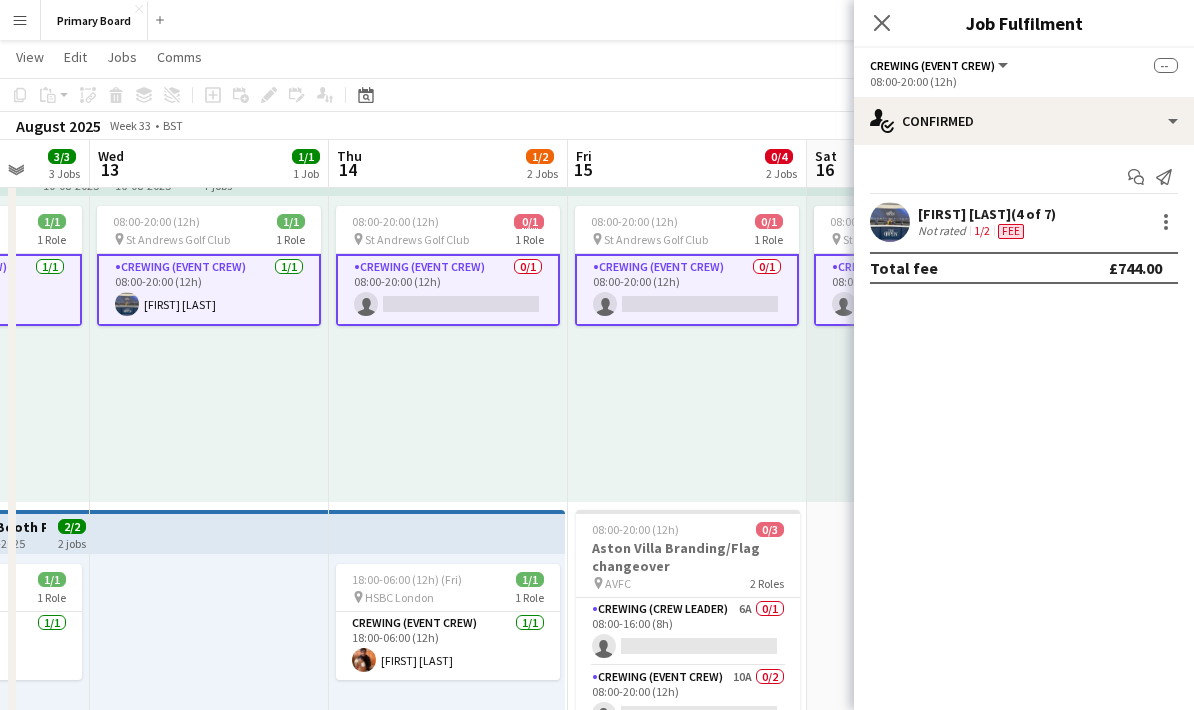 click on "Crewing (Event Crew)   0/1   08:00-20:00 (12h)
single-neutral-actions" at bounding box center [448, 290] 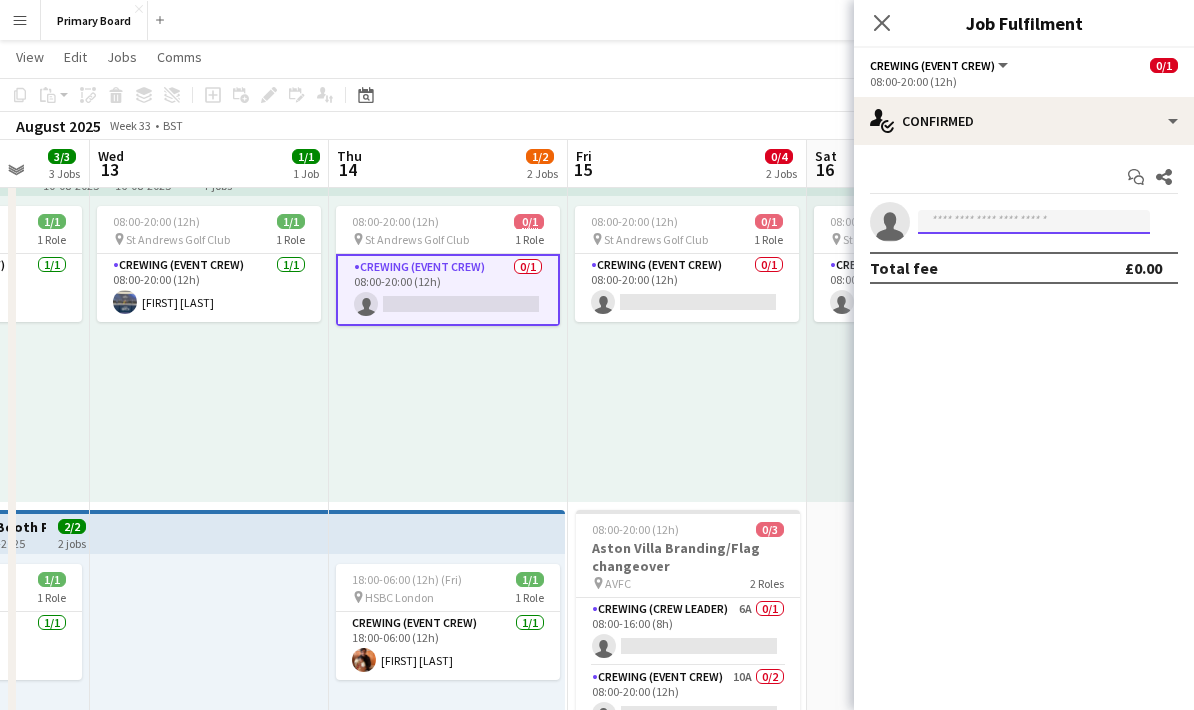 click at bounding box center [1034, 222] 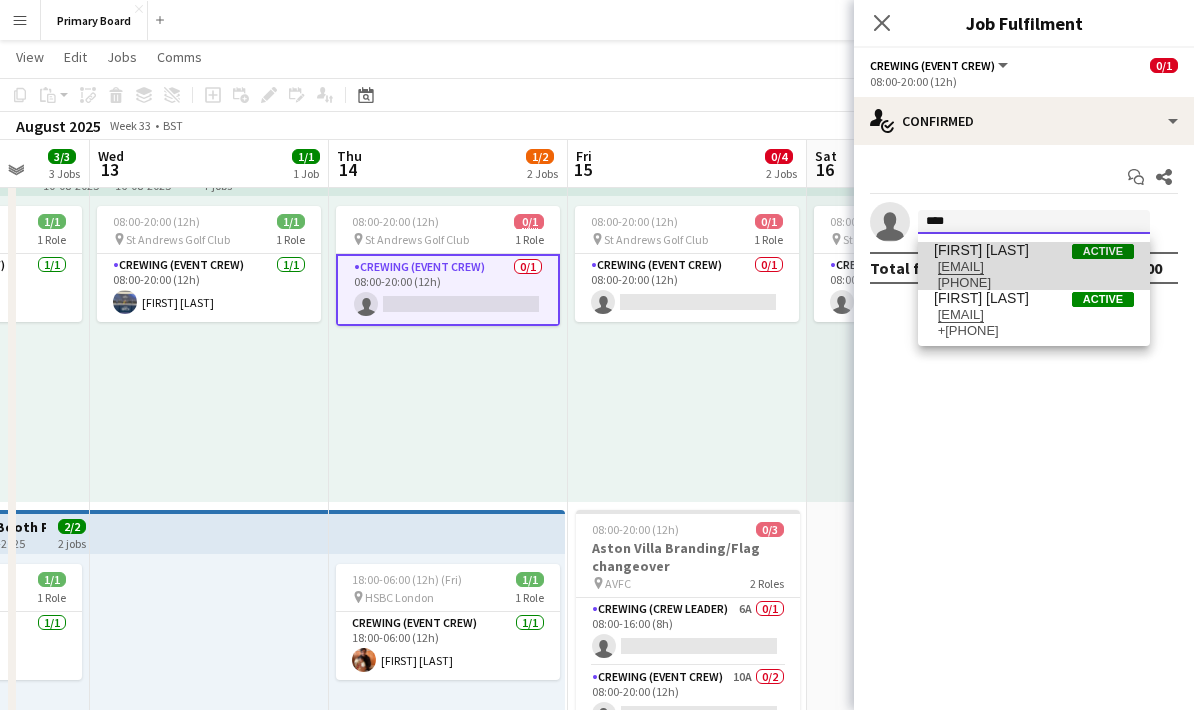 type on "****" 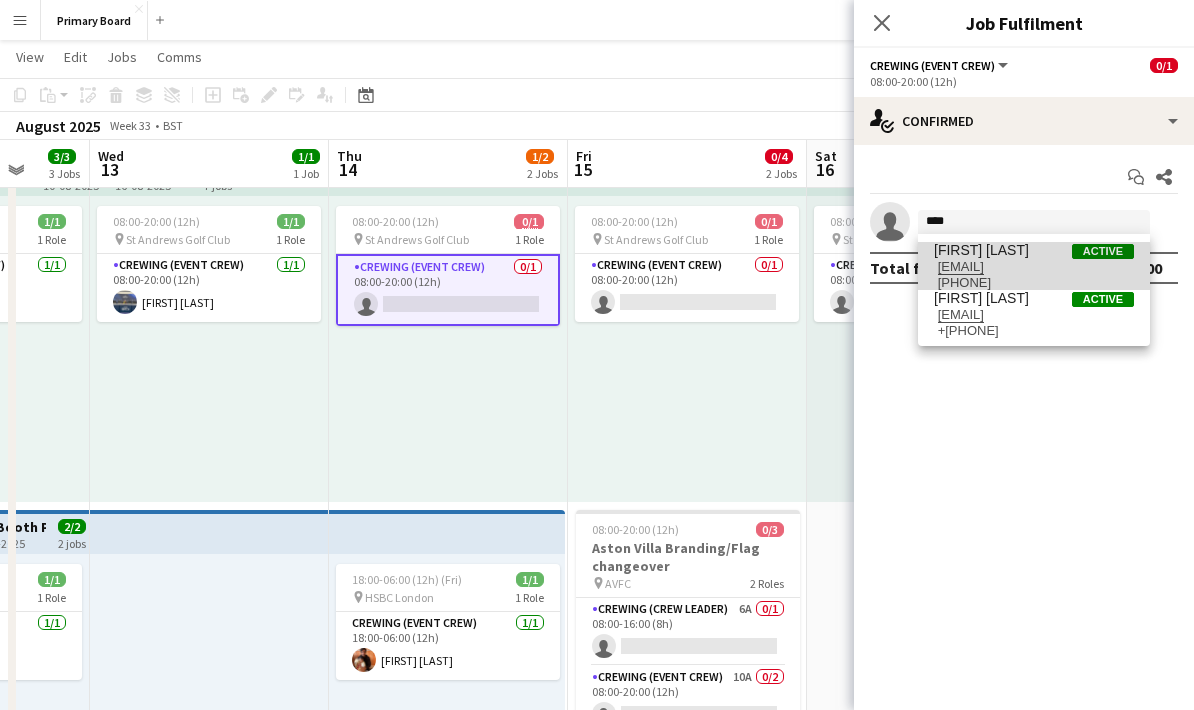 click on "[EMAIL]" at bounding box center (1034, 267) 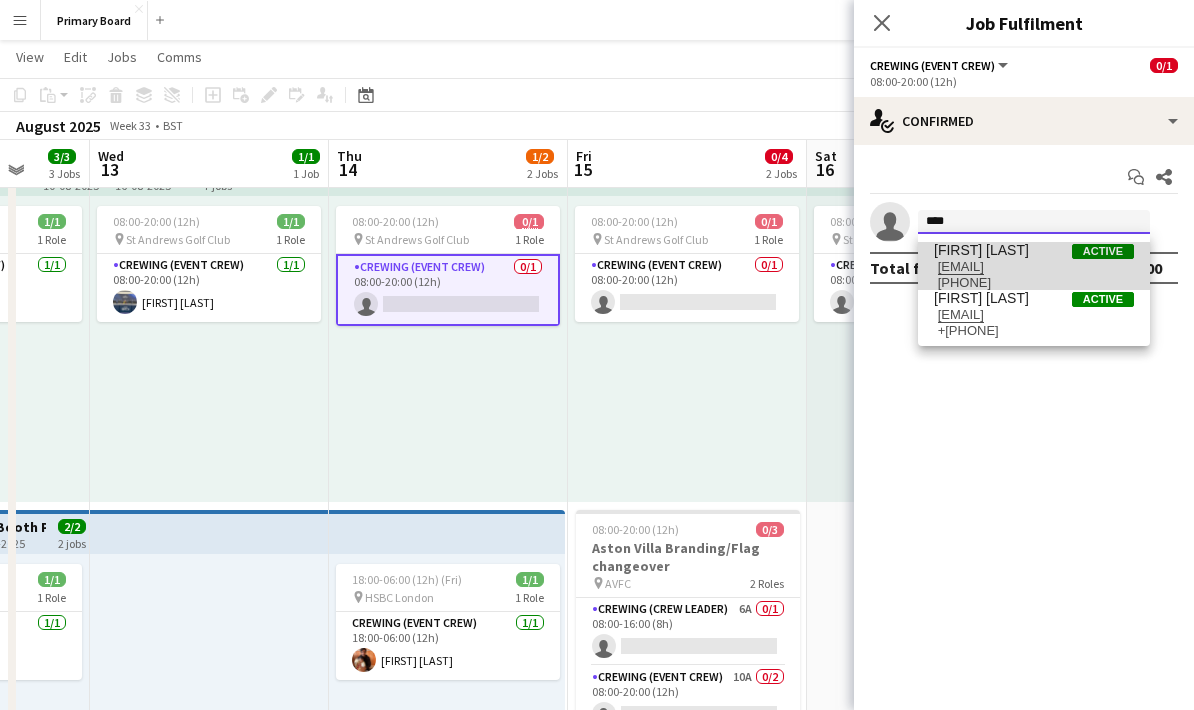 type 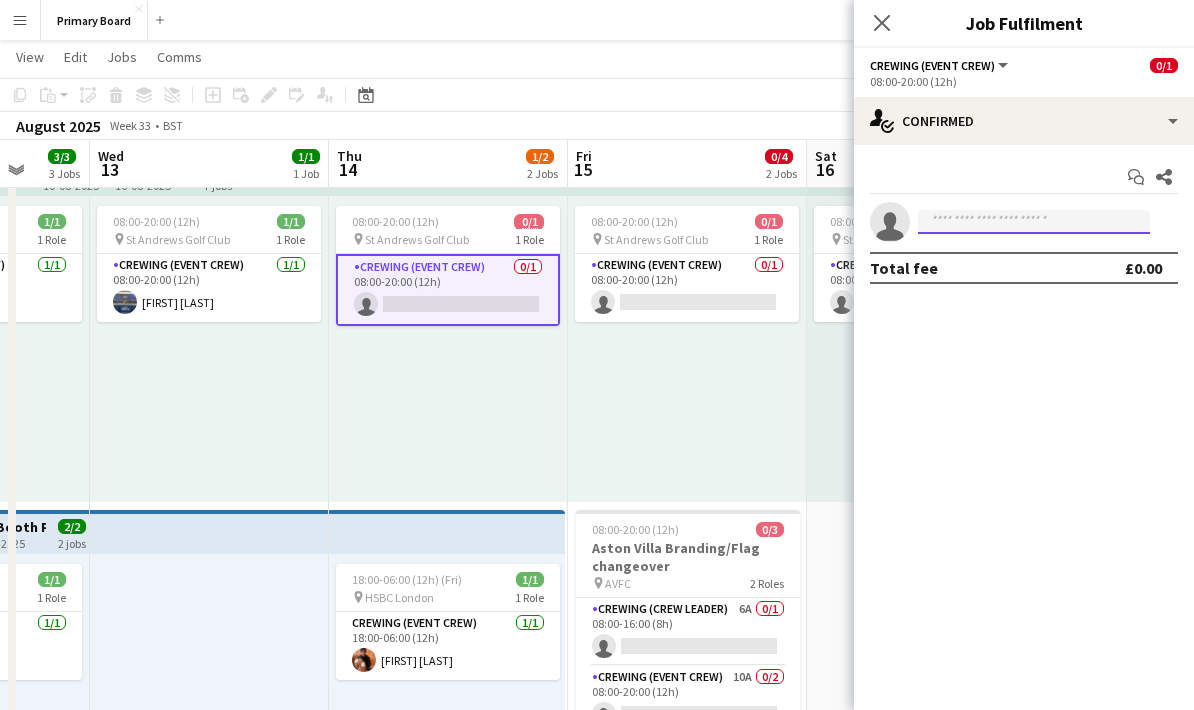scroll, scrollTop: 0, scrollLeft: 0, axis: both 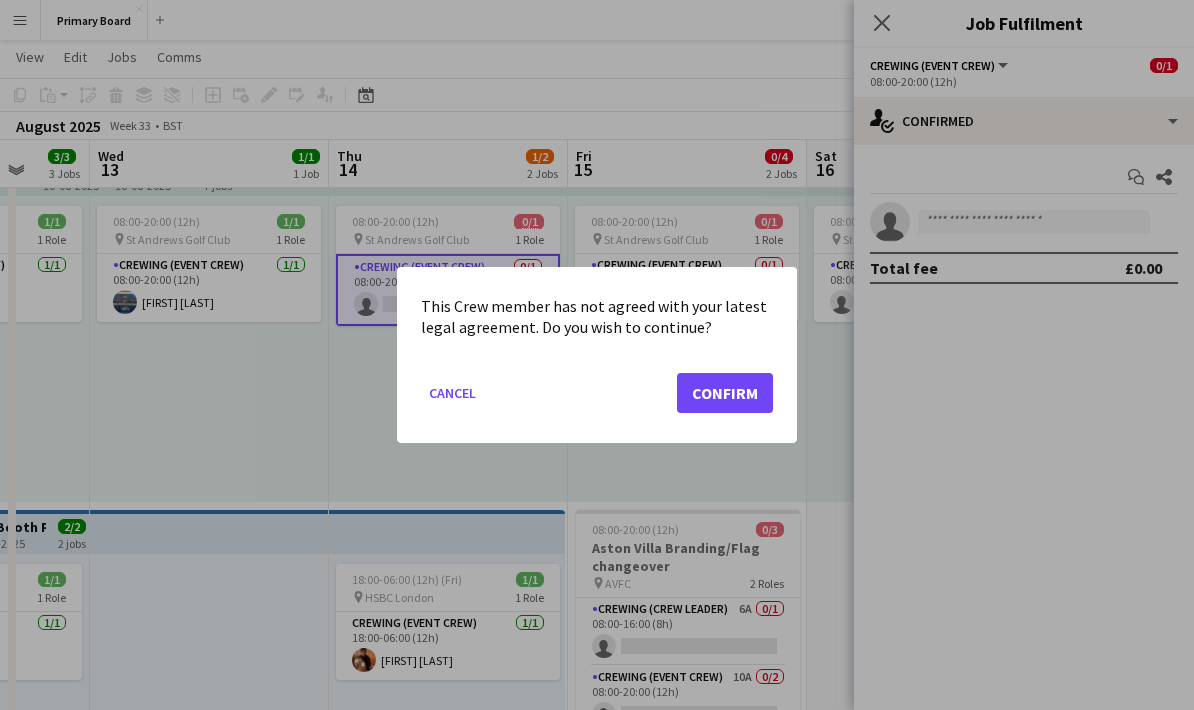 click on "This Crew member has not agreed with your latest legal agreement. Do you wish to continue?" at bounding box center (597, 317) 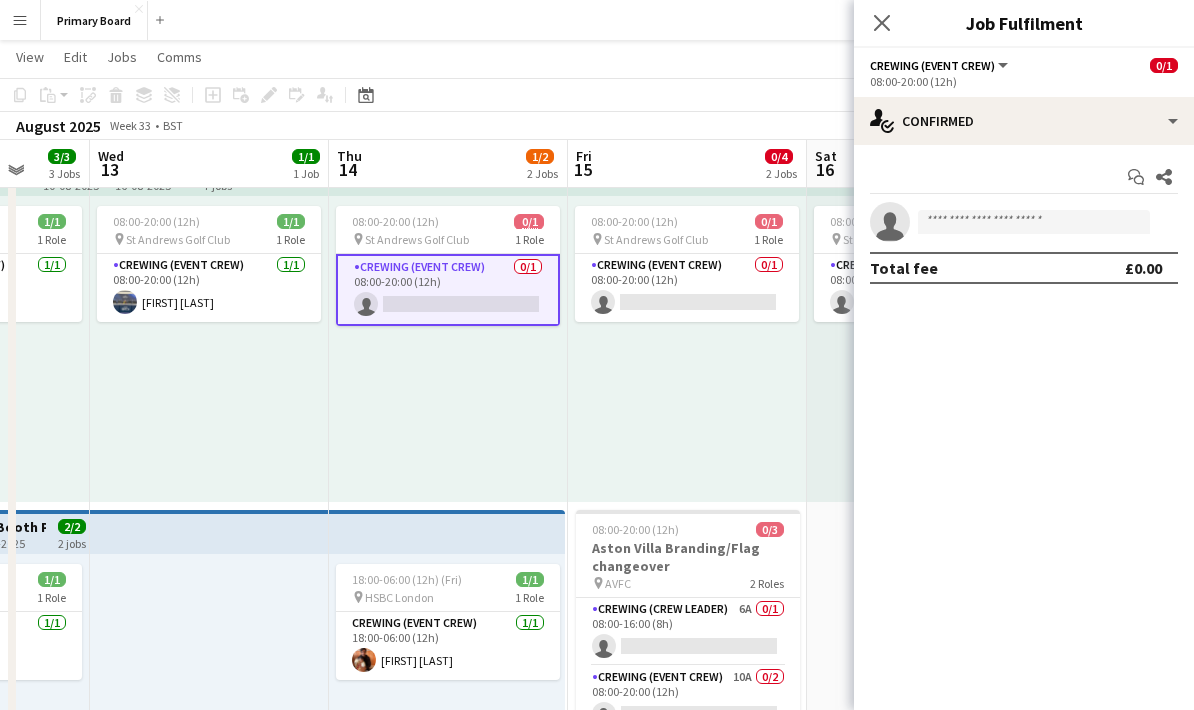 scroll, scrollTop: 80, scrollLeft: 0, axis: vertical 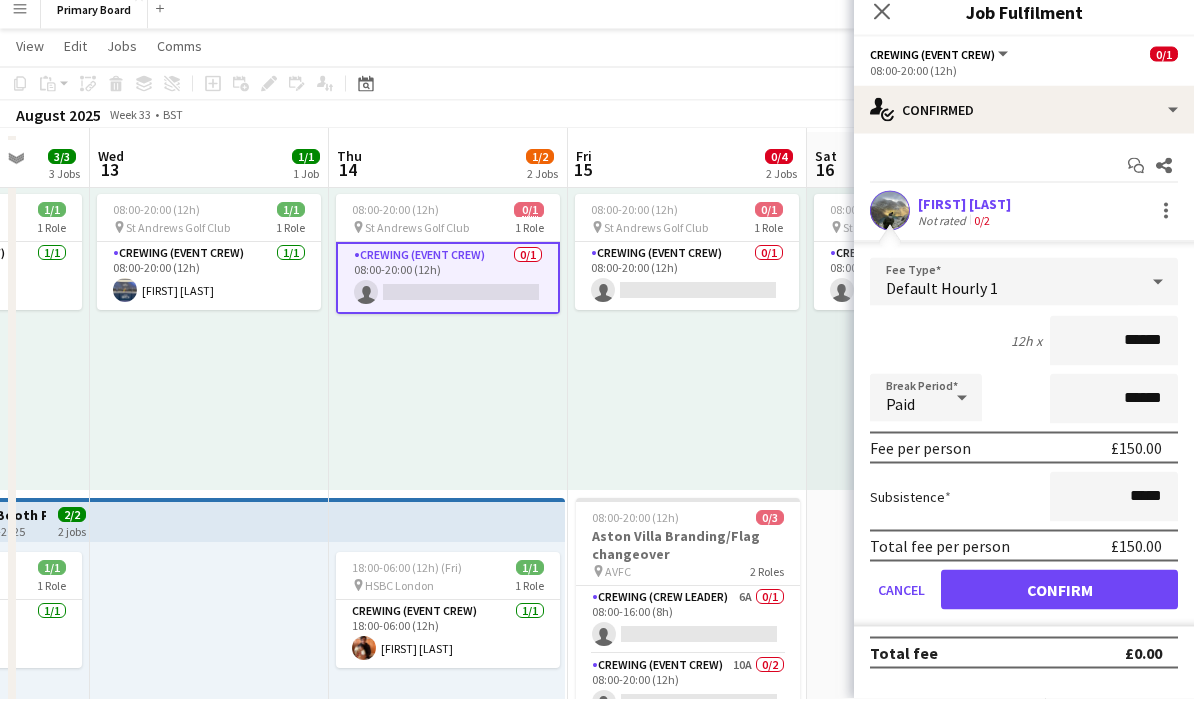 click on "Confirm" at bounding box center (1059, 601) 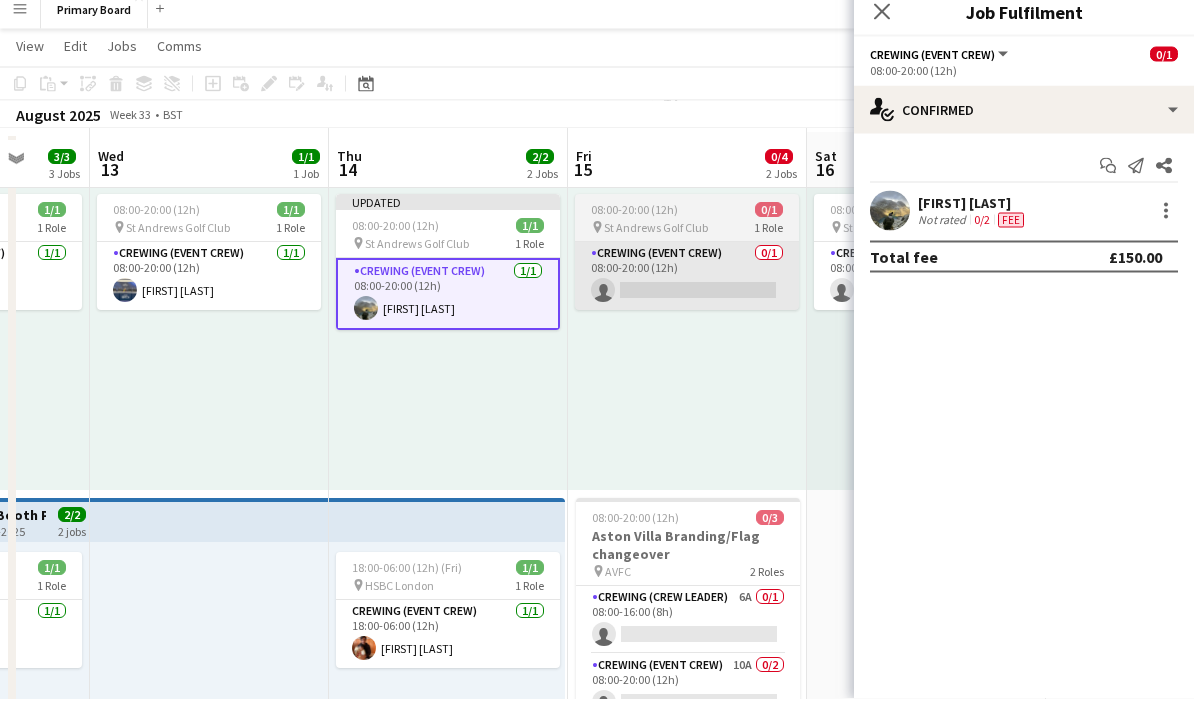 click on "Crewing (Event Crew)   0/1   08:00-20:00 (12h)
single-neutral-actions" at bounding box center [687, 288] 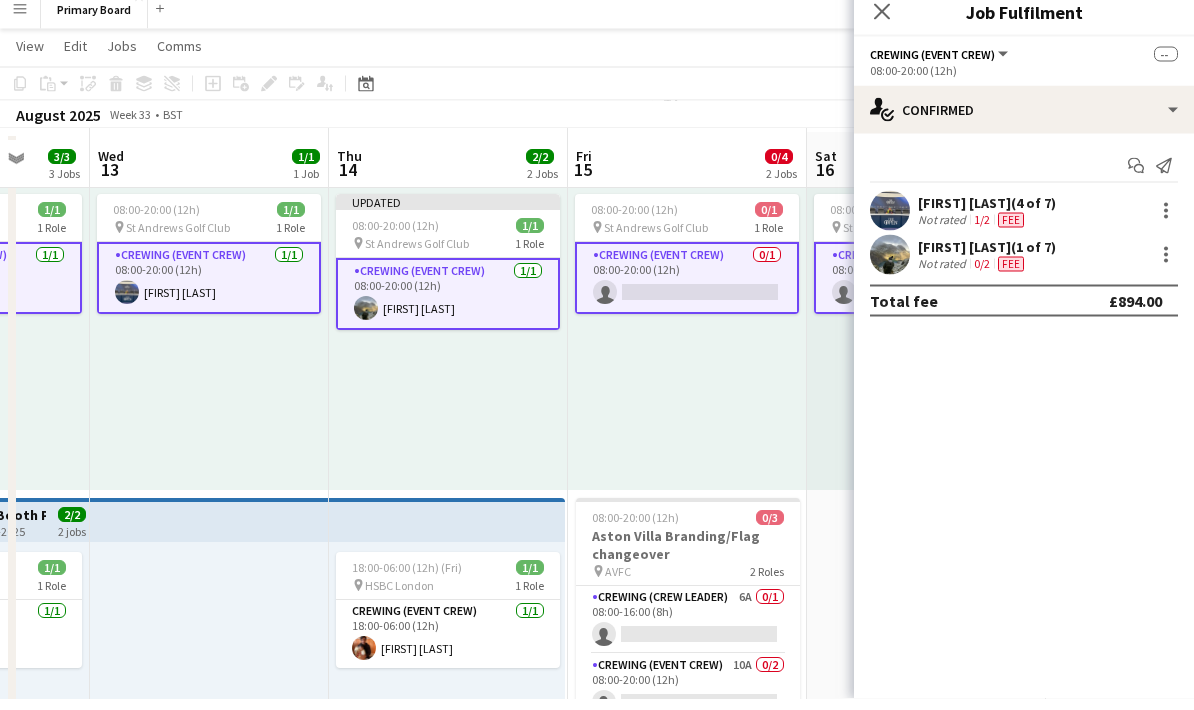 scroll, scrollTop: 92, scrollLeft: 0, axis: vertical 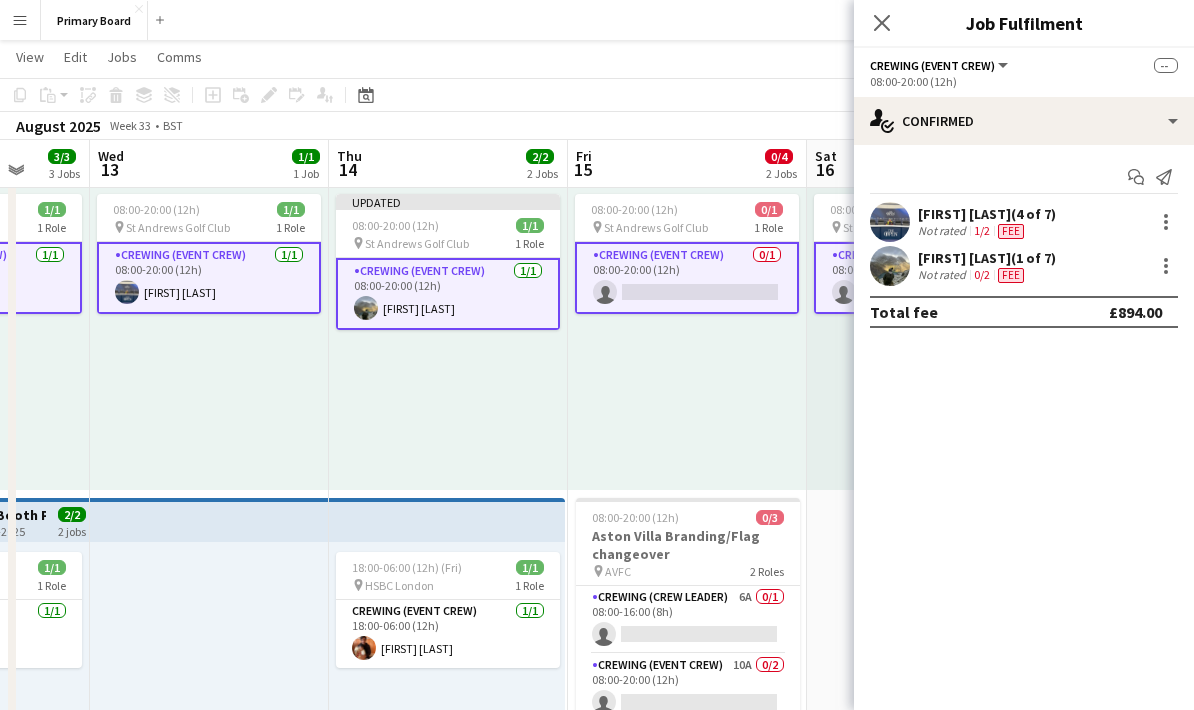 click on "Crewing (Event Crew)   0/1   08:00-20:00 (12h)
single-neutral-actions" at bounding box center (687, 278) 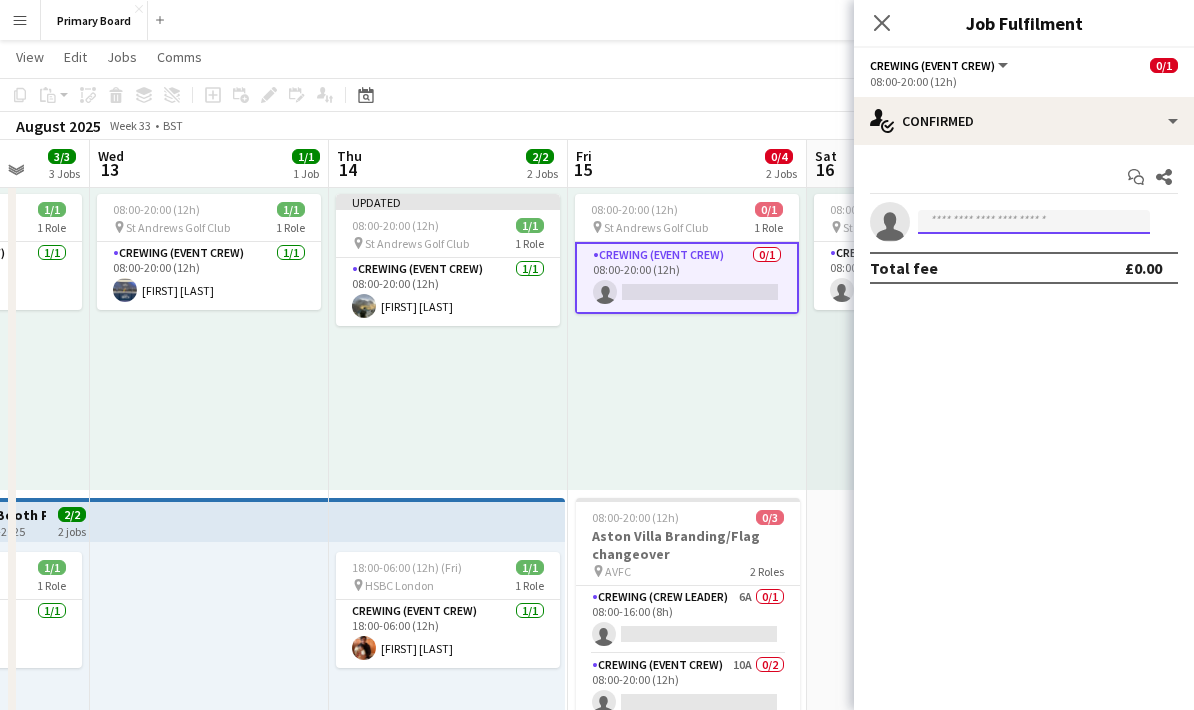 click at bounding box center (1034, 222) 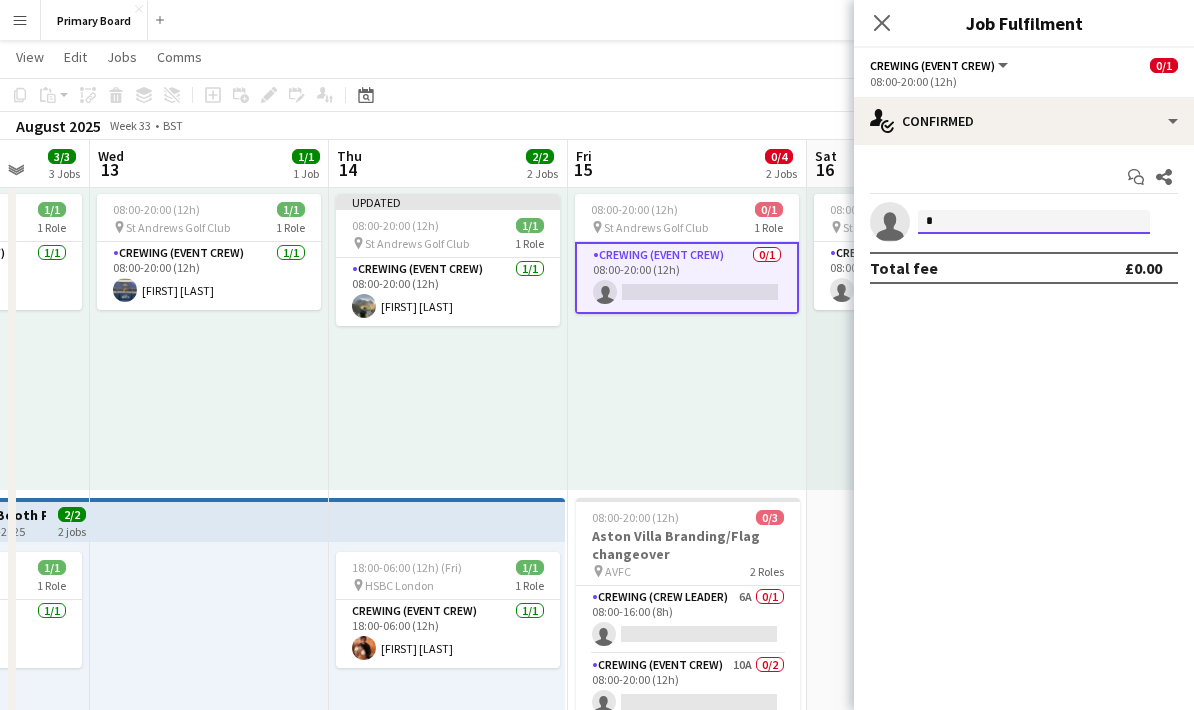 scroll, scrollTop: 91, scrollLeft: 0, axis: vertical 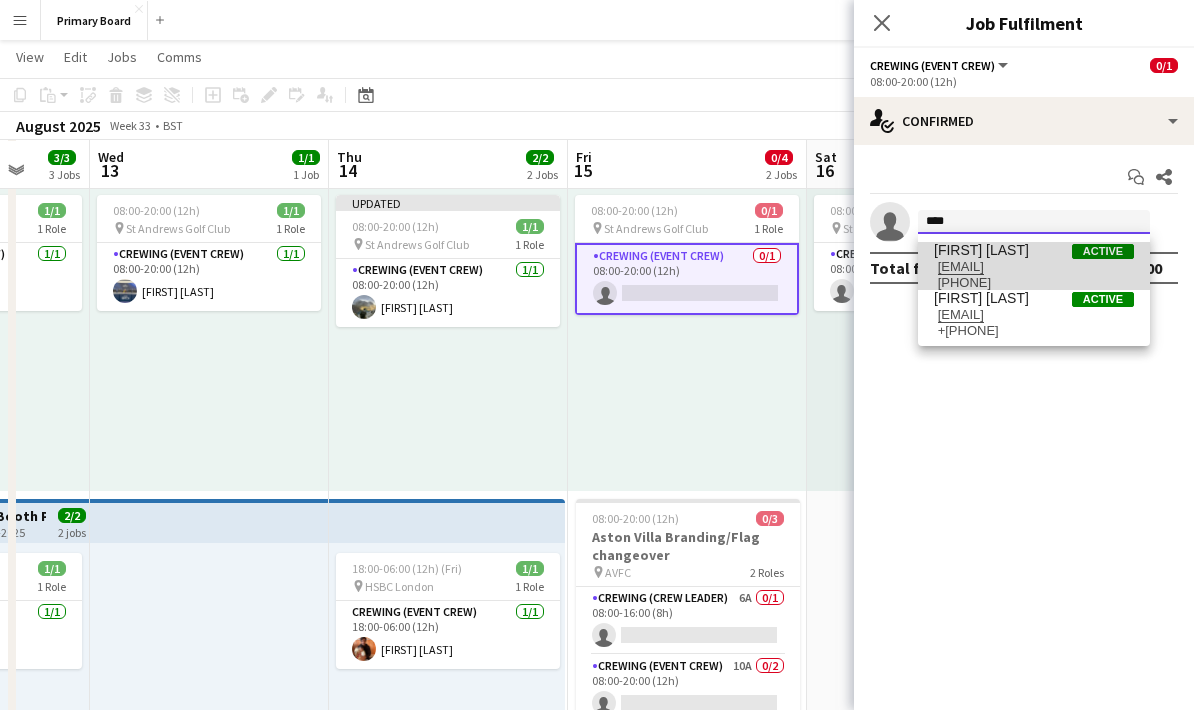 type on "****" 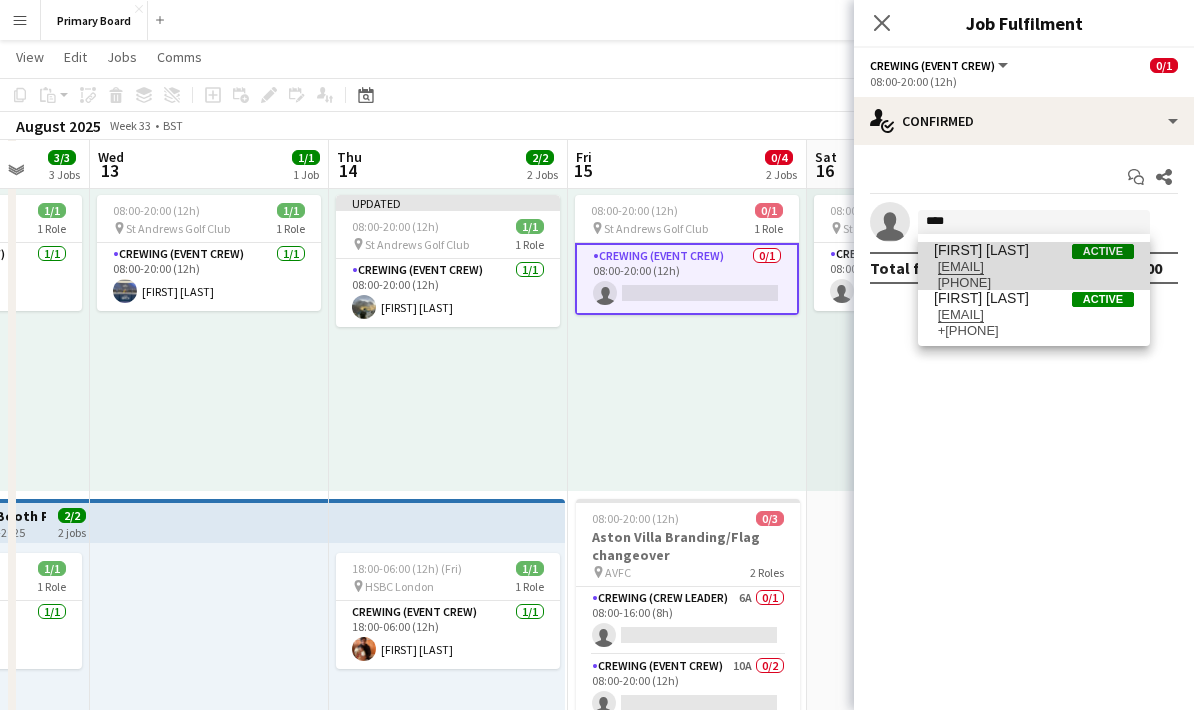 click on "[EMAIL]" at bounding box center [1034, 267] 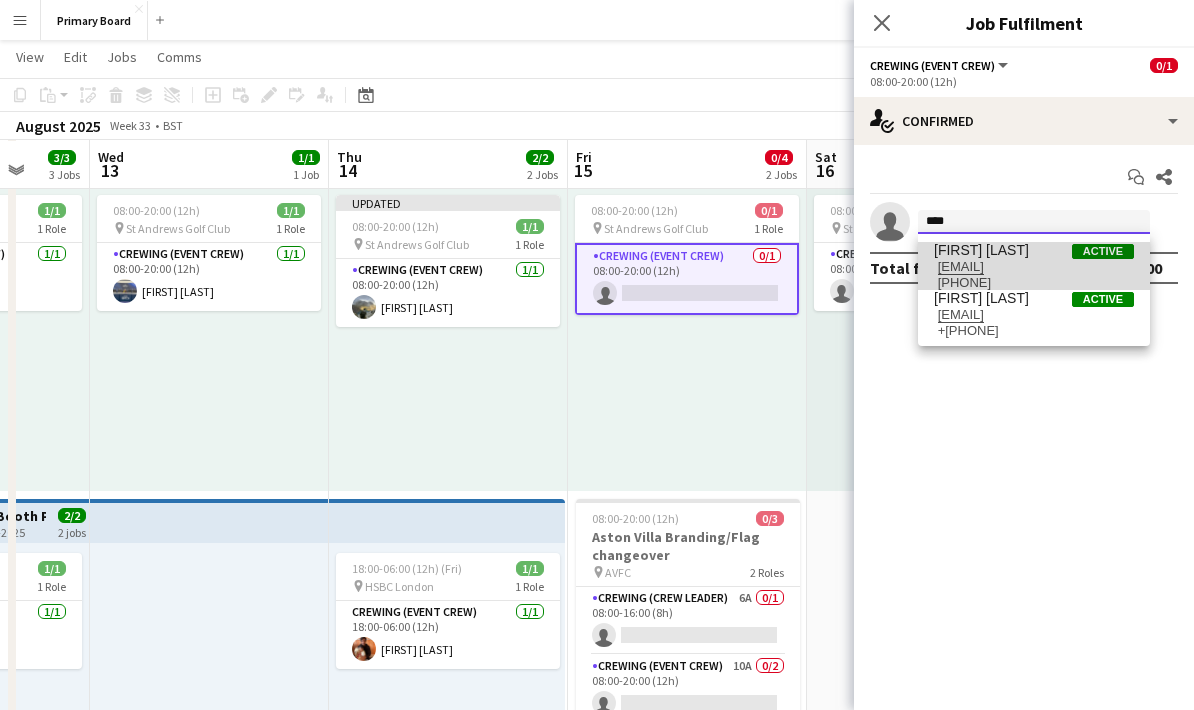 type 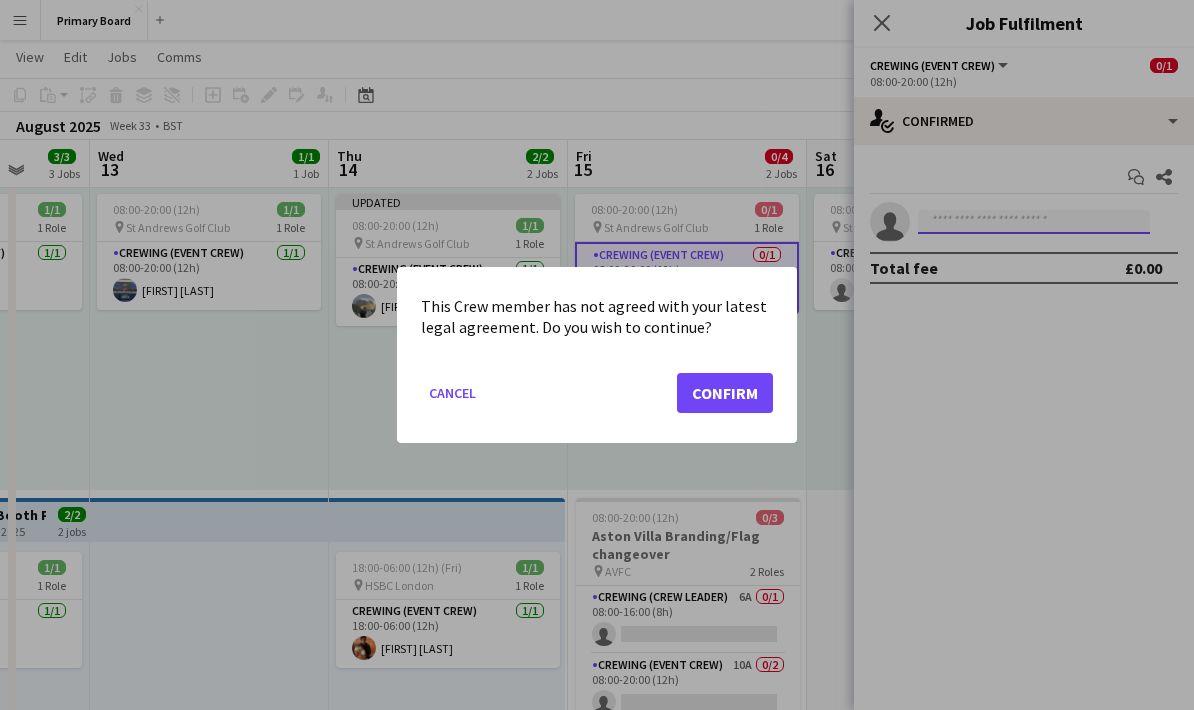 scroll, scrollTop: 0, scrollLeft: 0, axis: both 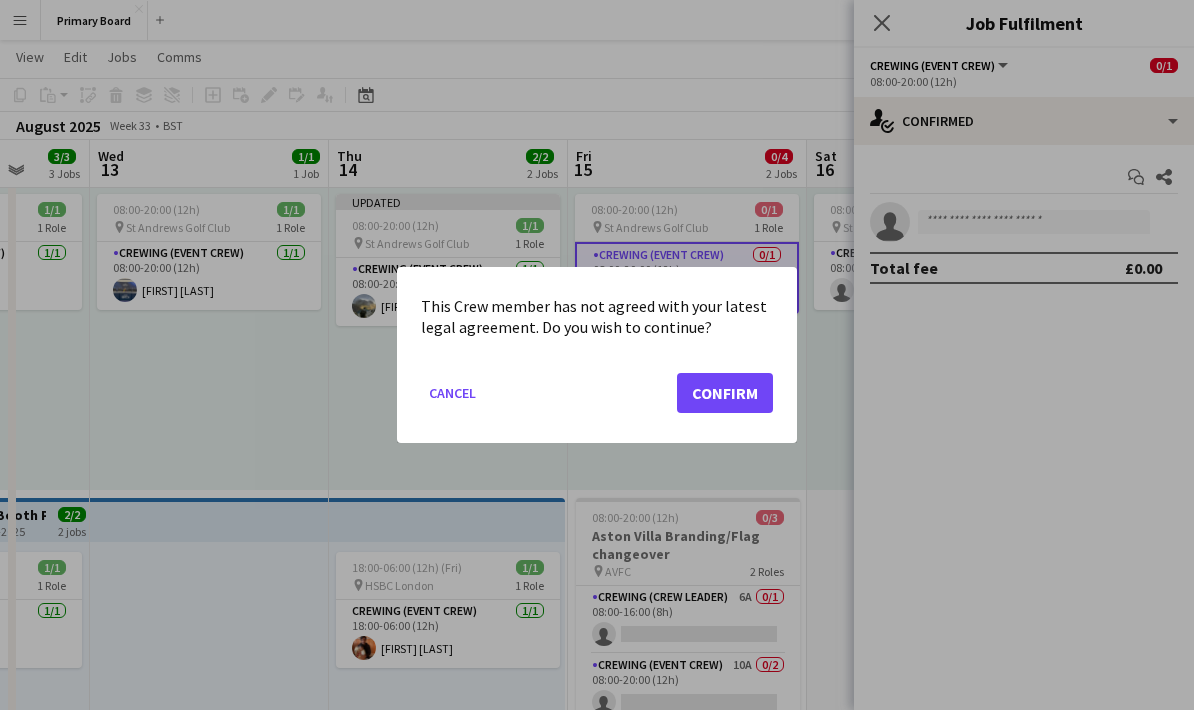 click on "Confirm" 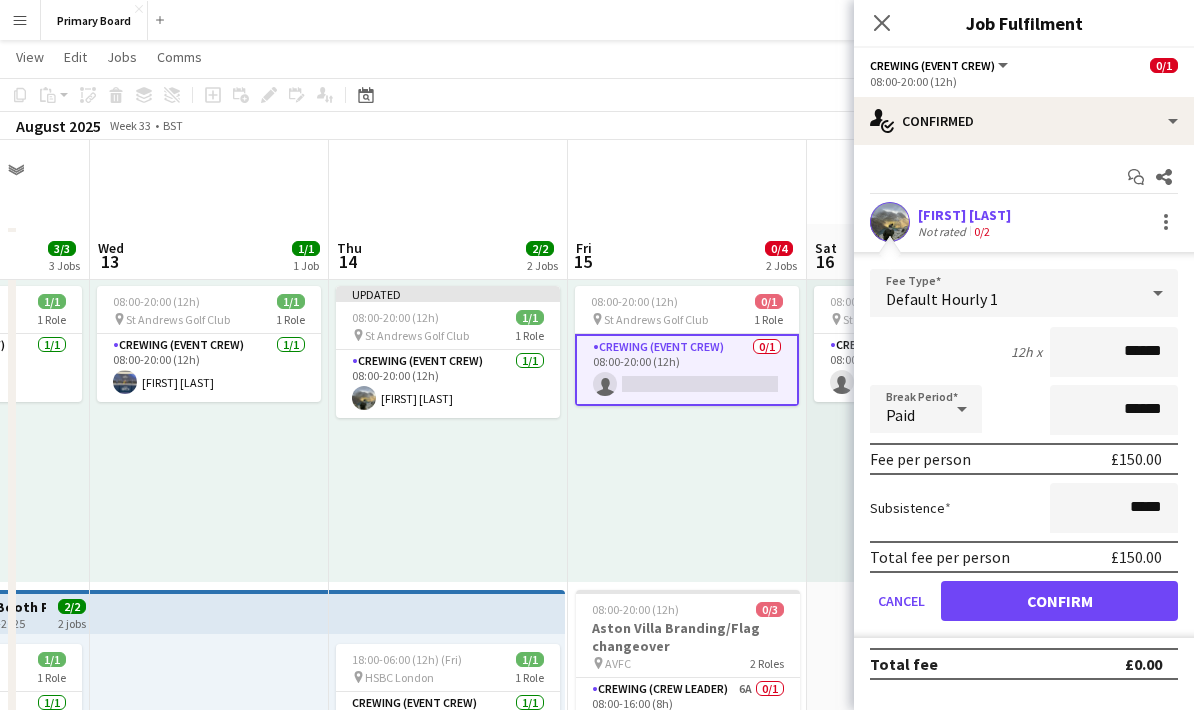 scroll, scrollTop: 92, scrollLeft: 0, axis: vertical 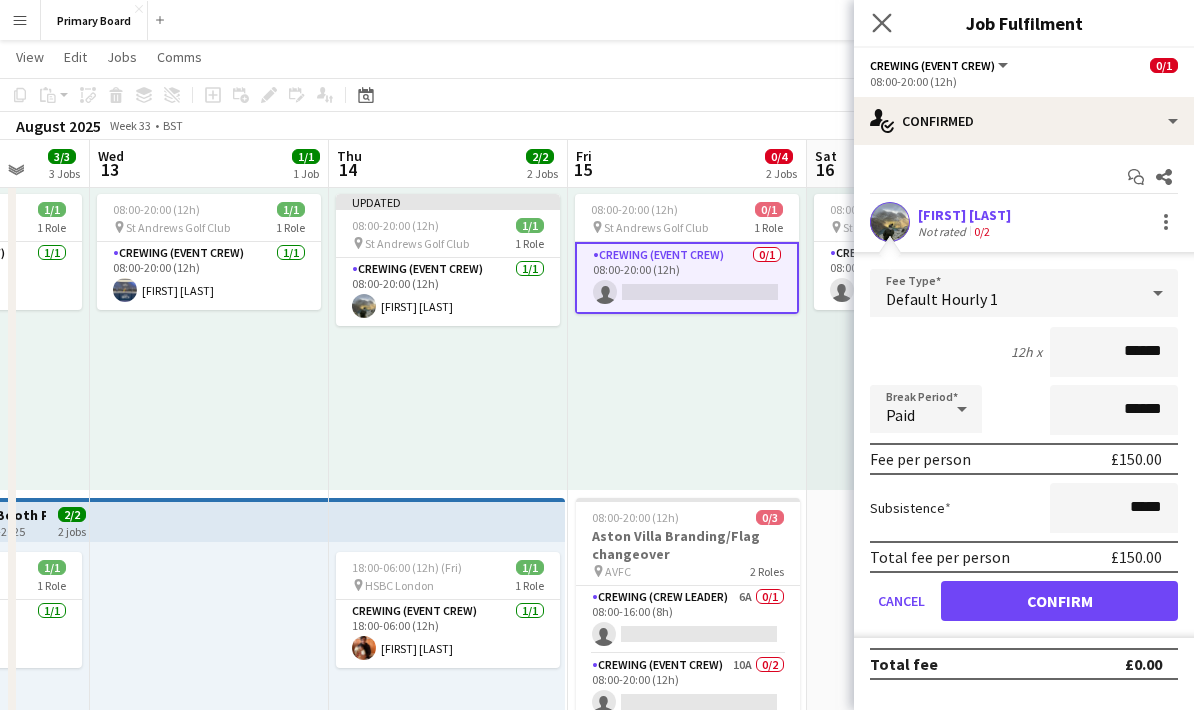 click on "Close pop-in" 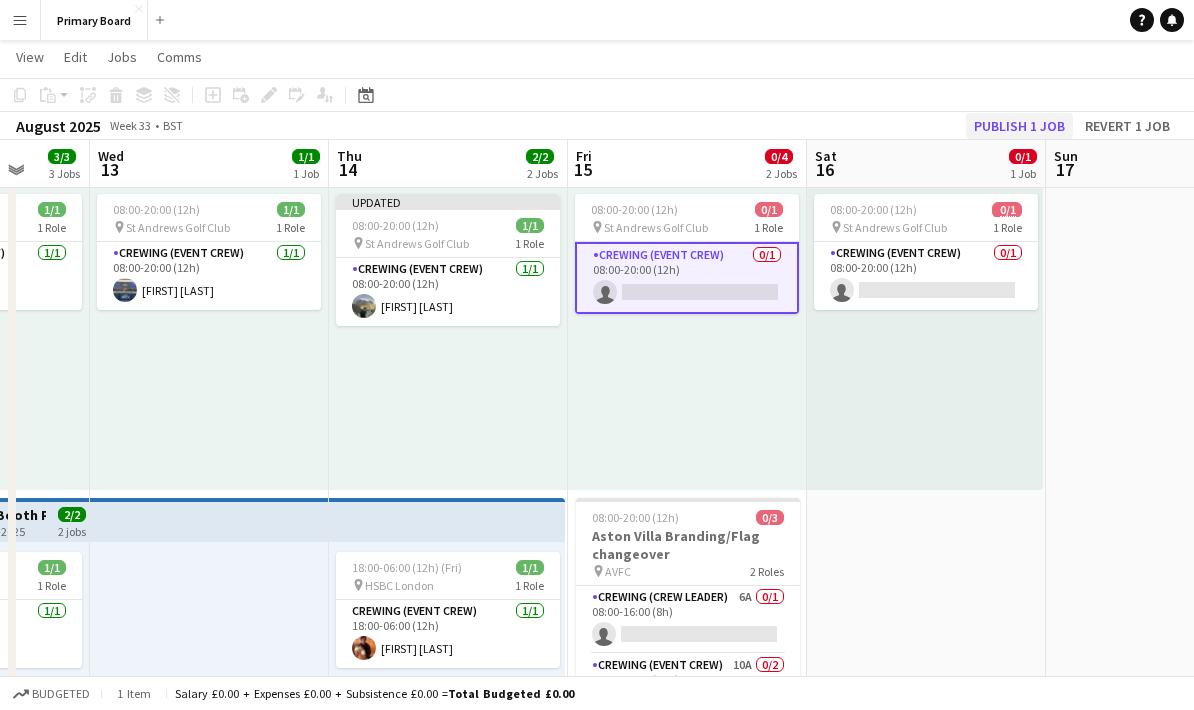 click on "Publish 1 job" 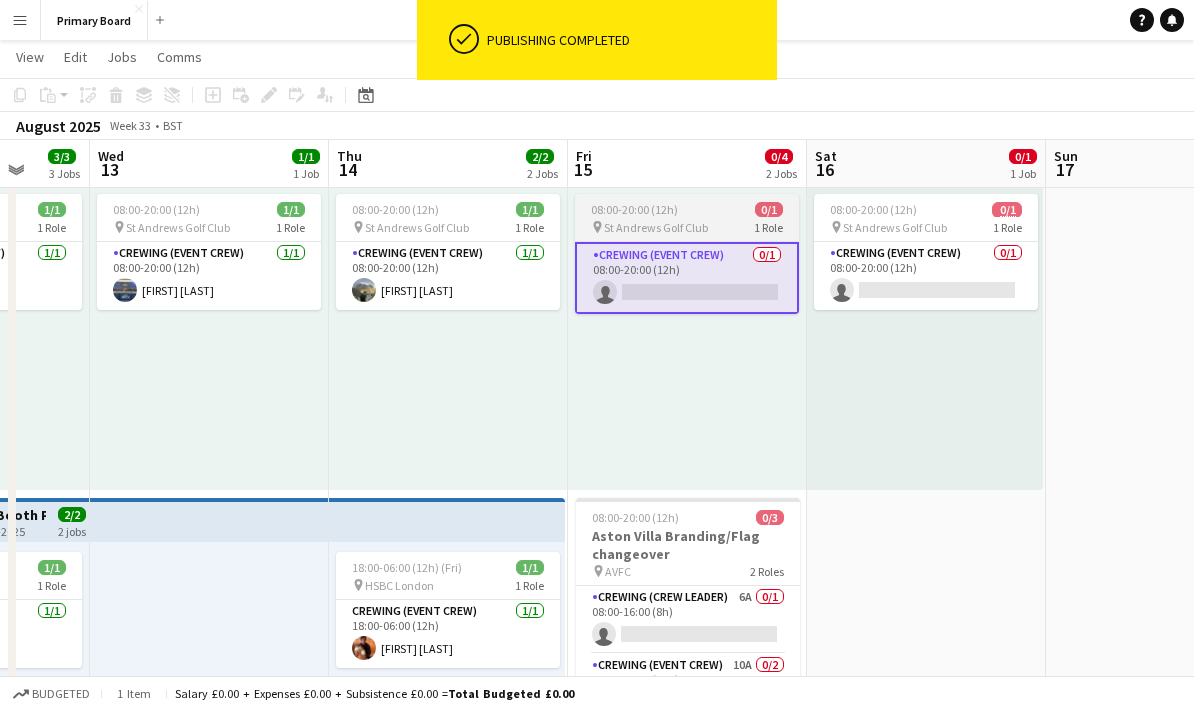 click on "Crewing (Event Crew)   0/1   08:00-20:00 (12h)
single-neutral-actions" at bounding box center [687, 278] 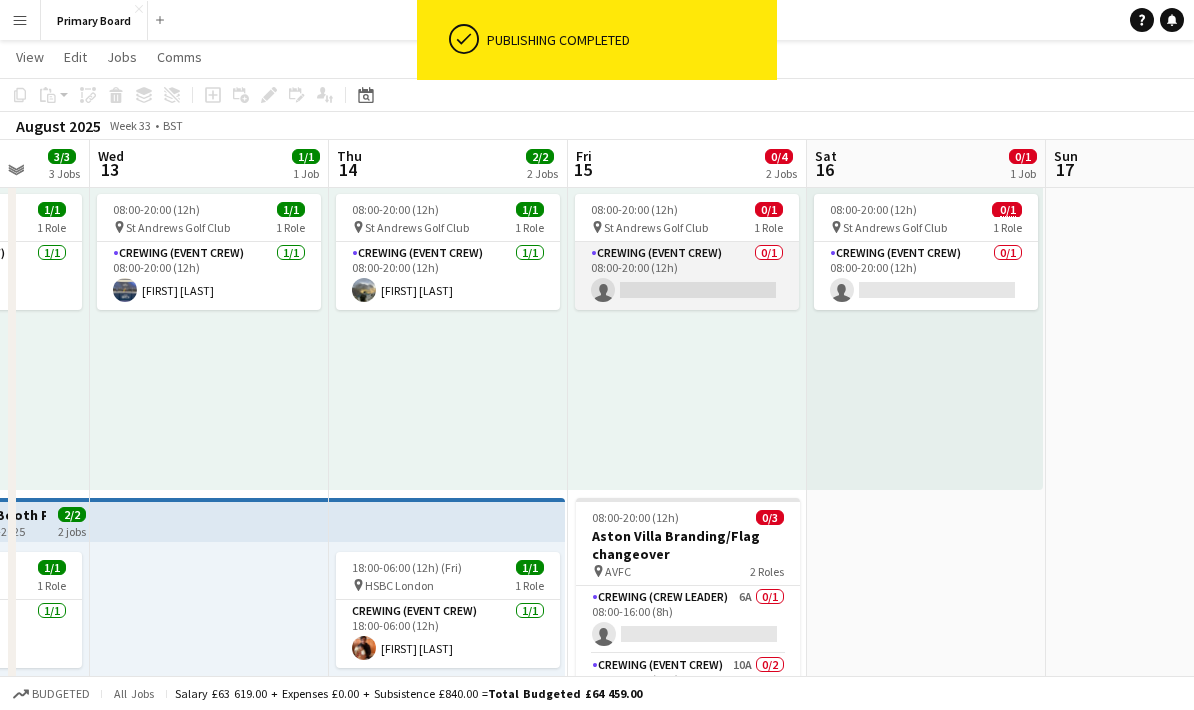 click on "Crewing (Event Crew)   0/1   08:00-20:00 (12h)
single-neutral-actions" at bounding box center [687, 276] 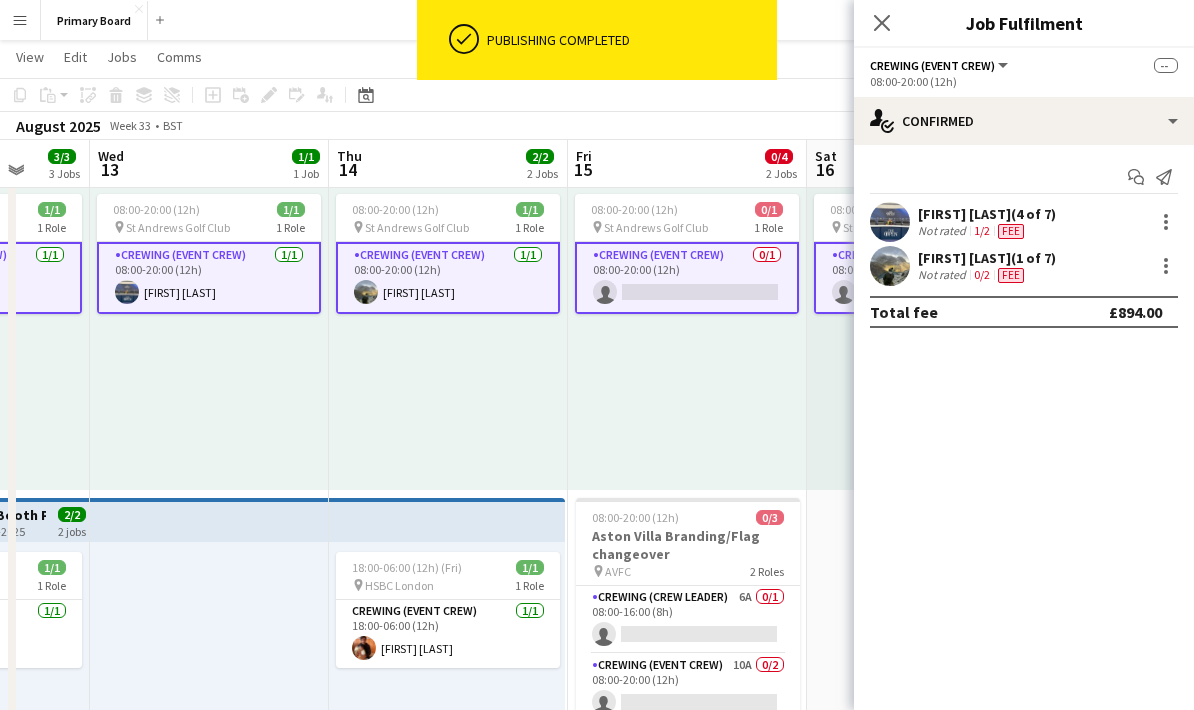 click on "Crewing (Event Crew)   0/1   08:00-20:00 (12h)
single-neutral-actions" at bounding box center (687, 278) 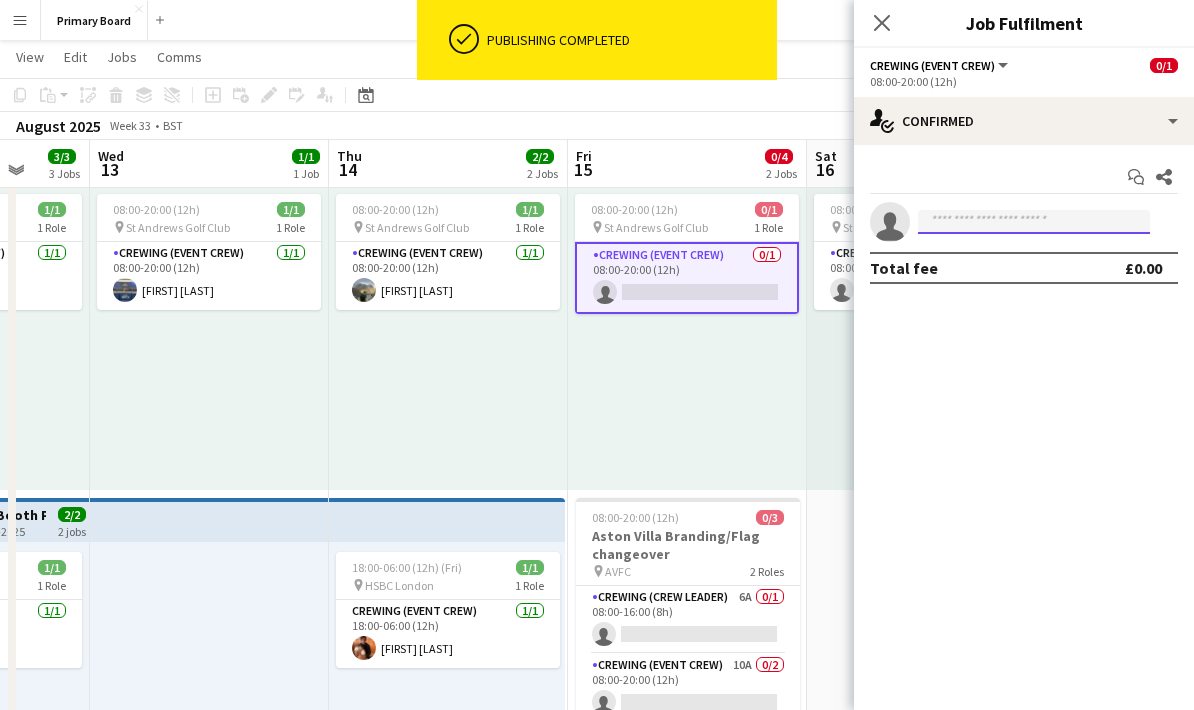 click at bounding box center (1034, 222) 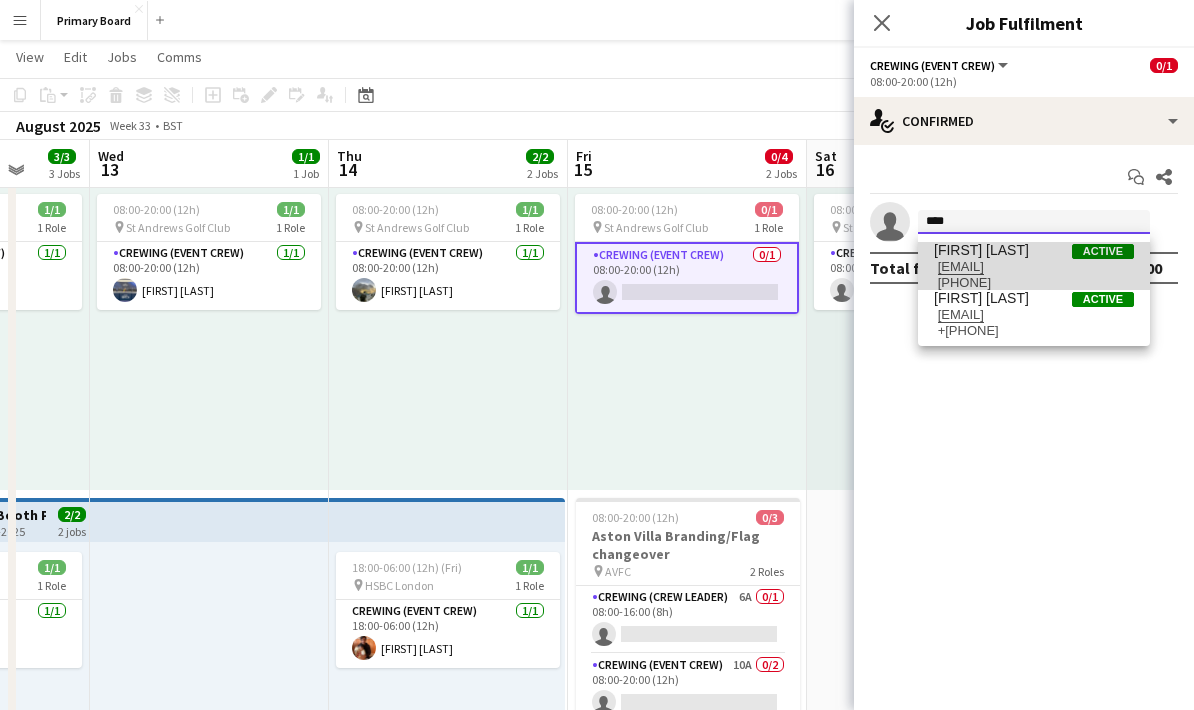 type on "****" 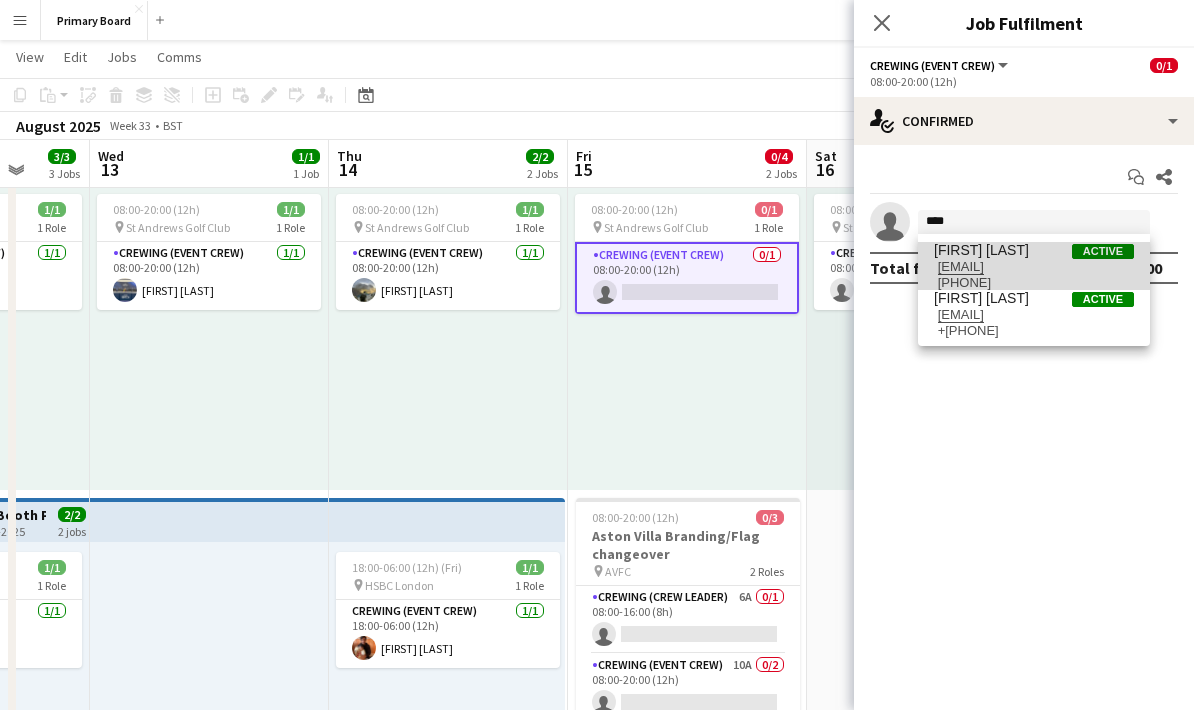 click on "[EMAIL]" at bounding box center [1034, 267] 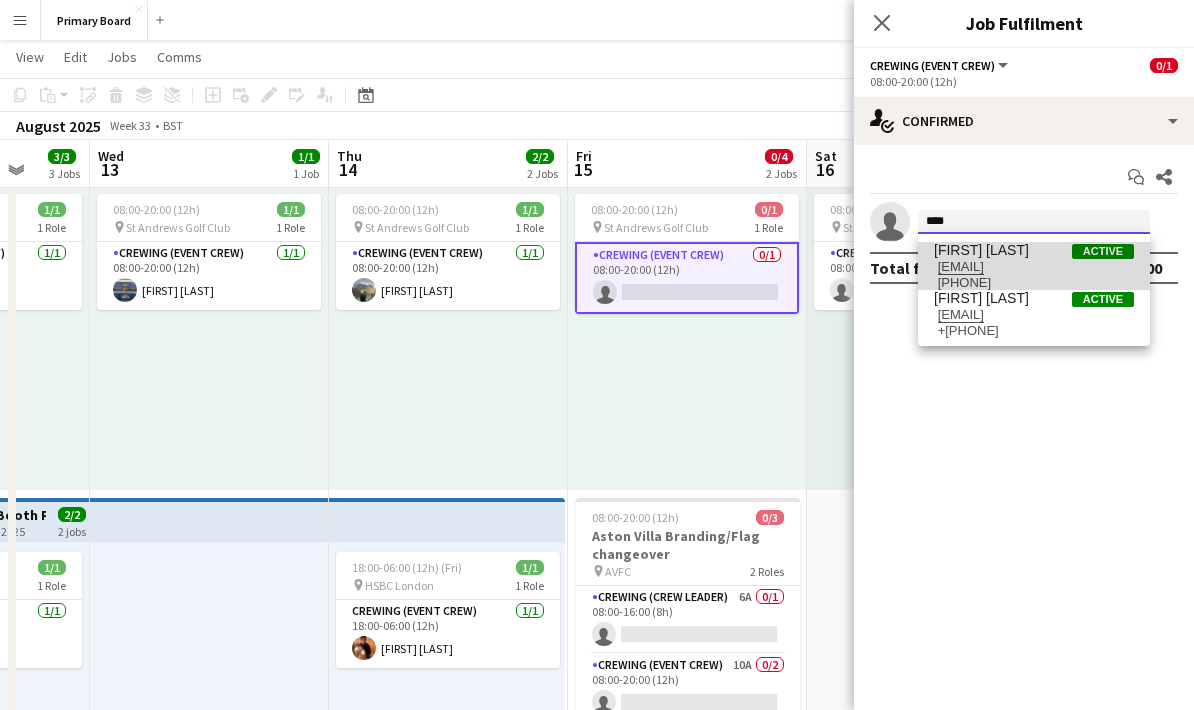 type 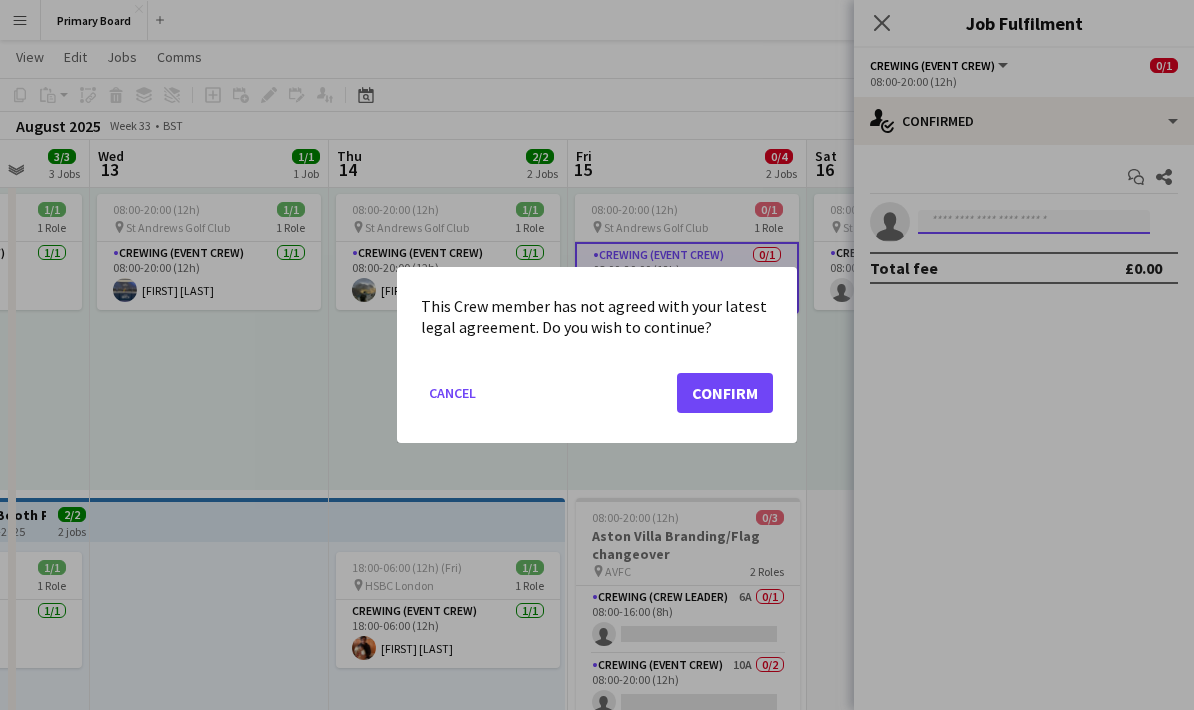 scroll, scrollTop: 0, scrollLeft: 0, axis: both 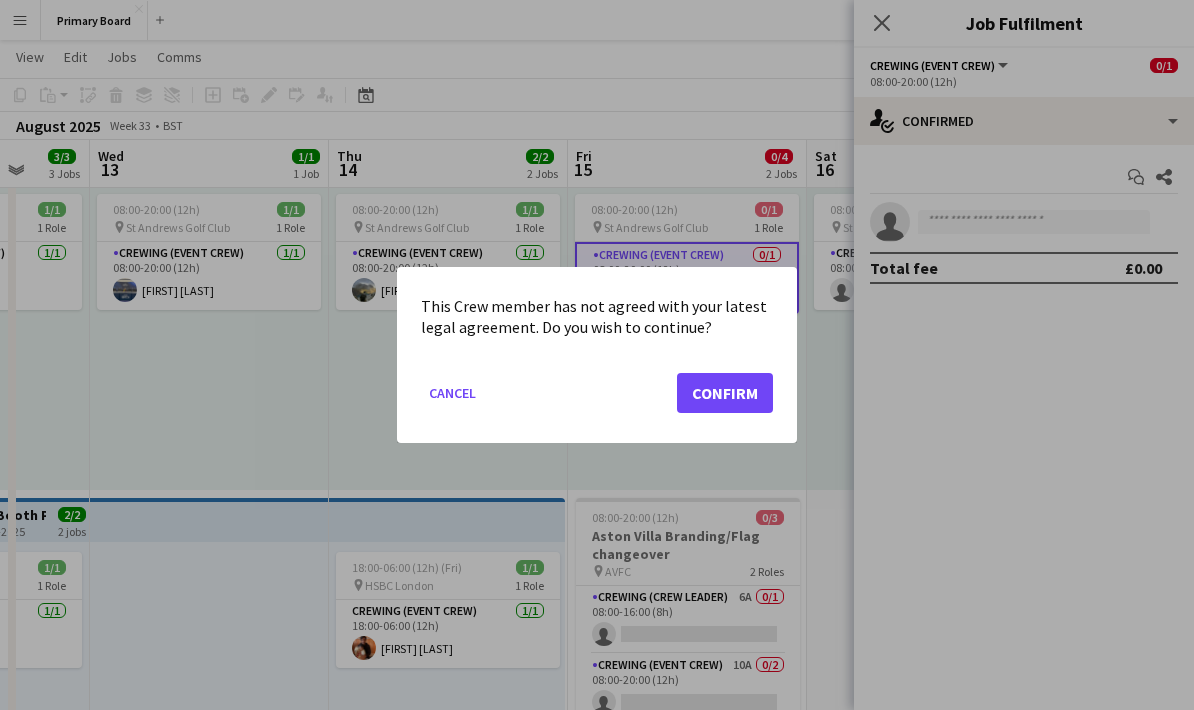 click on "This Crew member has not agreed with your latest legal agreement. Do you wish to continue?" at bounding box center (597, 317) 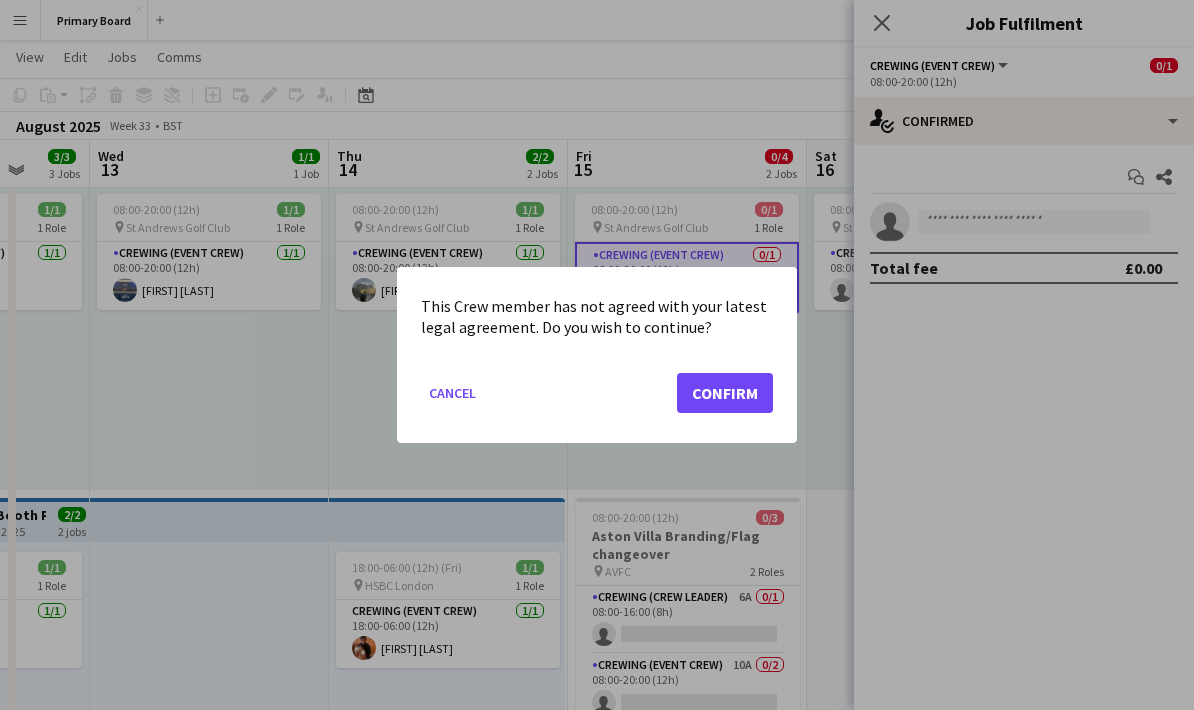 click on "Confirm" 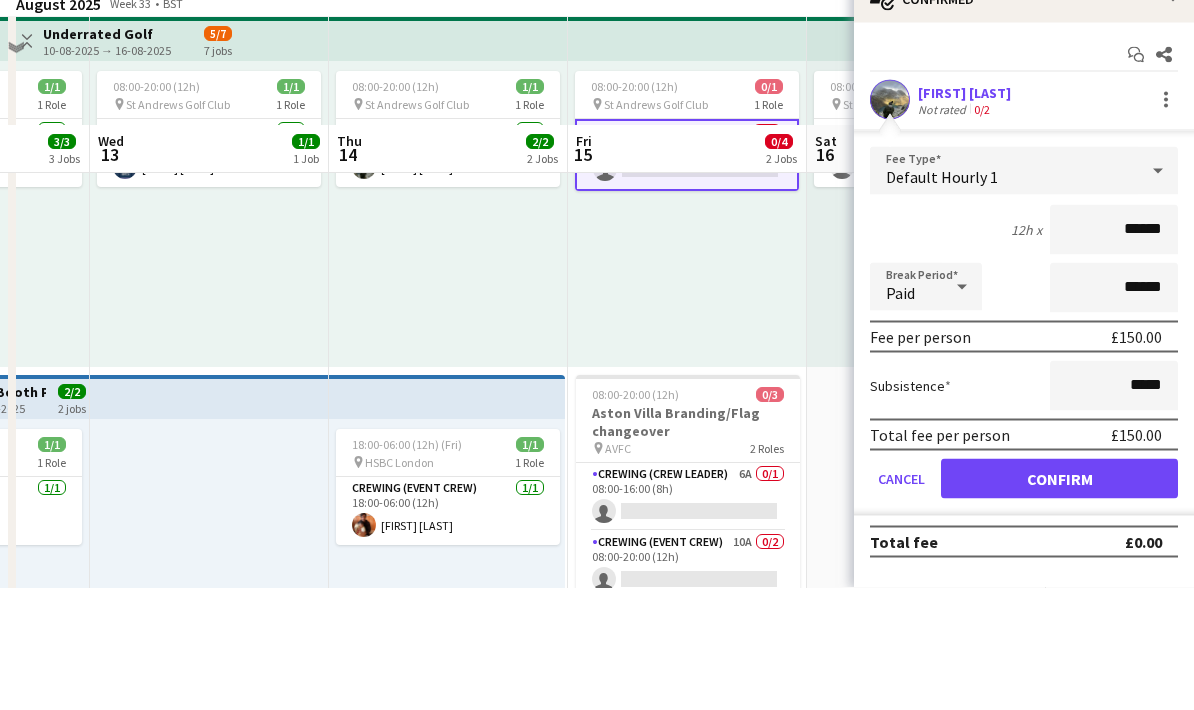 scroll, scrollTop: 108, scrollLeft: 0, axis: vertical 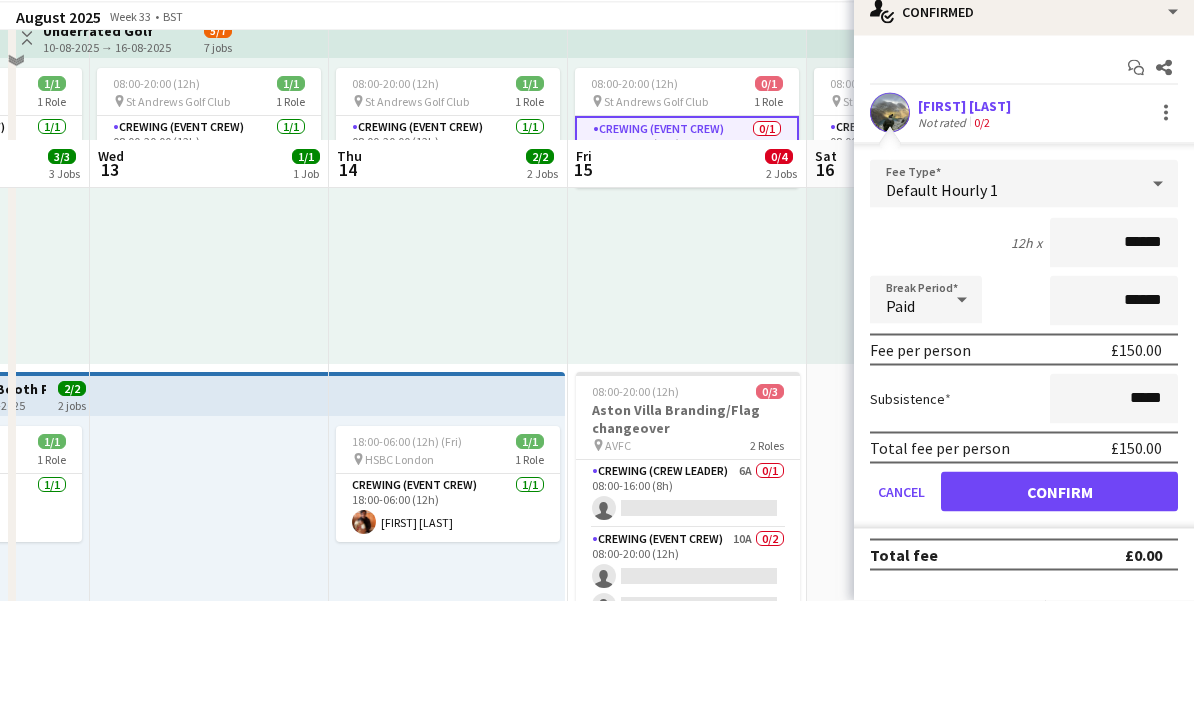 click on "Confirm" at bounding box center [1059, 601] 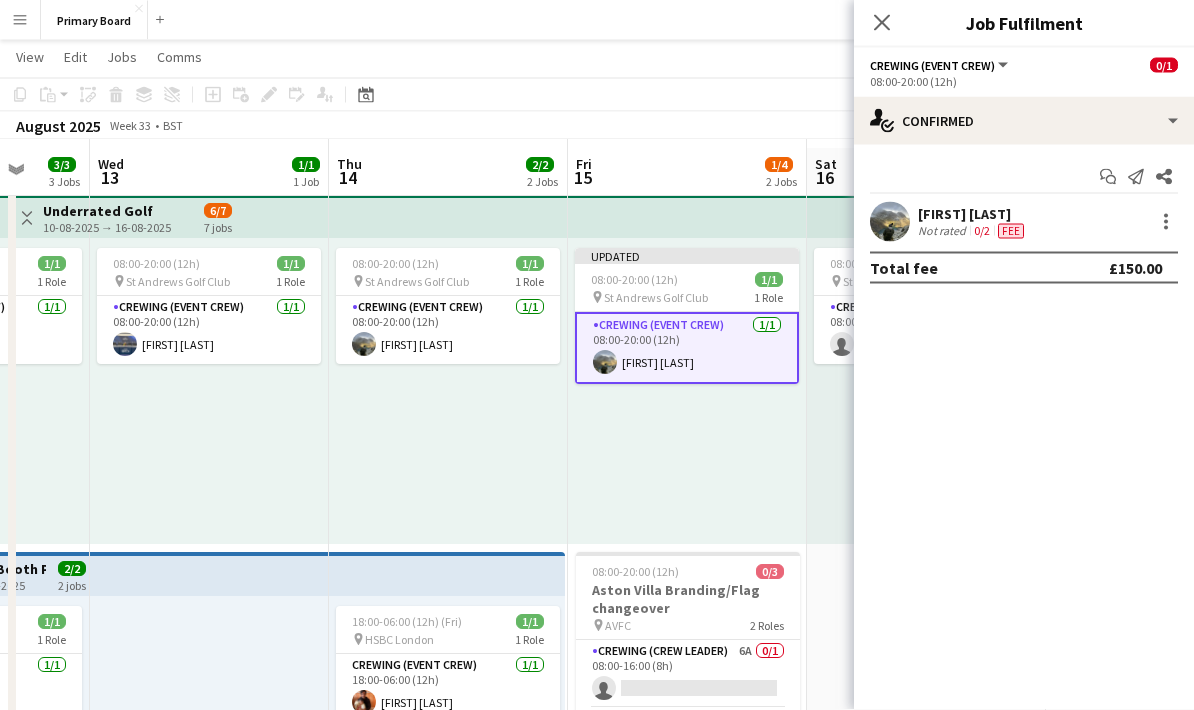 scroll, scrollTop: 25, scrollLeft: 0, axis: vertical 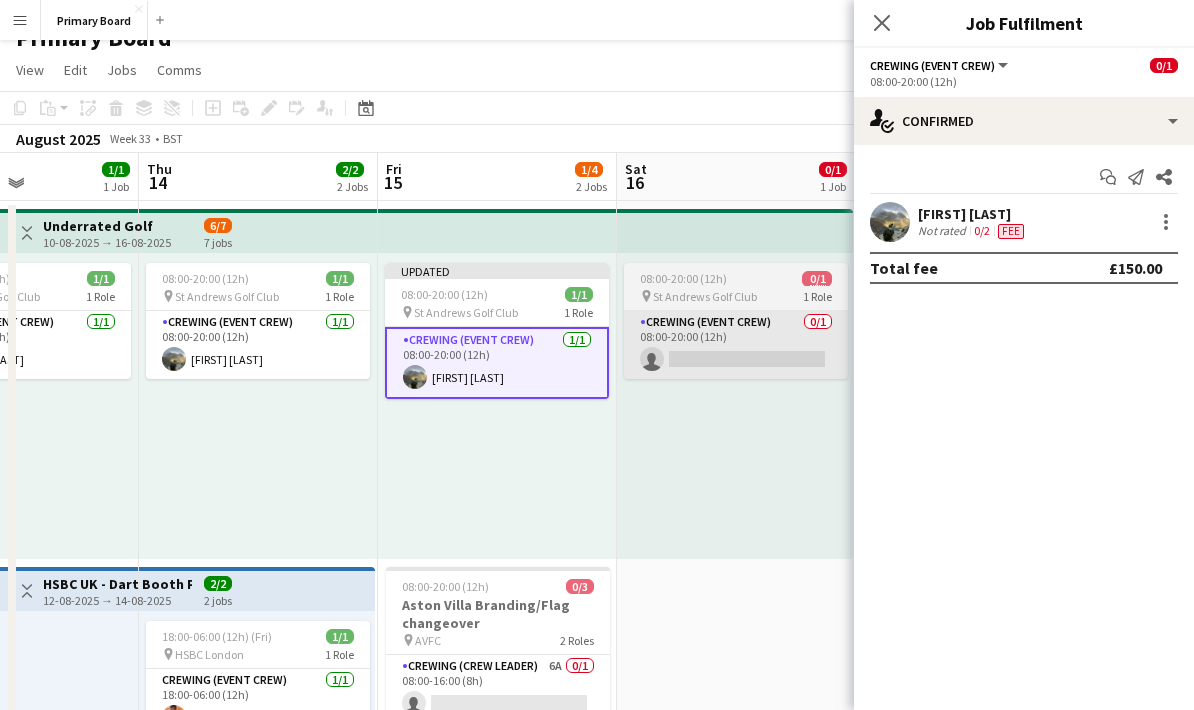 click on "Crewing (Event Crew)   0/1   08:00-20:00 (12h)
single-neutral-actions" at bounding box center (736, 345) 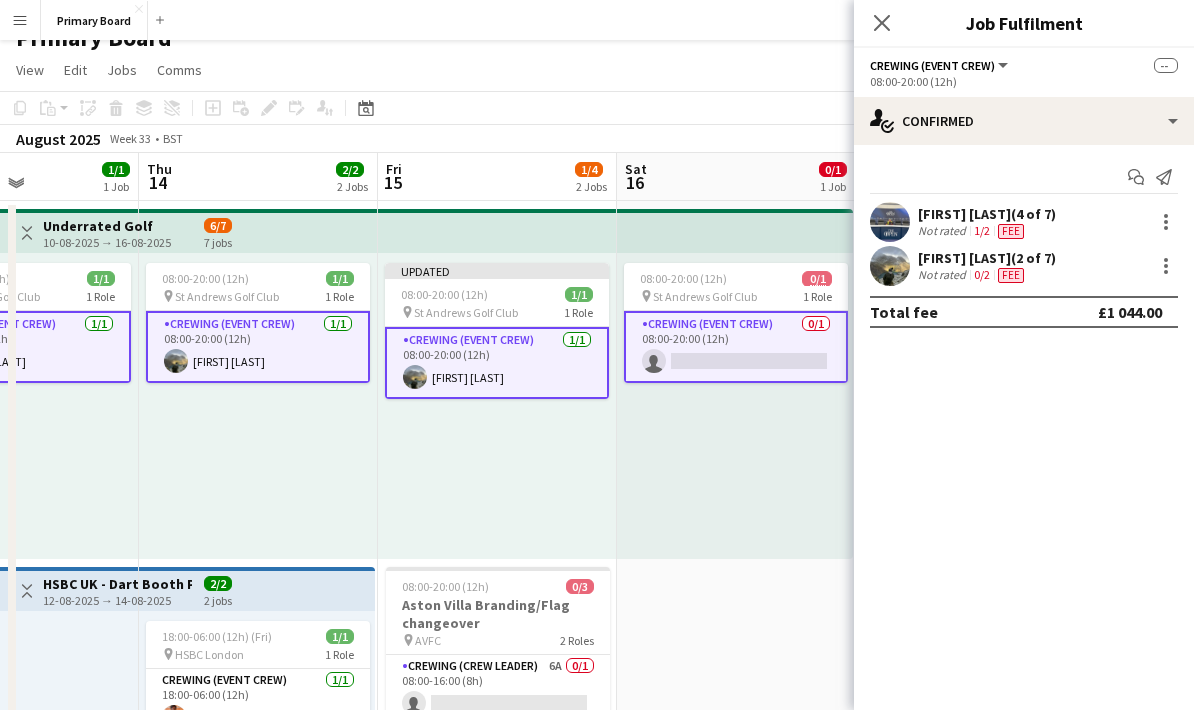 click on "Crewing (Event Crew)   0/1   08:00-20:00 (12h)
single-neutral-actions" at bounding box center [736, 347] 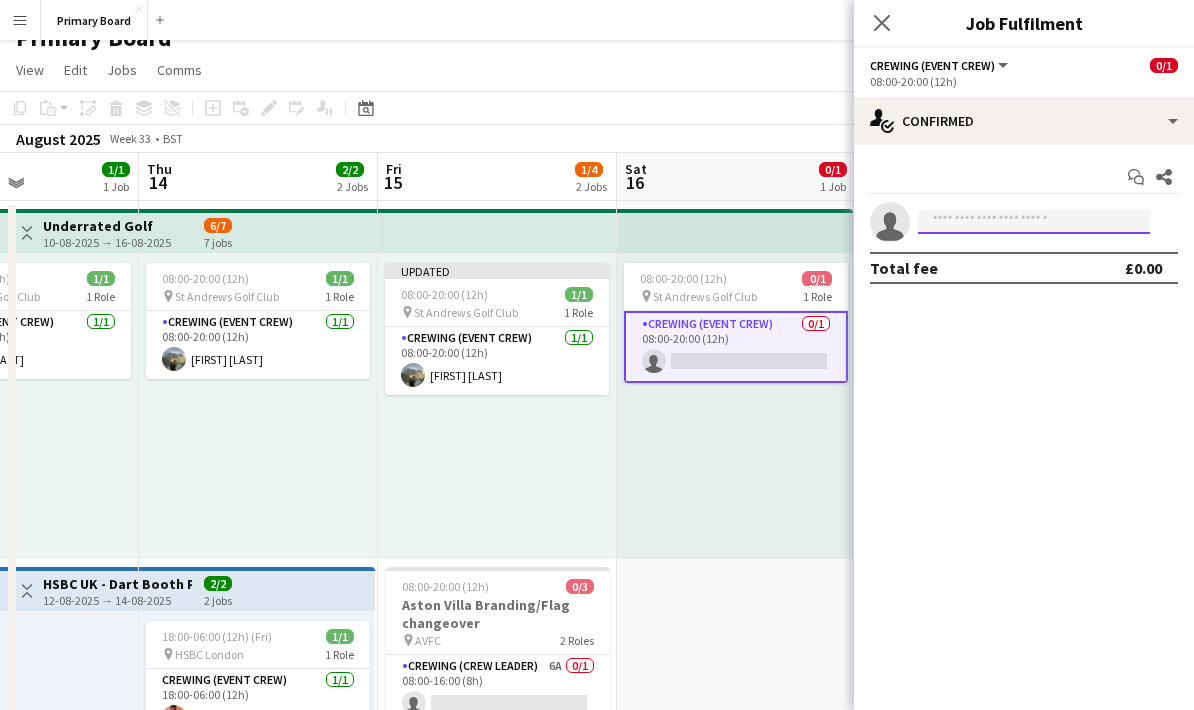 click at bounding box center (1034, 222) 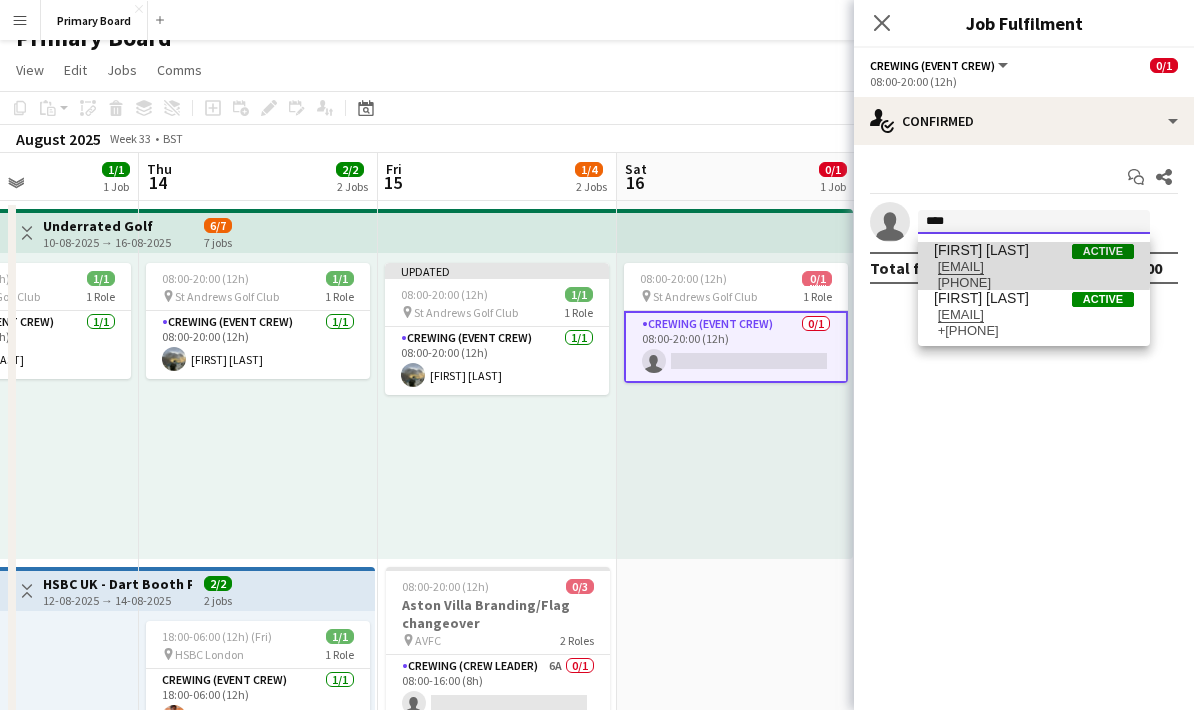 type on "****" 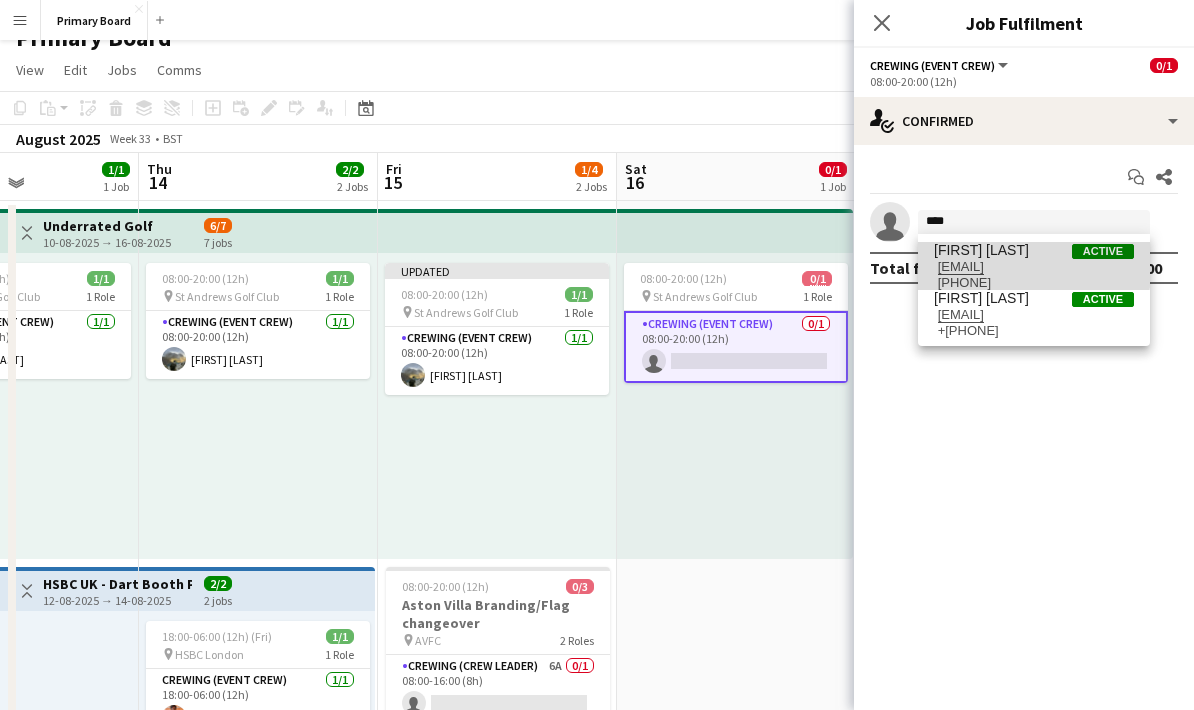 click on "[EMAIL]" at bounding box center [1034, 267] 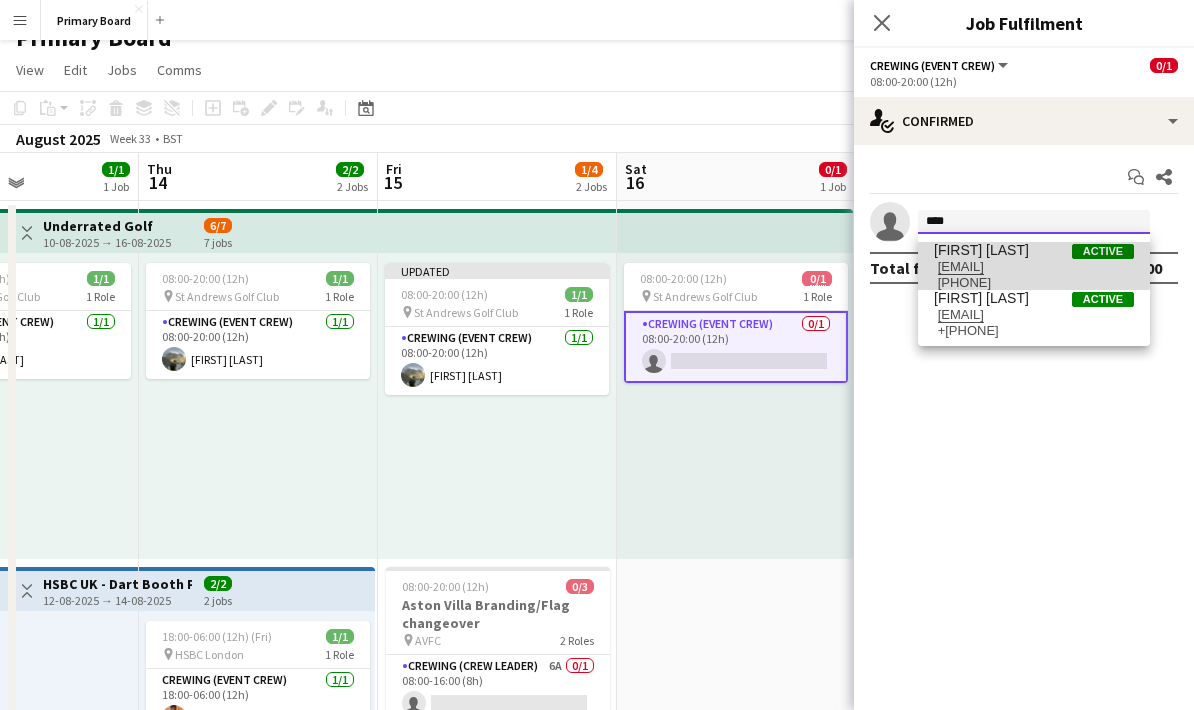 type 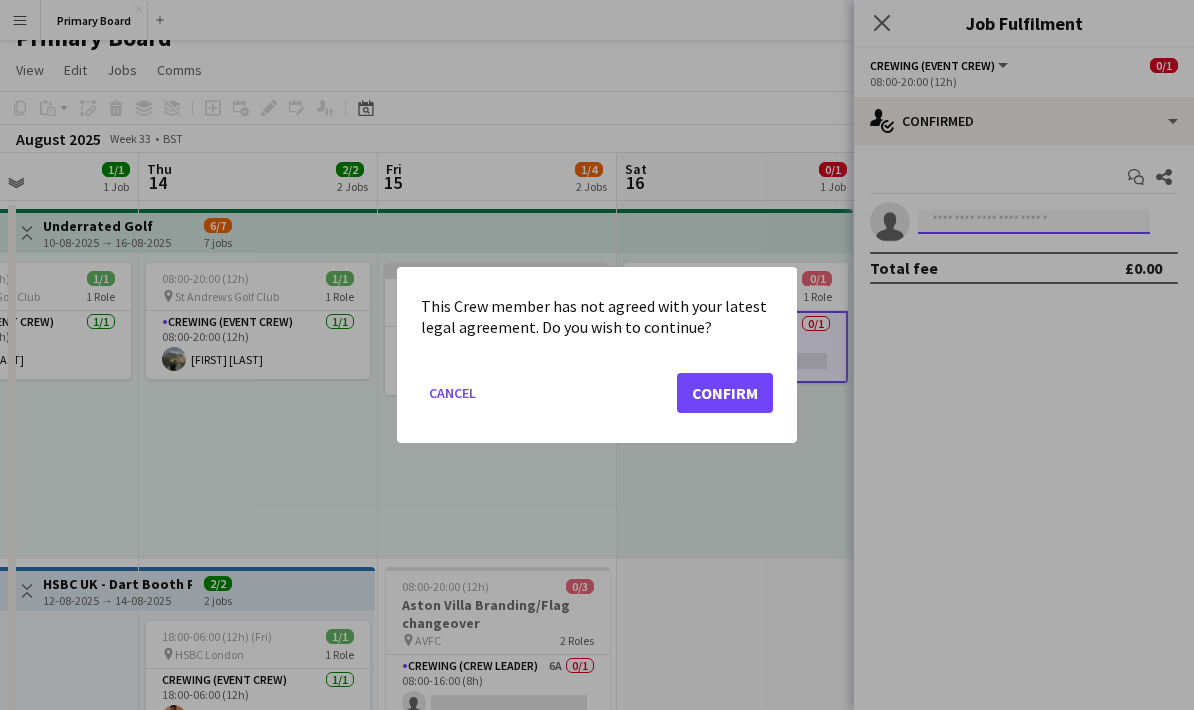 scroll, scrollTop: 0, scrollLeft: 0, axis: both 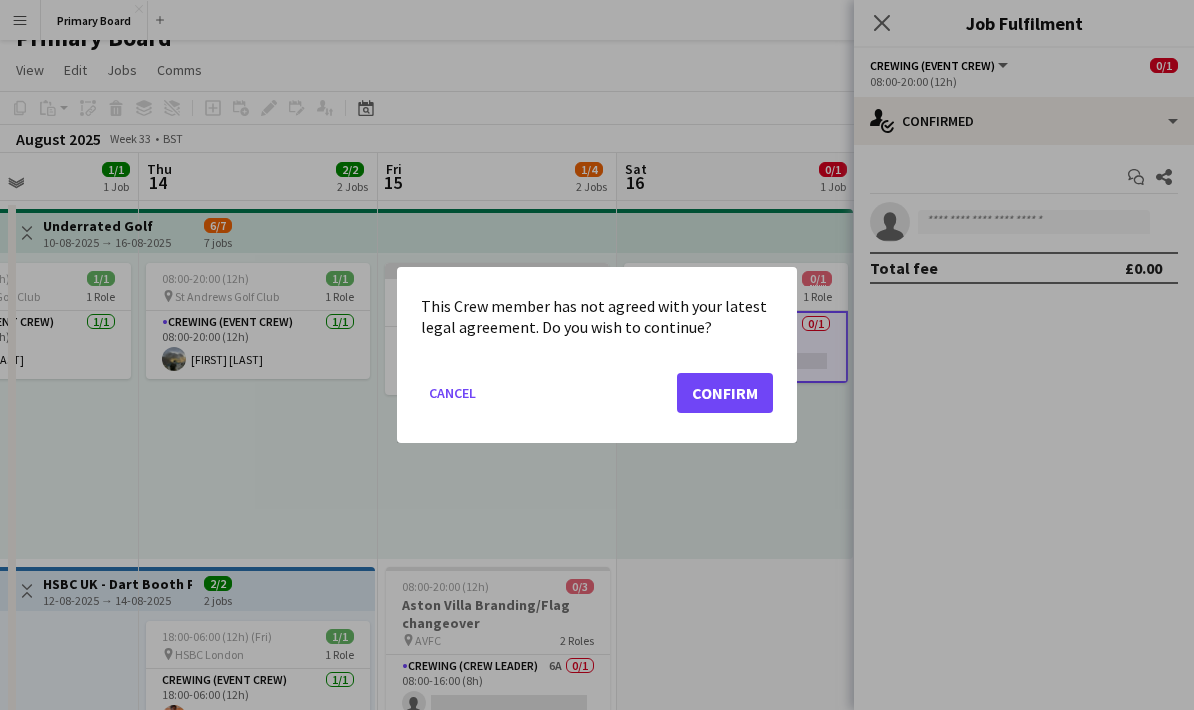 click on "Confirm" 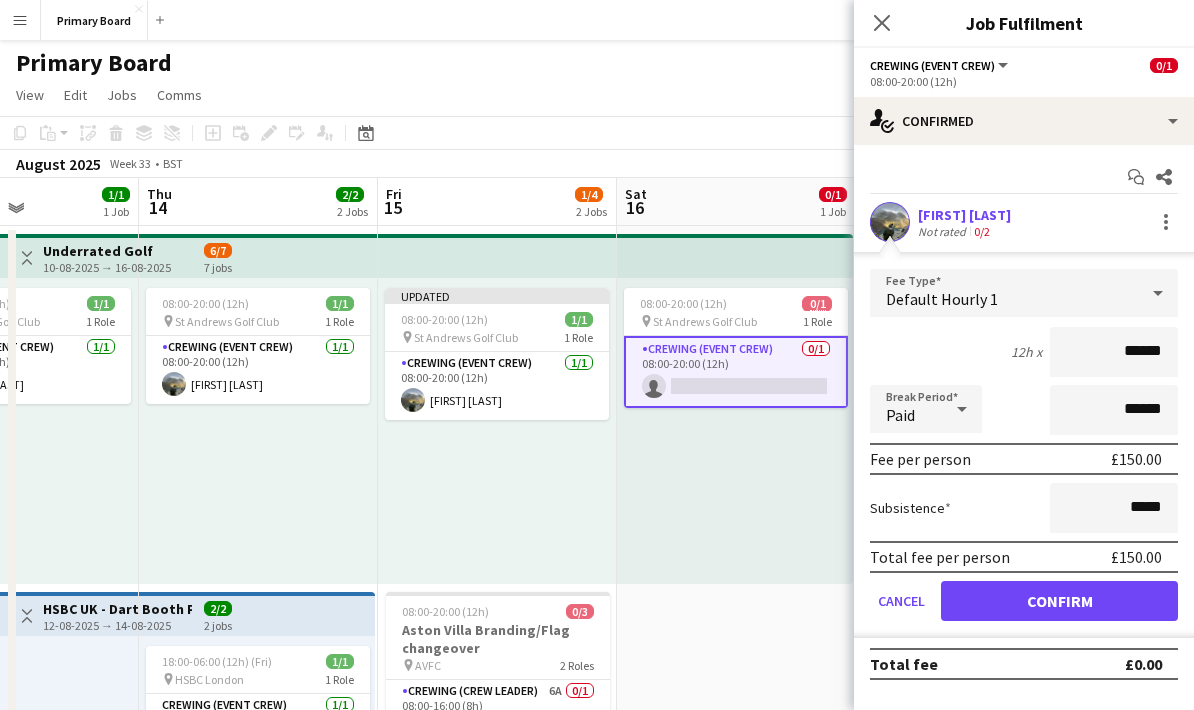 scroll, scrollTop: 25, scrollLeft: 0, axis: vertical 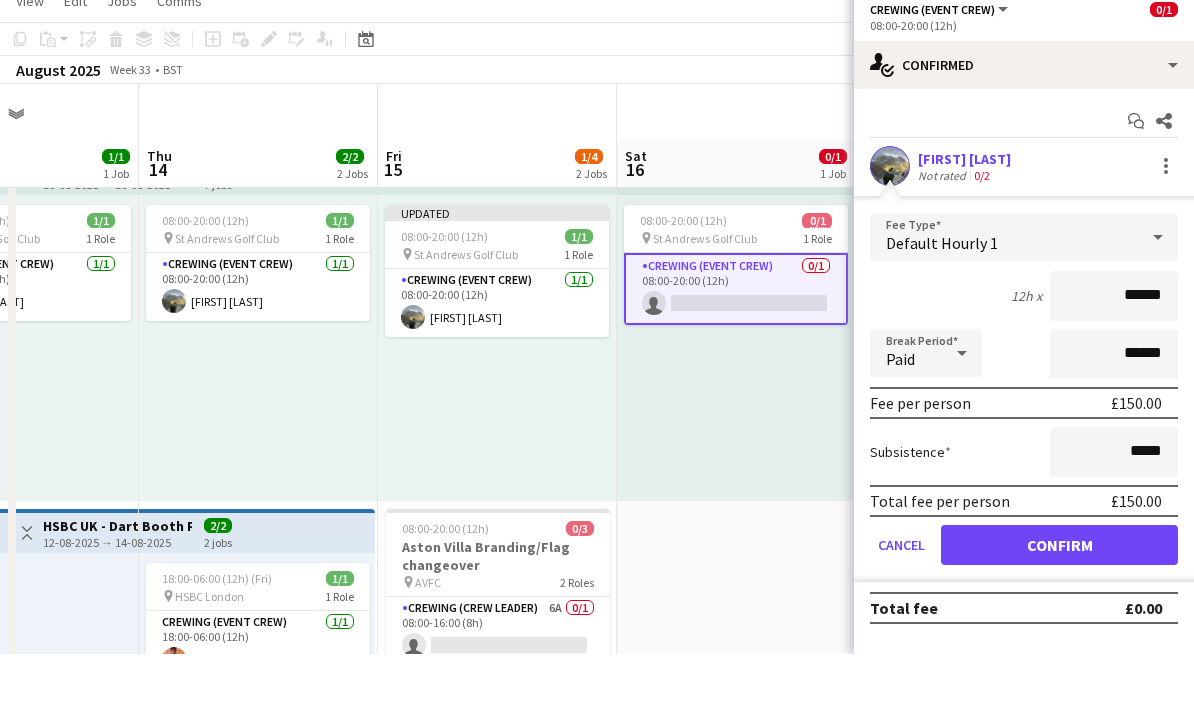 click on "Confirm" at bounding box center (1059, 601) 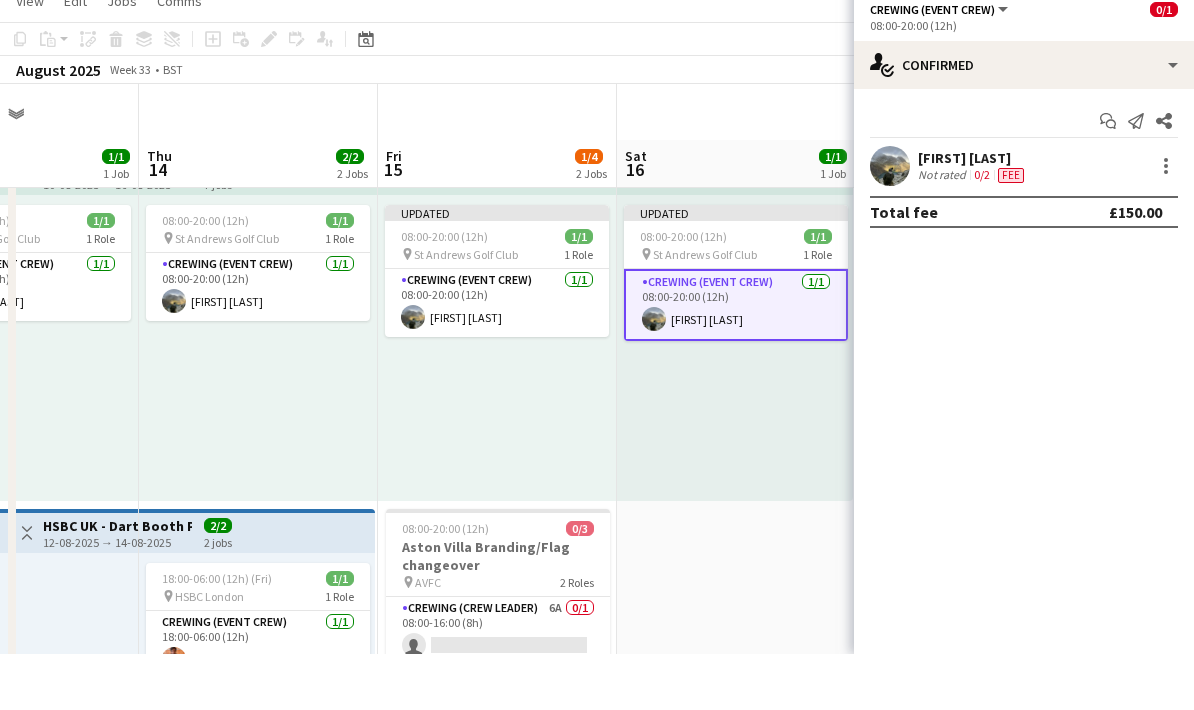 scroll, scrollTop: 81, scrollLeft: 0, axis: vertical 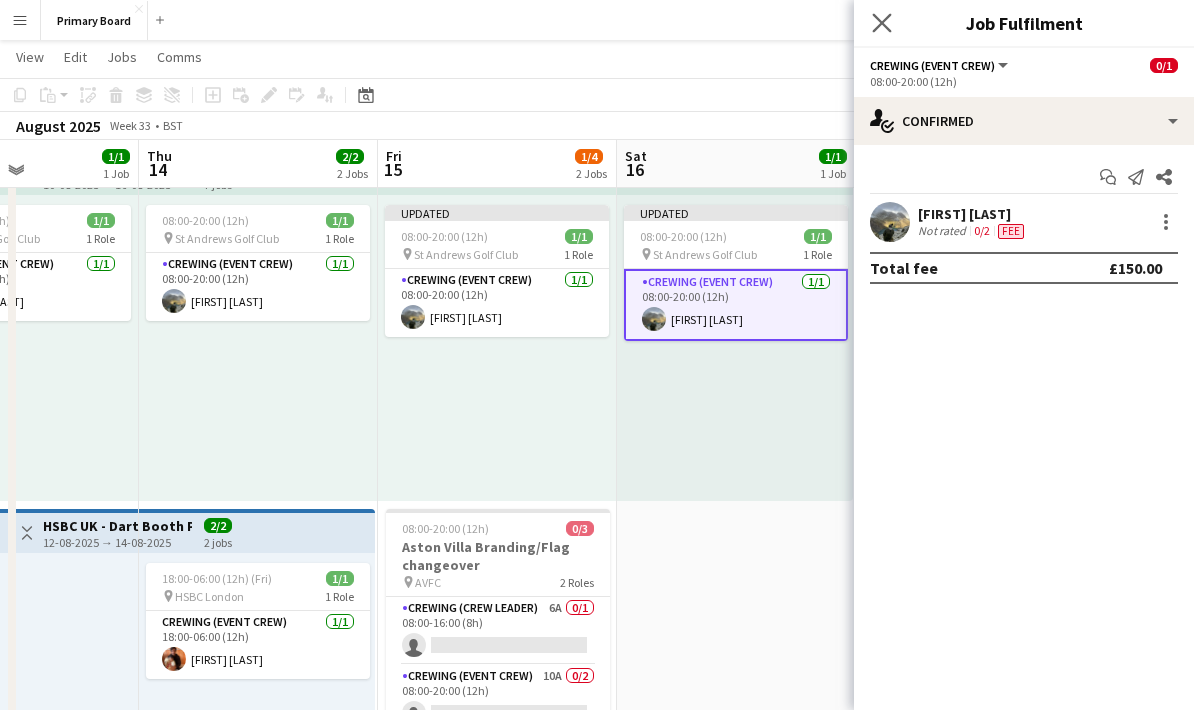 click on "Close pop-in" 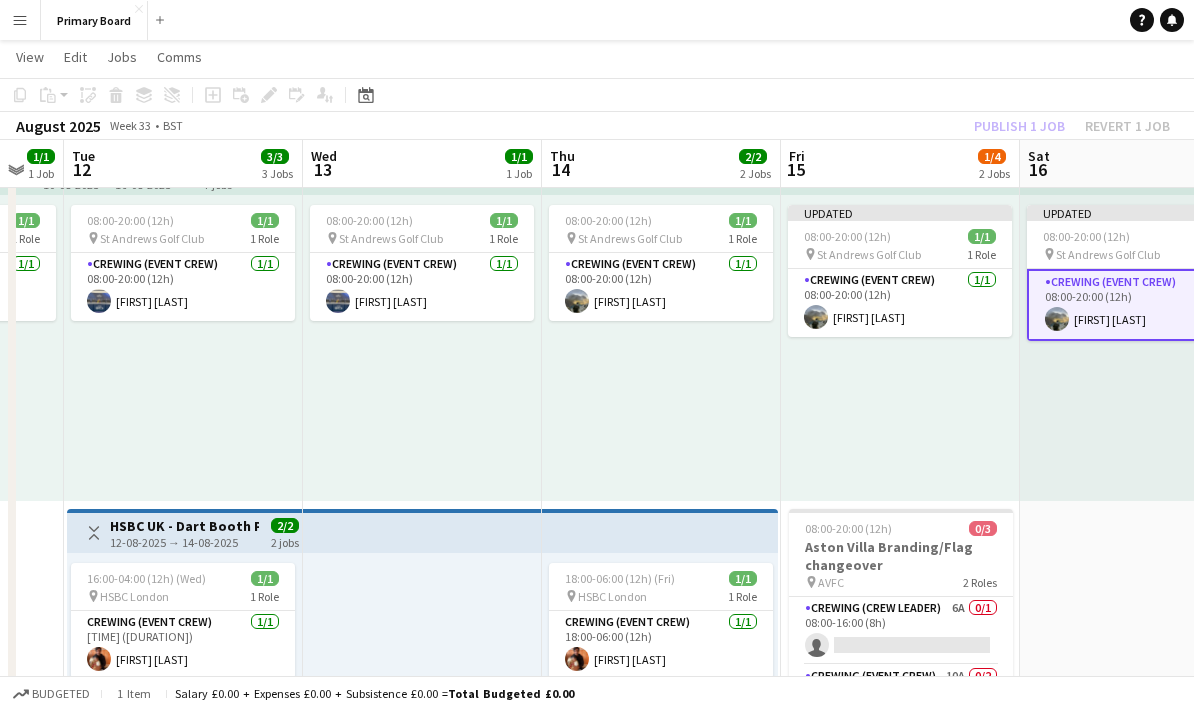 scroll, scrollTop: 0, scrollLeft: 618, axis: horizontal 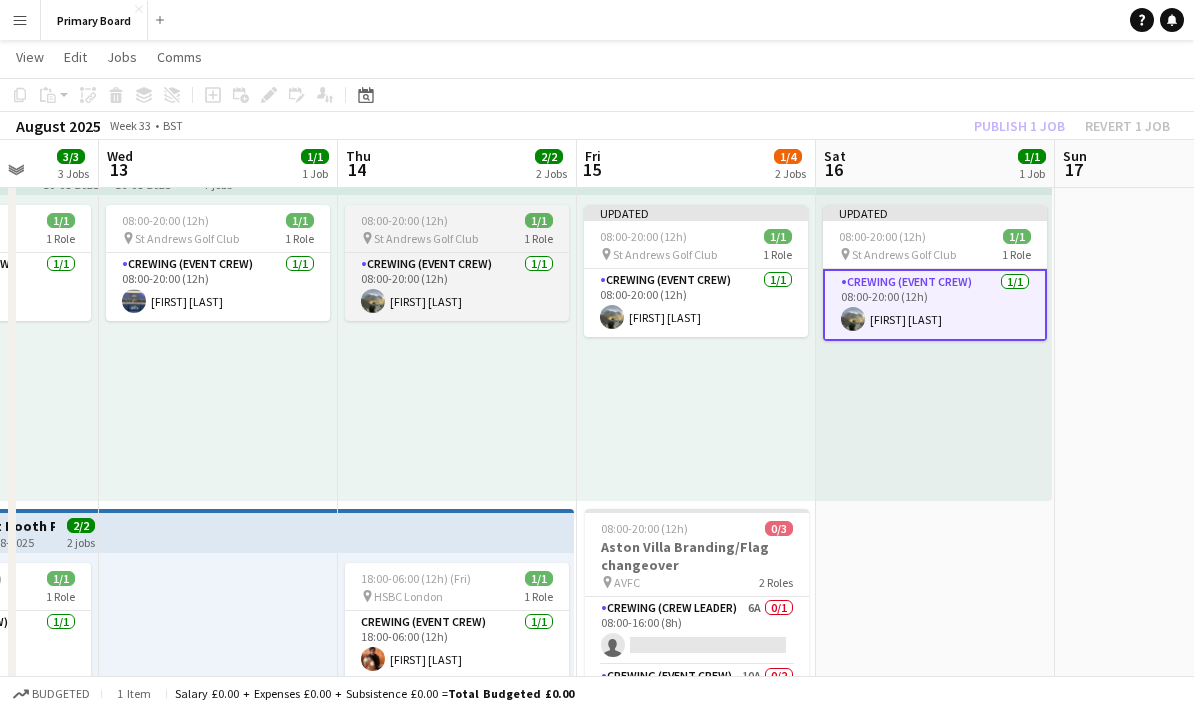 click on "[TIME] ([DURATION]) 1/1" at bounding box center (457, 220) 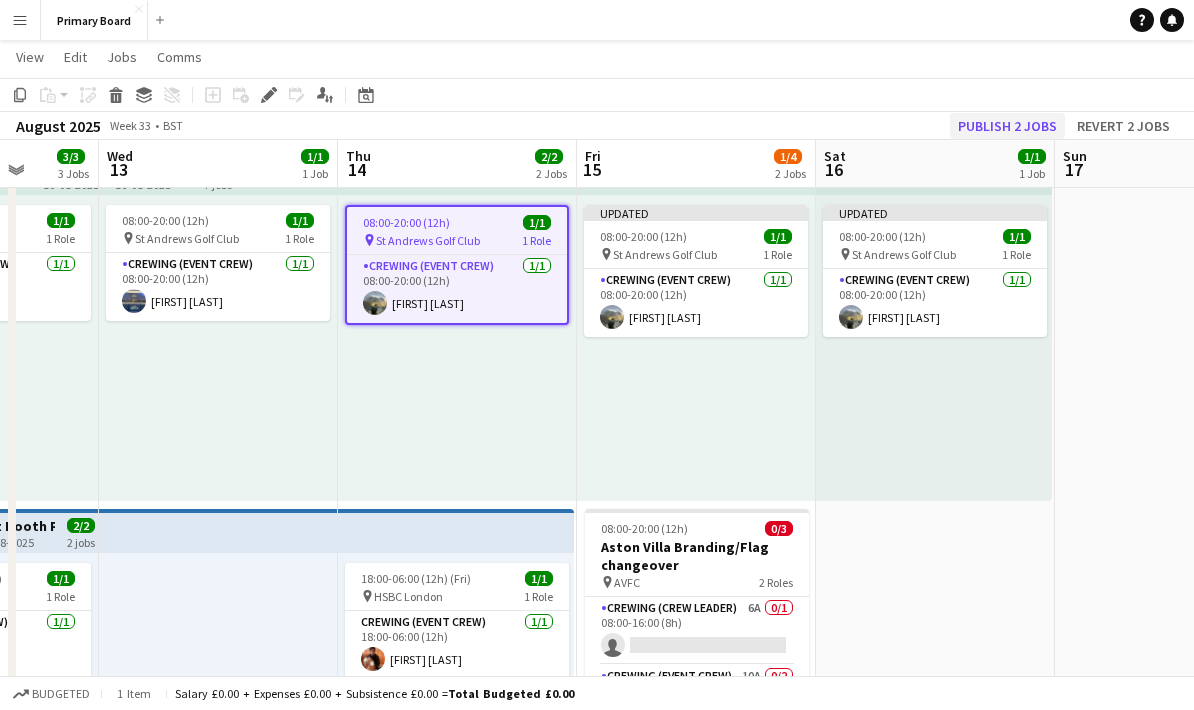 click on "Publish 2 jobs" 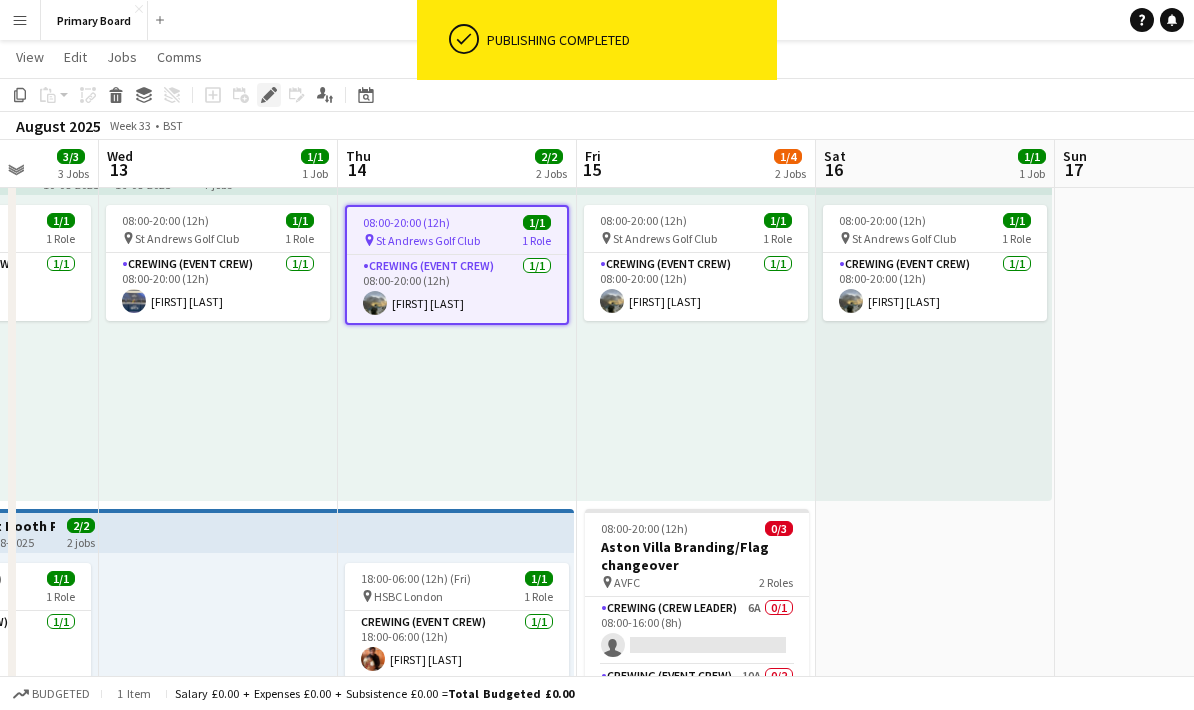 click on "Edit" 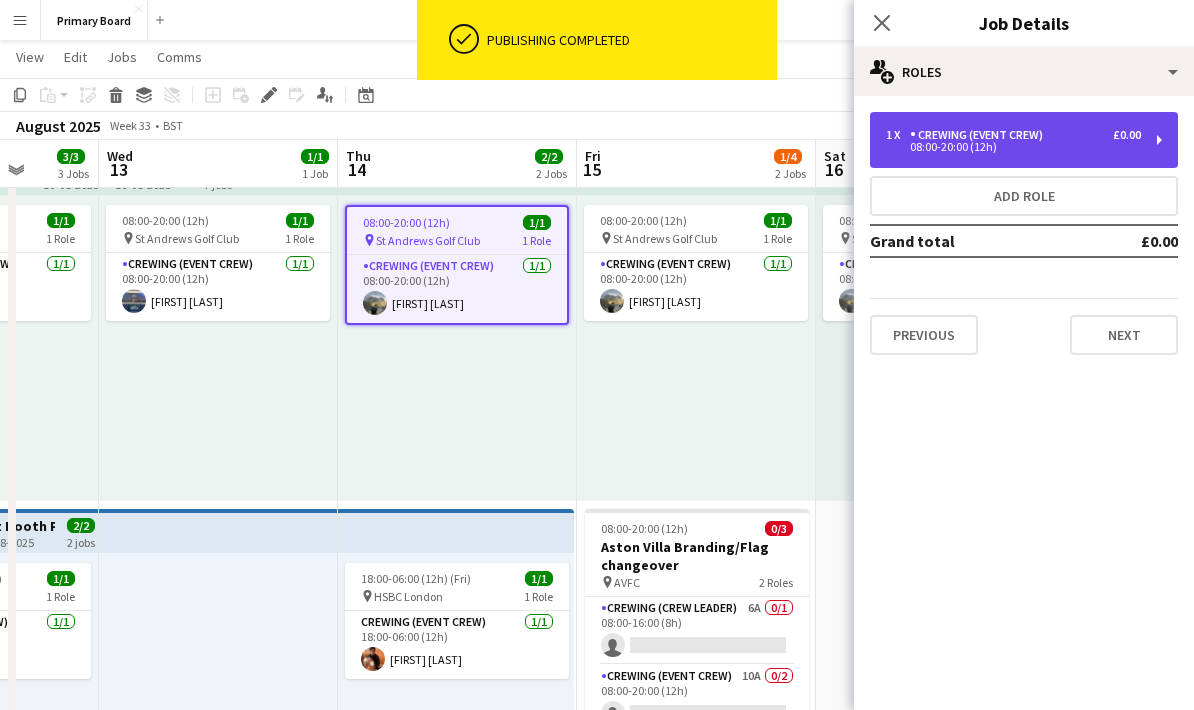 click on "1 x   Crewing (Event Crew)   £0.00   08:00-20:00 (12h)" at bounding box center (1024, 140) 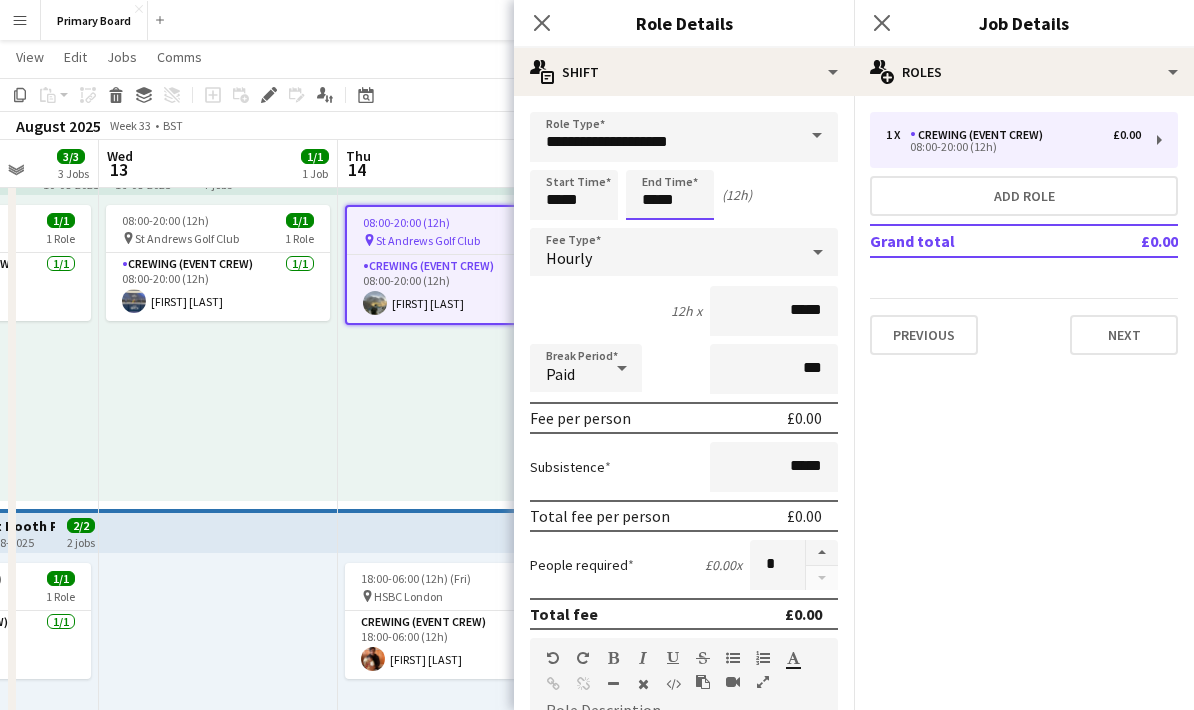 click on "*****" at bounding box center (670, 195) 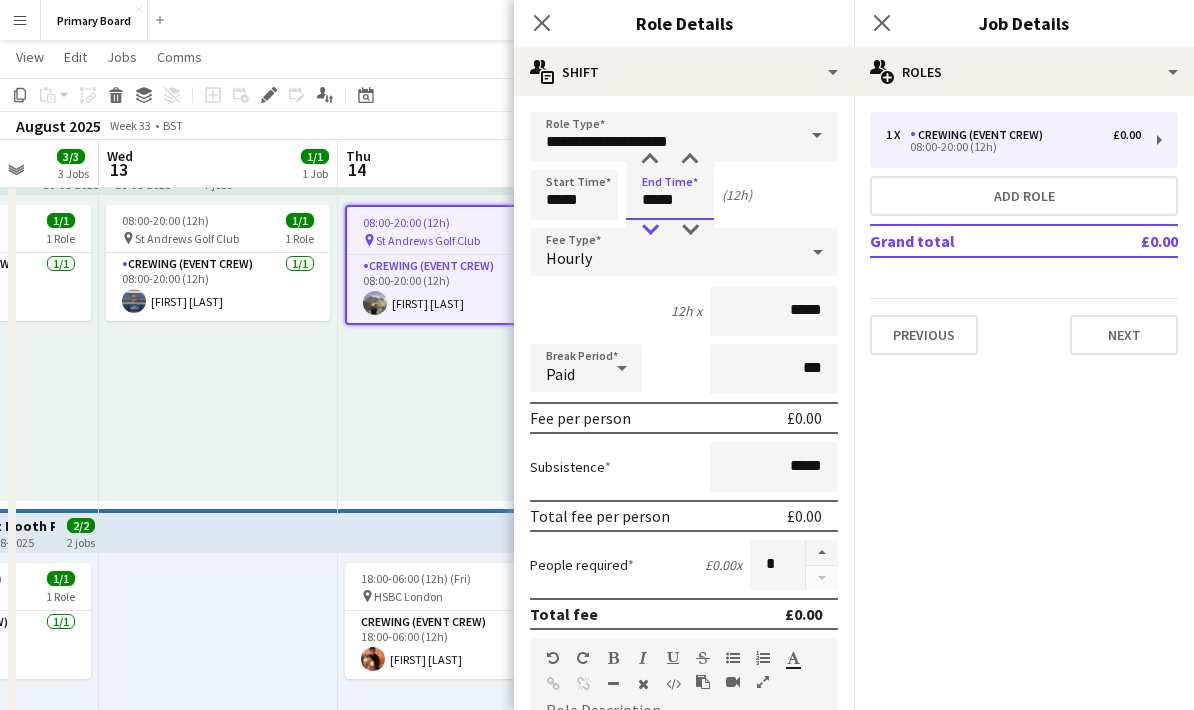 click at bounding box center (650, 230) 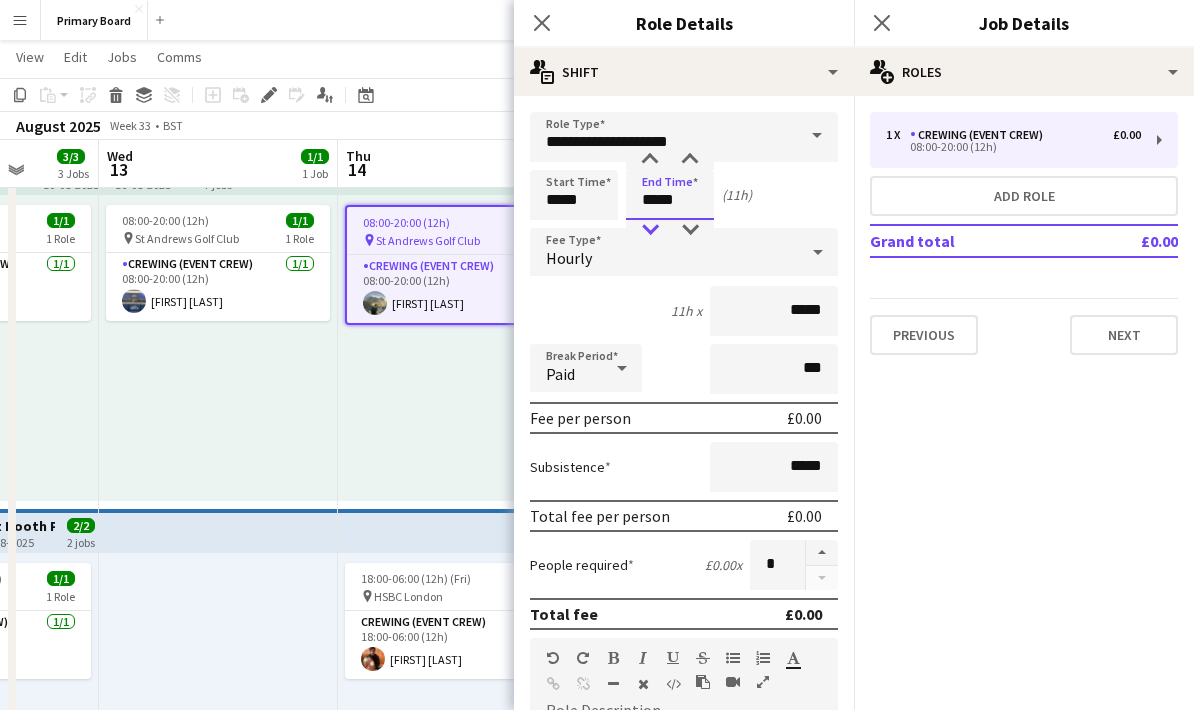 click at bounding box center (650, 230) 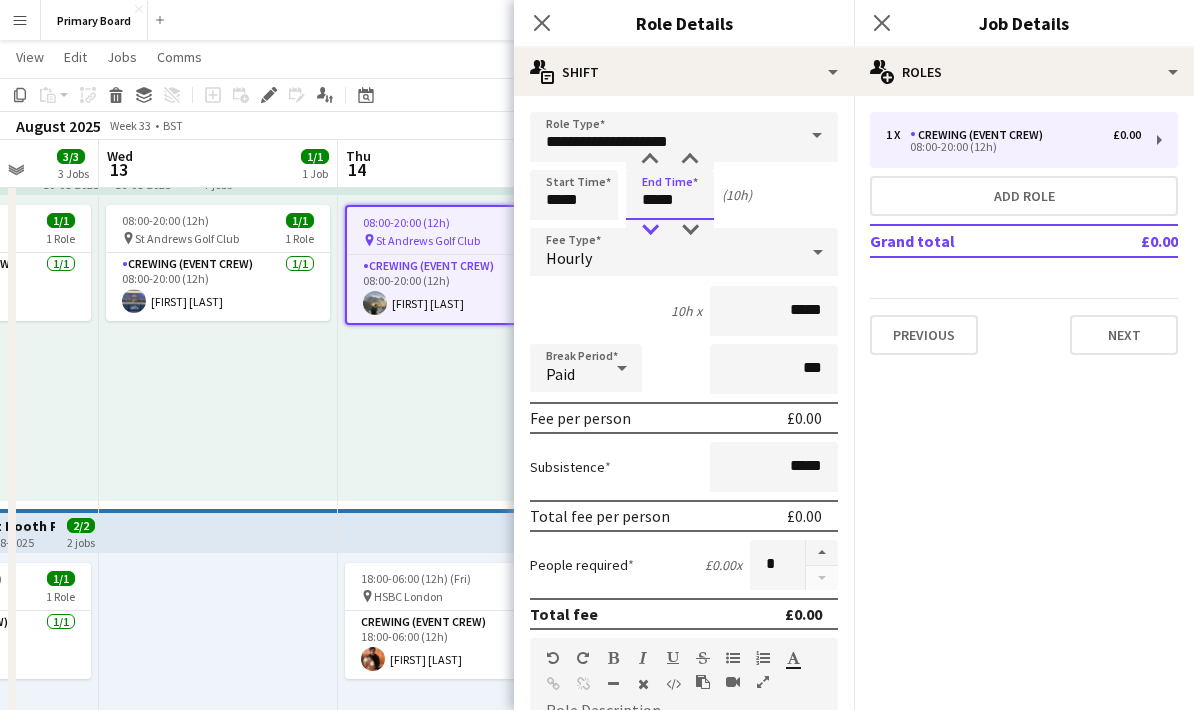 click at bounding box center (650, 230) 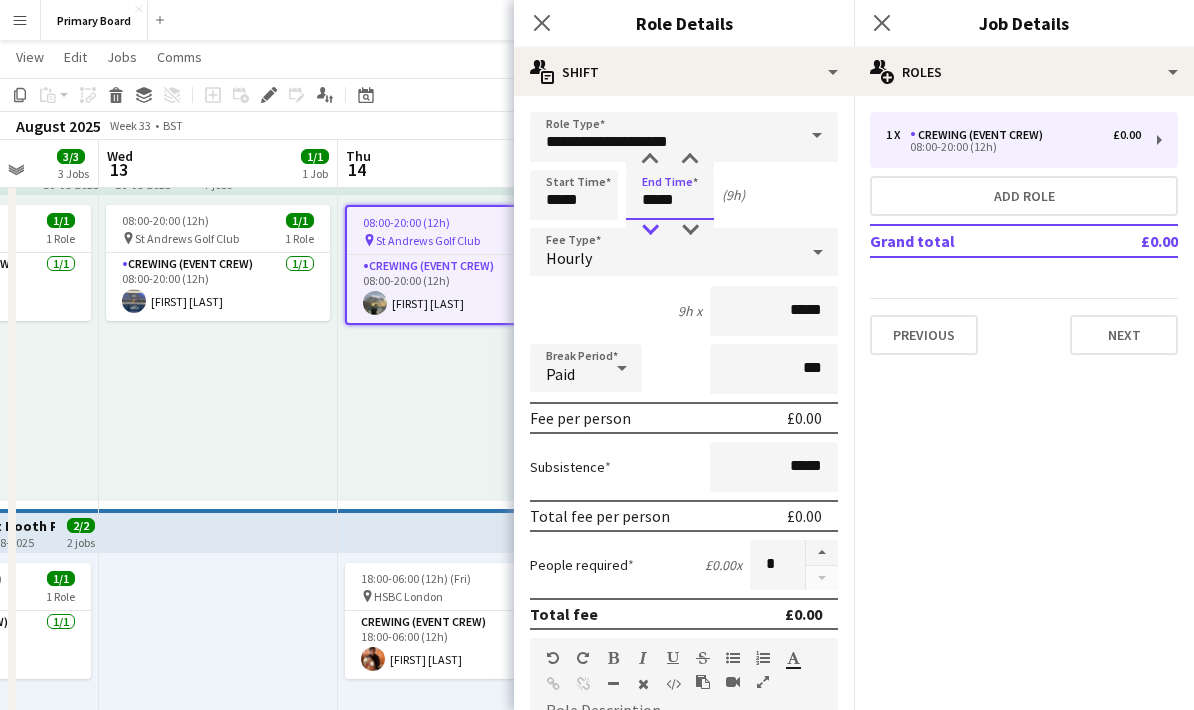 click at bounding box center (650, 230) 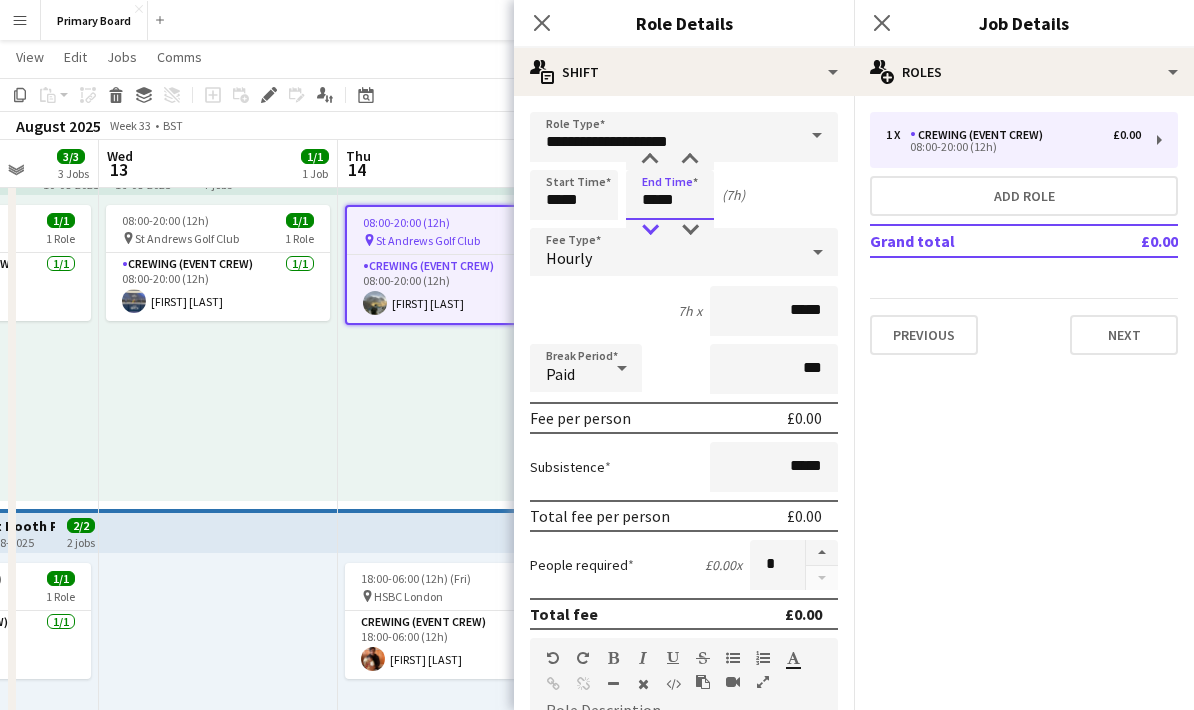 click at bounding box center [650, 230] 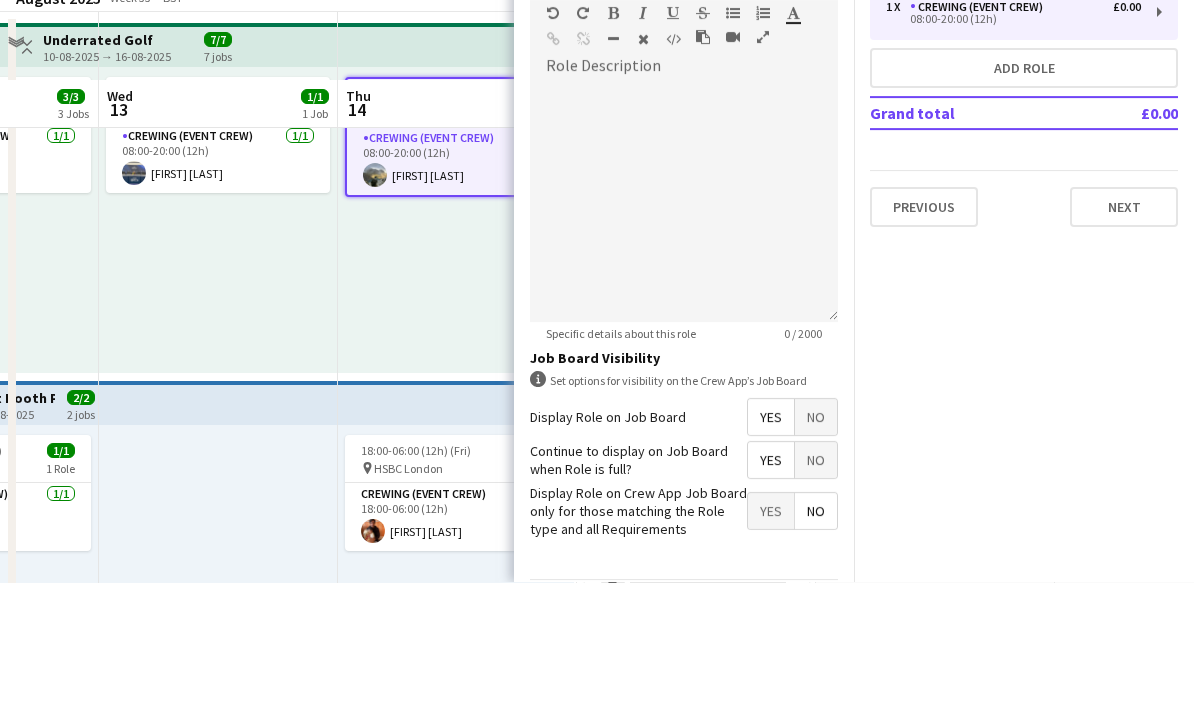 scroll, scrollTop: 514, scrollLeft: 0, axis: vertical 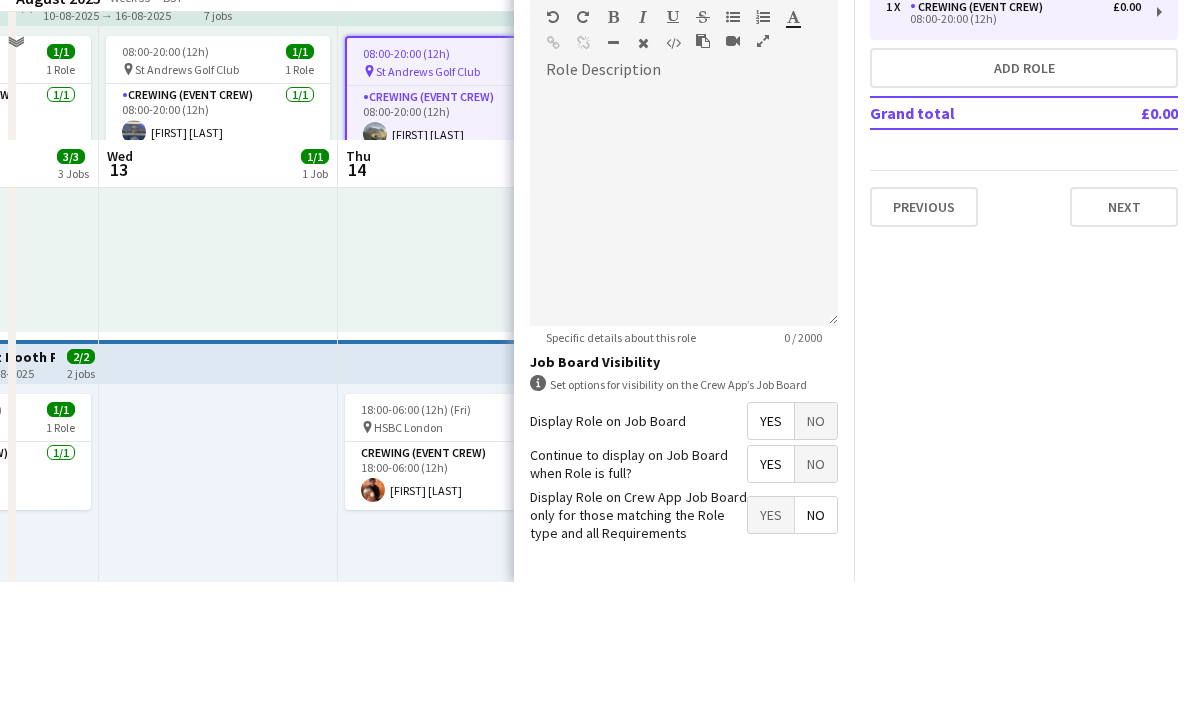 click on "Next" at bounding box center [784, 748] 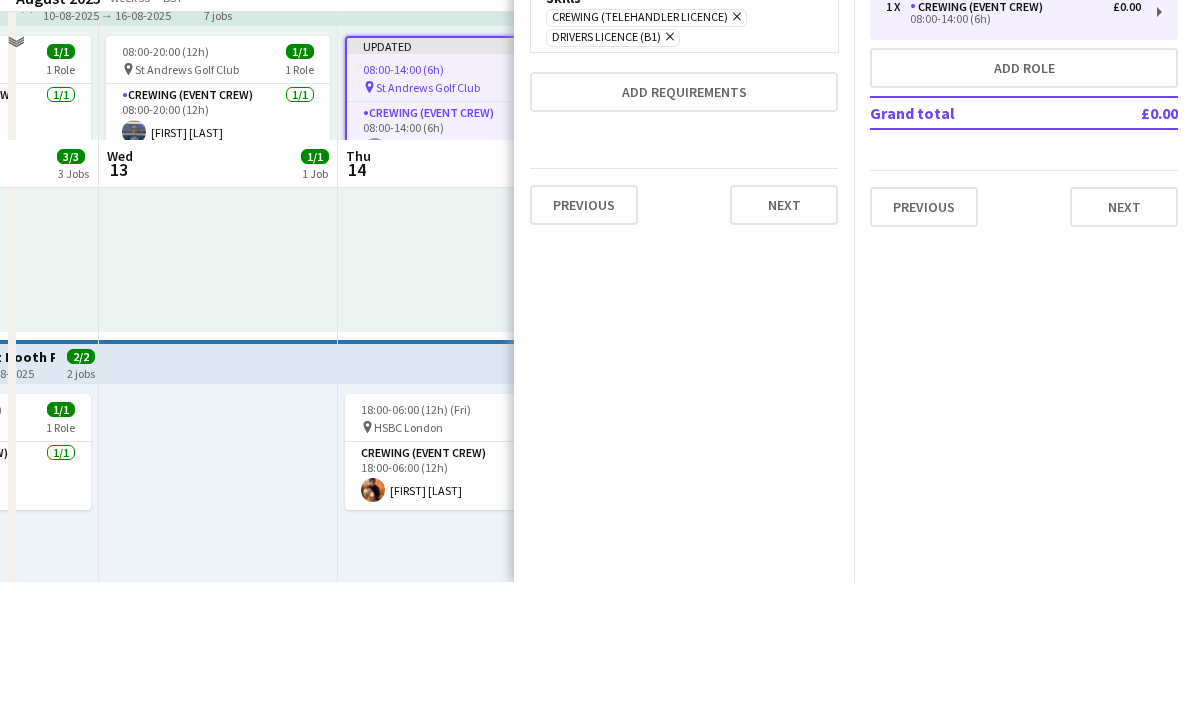 scroll, scrollTop: 250, scrollLeft: 0, axis: vertical 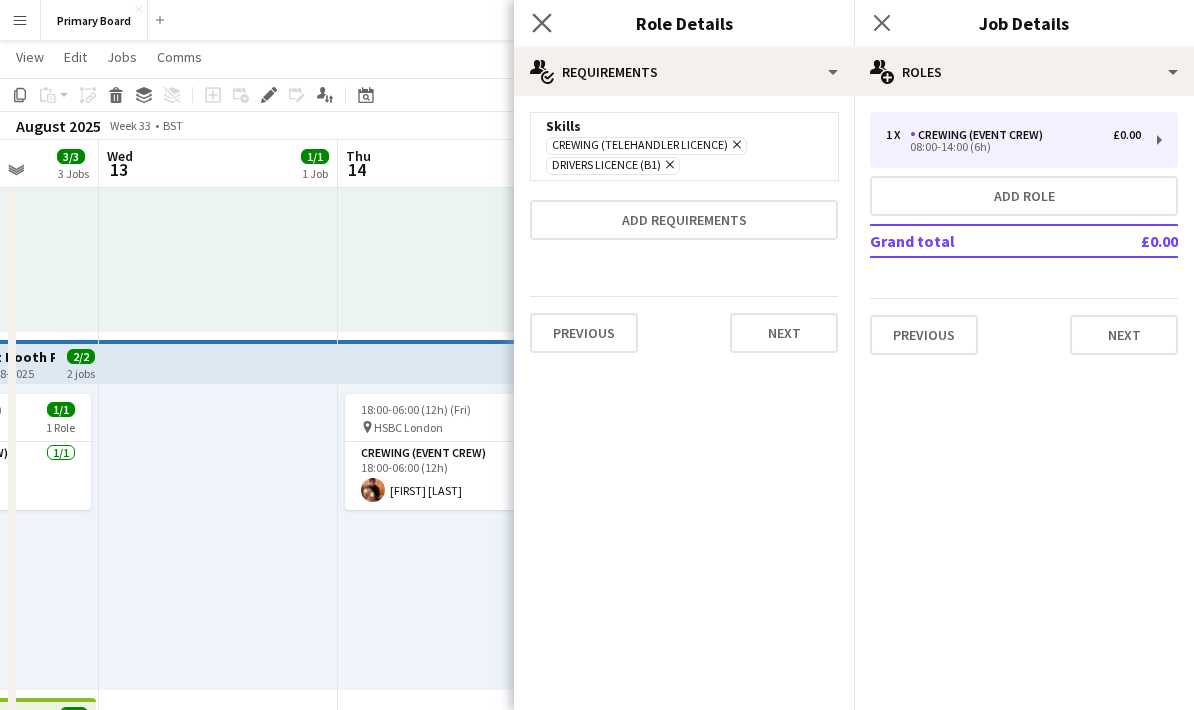 click on "Close pop-in" 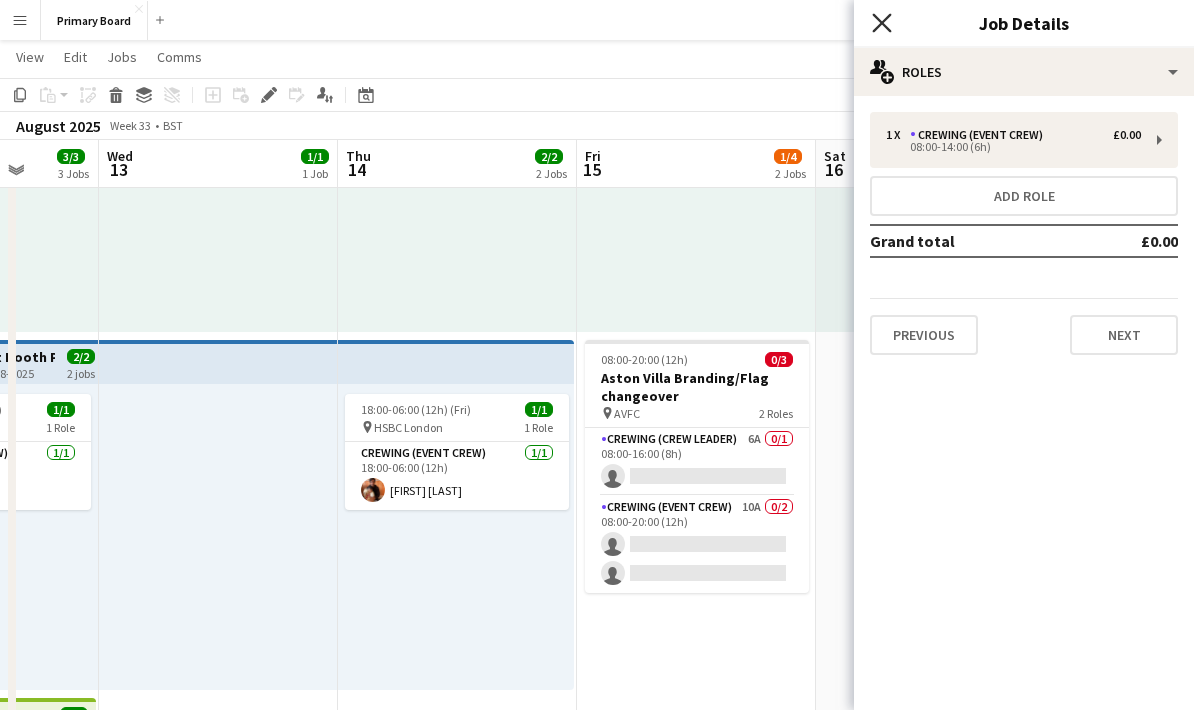 click 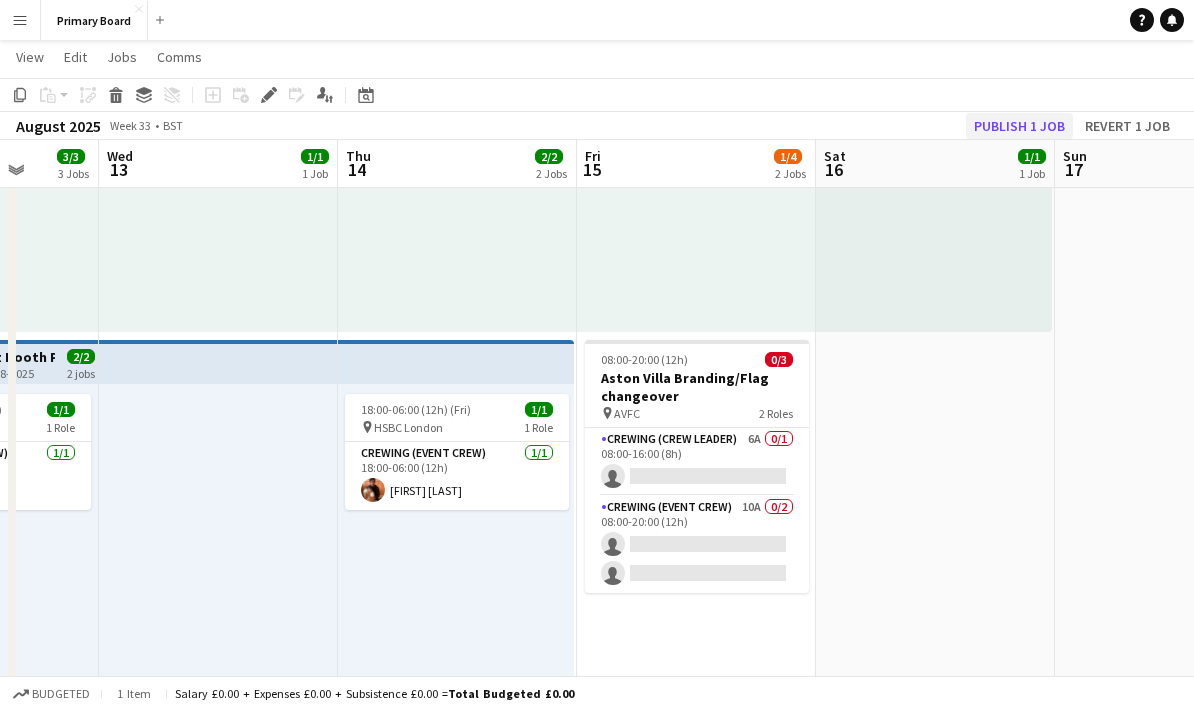 click on "Publish 1 job" 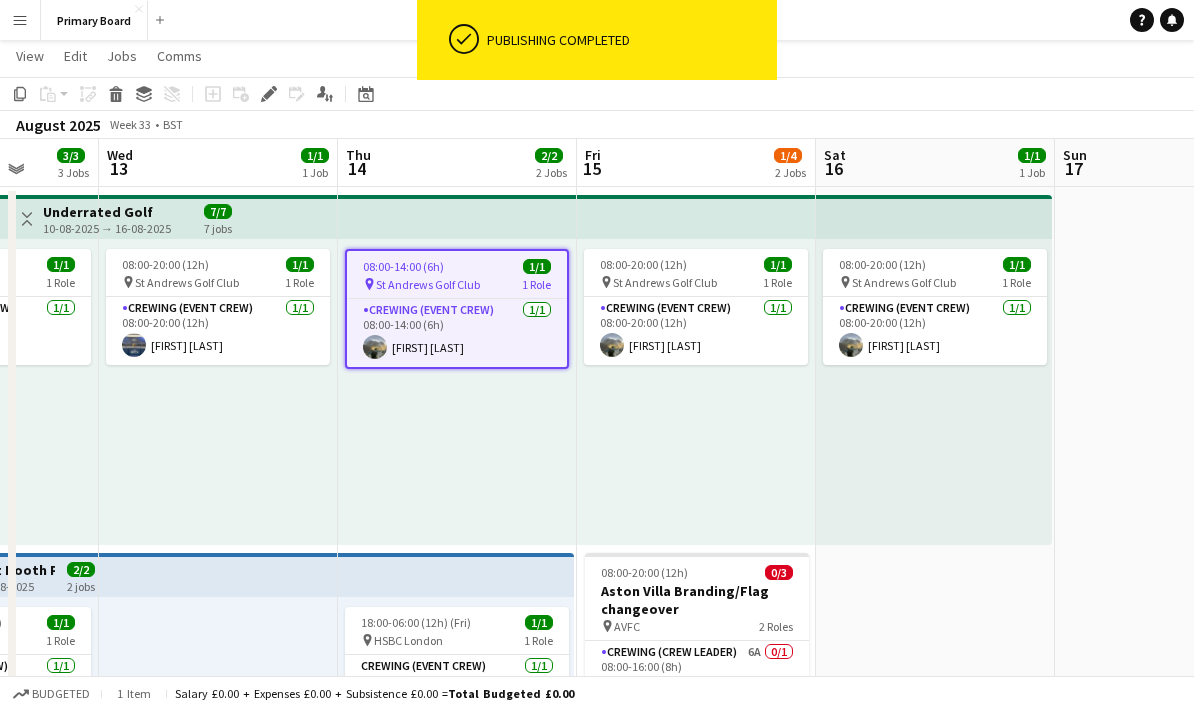 scroll, scrollTop: 0, scrollLeft: 0, axis: both 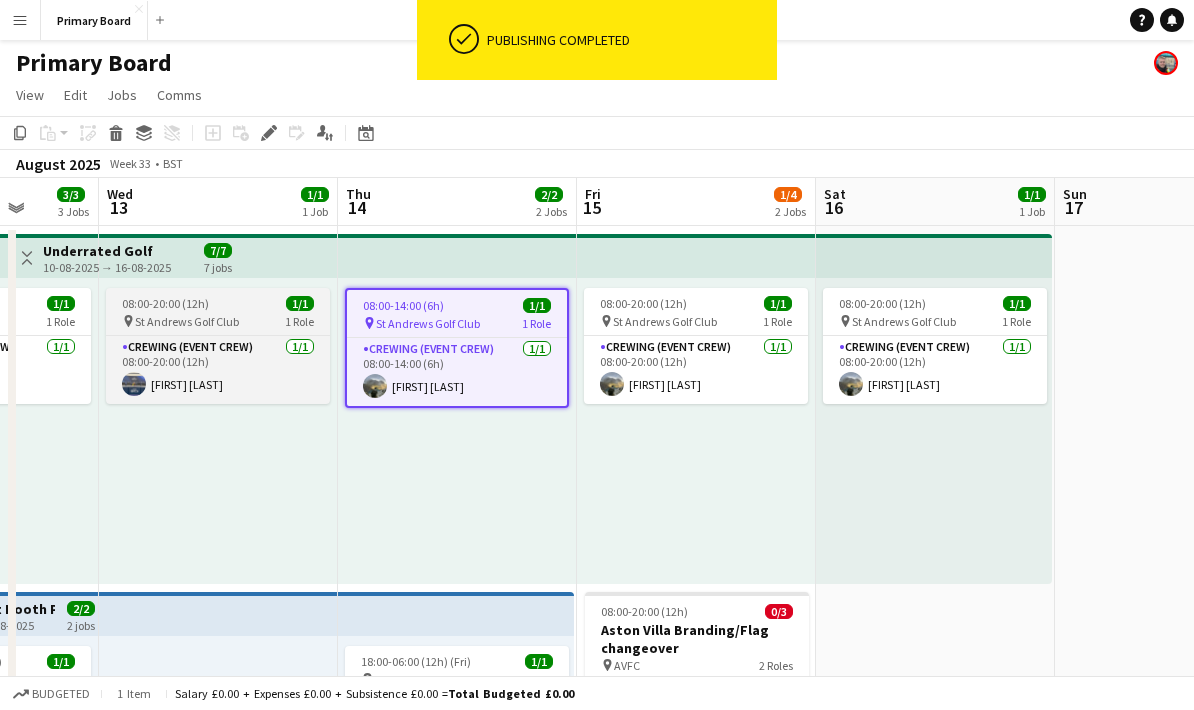 click on "St Andrews Golf Club" at bounding box center (187, 321) 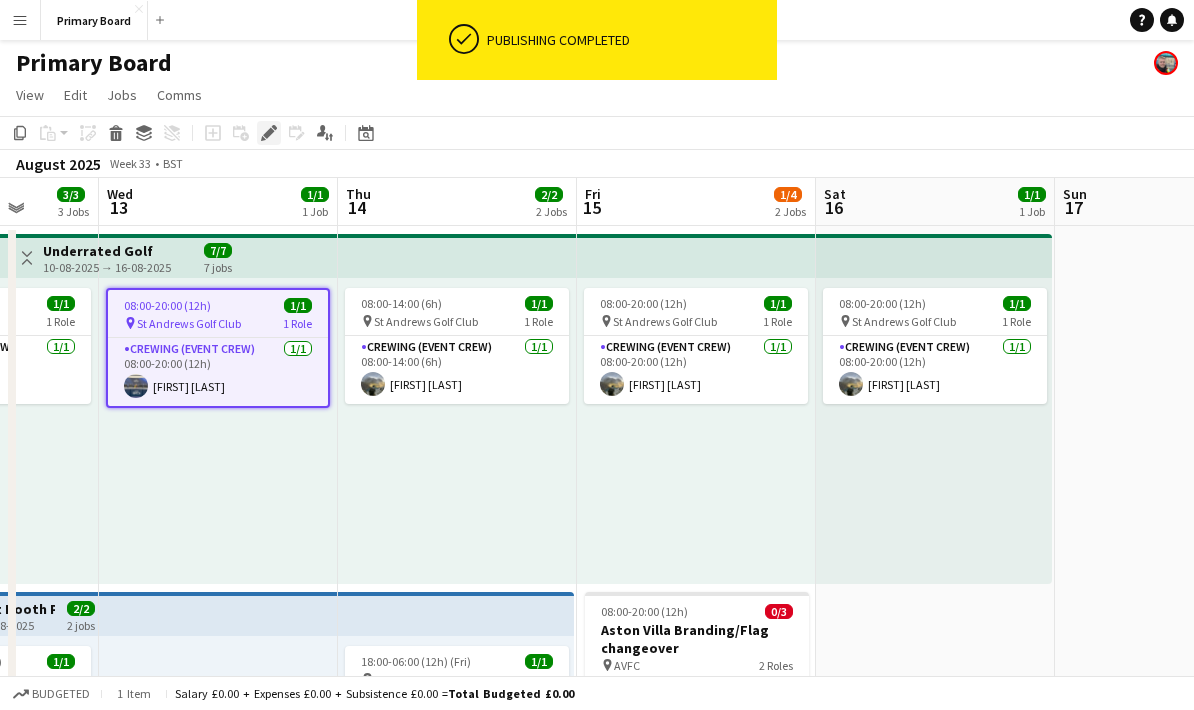 click 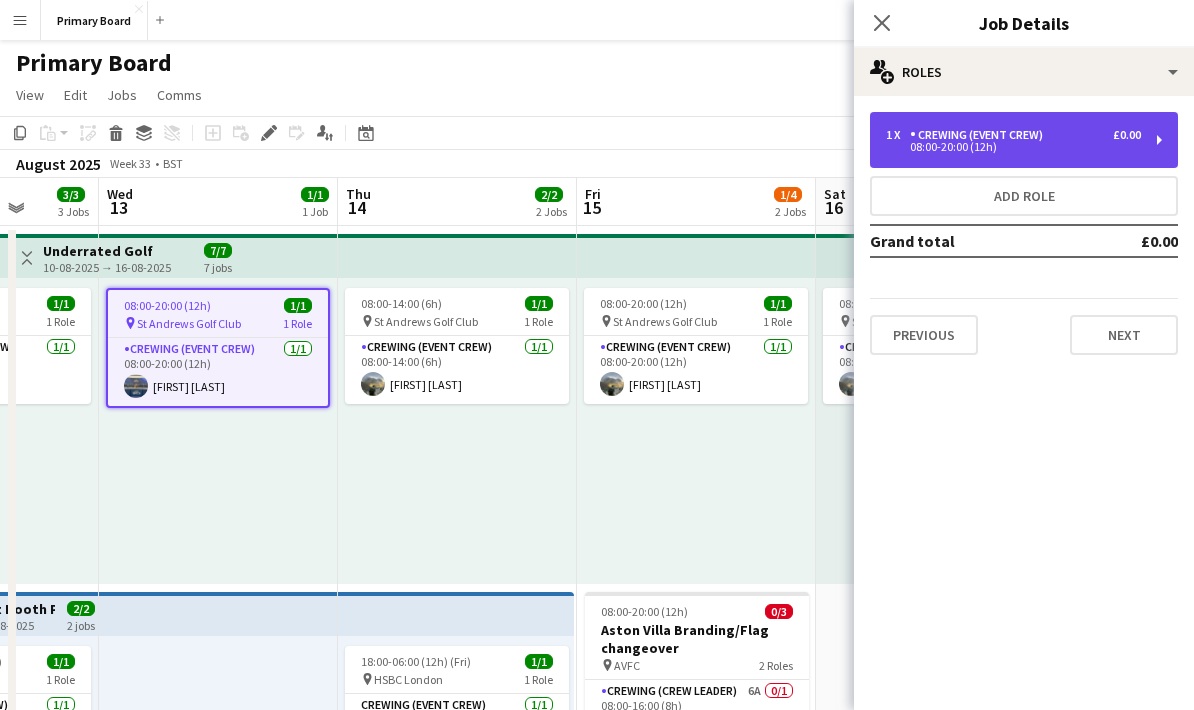 click on "1 x   Crewing (Event Crew)   £0.00" at bounding box center [1013, 135] 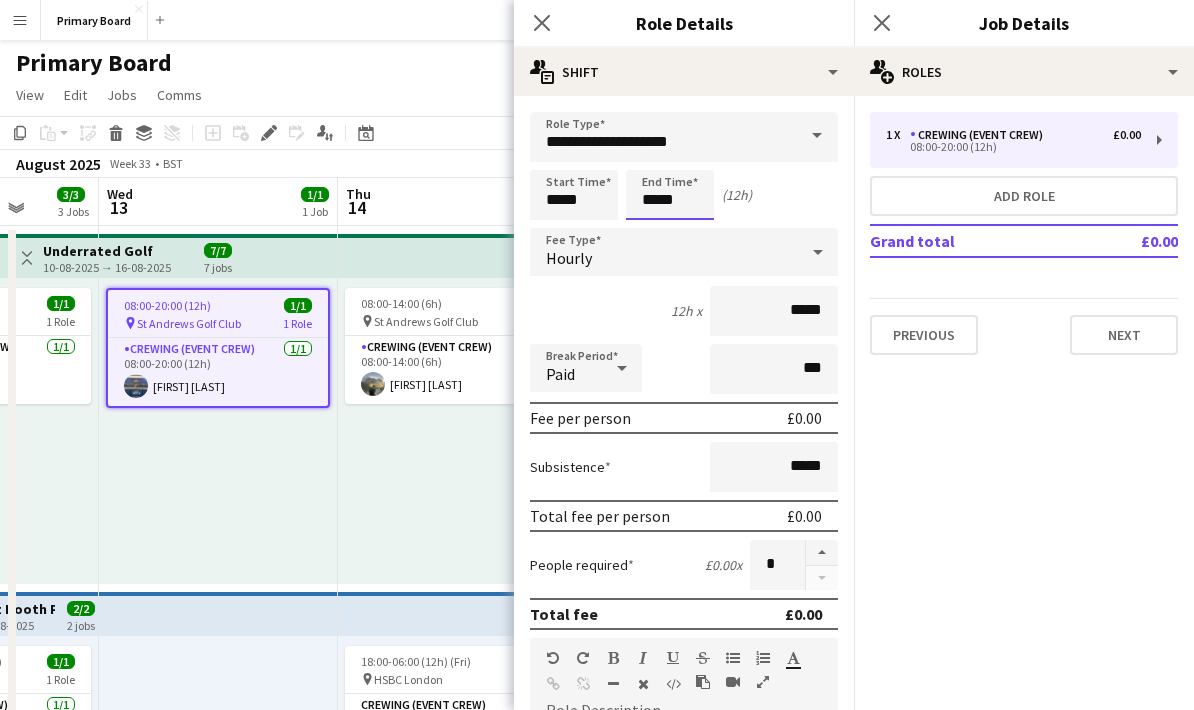 click on "*****" at bounding box center [670, 195] 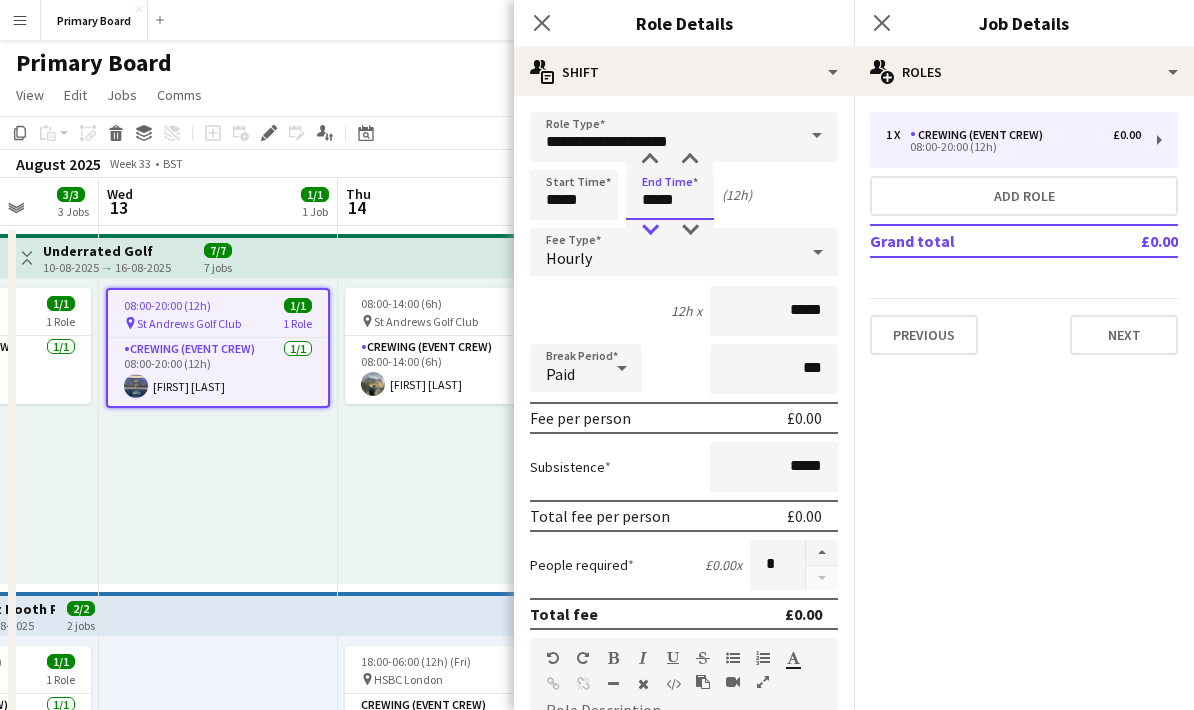 click at bounding box center (650, 230) 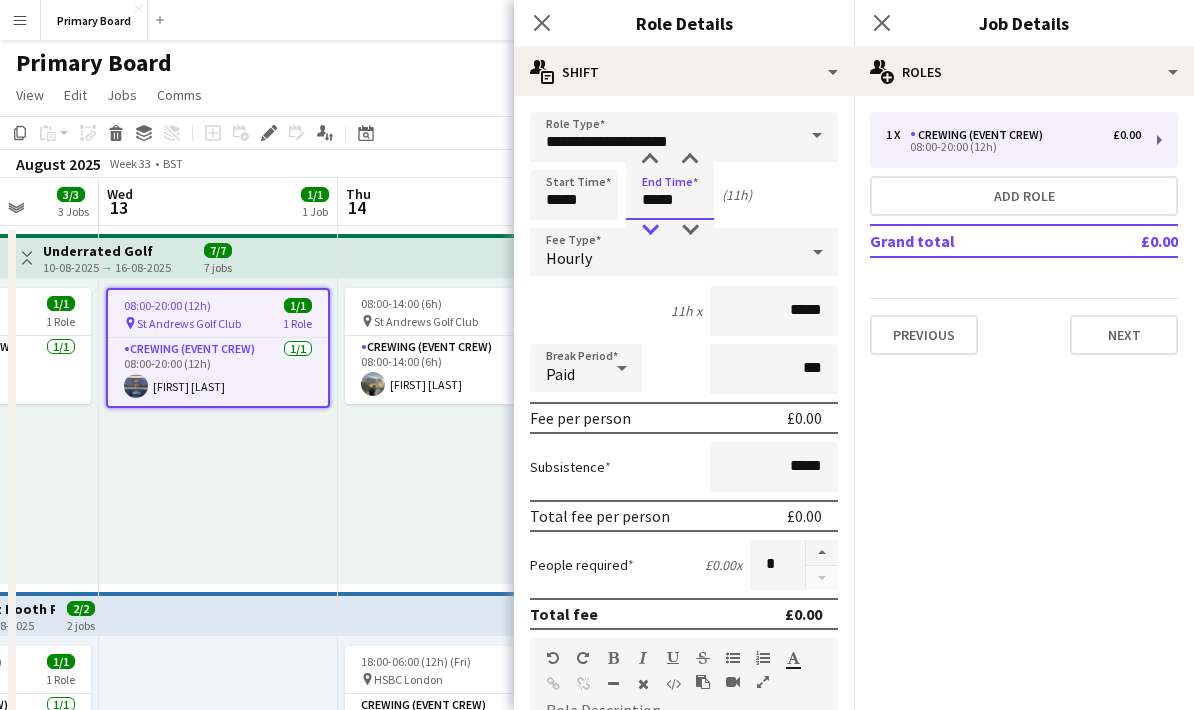 click at bounding box center (650, 230) 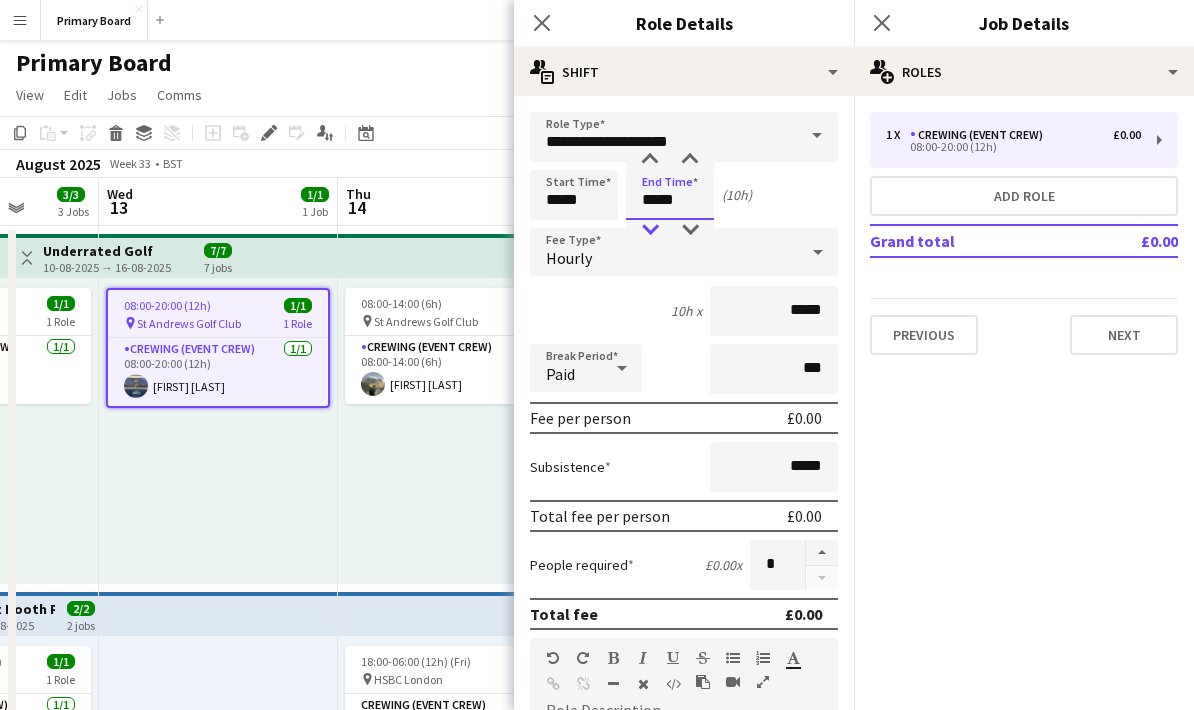 click at bounding box center [650, 230] 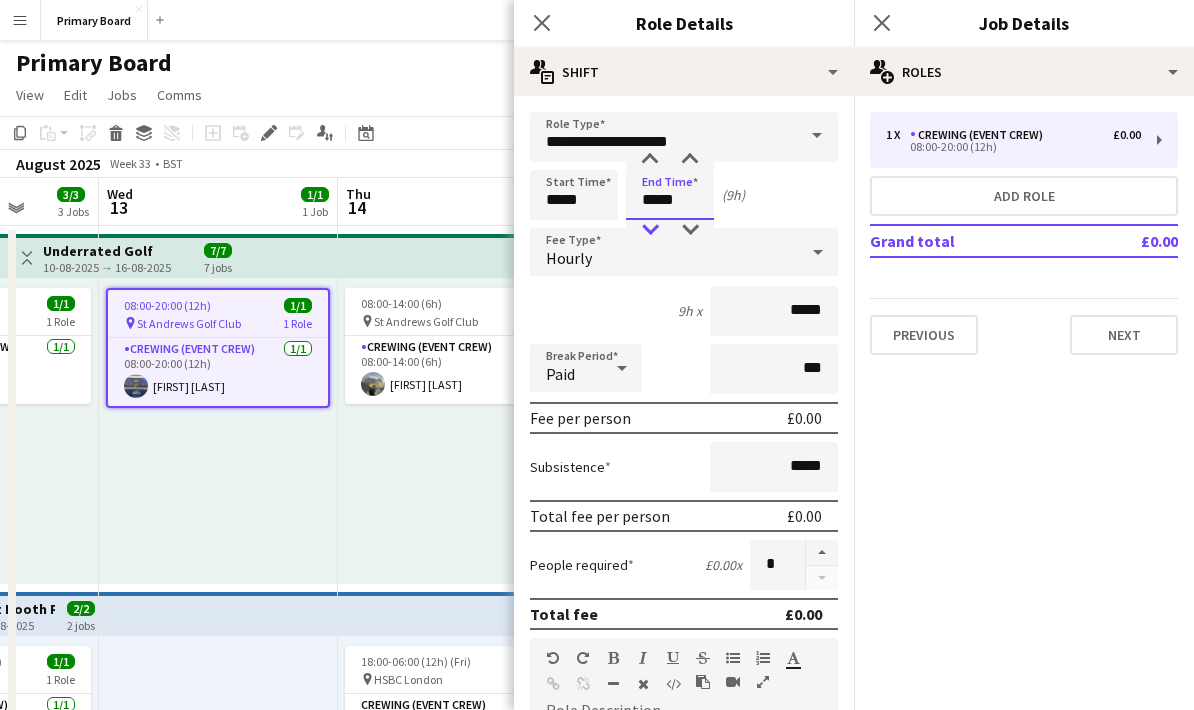 click at bounding box center [650, 230] 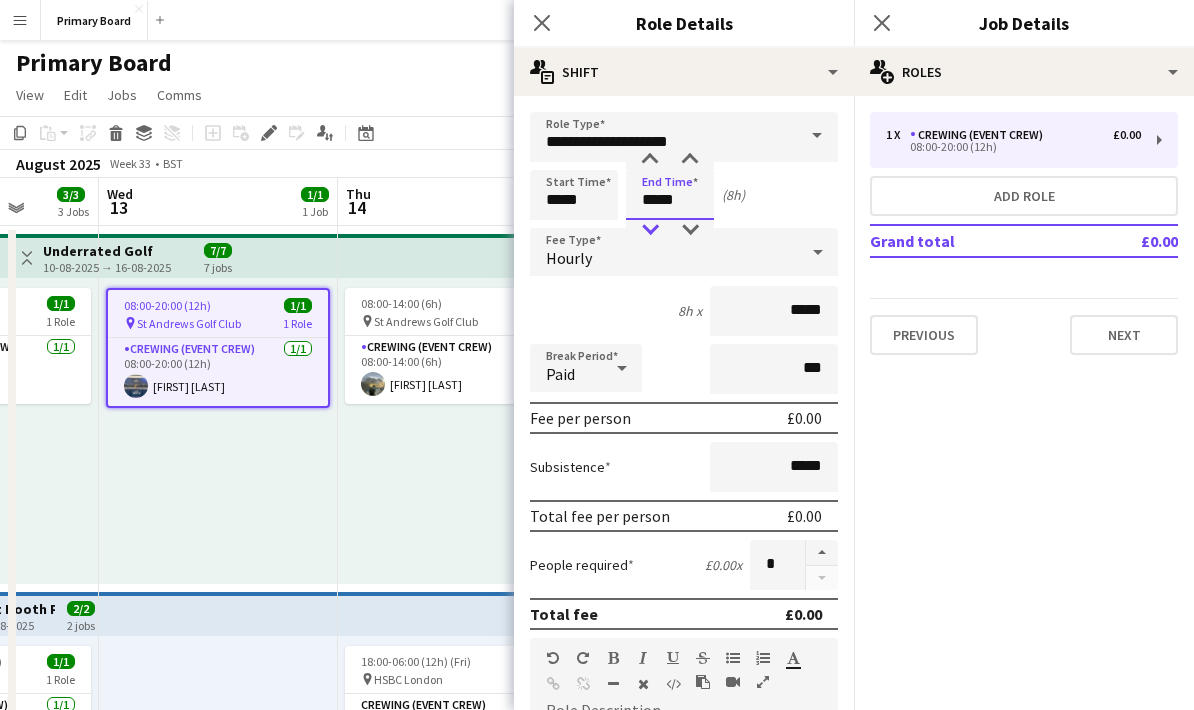 click at bounding box center (650, 230) 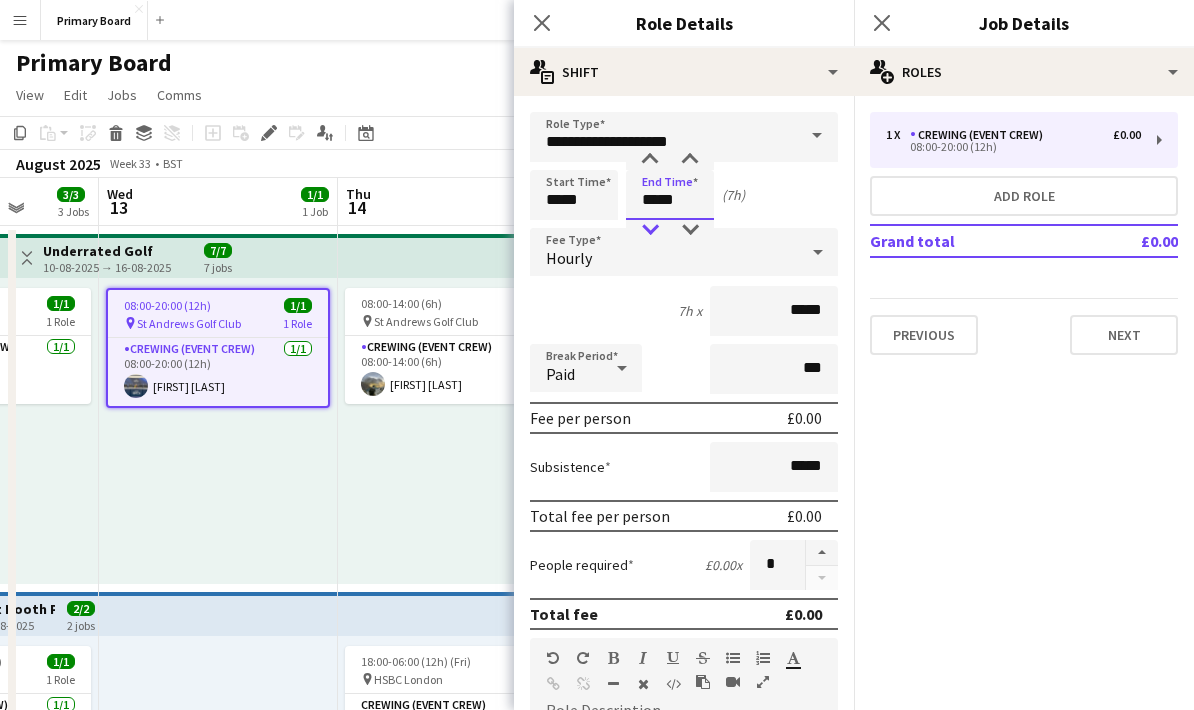 click at bounding box center (650, 230) 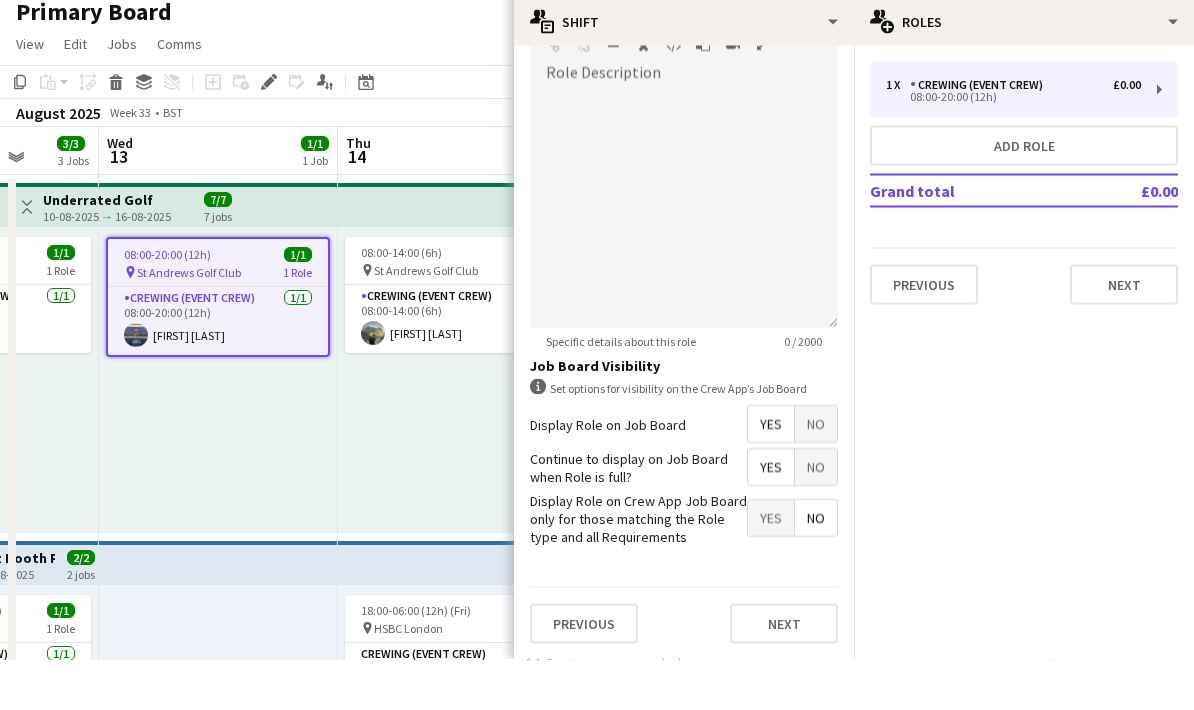 scroll, scrollTop: 529, scrollLeft: 0, axis: vertical 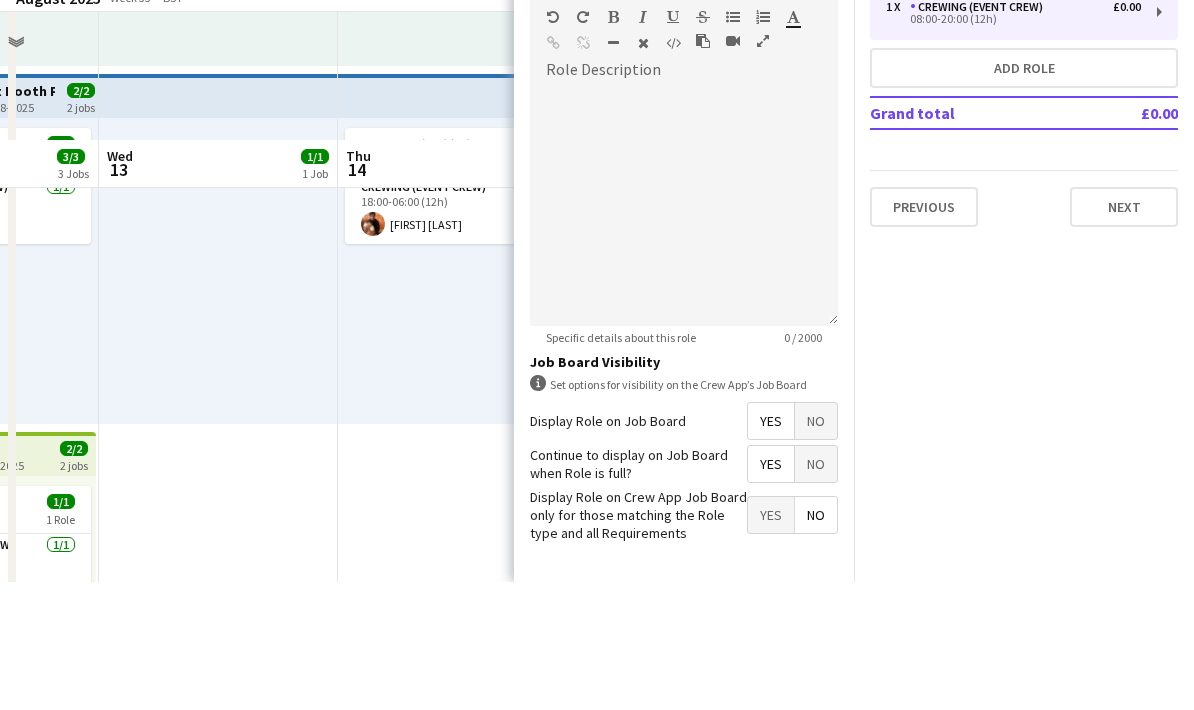 click on "Next" at bounding box center [784, 748] 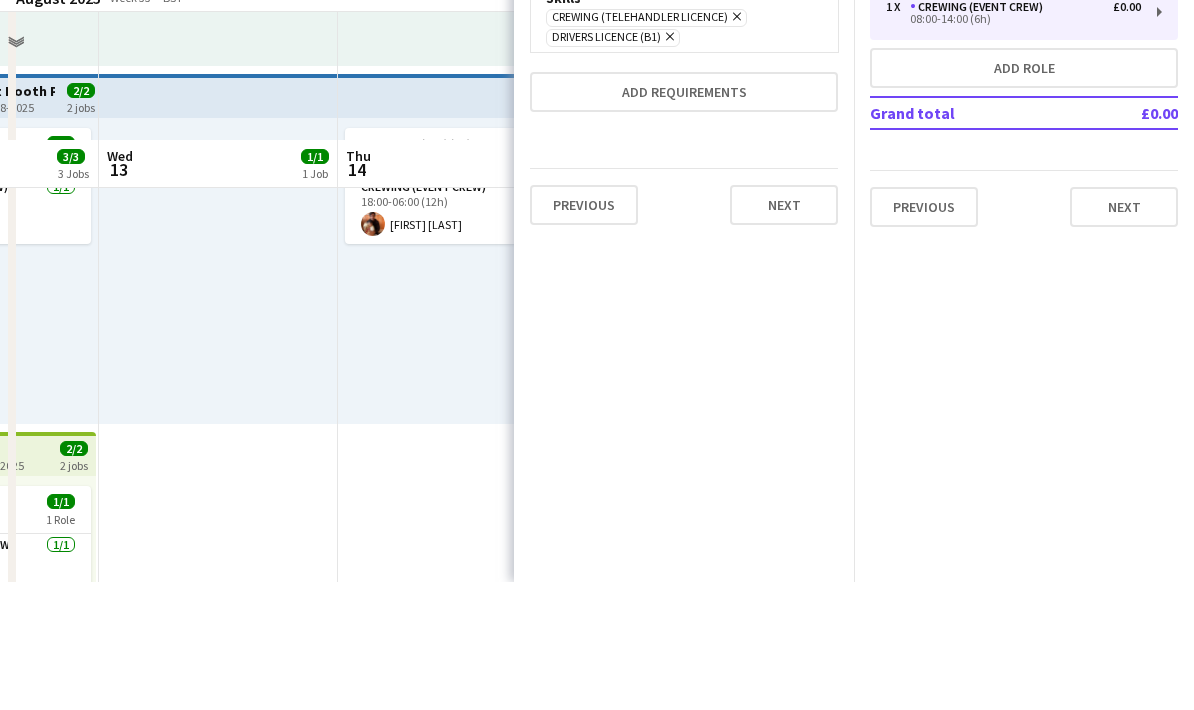 scroll, scrollTop: 0, scrollLeft: 0, axis: both 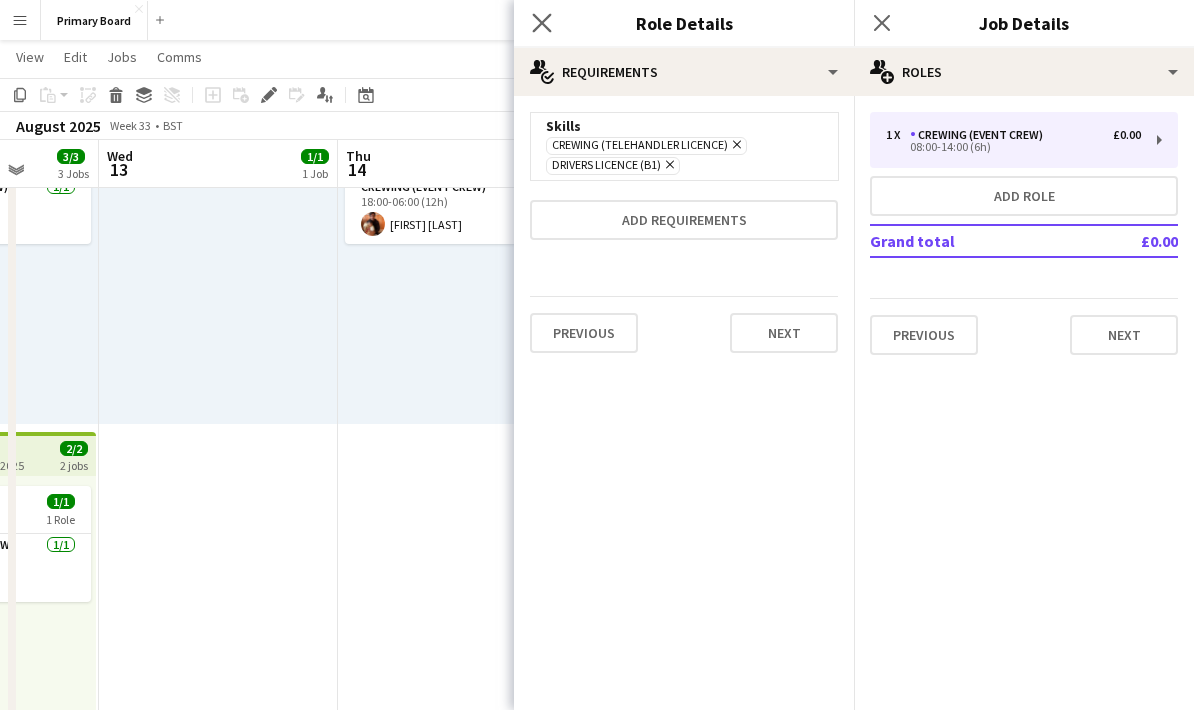 click on "Close pop-in" 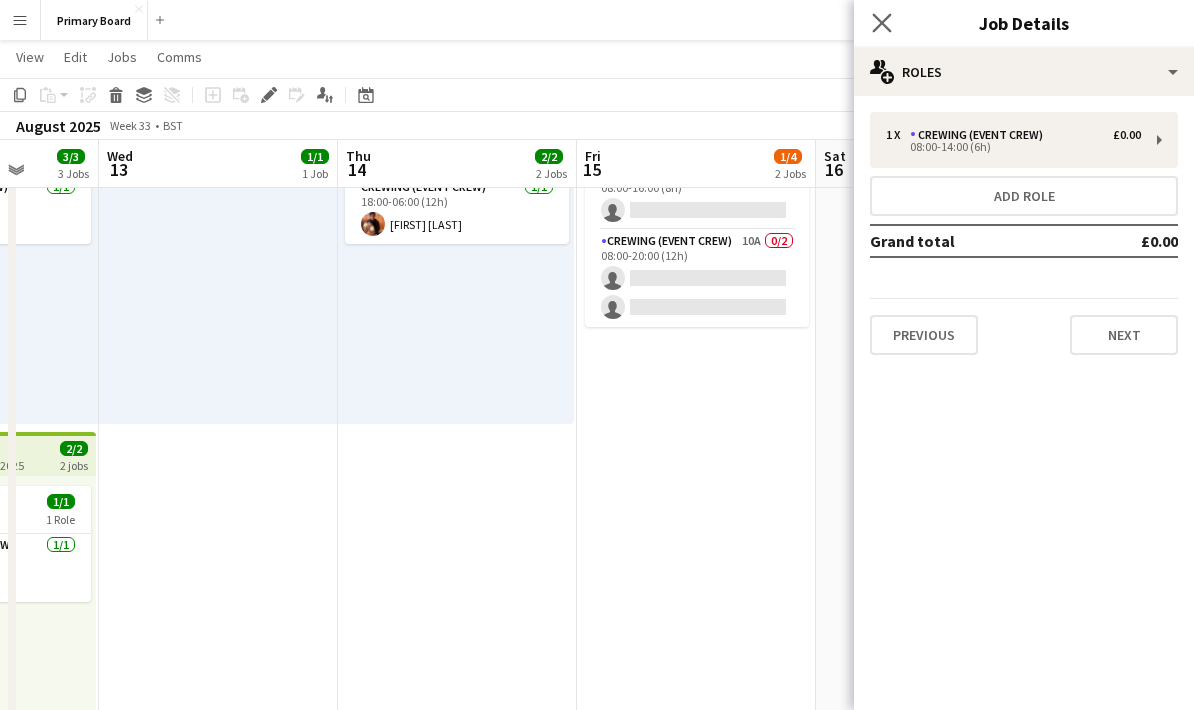 click on "Close pop-in" 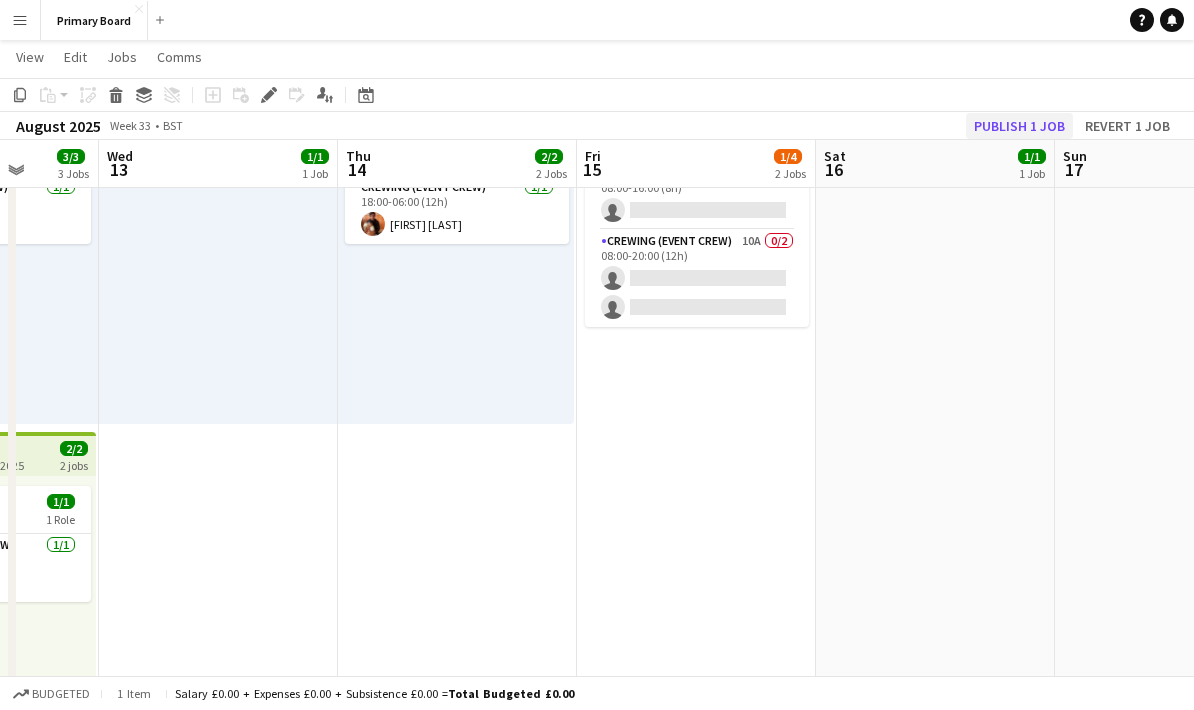 click on "Publish 1 job" 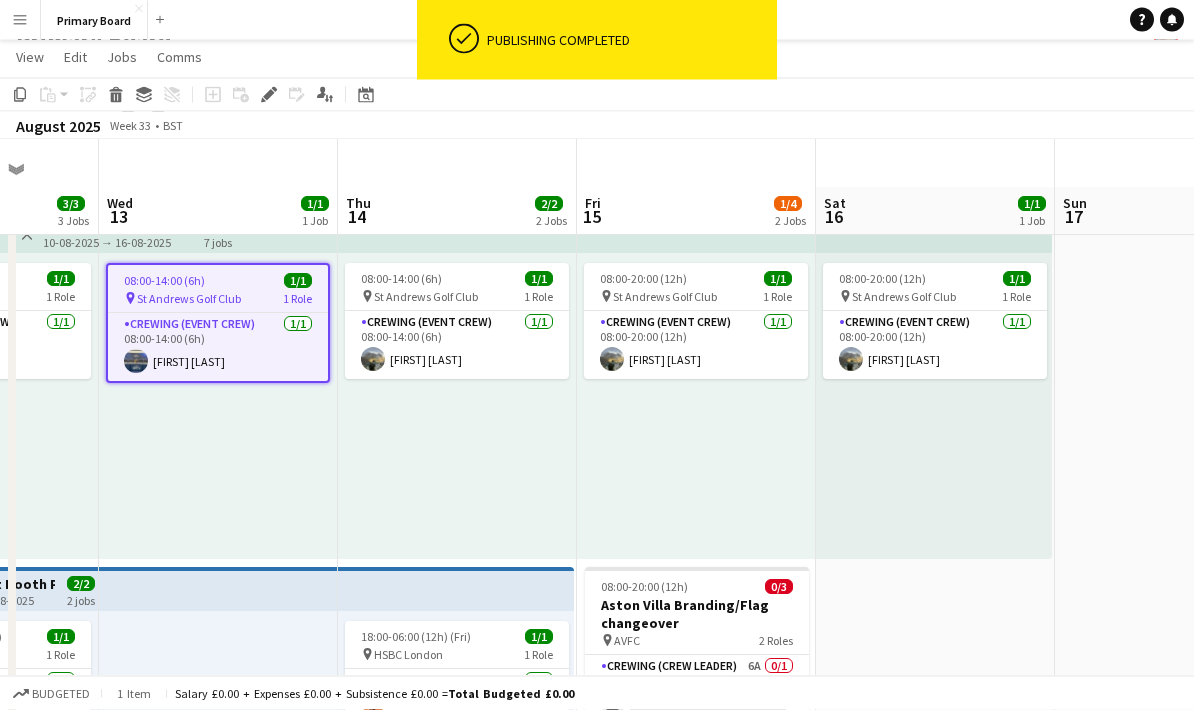 scroll, scrollTop: 0, scrollLeft: 0, axis: both 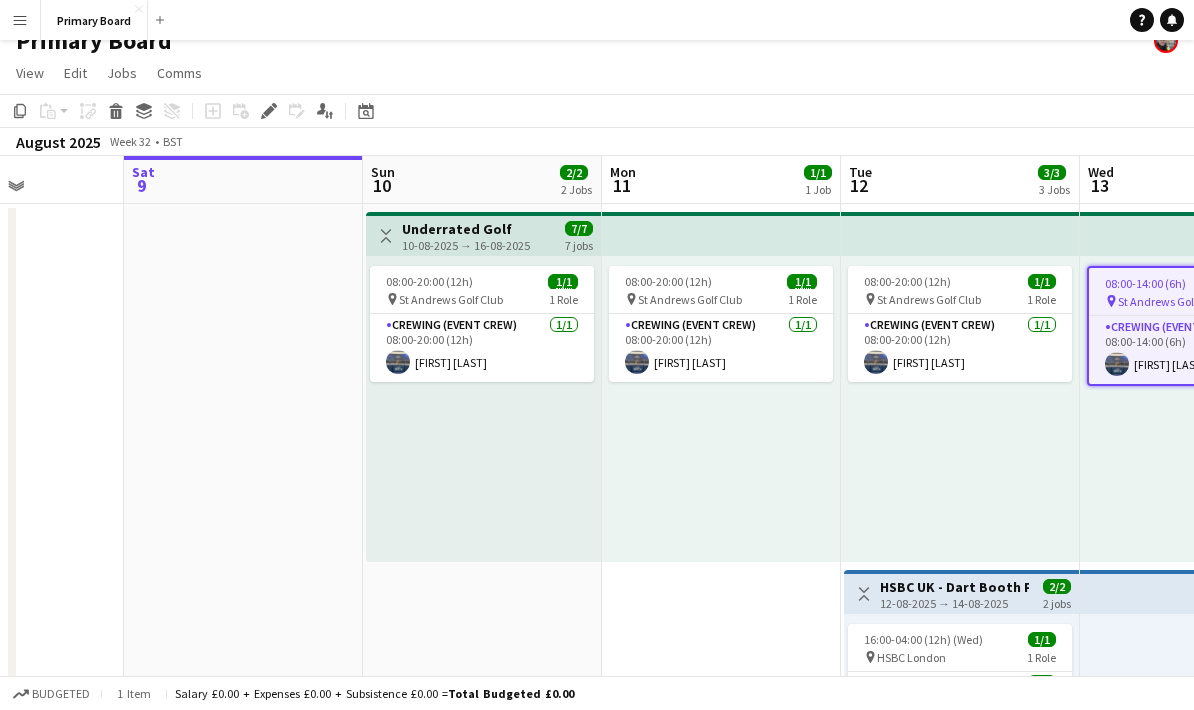 click on "Toggle View
Underrated Golf [DATE] -> [DATE] 7/7 7 jobs 08:00-20:00 (12h) 1/1
pin
St Andrews Golf Club 1 Role Crewing (Event Crew) 1/1 08:00-20:00 (12h)
[FIRST] [LAST]
Toggle View
UCA CYF Manchester [DATE] -> [DATE] 2/2 2 jobs 08:00-20:00 (12h) 1/1
pin
UCA CYF Manchester 1 Role Crewing (Event Crew) 1/1 08:00-20:00 (12h)
[FIRST] [LAST]" at bounding box center [482, 745] 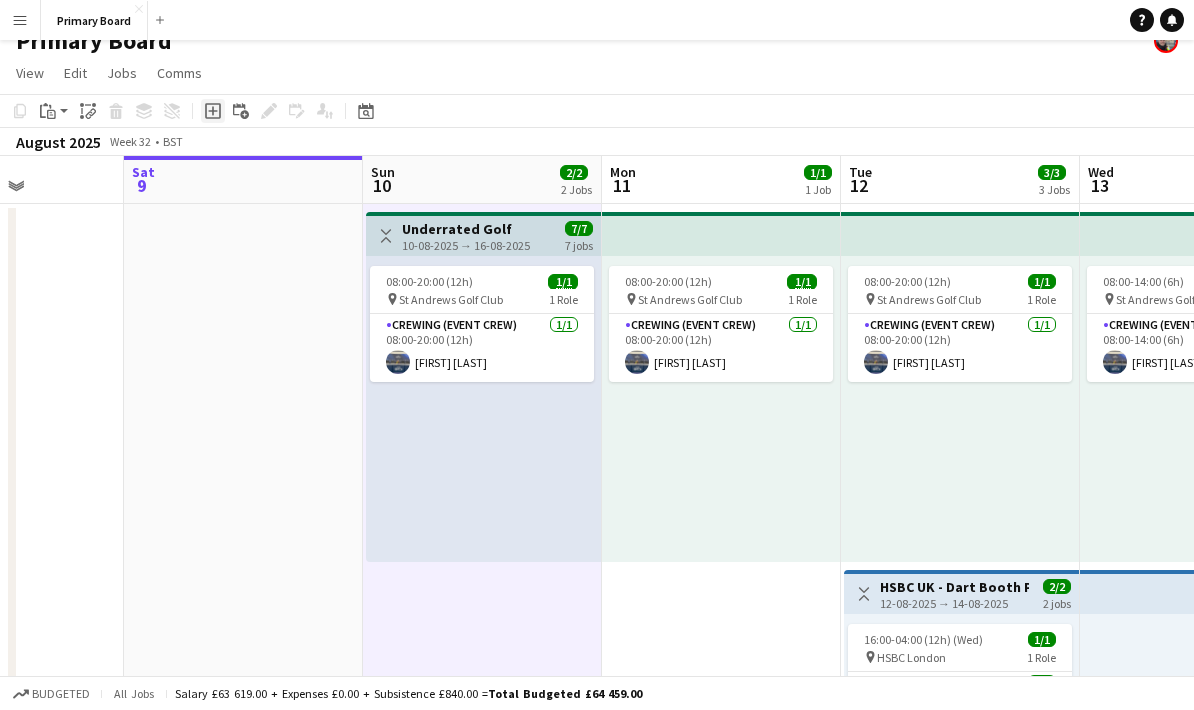 click on "Add job" at bounding box center [213, 111] 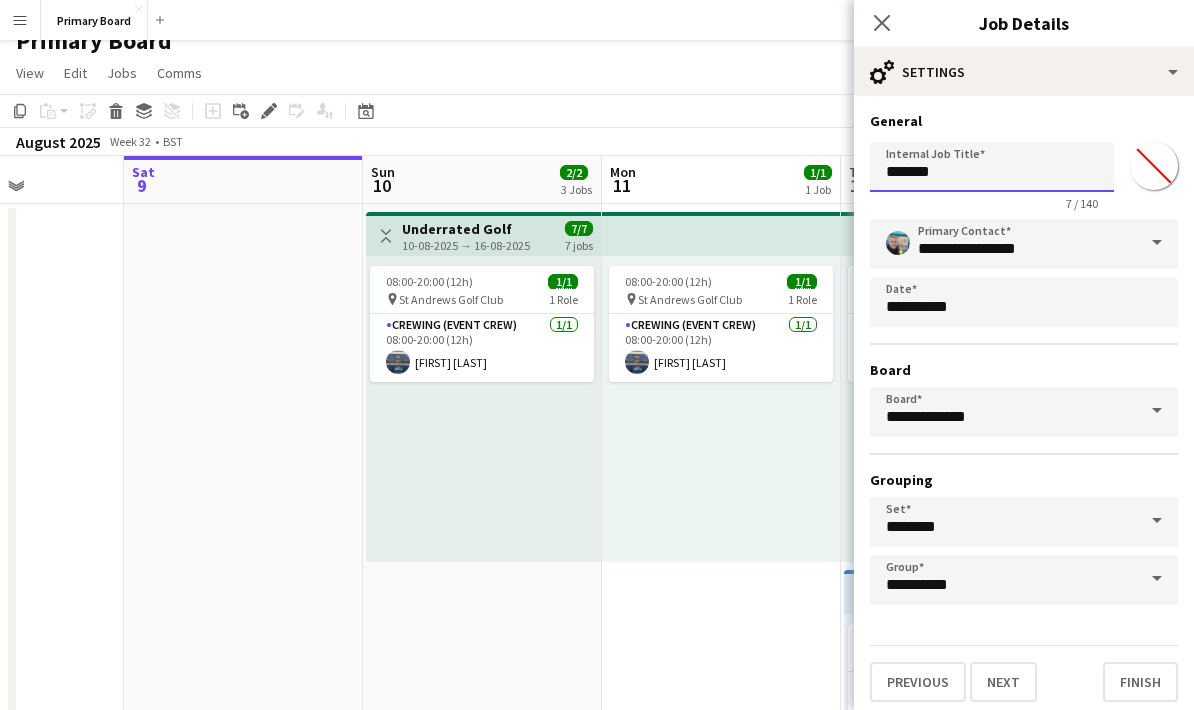 click on "*******" at bounding box center [992, 167] 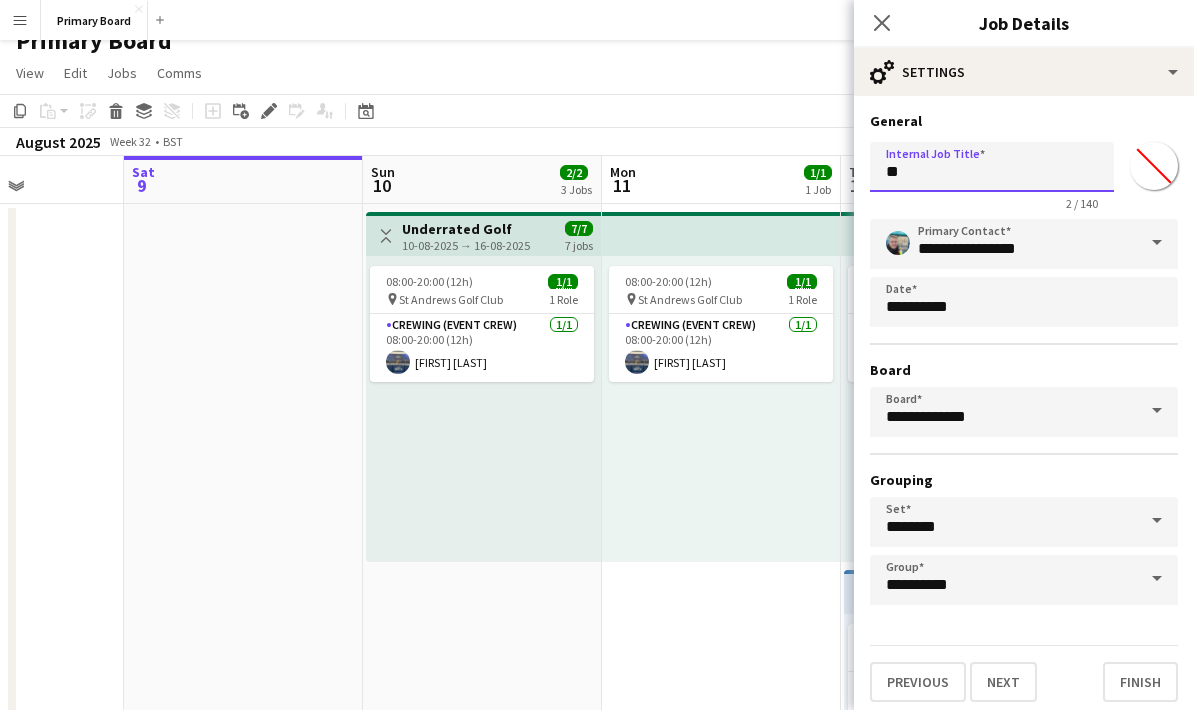 type on "*" 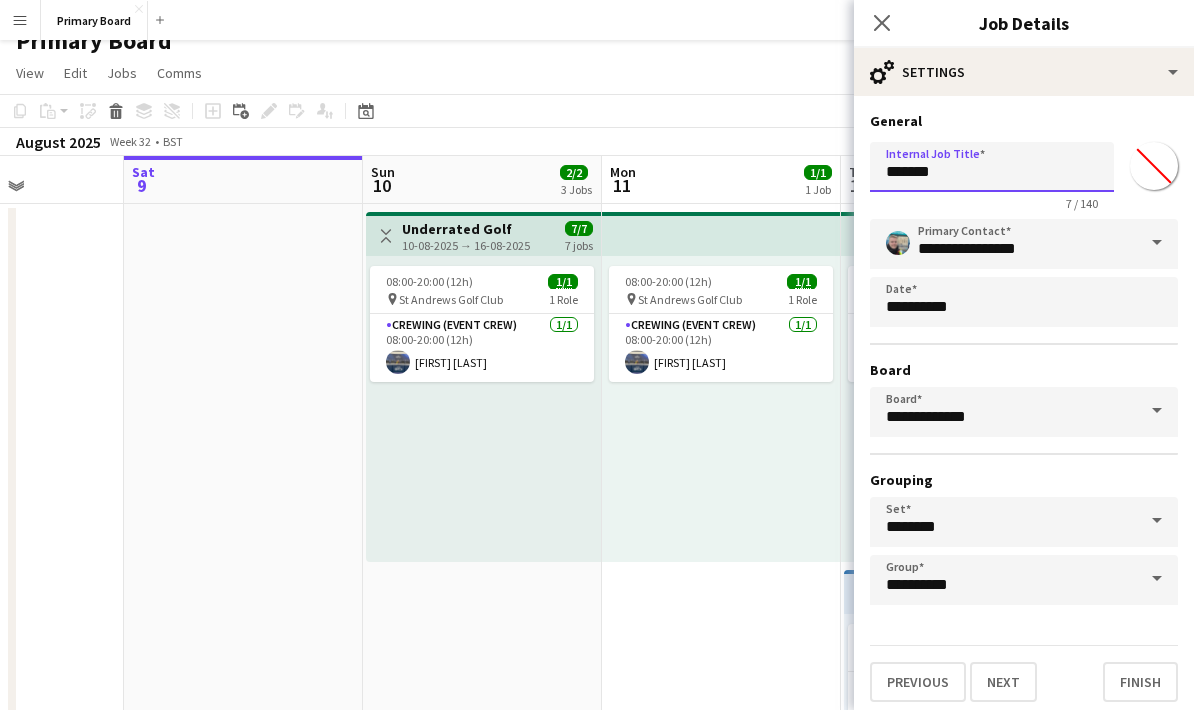 type on "********" 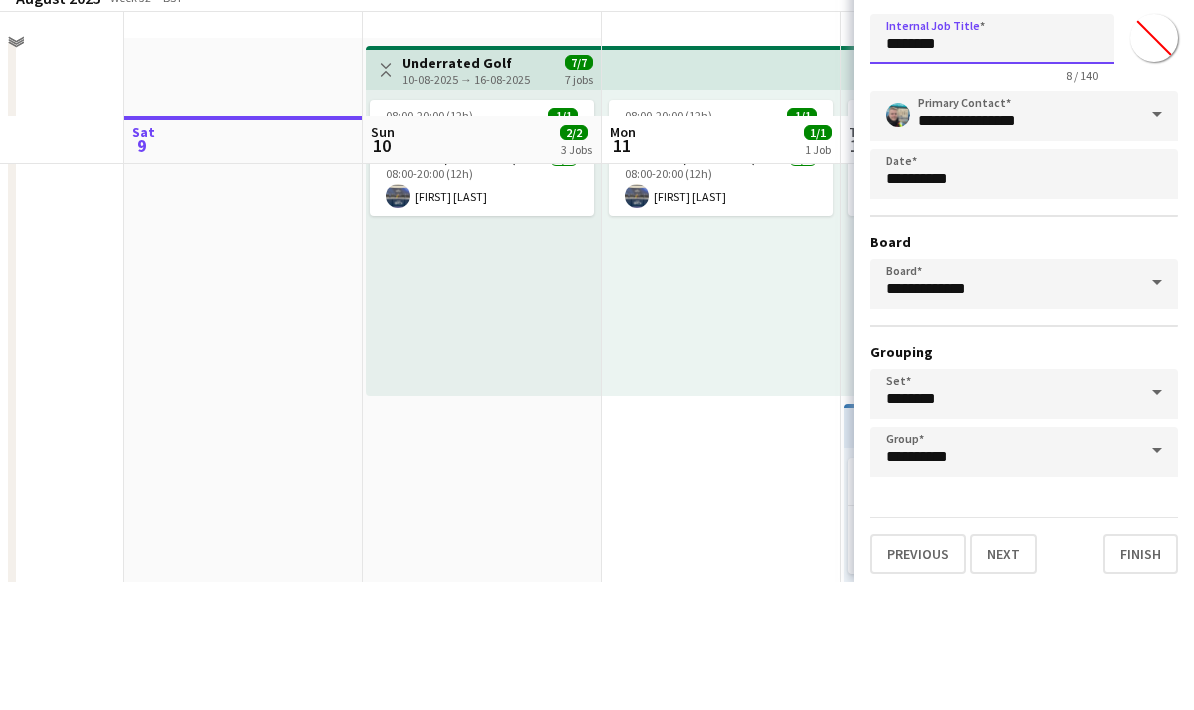 scroll, scrollTop: 67, scrollLeft: 0, axis: vertical 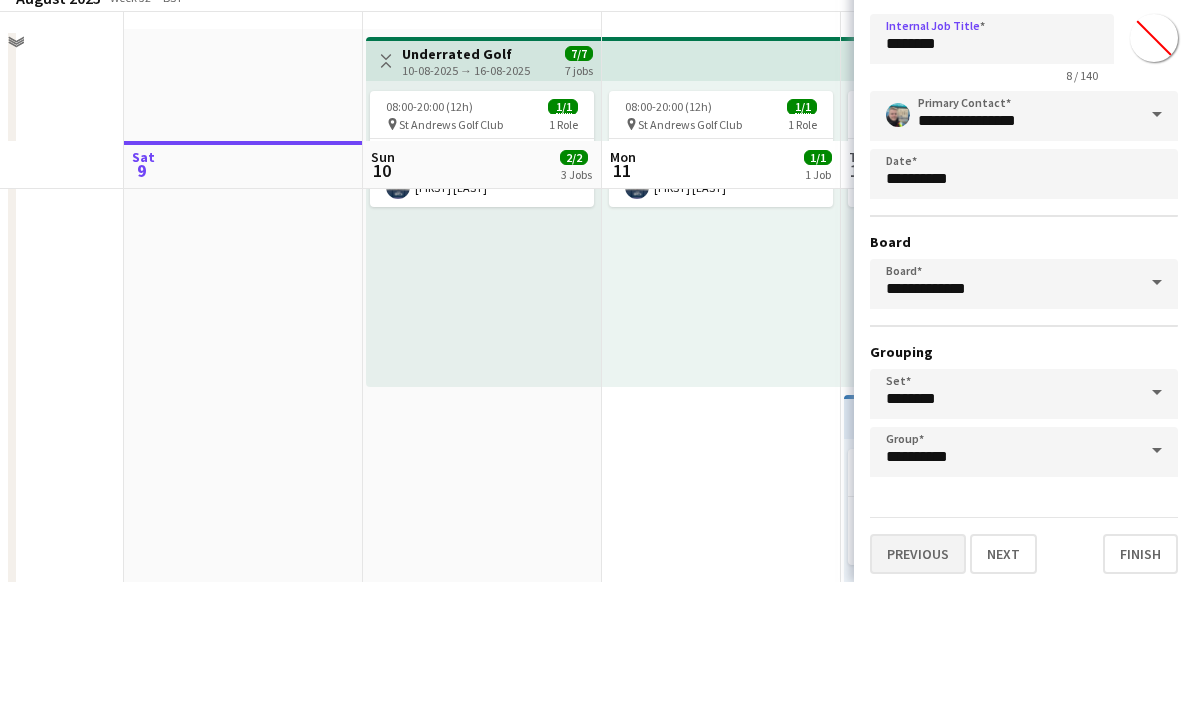 click on "Previous" at bounding box center [918, 682] 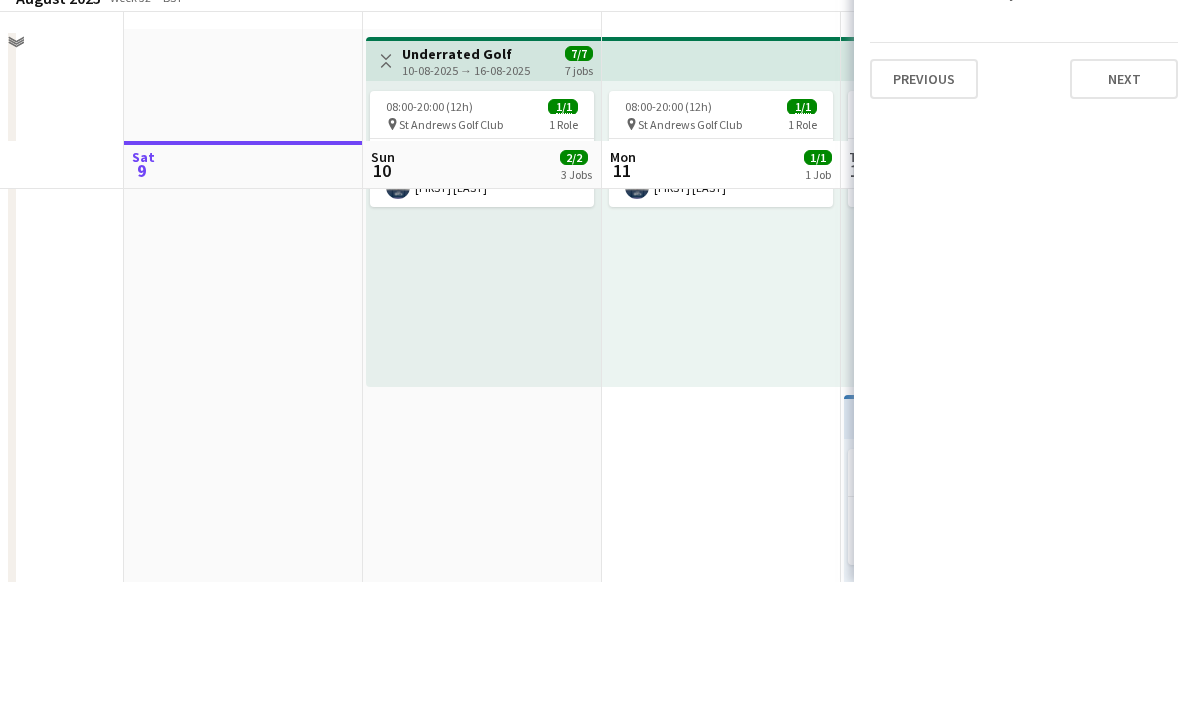 scroll, scrollTop: 196, scrollLeft: 0, axis: vertical 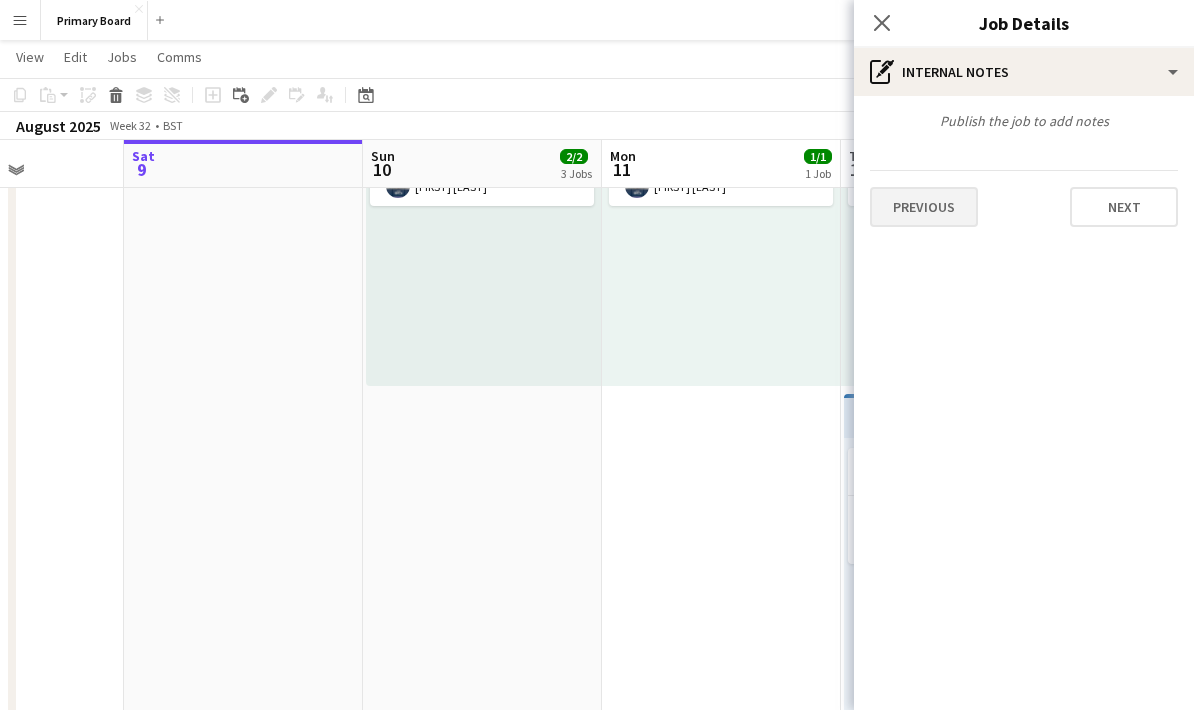 click on "Previous" at bounding box center [924, 207] 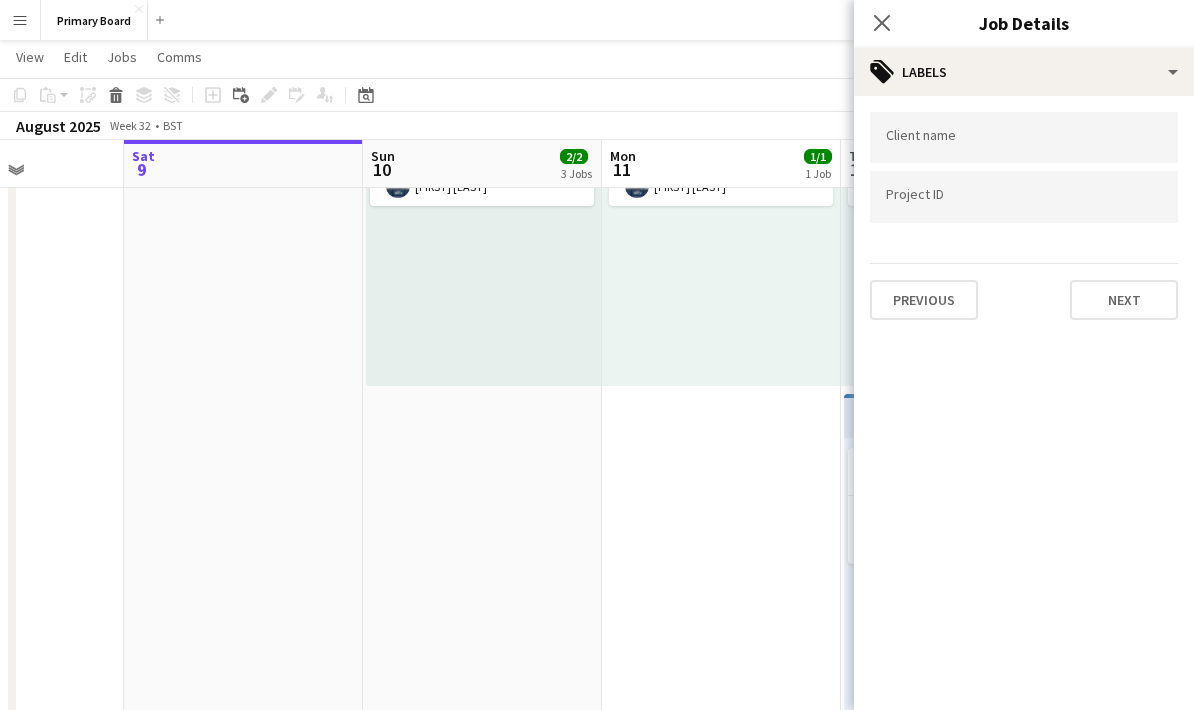 click at bounding box center (1024, 138) 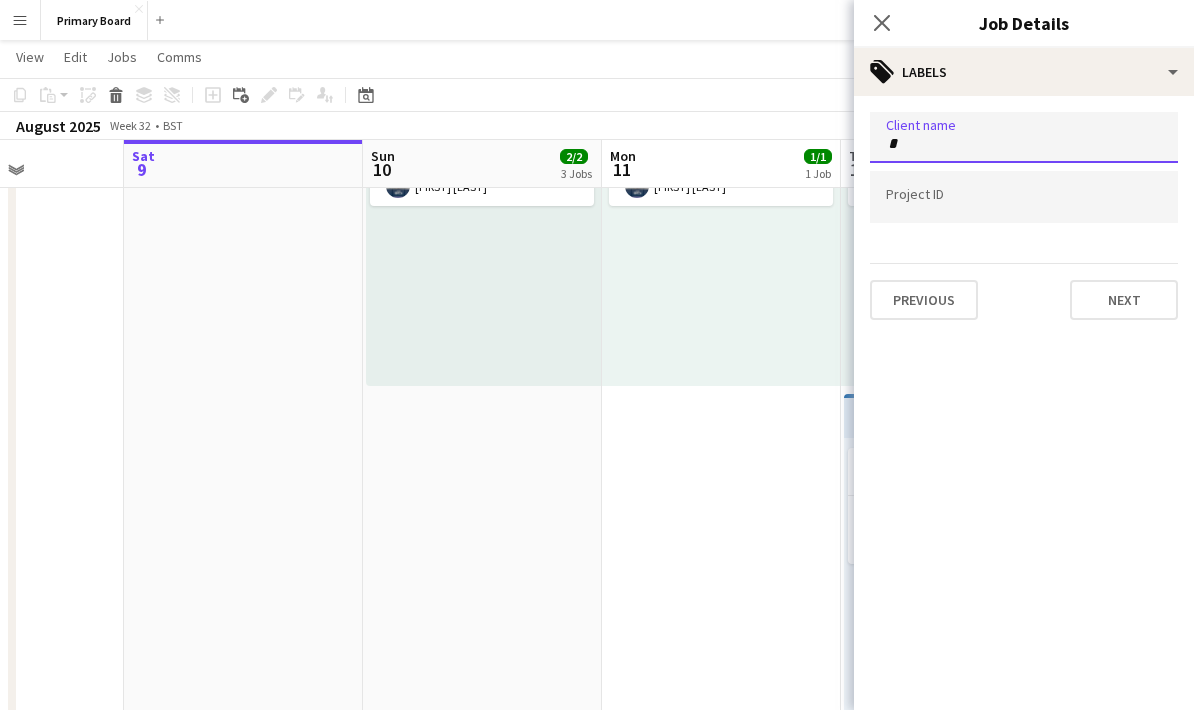 scroll, scrollTop: 195, scrollLeft: 0, axis: vertical 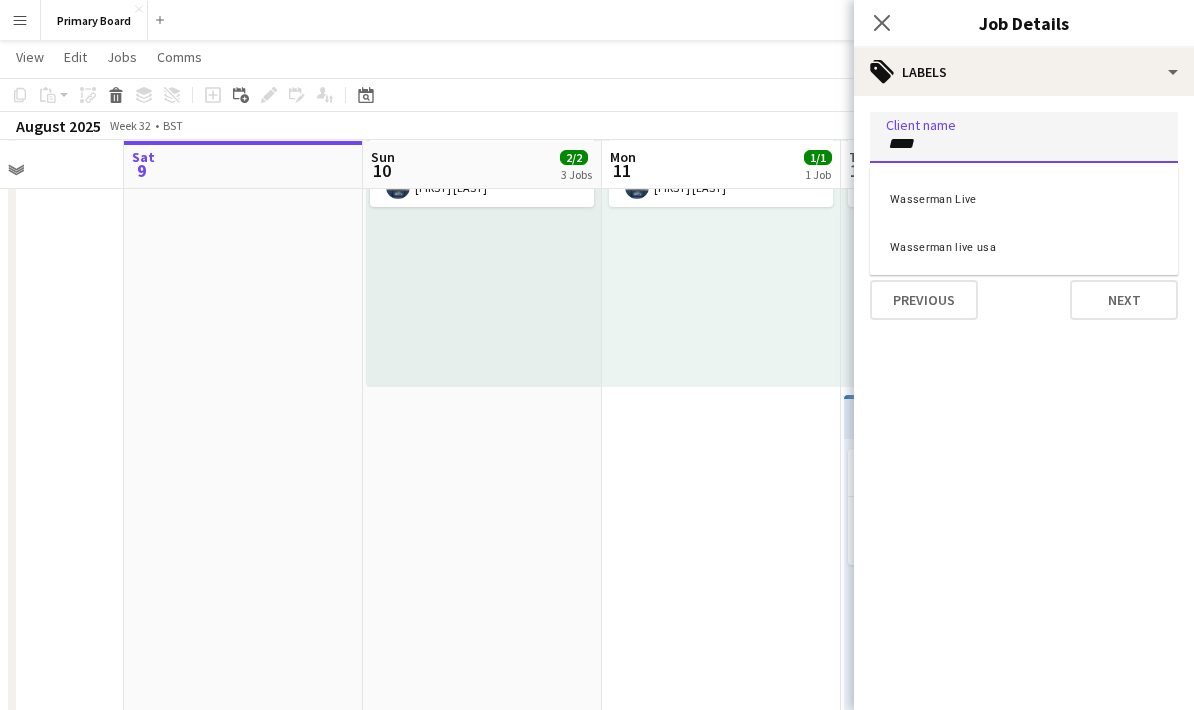 type on "****" 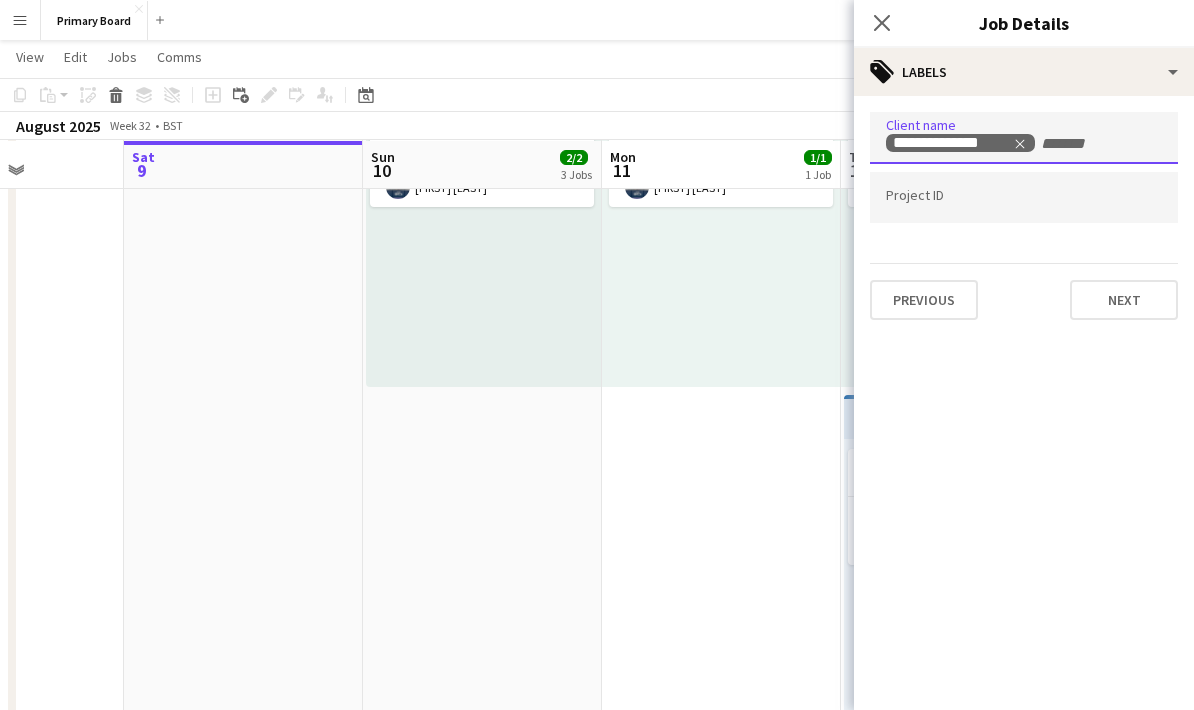 click at bounding box center [1024, 198] 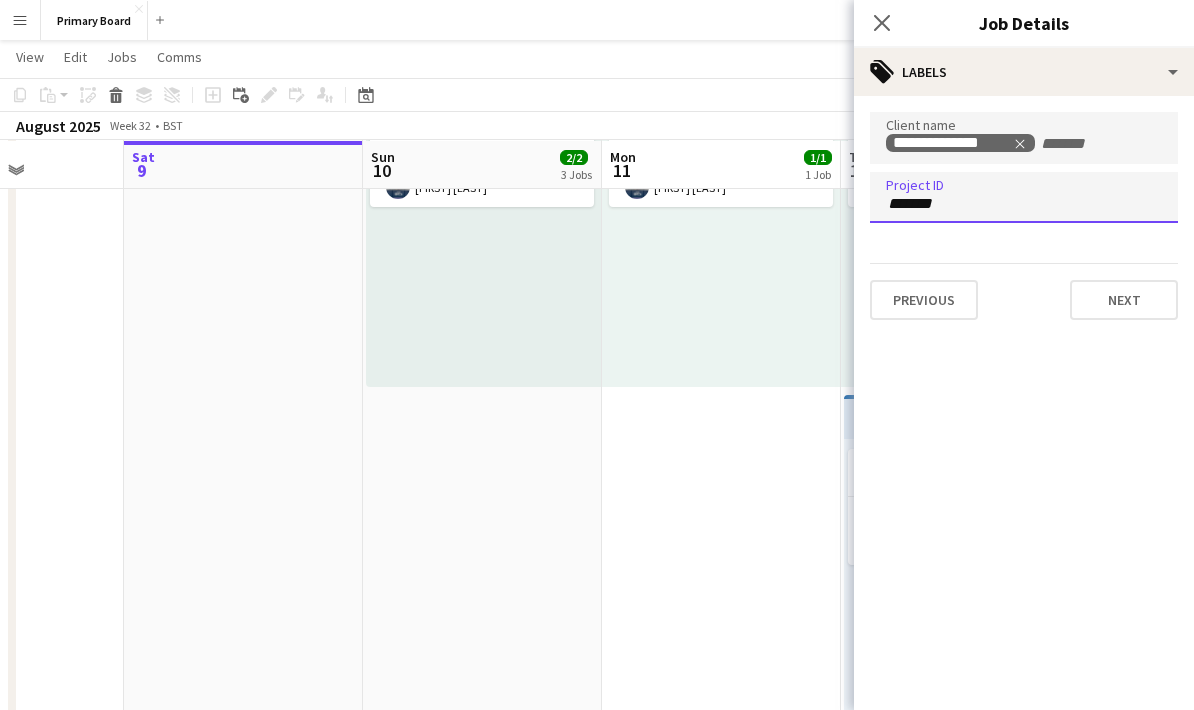 type on "********" 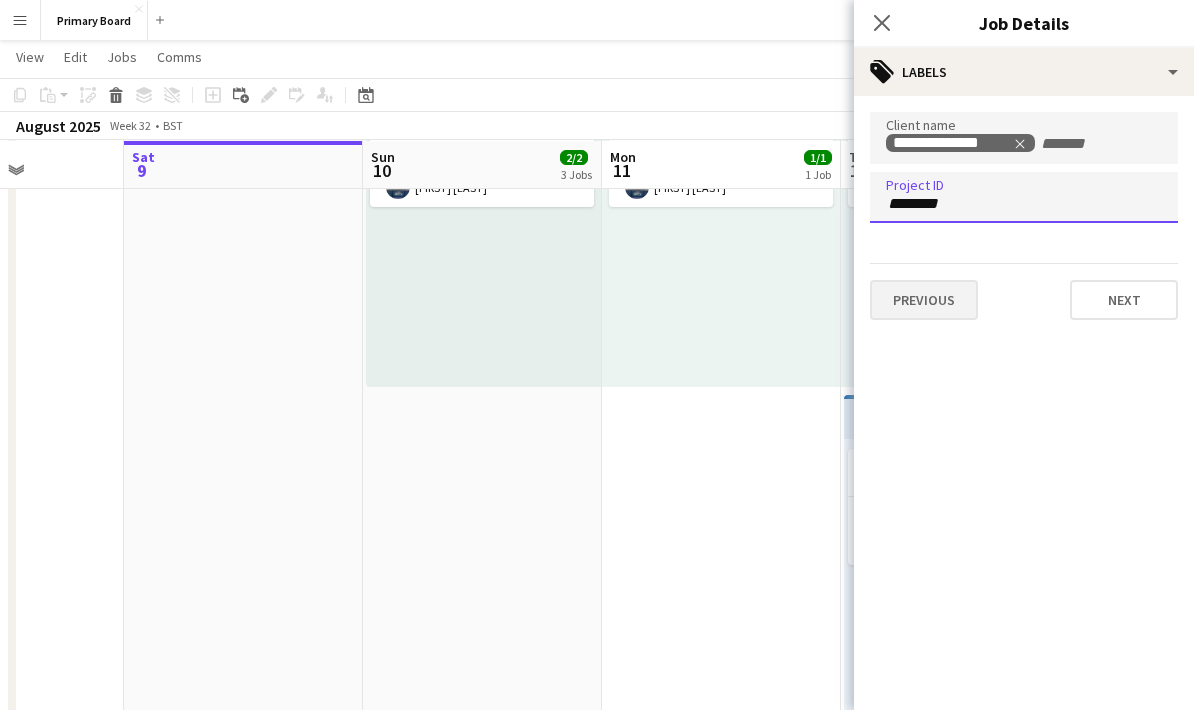 click on "Previous" at bounding box center (924, 300) 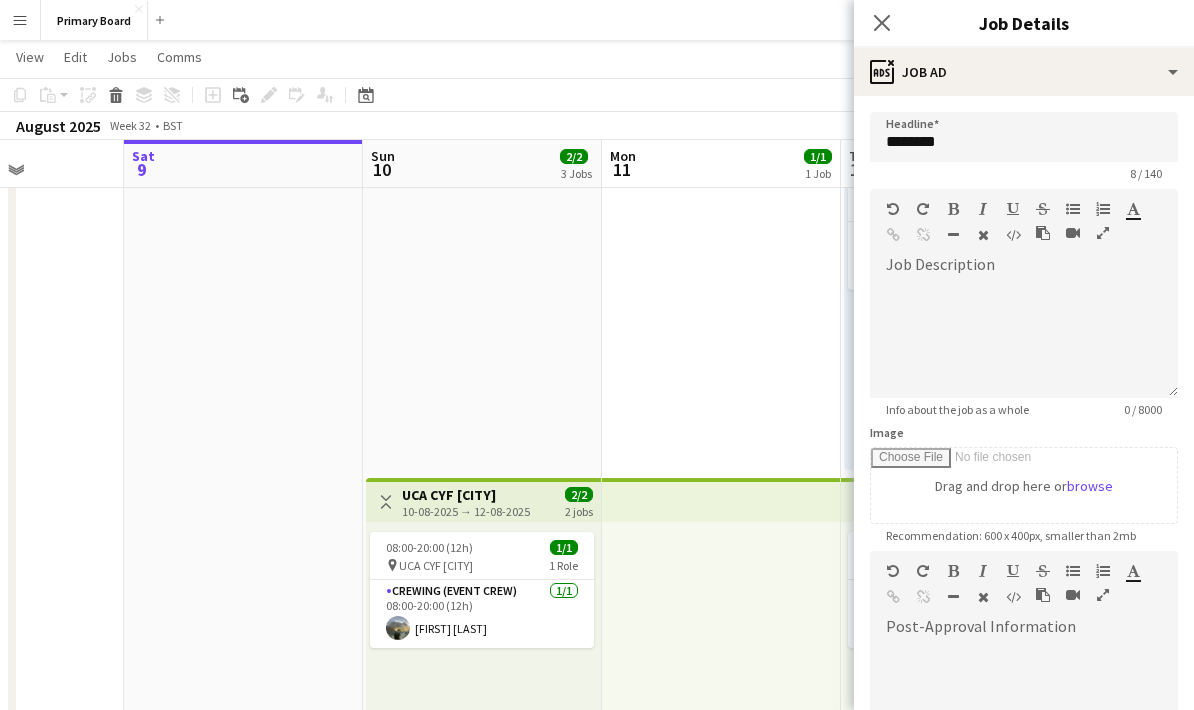 scroll, scrollTop: 469, scrollLeft: 0, axis: vertical 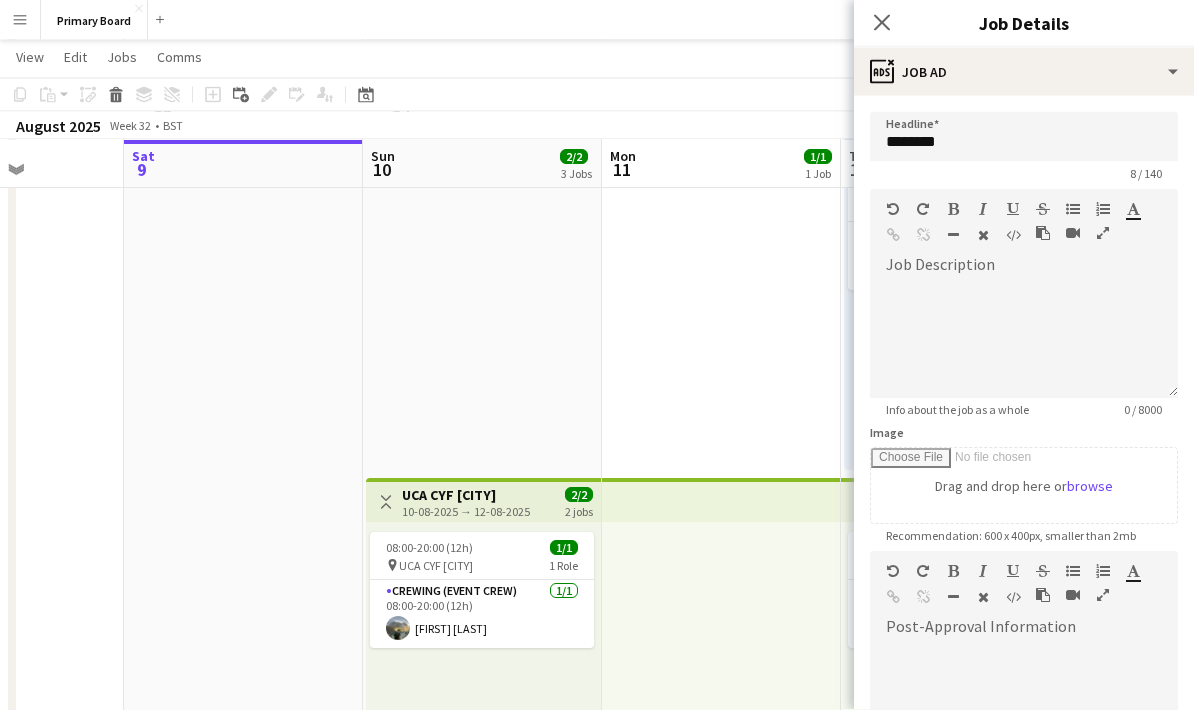 click on "10-08-2025 → 12-08-2025" at bounding box center [466, 512] 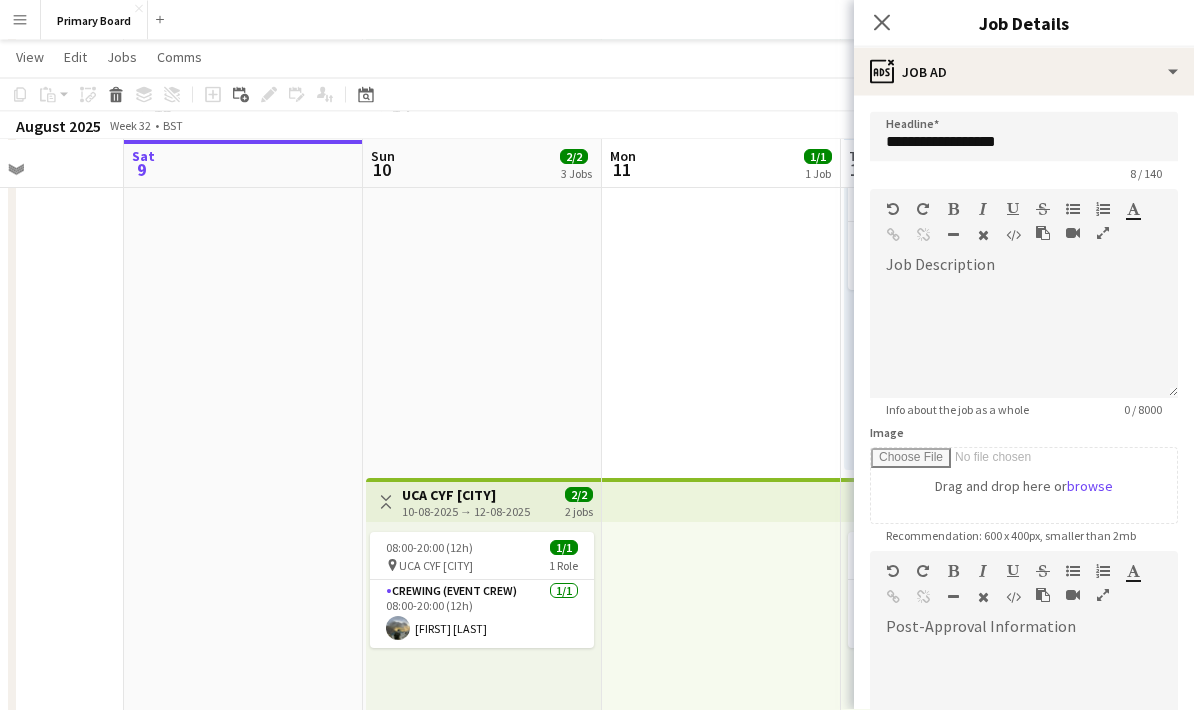 scroll, scrollTop: 470, scrollLeft: 0, axis: vertical 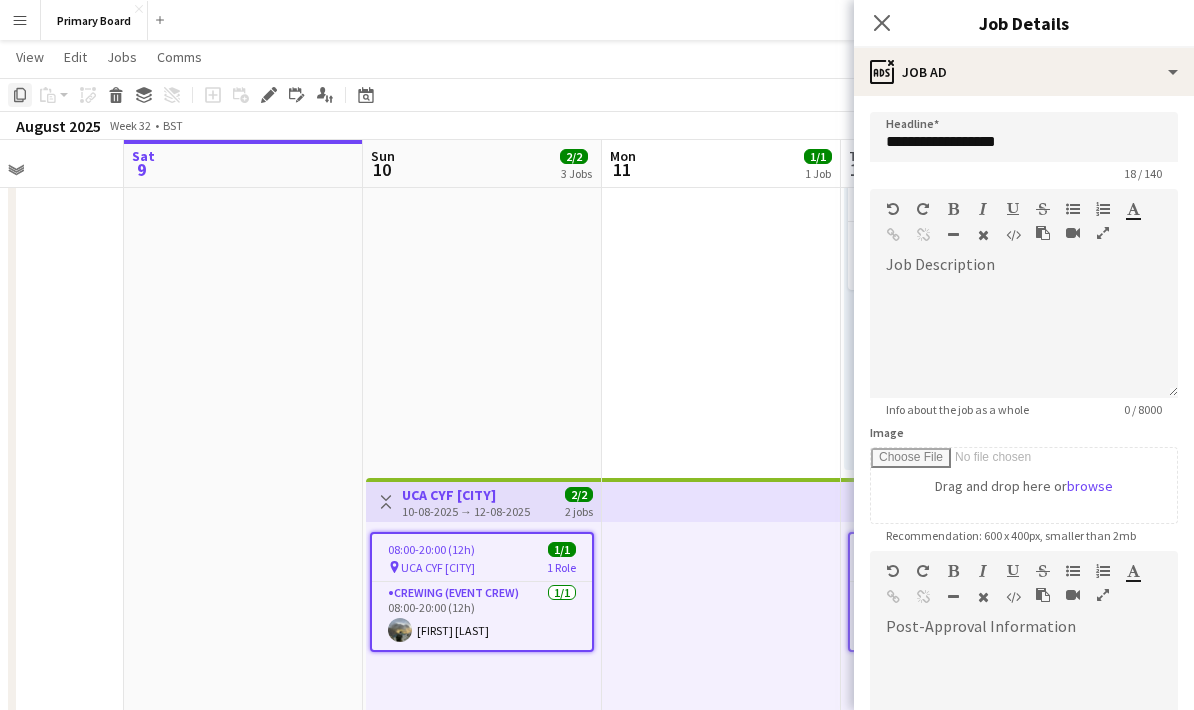 click on "Copy" 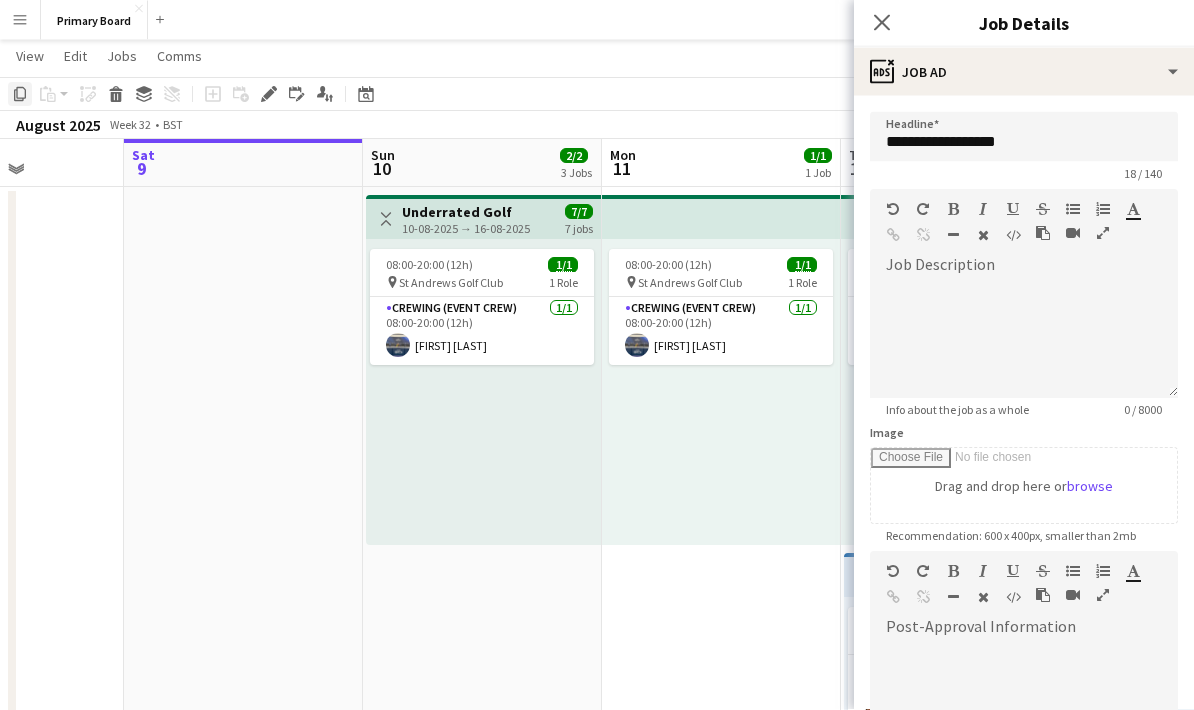 scroll, scrollTop: 0, scrollLeft: 0, axis: both 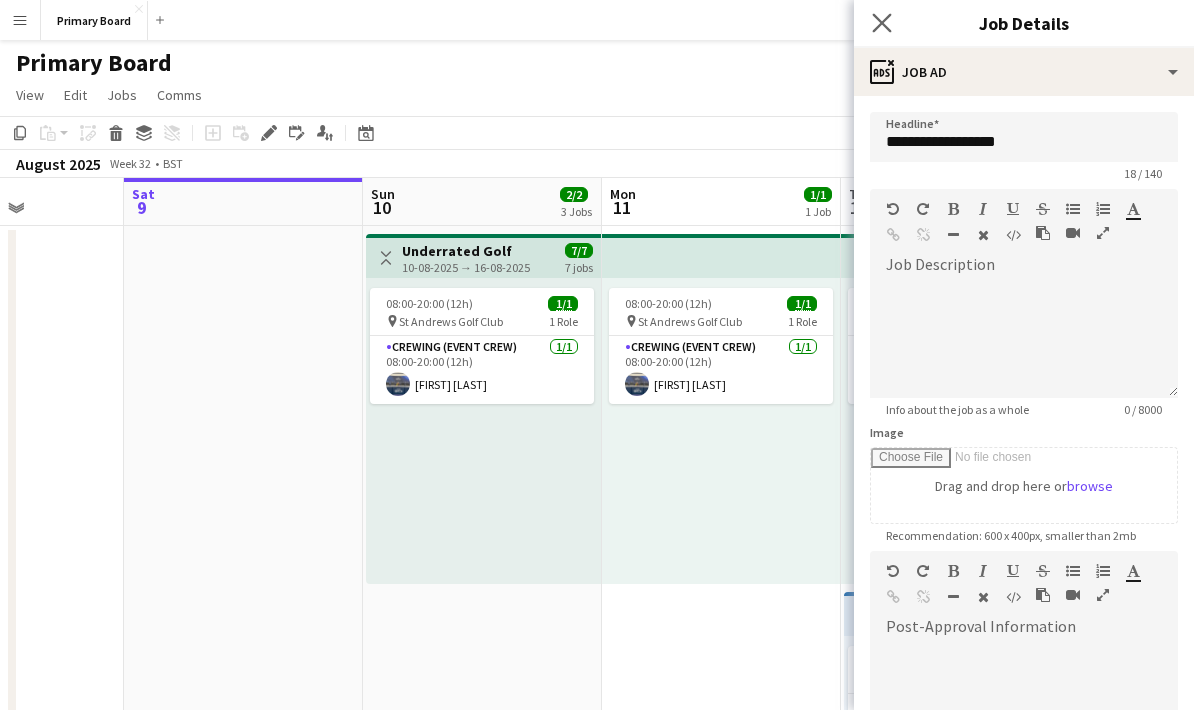 click on "Close pop-in" 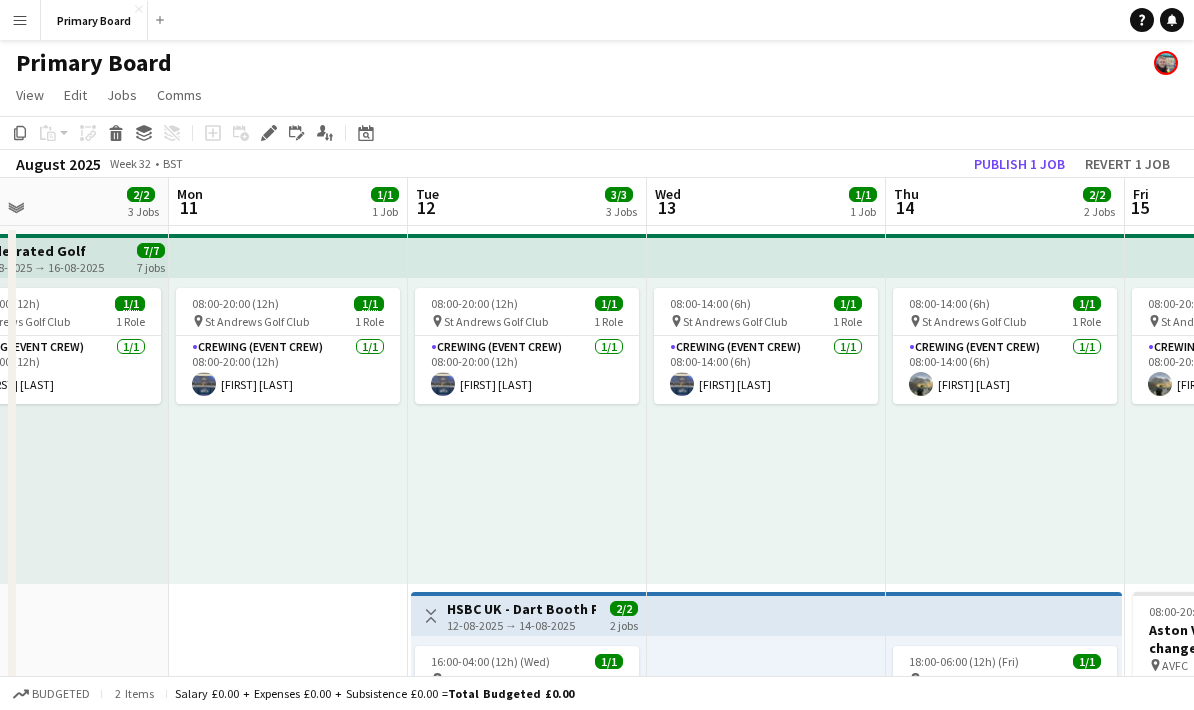scroll, scrollTop: 0, scrollLeft: 558, axis: horizontal 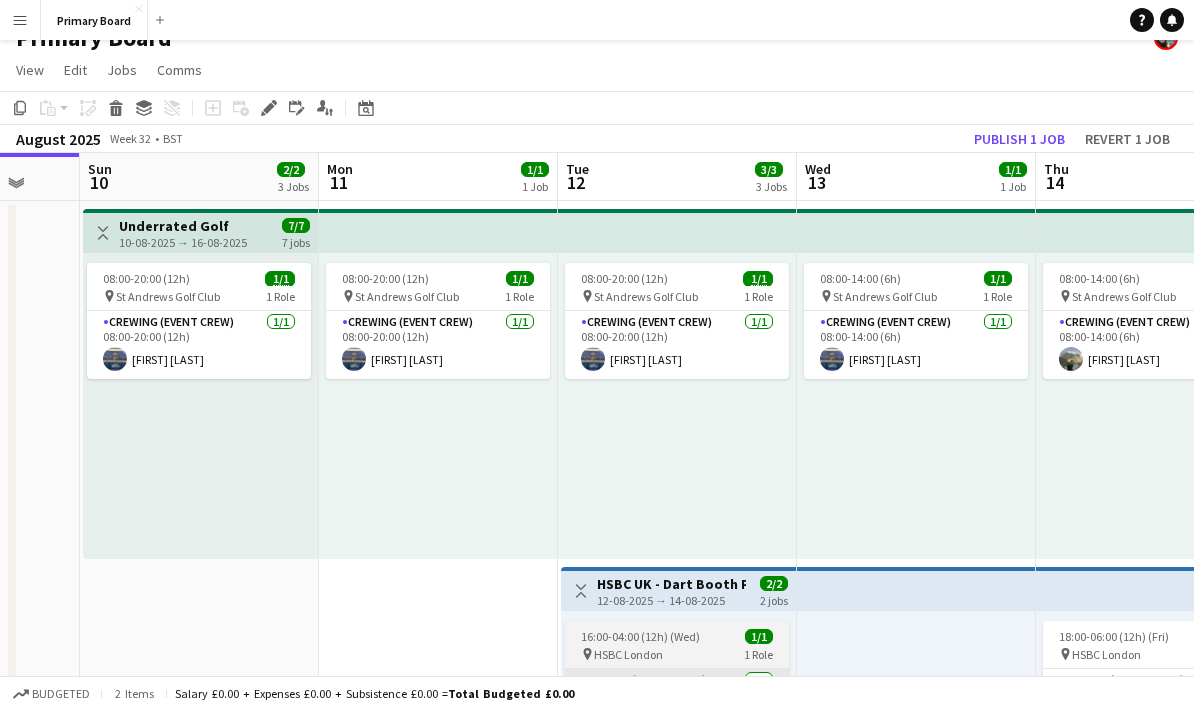 click on "Crewing (Event Crew)   1/1   16:00-04:00 (12h)
[FIRST] [LAST]" at bounding box center [677, 703] 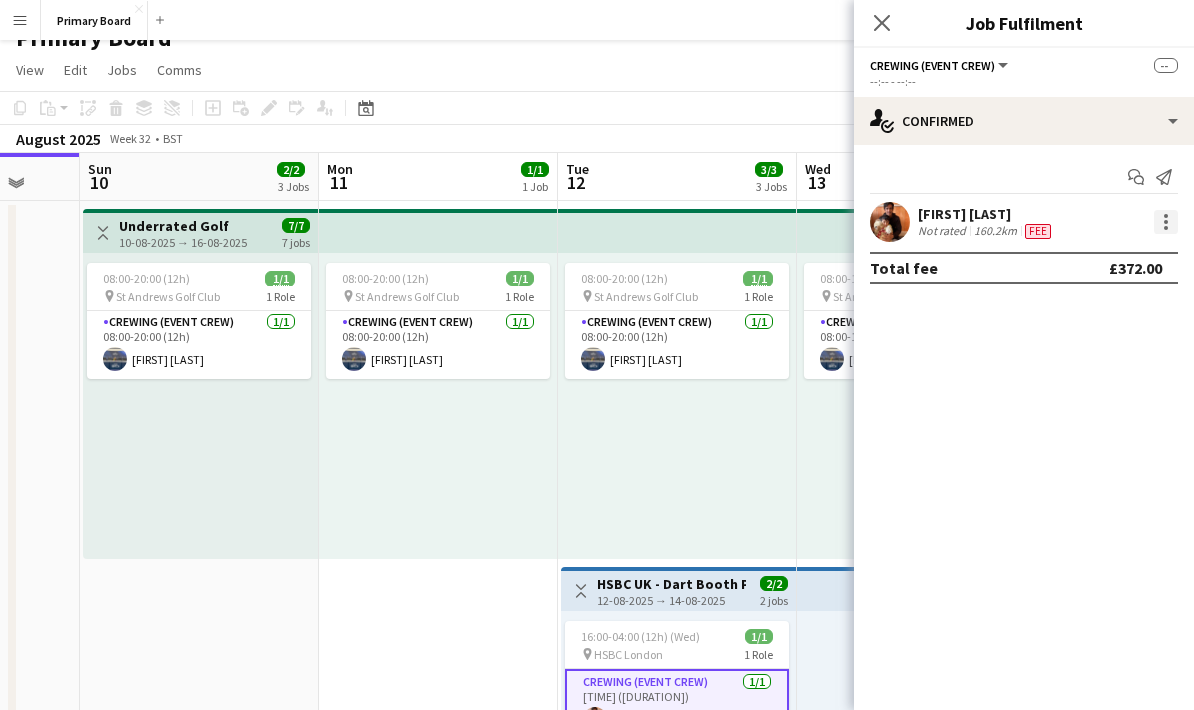click at bounding box center (1166, 222) 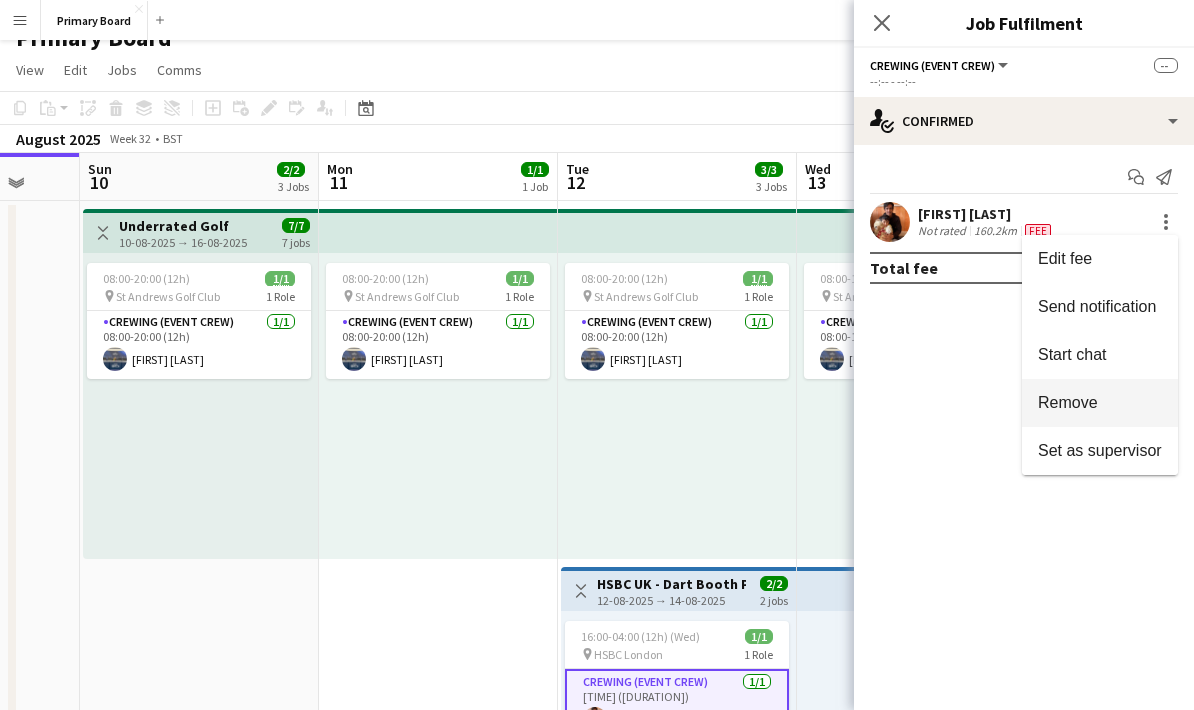 click on "Remove" at bounding box center (1068, 402) 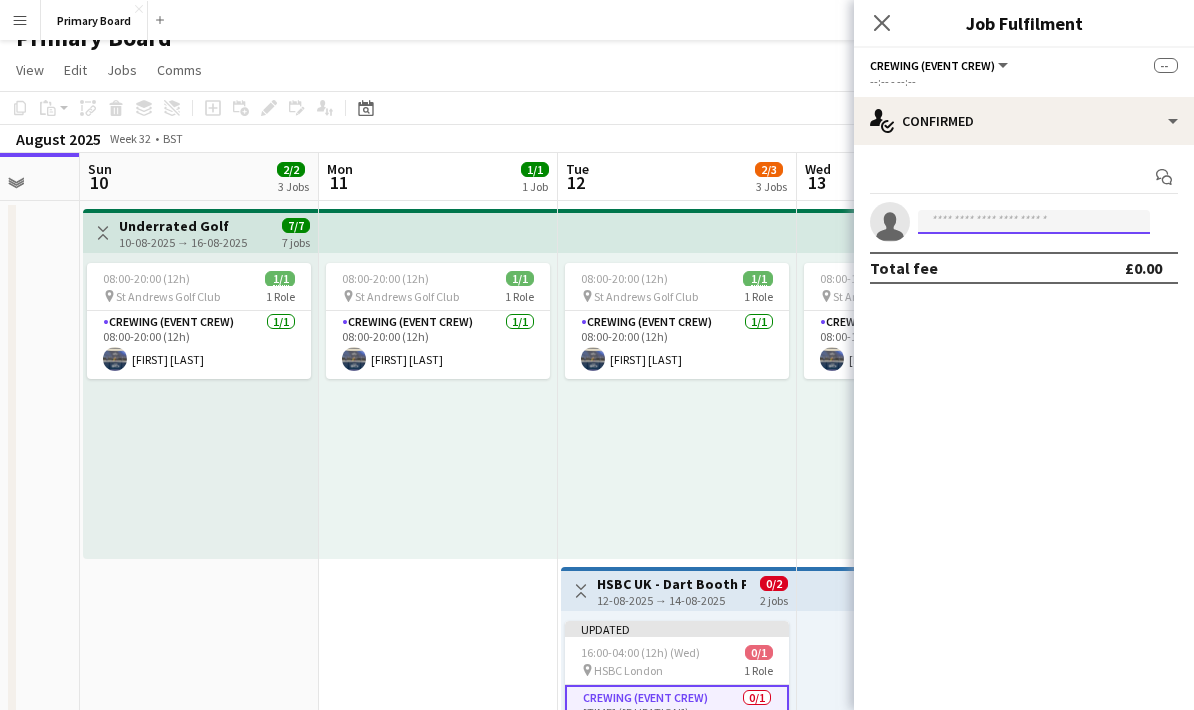 click at bounding box center (1034, 222) 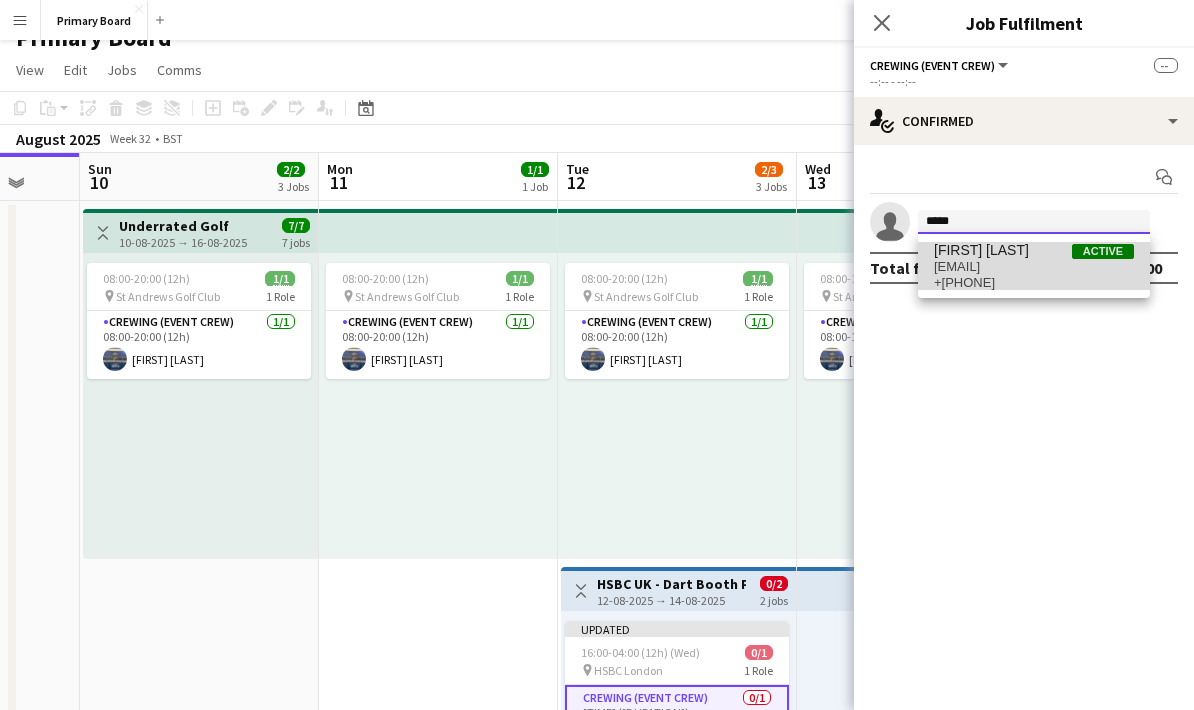 type on "*****" 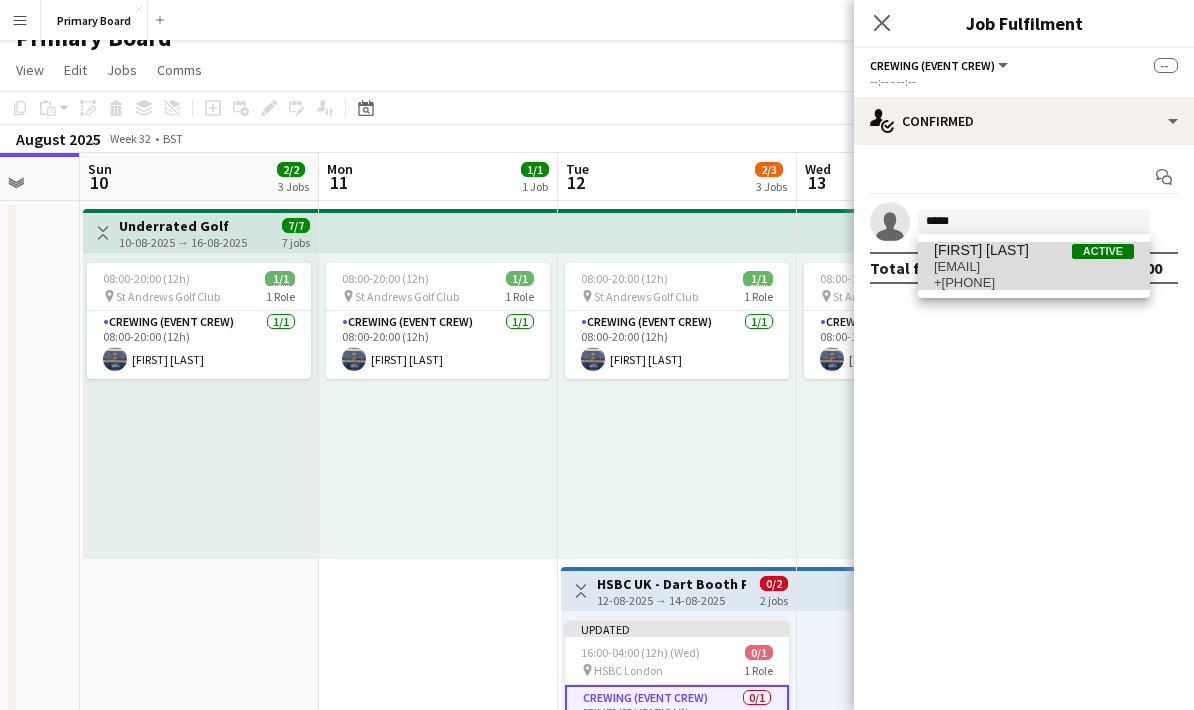 click on "[EMAIL]" at bounding box center [1034, 267] 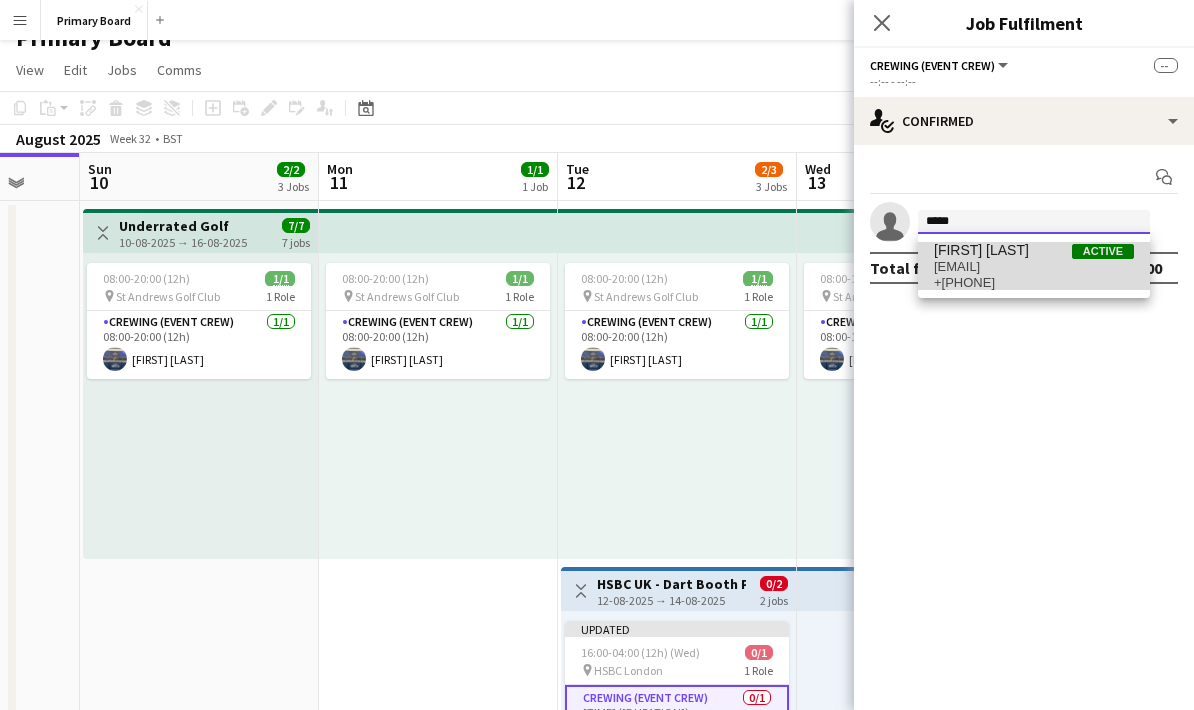 type 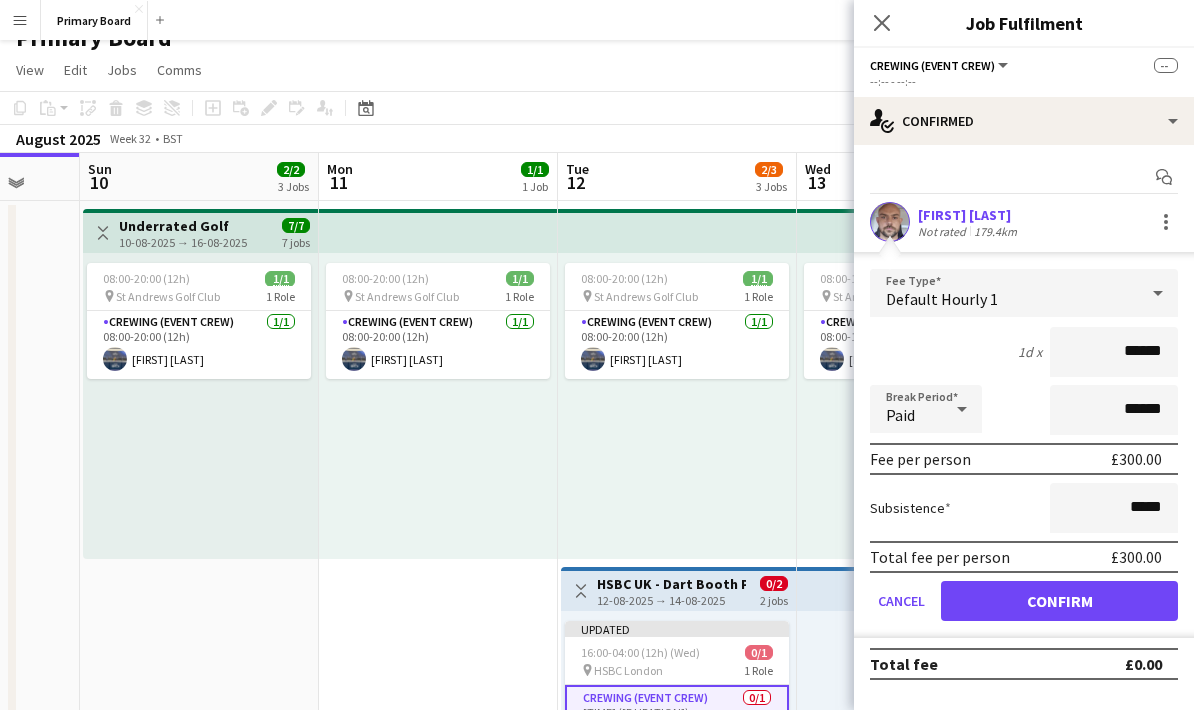 click on "Confirm" at bounding box center (1059, 601) 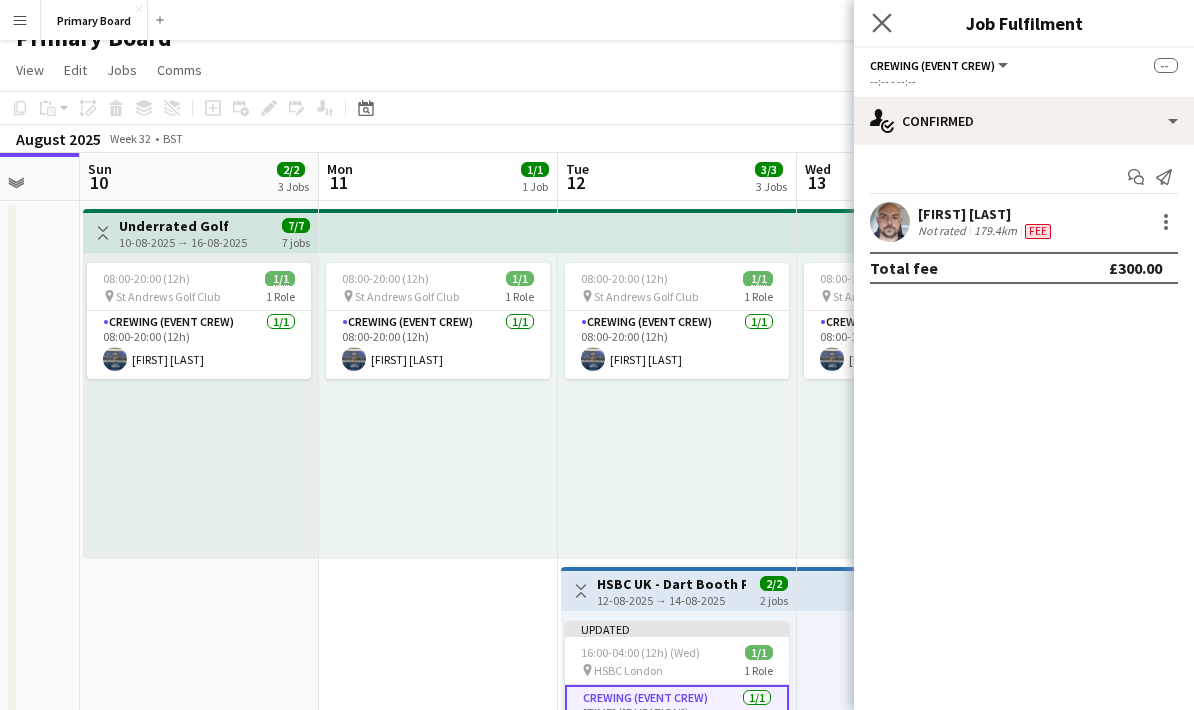 click 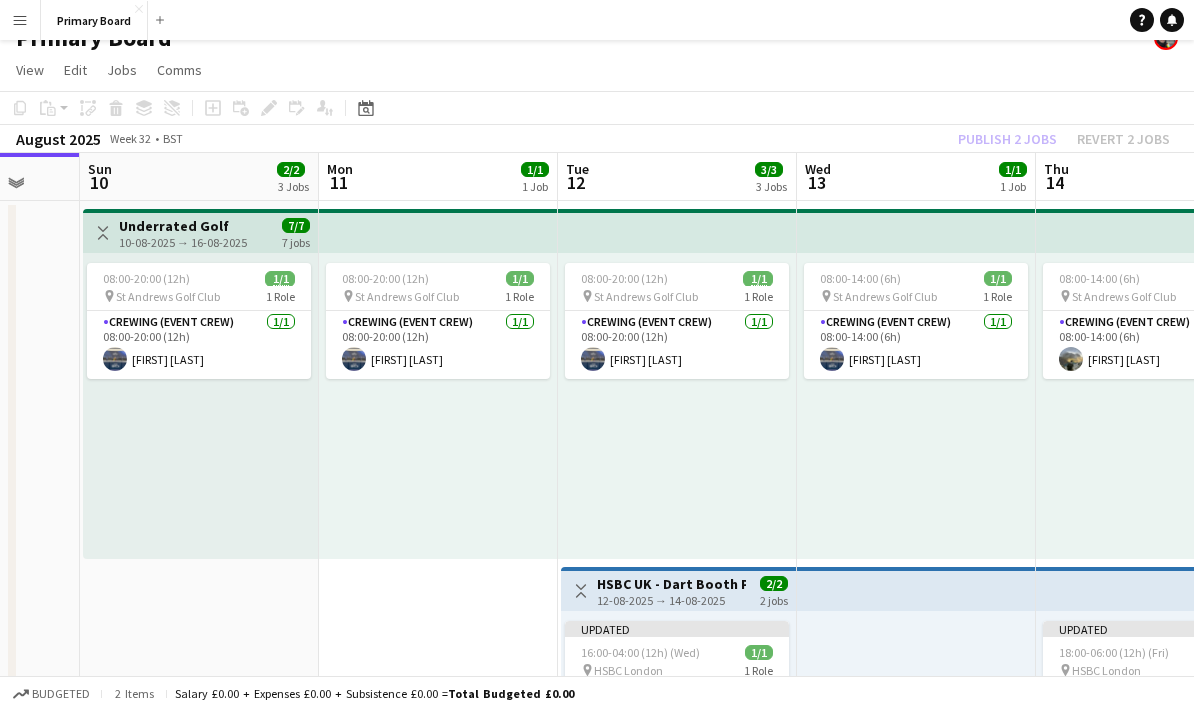 click on "Publish 2 jobs   Revert 2 jobs" 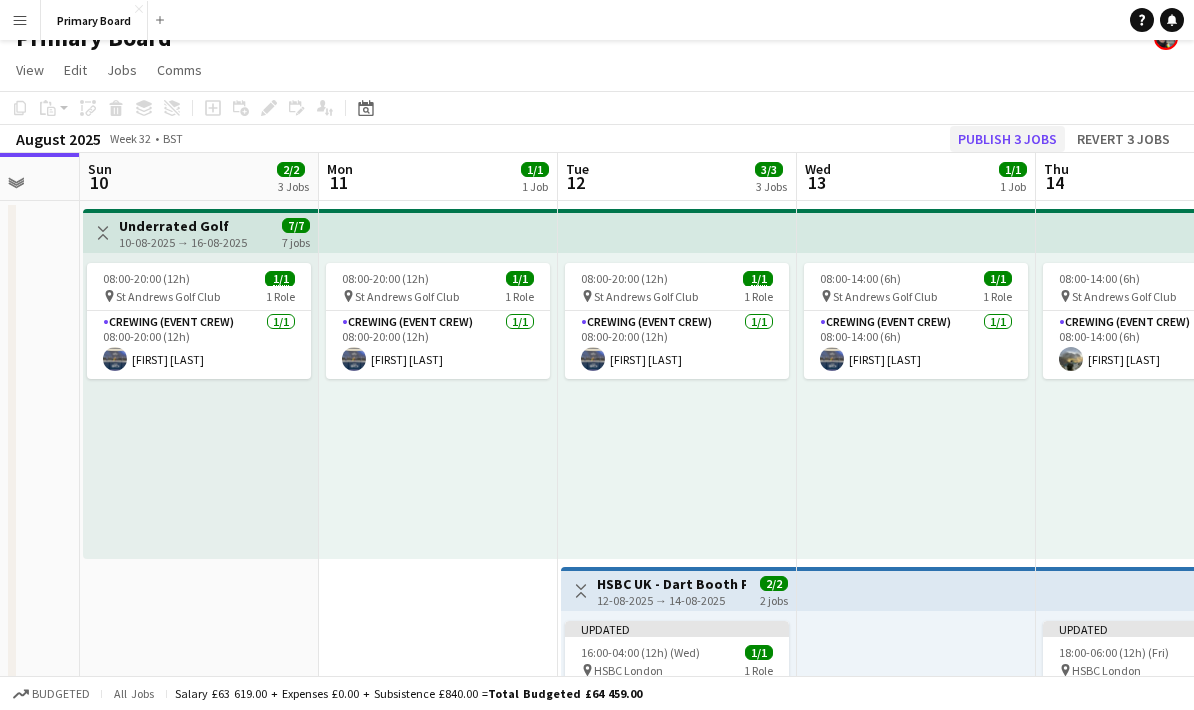 click on "Publish 3 jobs" 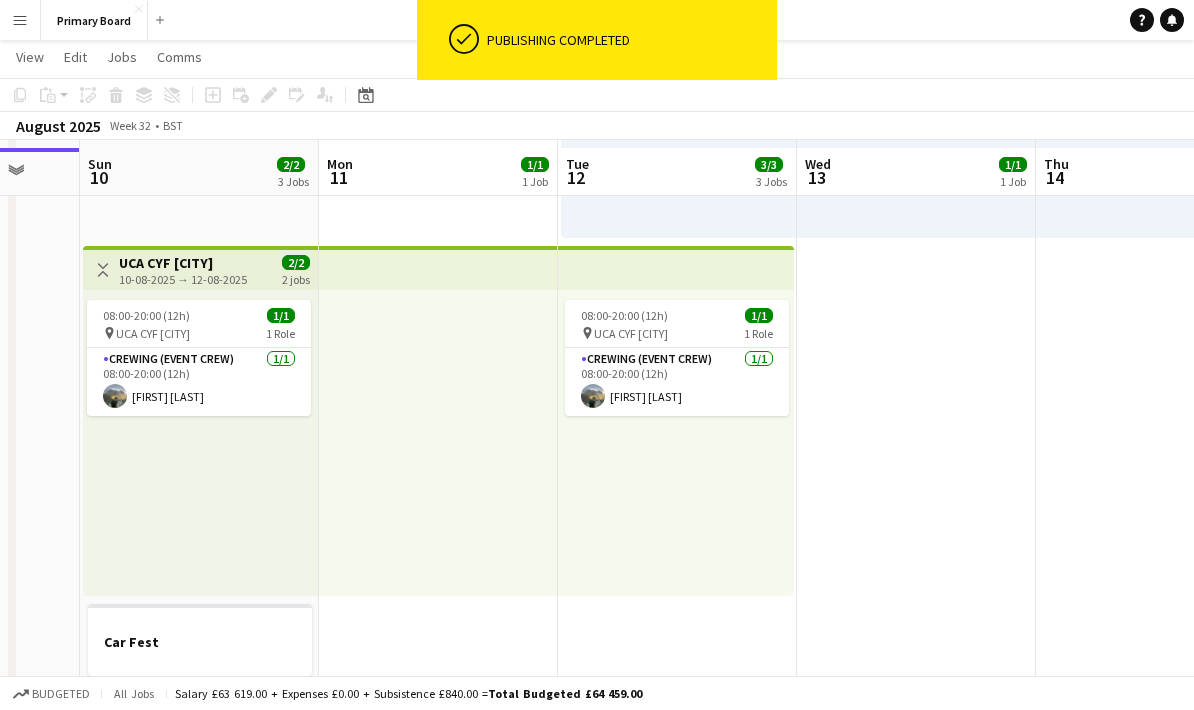 scroll, scrollTop: 710, scrollLeft: 0, axis: vertical 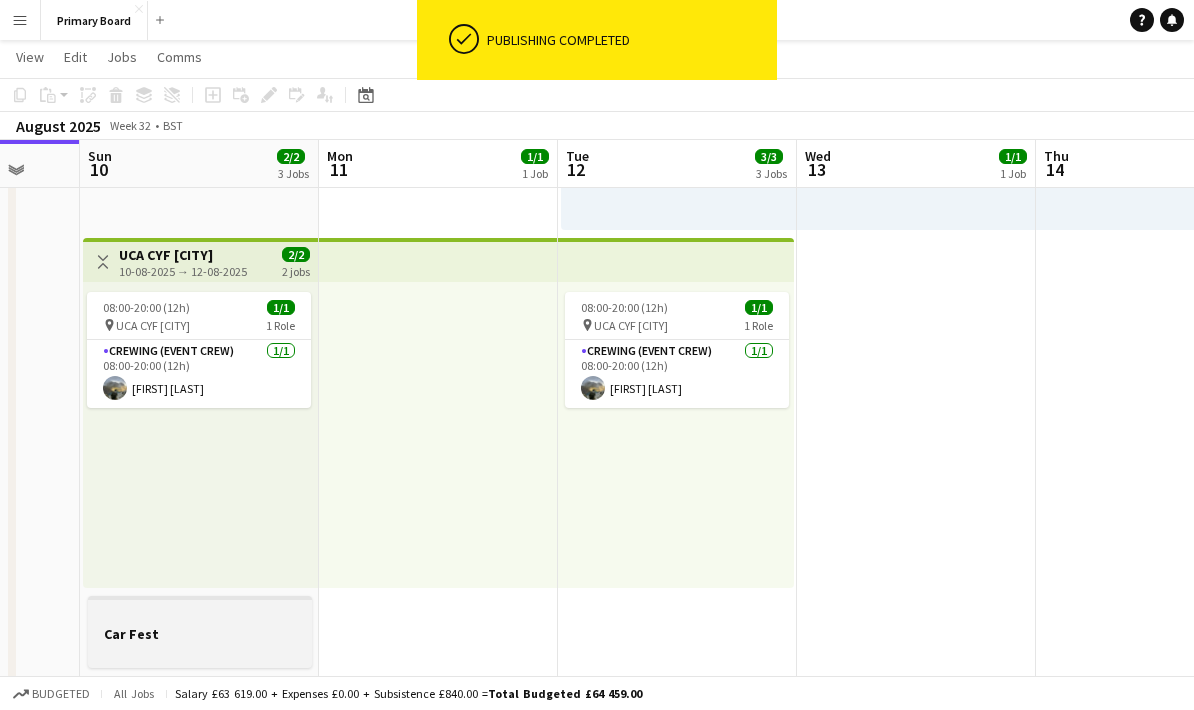 click on "Car Fest" at bounding box center [200, 634] 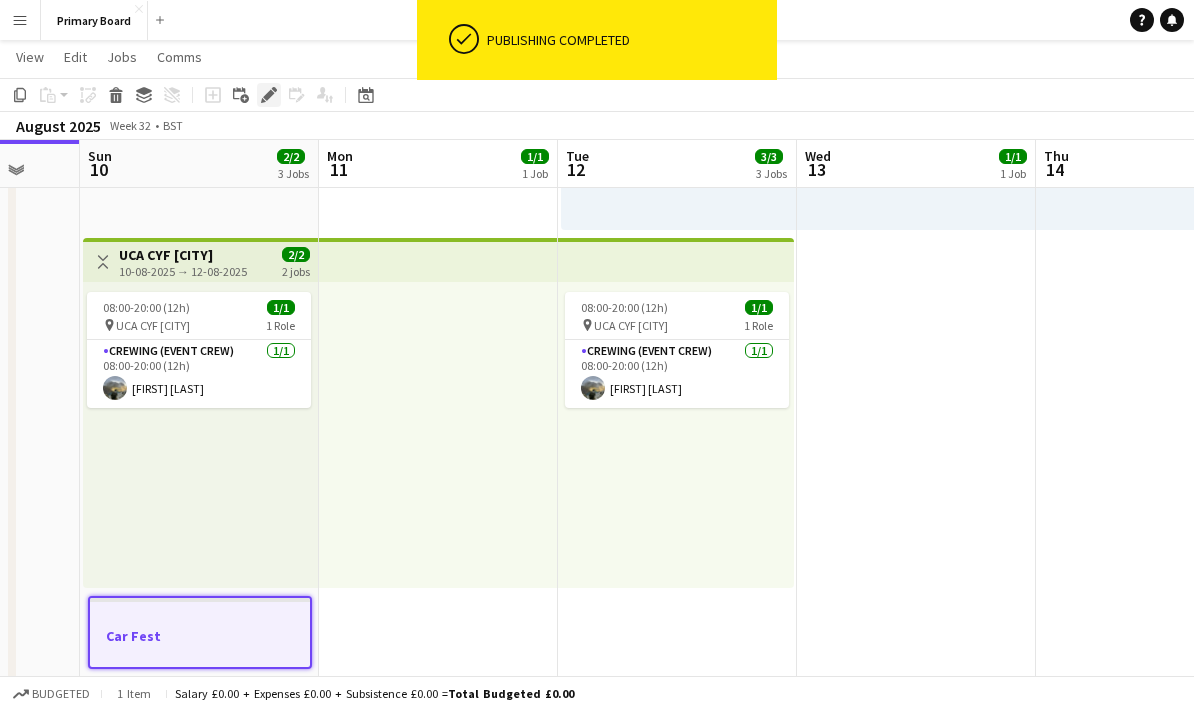 click on "Edit" at bounding box center [269, 95] 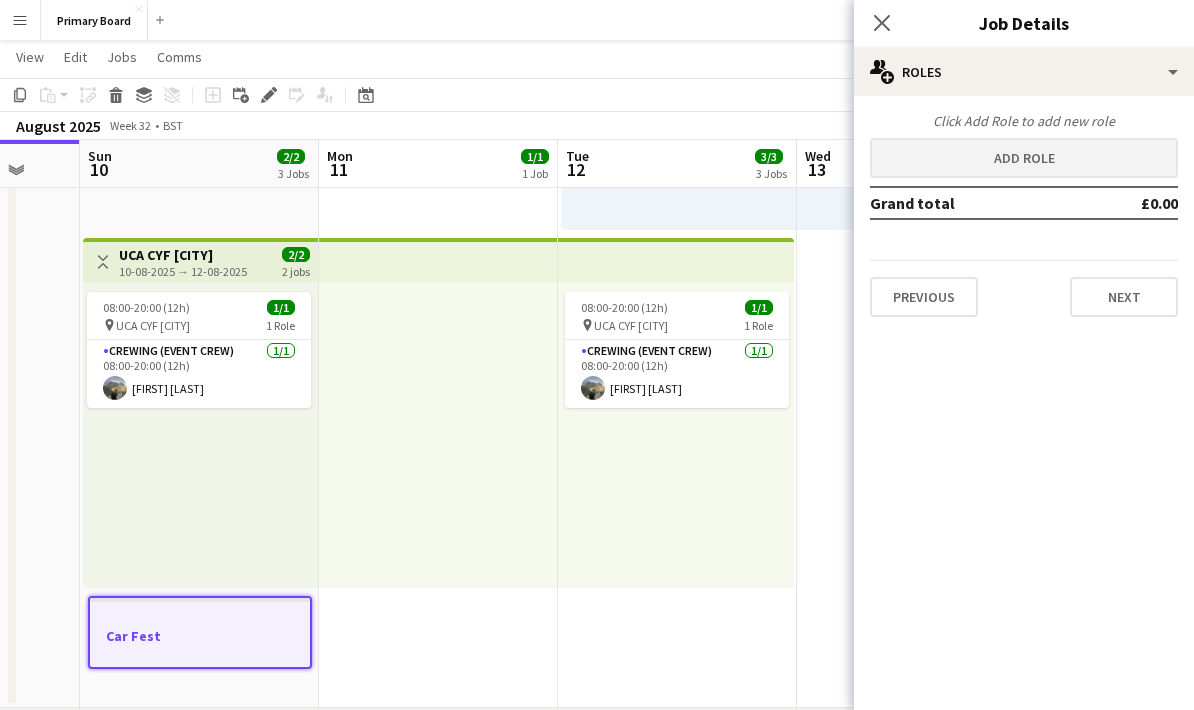 click on "Add role" at bounding box center (1024, 158) 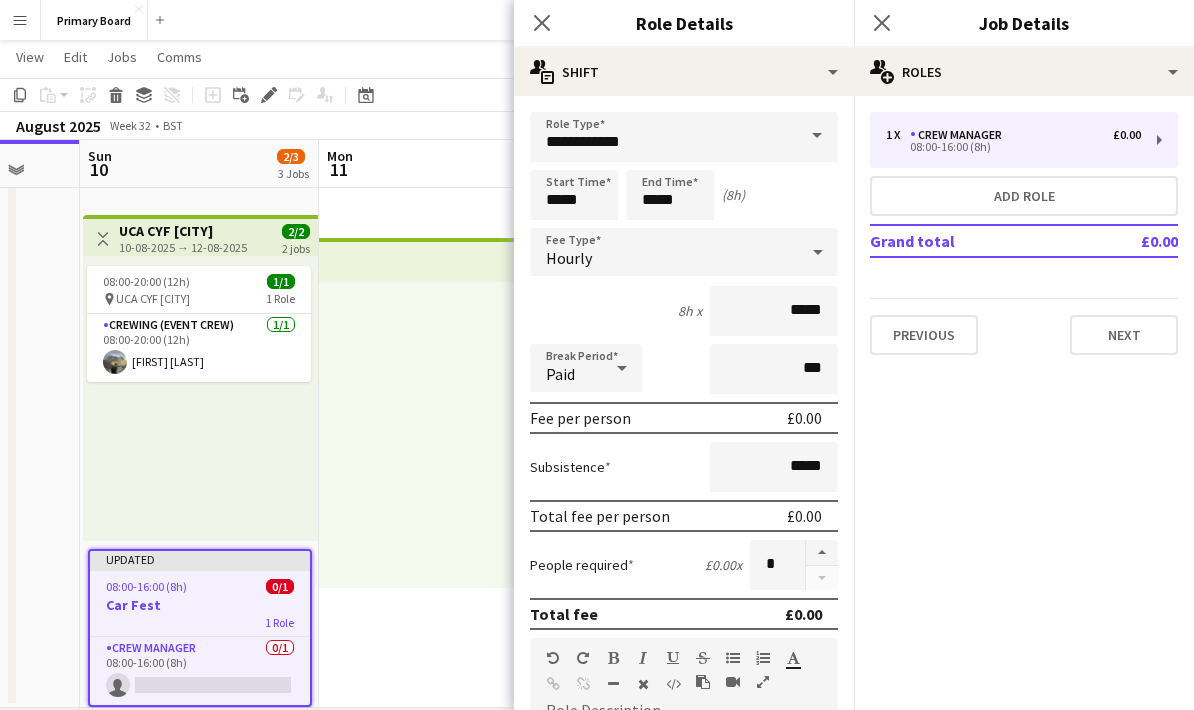 click at bounding box center (817, 136) 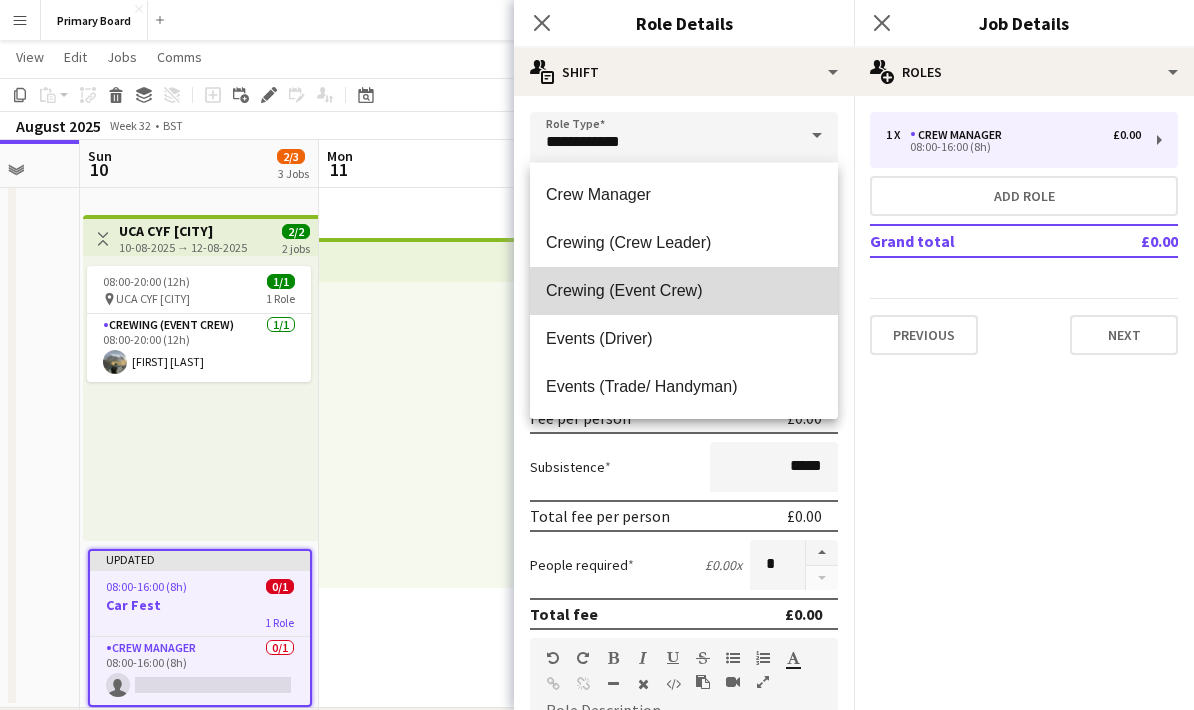 click on "Crewing (Event Crew)" at bounding box center [684, 290] 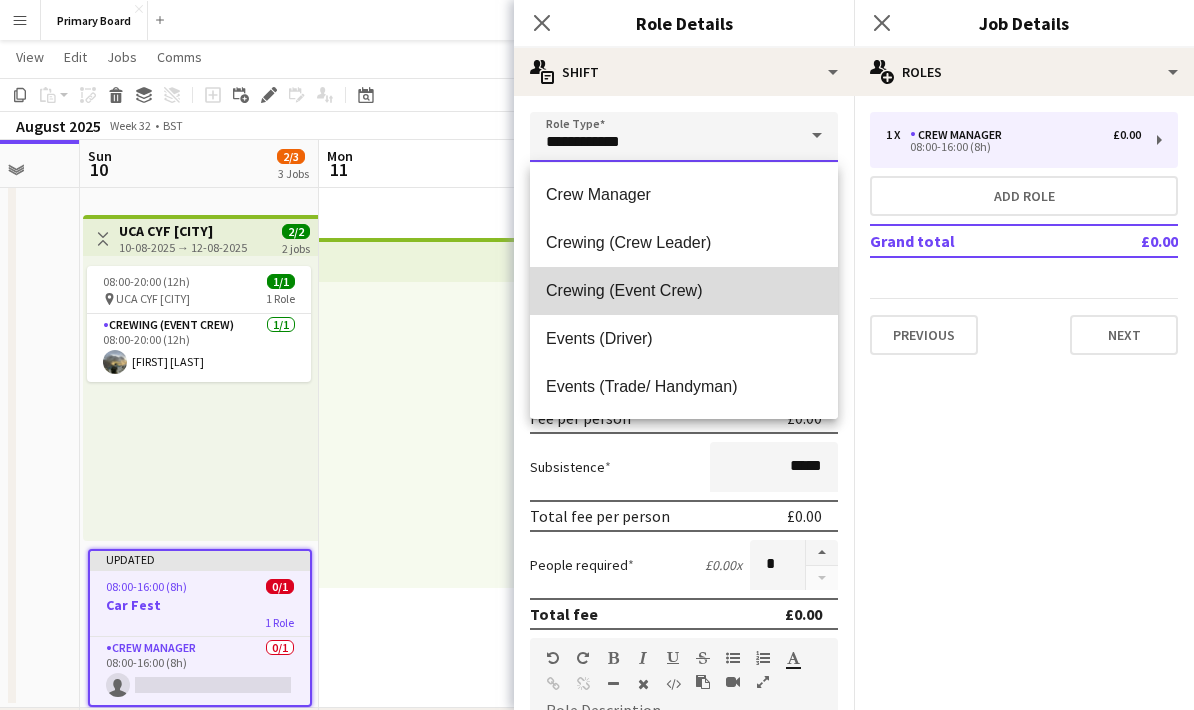 type on "**********" 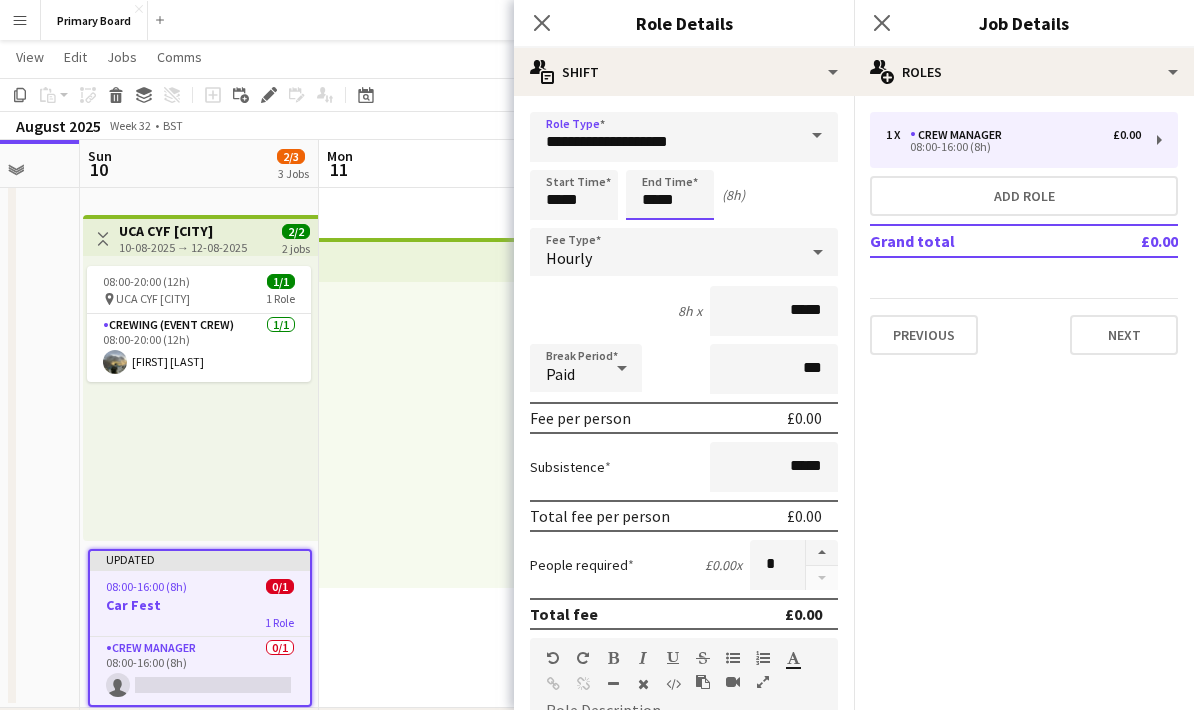 click on "*****" at bounding box center (670, 195) 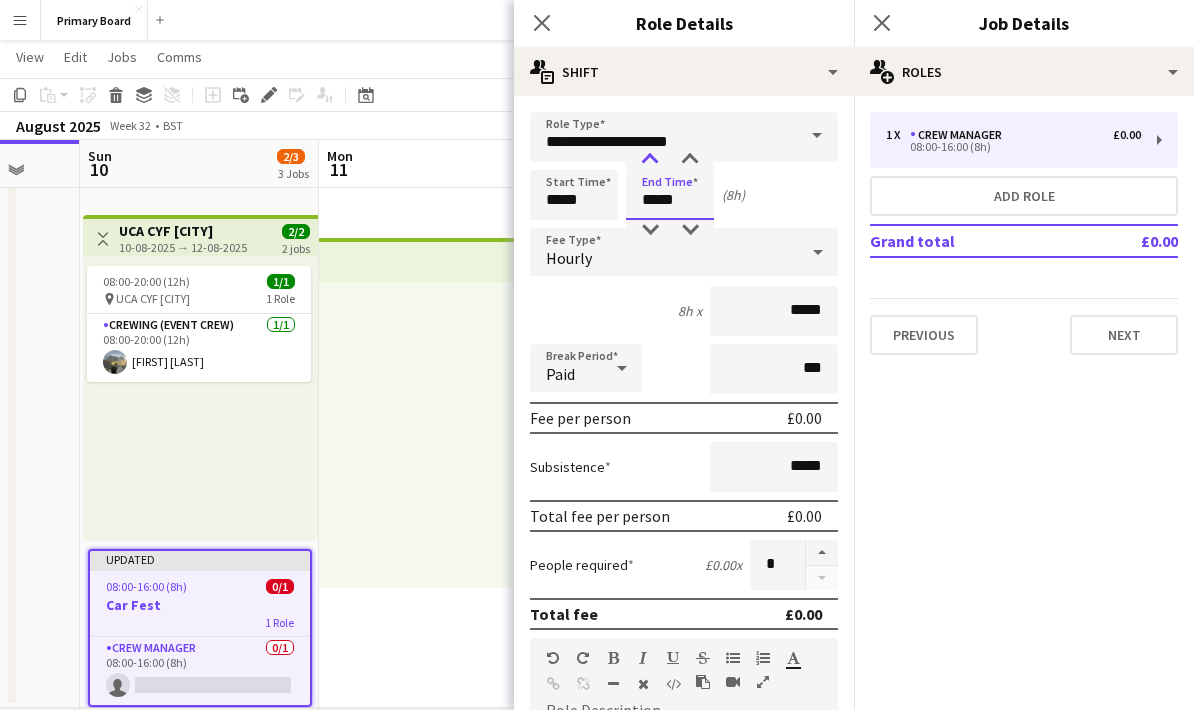 click at bounding box center [650, 160] 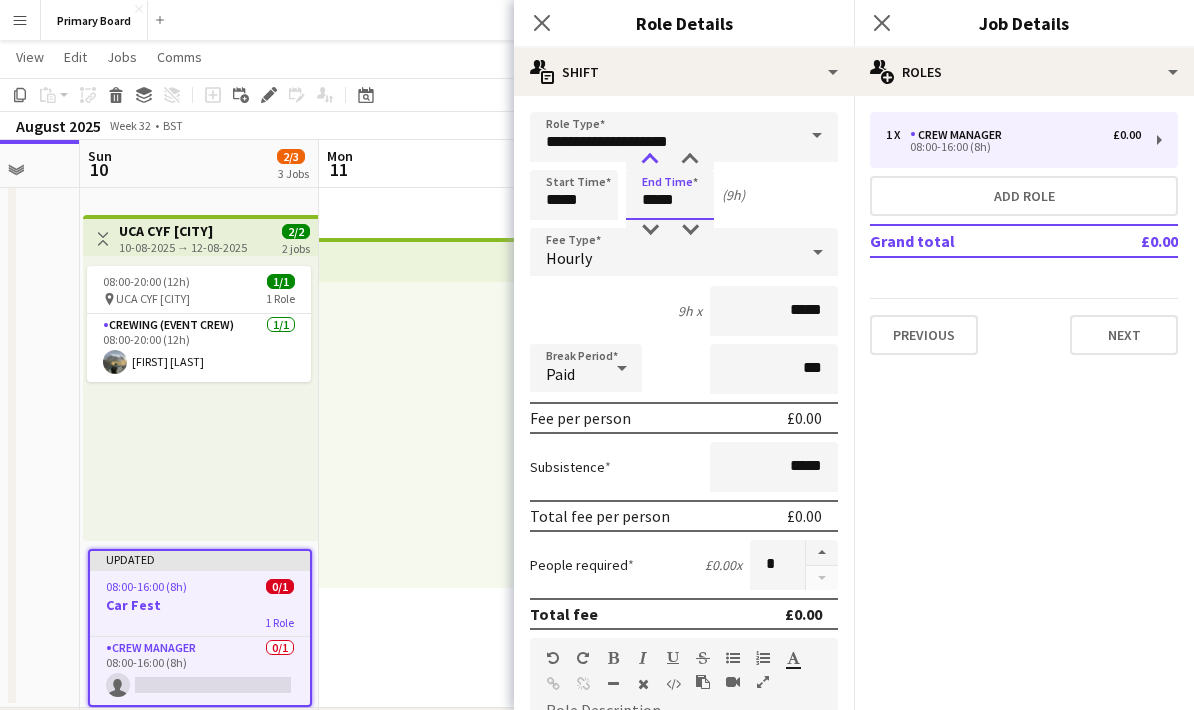 click at bounding box center (650, 160) 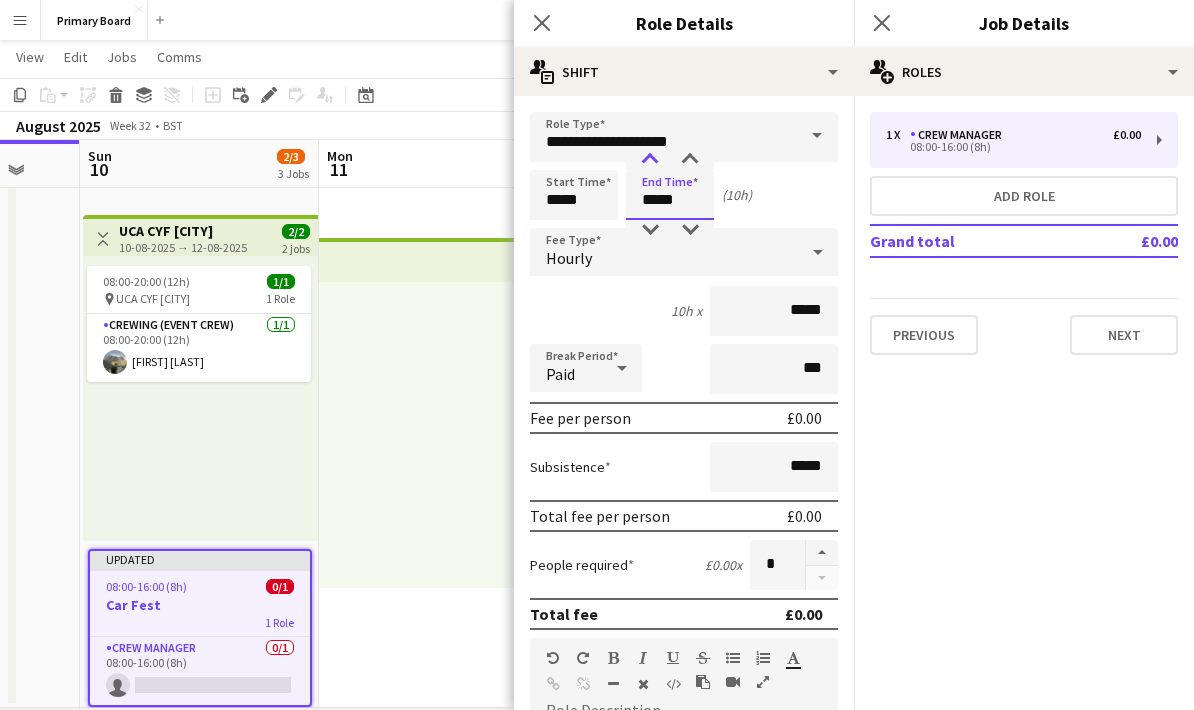 click at bounding box center [650, 160] 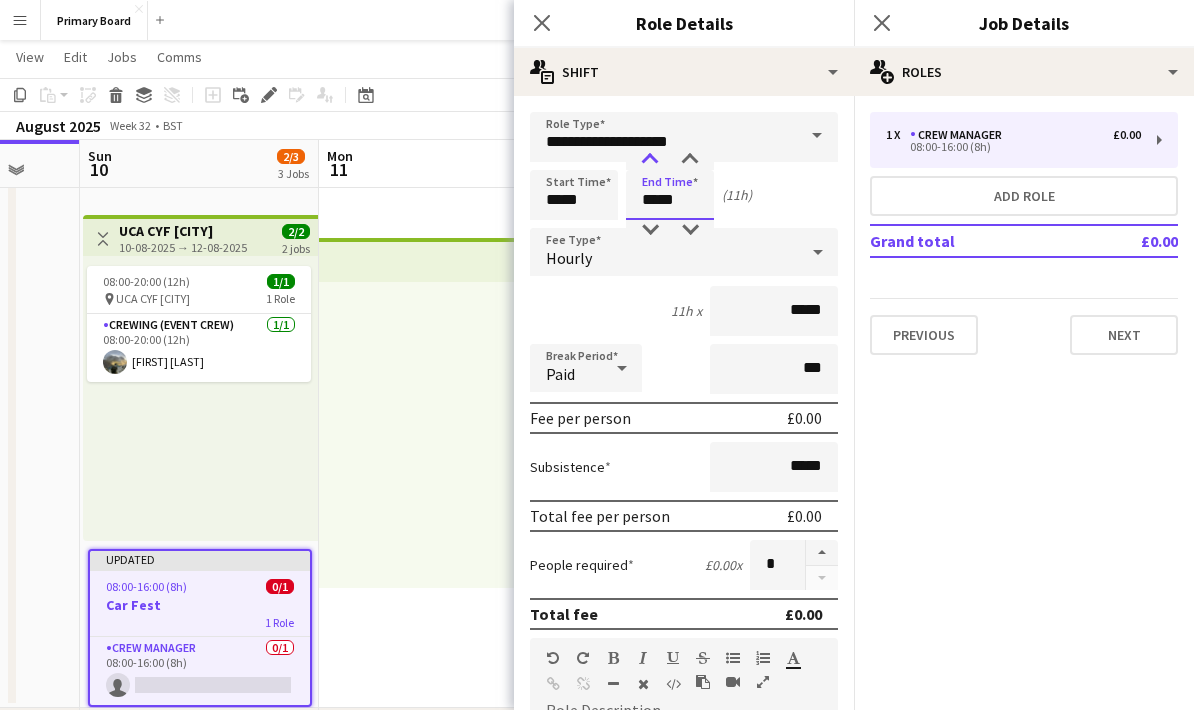 click at bounding box center [650, 160] 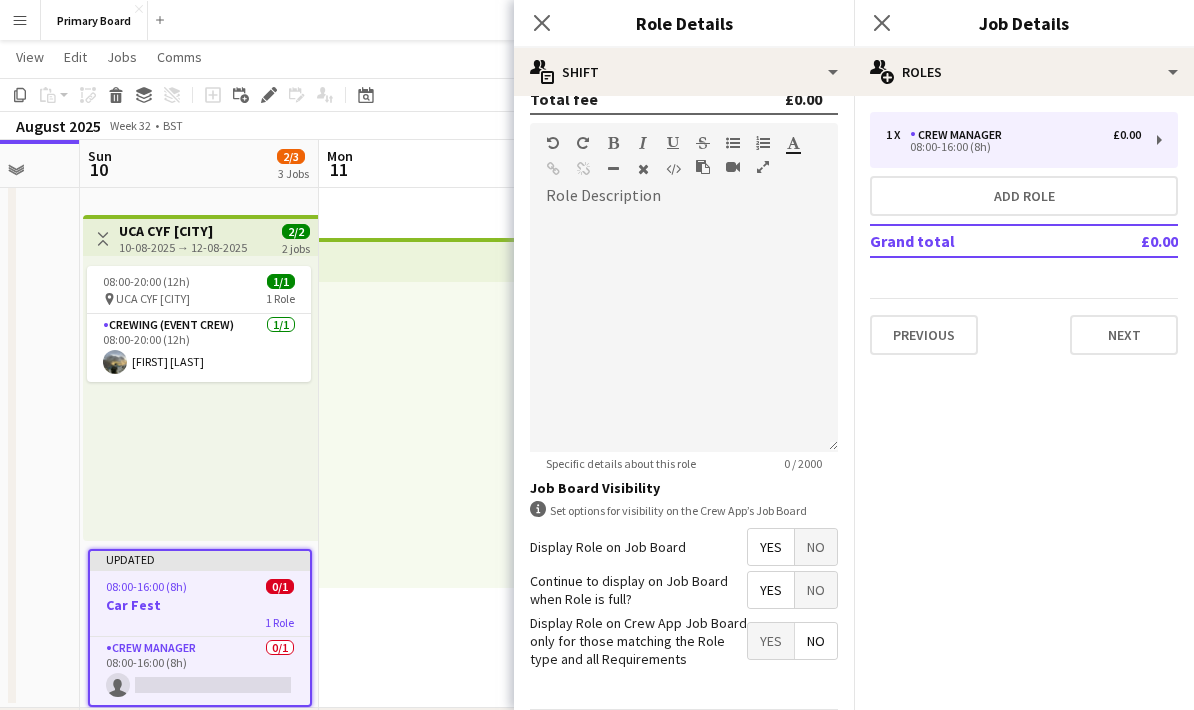 scroll, scrollTop: 513, scrollLeft: 0, axis: vertical 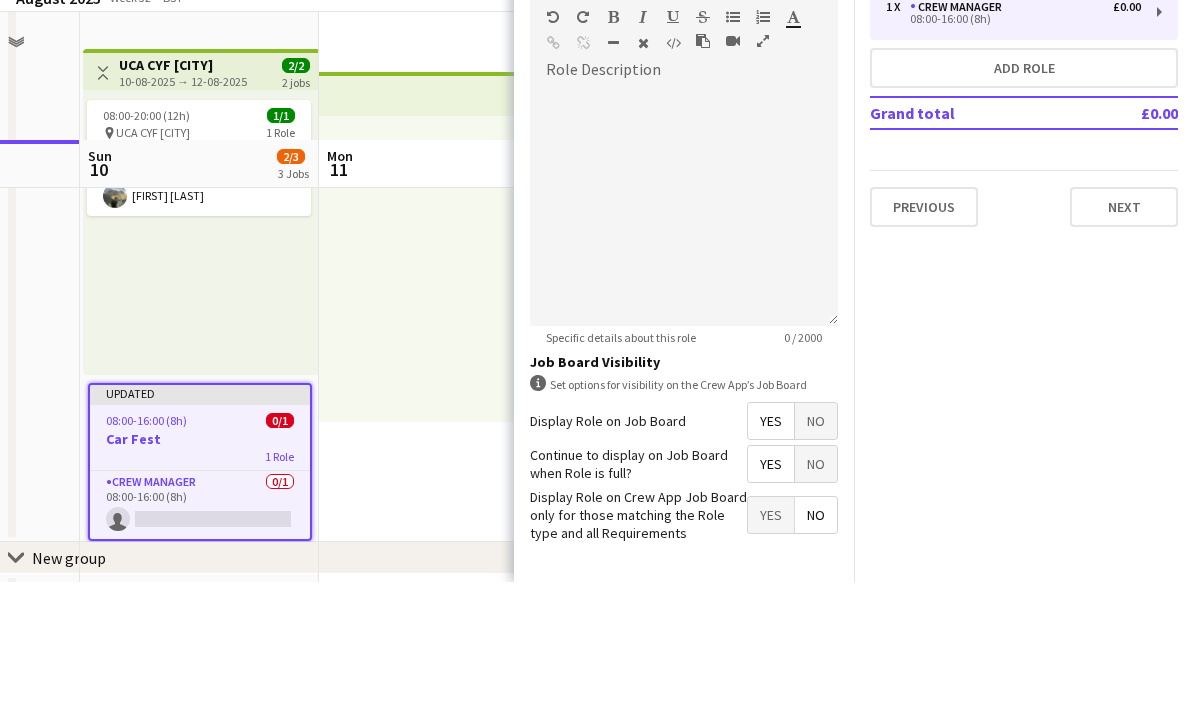click on "Next" at bounding box center [784, 748] 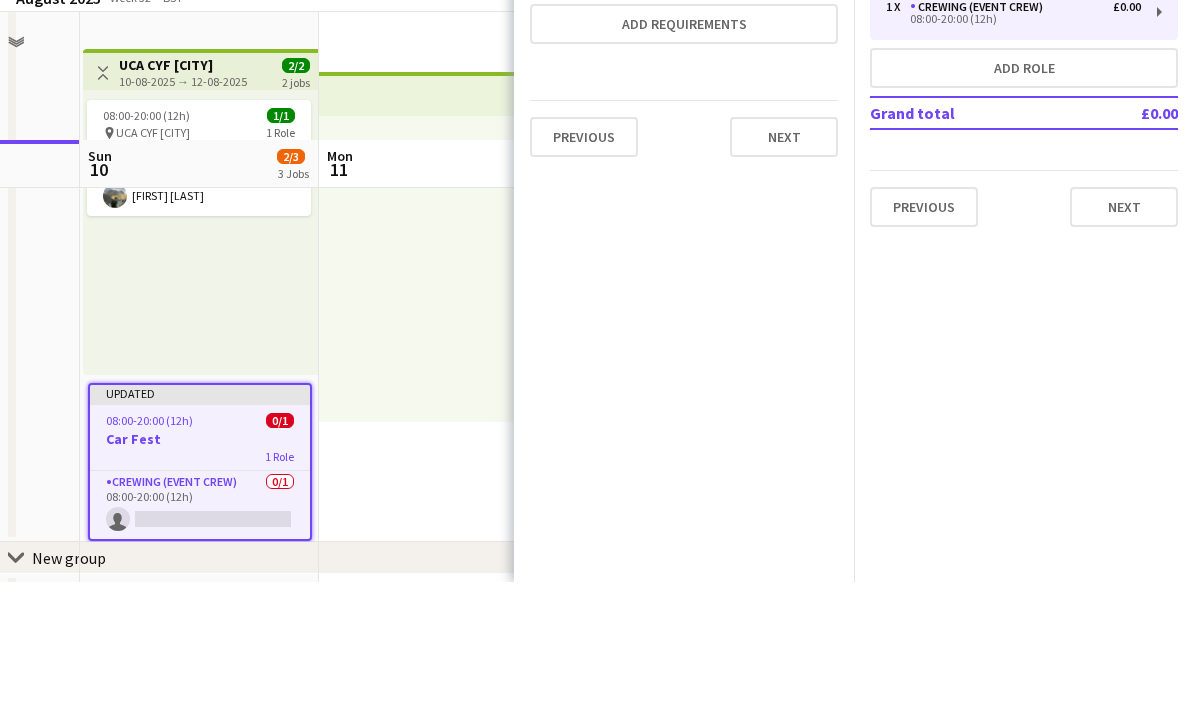 scroll, scrollTop: 876, scrollLeft: 0, axis: vertical 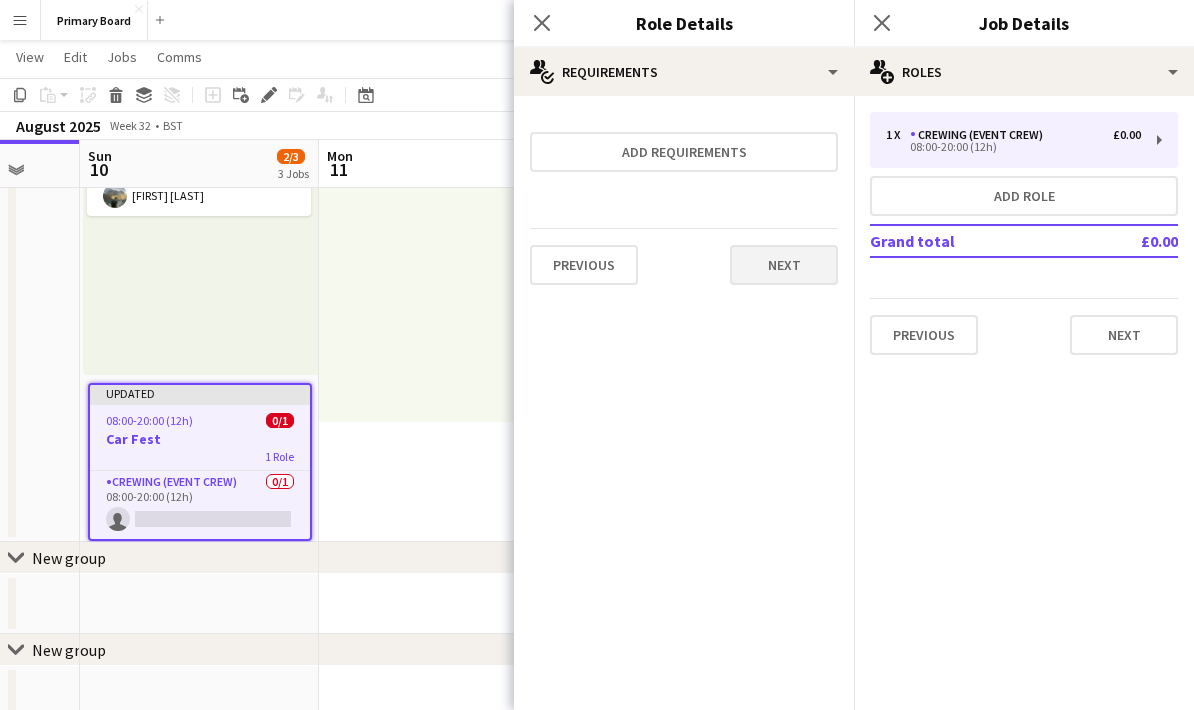 click on "Next" at bounding box center (784, 265) 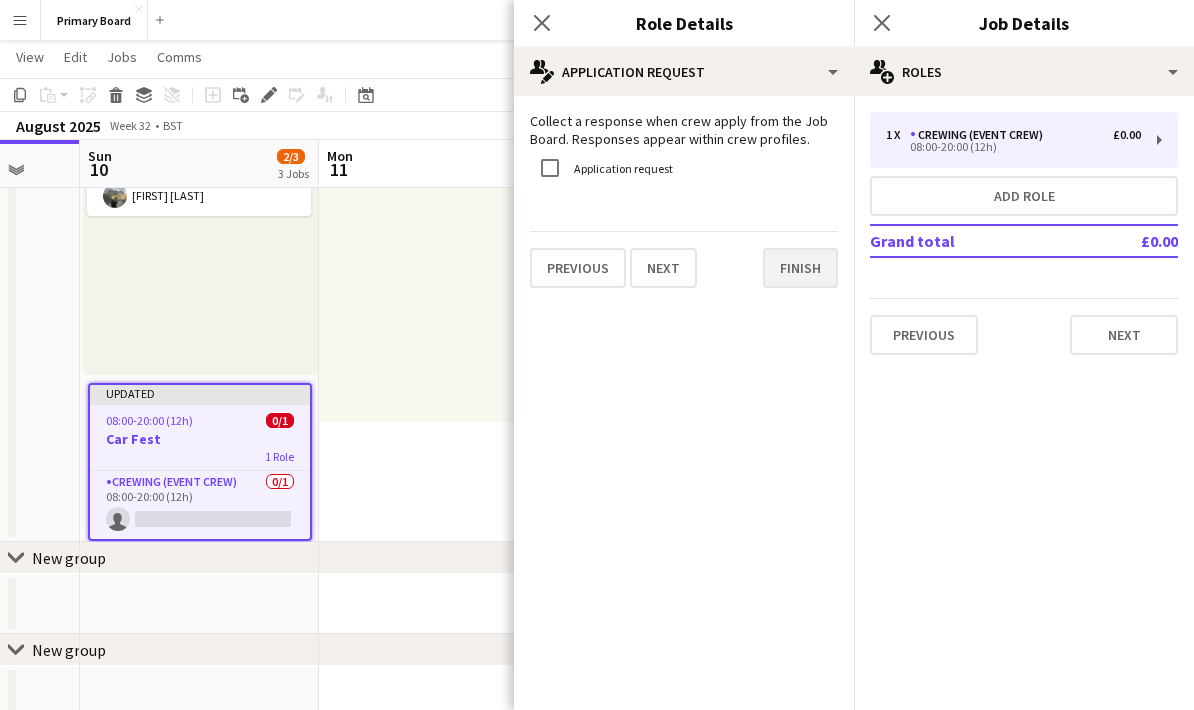 click on "Finish" at bounding box center [800, 268] 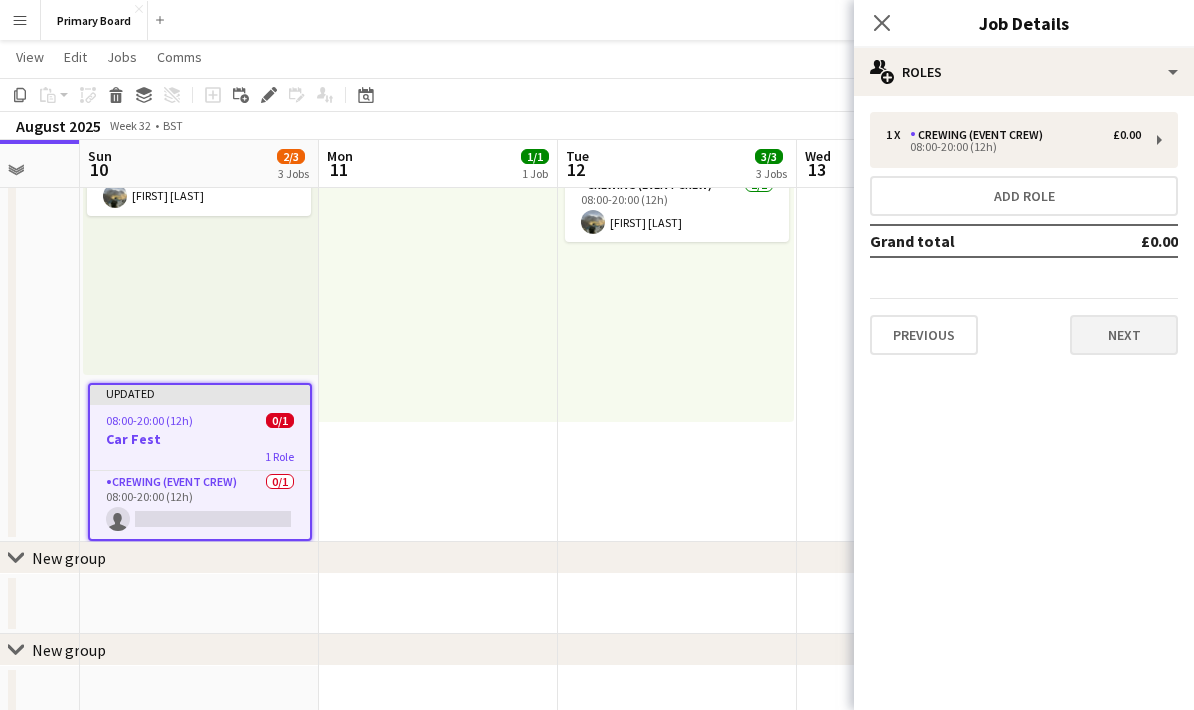 click on "Next" at bounding box center (1124, 335) 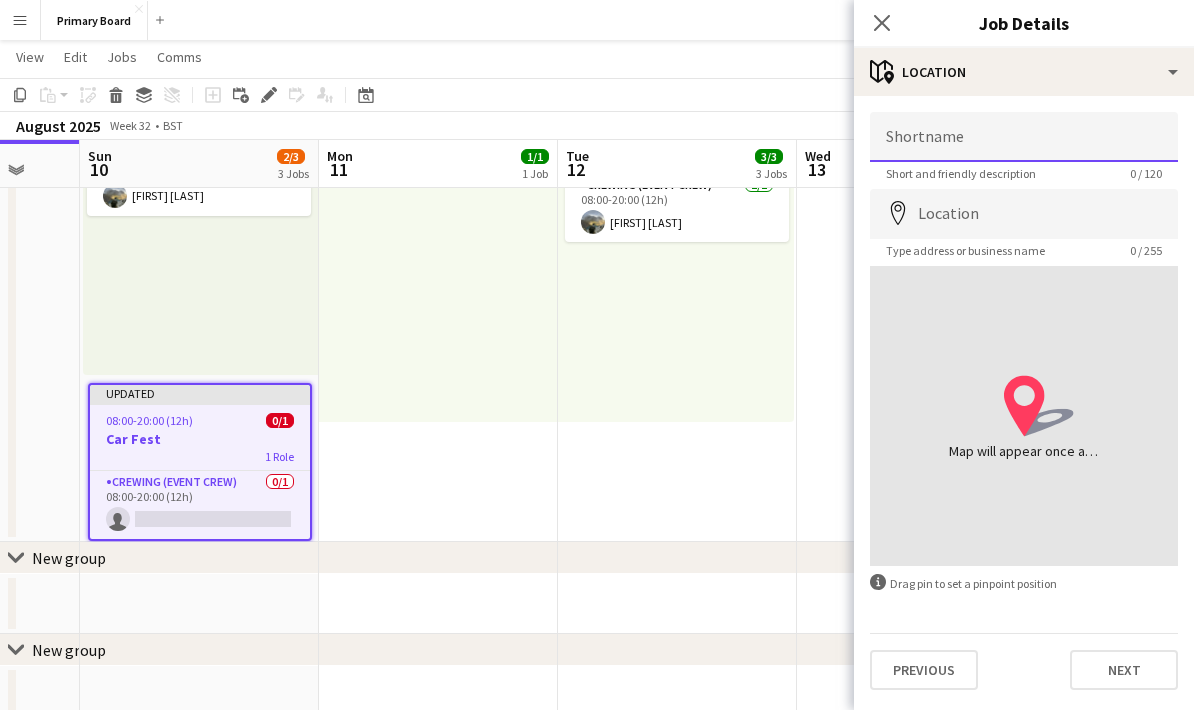 click on "Shortname" at bounding box center [1024, 137] 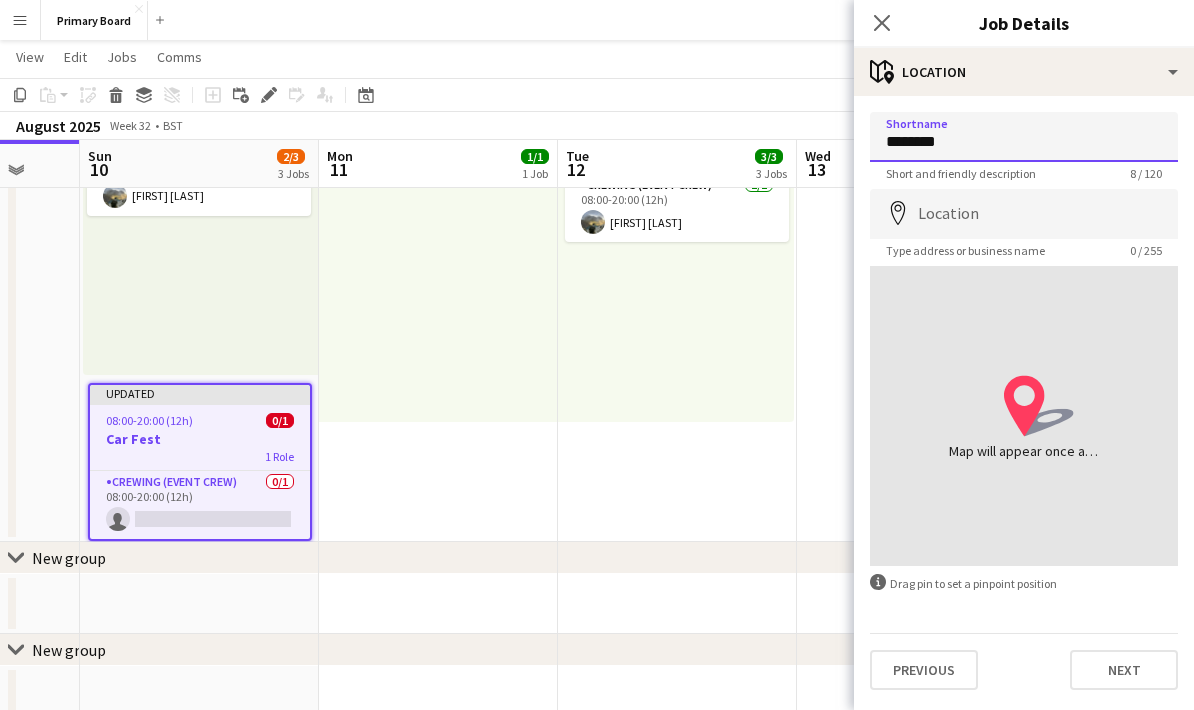 type on "********" 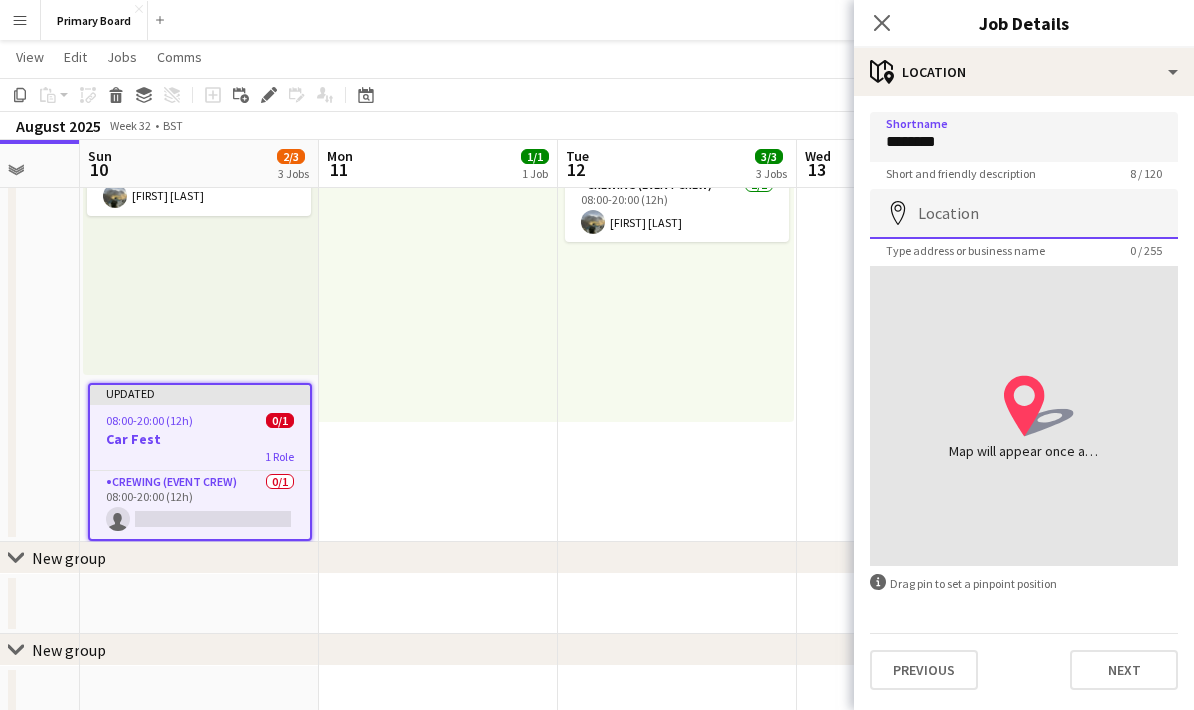 click on "Location" at bounding box center (1024, 214) 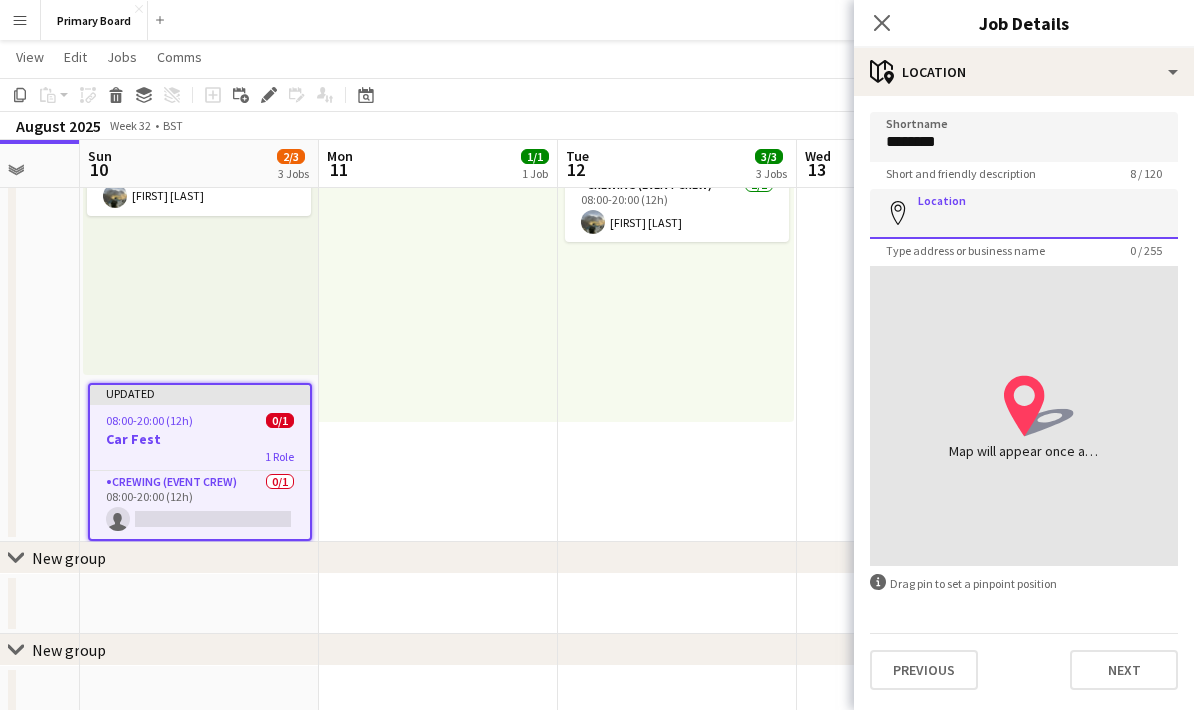click on "Location" at bounding box center [1024, 214] 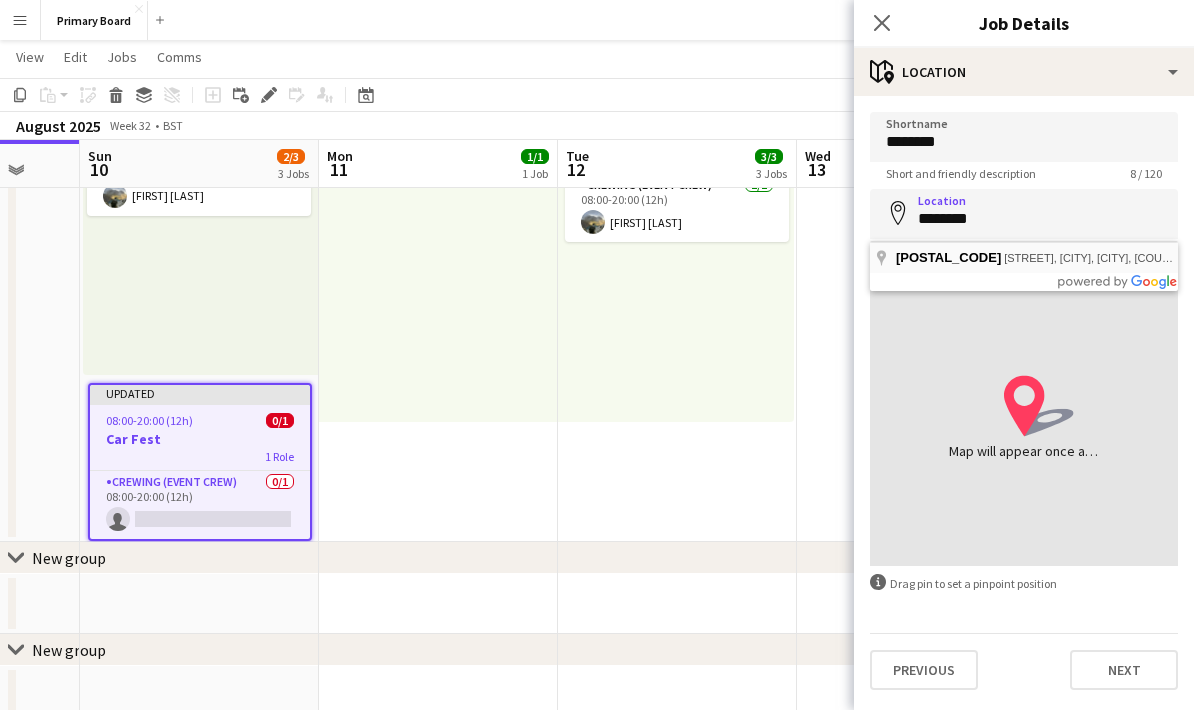 type on "**********" 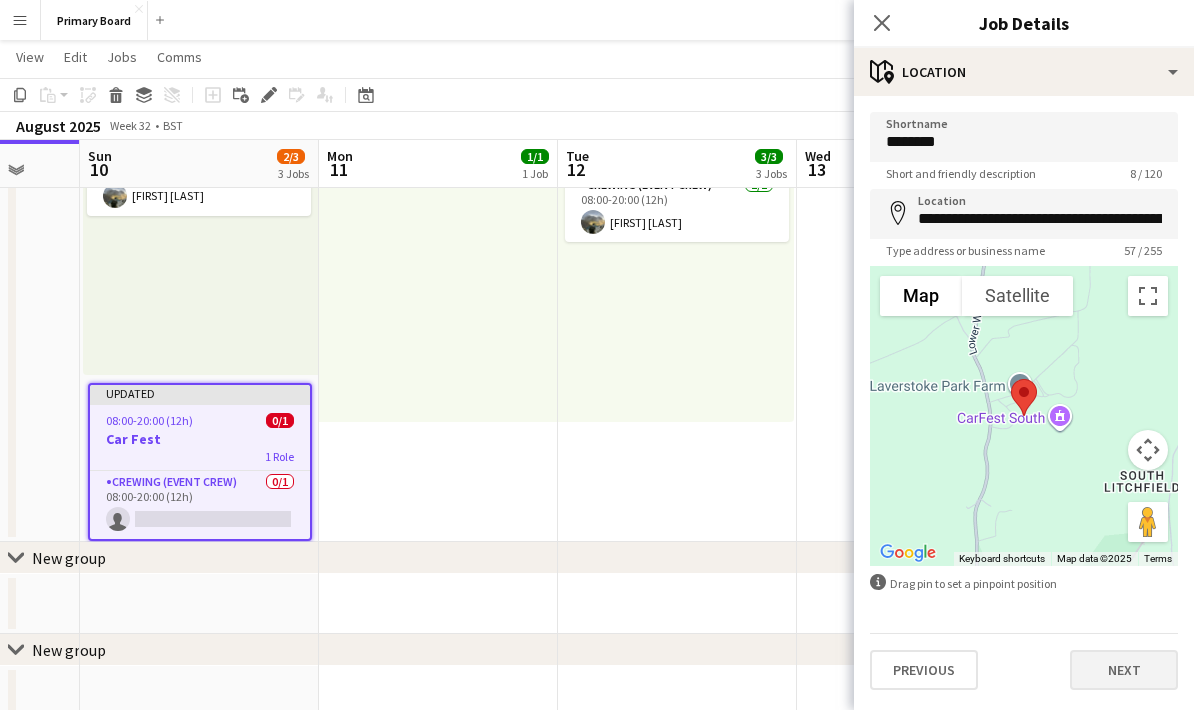 click on "Next" at bounding box center (1124, 670) 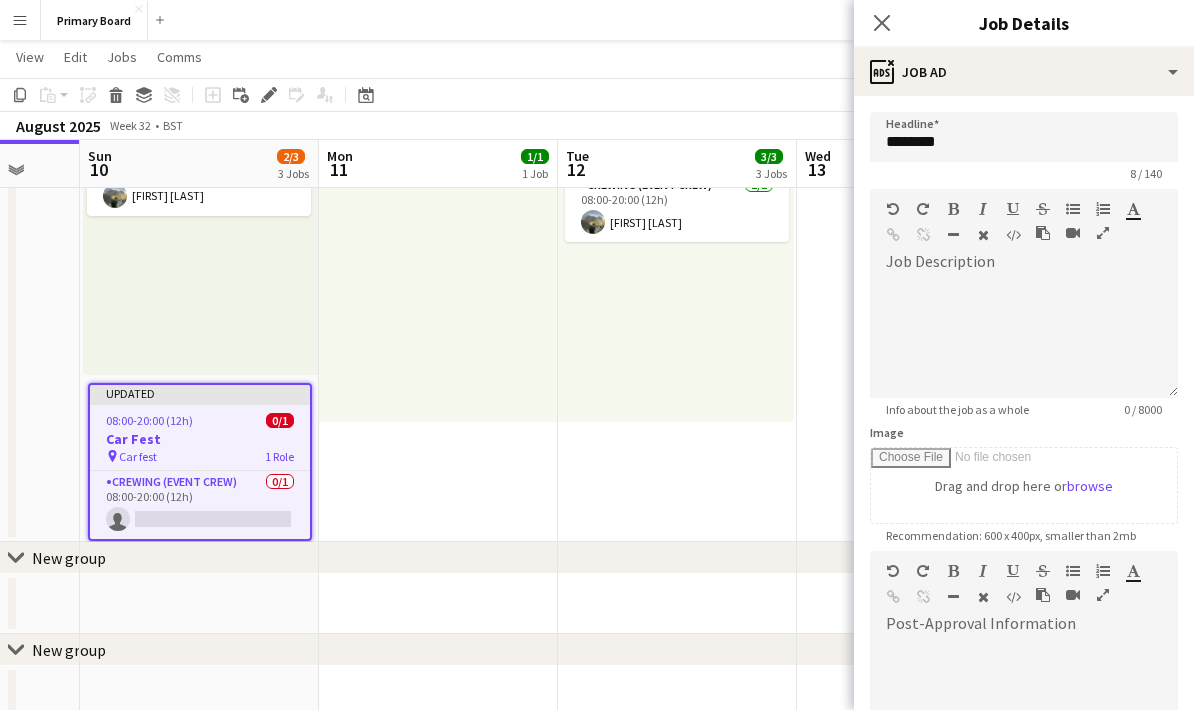 scroll, scrollTop: 956, scrollLeft: 0, axis: vertical 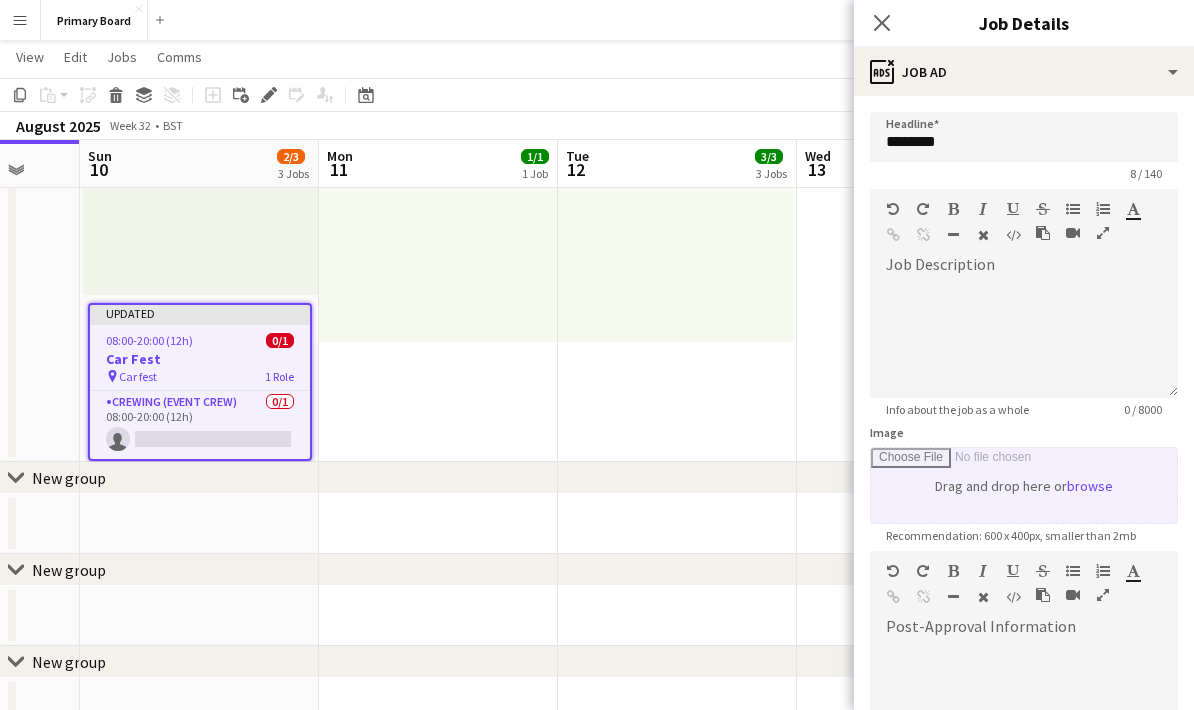 click on "Image" at bounding box center [1024, 485] 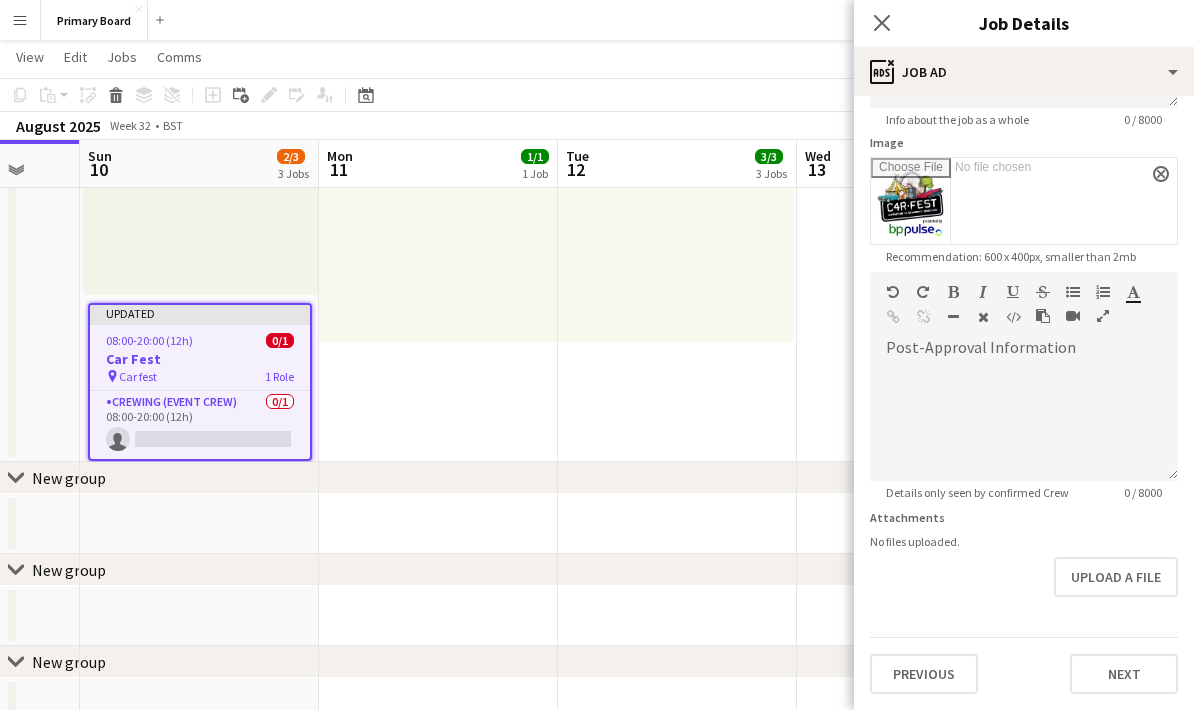 scroll, scrollTop: 292, scrollLeft: 0, axis: vertical 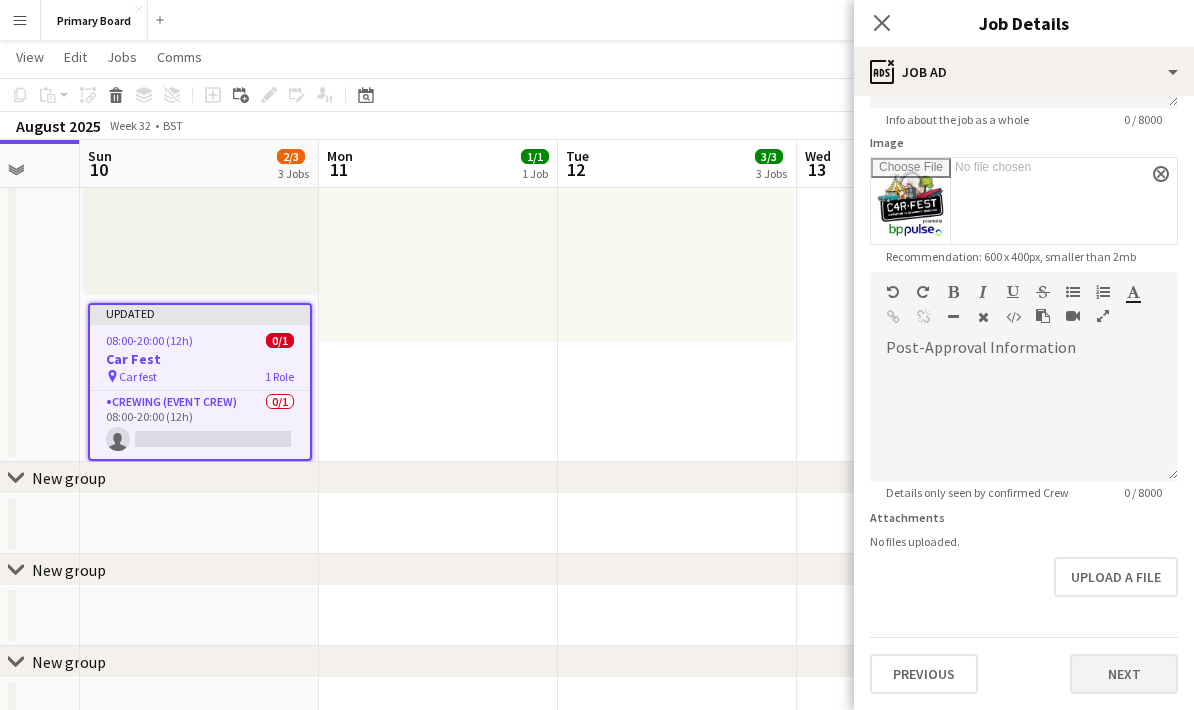 click on "Next" at bounding box center [1124, 674] 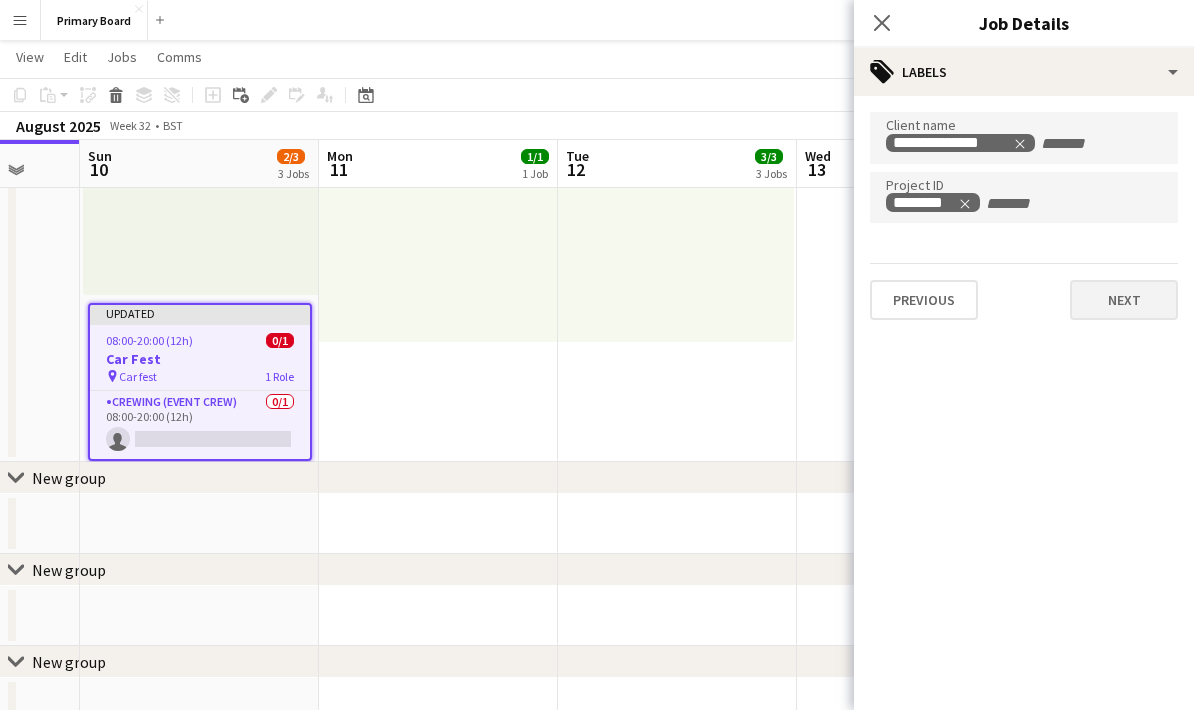 click on "Next" at bounding box center (1124, 300) 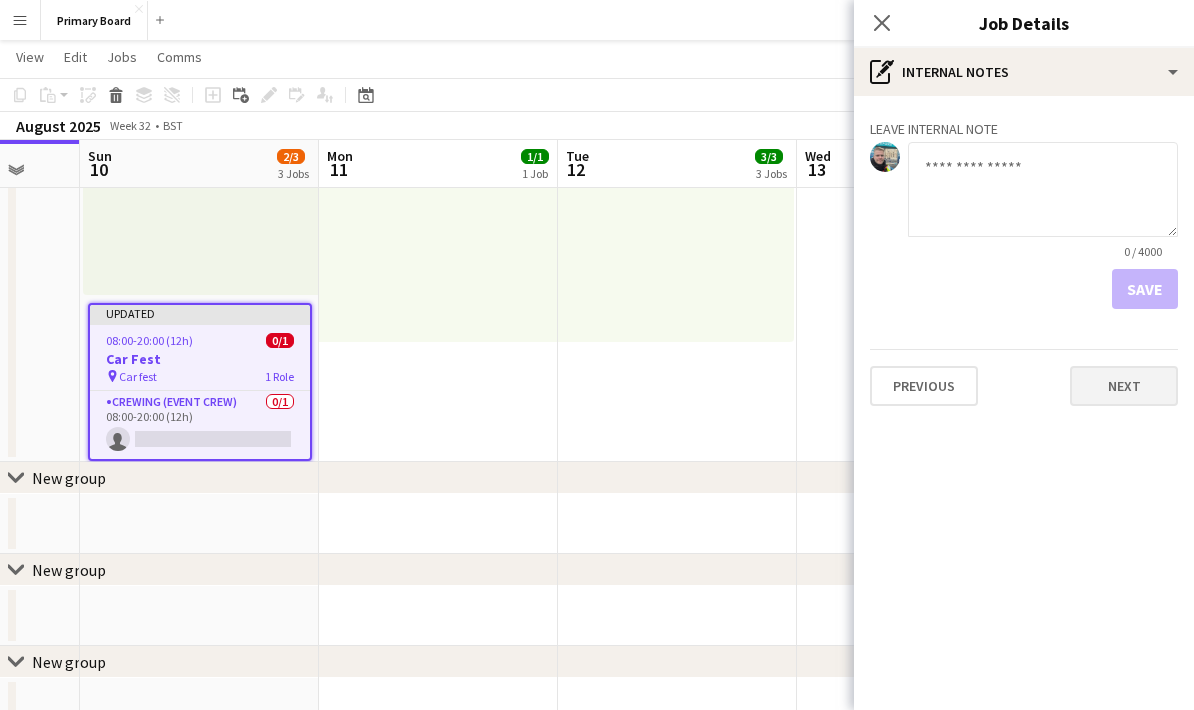 click on "Next" at bounding box center (1124, 386) 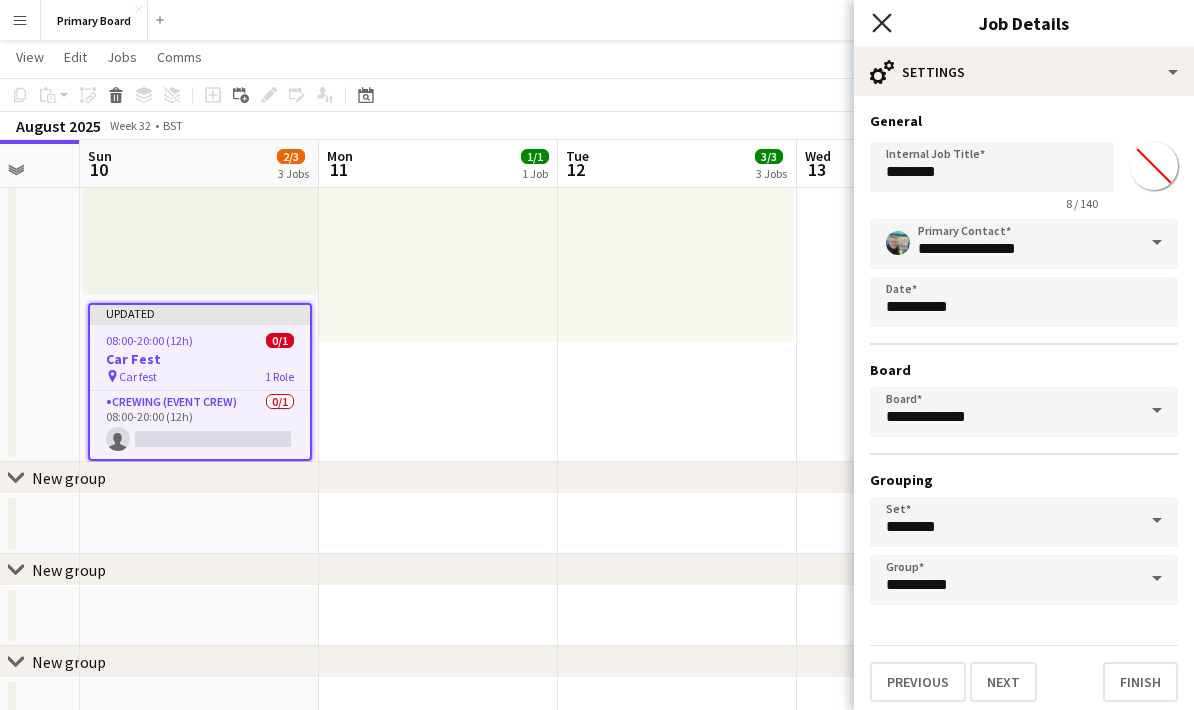 click 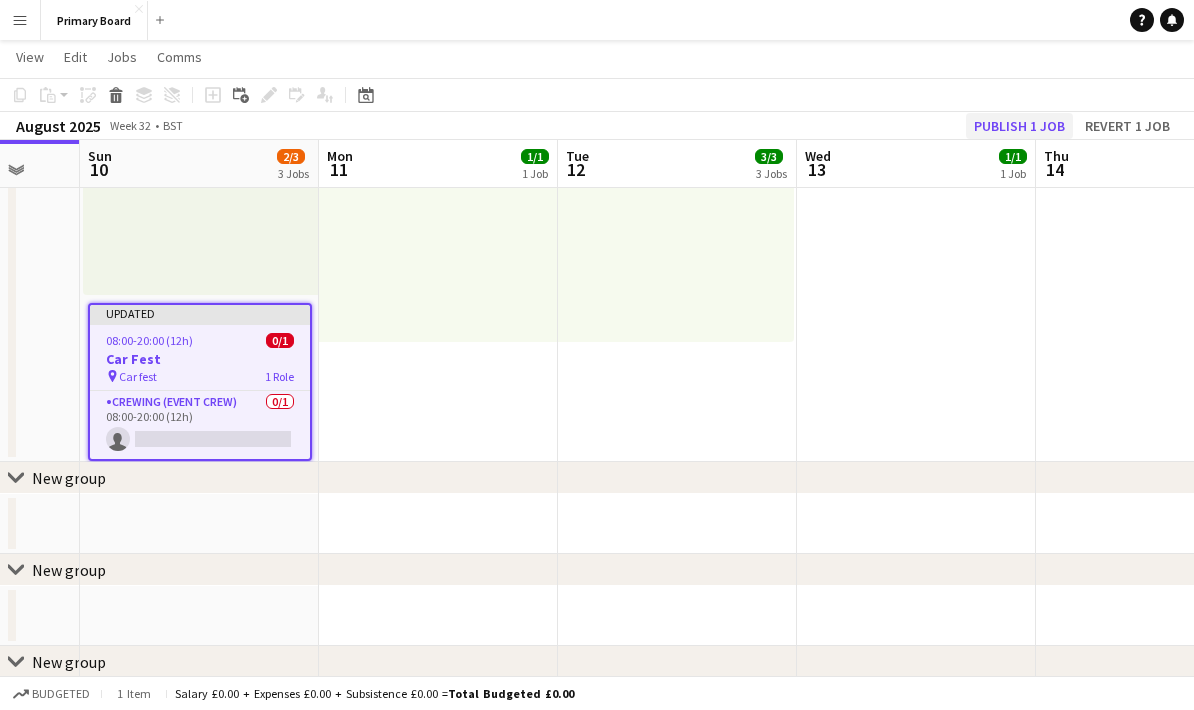 click on "Publish 1 job" 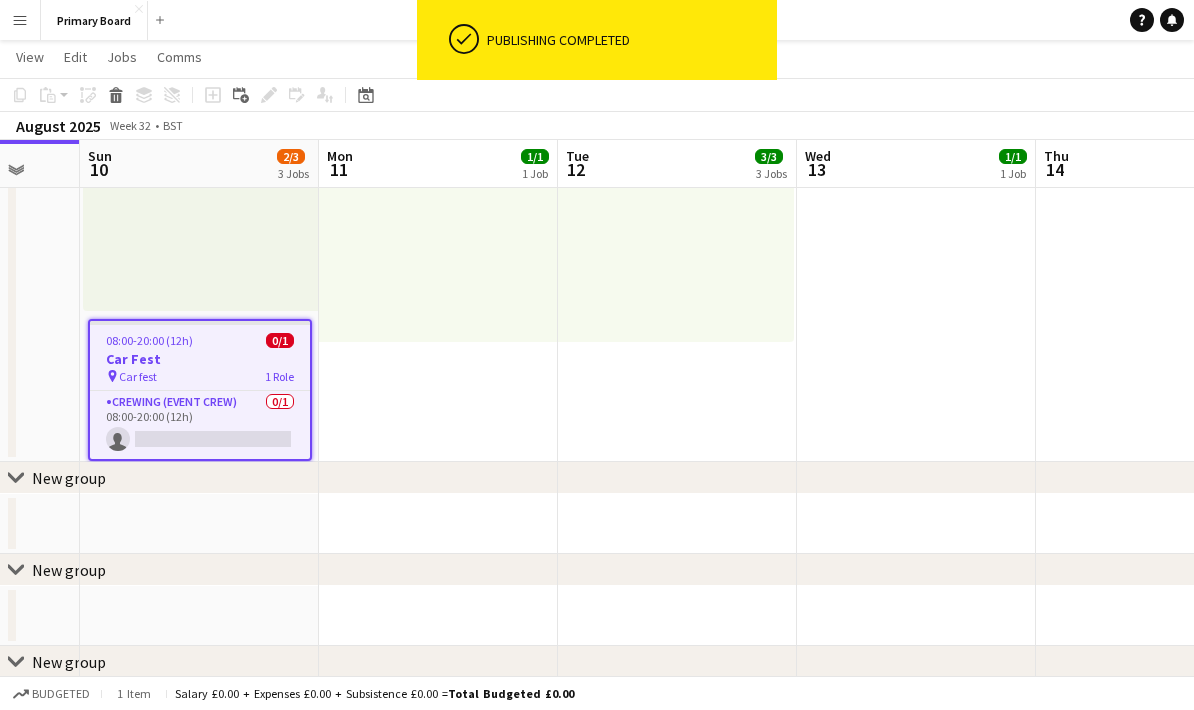 click on "pin
Car fest   1 Role" at bounding box center [200, 376] 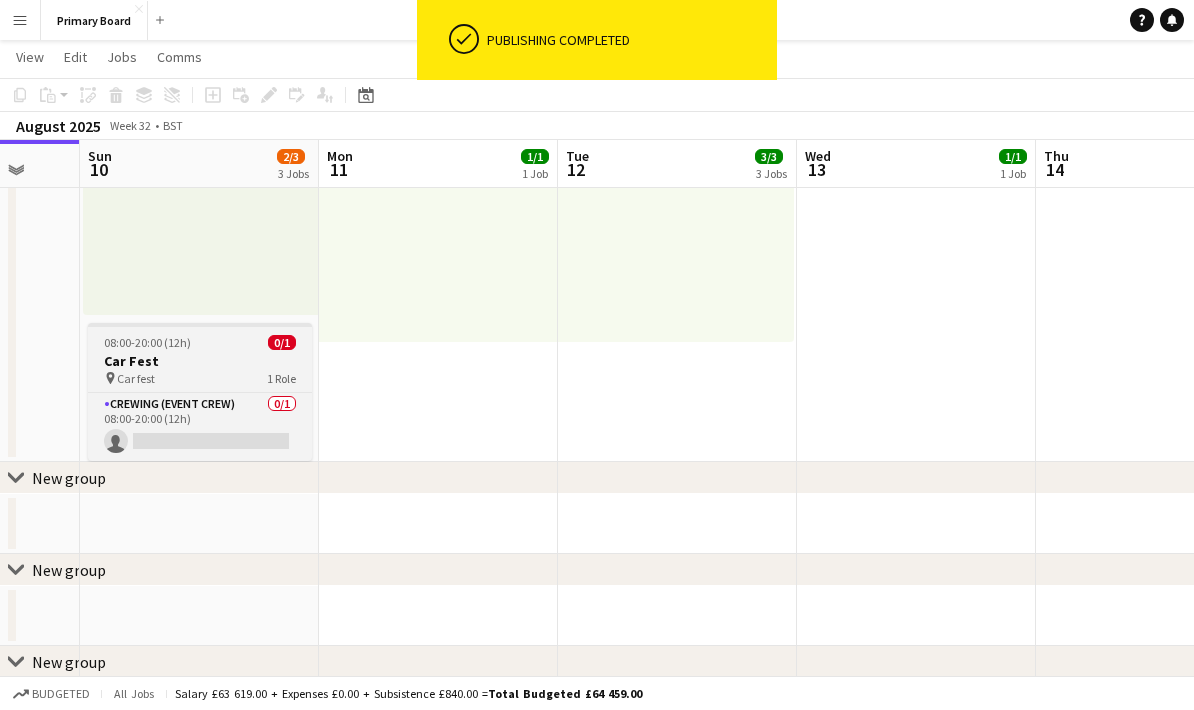 click on "Car Fest" at bounding box center (200, 361) 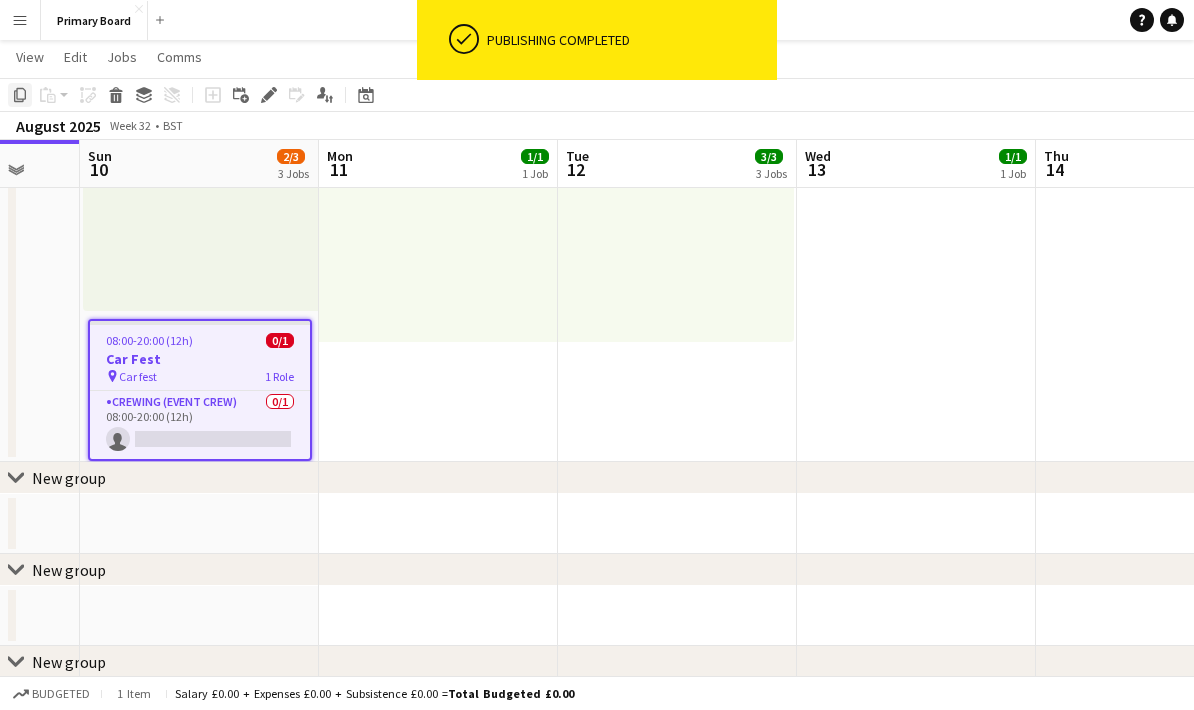 click 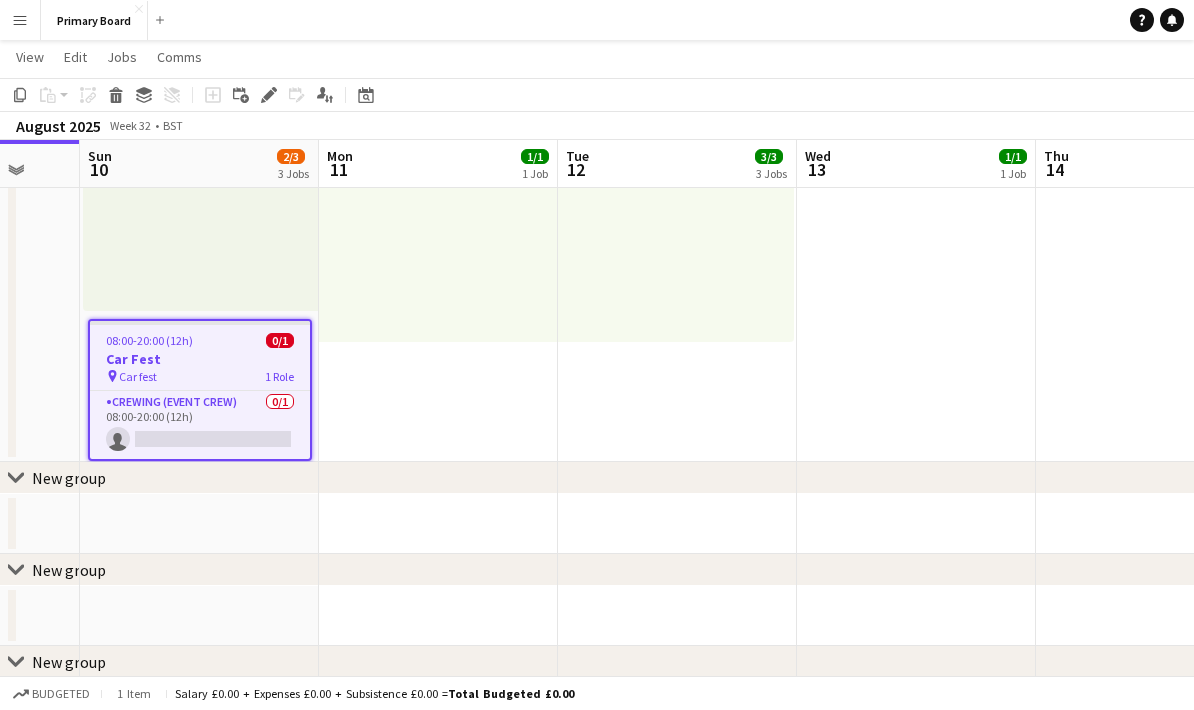 click on "[TIME] ([DURATION]) 1/1
pin
St Andrews Golf Club 1 Role Crewing (Event Crew) 1/1 [TIME] ([DURATION])
[FIRST] [LAST]" at bounding box center [438, -135] 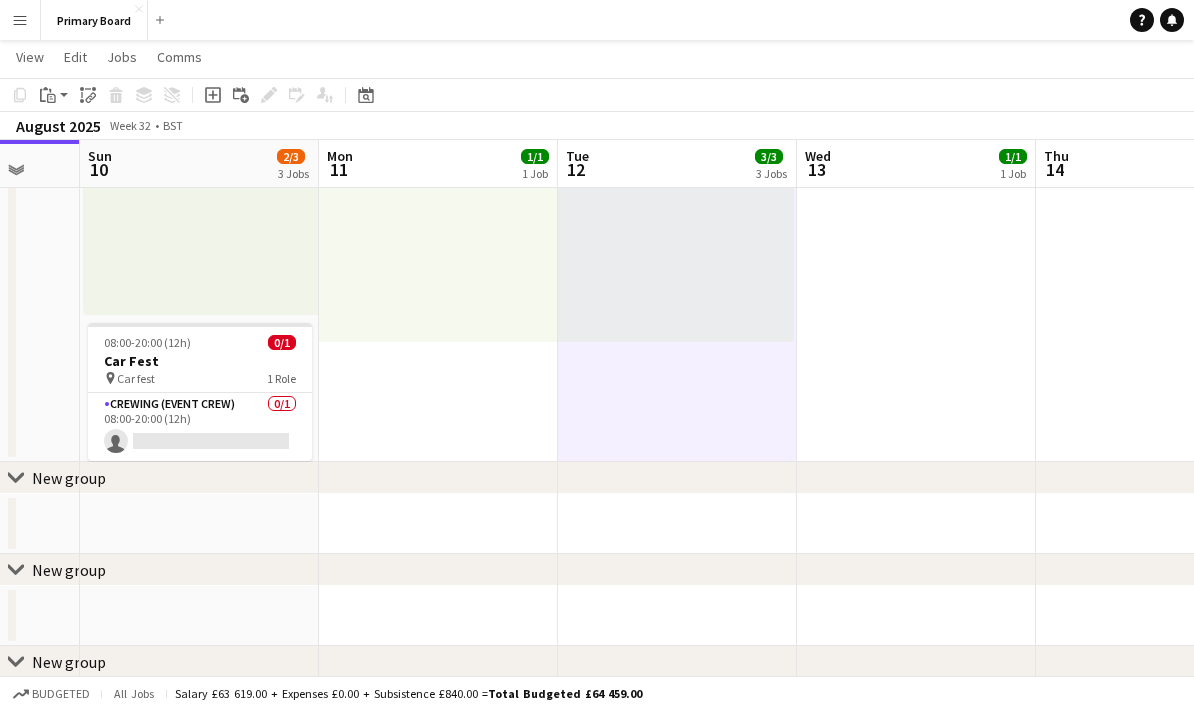 click on "[TIME] ([DURATION]) 1/1
pin
St Andrews Golf Club 1 Role Crewing (Event Crew) 1/1 [TIME] ([DURATION])
[FIRST] [LAST]" at bounding box center [438, -135] 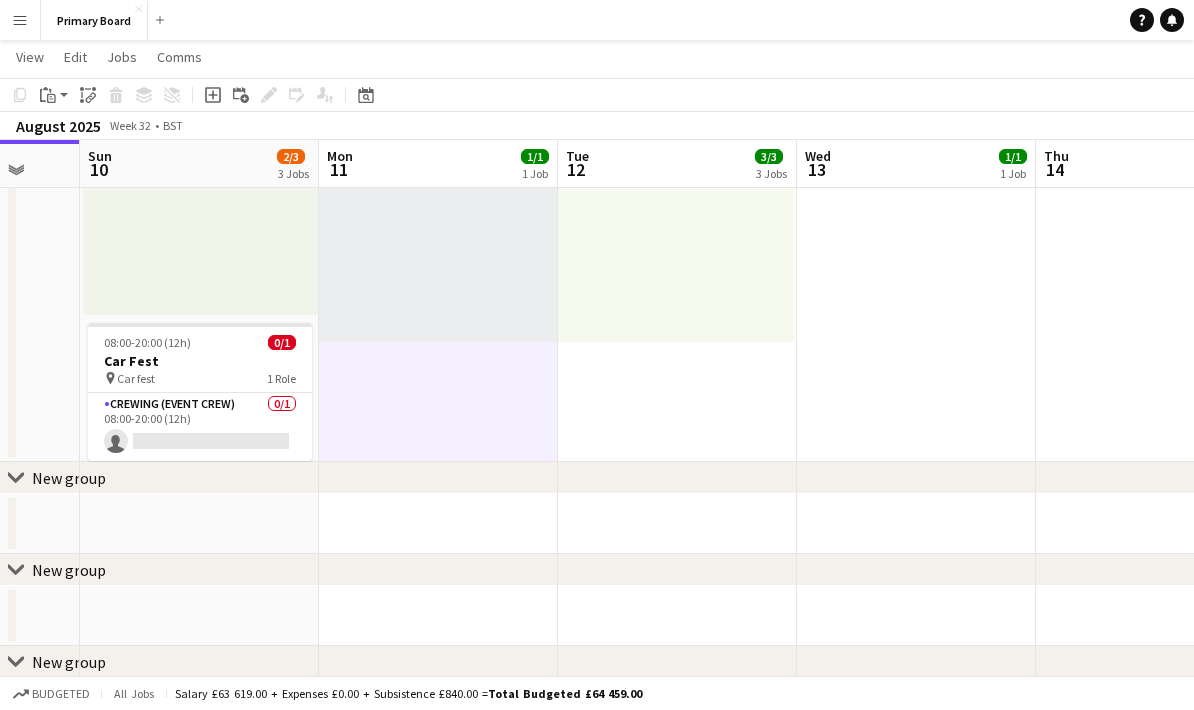 click on "[TIME] ([DURATION]) 1/1
pin
St Andrews Golf Club 1 Role Crewing (Event Crew) 1/1 [TIME] ([DURATION])
[FIRST] [LAST]
Toggle View
HSBC UK - Dart Booth Project - London [DATE] -> [DATE] 2/2 2 jobs 16:00-04:00 (12h) 1/1
pin
HSBC London 1 Role Crewing (Event Crew) 1/1 16:00-04:00 (12h)
[FIRST] [LAST] 08:00-20:00 (12h) 1/1
pin
UCA CYF Manchester 1 Role Crewing (Event Crew) 1/1 08:00-20:00 (12h)
[FIRST] [LAST]" at bounding box center (677, -135) 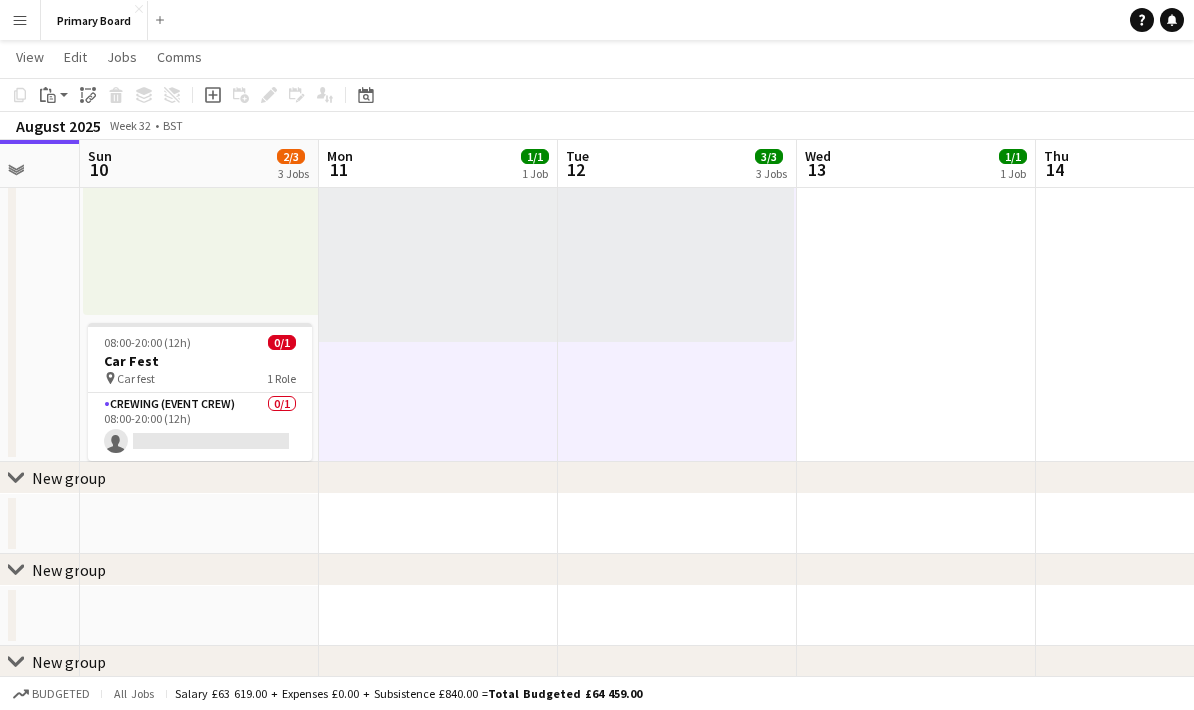 click on "08:00-14:00 (6h)    1/1
pin
St Andrews Golf Club   1 Role   Crewing (Event Crew)   1/1   08:00-14:00 (6h)
[FIRST] [LAST]" at bounding box center (916, -135) 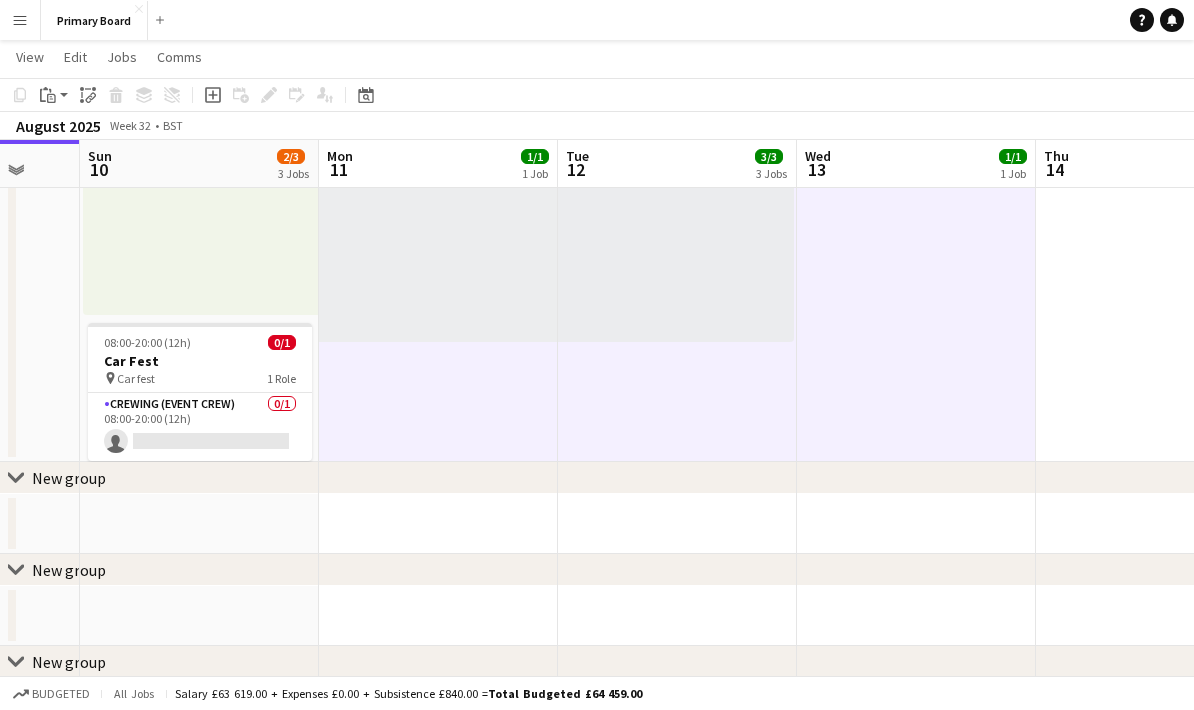 click on "[TIME] ([DURATION]) 1/1
pin
St Andrews Golf Club 1 Role Crewing (Event Crew) 1/1 [TIME] ([DURATION])
[FIRST] [LAST] 18:00-06:00 (12h) (Fri) 1/1
pin
HSBC London 1 Role Crewing (Event Crew) 1/1 18:00-06:00 (12h)
[FIRST] [LAST]" at bounding box center [1155, -135] 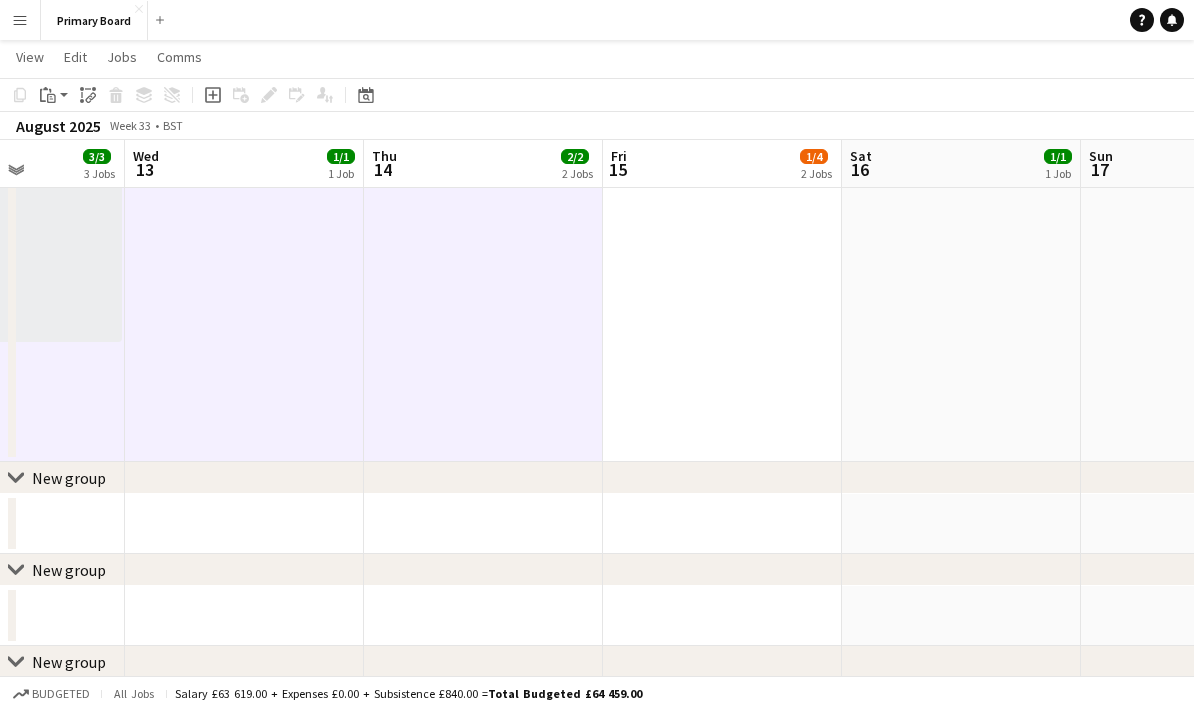 scroll, scrollTop: 0, scrollLeft: 600, axis: horizontal 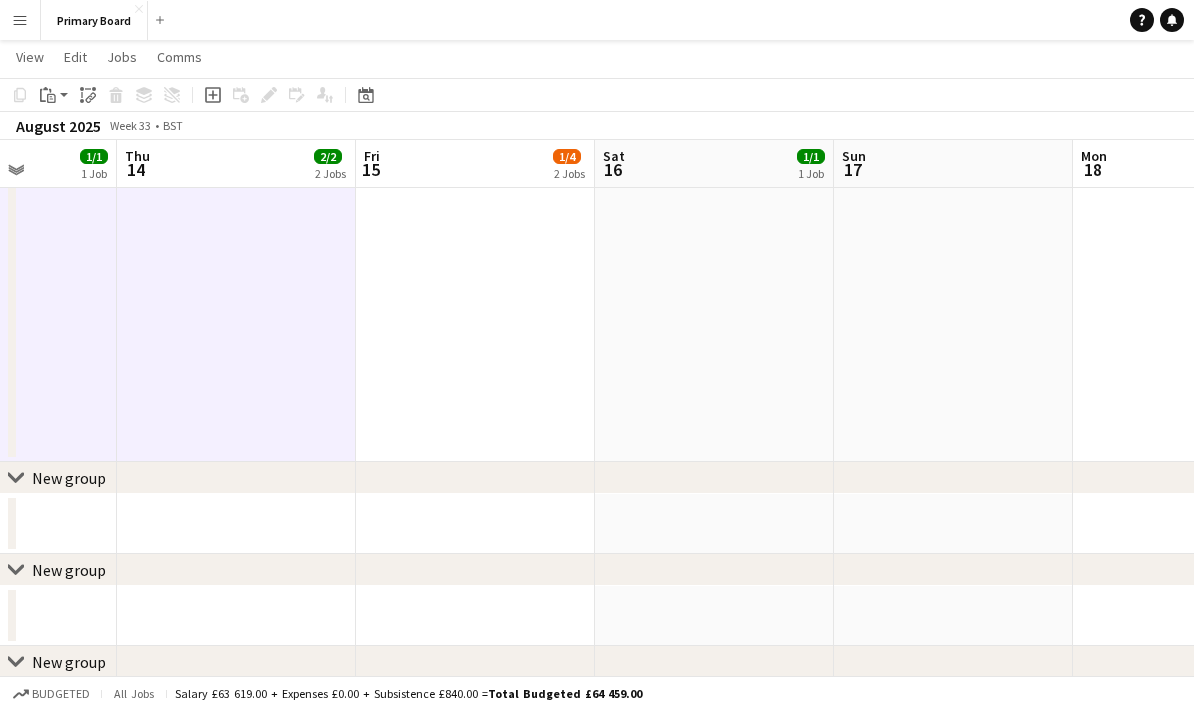 click on "08:00-20:00 (12h)    1/1
pin
Car fest   1 Role   Crewing (Event Crew)   1/1   08:00-20:00 (12h)
[FIRST] [LAST]     08:00-20:00 (12h)    0/3   Aston Villa Branding/Flag changeover
pin
AVFC   2 Roles   Crewing (Crew Leader)   6A   0/1   08:00-16:00 (8h)
single-neutral-actions
Crewing (Event Crew)   9A   0/2   08:00-20:00 (12h)
single-neutral-actions
single-neutral-actions" at bounding box center (475, -135) 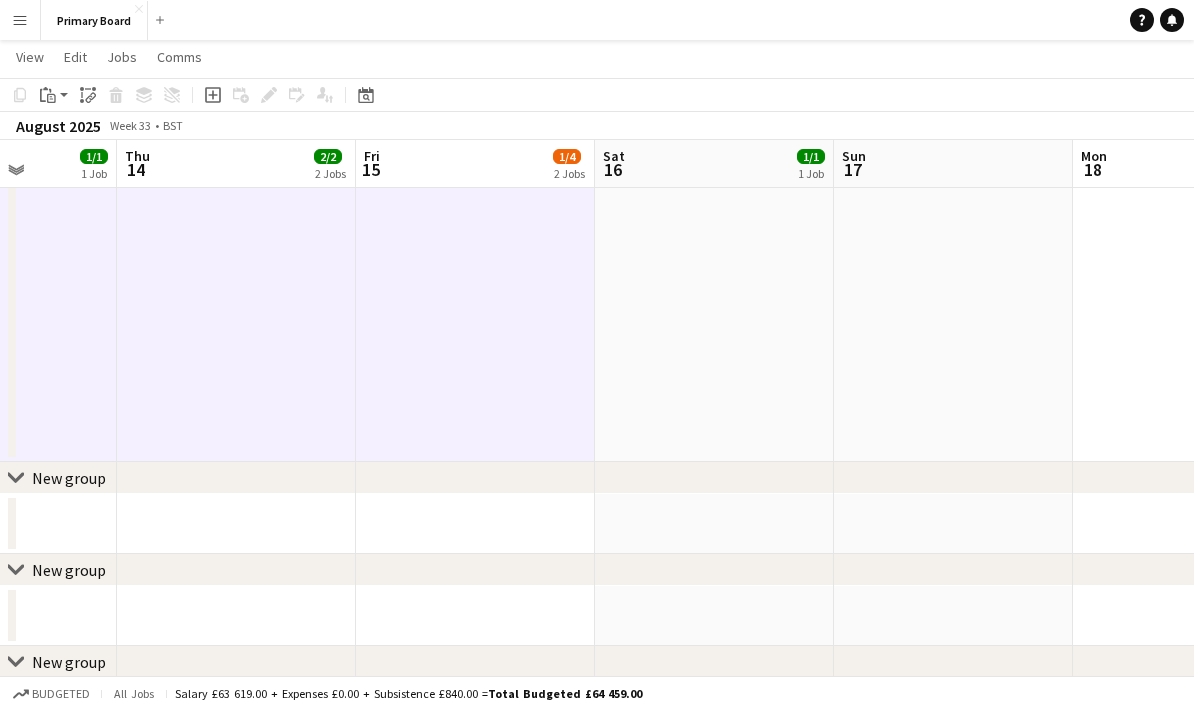click on "[TIME] ([DURATION]) 1/1
pin
St Andrews Golf Club 1 Role Crewing (Event Crew) 1/1 [TIME] ([DURATION])
[FIRST] [LAST]" at bounding box center [714, -135] 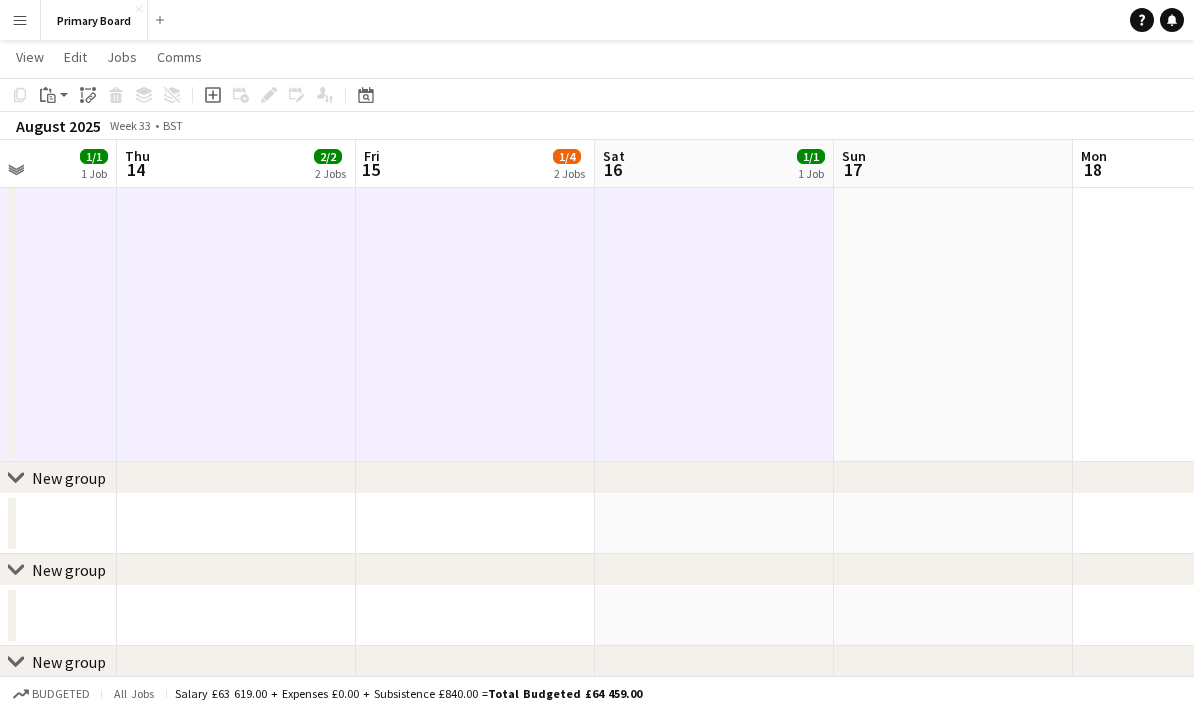 click at bounding box center [953, -135] 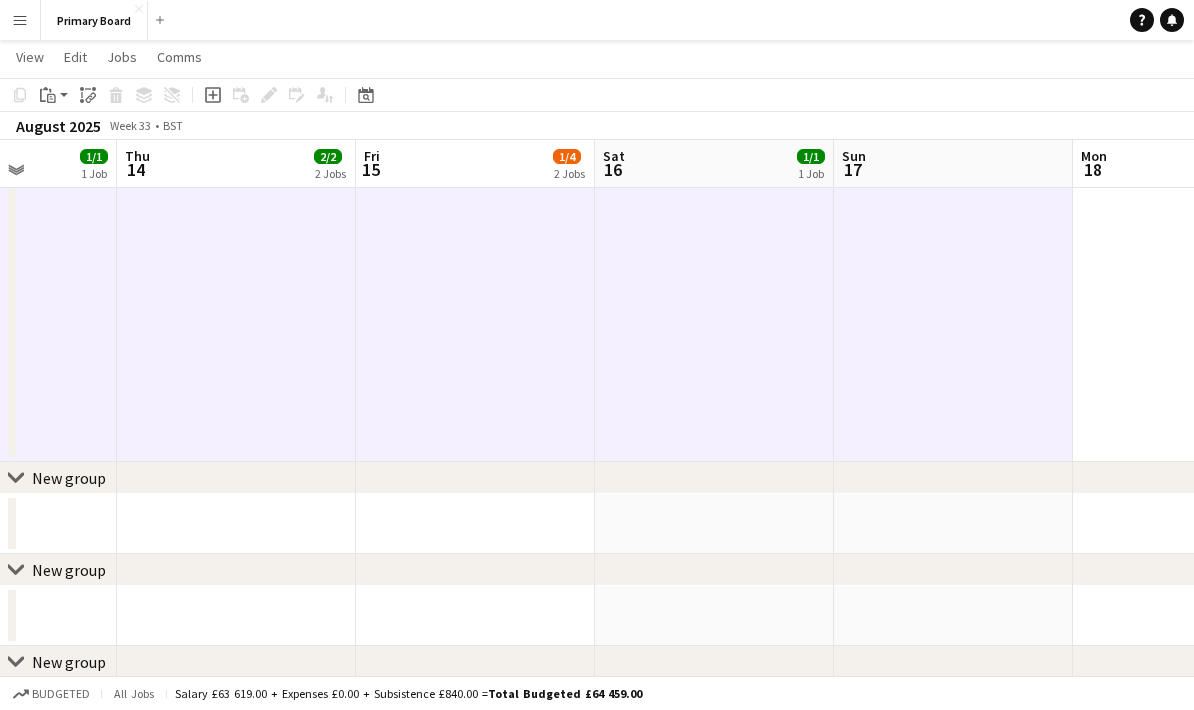 click at bounding box center (1192, -135) 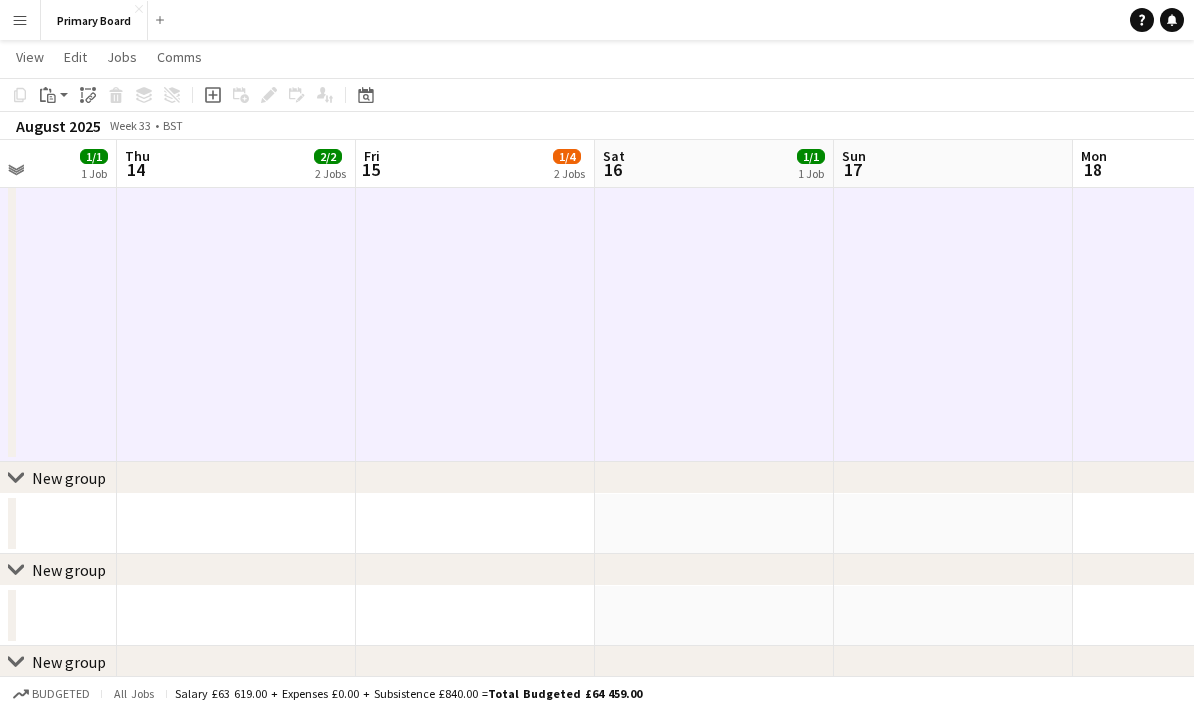 scroll, scrollTop: 0, scrollLeft: 585, axis: horizontal 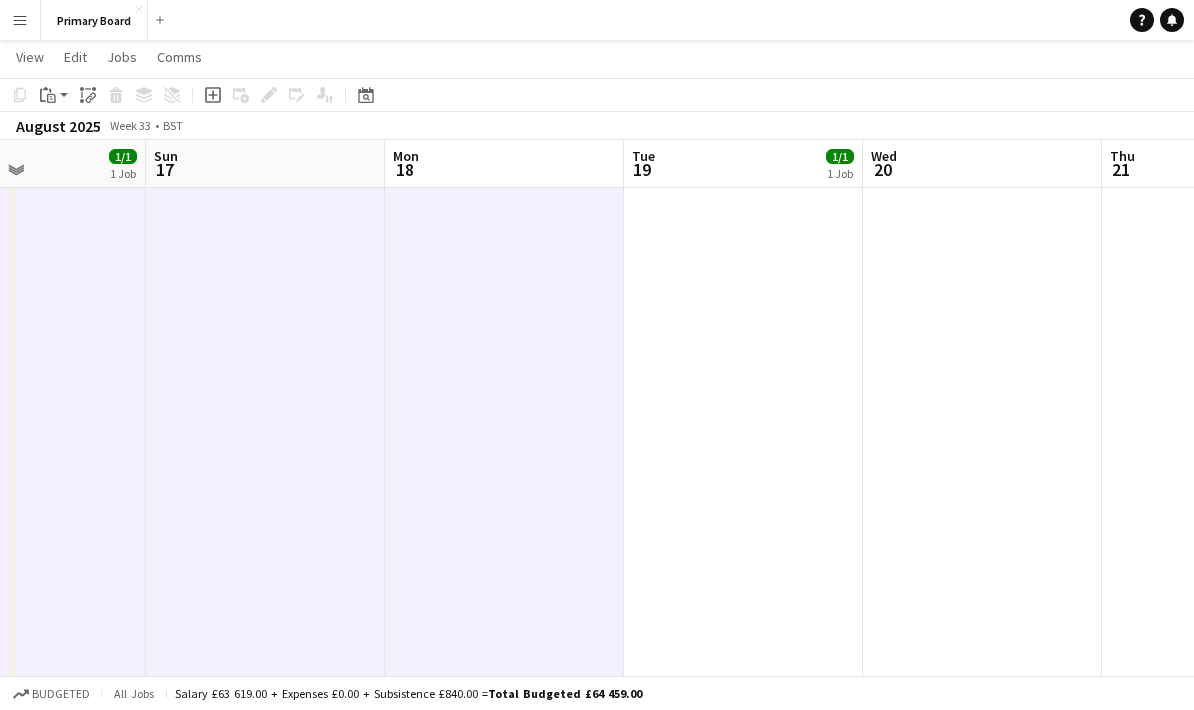 click on "Toggle View
HSBC UK - Dart Booth Project - Sheffield [DATE] -> [DATE] 2/2 2 jobs 08:00-20:00 (12h) 1/1
pin
HSBC Sheffield 1 Role Crewing (Event Crew) 1/1 08:00-20:00 (12h)
[FIRST] [LAST]" at bounding box center (743, 382) 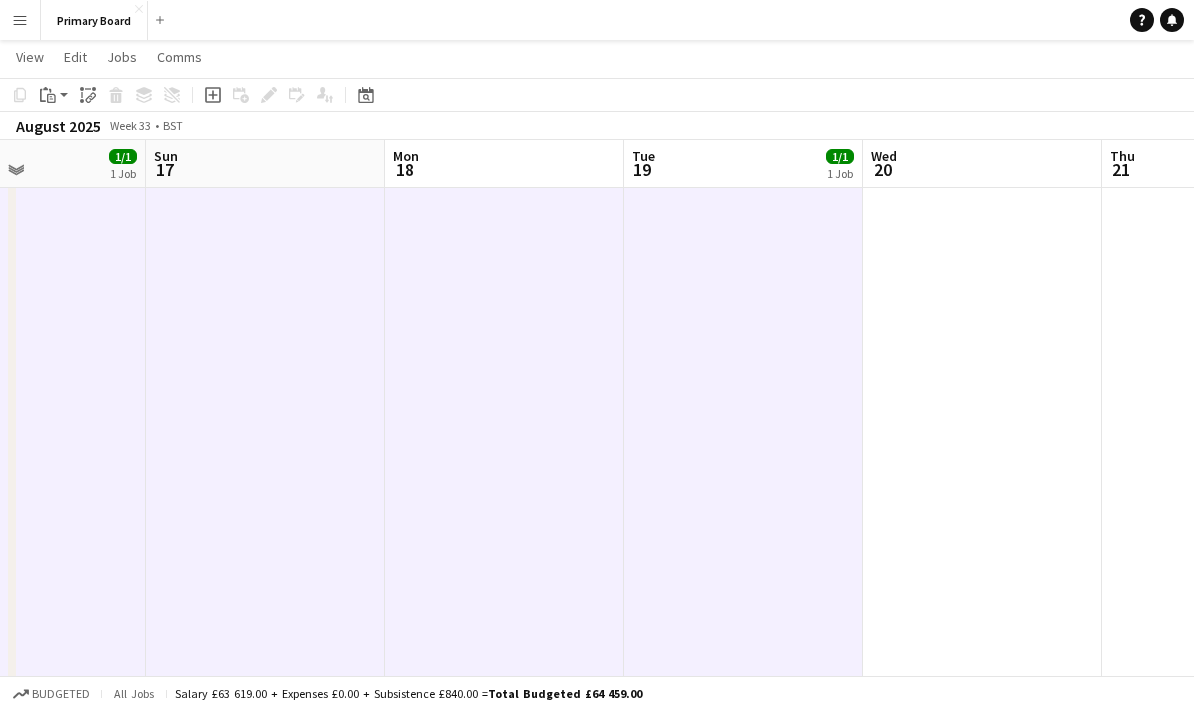 drag, startPoint x: 962, startPoint y: 340, endPoint x: 980, endPoint y: 345, distance: 18.681541 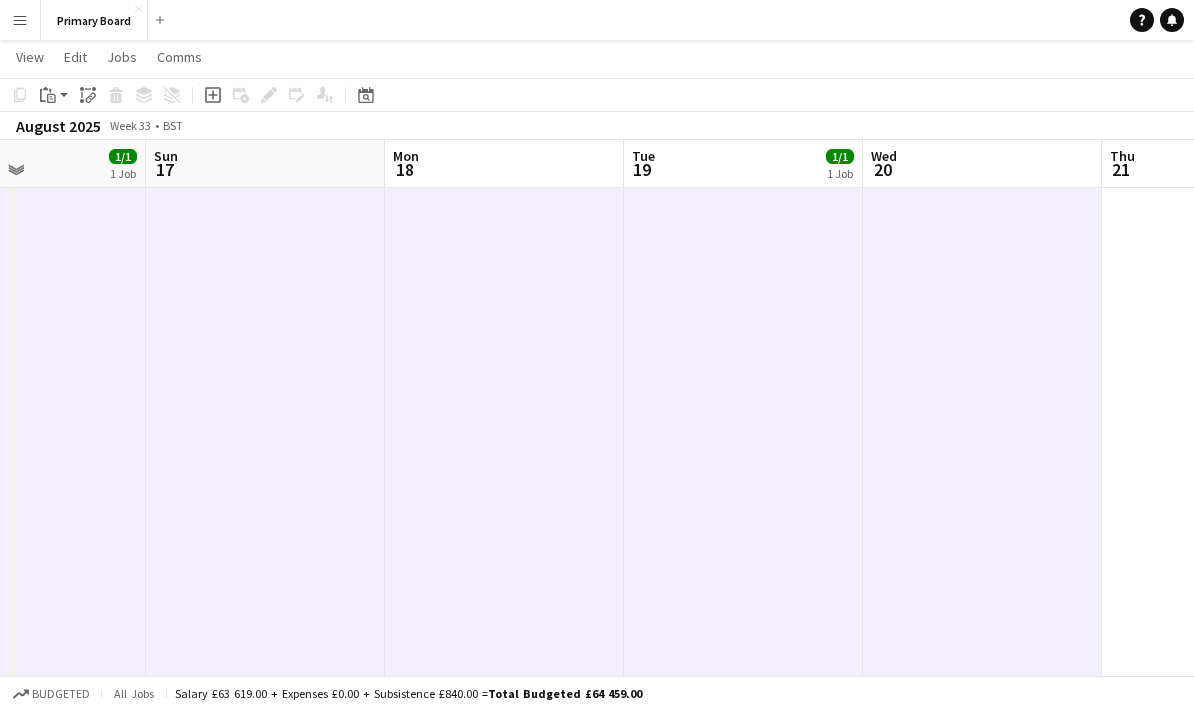 click at bounding box center (1221, 382) 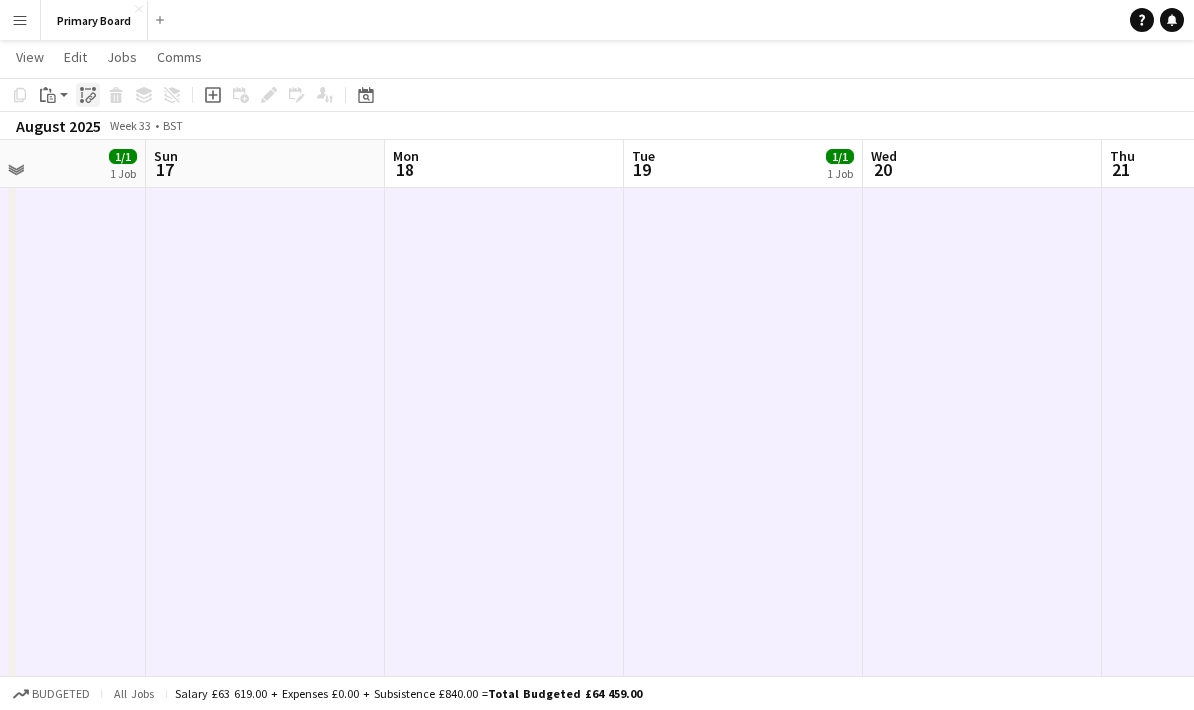 click 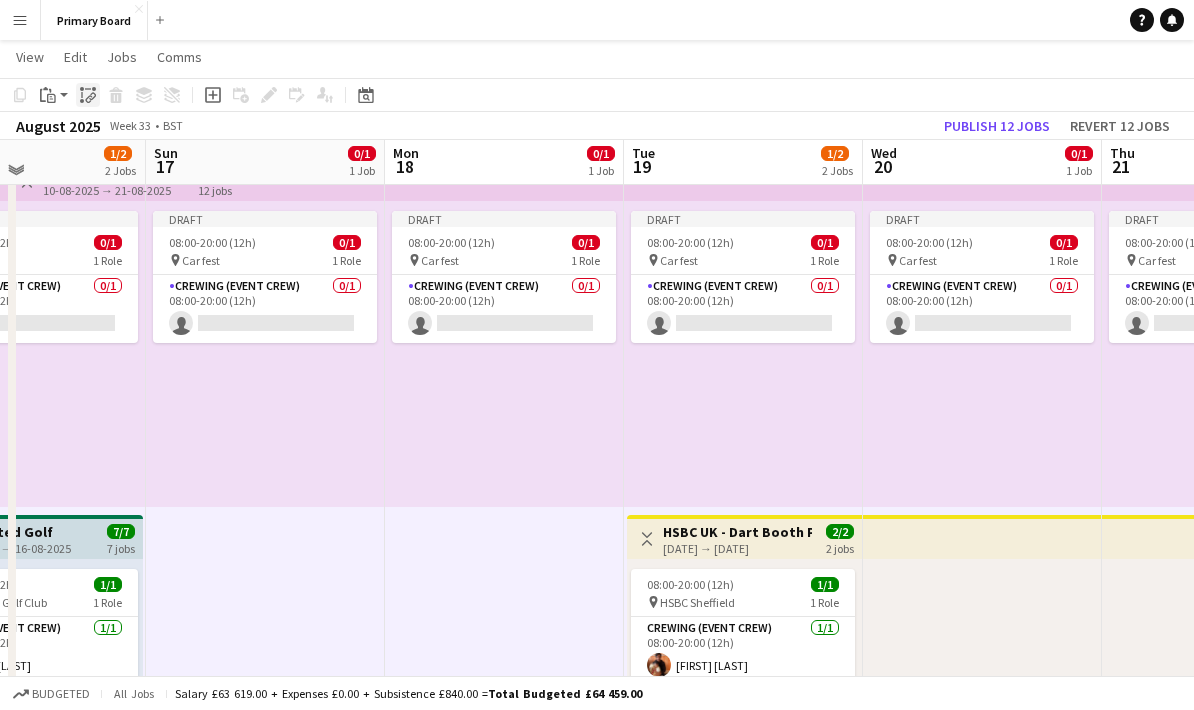 scroll, scrollTop: 82, scrollLeft: 0, axis: vertical 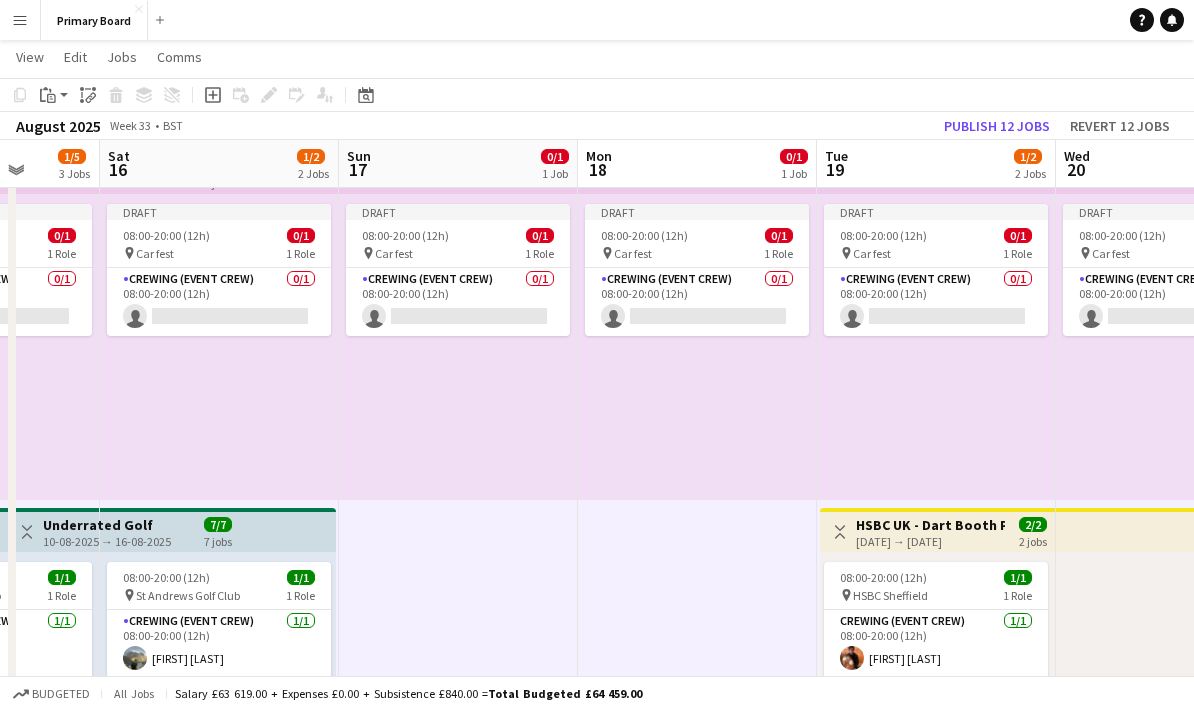 click on "Draft [TIME] ([DURATION]) 0/1
pin
Car fest 1 Role Crewing (Event Crew) 0/1 [TIME] ([DURATION])
single-neutral-actions" at bounding box center (697, 862) 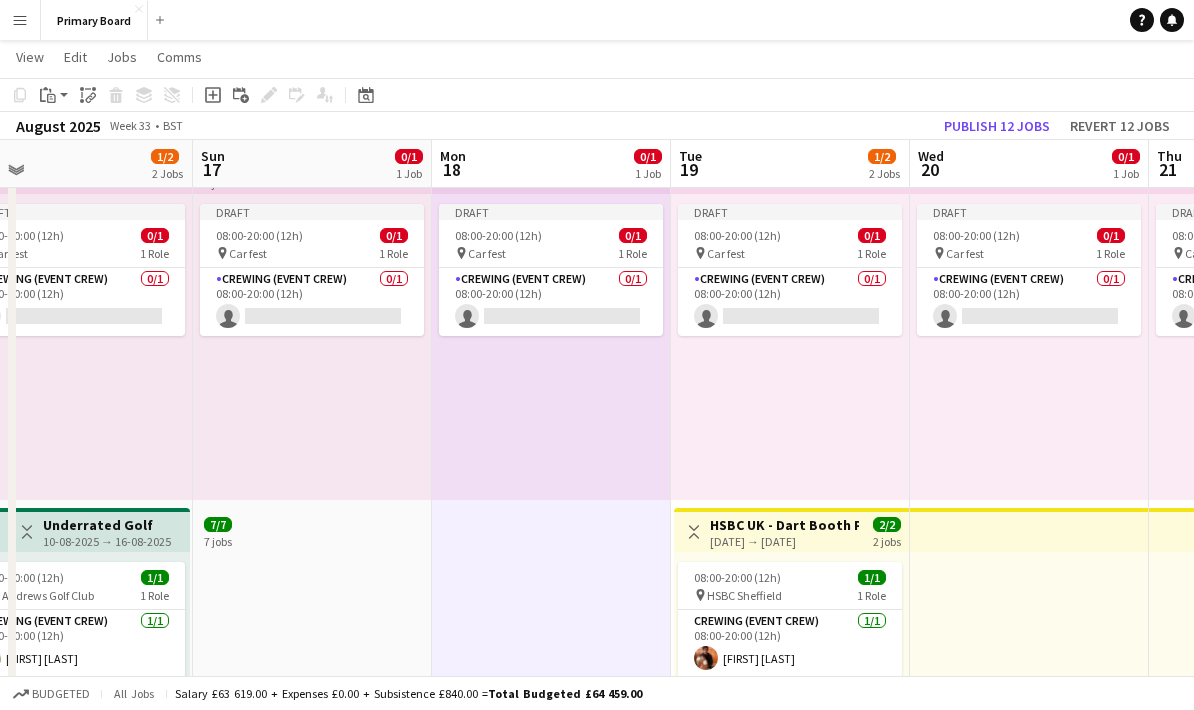 scroll, scrollTop: 0, scrollLeft: 562, axis: horizontal 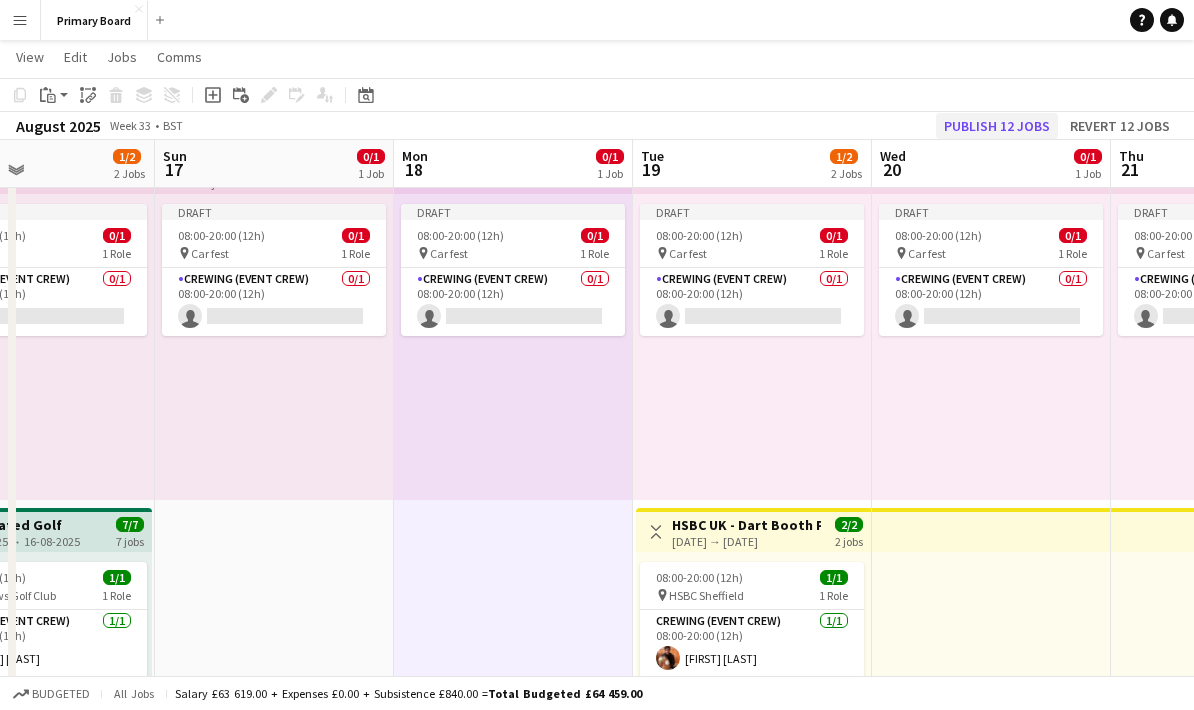 click on "Publish 12 jobs" 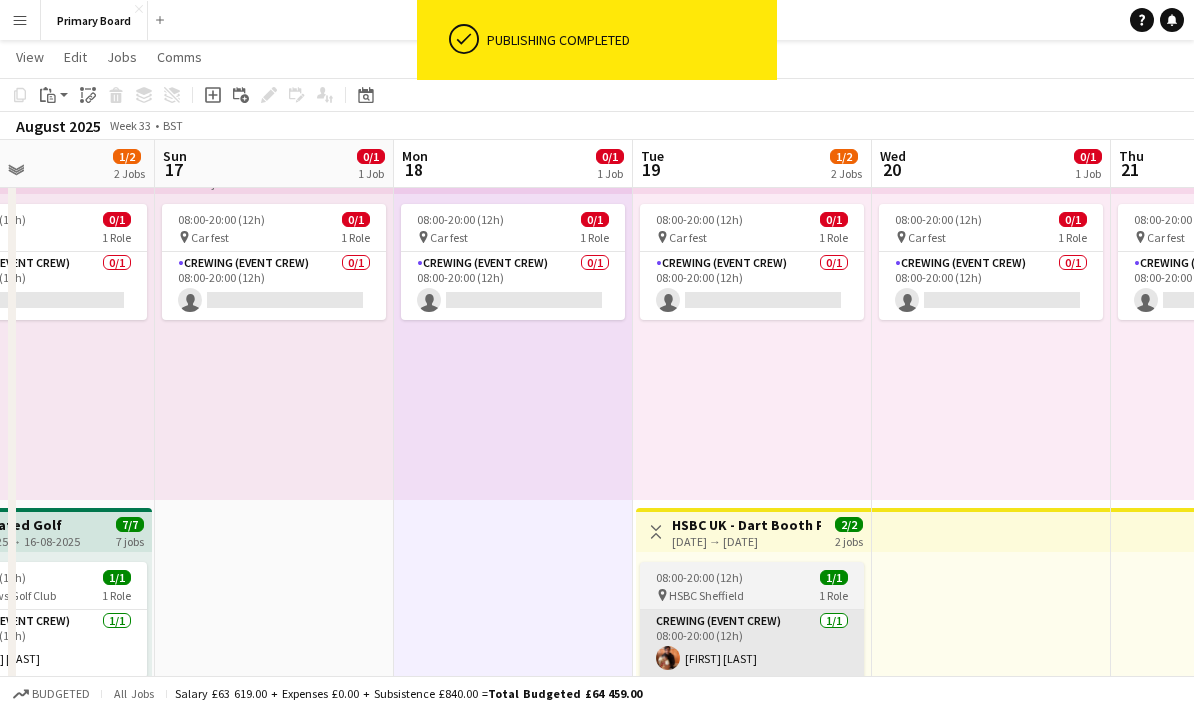 click on "Crewing (Event Crew) 1/1 [TIME] ([DURATION])
[FIRST] [LAST]" at bounding box center [752, 644] 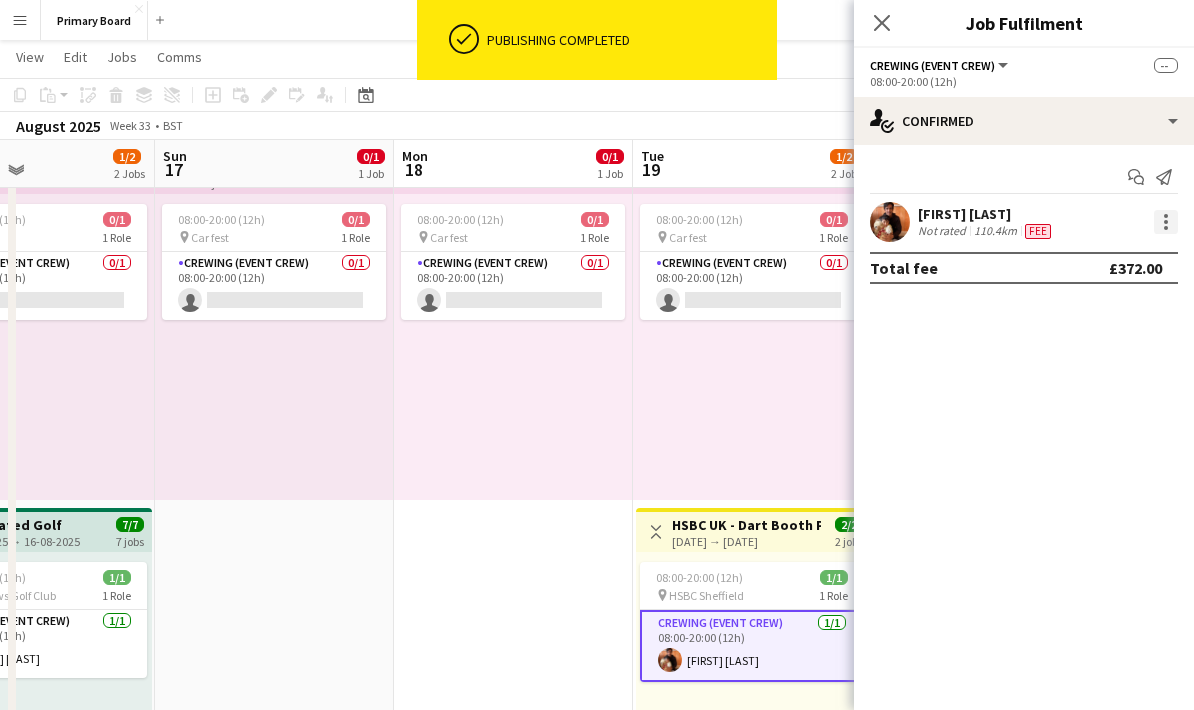 click at bounding box center [1166, 222] 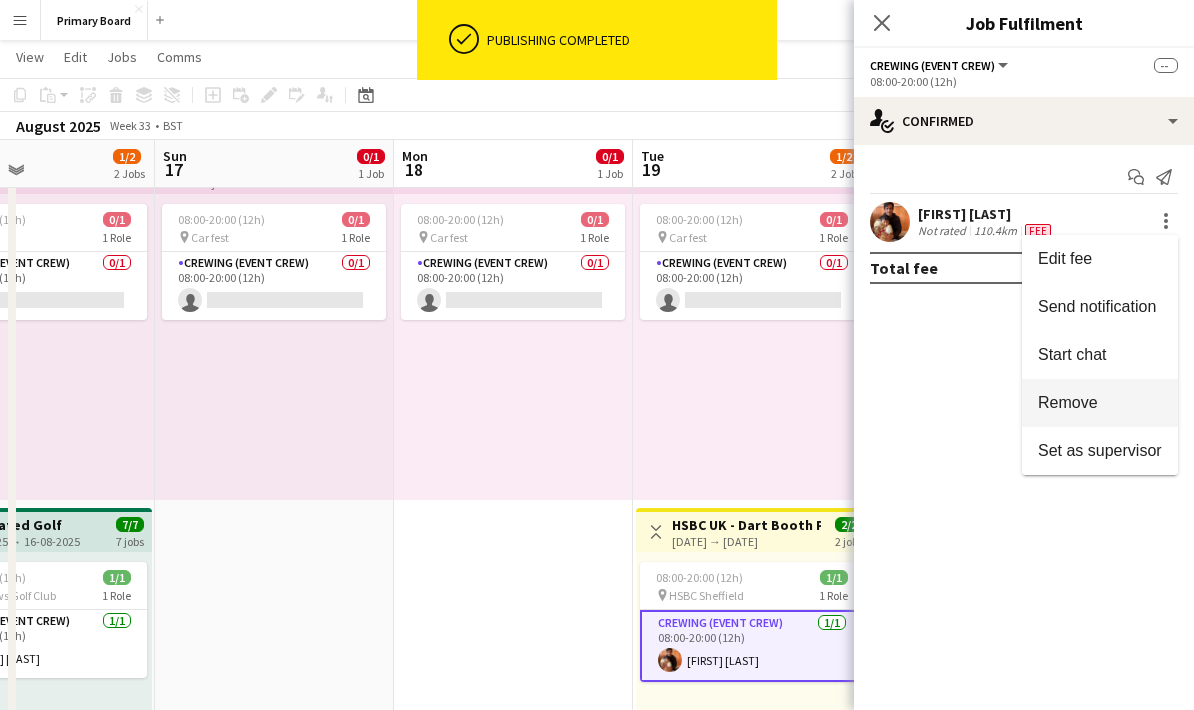 click on "Remove" at bounding box center [1068, 402] 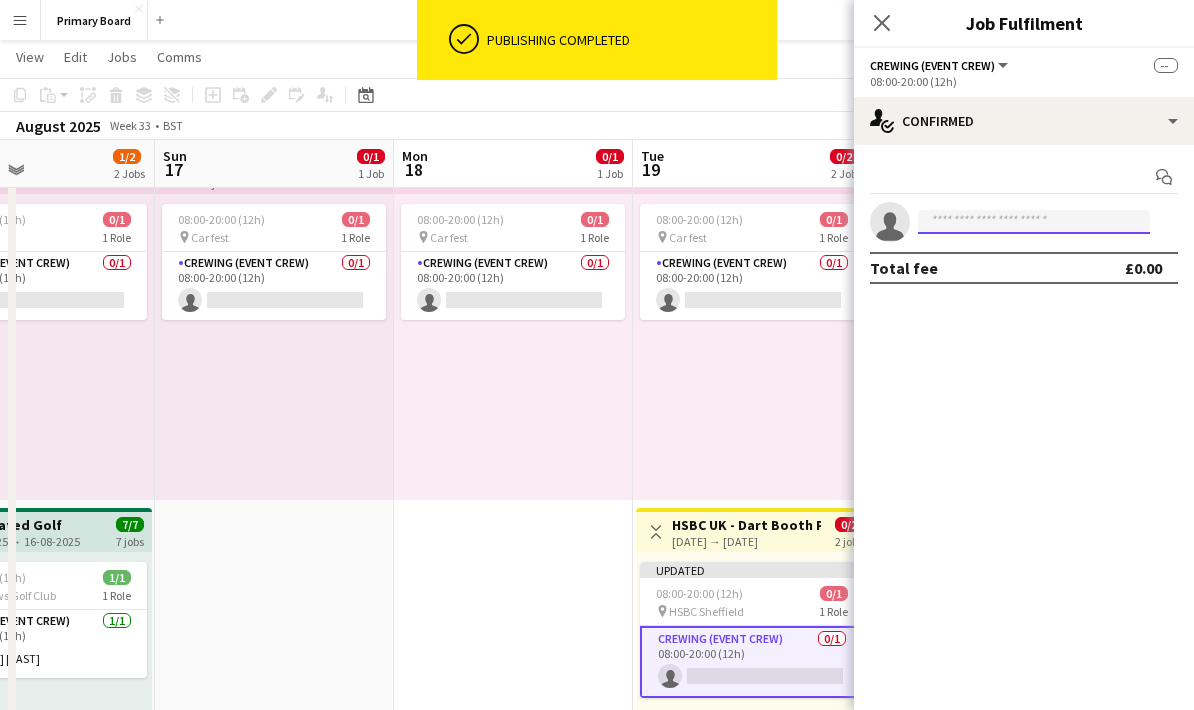 click at bounding box center (1034, 222) 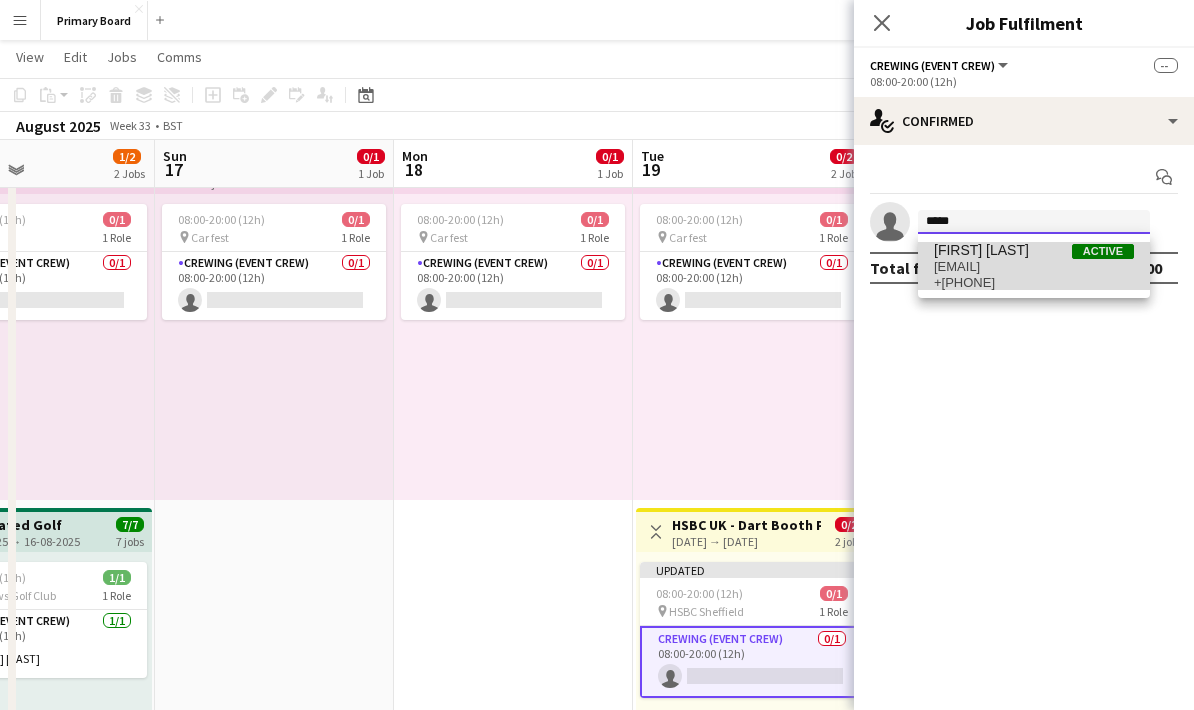 type on "*****" 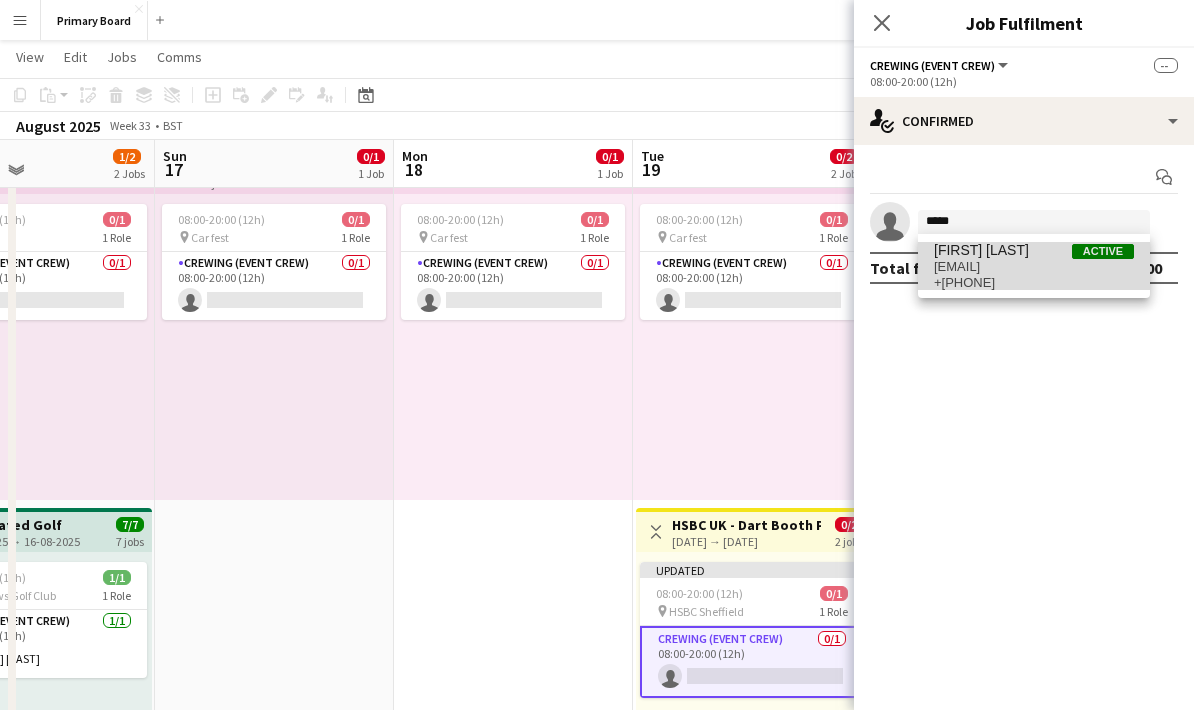 click on "[FIRST] [LAST] Active" at bounding box center (1034, 250) 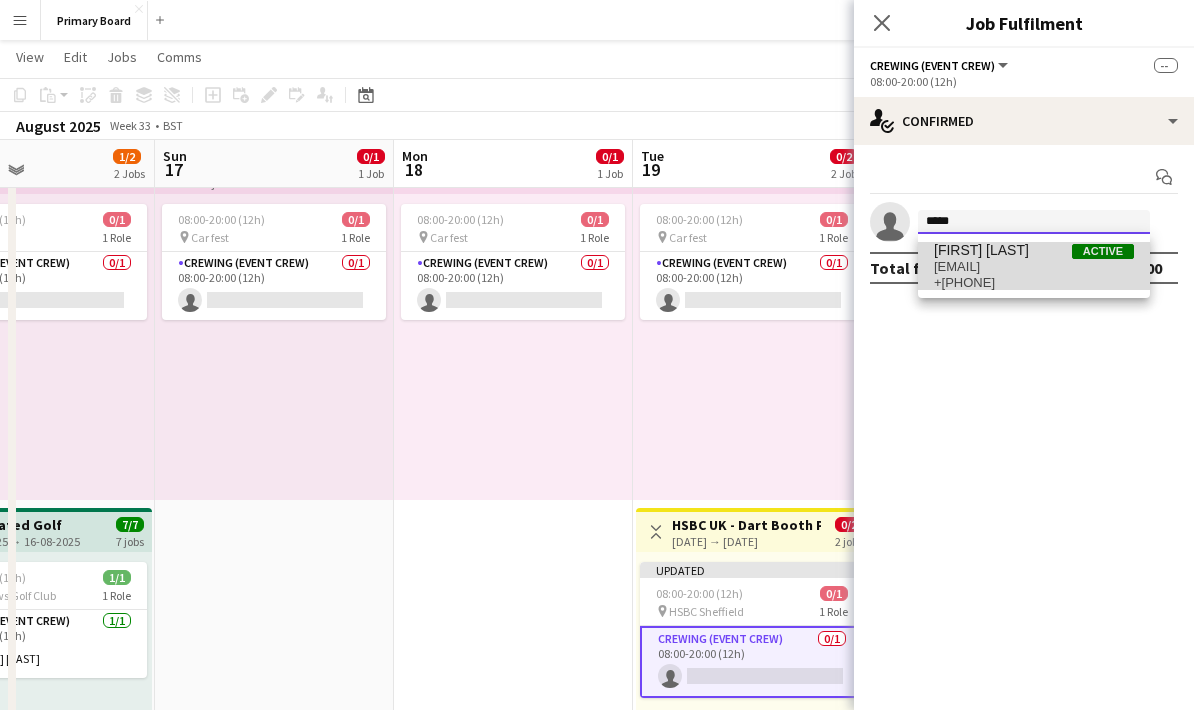 type 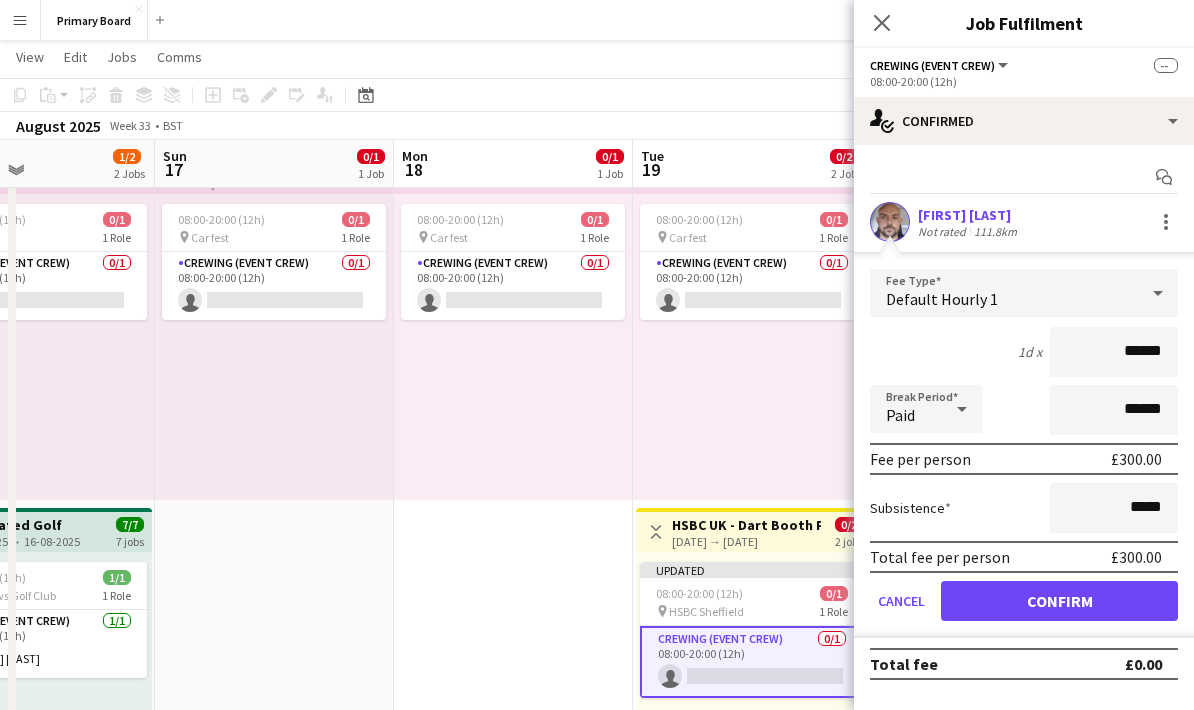 click on "Confirm" at bounding box center [1059, 601] 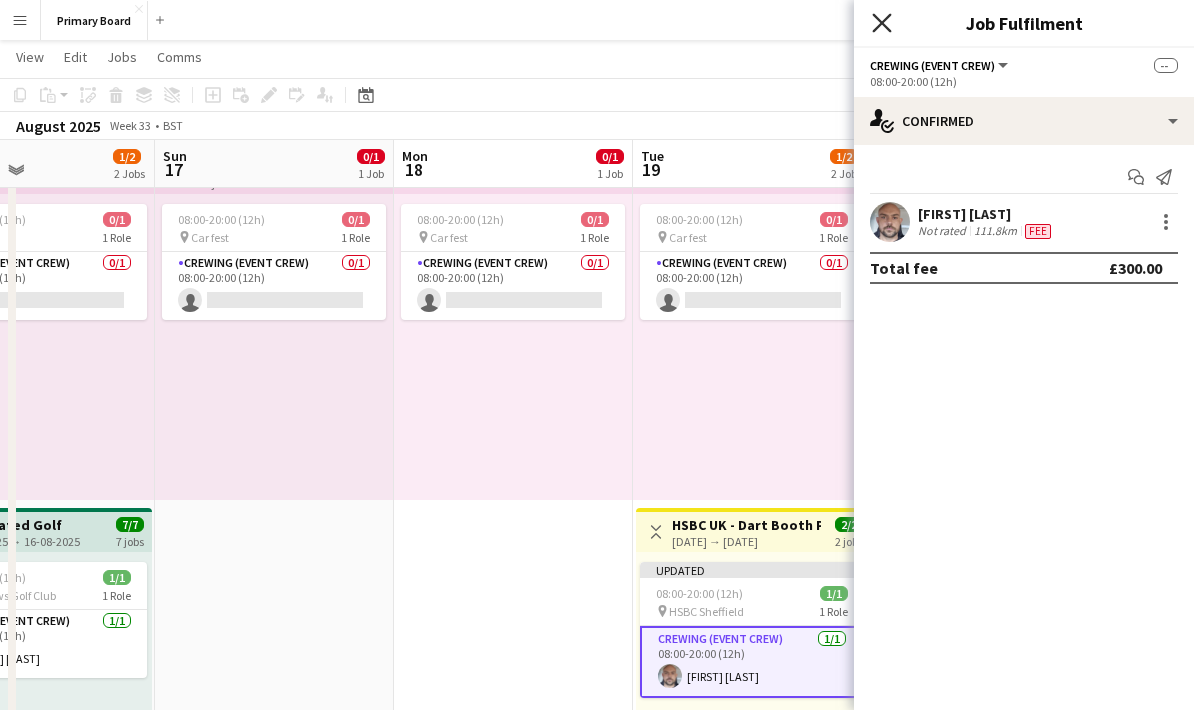 click 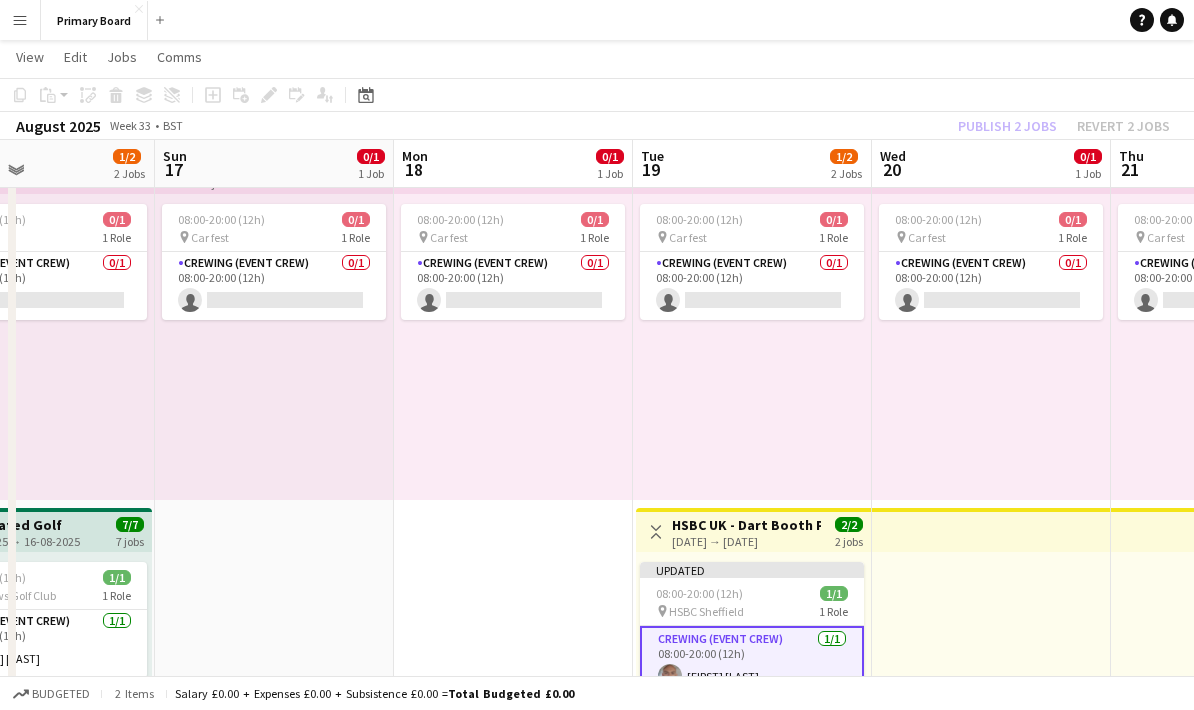 click on "Publish 2 jobs   Revert 2 jobs" 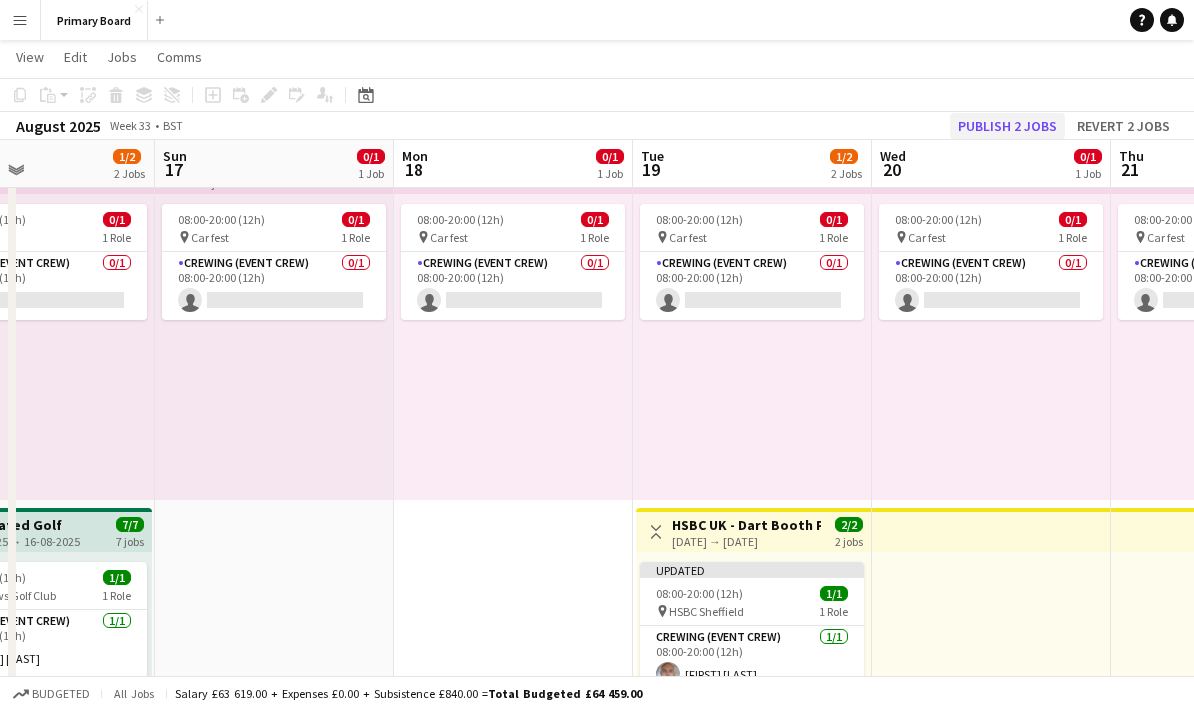 click on "Publish 2 jobs" 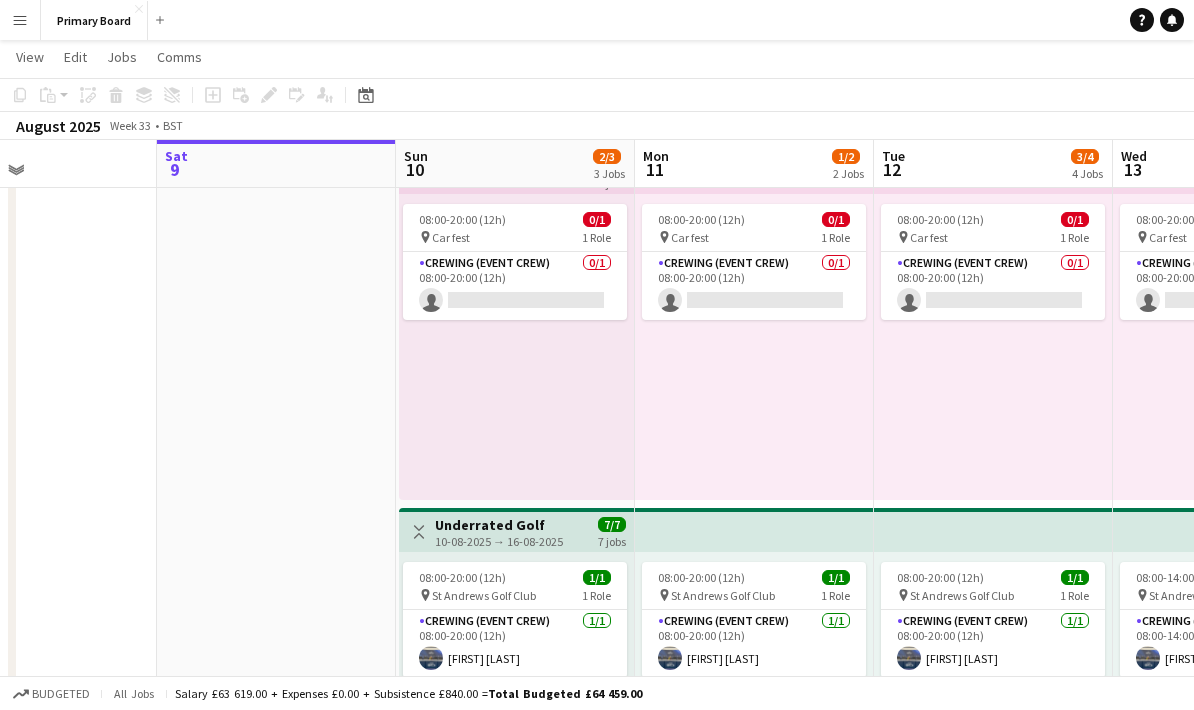 scroll, scrollTop: 0, scrollLeft: 696, axis: horizontal 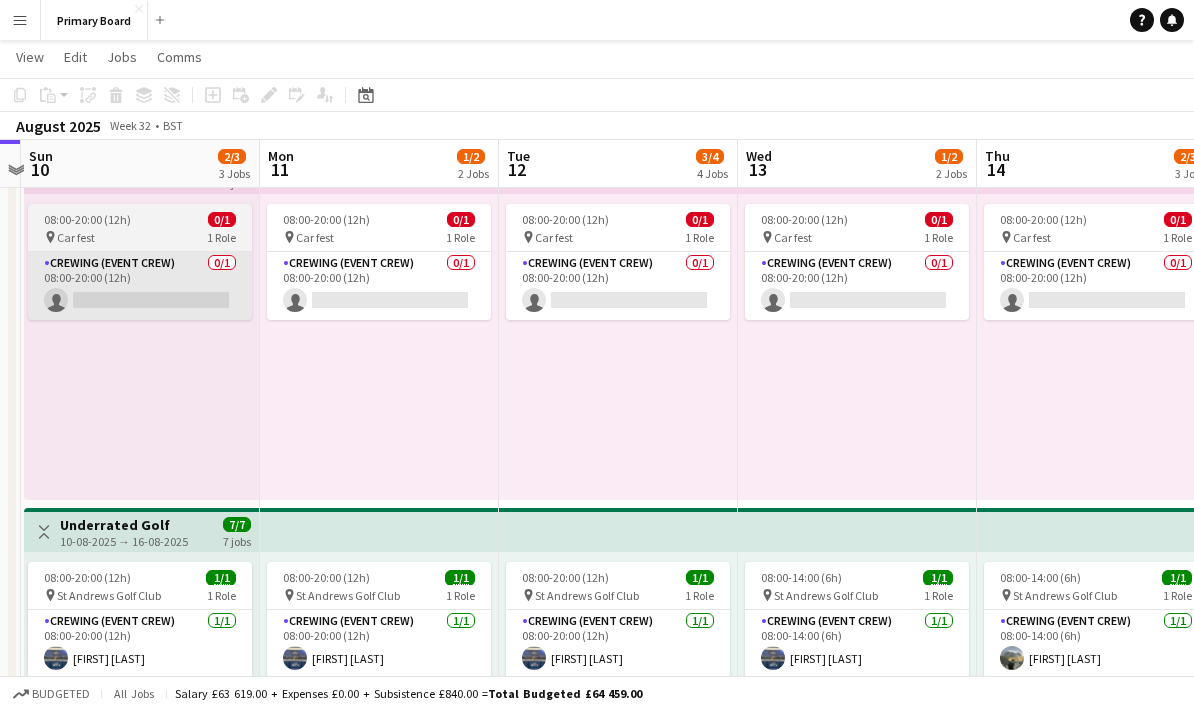click on "Crewing (Event Crew)   0/1   08:00-20:00 (12h)
single-neutral-actions" at bounding box center [140, 286] 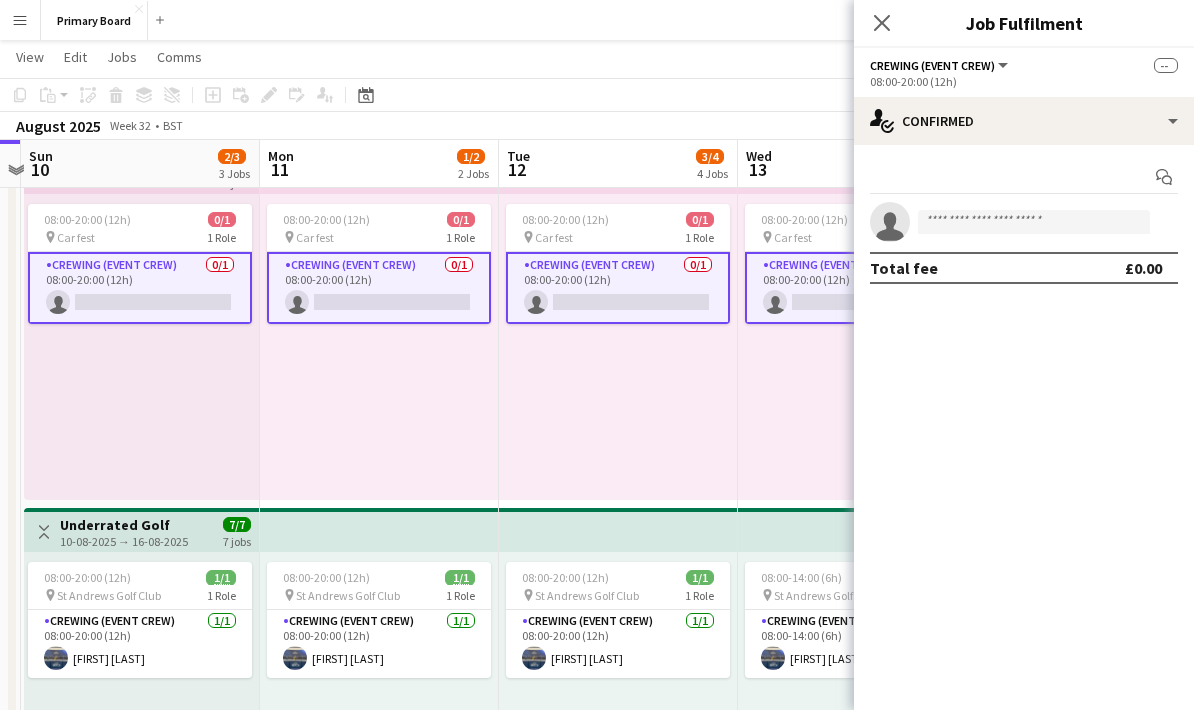 click on "08:00-20:00 (12h)    0/1   Car Fest
pin
Car fest   1 Role   Crewing (Event Crew)   0/1   08:00-20:00 (12h)
single-neutral-actions" at bounding box center (618, 347) 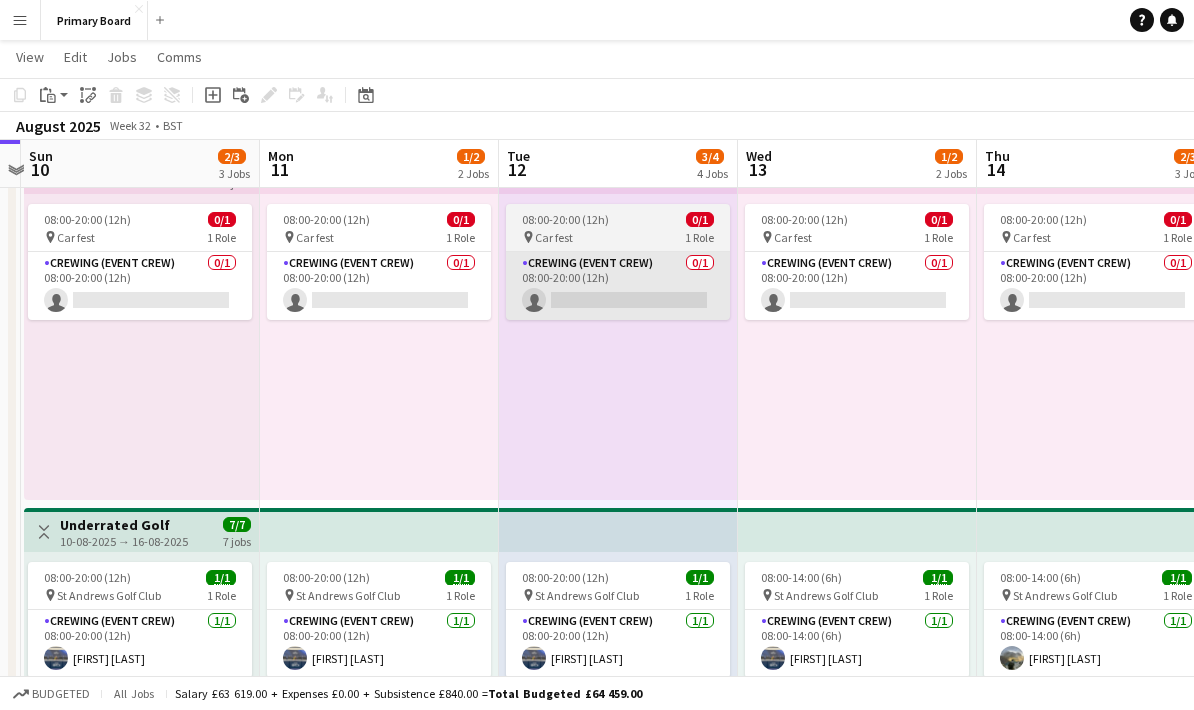 click on "Crewing (Event Crew)   0/1   08:00-20:00 (12h)
single-neutral-actions" at bounding box center (618, 286) 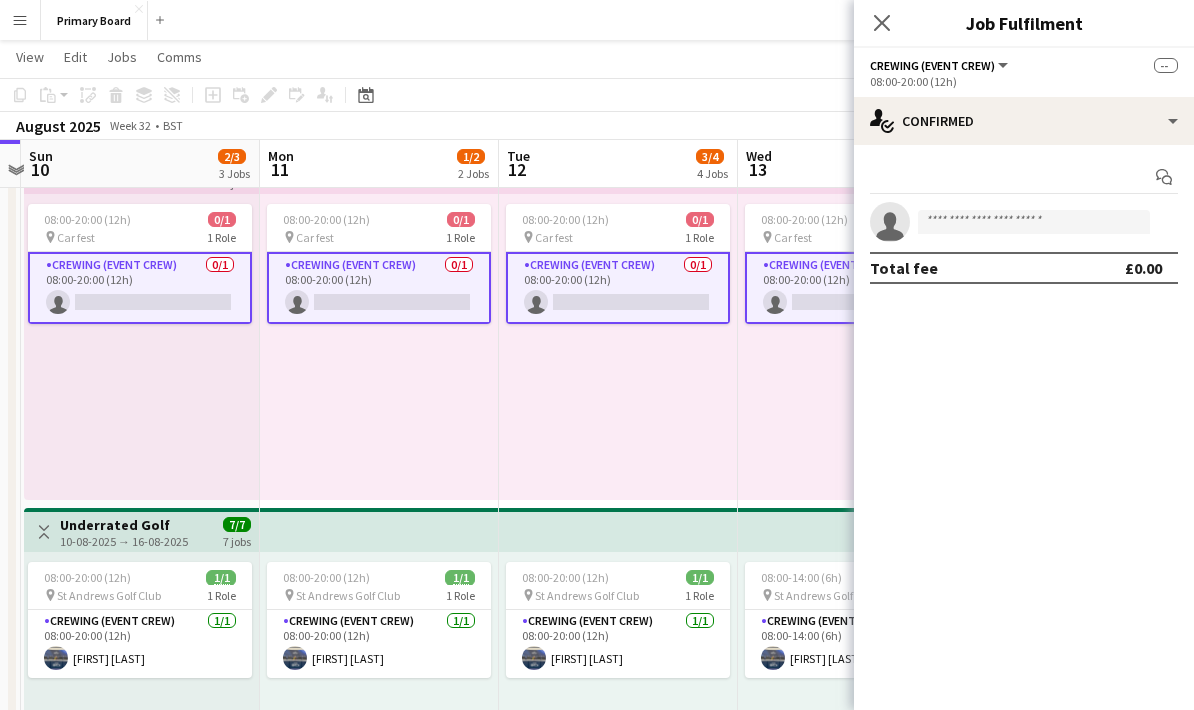 click on "08:00-20:00 (12h)    0/1" at bounding box center [618, 219] 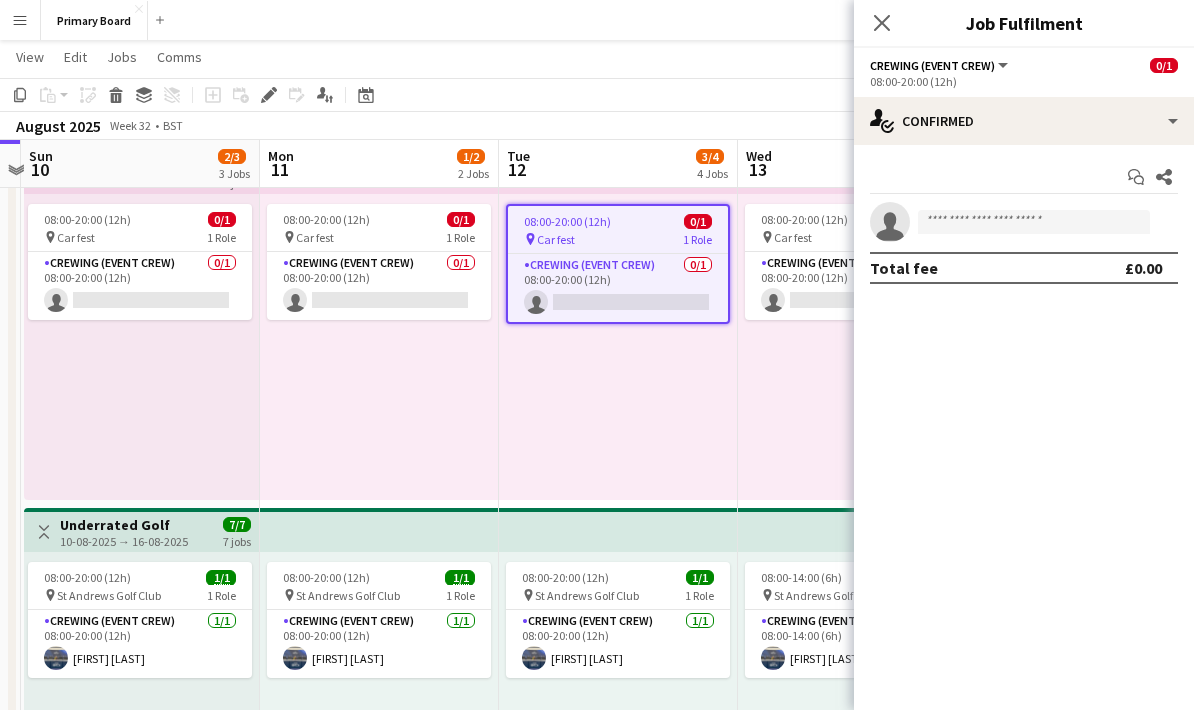 click on "Close pop-in" 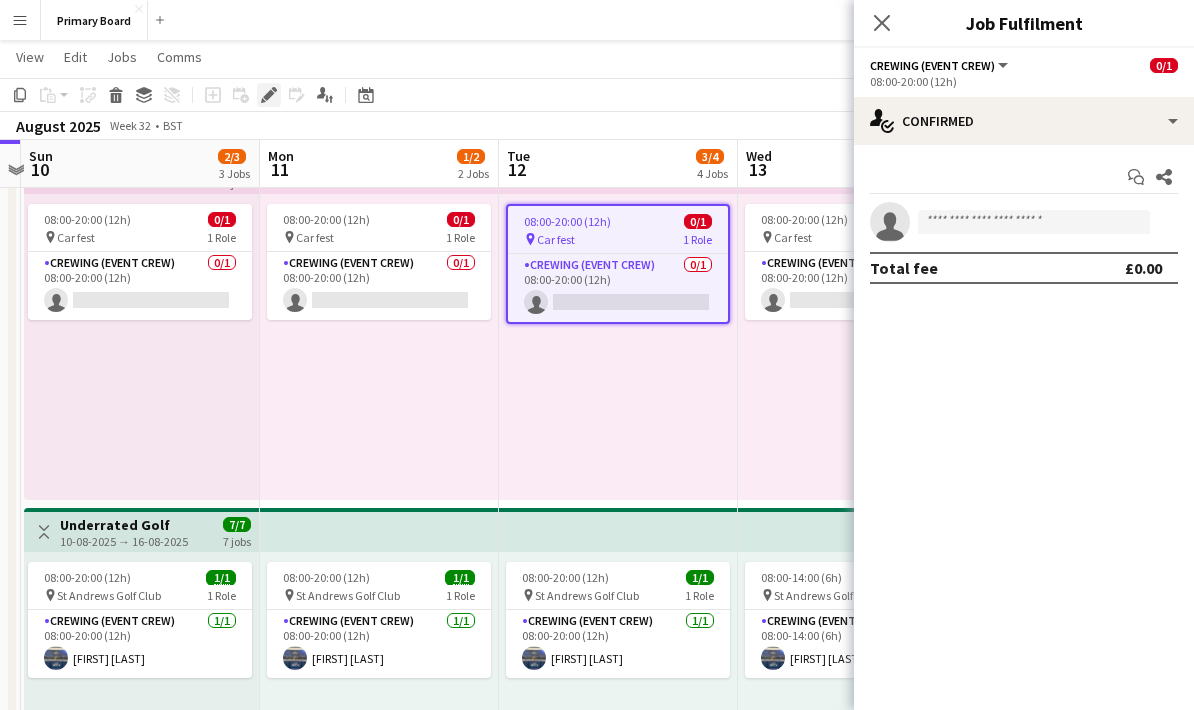 click on "Edit" at bounding box center [269, 95] 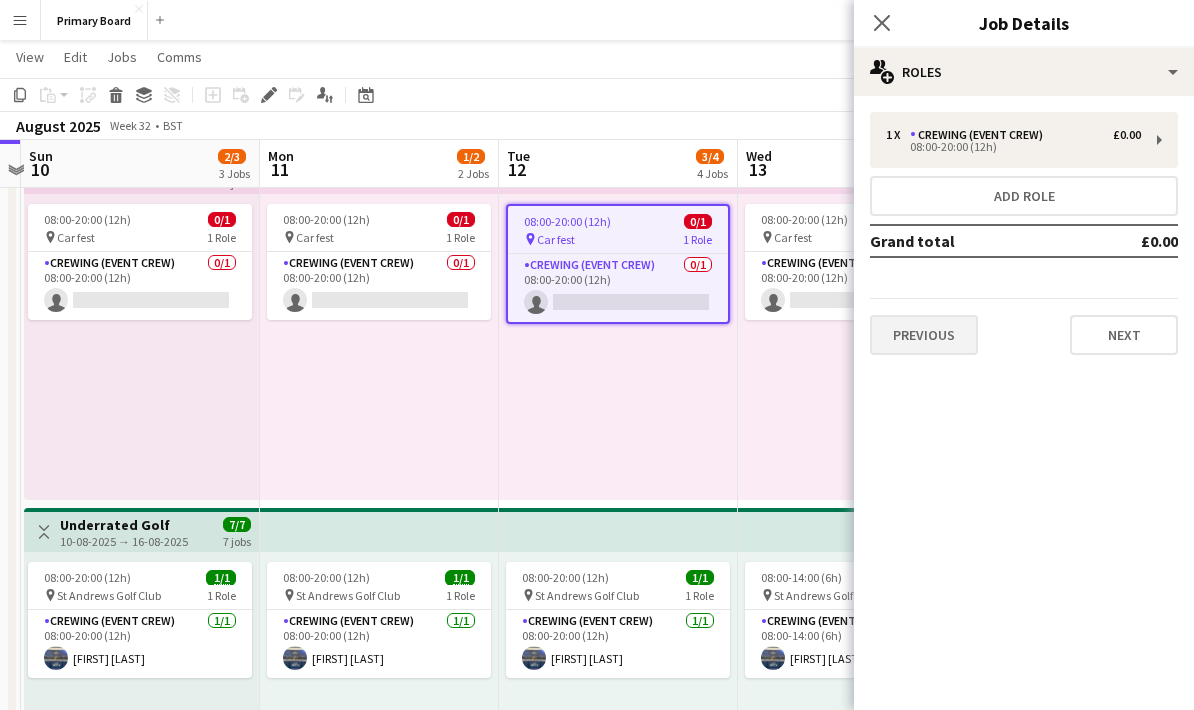 click on "Previous" at bounding box center [924, 335] 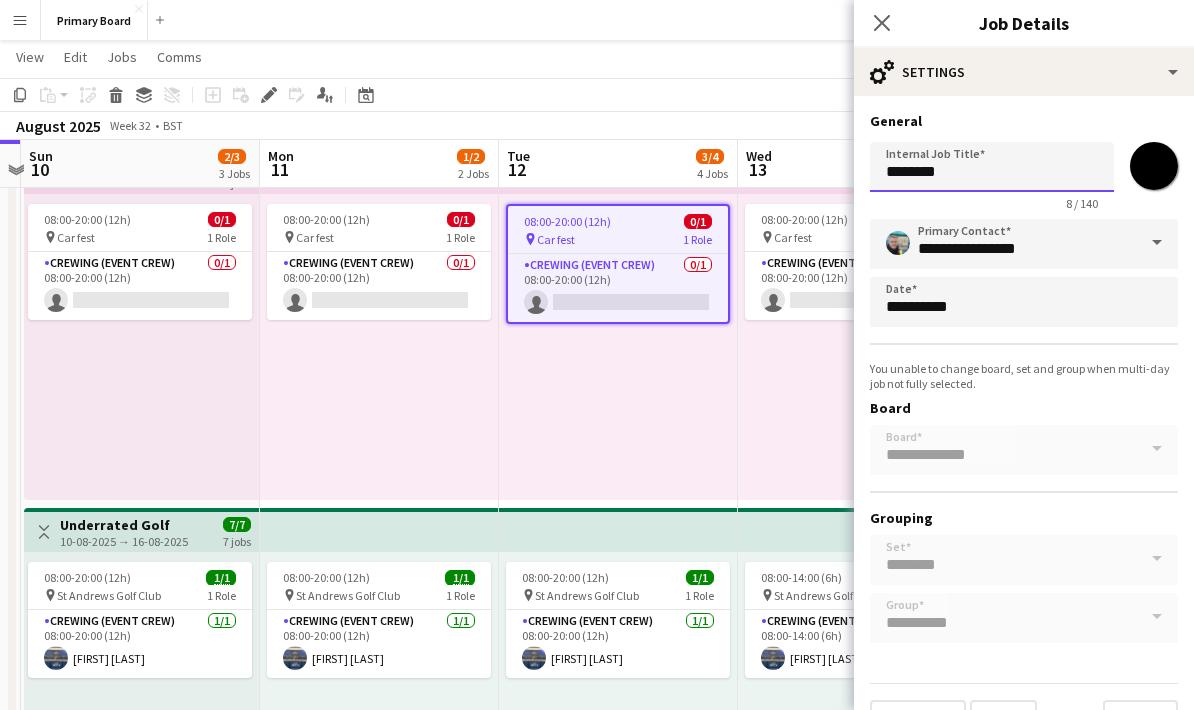 click on "********" at bounding box center (992, 167) 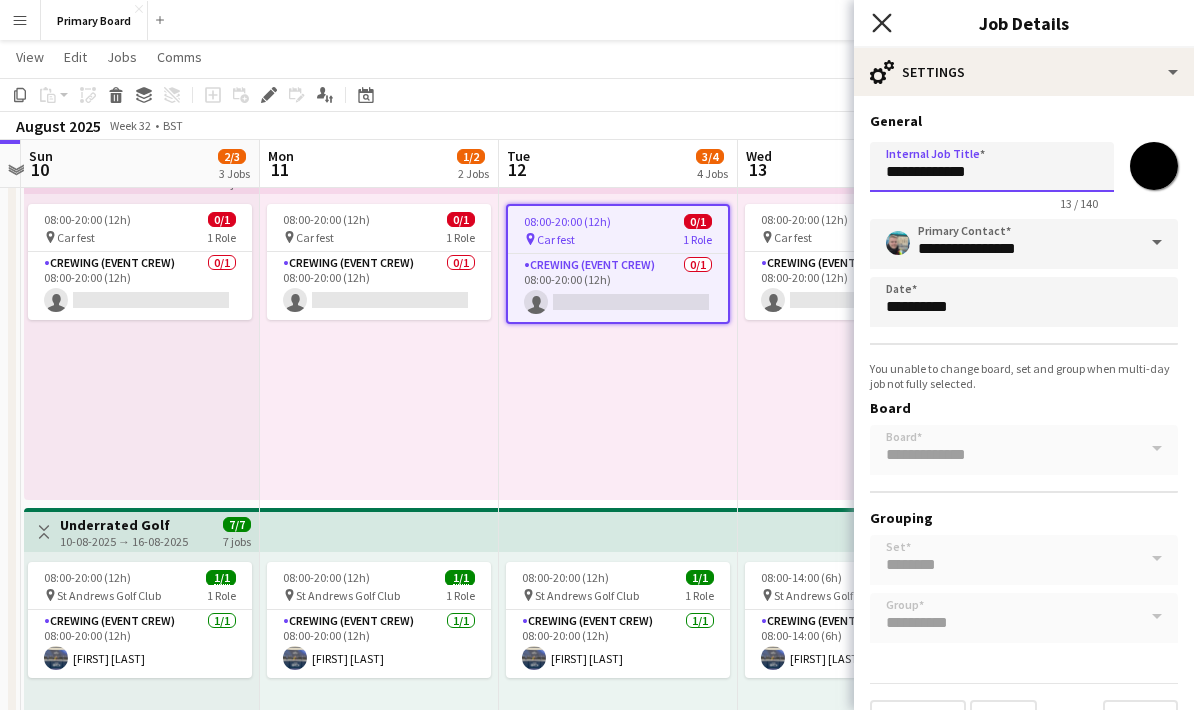 type on "**********" 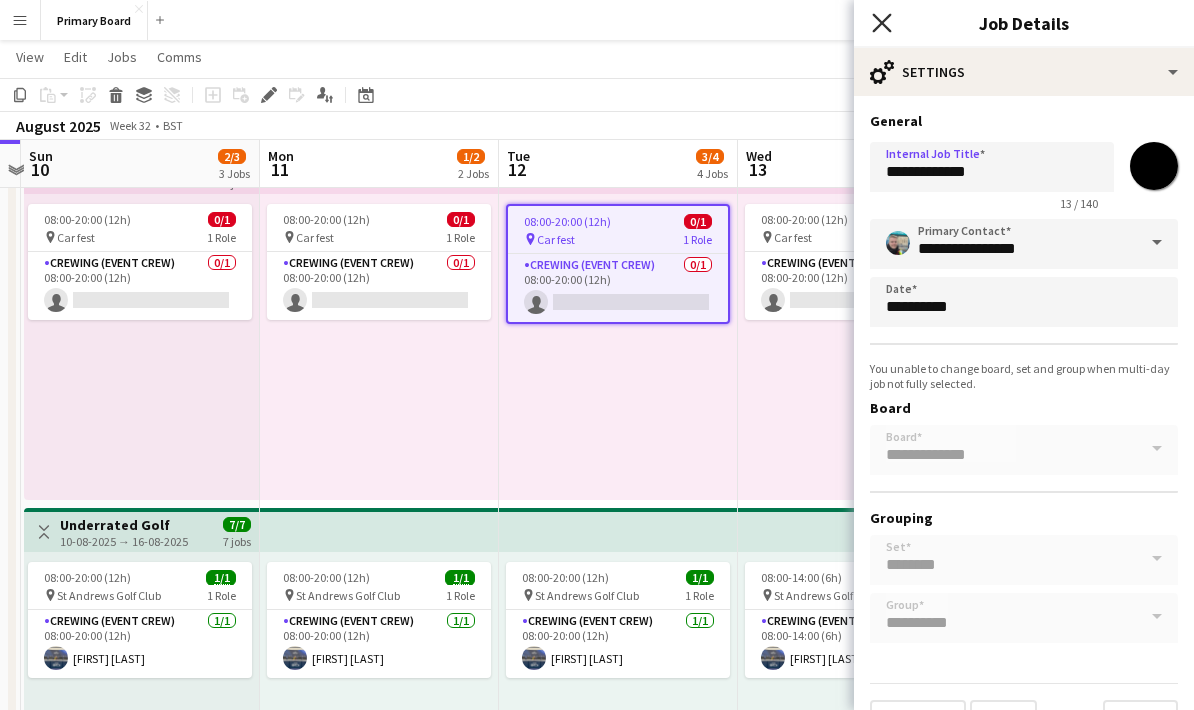 click on "Close pop-in" 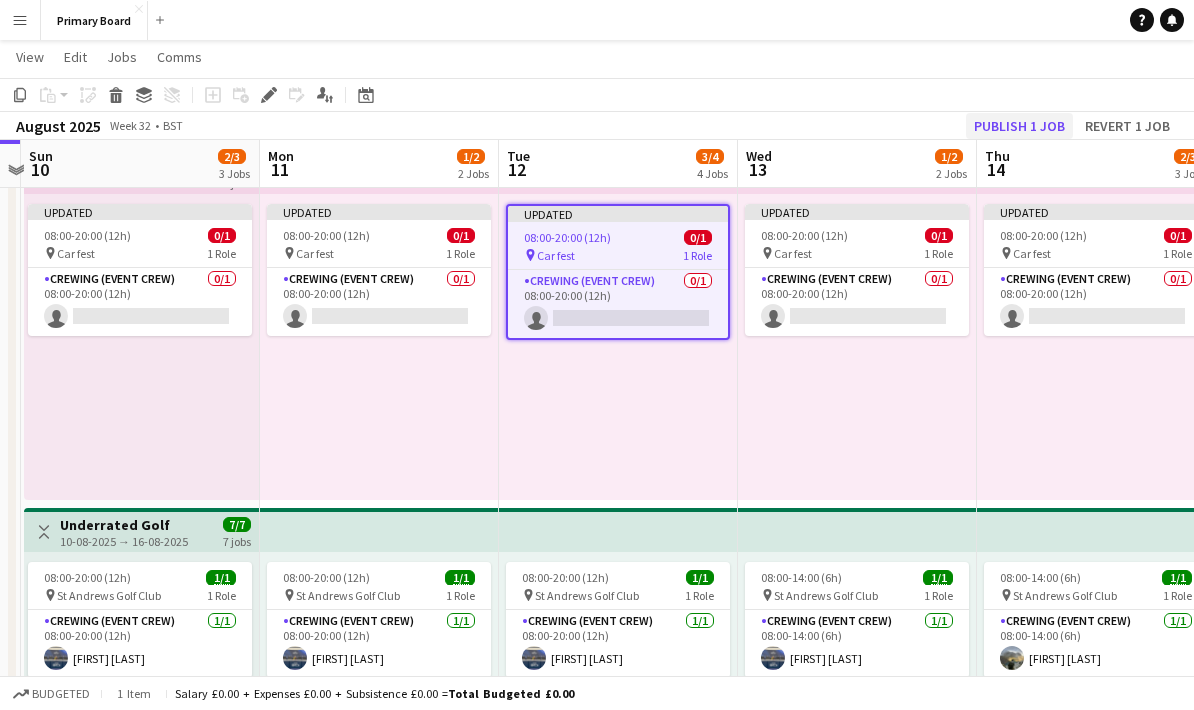 click on "Publish 1 job" 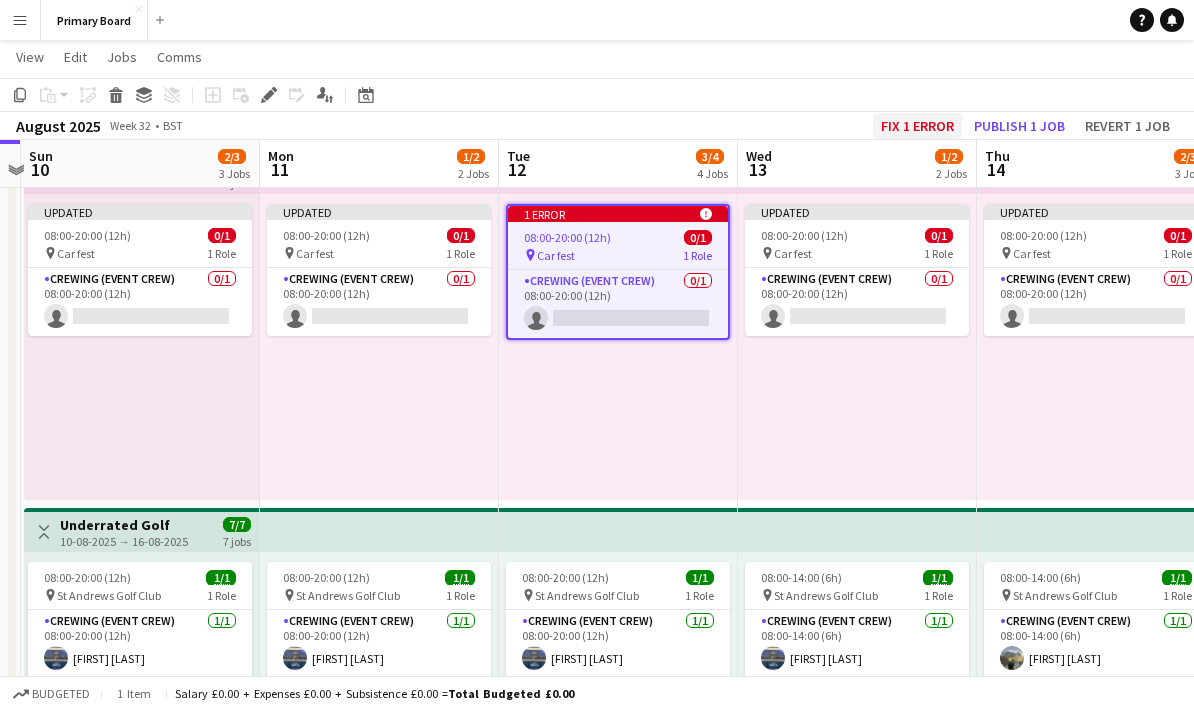 click on "Fix 1 error" 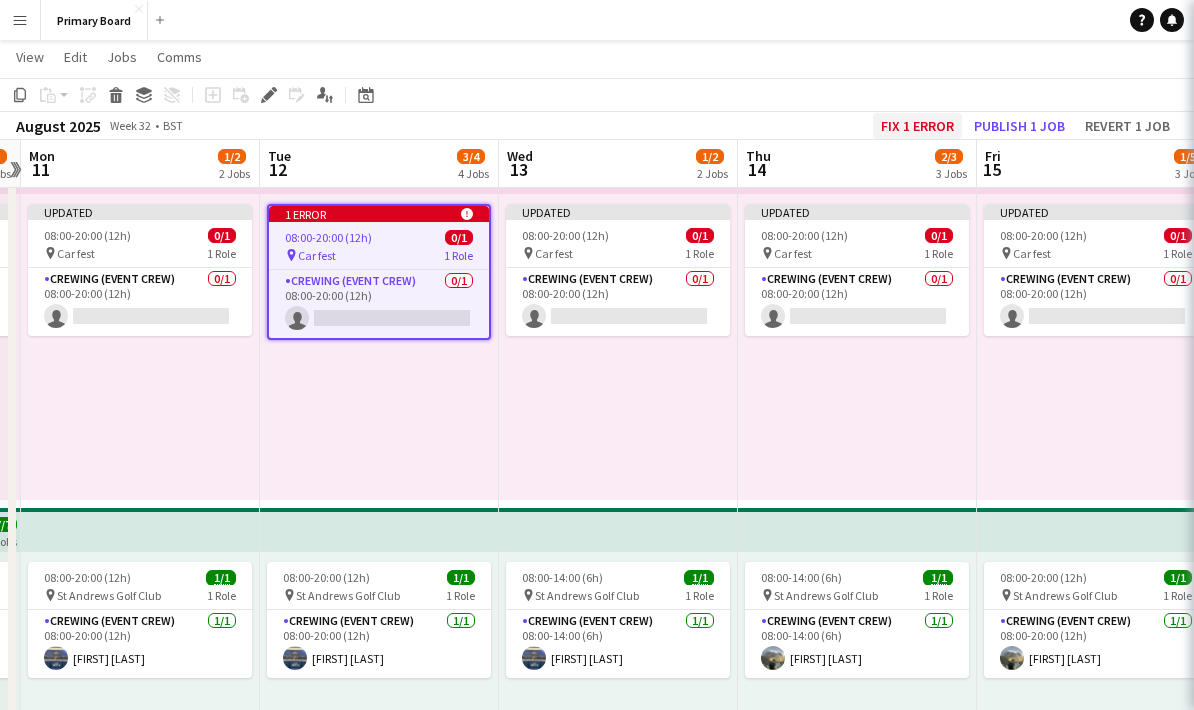 scroll, scrollTop: 0, scrollLeft: 687, axis: horizontal 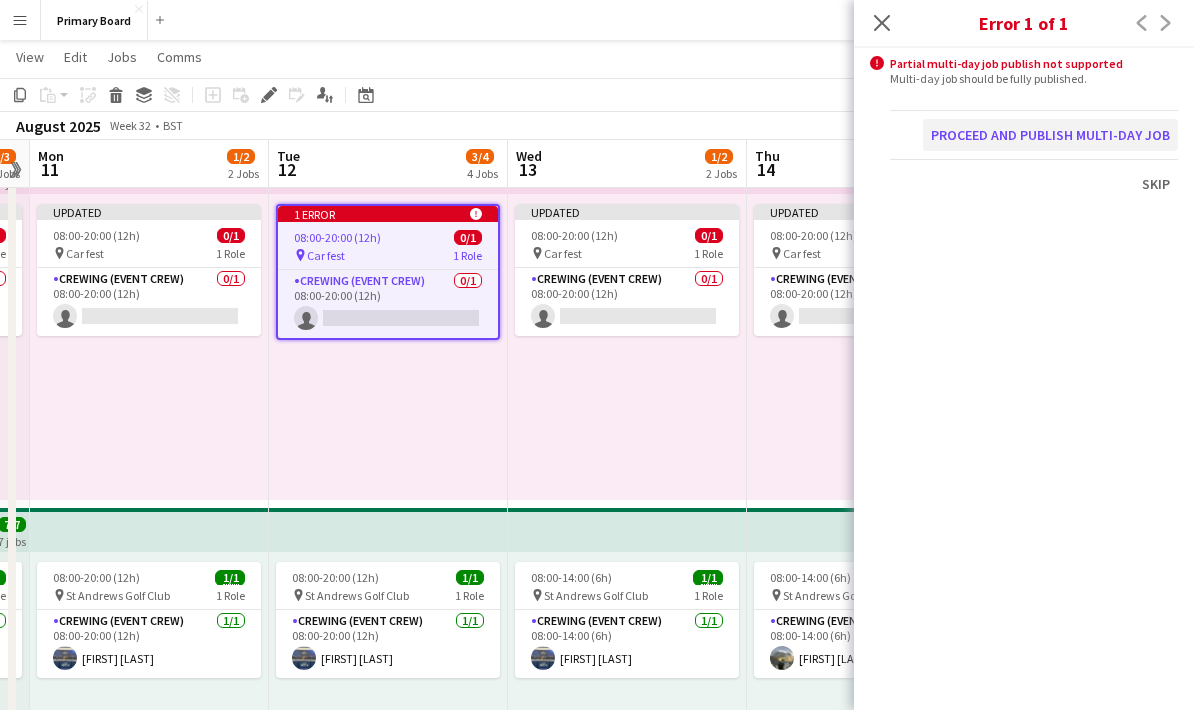 click on "Proceed and publish multi-day job" 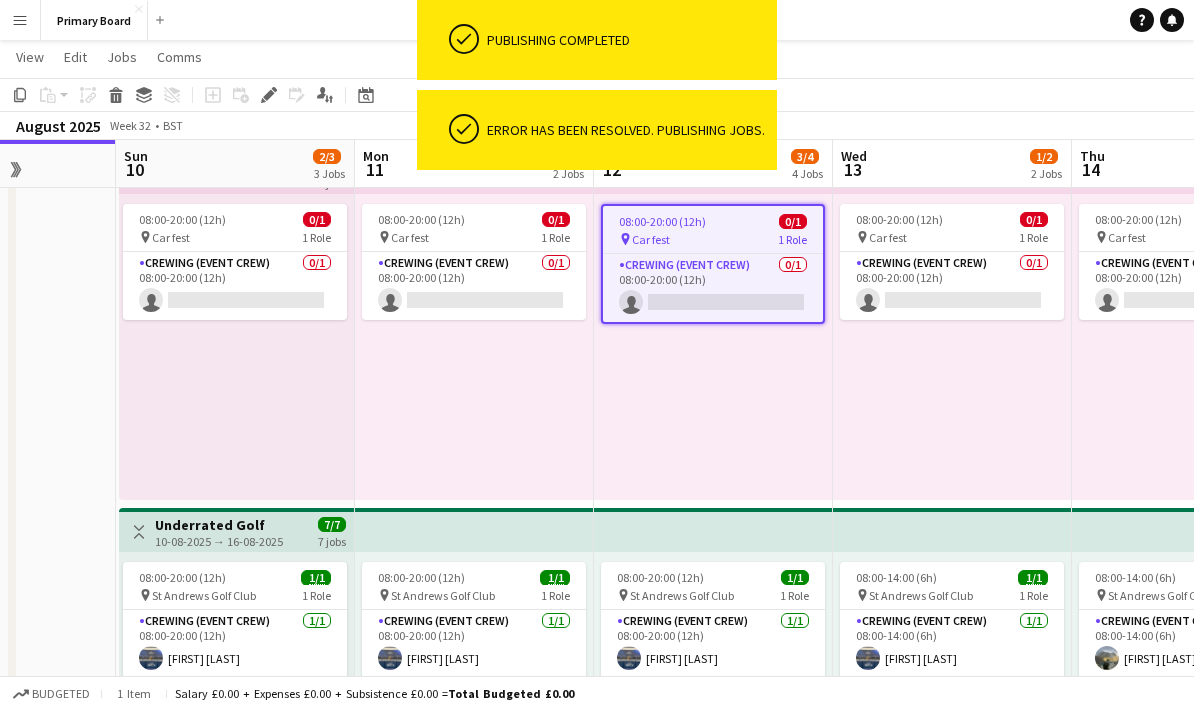 scroll, scrollTop: 0, scrollLeft: 576, axis: horizontal 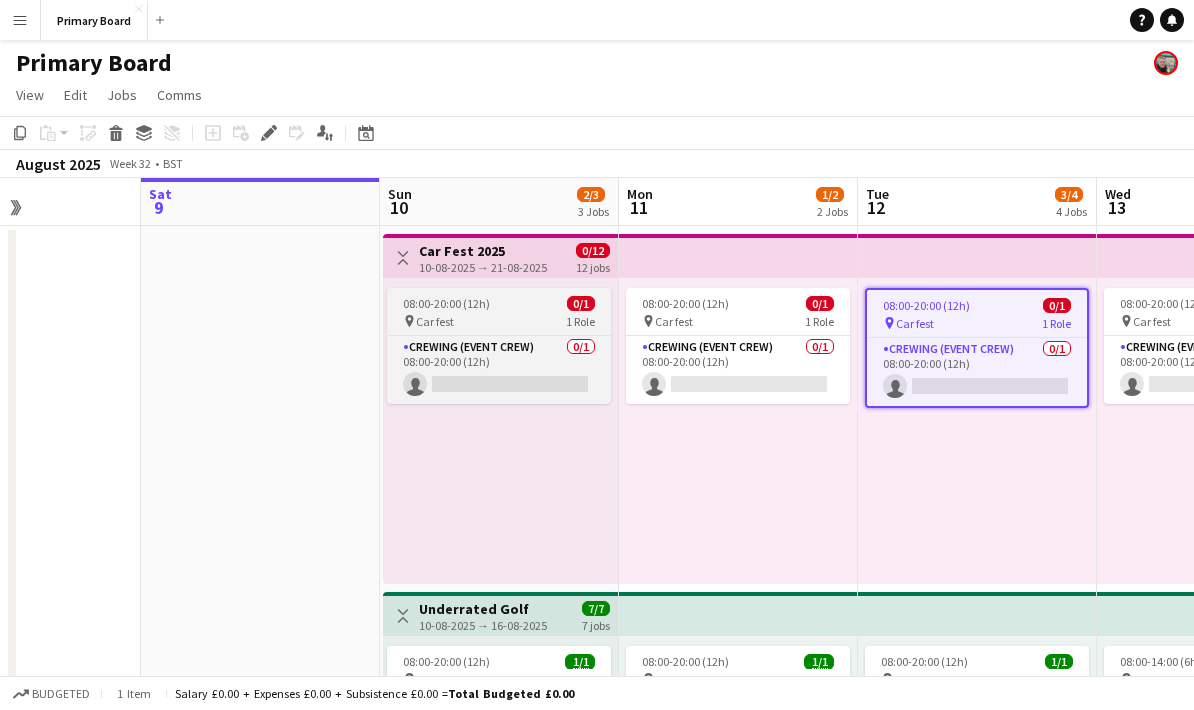 click on "08:00-20:00 (12h)    0/1   Car Fest
pin
Car fest   1 Role   Crewing (Event Crew)   0/1   08:00-20:00 (12h)
single-neutral-actions" at bounding box center [499, 346] 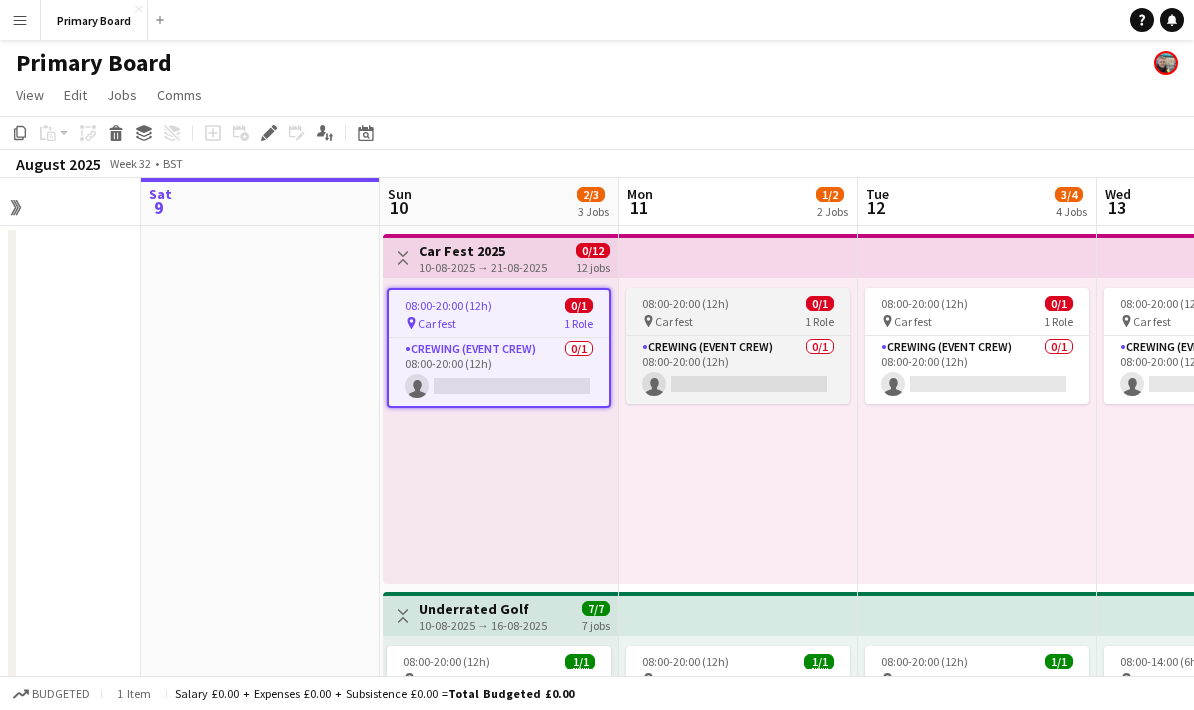 click on "pin
Car fest   1 Role" at bounding box center [738, 321] 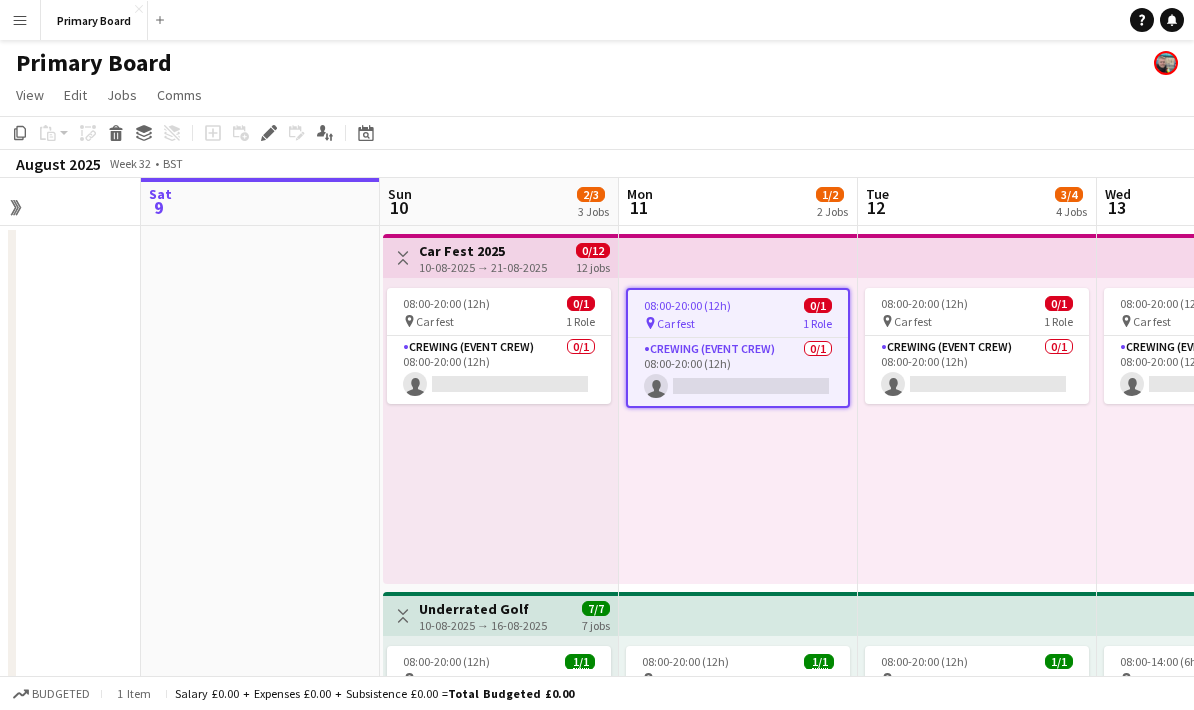 click at bounding box center (260, 946) 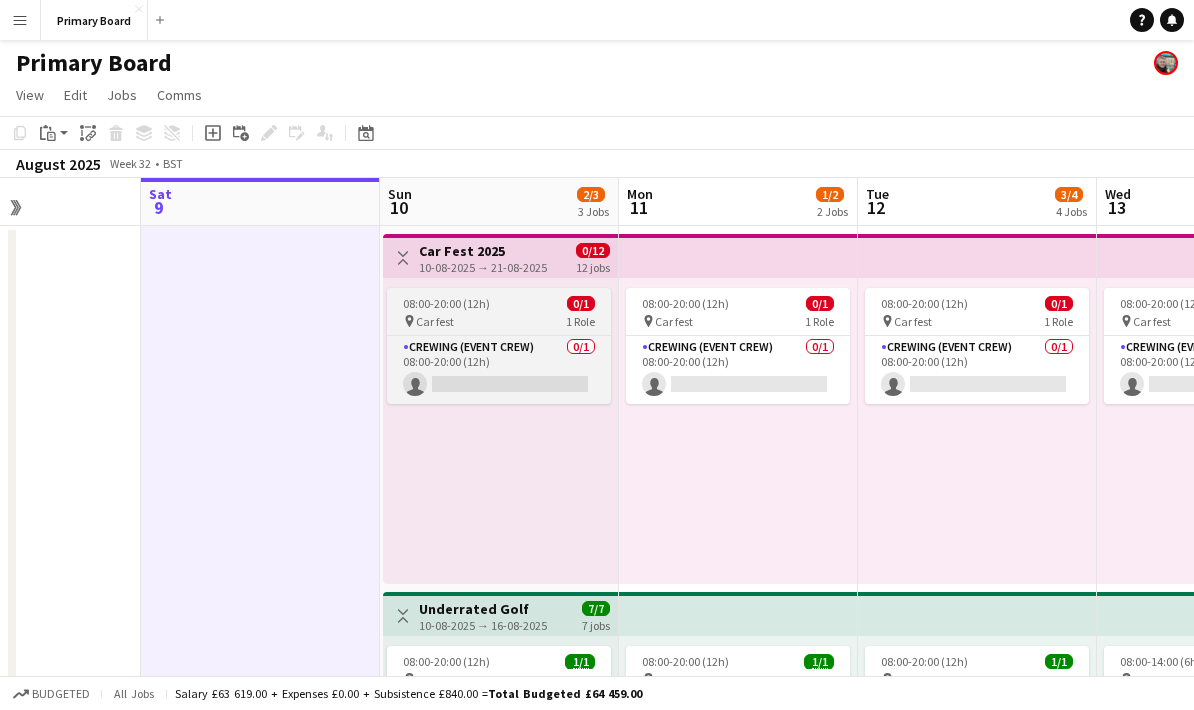 click on "pin
Car fest   1 Role" at bounding box center (499, 321) 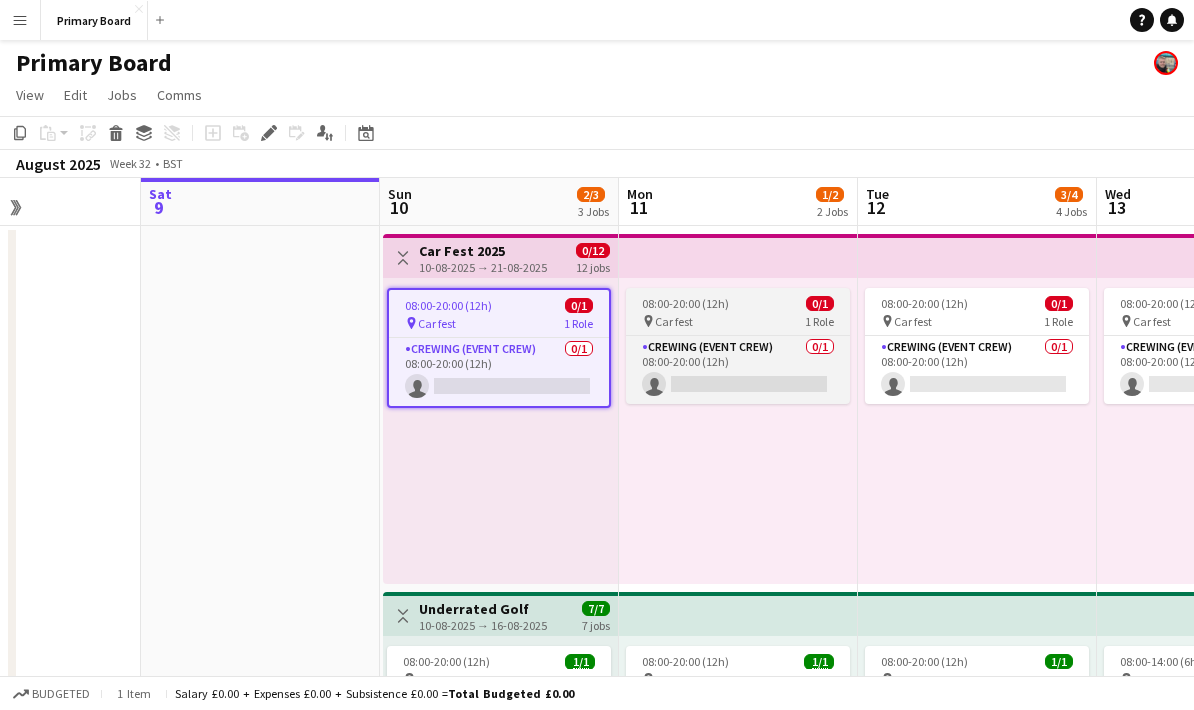 click on "08:00-20:00 (12h)    0/1" at bounding box center [738, 303] 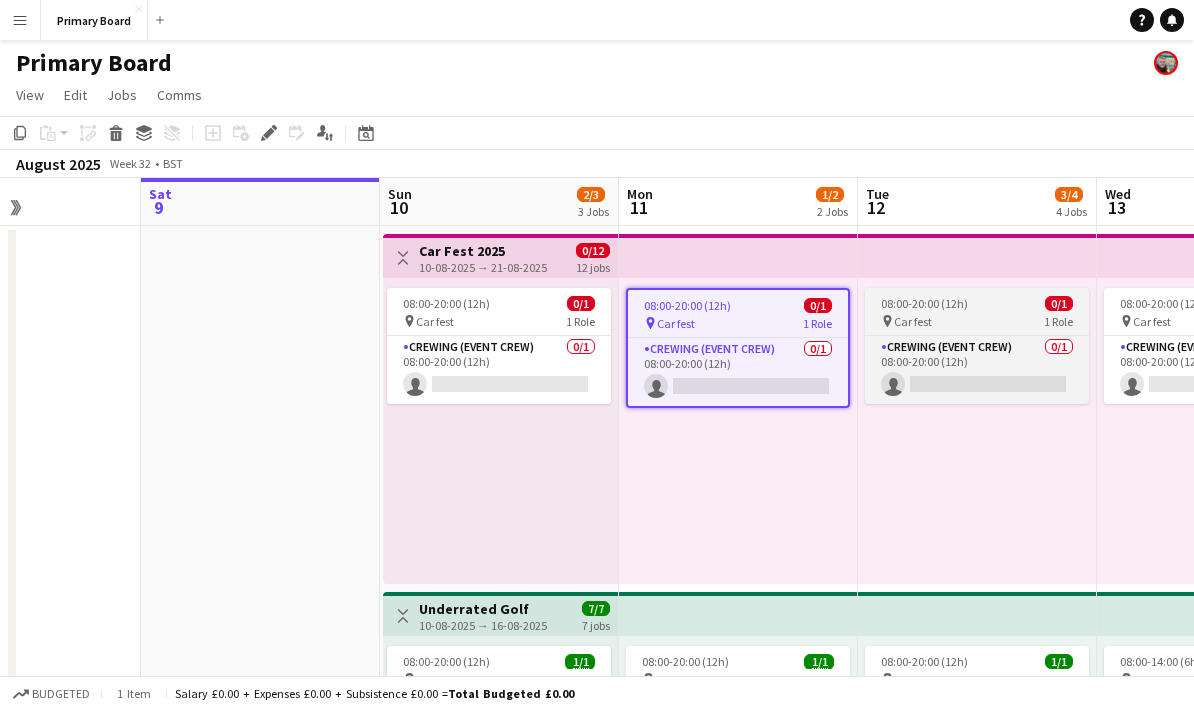 click on "08:00-20:00 (12h)    0/1" at bounding box center (977, 303) 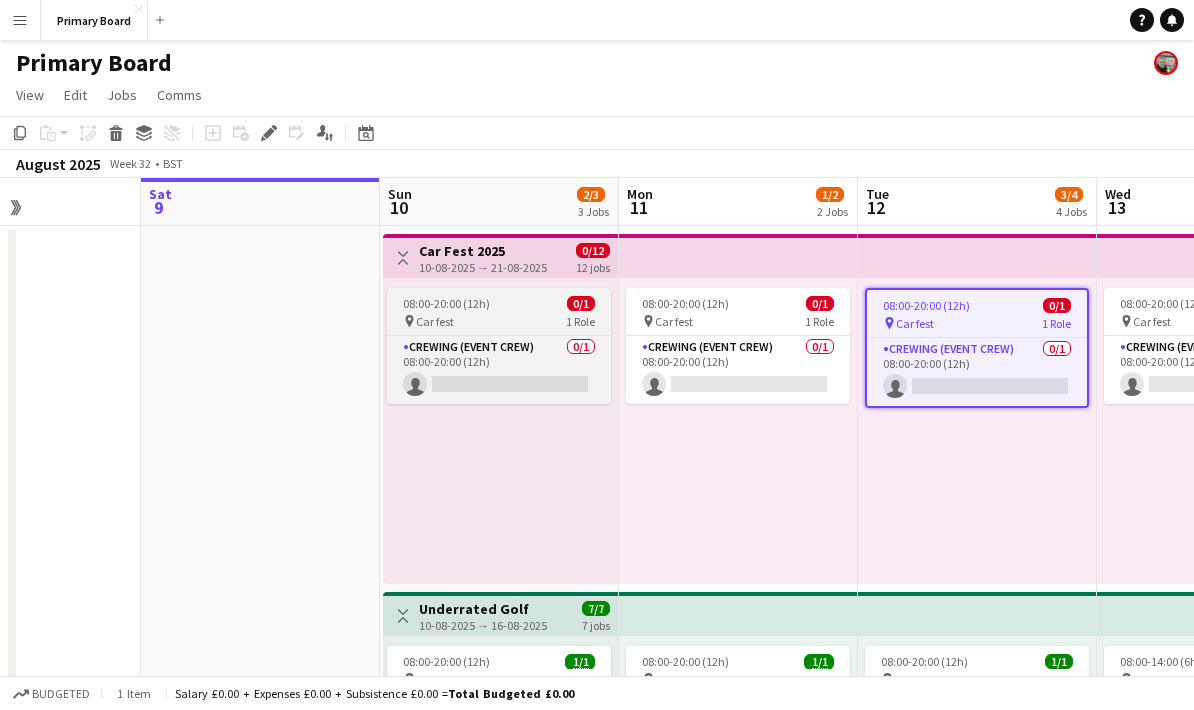 click on "08:00-20:00 (12h)    0/1   Car Fest
pin
Car fest   1 Role   Crewing (Event Crew)   0/1   08:00-20:00 (12h)
single-neutral-actions" at bounding box center [499, 346] 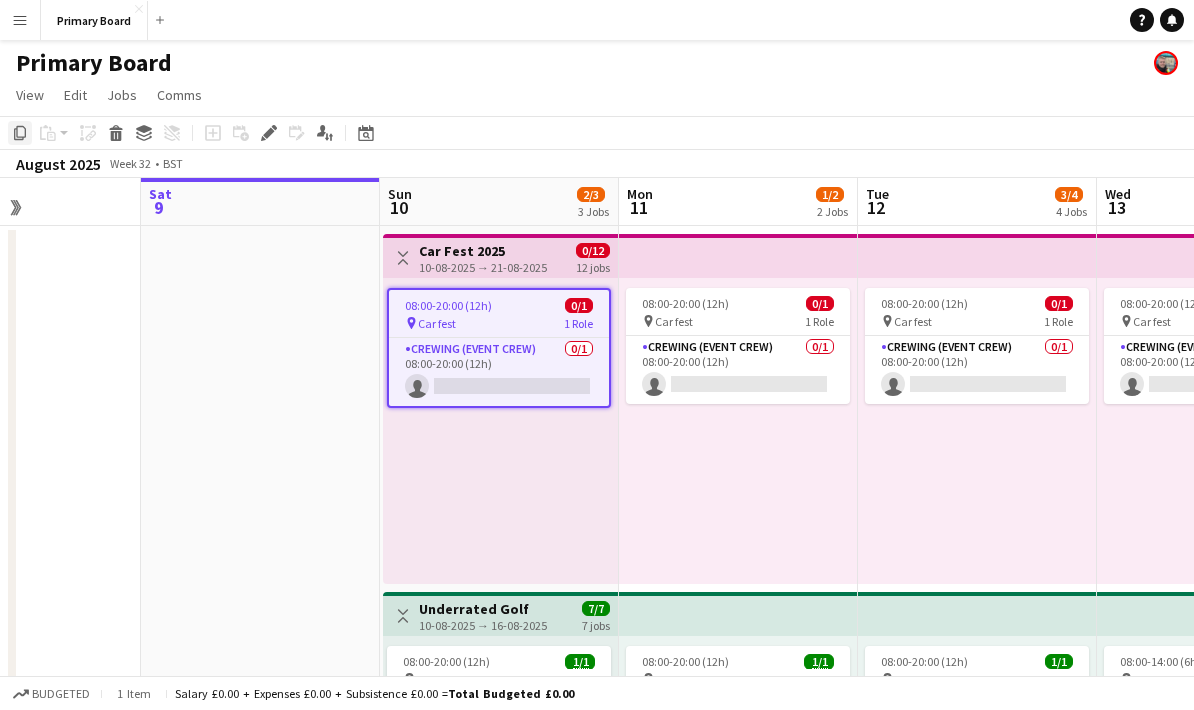 click on "Copy" at bounding box center (20, 133) 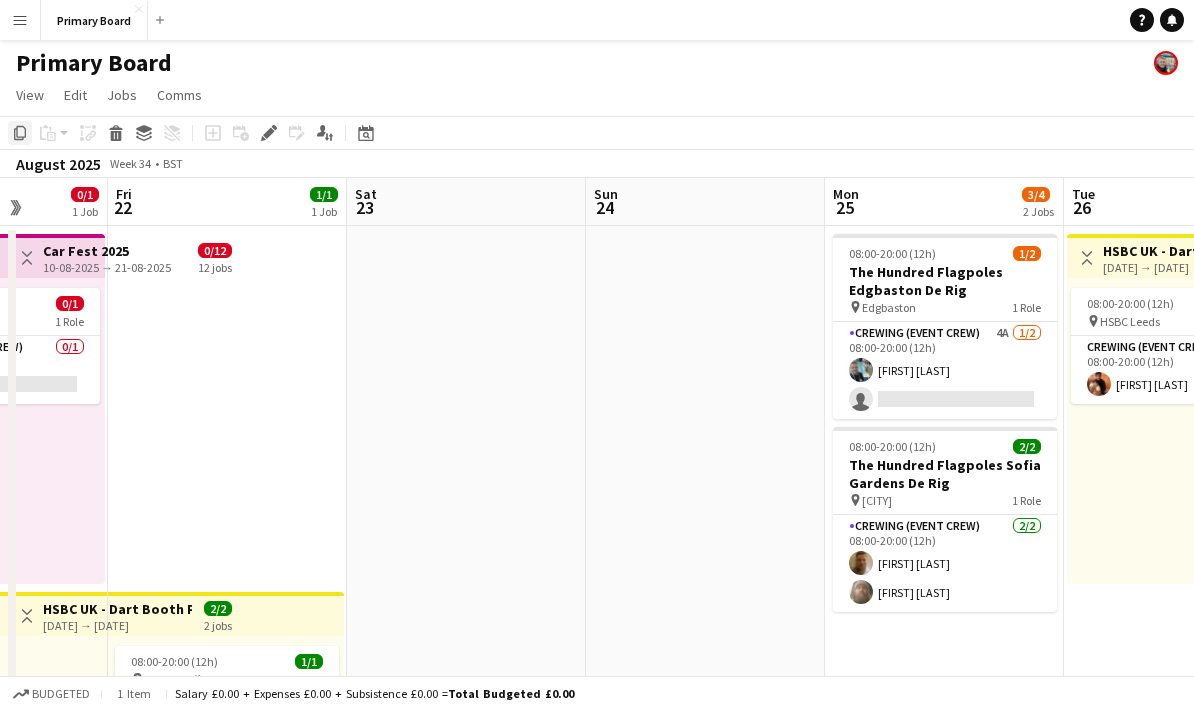 scroll, scrollTop: 0, scrollLeft: 597, axis: horizontal 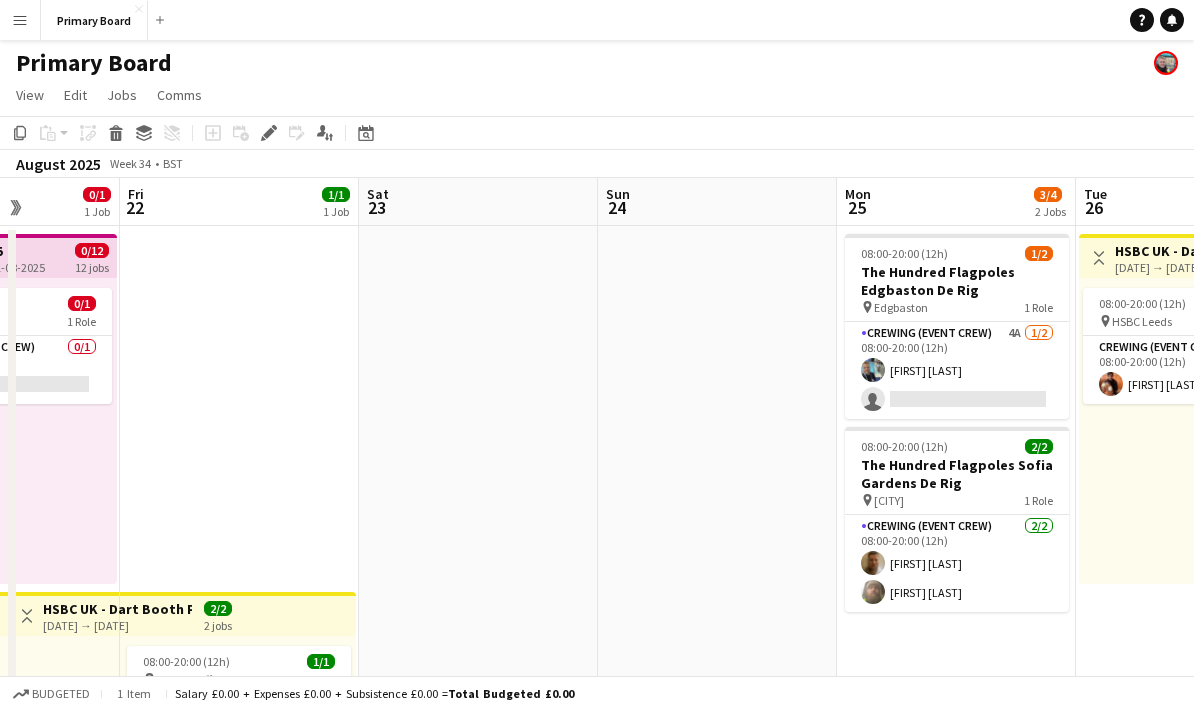 click on "[TIME] ([DURATION]) 1/2 The Hundred Flagpoles Edgbaston De Rig
pin
Edgbaston 1 Role Crewing (Event Crew) 4A 1/2 [TIME] ([DURATION])
[FIRST] [LAST]
single-neutral-actions
[TIME] ([DURATION]) 2/2 The Hundred Flagpoles Sofia Gardens De Rig
pin
Sofia Gardens 1 Role Crewing (Event Crew) 2/2 [TIME] ([DURATION])
[FIRST] [LAST] [FIRST] [LAST]" at bounding box center [956, 946] 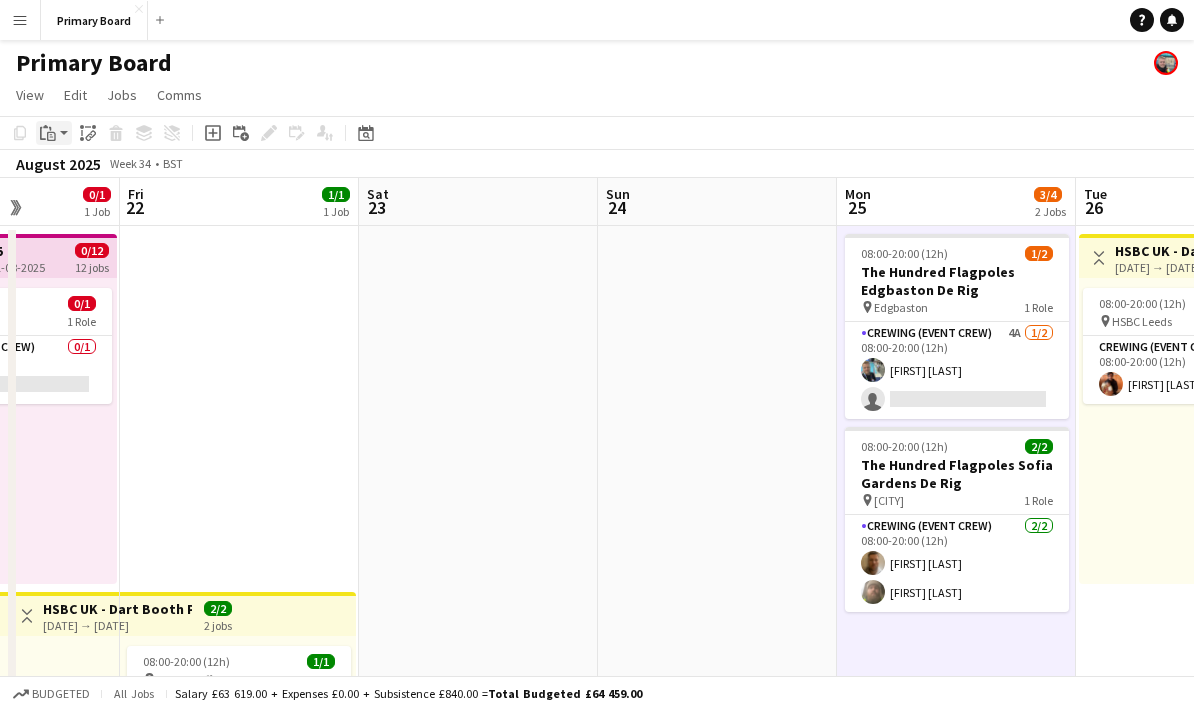 click on "Paste" 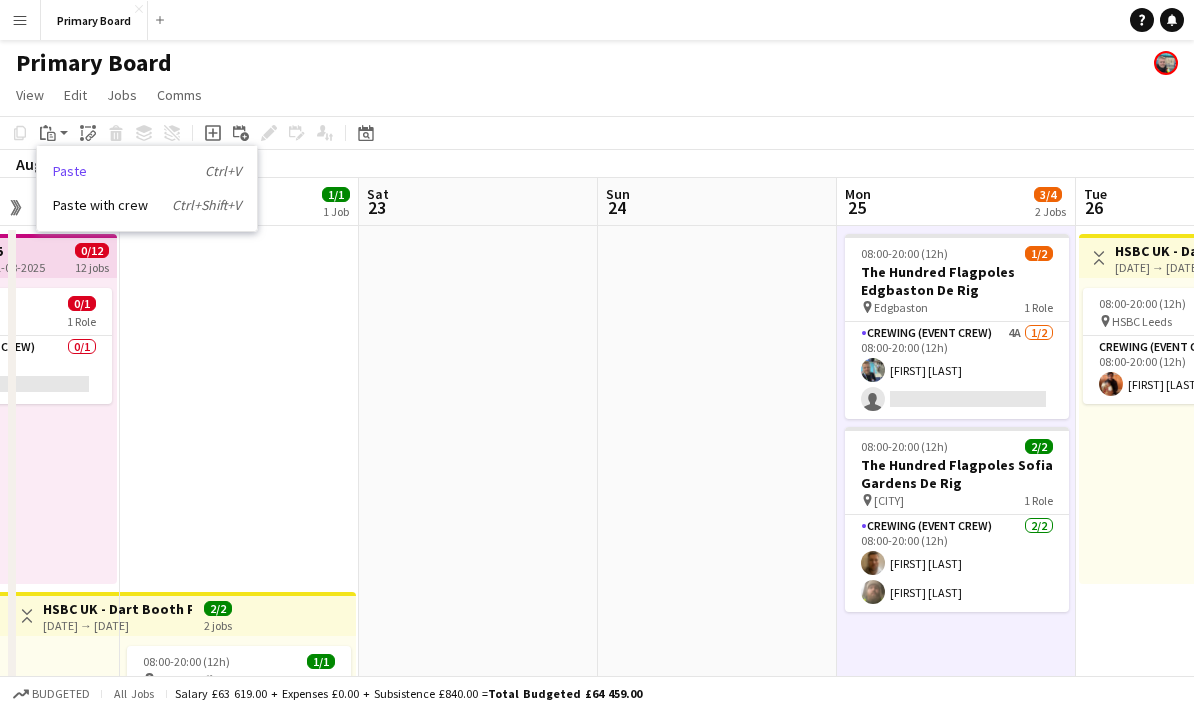 click on "Paste   Ctrl+V" at bounding box center [147, 171] 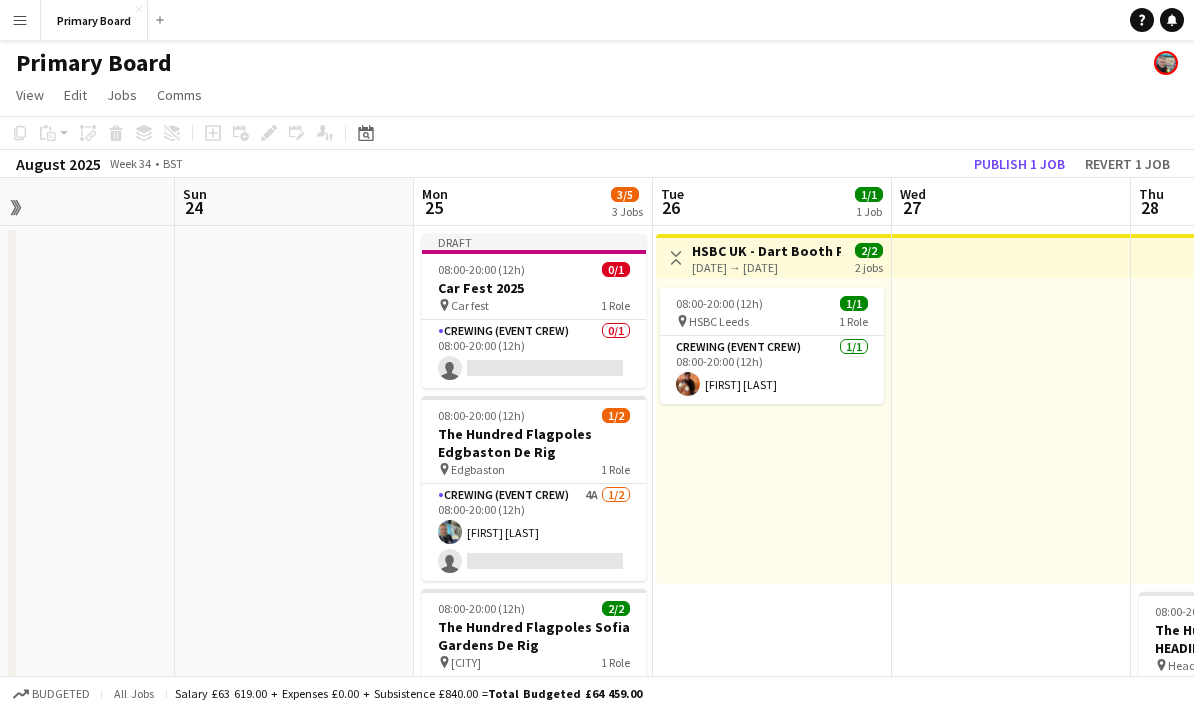 scroll, scrollTop: 0, scrollLeft: 618, axis: horizontal 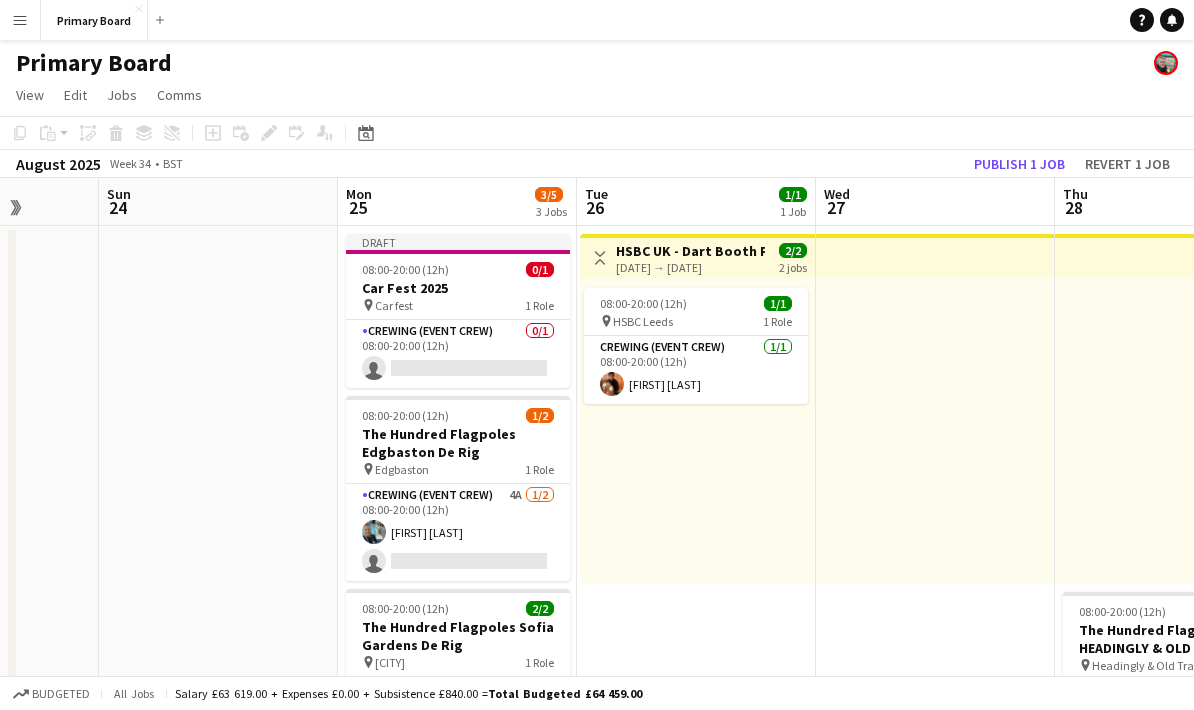 click on "Toggle View
HSBC UK - Dart Booth Project - Leeds [DATE] -> [DATE] 2/2 2 jobs 08:00-20:00 (12h) 1/1
pin
HSBC Leeds 1 Role Crewing (Event Crew) 1/1 08:00-20:00 (12h)
[FIRST] [LAST]" at bounding box center (696, 946) 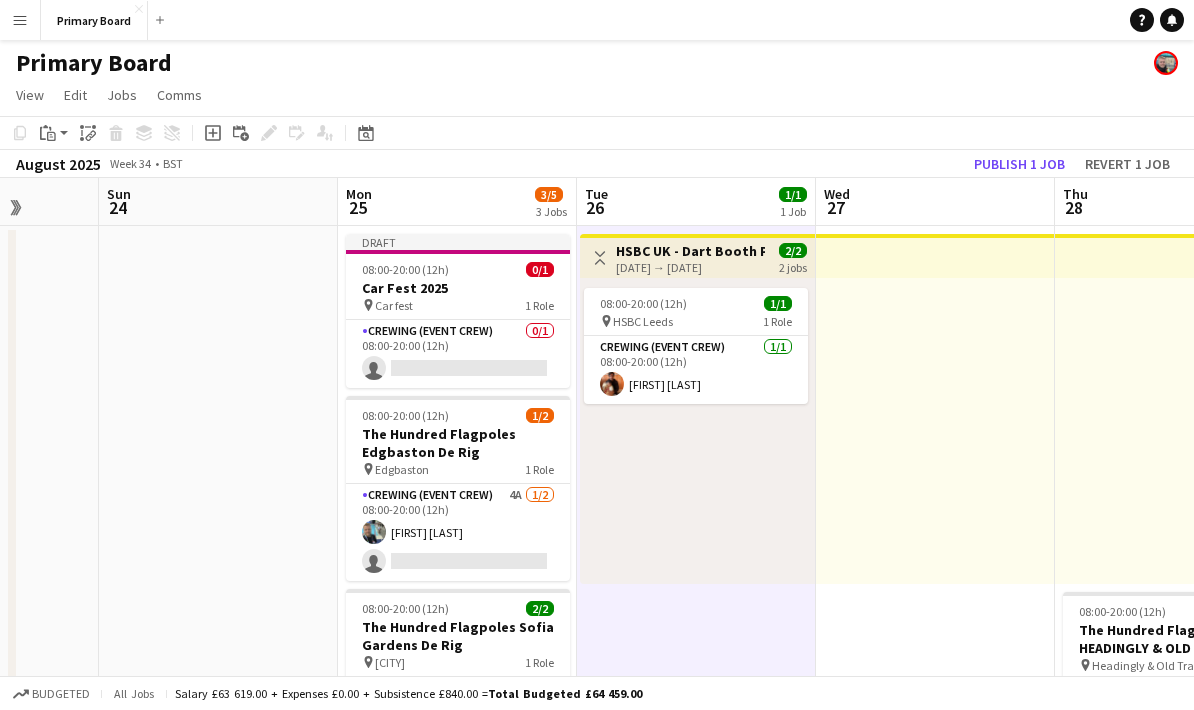 click at bounding box center [935, 946] 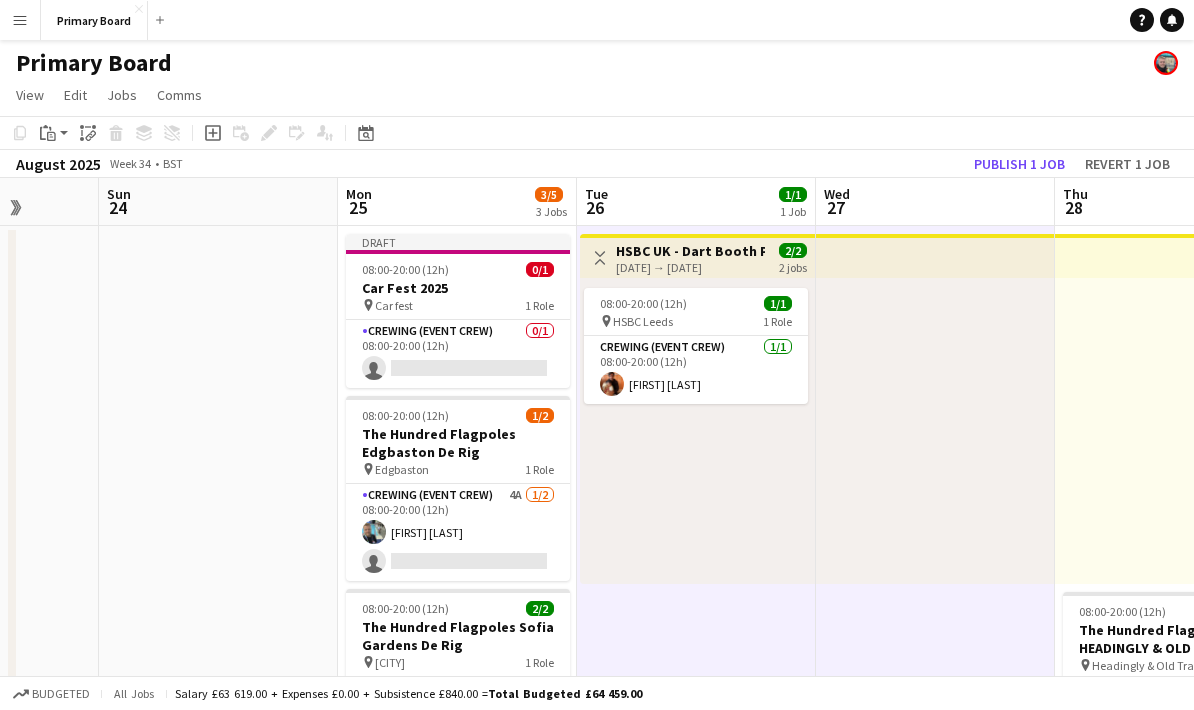 click at bounding box center [1174, 431] 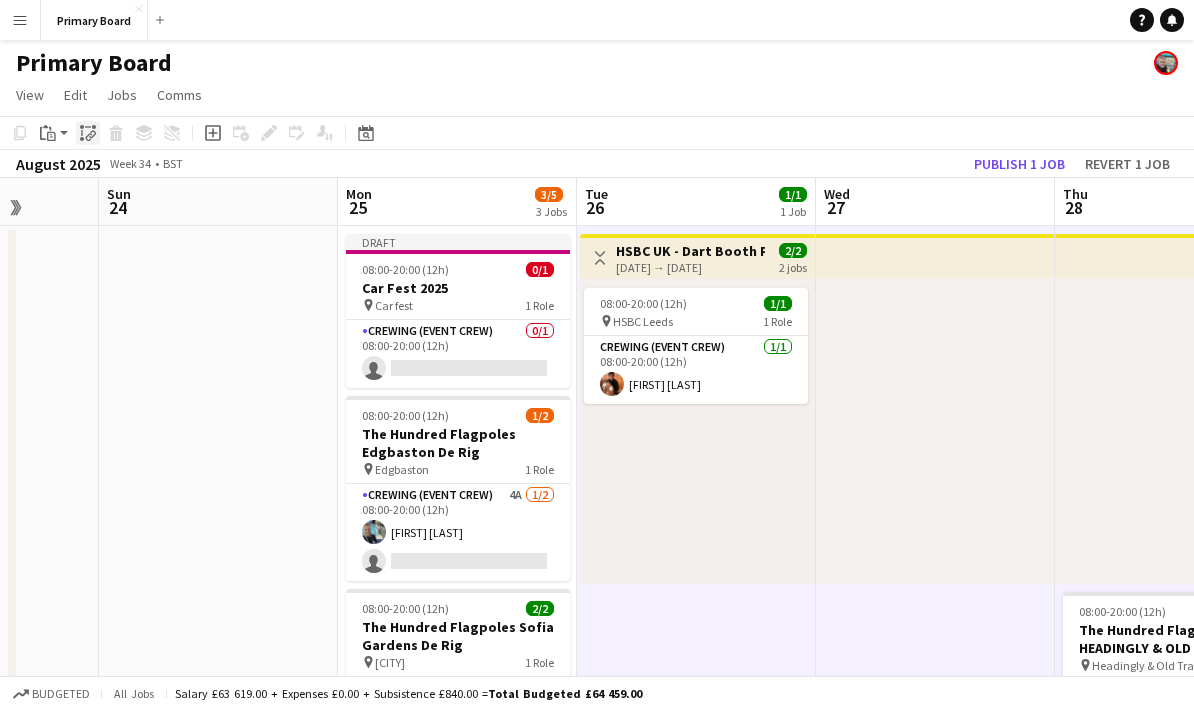 click on "Paste linked Job" at bounding box center [88, 133] 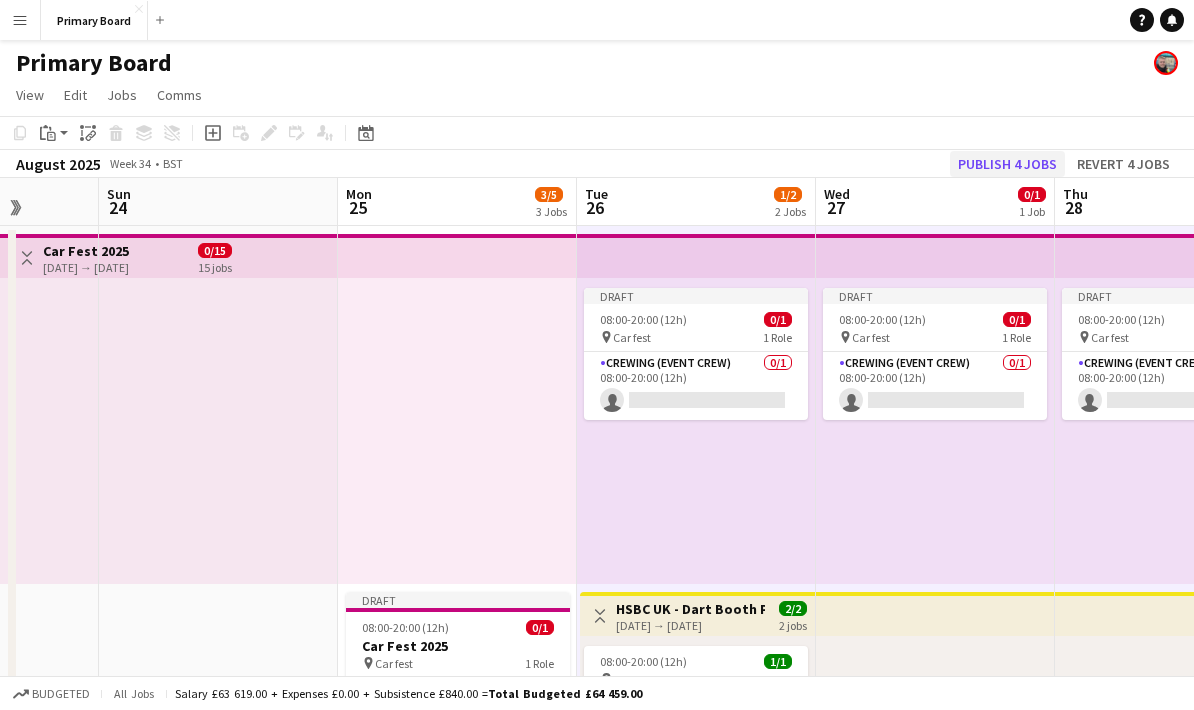 click on "Publish 4 jobs" 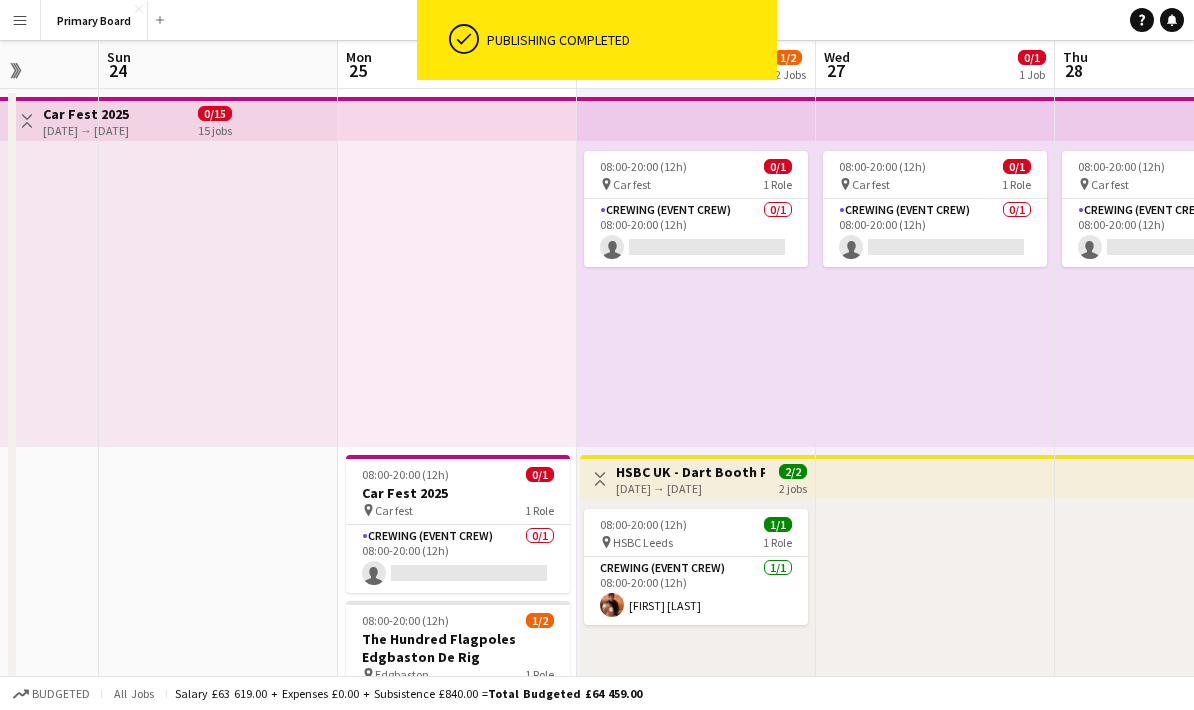 scroll, scrollTop: 0, scrollLeft: 0, axis: both 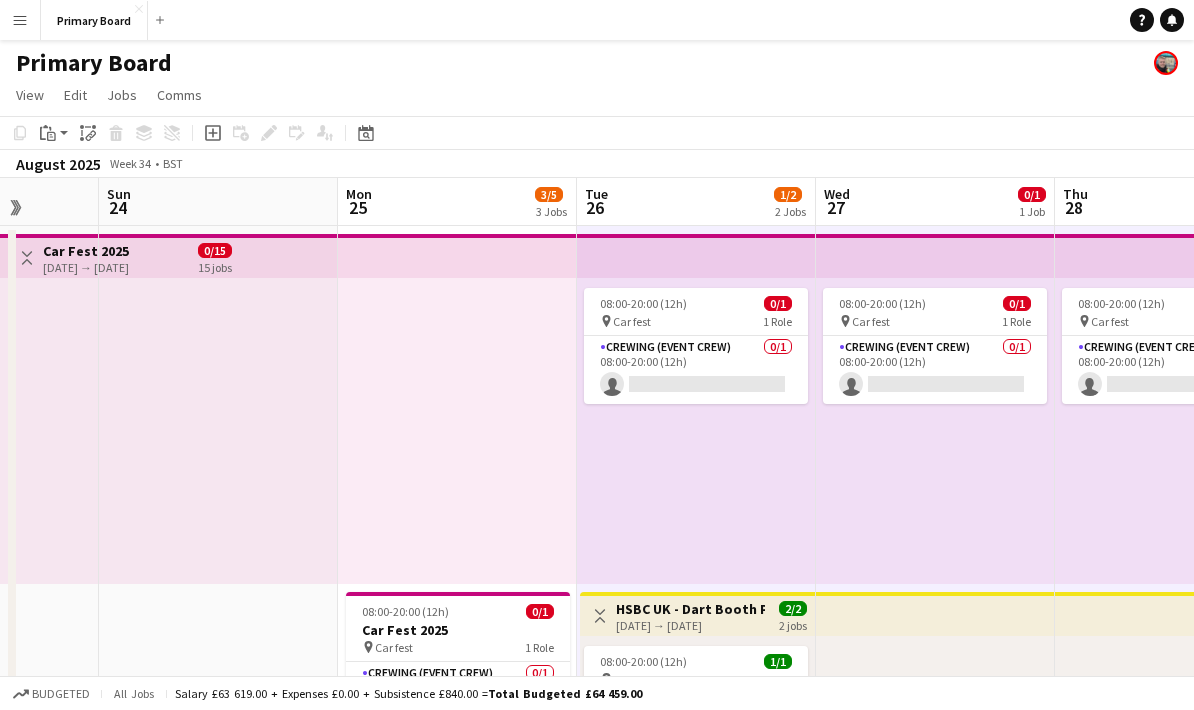 click at bounding box center (457, 431) 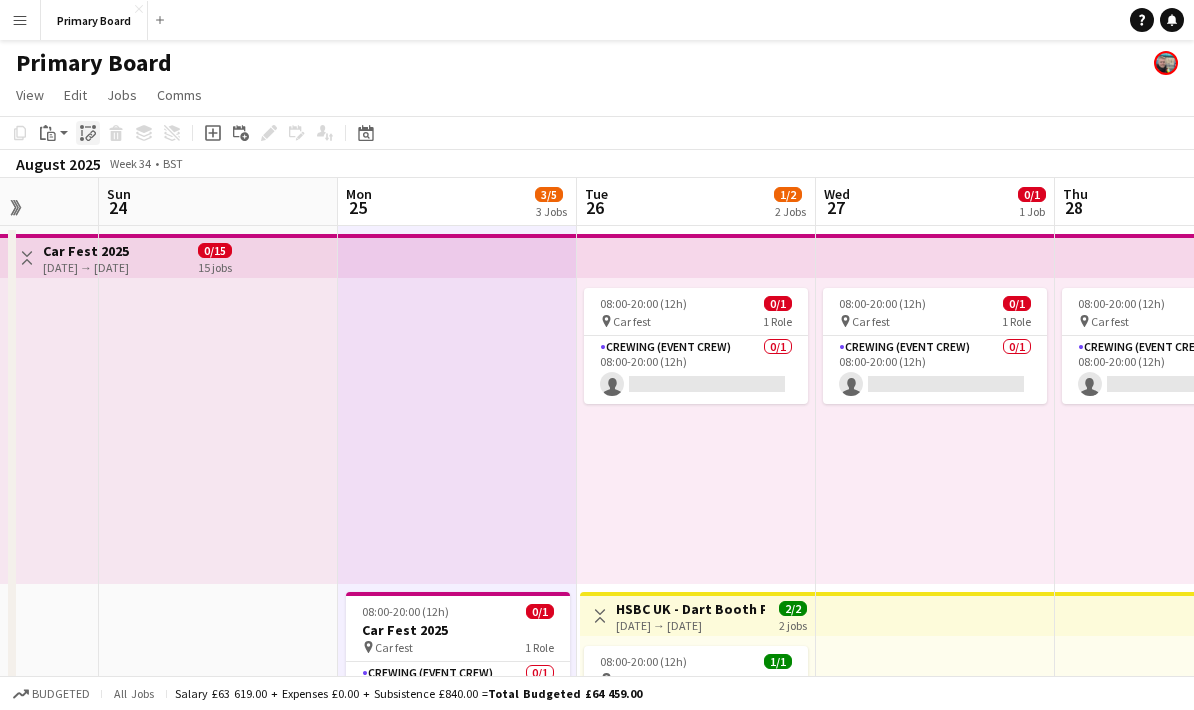 click on "Paste linked Job" 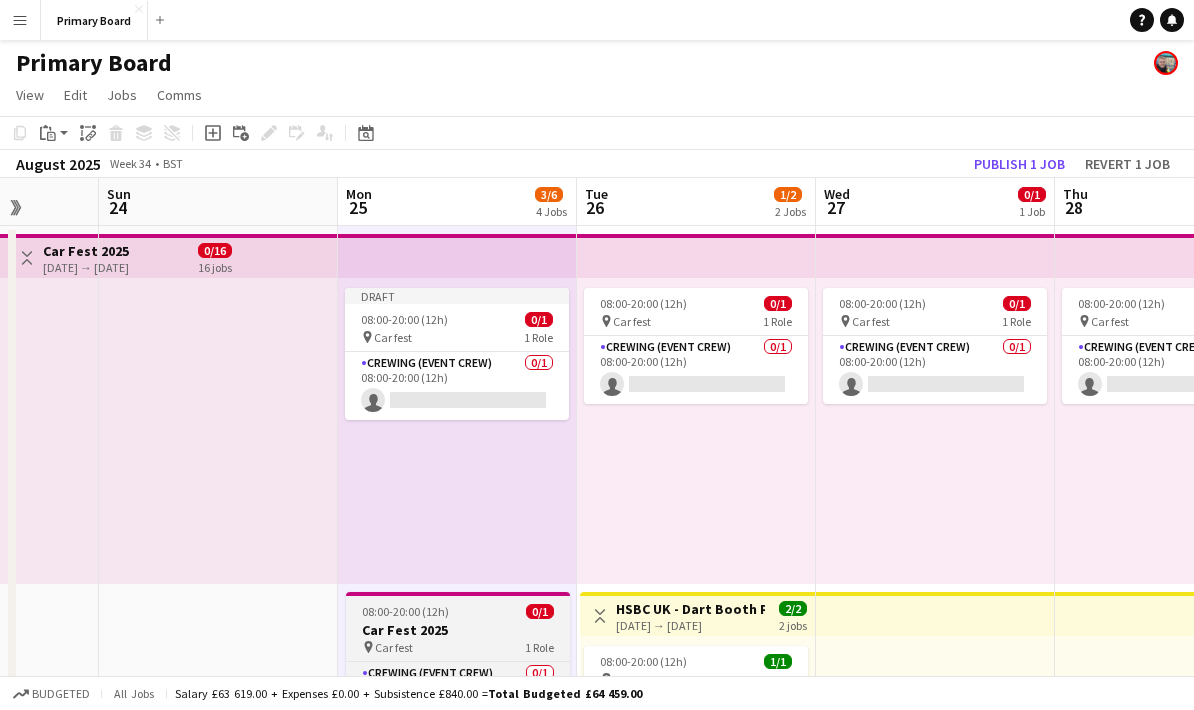 click on "Car Fest 2025" at bounding box center [458, 630] 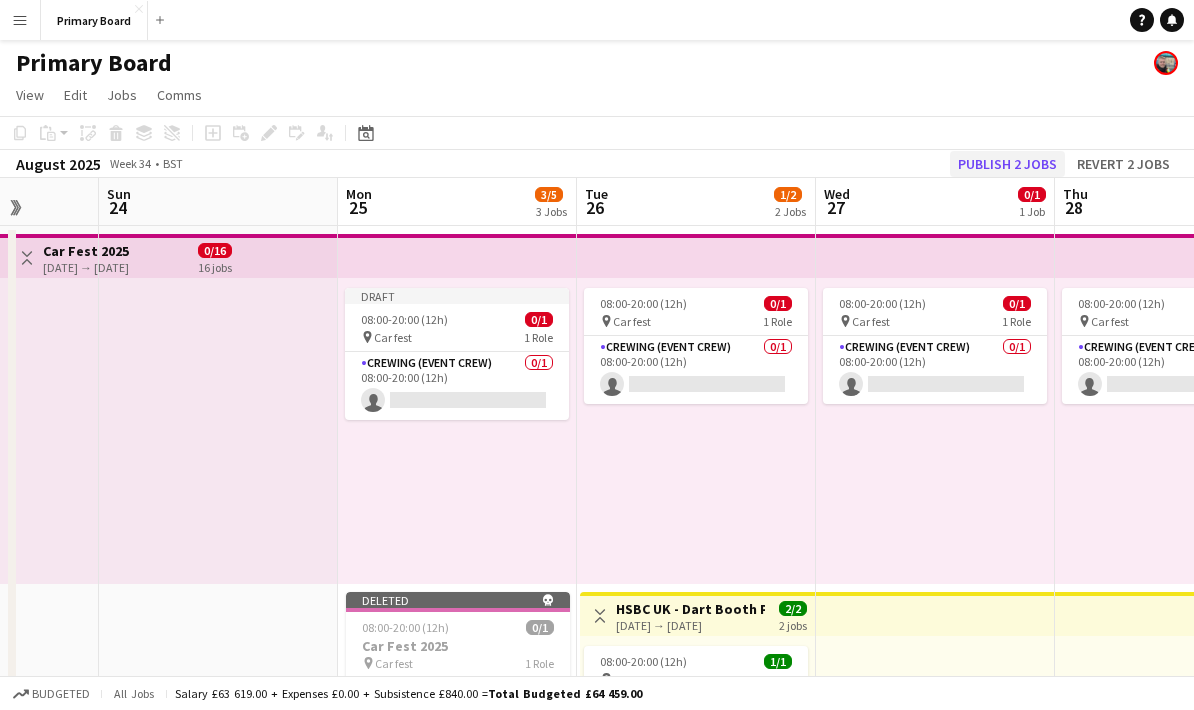 click on "Publish 2 jobs" 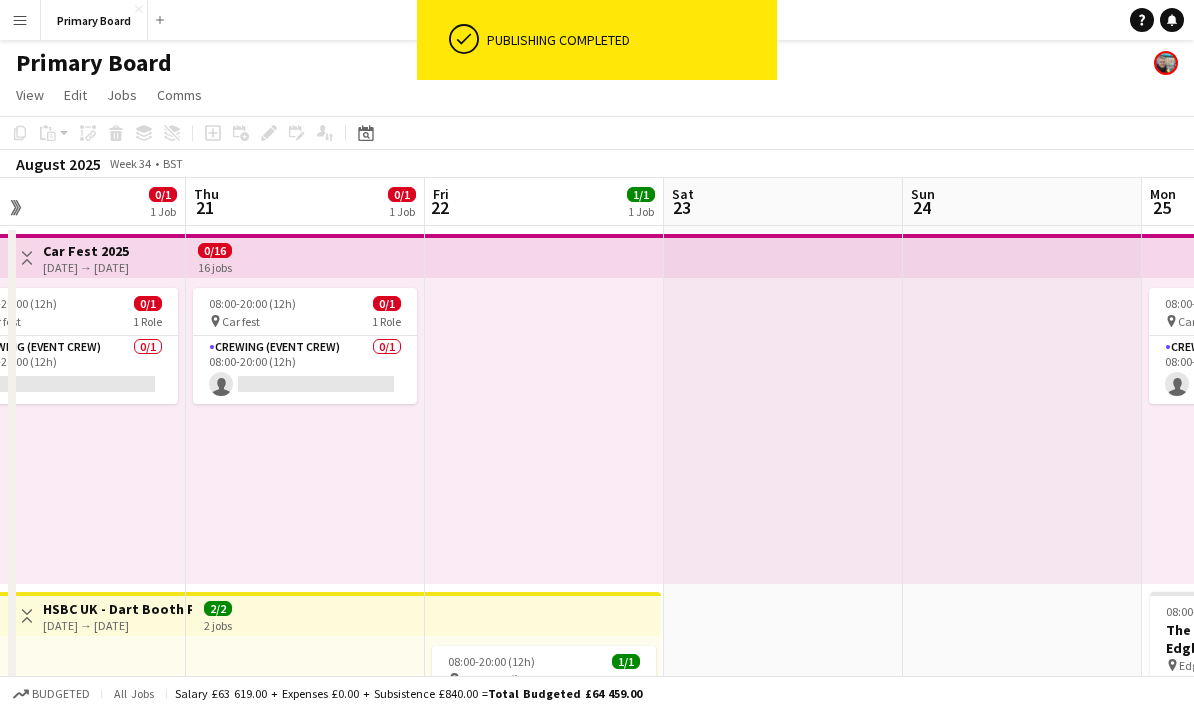 scroll, scrollTop: 0, scrollLeft: 558, axis: horizontal 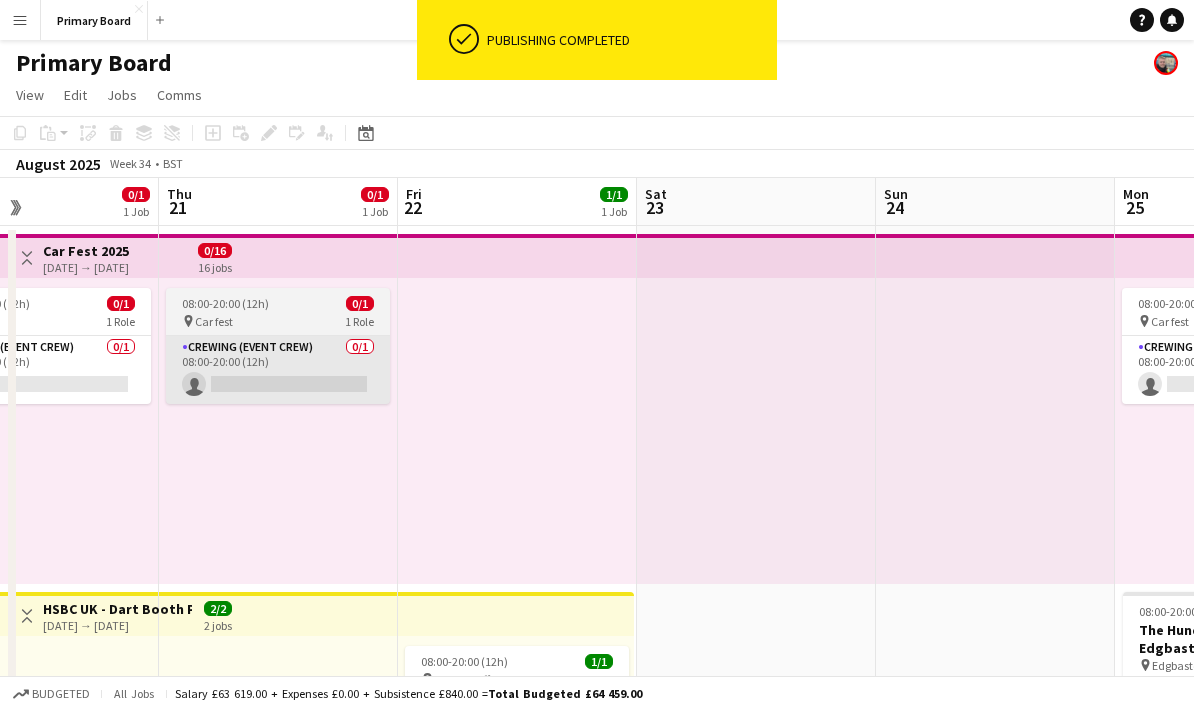 click on "Crewing (Event Crew)   0/1   08:00-20:00 (12h)
single-neutral-actions" at bounding box center [278, 370] 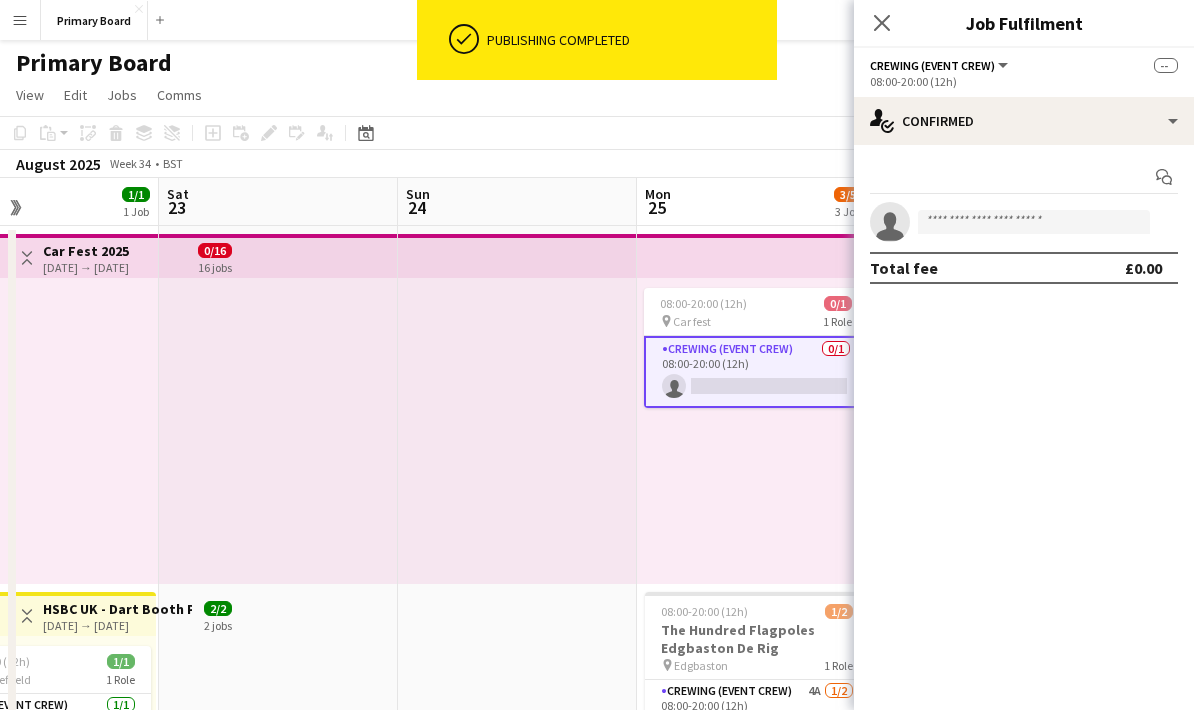 scroll, scrollTop: 0, scrollLeft: 622, axis: horizontal 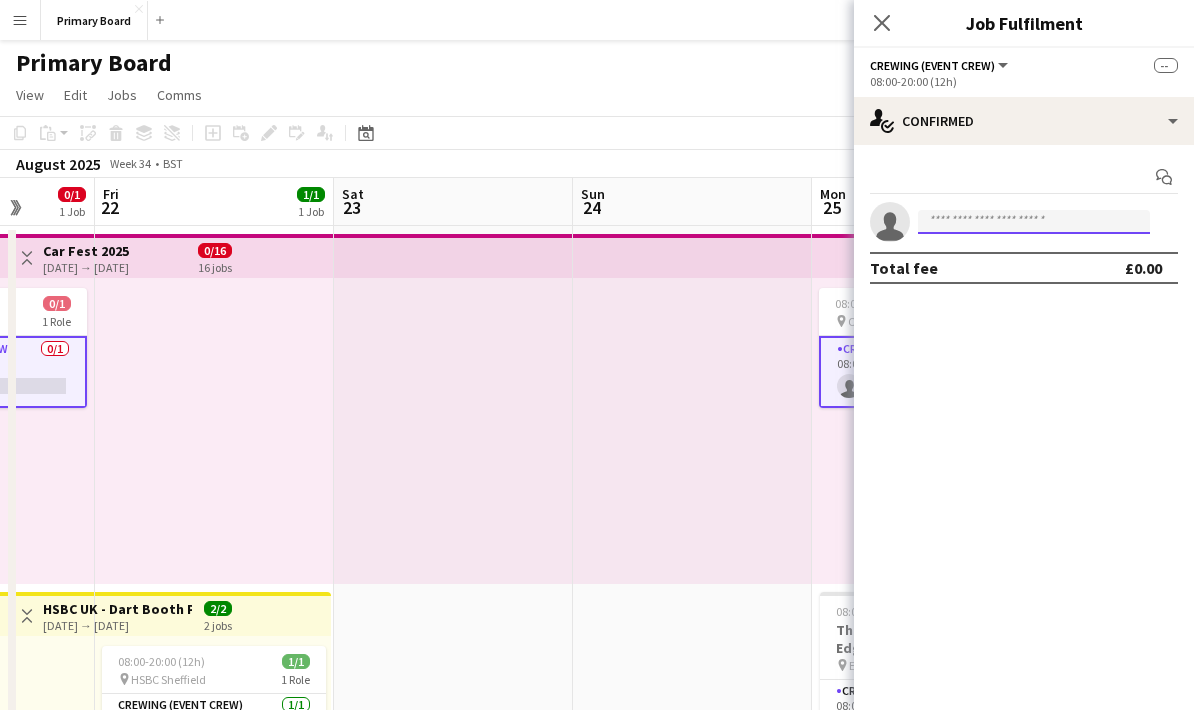 click at bounding box center [1034, 222] 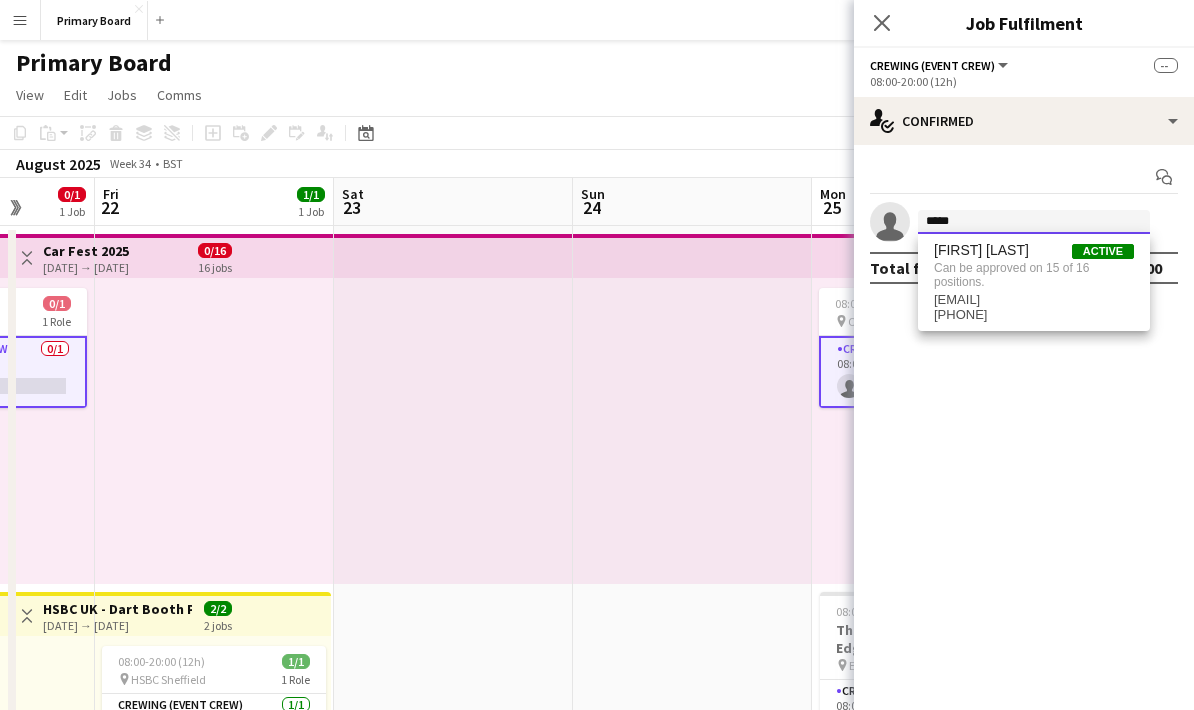 type on "******" 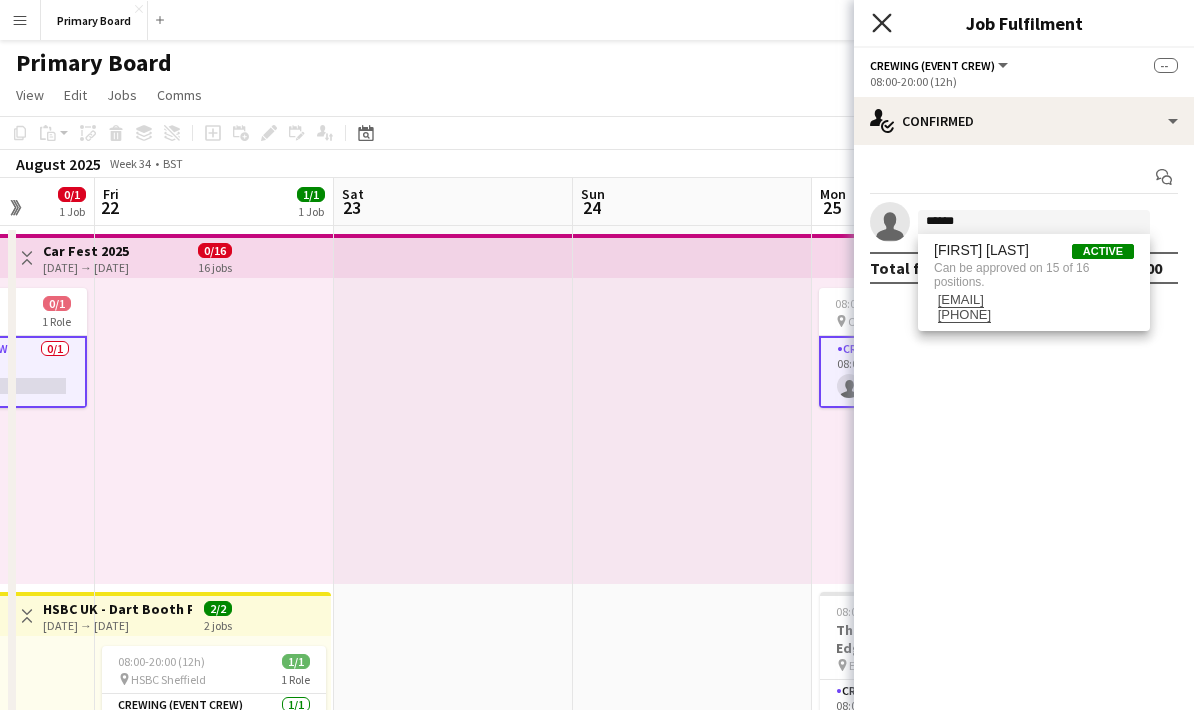 click on "Close pop-in" 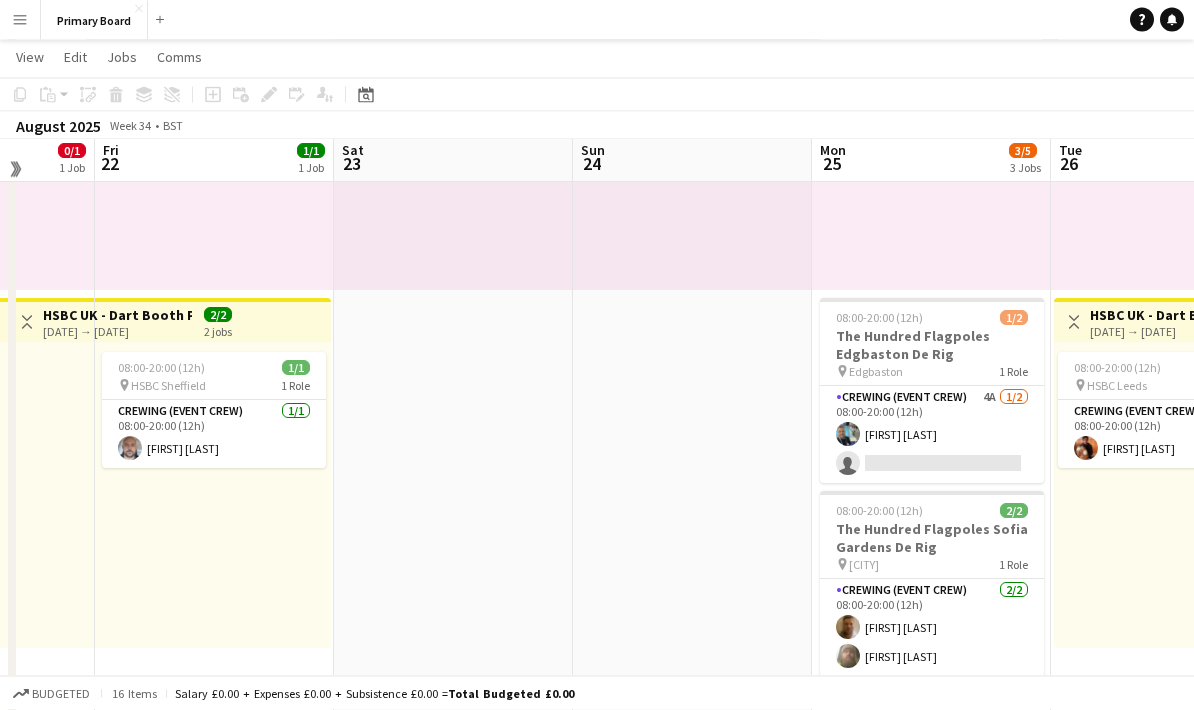 scroll, scrollTop: 292, scrollLeft: 0, axis: vertical 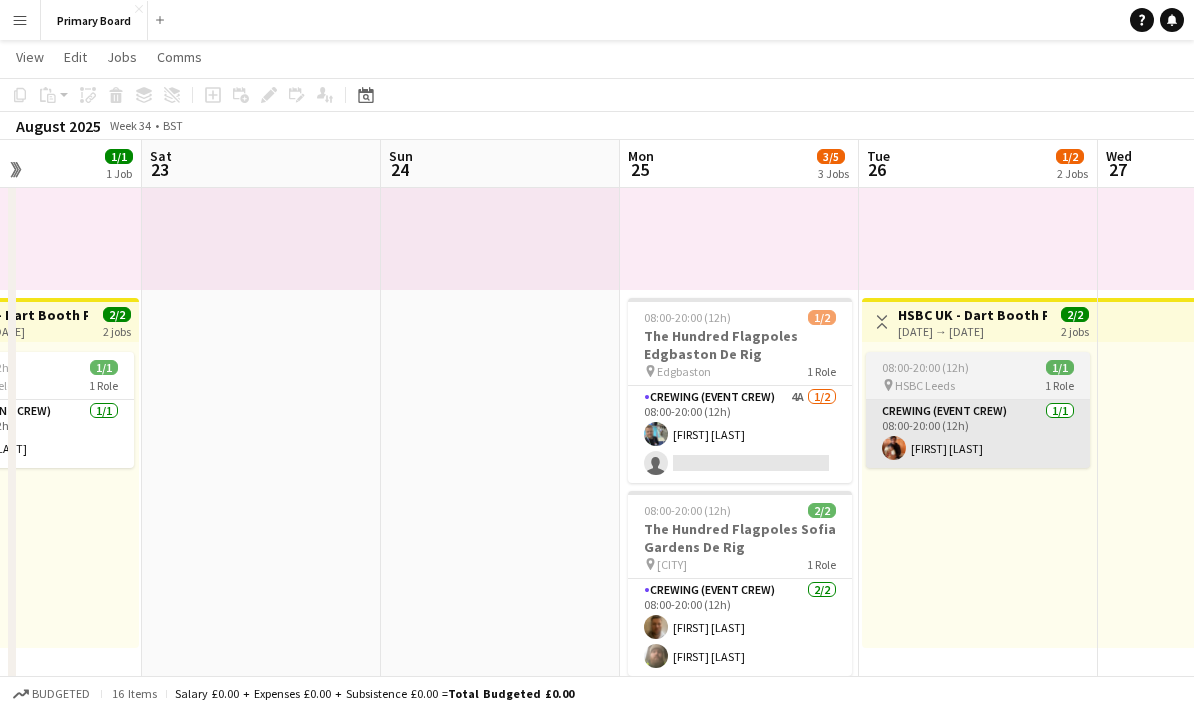 click on "Crewing (Event Crew) 1/1 [TIME] ([DURATION])
[FIRST] [LAST]" at bounding box center [978, 434] 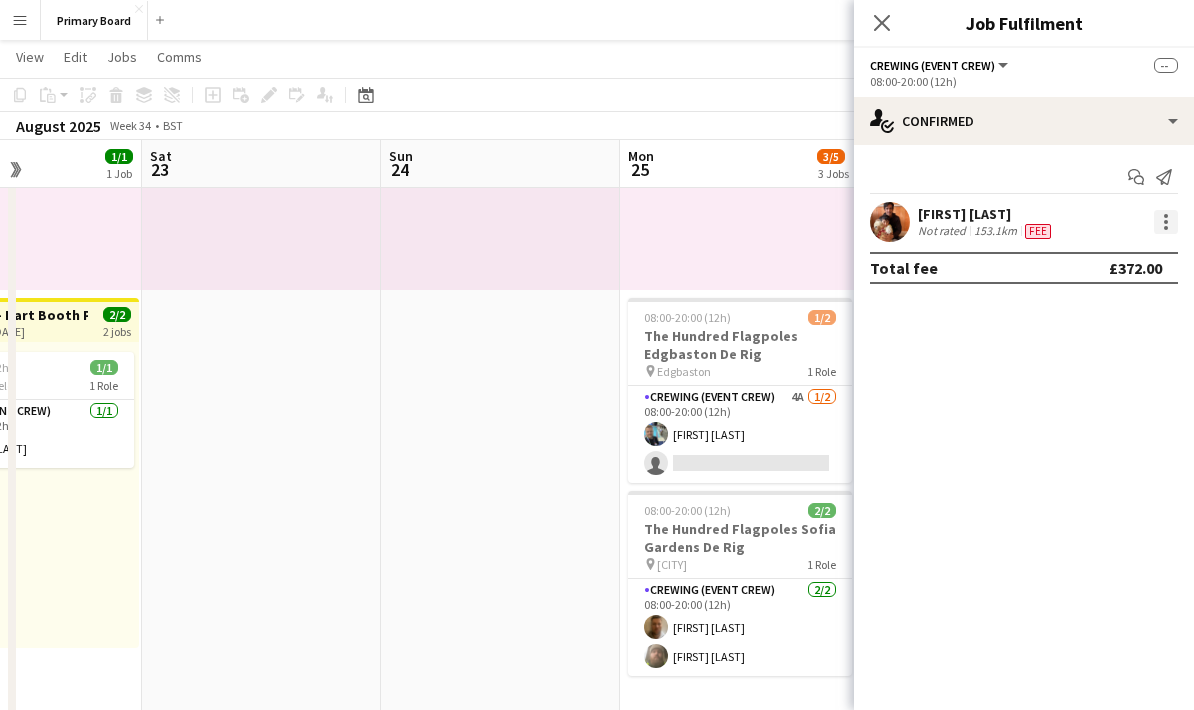 click at bounding box center (1166, 222) 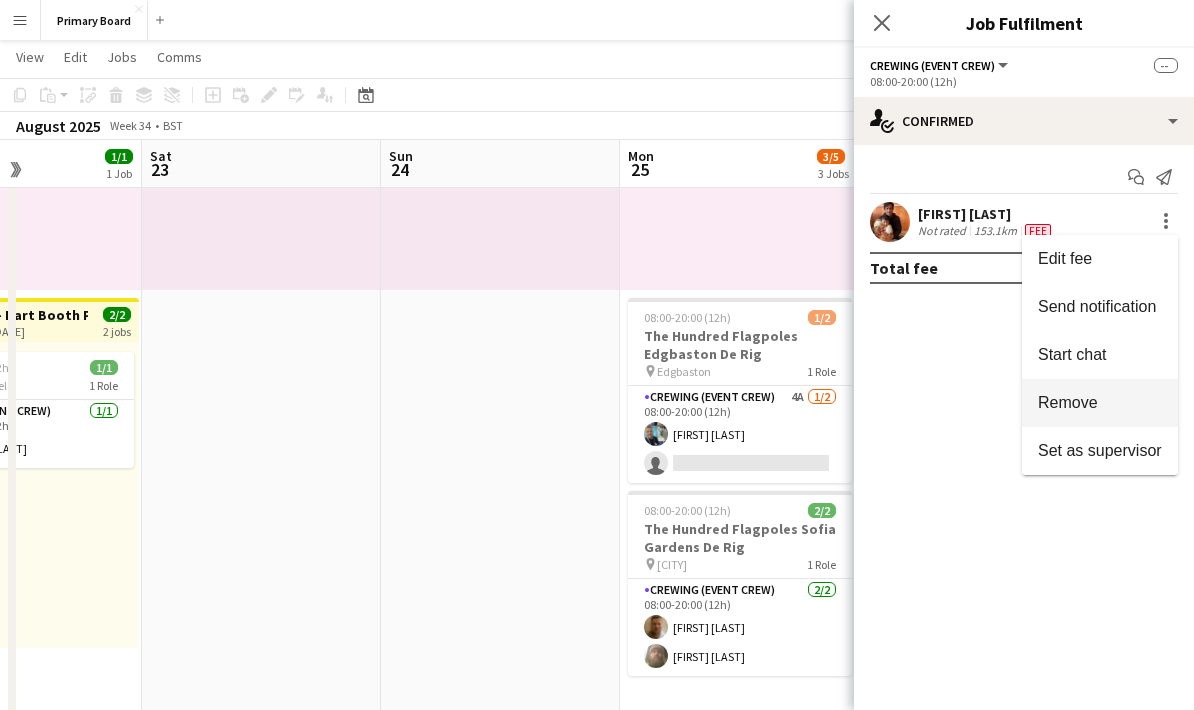 click on "Remove" at bounding box center (1068, 402) 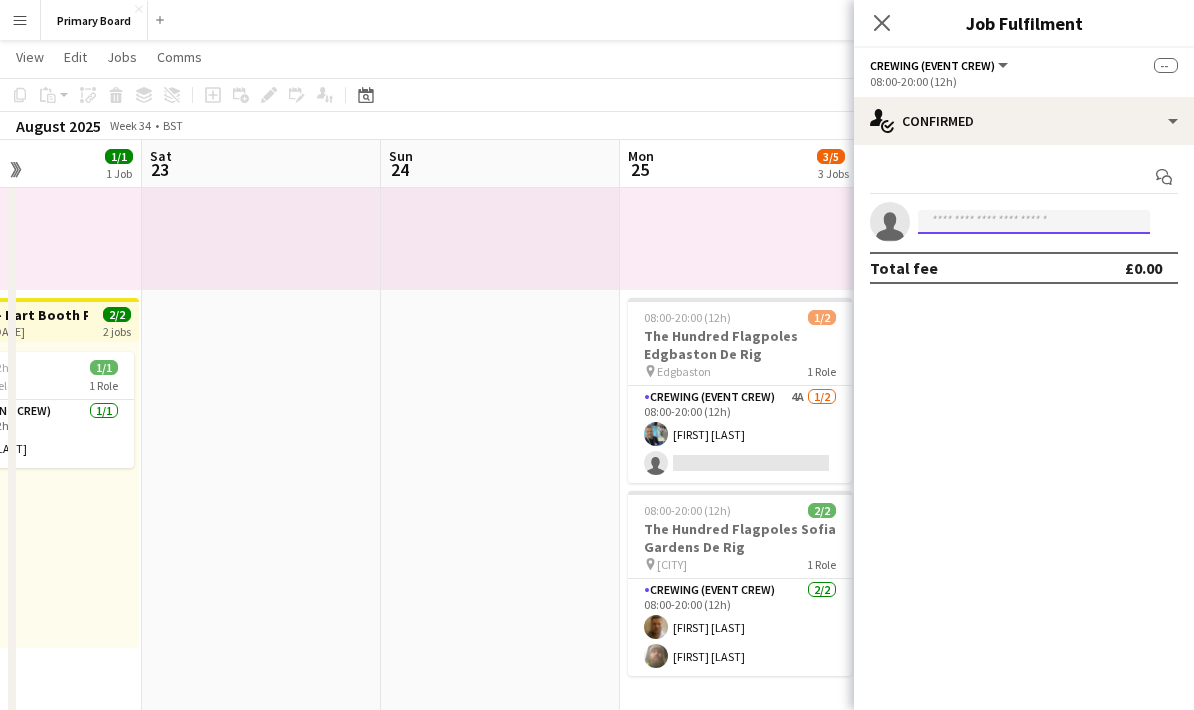 click at bounding box center (1034, 222) 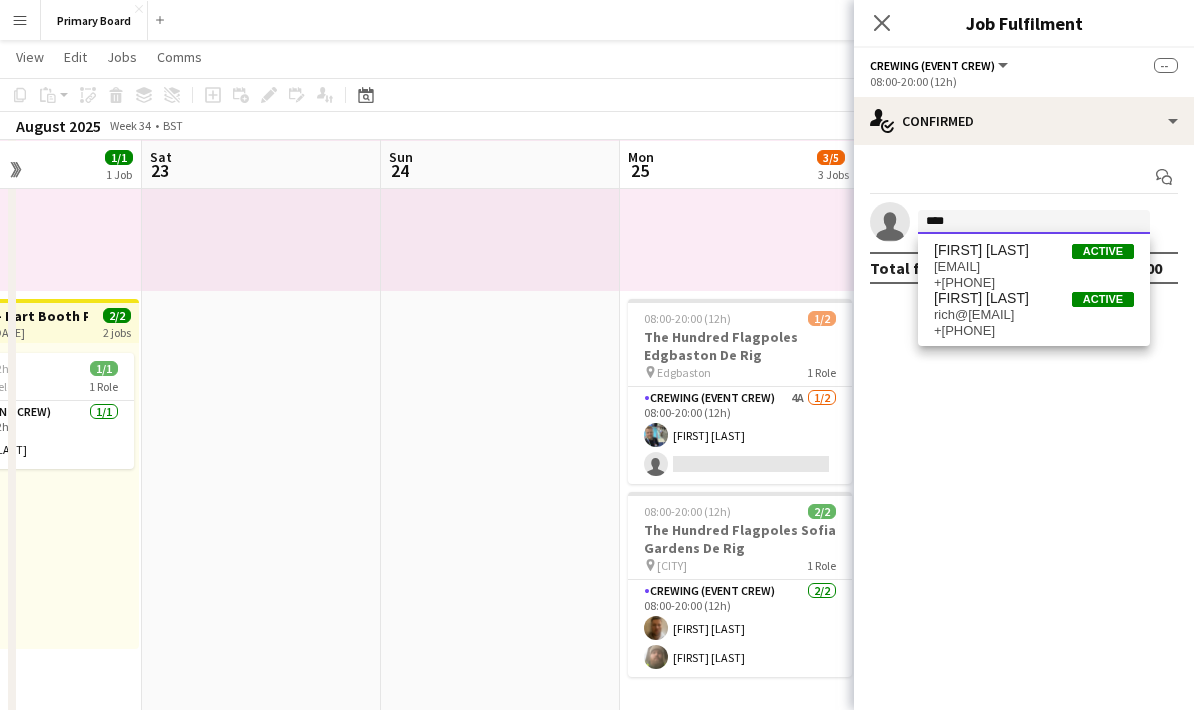 type on "*****" 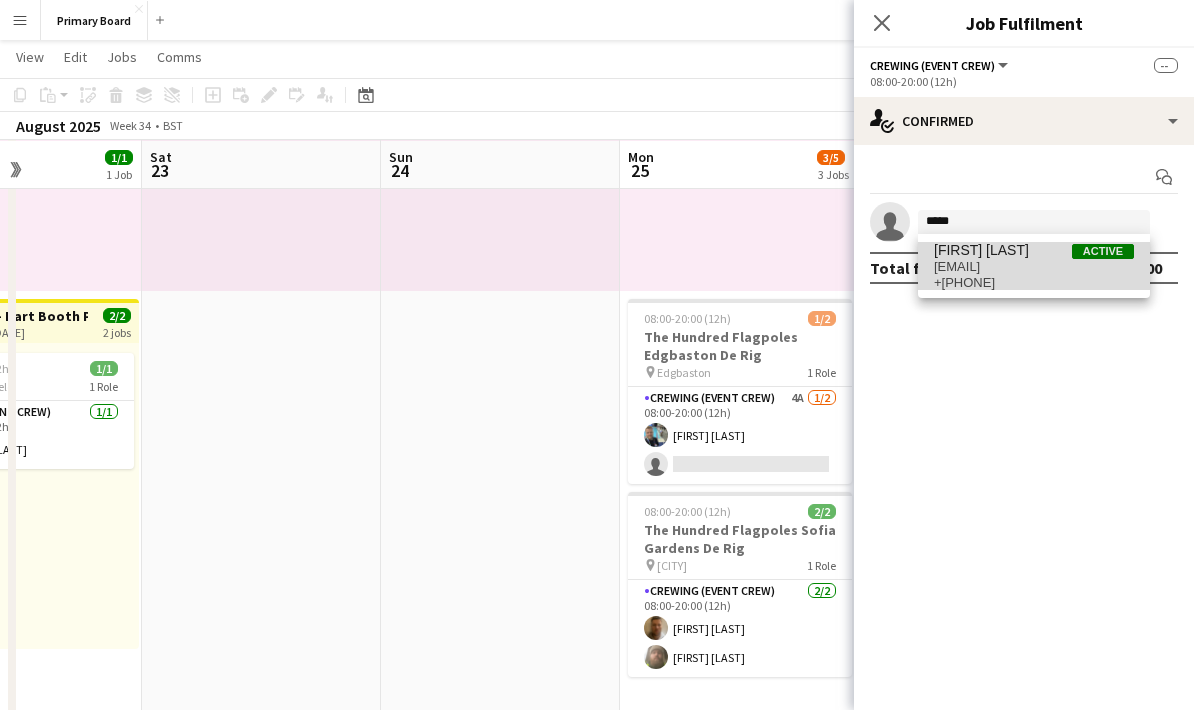 click on "[EMAIL]" at bounding box center (1034, 267) 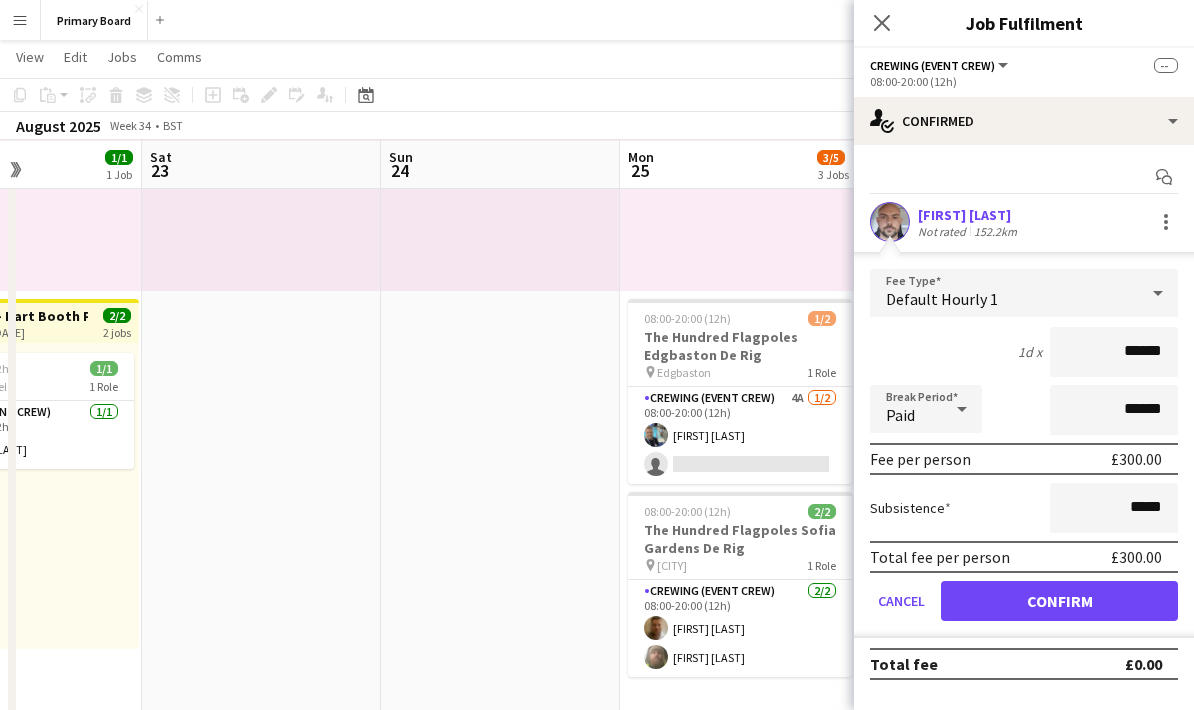 click on "Confirm" at bounding box center [1059, 601] 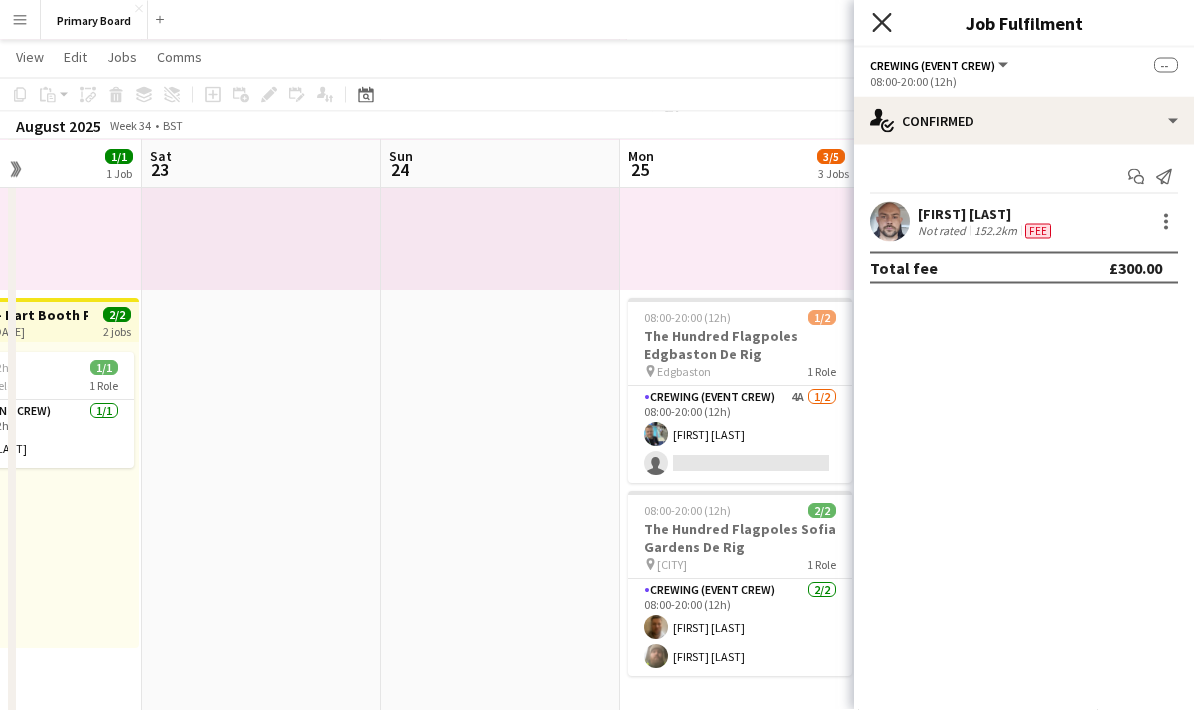 scroll, scrollTop: 292, scrollLeft: 0, axis: vertical 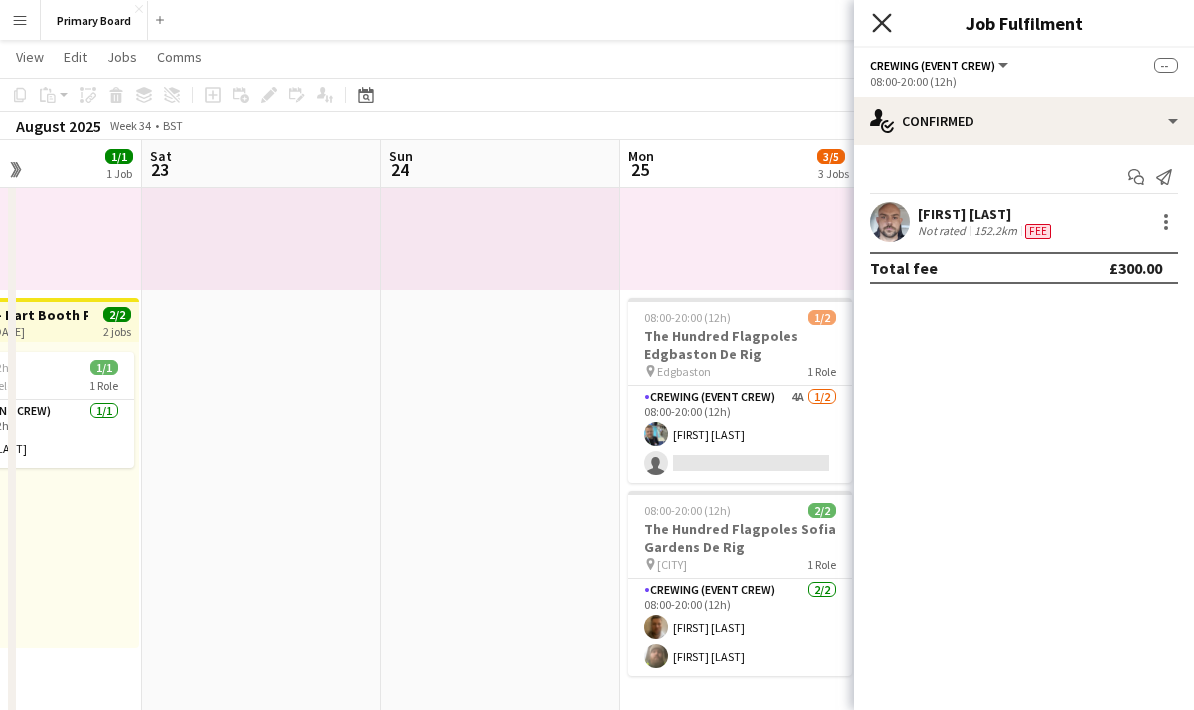 click on "Close pop-in" 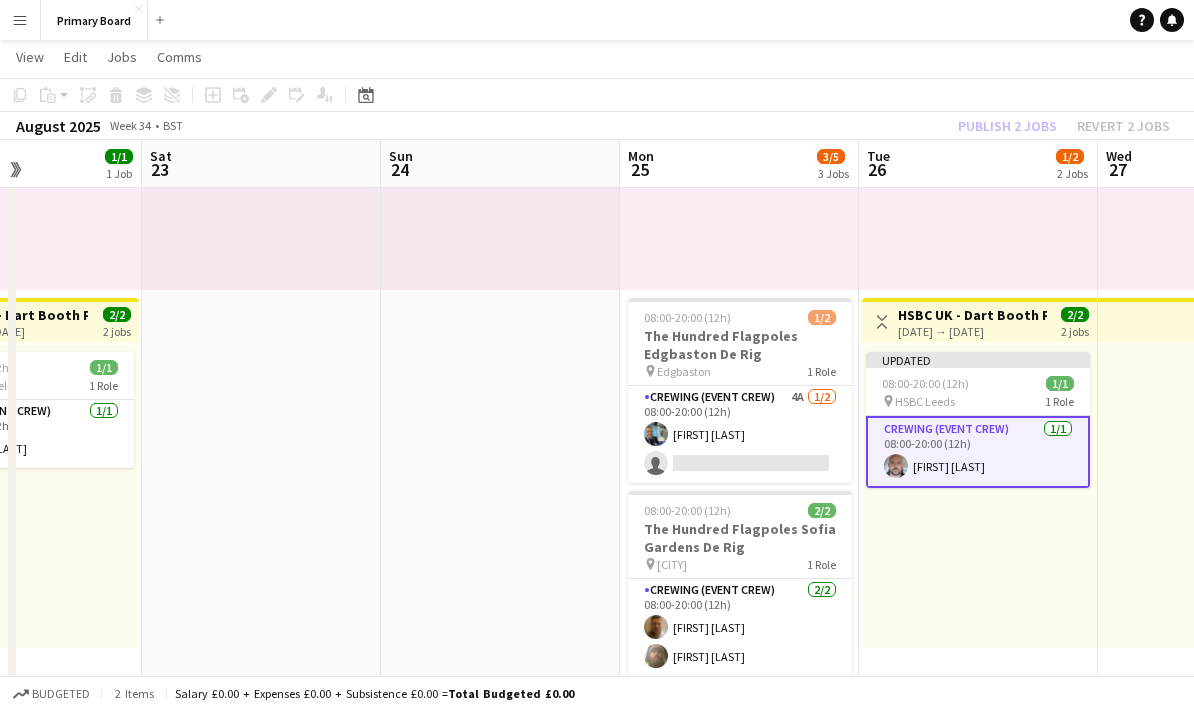 click on "Publish 2 jobs   Revert 2 jobs" 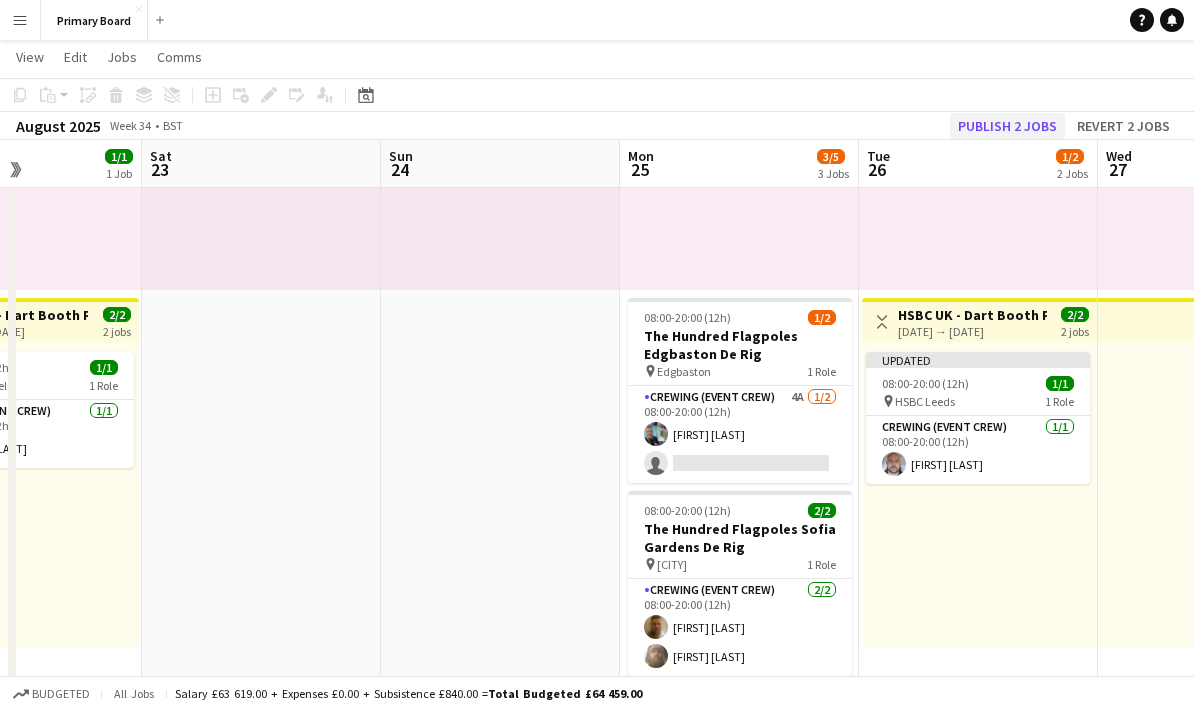 click on "Publish 2 jobs" 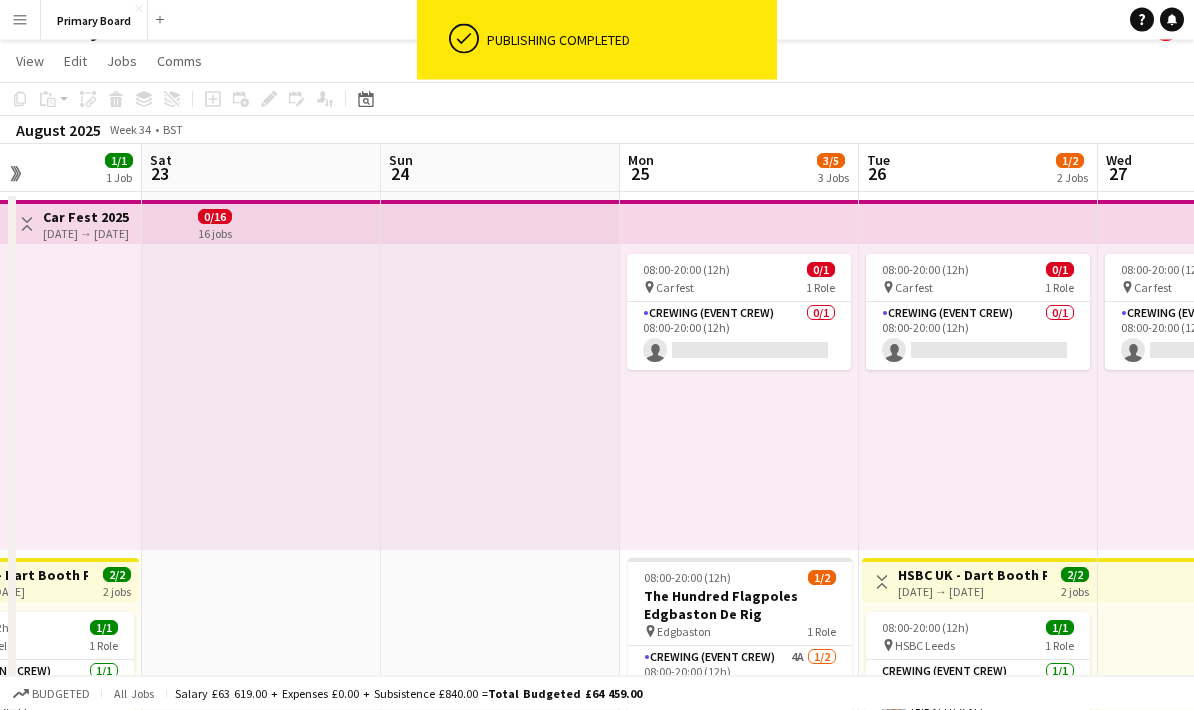 scroll, scrollTop: 0, scrollLeft: 0, axis: both 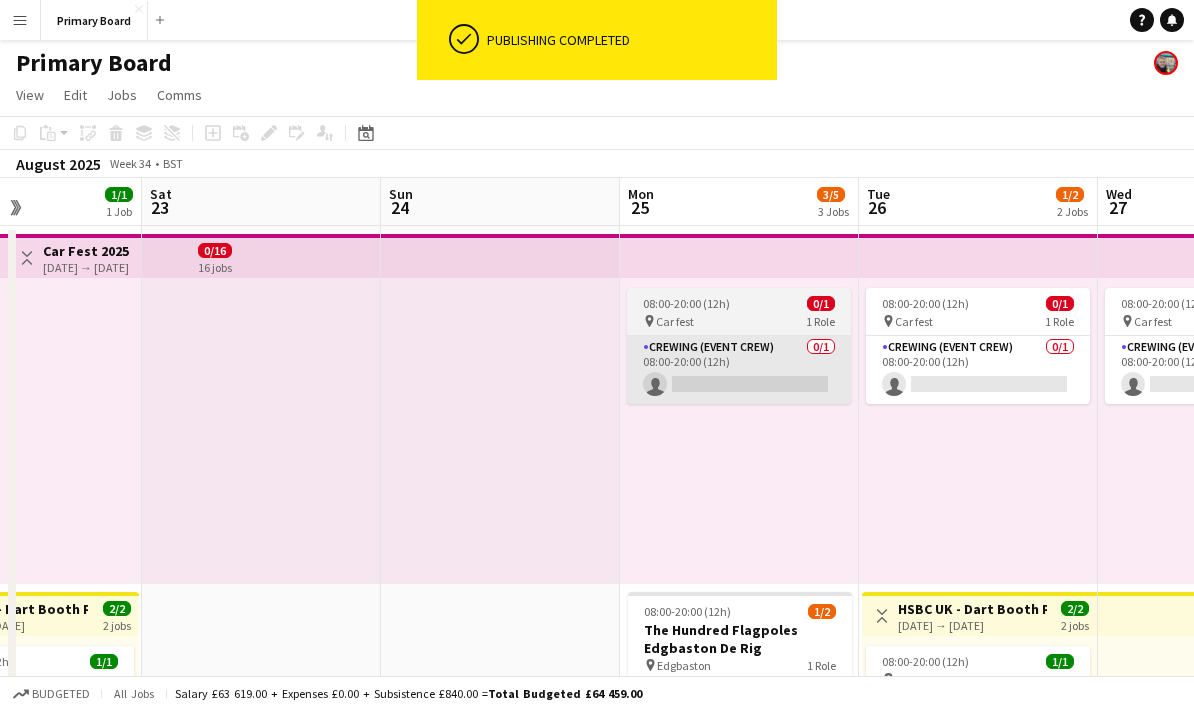 click on "Crewing (Event Crew)   0/1   08:00-20:00 (12h)
single-neutral-actions" at bounding box center [739, 370] 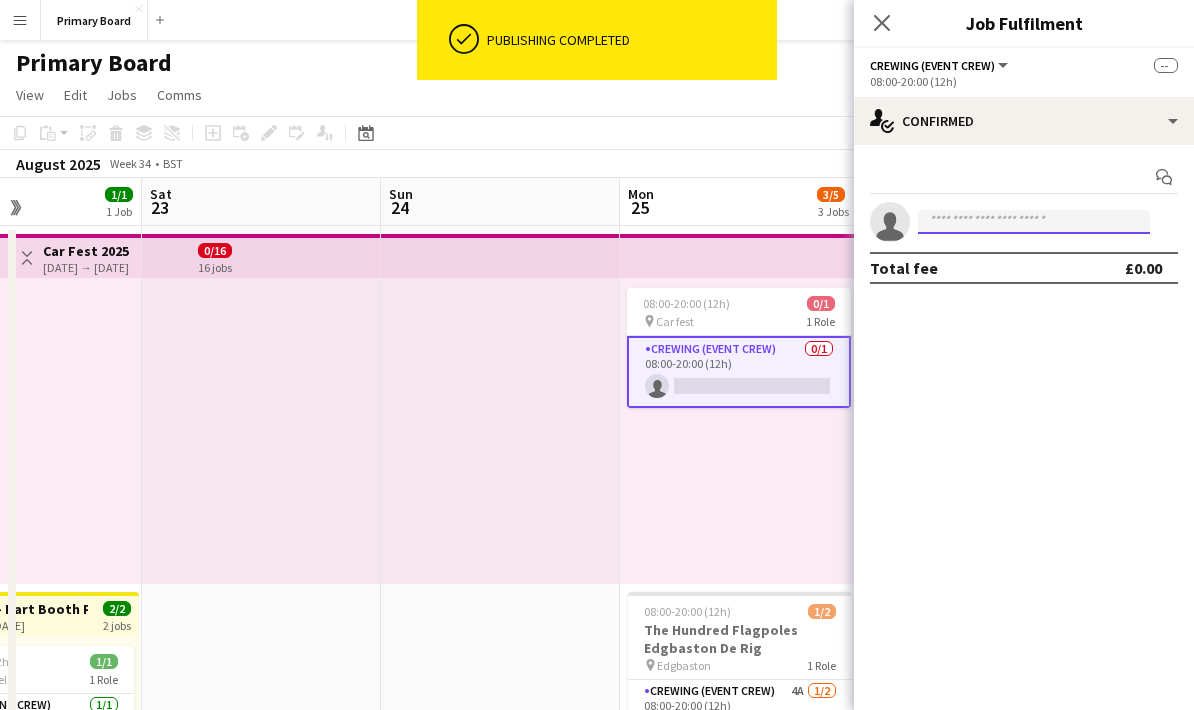 click at bounding box center (1034, 222) 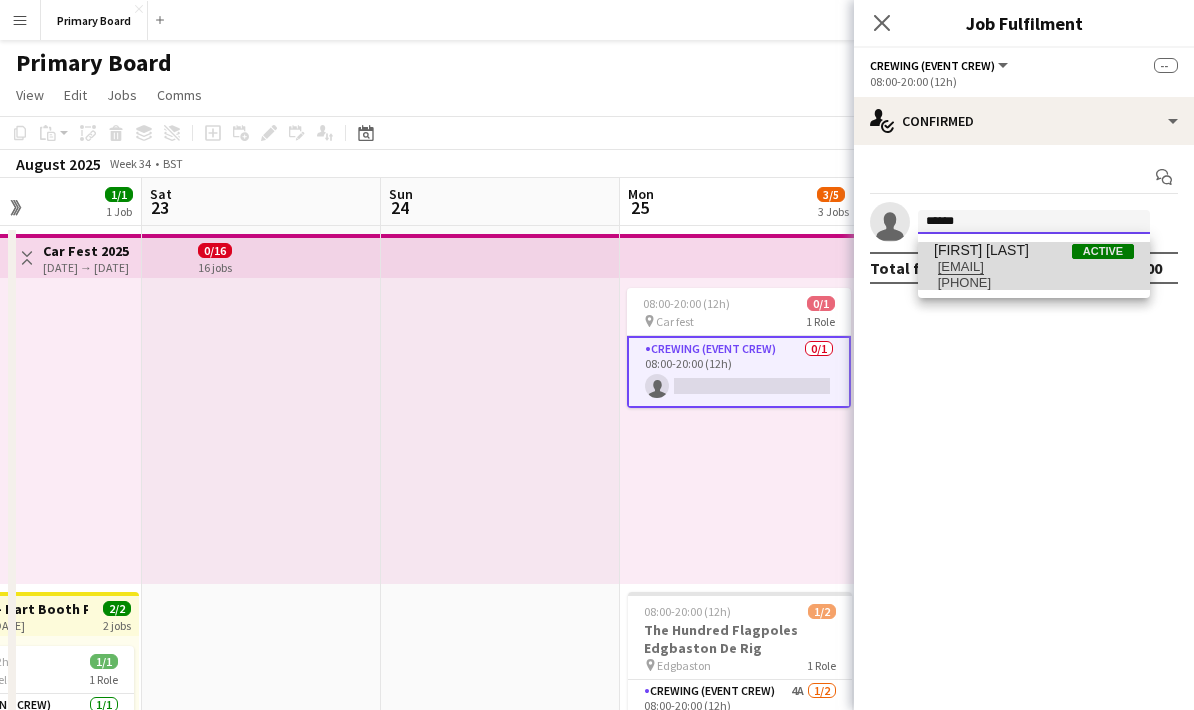 type on "******" 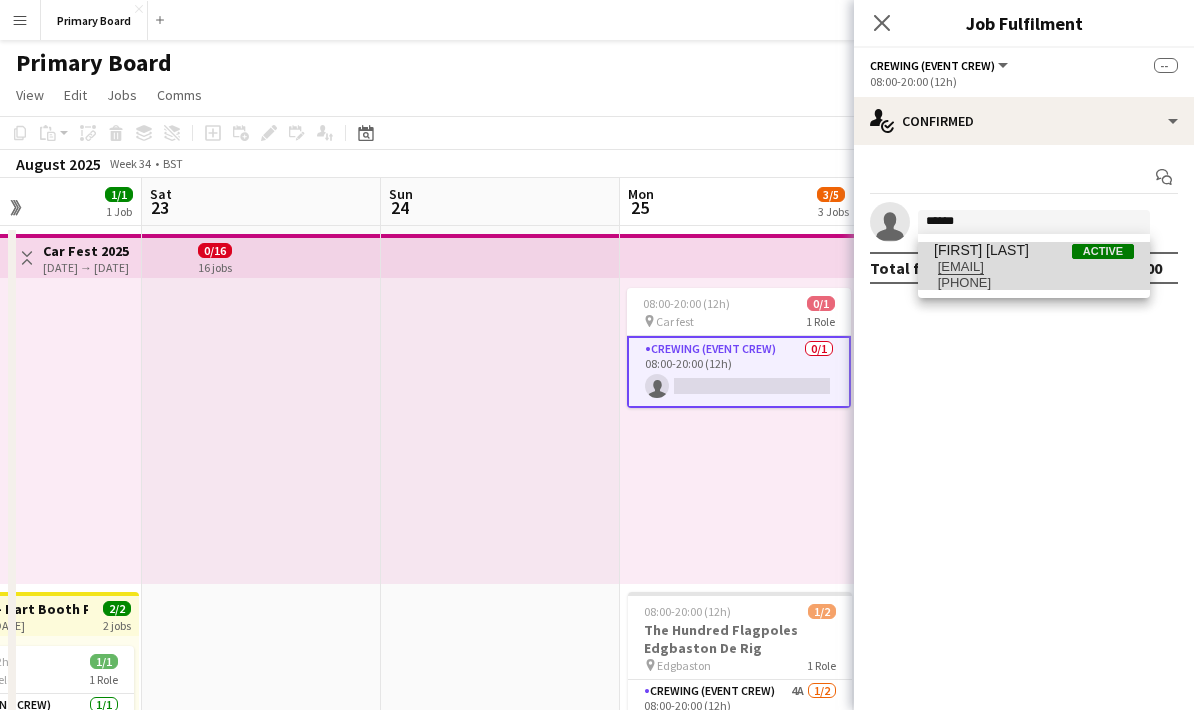 click on "[EMAIL]" at bounding box center [1034, 267] 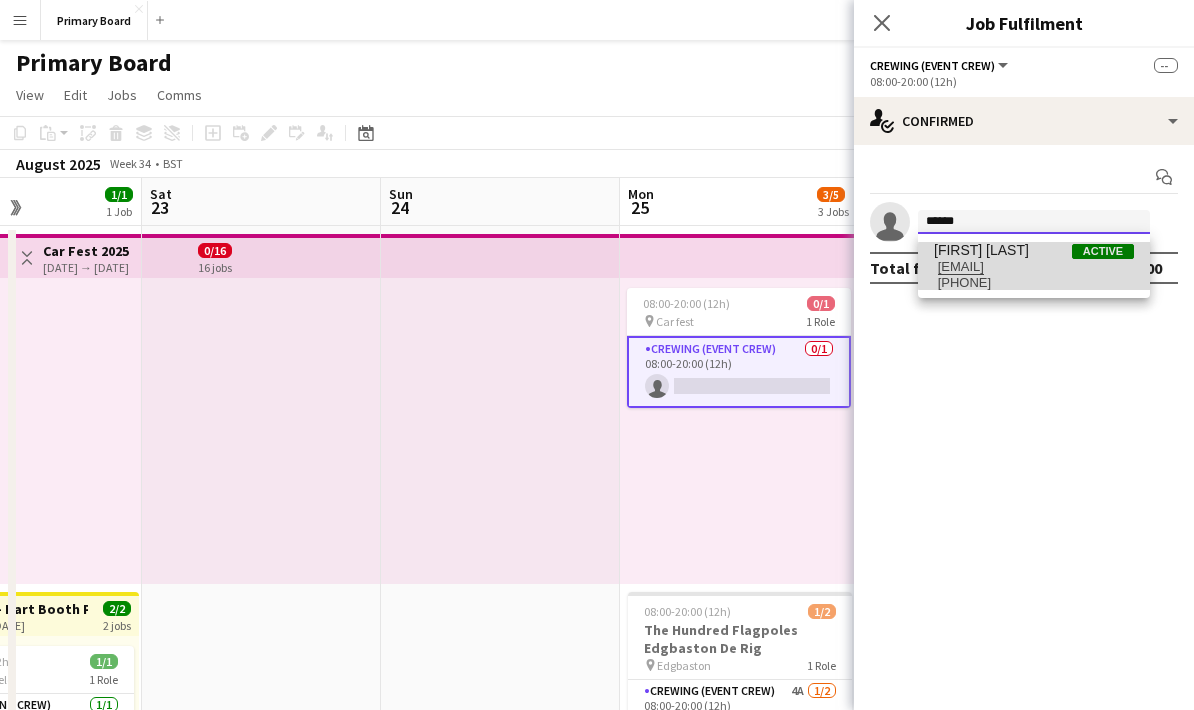 type 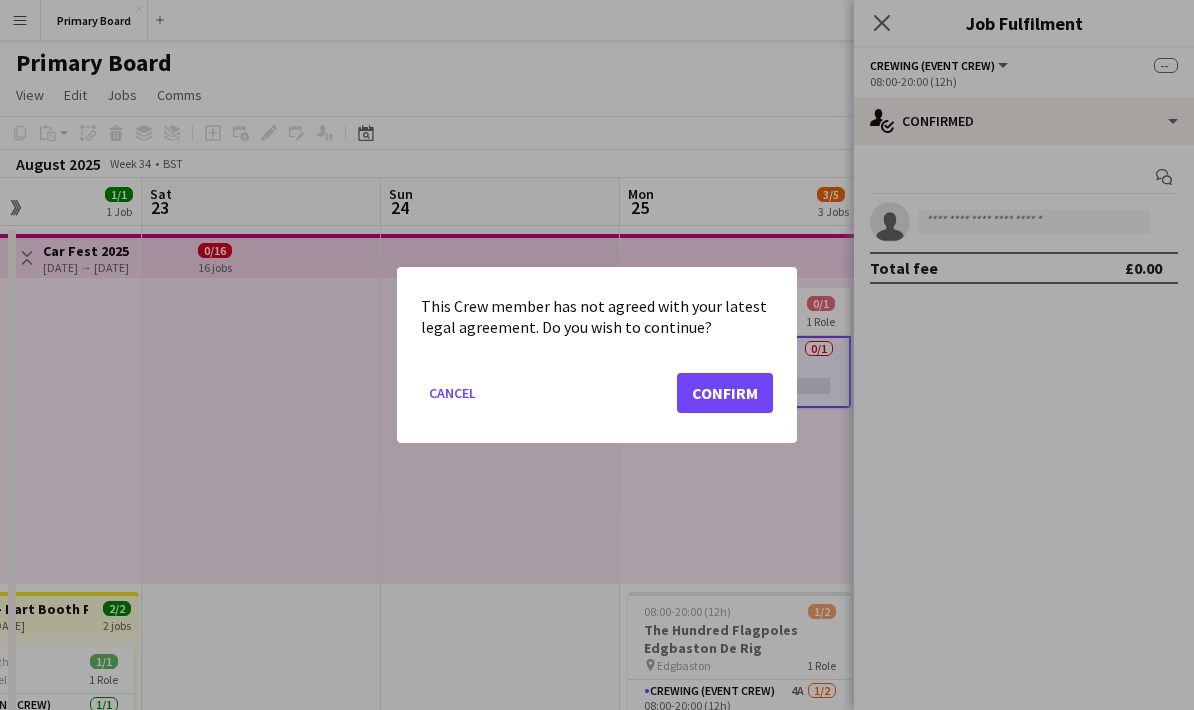 click on "Confirm" 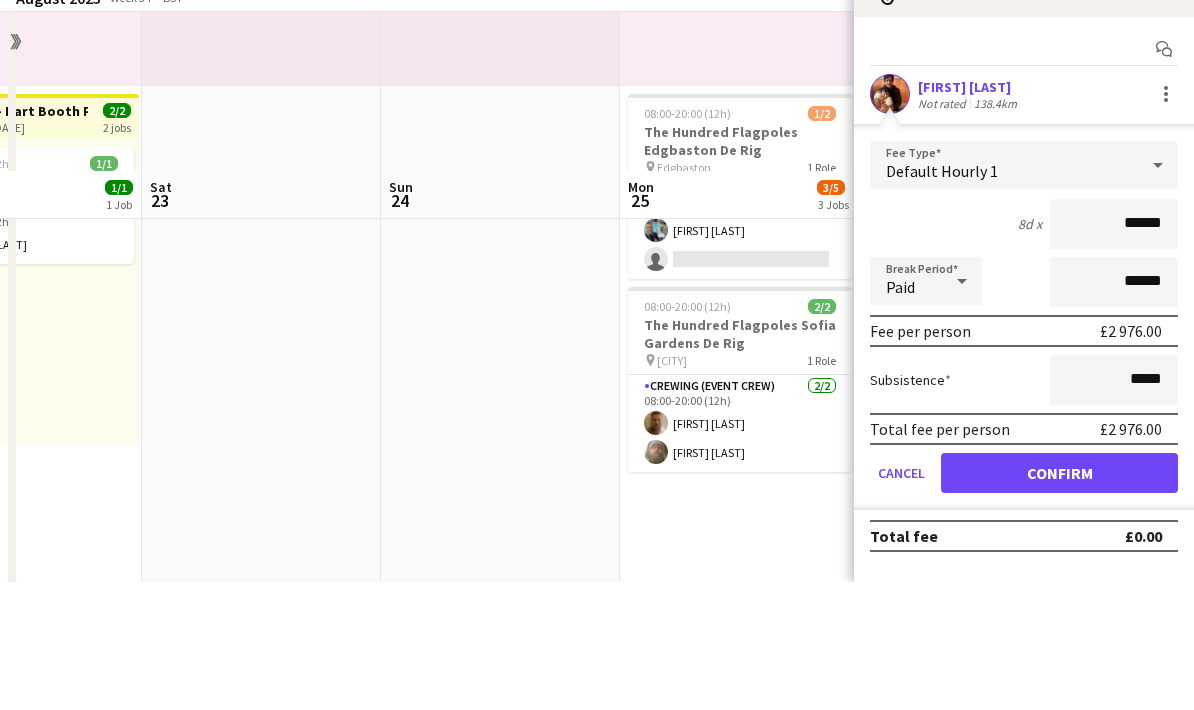 scroll, scrollTop: 408, scrollLeft: 0, axis: vertical 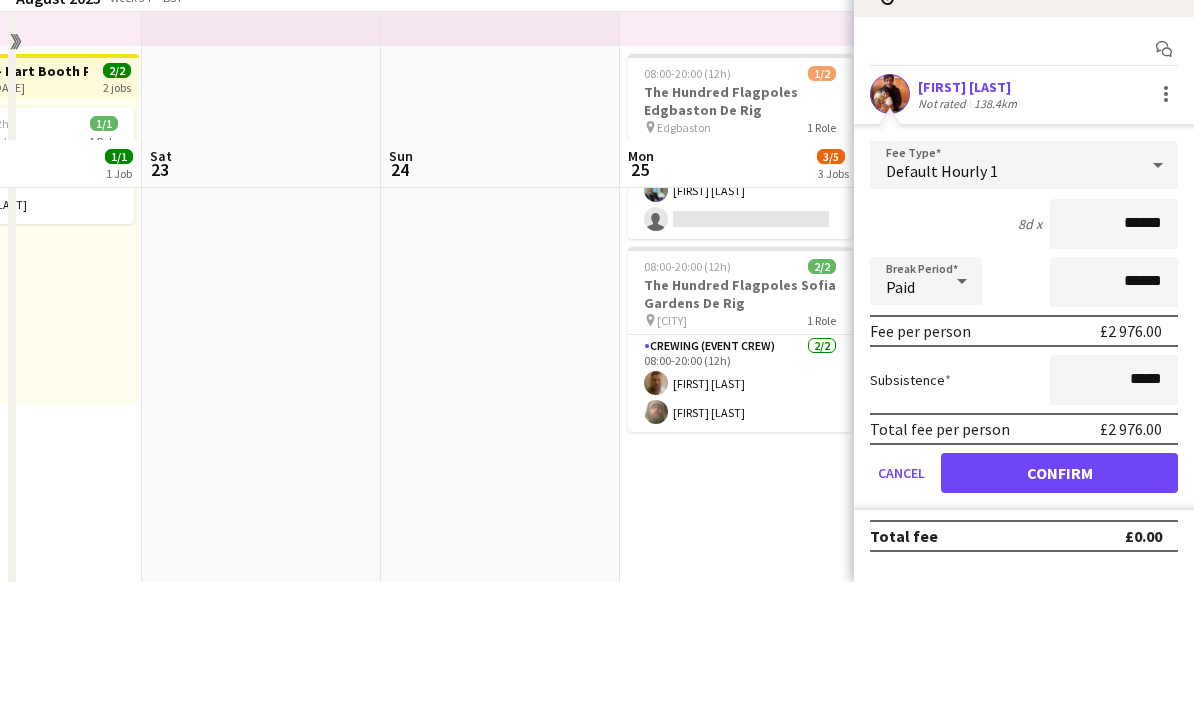 click on "Confirm" at bounding box center (1059, 601) 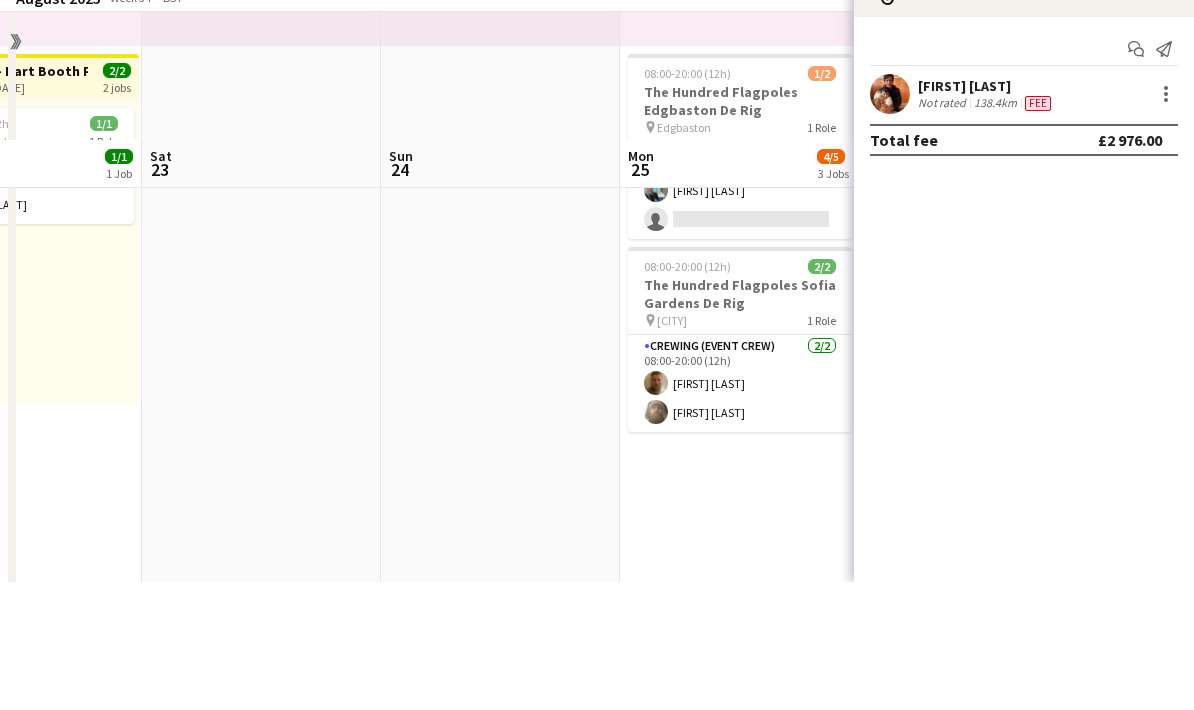 scroll, scrollTop: 536, scrollLeft: 0, axis: vertical 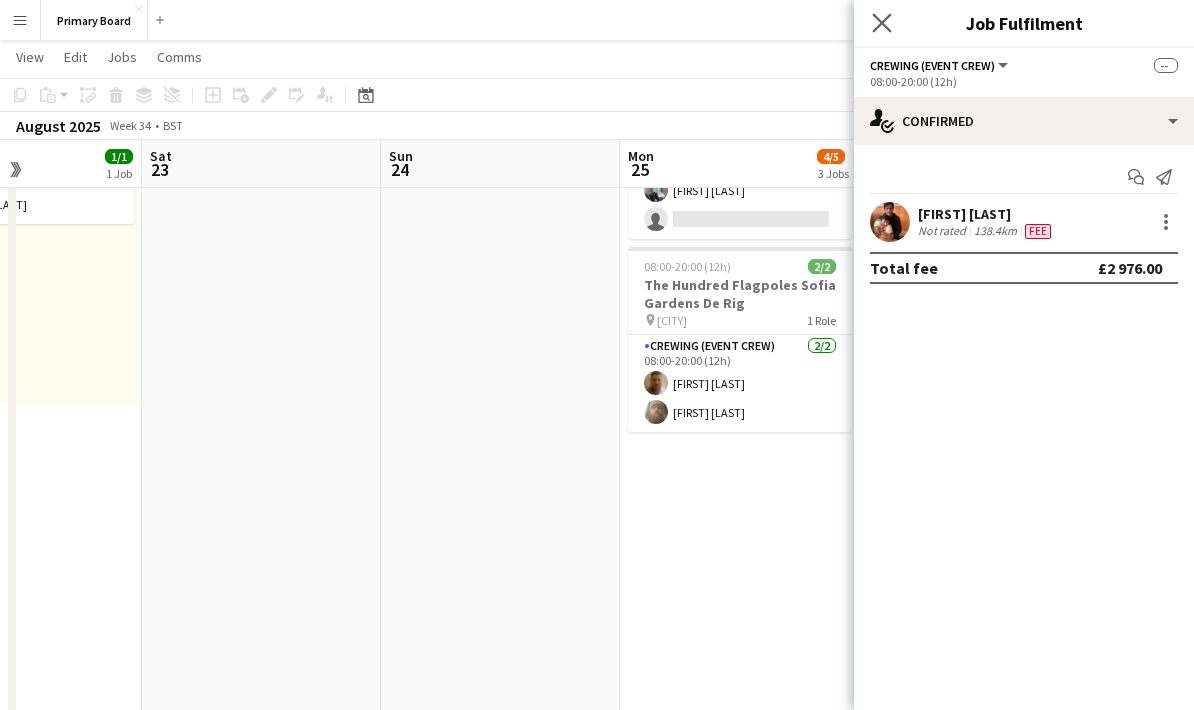 click on "Close pop-in" 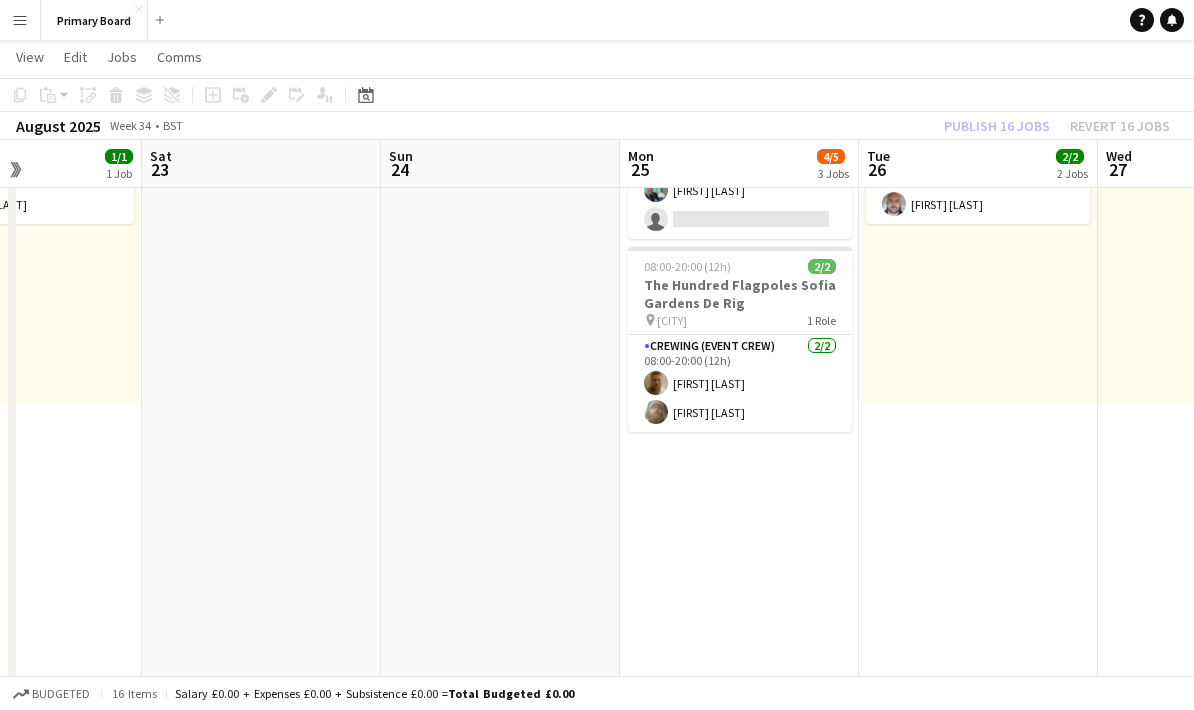 click on "Publish 16 jobs   Revert 16 jobs" 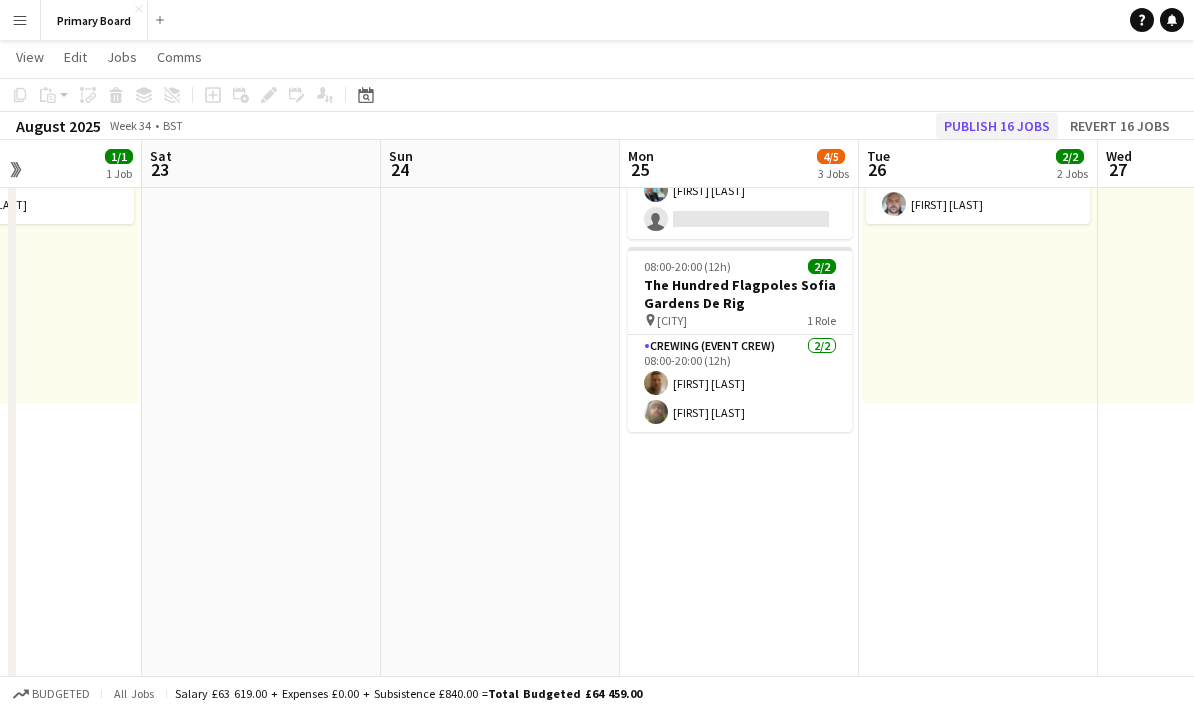click on "Publish 16 jobs" 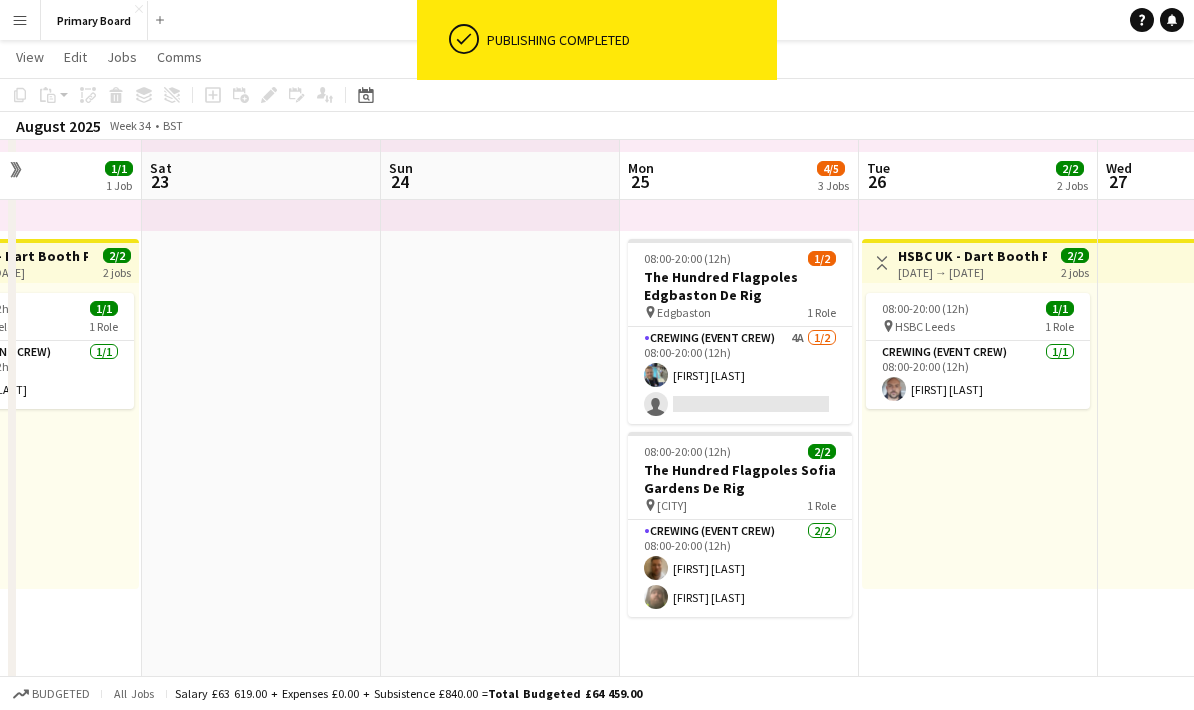 scroll, scrollTop: 332, scrollLeft: 0, axis: vertical 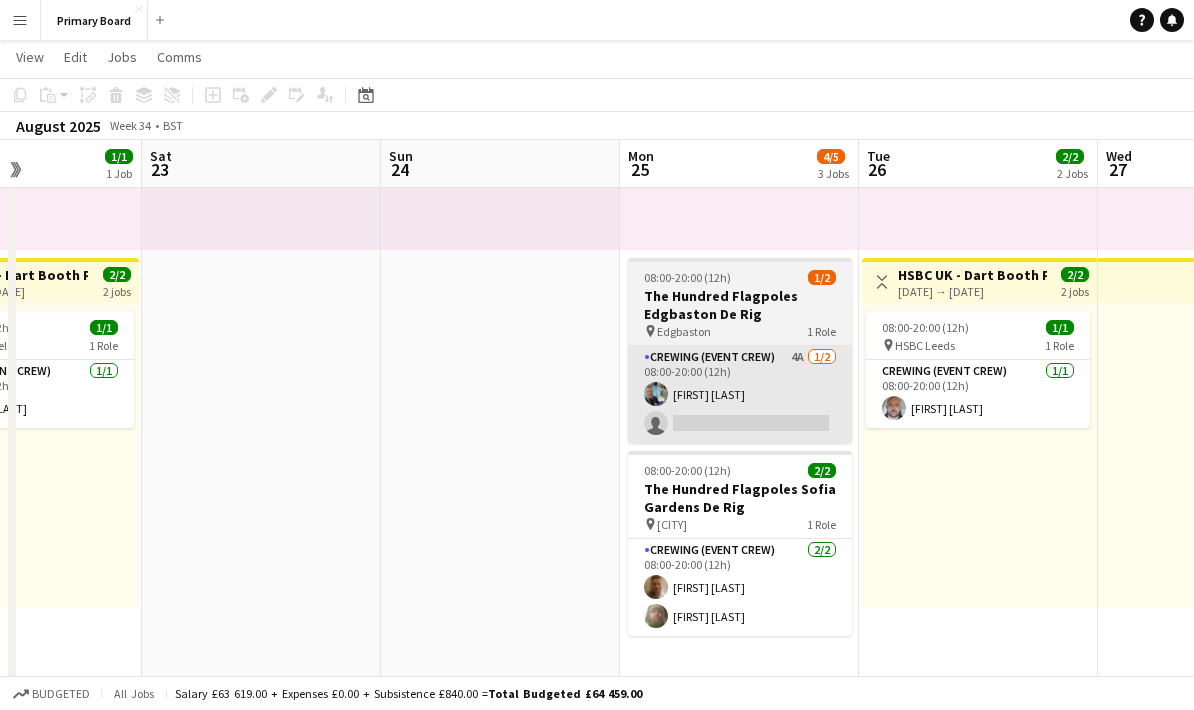 click on "Crewing (Event Crew)   4A   1/2   08:00-20:00 (12h)
[FIRST] [LAST]
single-neutral-actions" at bounding box center [740, 394] 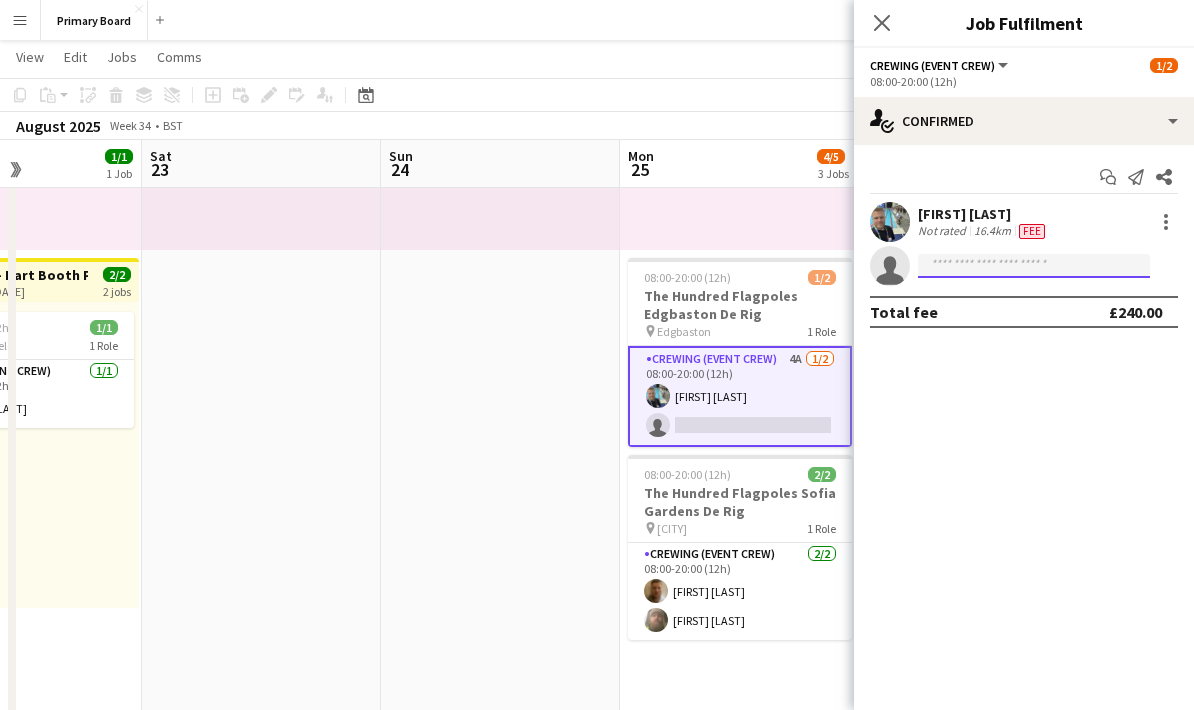 click 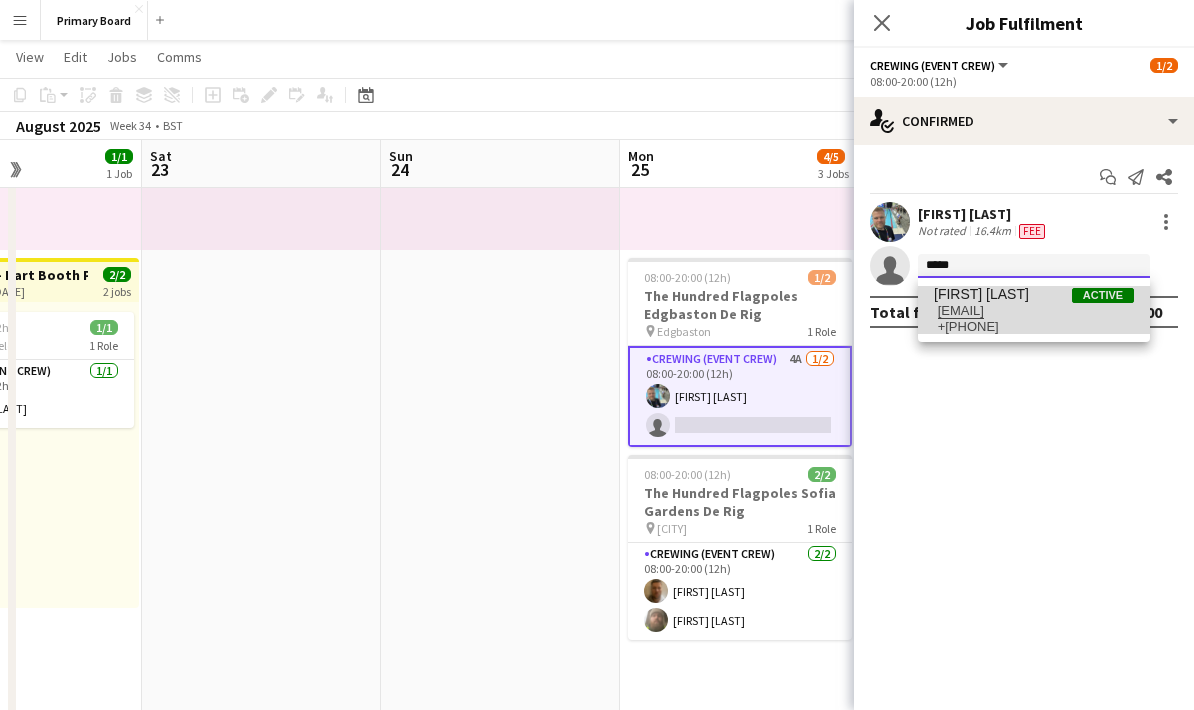 type on "*****" 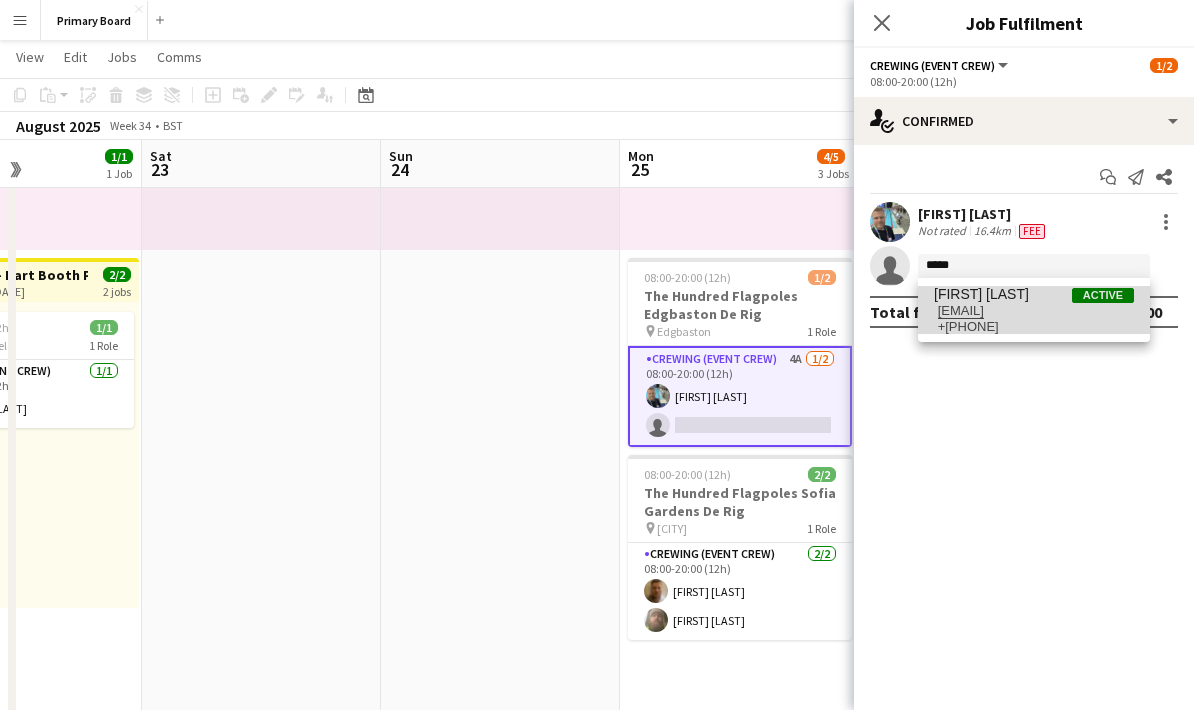 click on "[EMAIL]" at bounding box center [1034, 311] 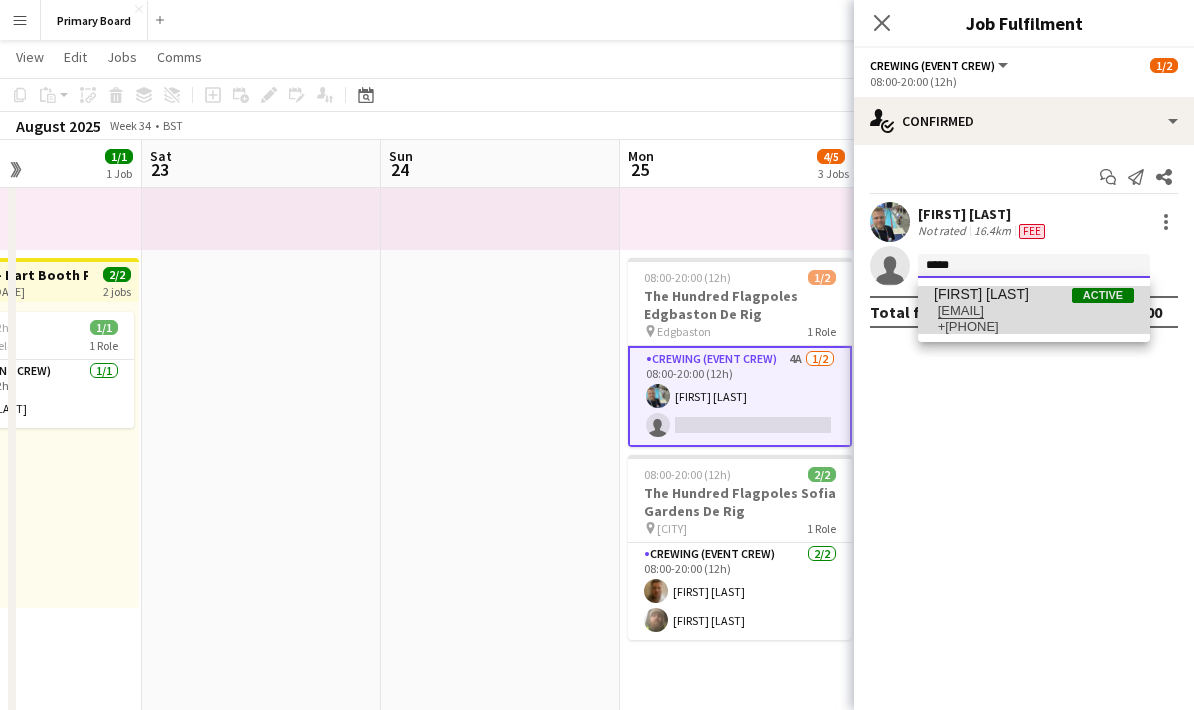 type 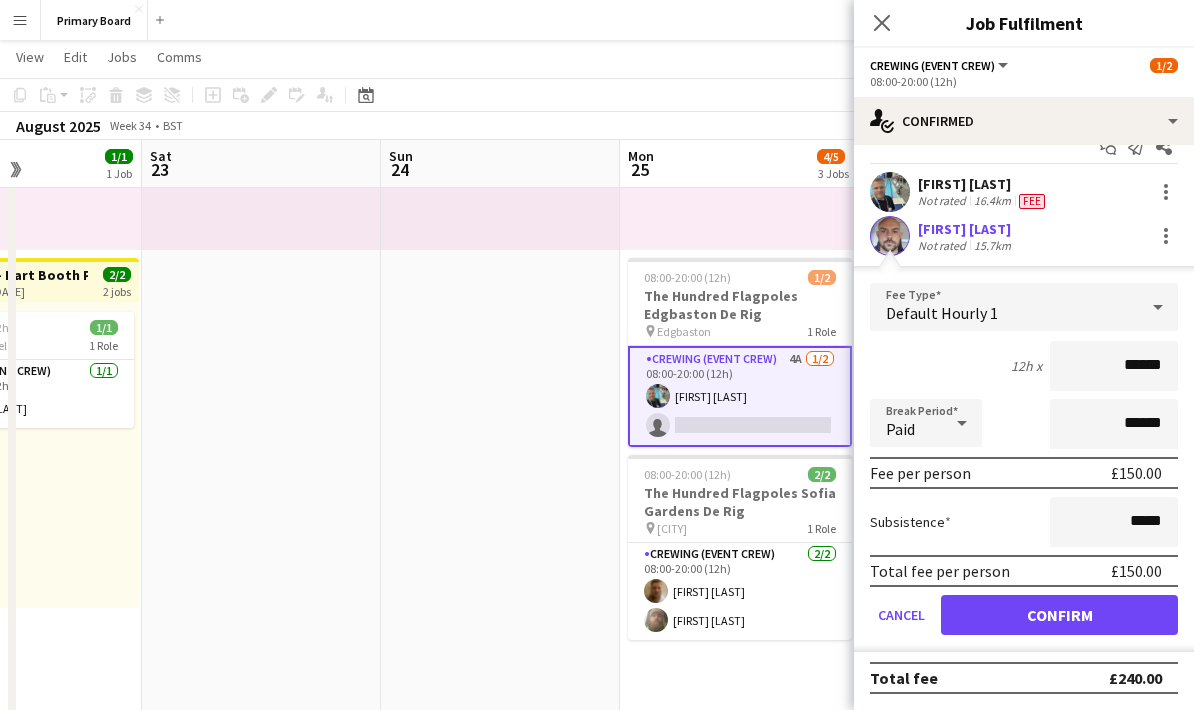 scroll, scrollTop: 0, scrollLeft: 0, axis: both 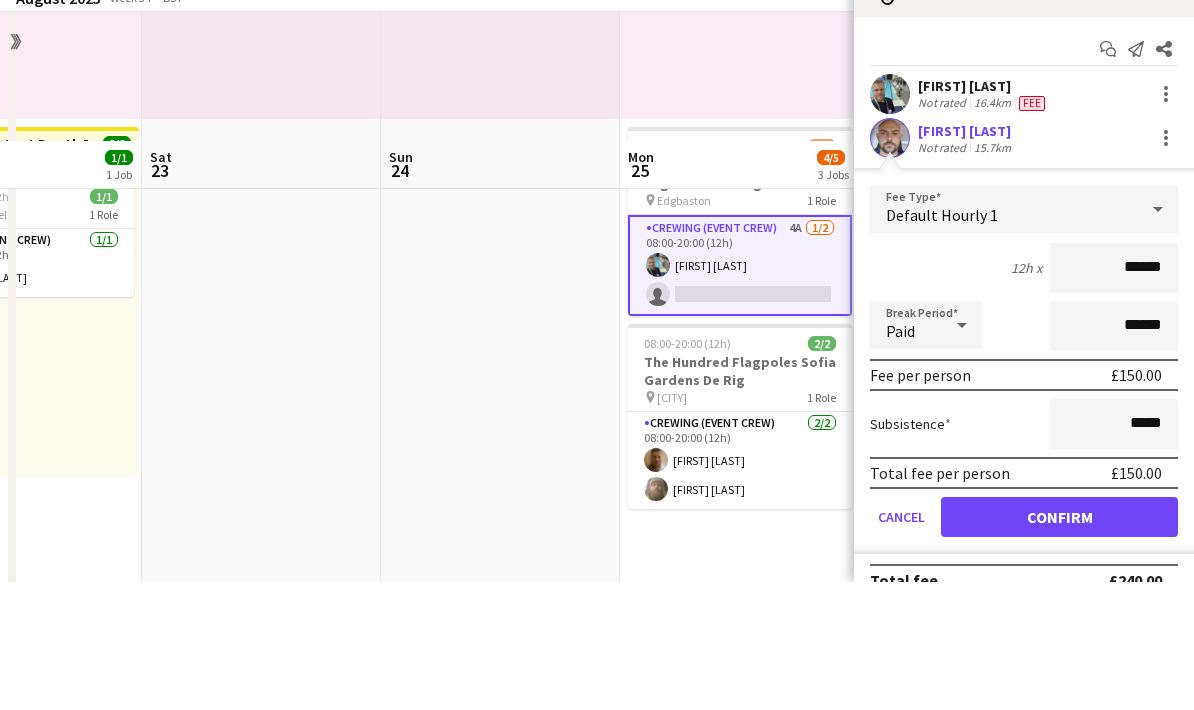 click on "Confirm" at bounding box center [1059, 645] 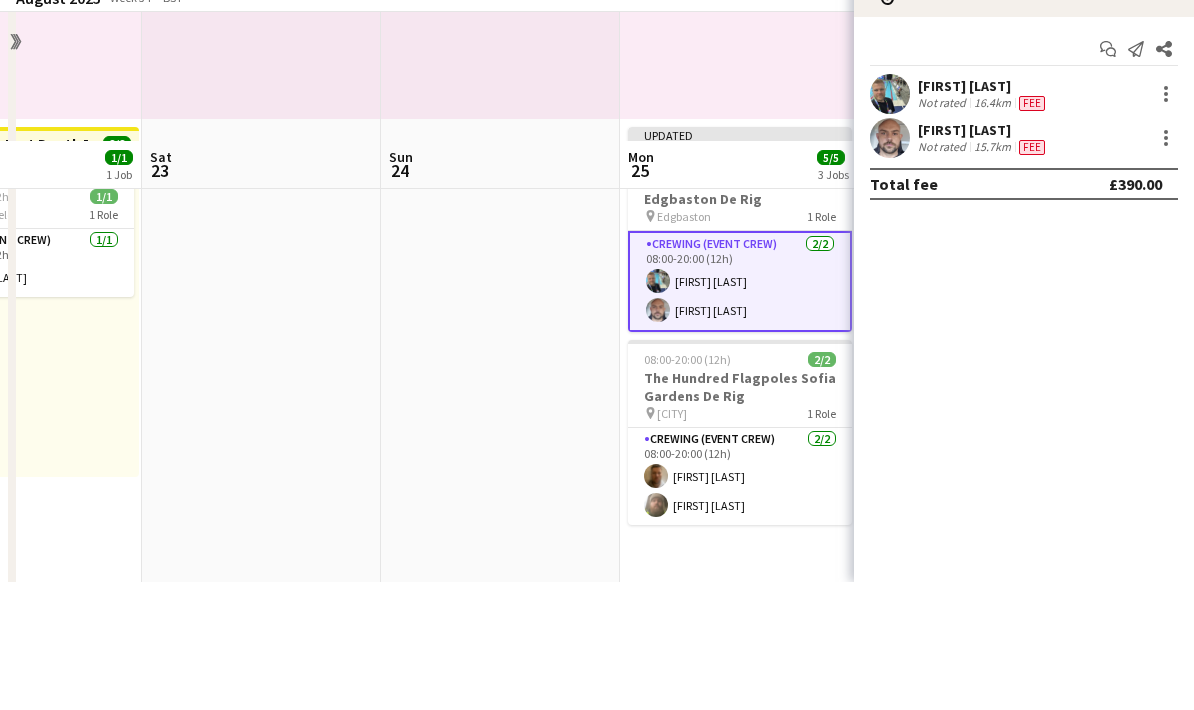 scroll, scrollTop: 464, scrollLeft: 0, axis: vertical 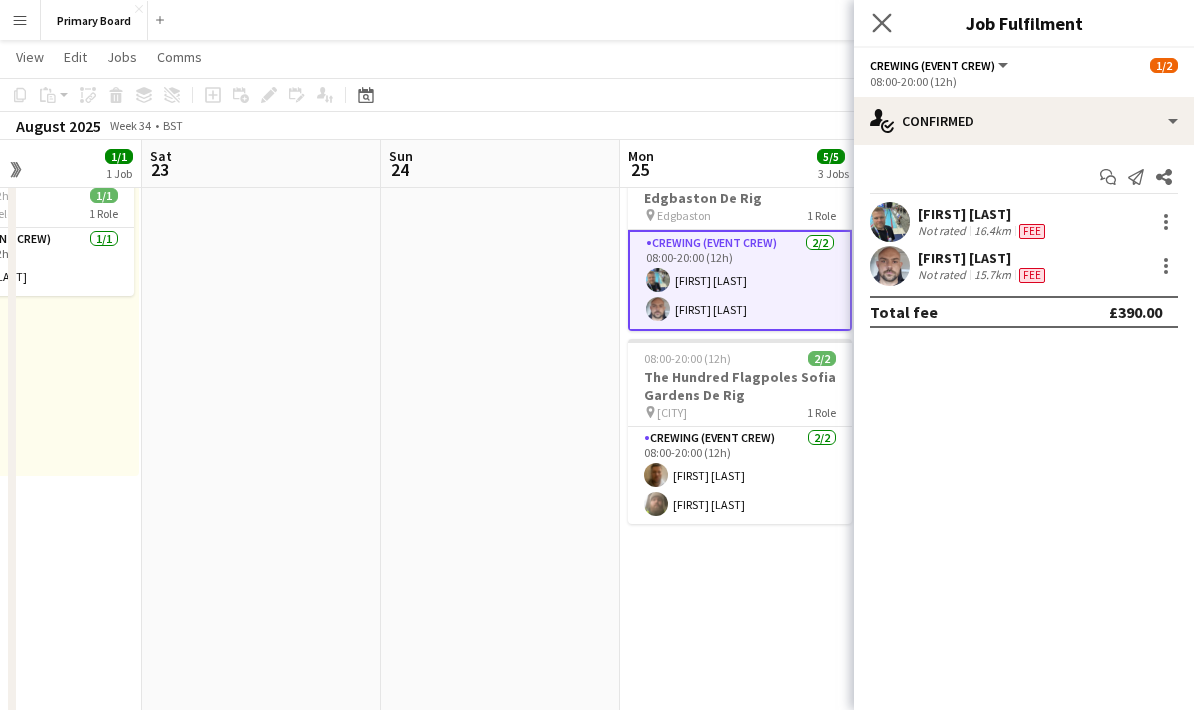 click on "Close pop-in" 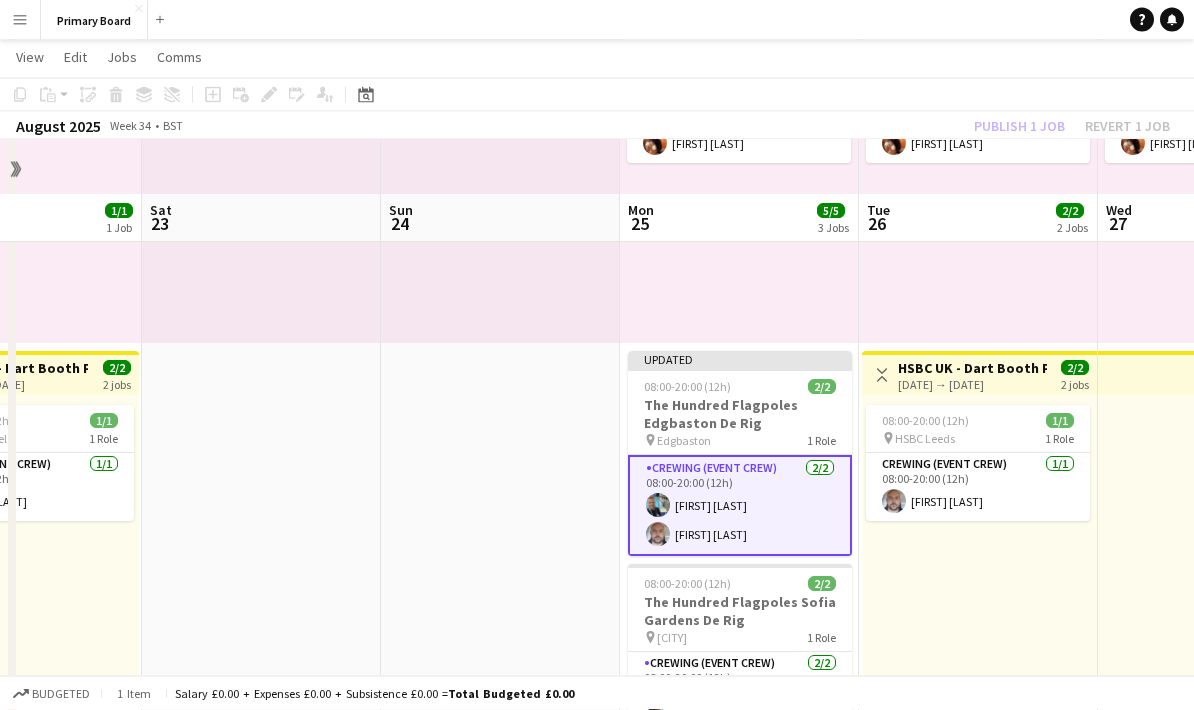 scroll, scrollTop: 223, scrollLeft: 0, axis: vertical 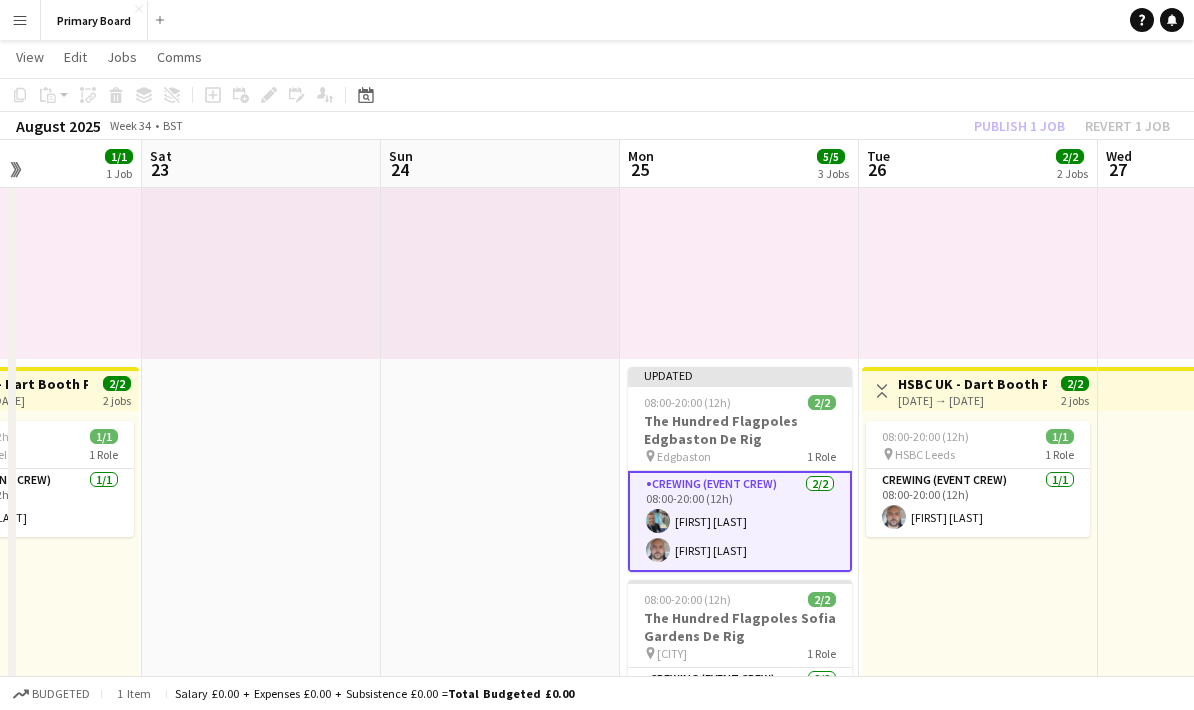 click on "Publish 1 job   Revert 1 job" 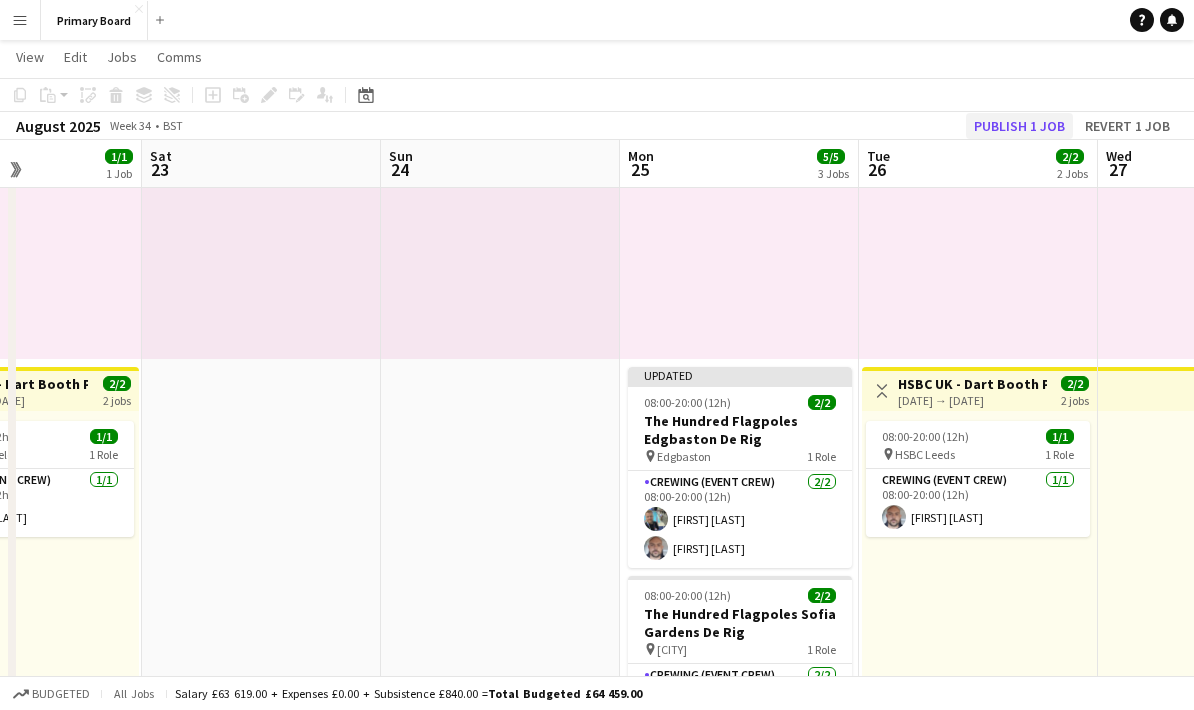 click on "Publish 1 job" 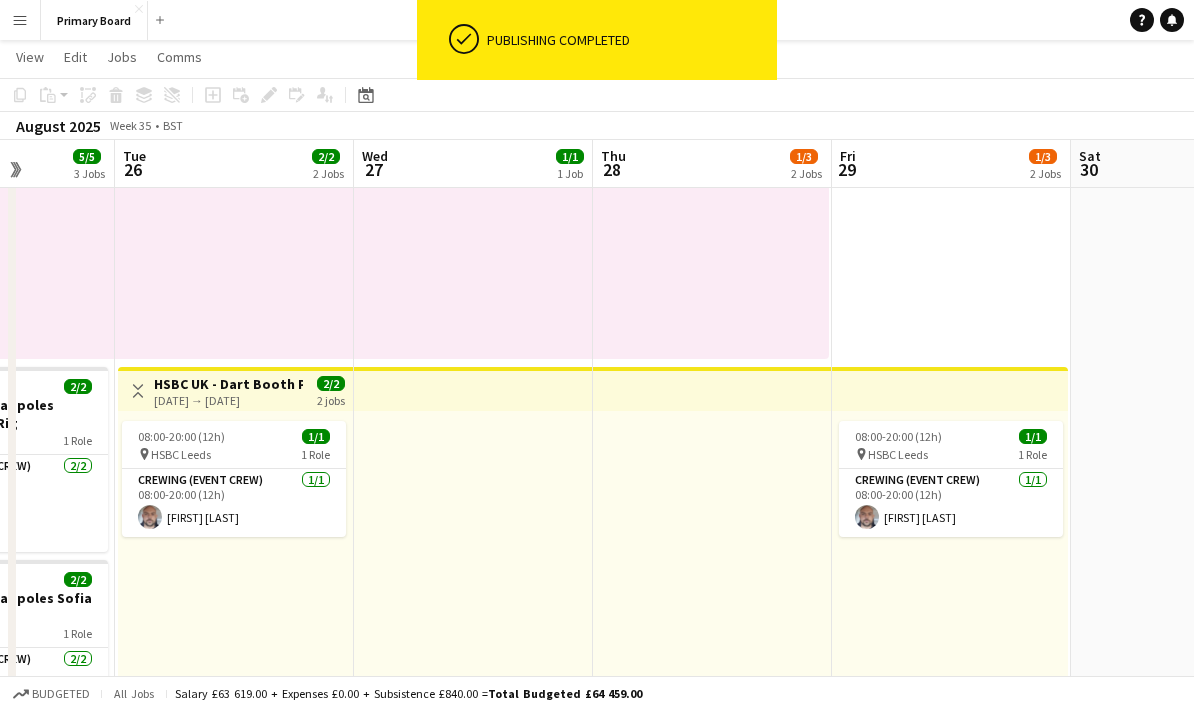 scroll, scrollTop: 0, scrollLeft: 616, axis: horizontal 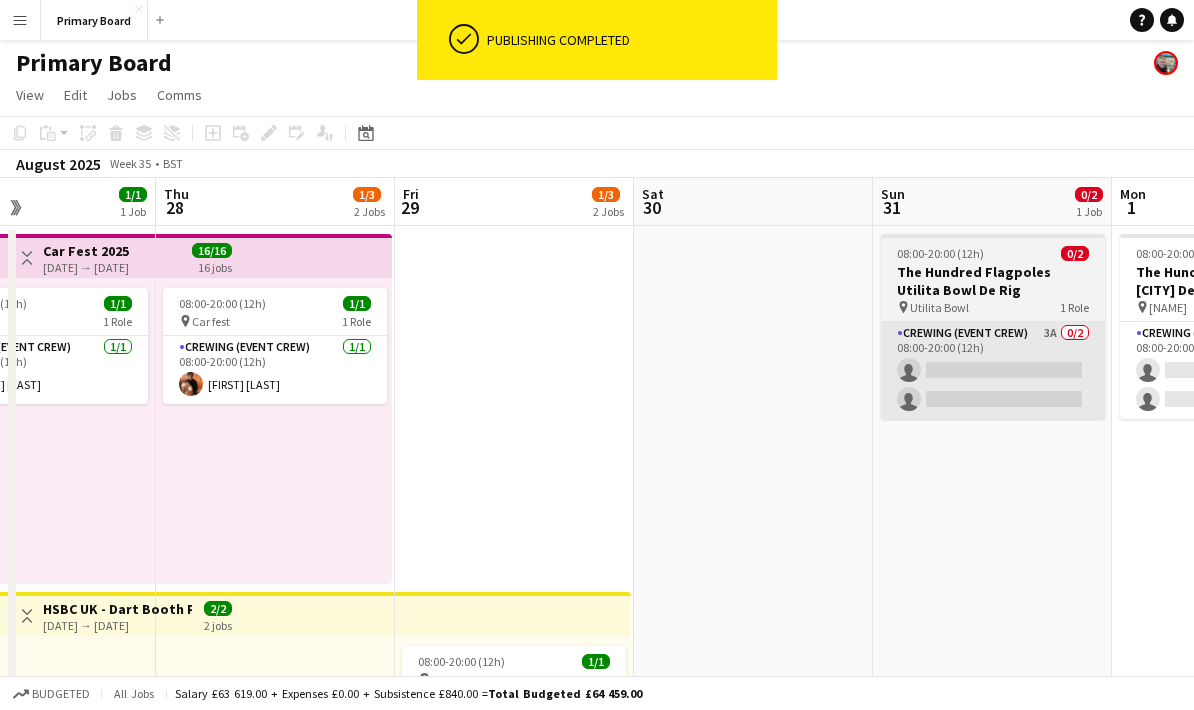 click on "Crewing (Event Crew)   3A   0/2   08:00-20:00 (12h)
single-neutral-actions
single-neutral-actions" at bounding box center (993, 370) 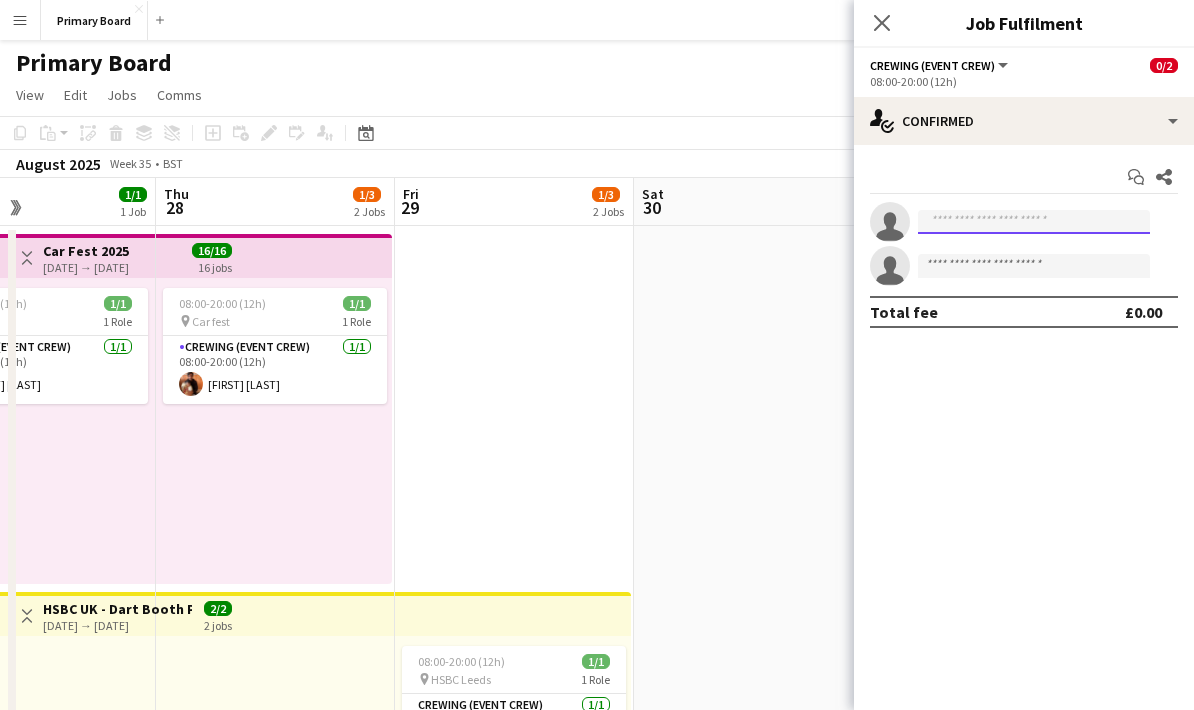click at bounding box center (1034, 222) 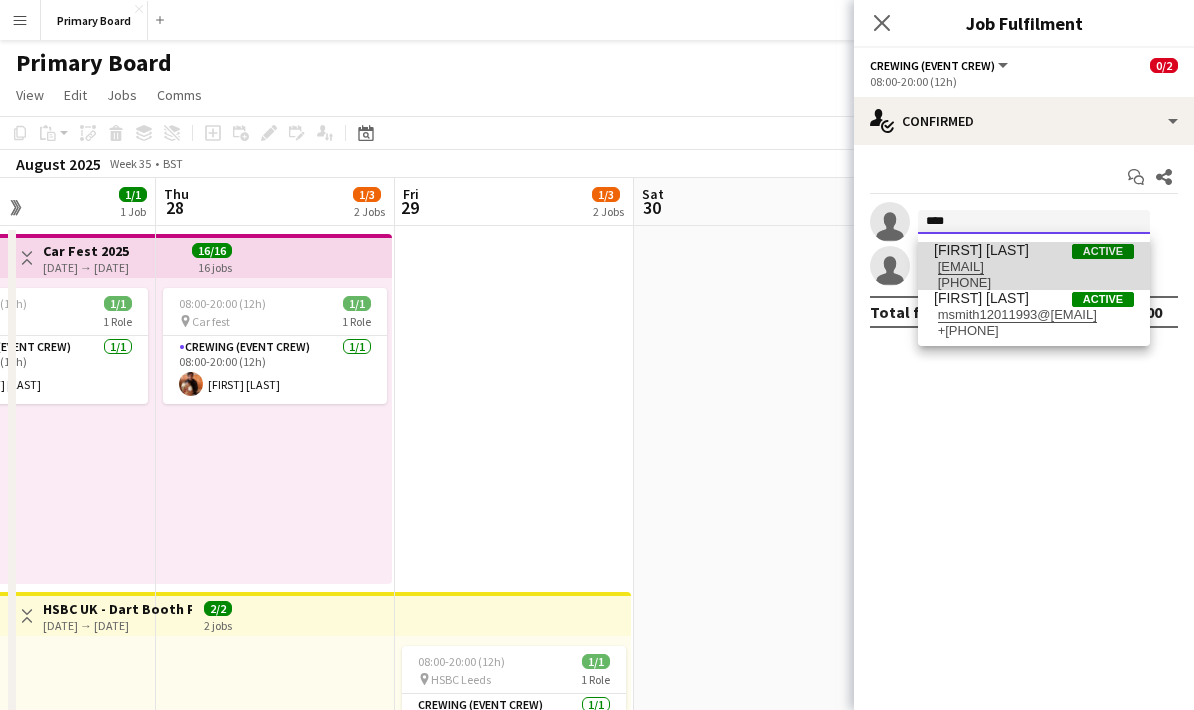 type on "****" 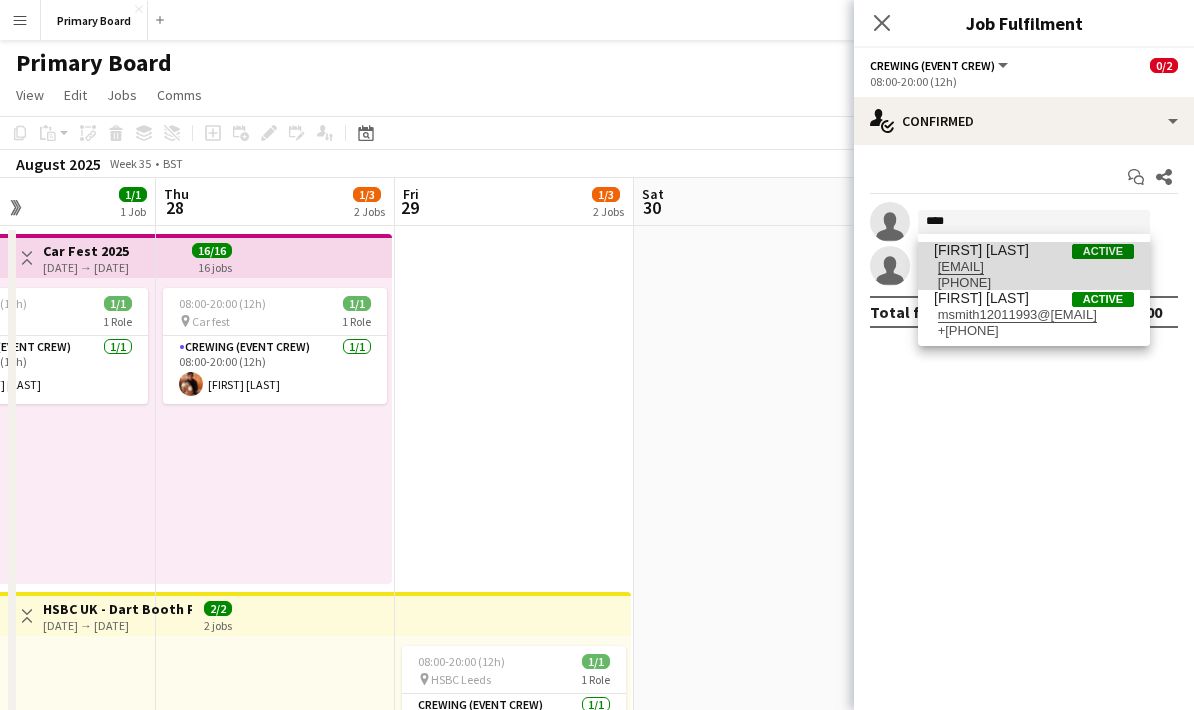 click on "[EMAIL]" at bounding box center (1034, 267) 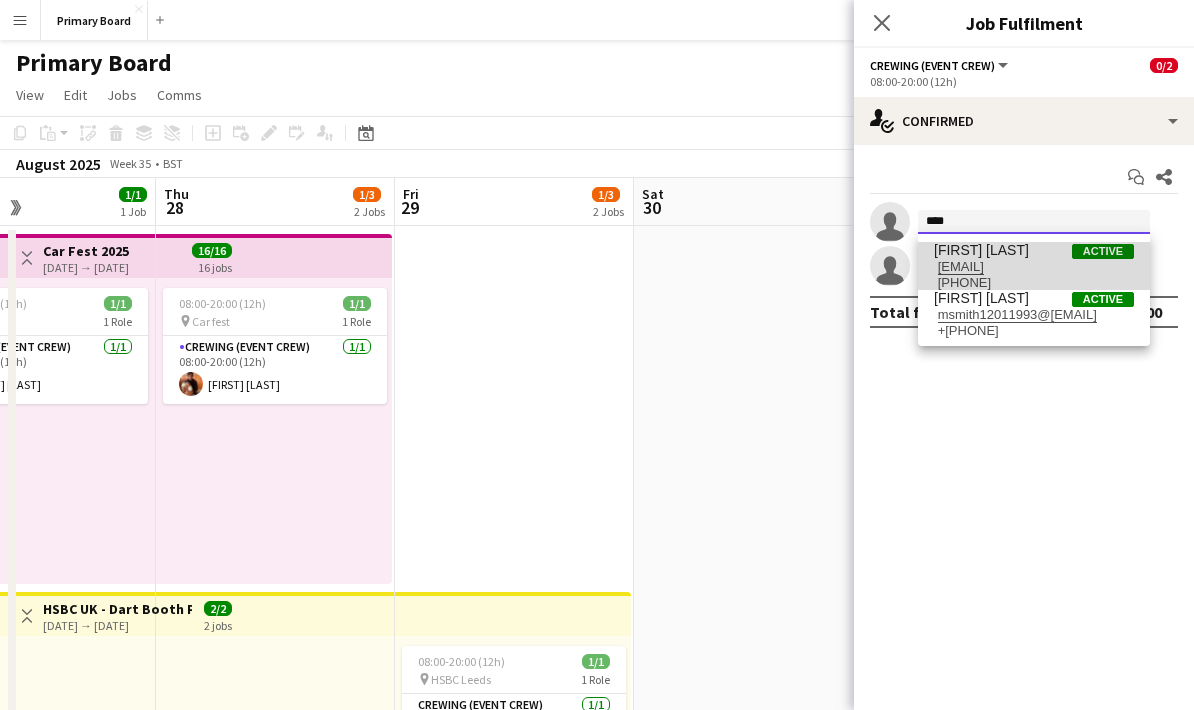 type 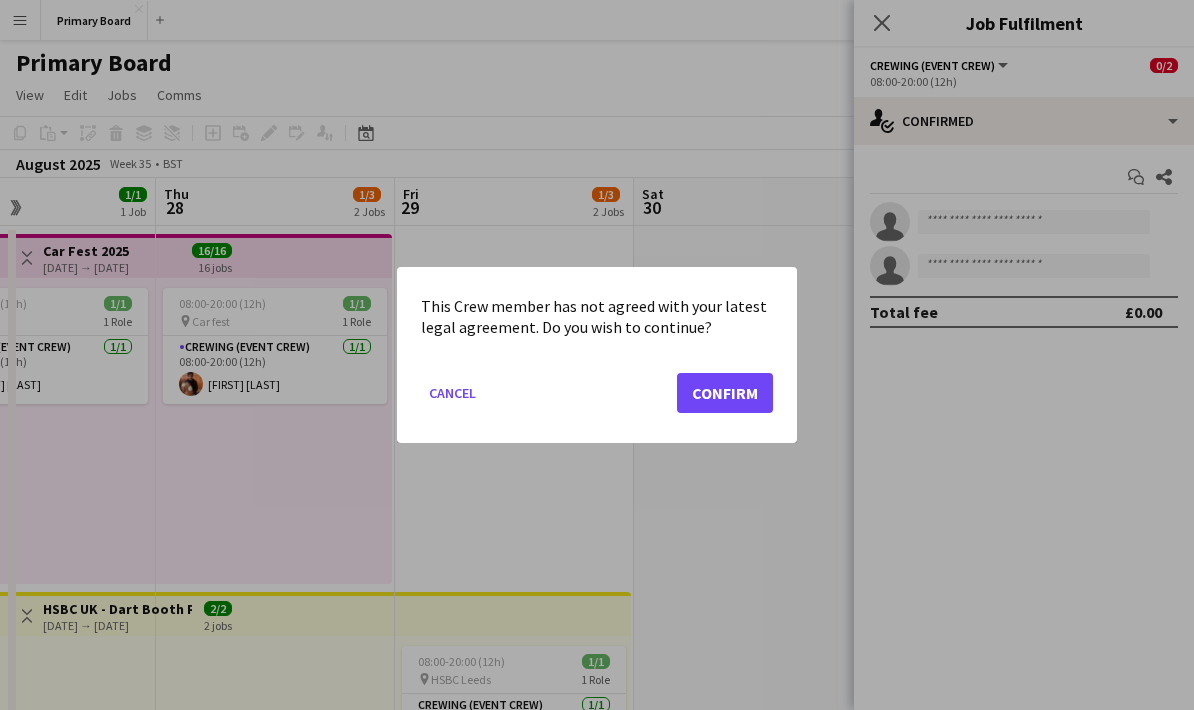 click on "Confirm" 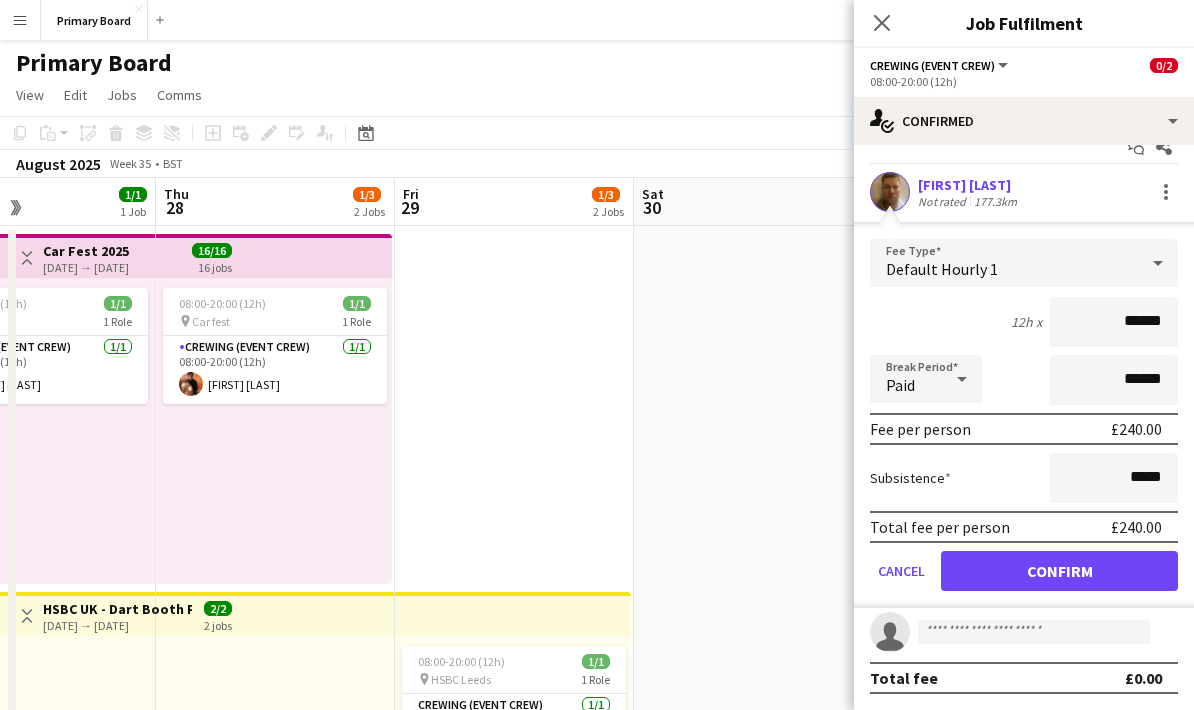 scroll, scrollTop: 33, scrollLeft: 0, axis: vertical 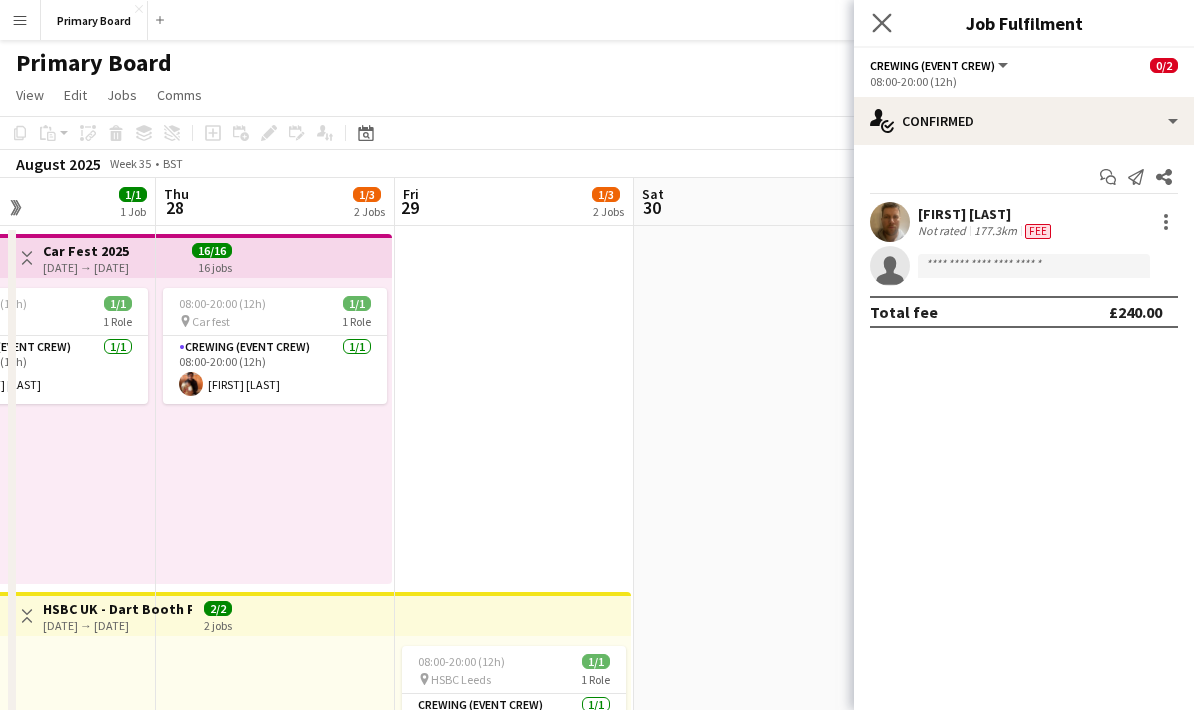 click on "Close pop-in" 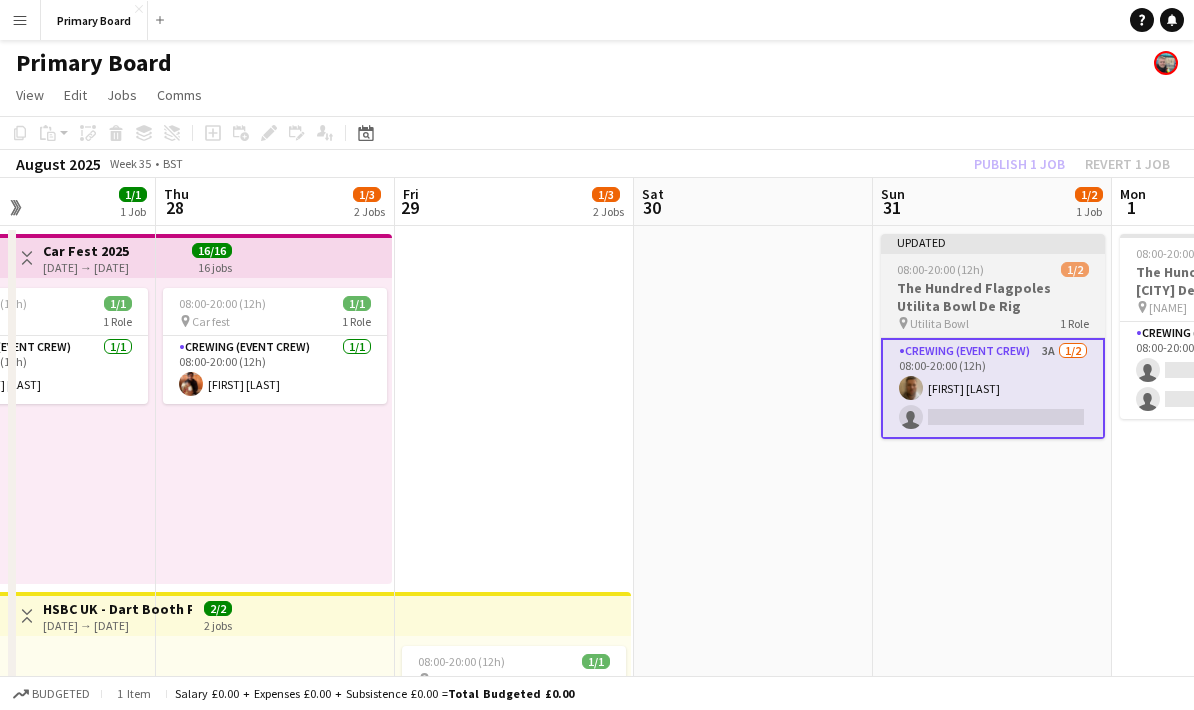 click on "Crewing (Event Crew)   3A   1/2   08:00-20:00 (12h)
[FIRST] [LAST]
single-neutral-actions" at bounding box center (993, 388) 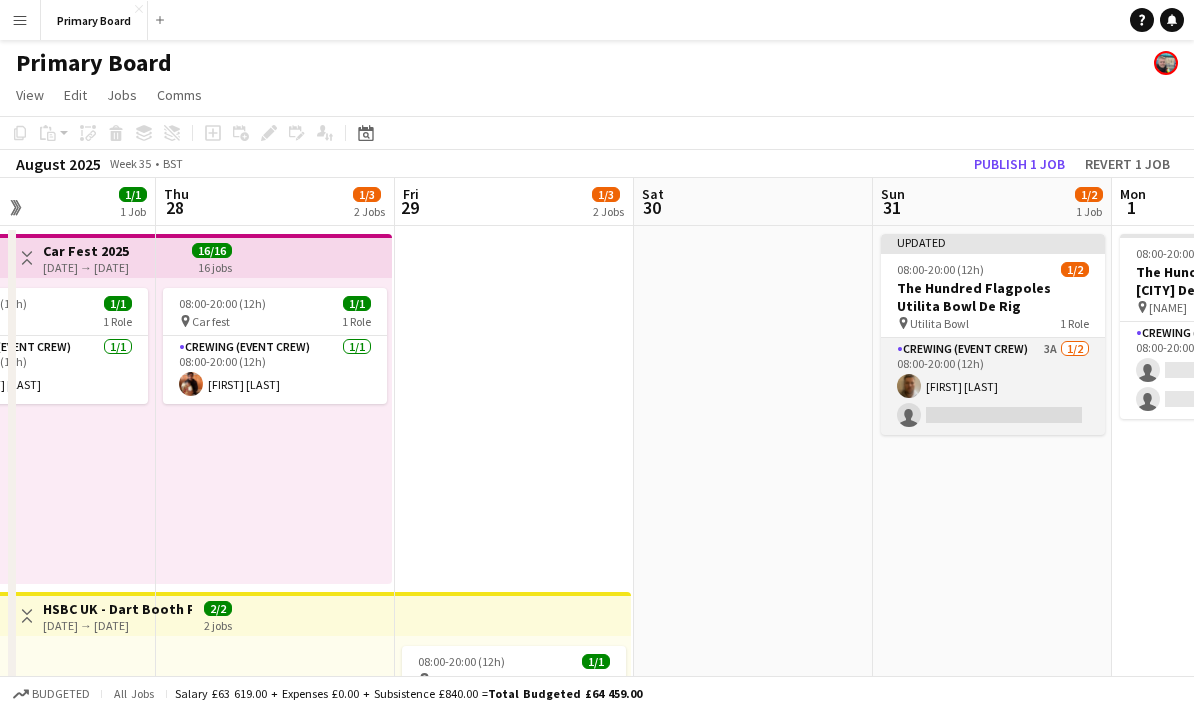 click on "Crewing (Event Crew)   3A   1/2   08:00-20:00 (12h)
[FIRST] [LAST]
single-neutral-actions" at bounding box center (993, 386) 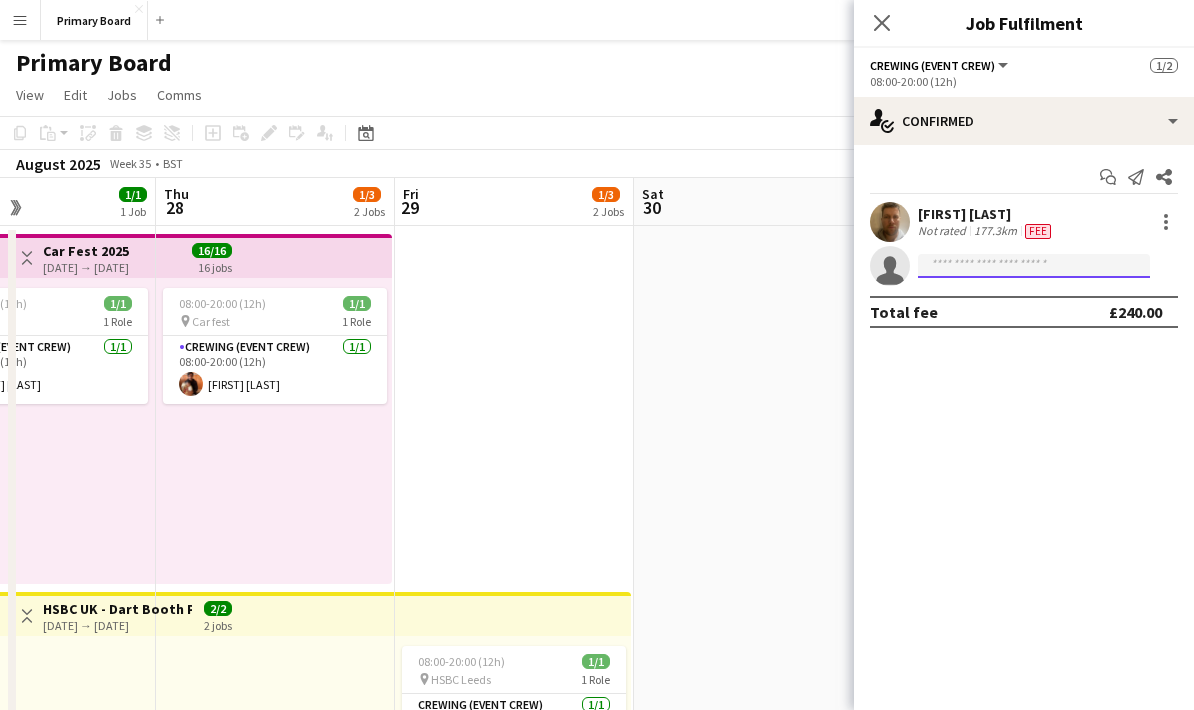 click 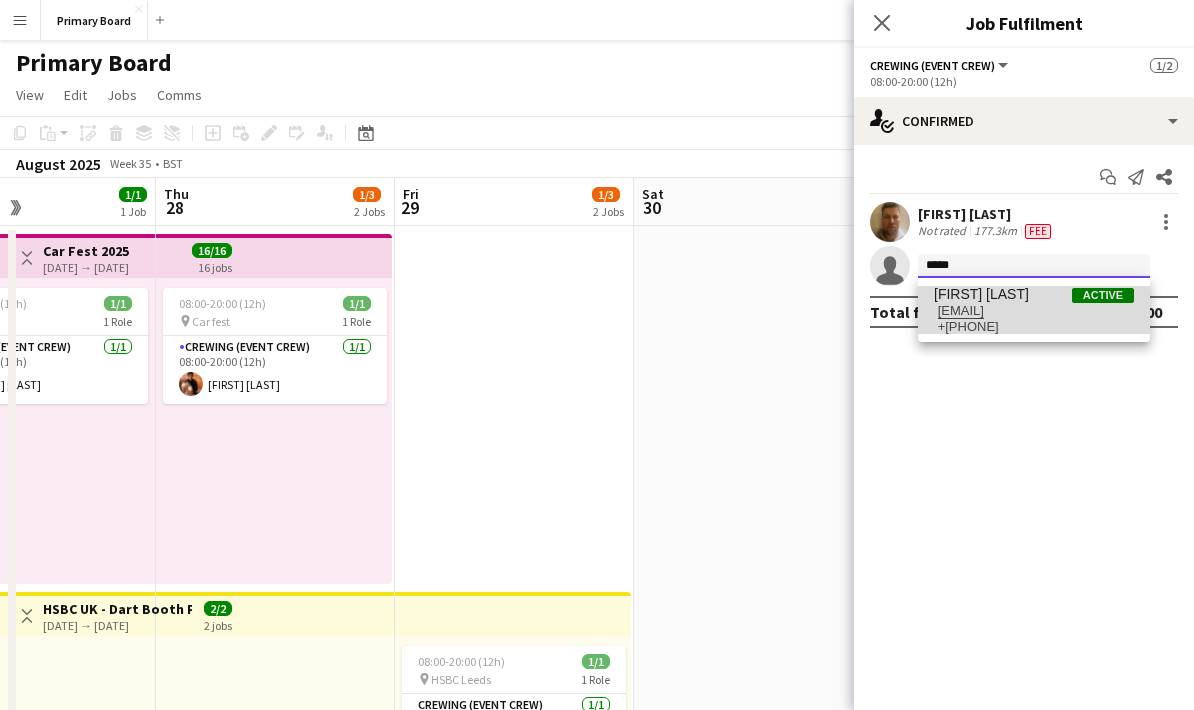 type on "*****" 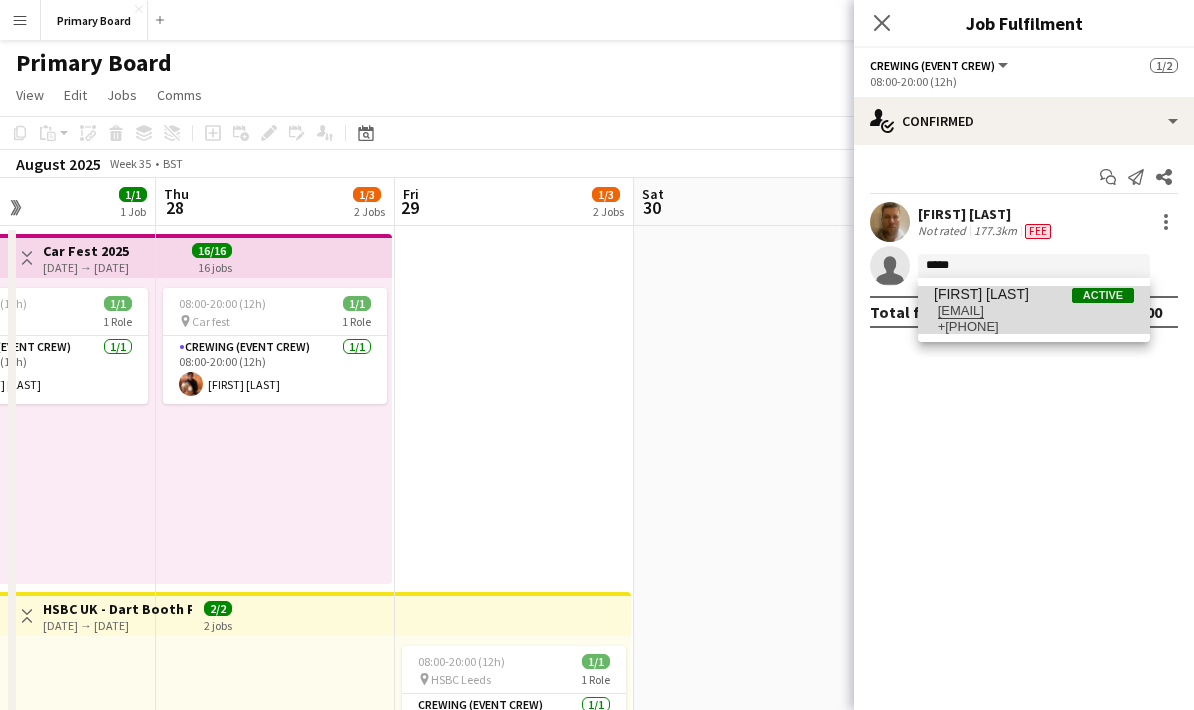 click on "[EMAIL]" at bounding box center (1034, 311) 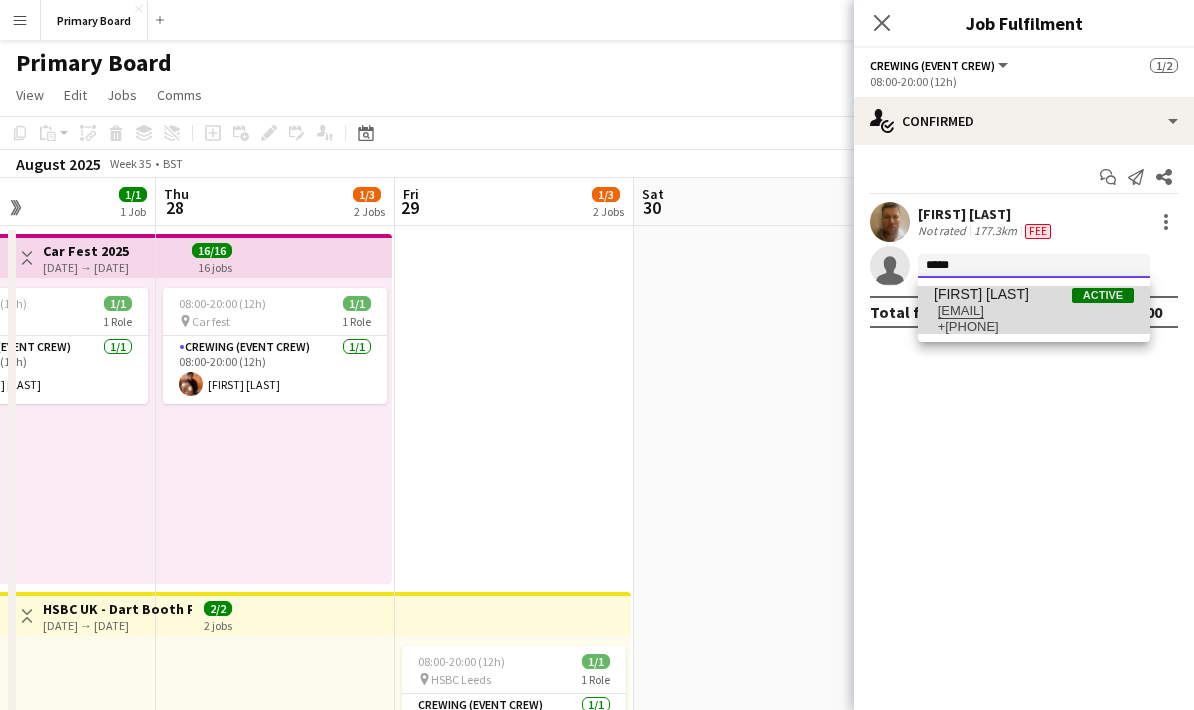 type 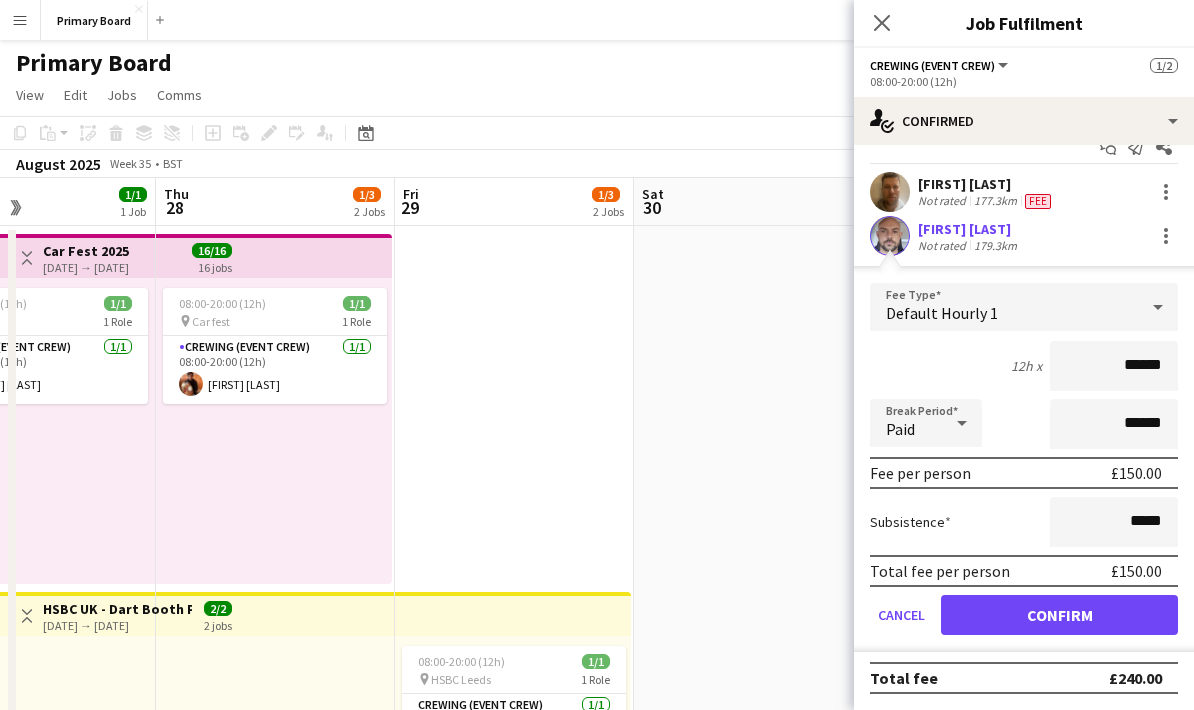 scroll, scrollTop: 0, scrollLeft: 0, axis: both 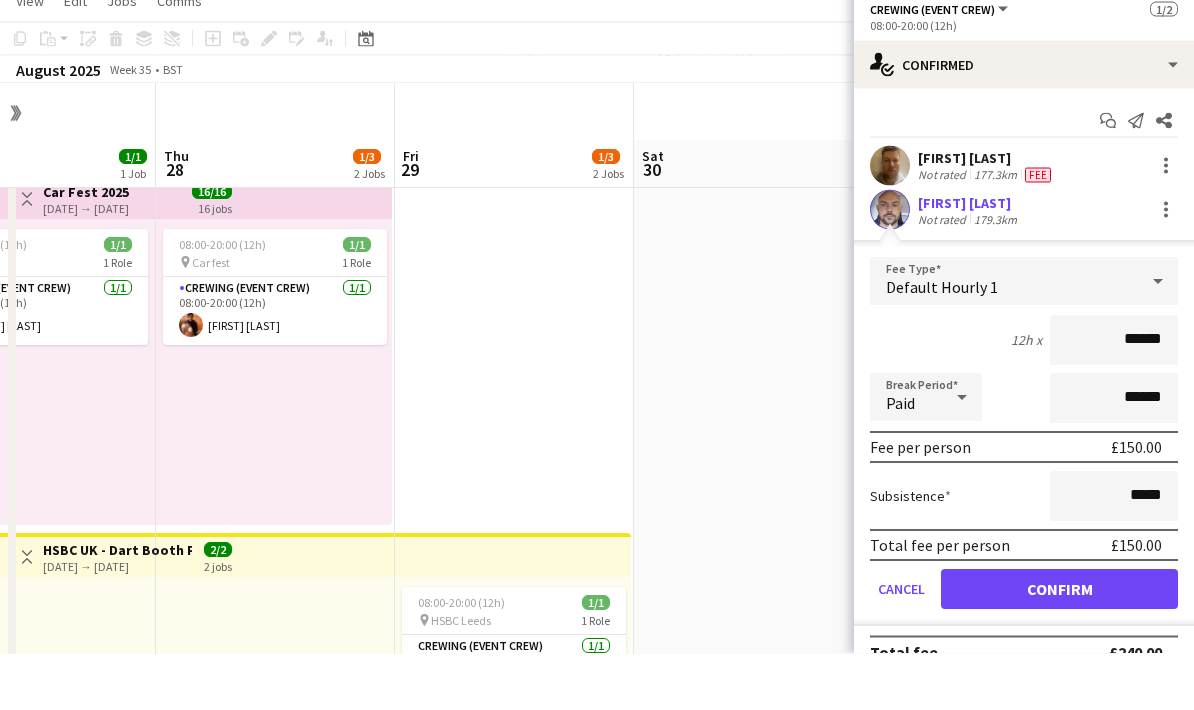 click on "Confirm" at bounding box center (1059, 645) 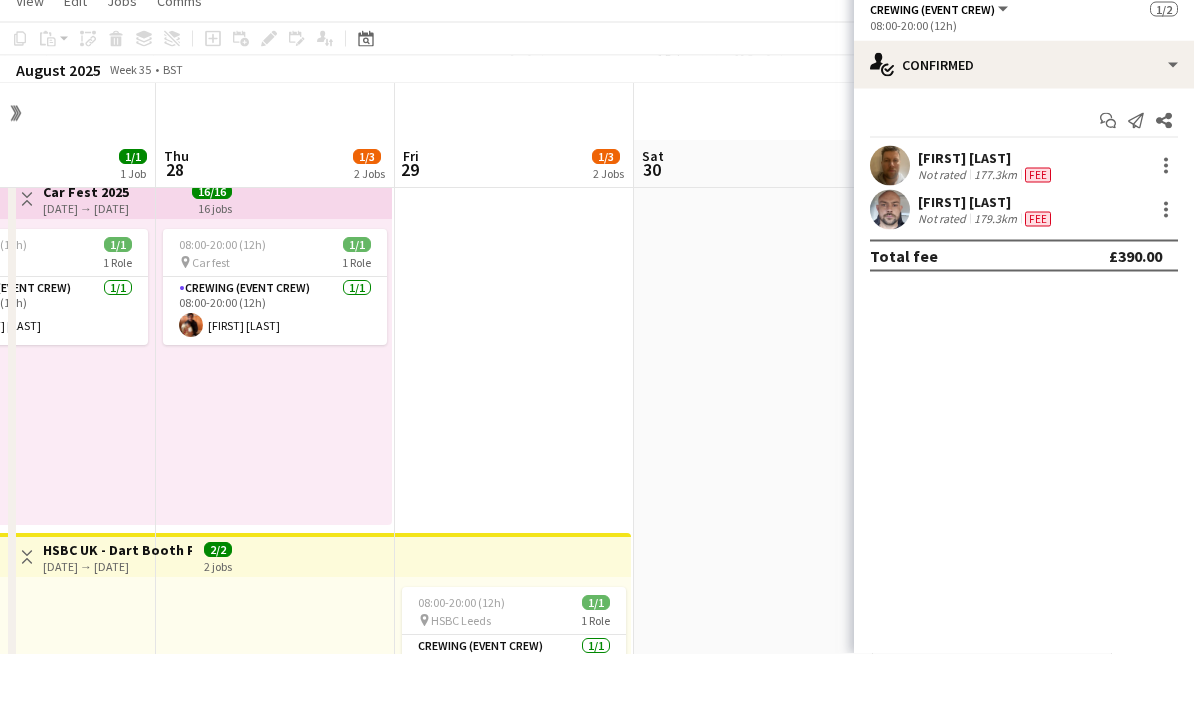 scroll, scrollTop: 57, scrollLeft: 0, axis: vertical 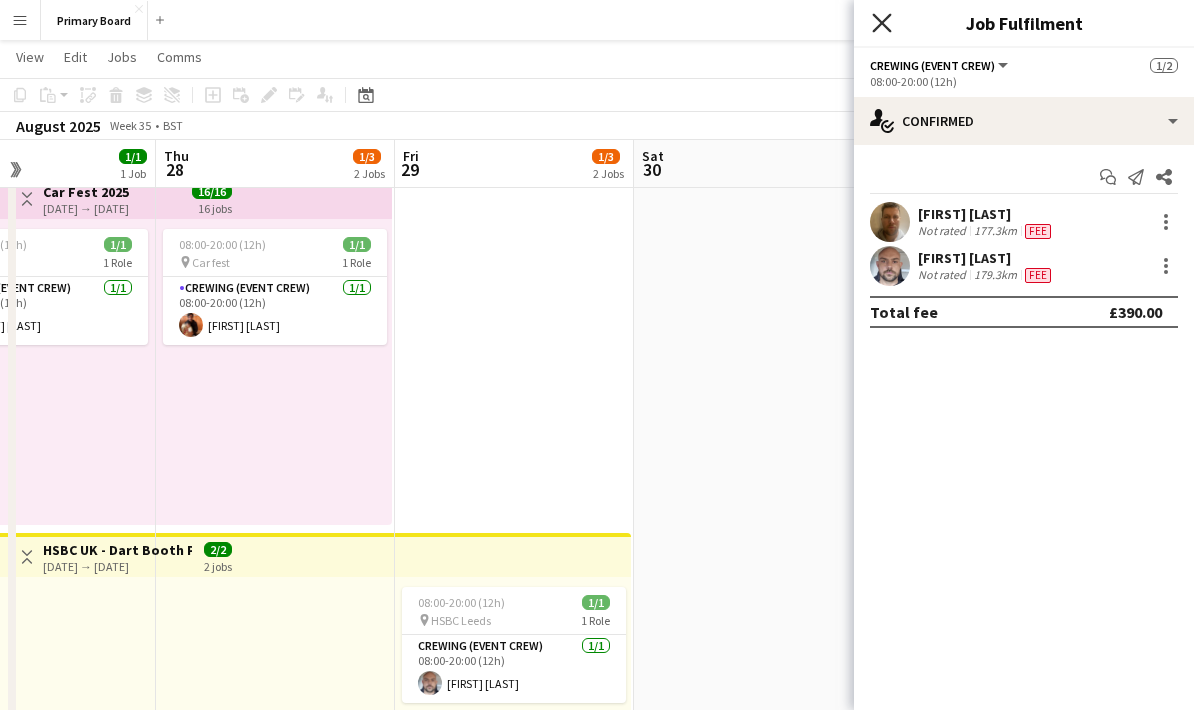click on "Close pop-in" 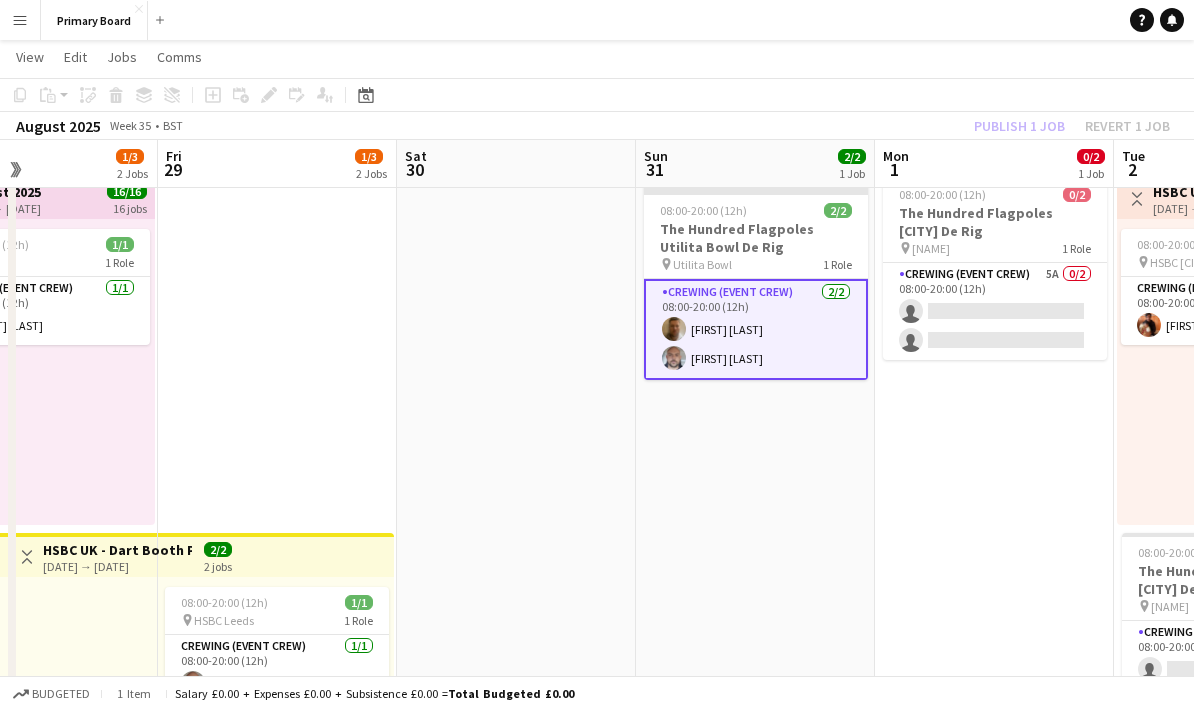 scroll, scrollTop: 0, scrollLeft: 604, axis: horizontal 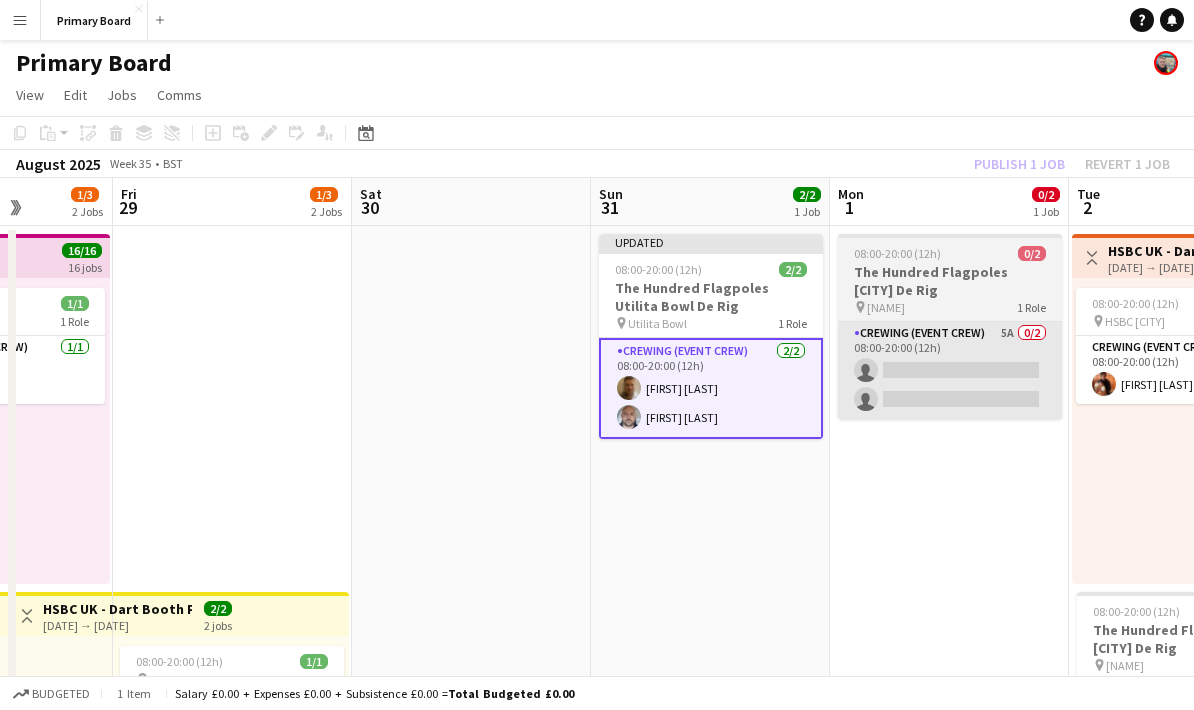 click on "Crewing (Event Crew)   5A   0/2   08:00-20:00 (12h)
single-neutral-actions
single-neutral-actions" at bounding box center [950, 370] 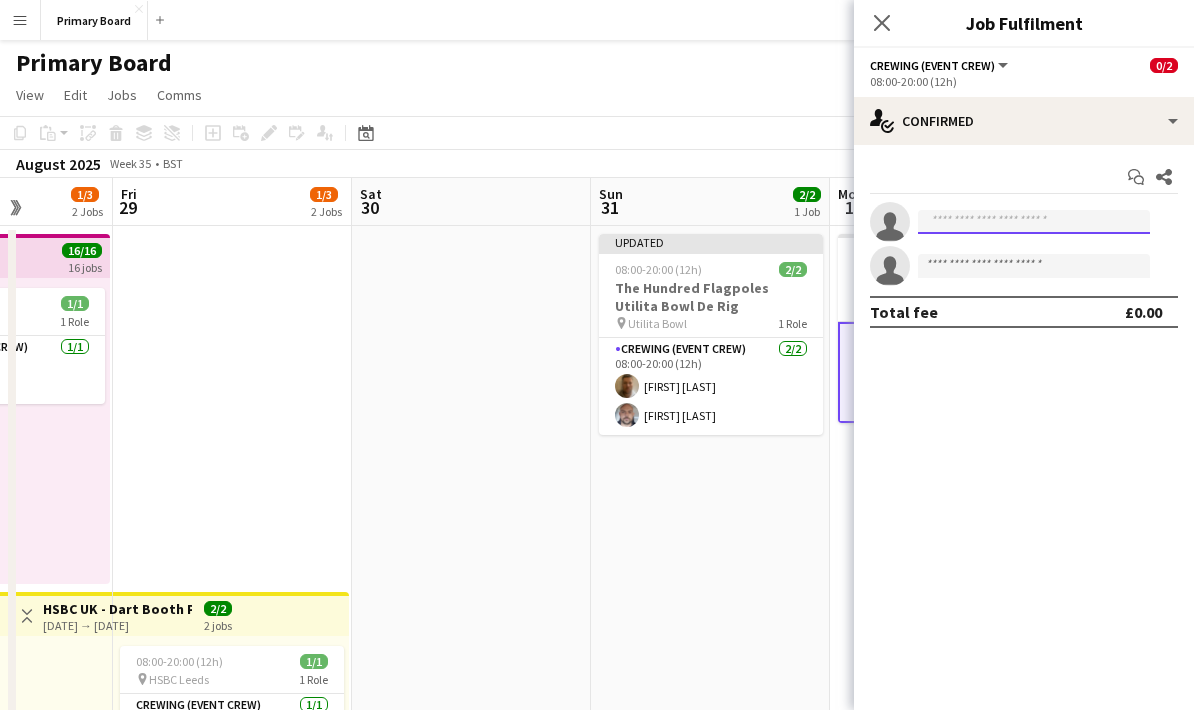 click at bounding box center [1034, 222] 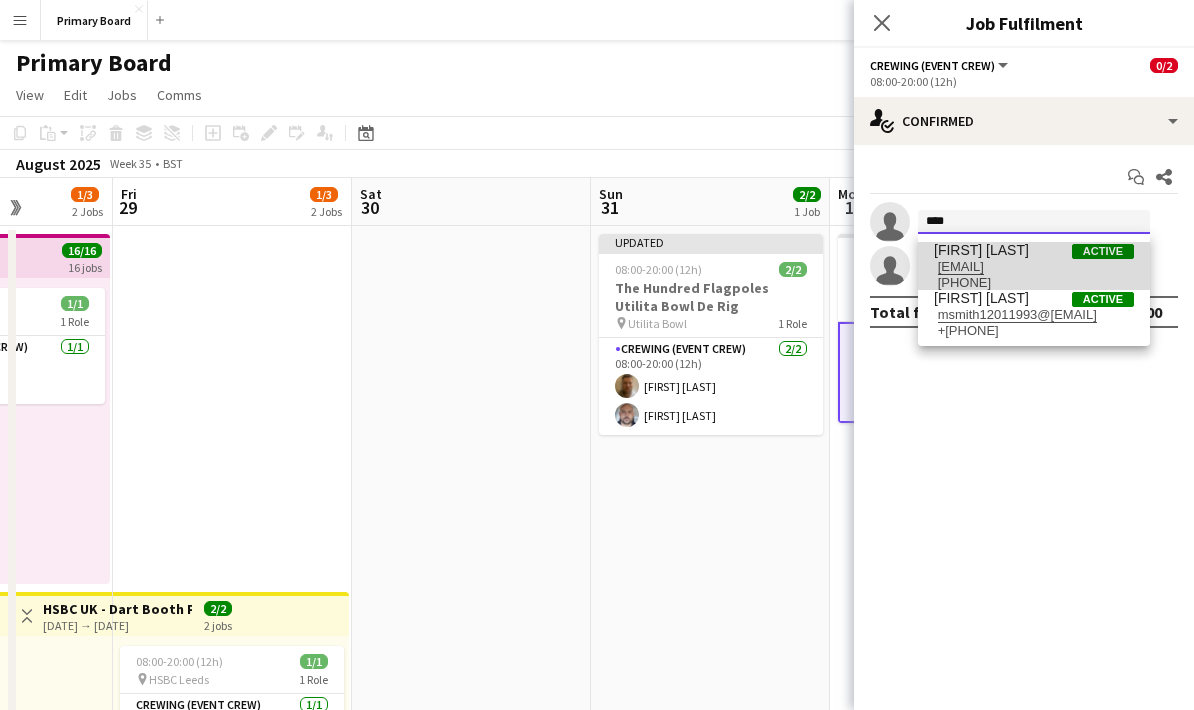 type on "****" 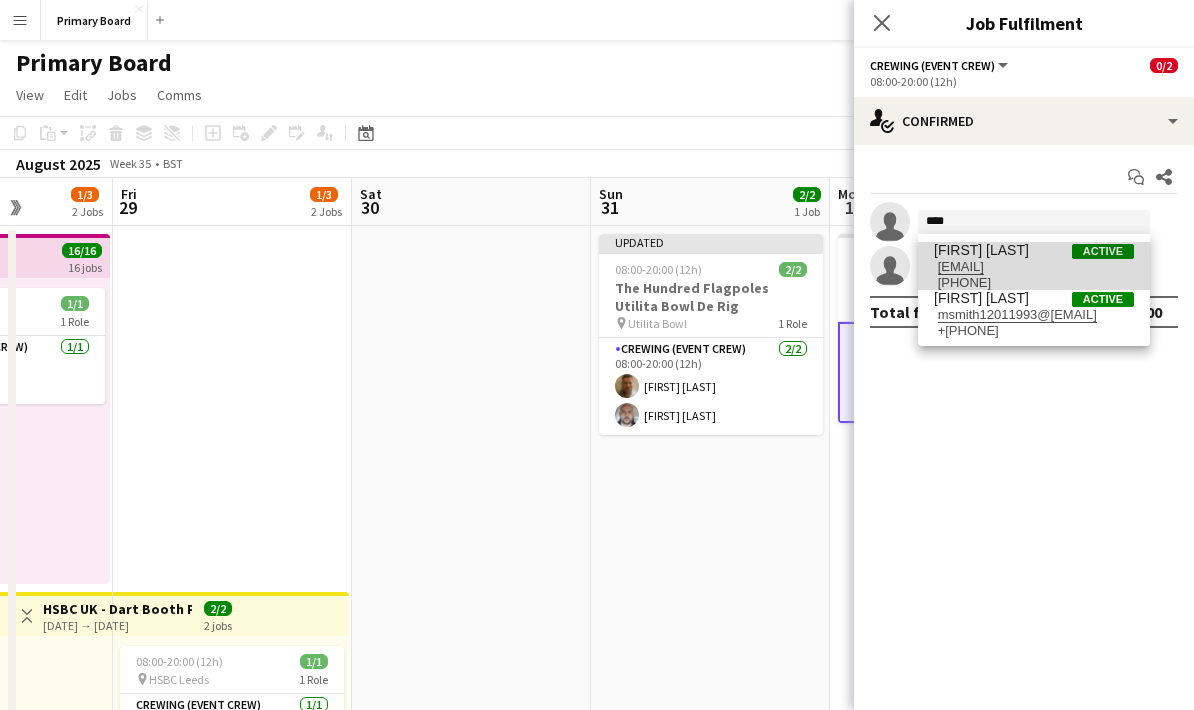 click on "[FIRST] [LAST] Active" at bounding box center [1034, 250] 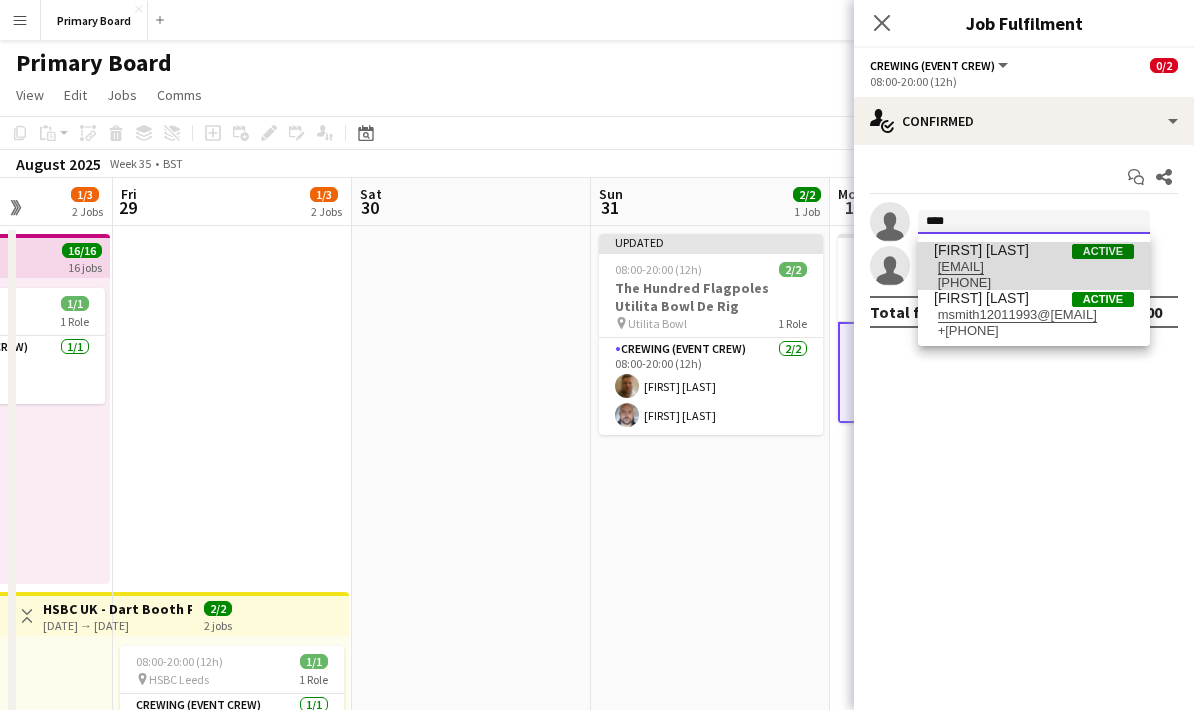 type 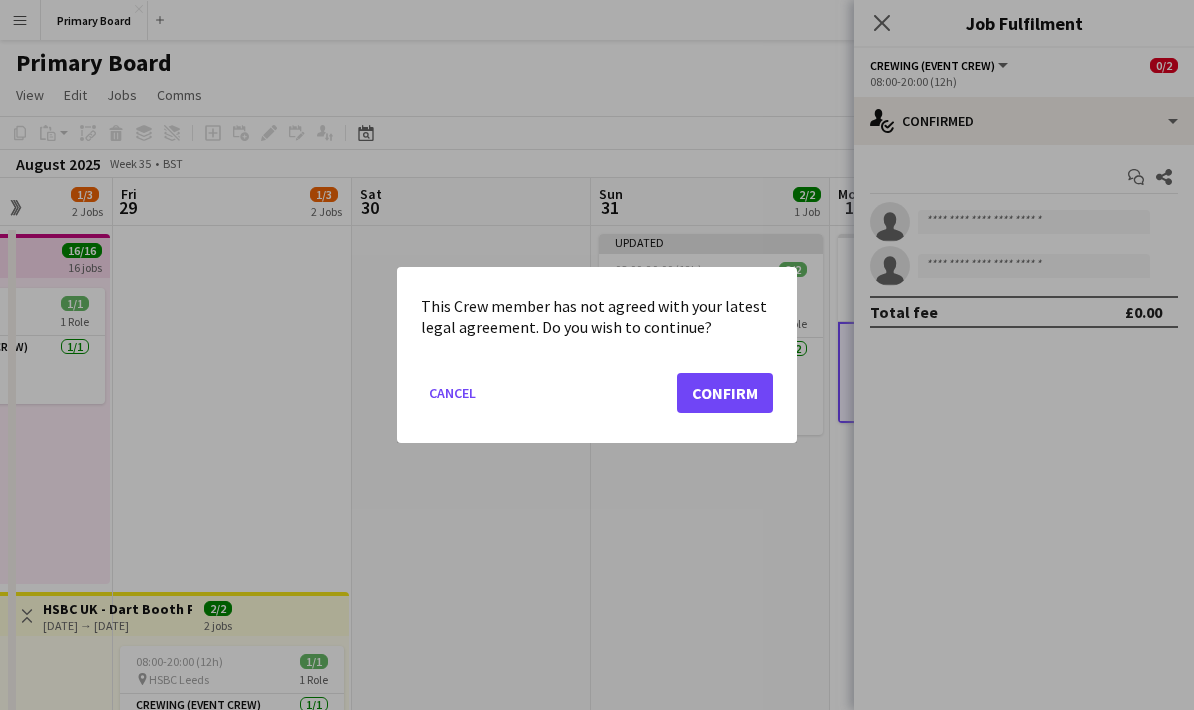 click on "Confirm" 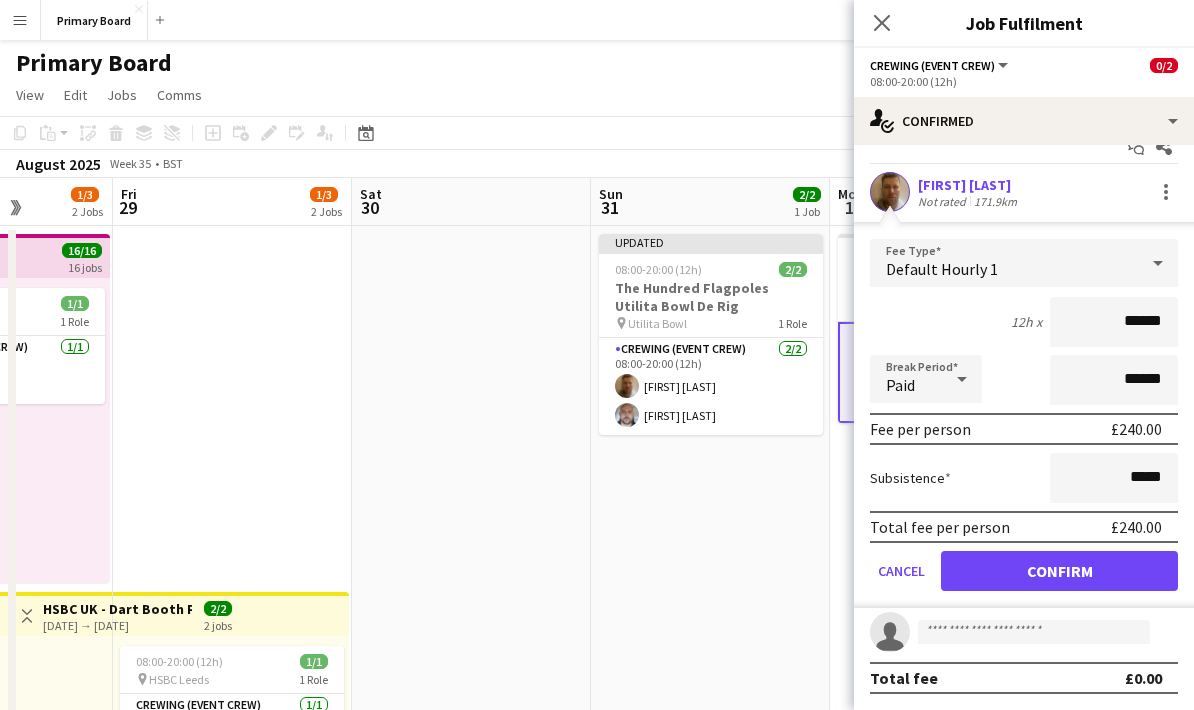 scroll, scrollTop: 33, scrollLeft: 0, axis: vertical 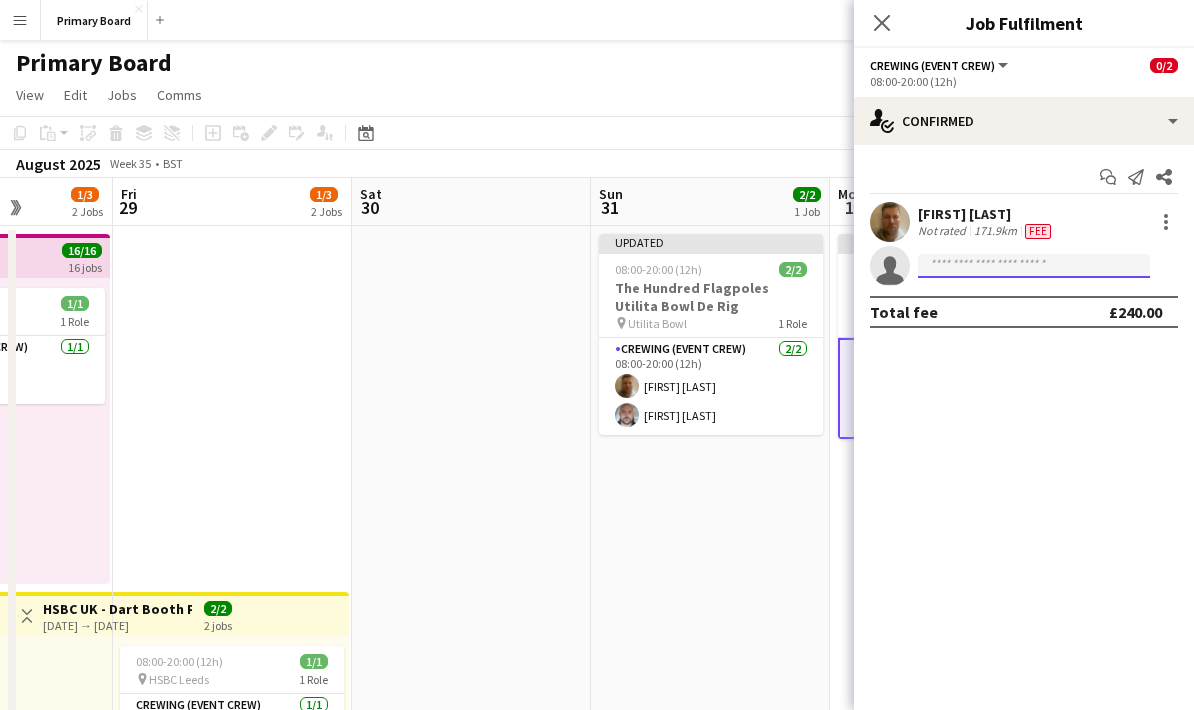 click 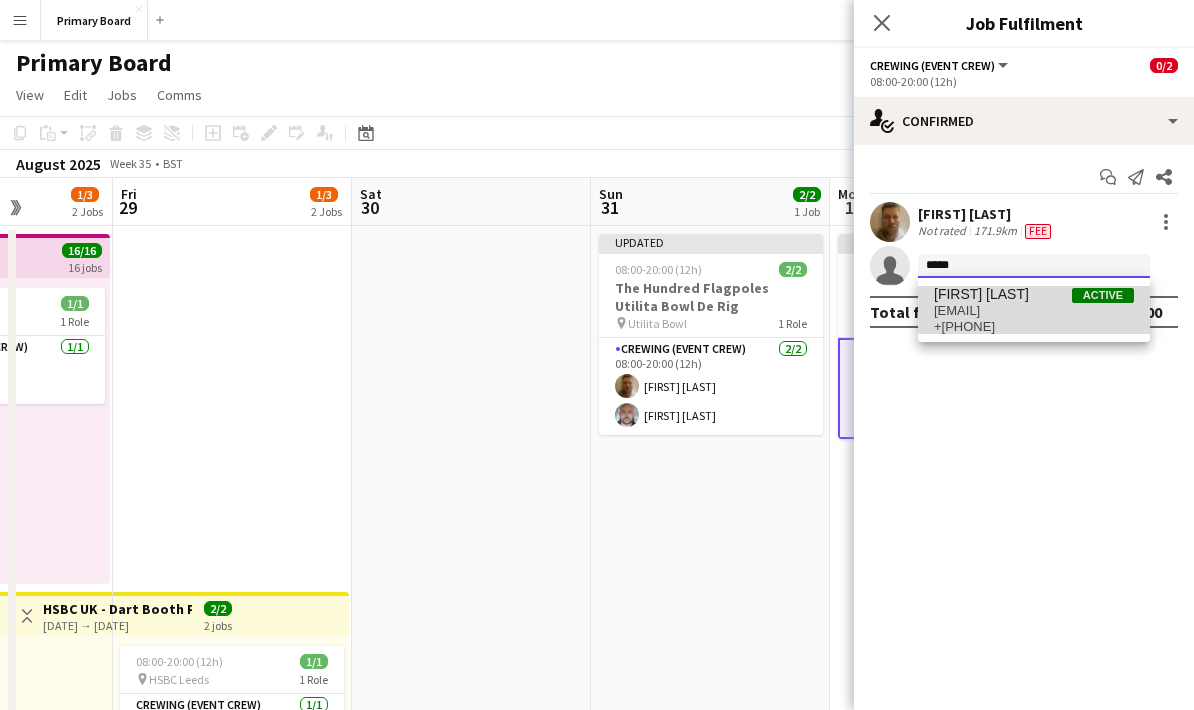 type on "*****" 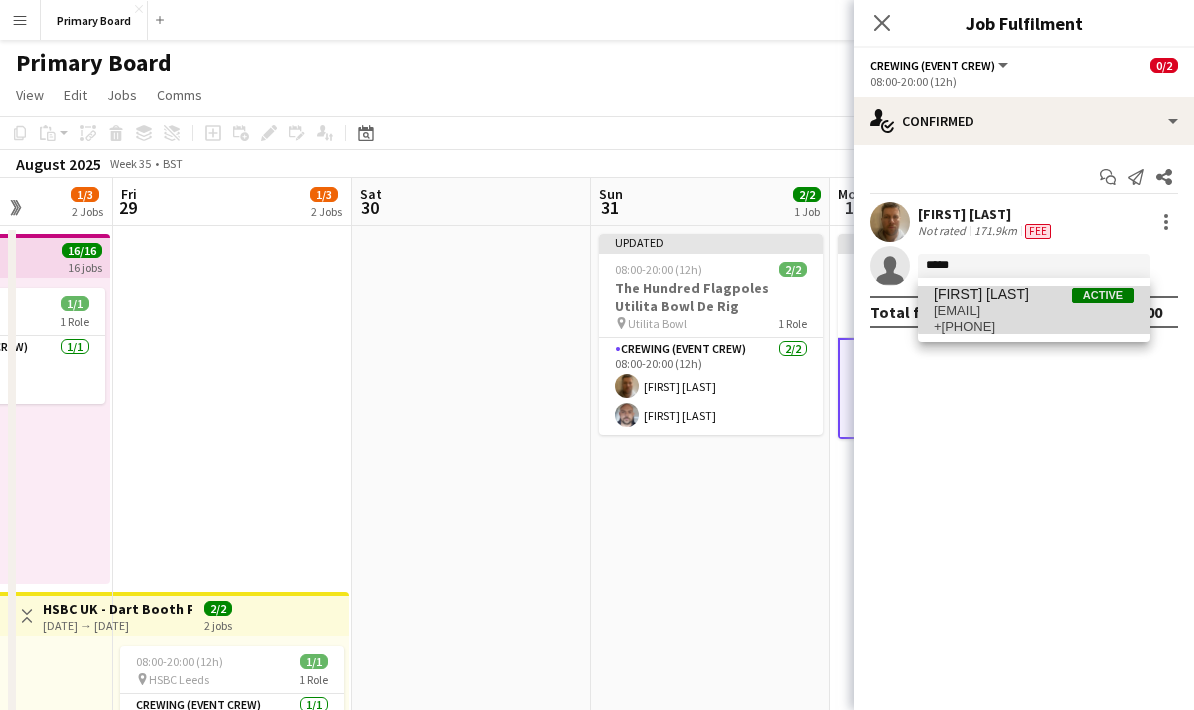 click on "[FIRST] [LAST] Active" at bounding box center (1034, 294) 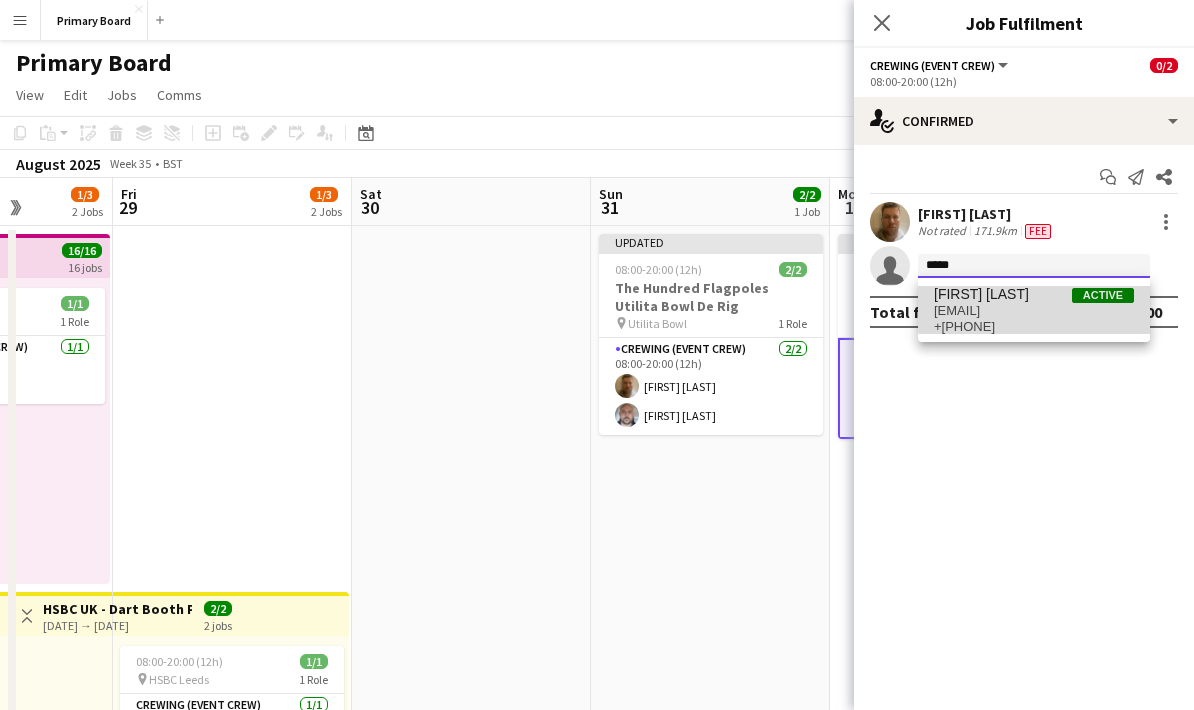 type 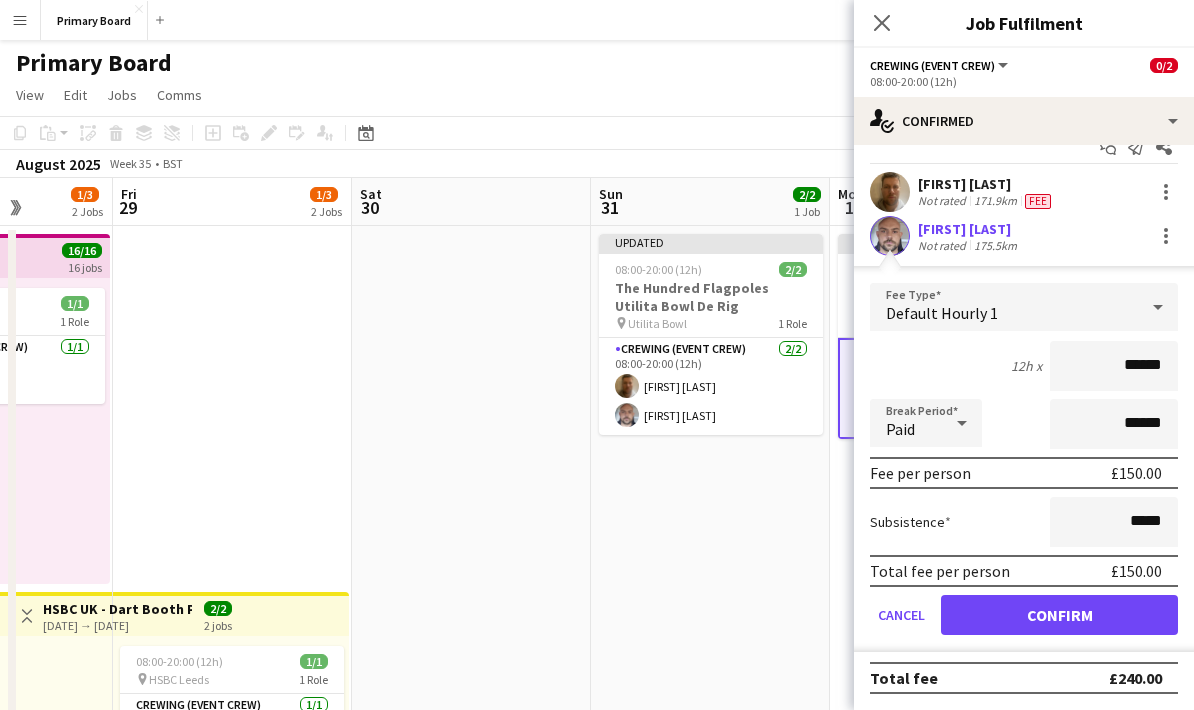 scroll, scrollTop: 0, scrollLeft: 0, axis: both 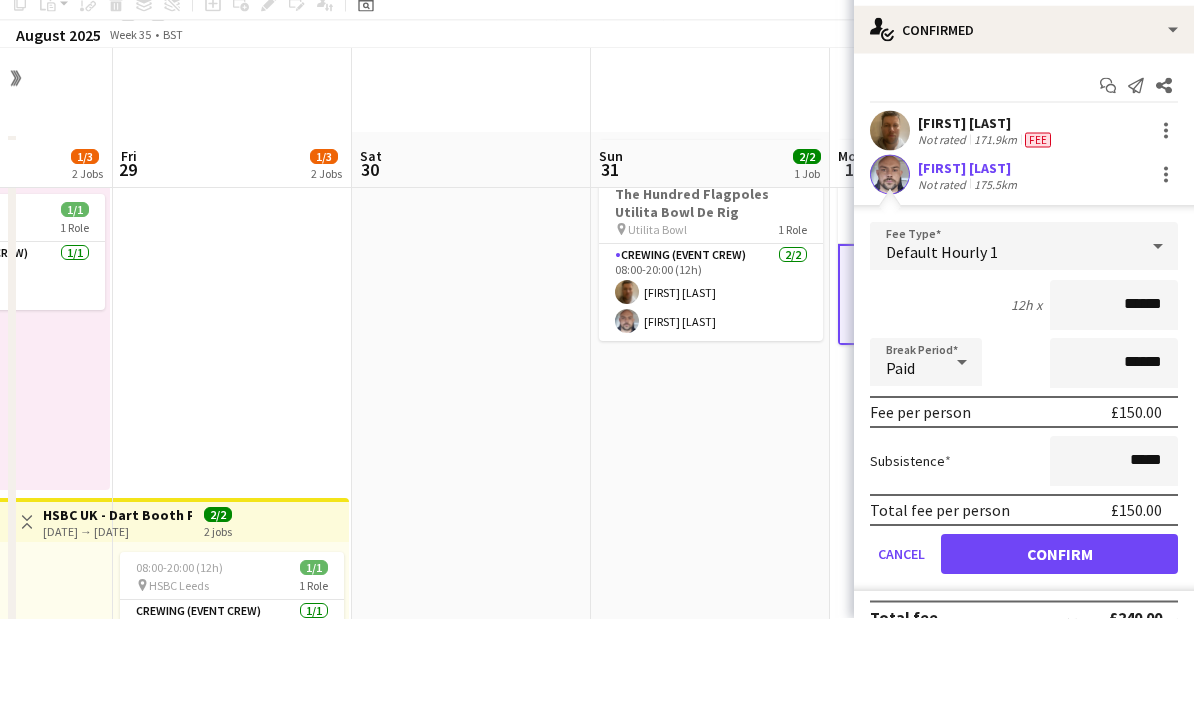 click on "Confirm" at bounding box center [1059, 645] 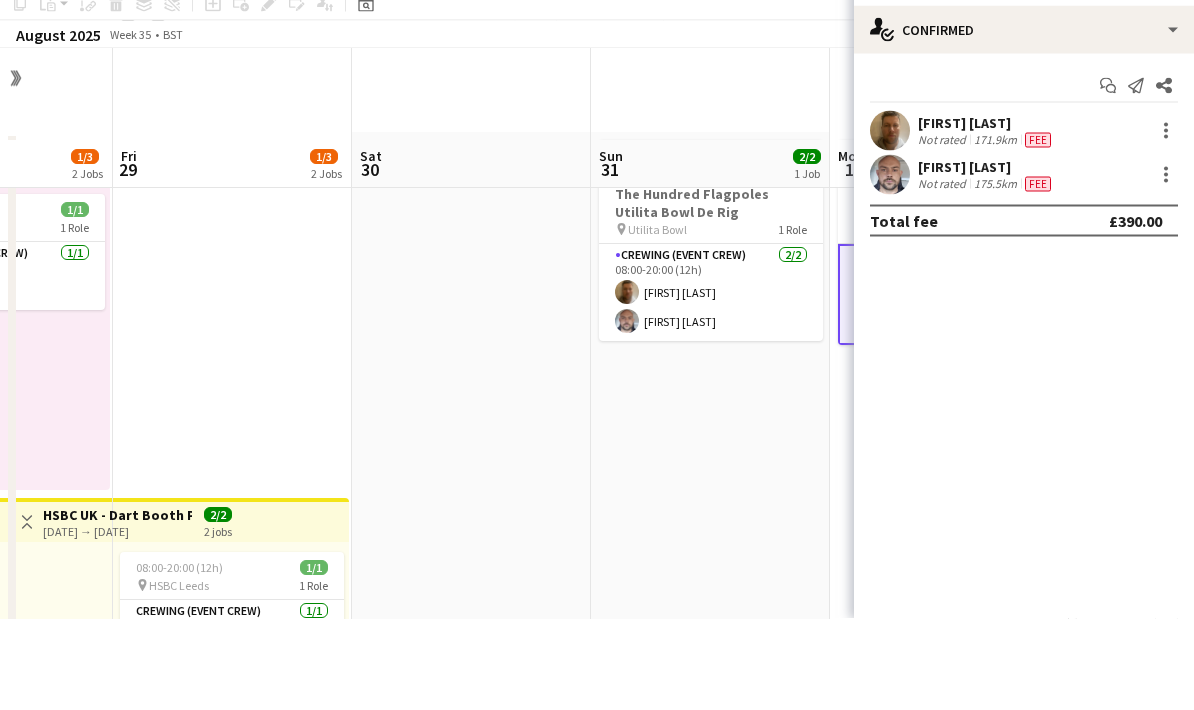 scroll, scrollTop: 92, scrollLeft: 0, axis: vertical 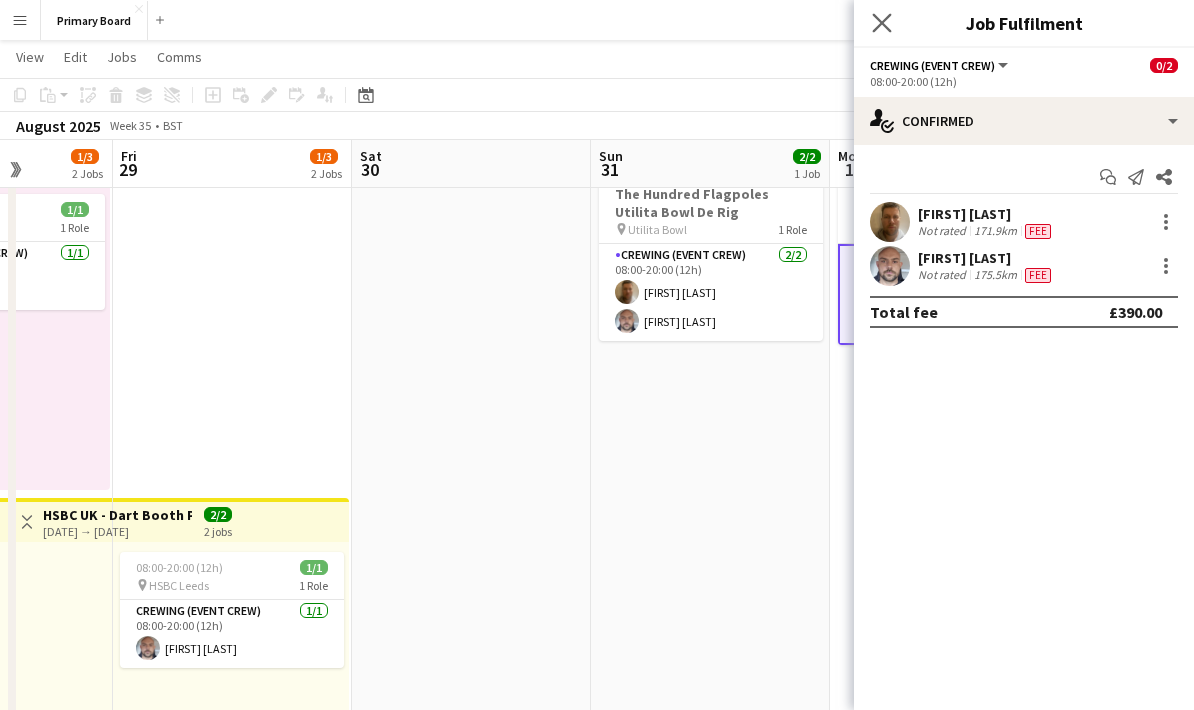 click on "Close pop-in" 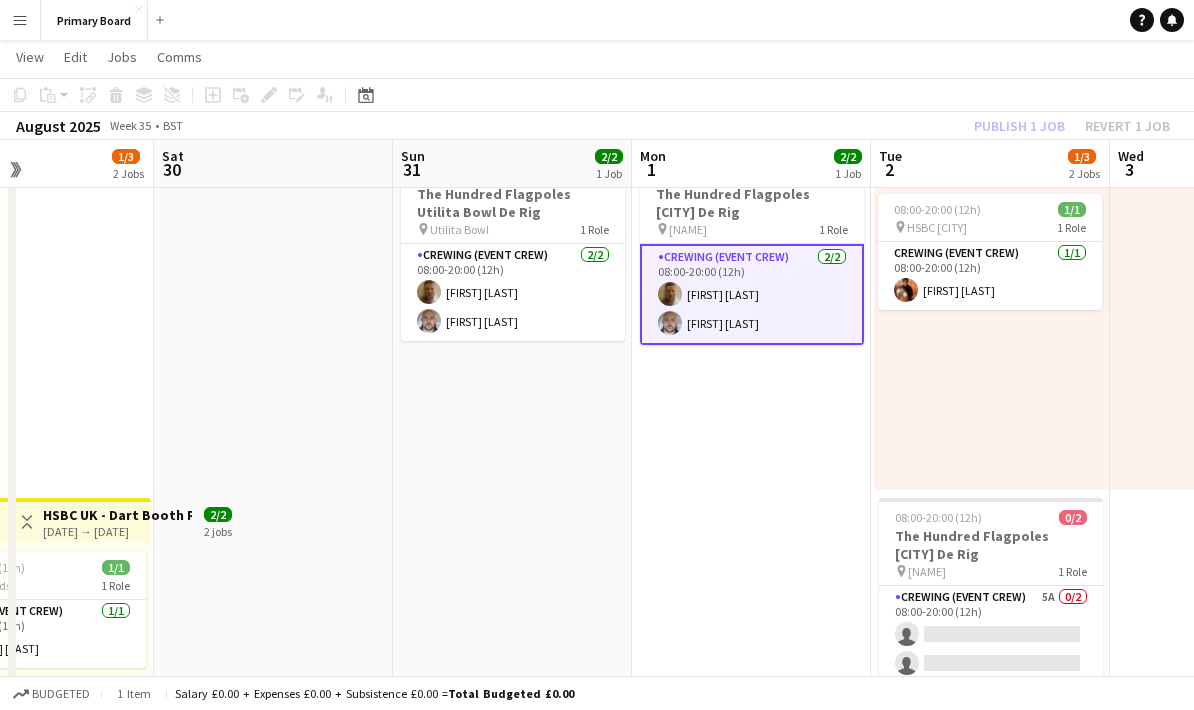 scroll, scrollTop: 0, scrollLeft: 603, axis: horizontal 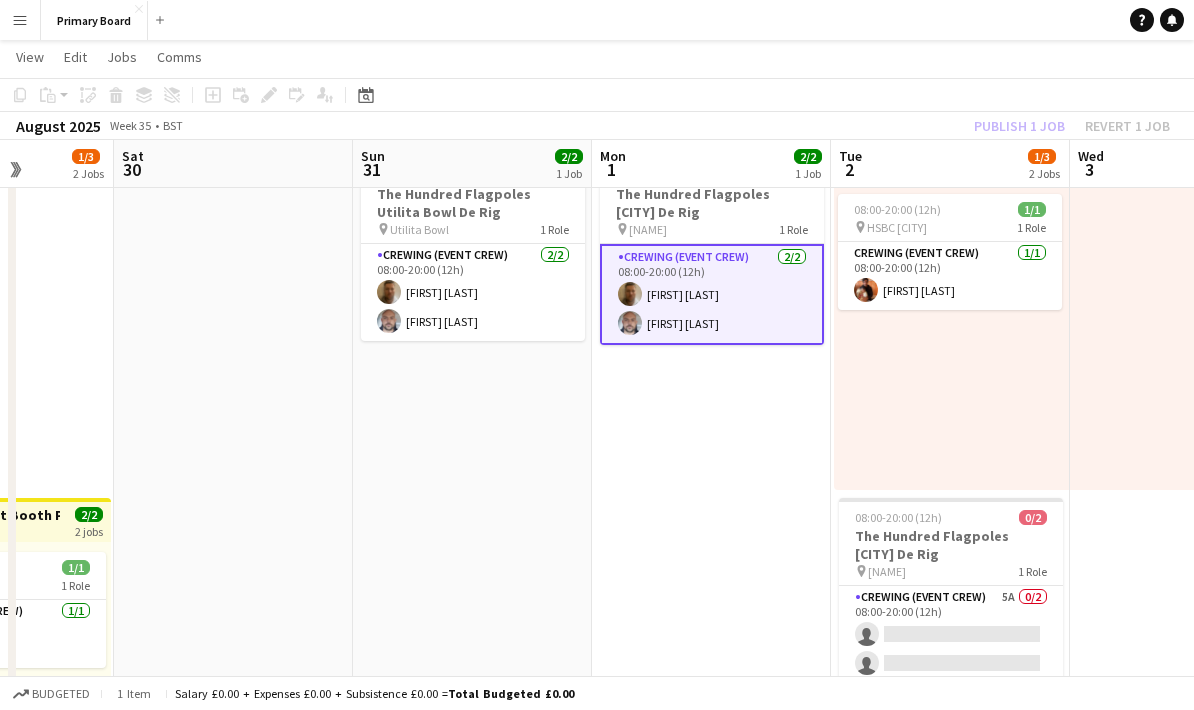 click on "Publish 1 job   Revert 1 job" 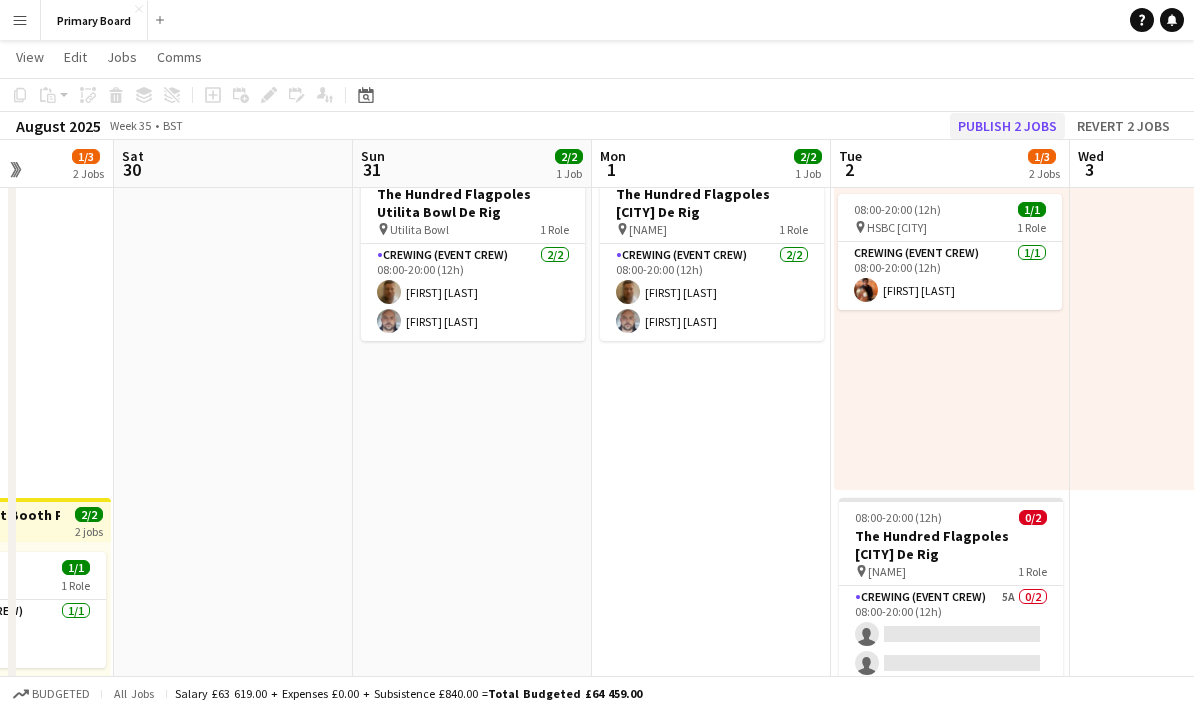 click on "Publish 2 jobs" 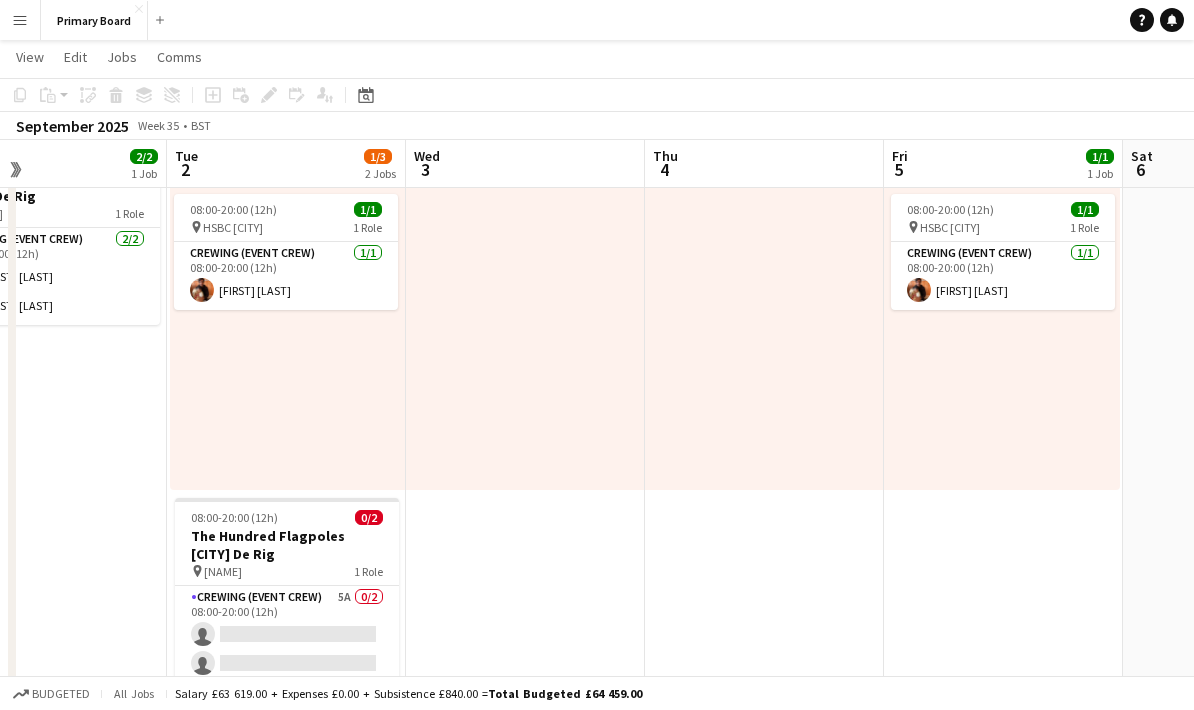 scroll, scrollTop: 0, scrollLeft: 631, axis: horizontal 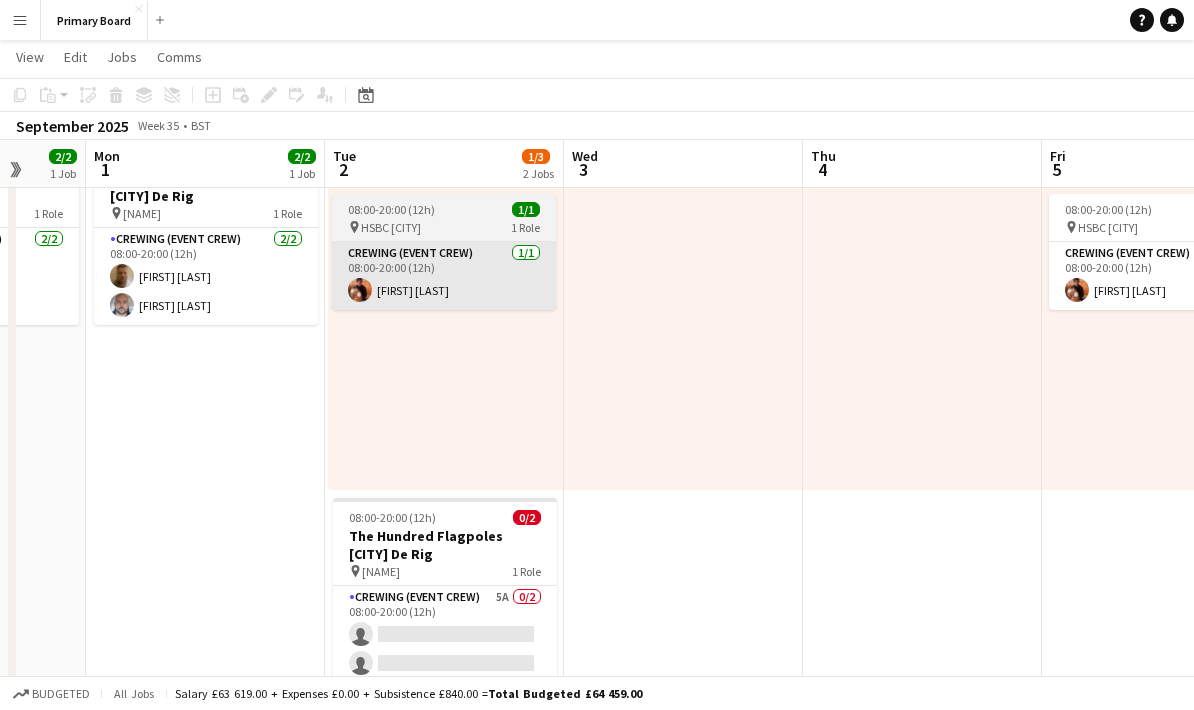 click on "Crewing (Event Crew) 1/1 [TIME] ([DURATION])
[FIRST] [LAST]" at bounding box center [444, 276] 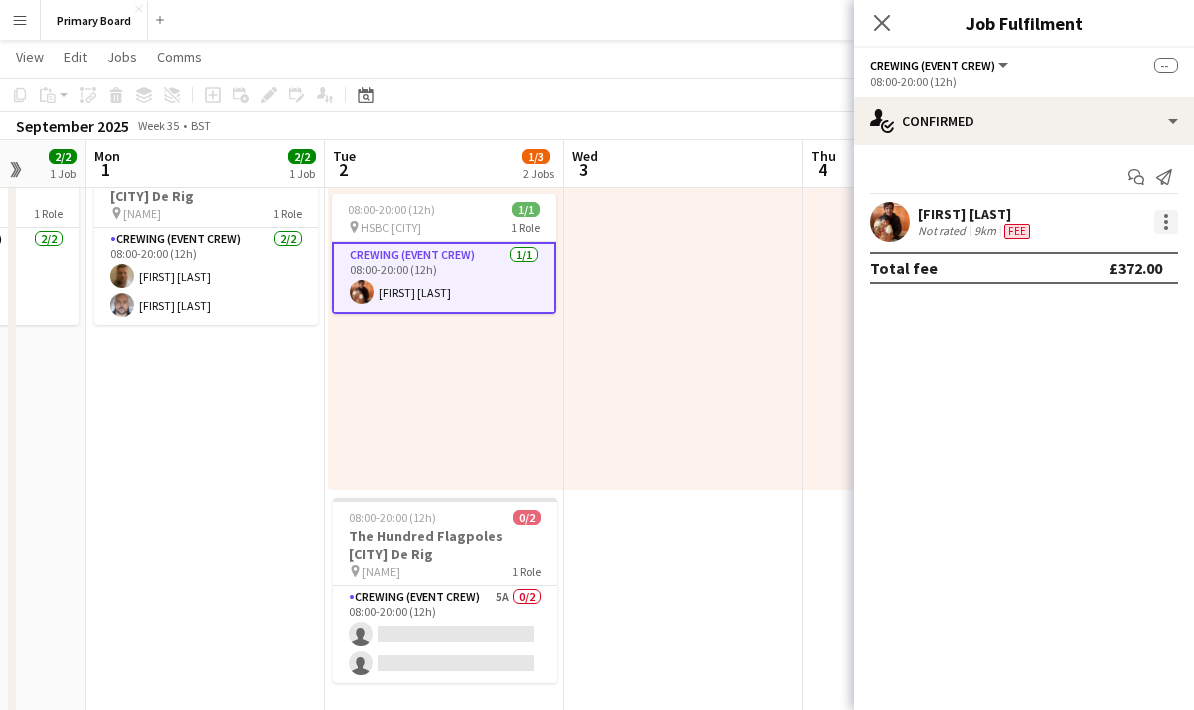 click at bounding box center [1166, 222] 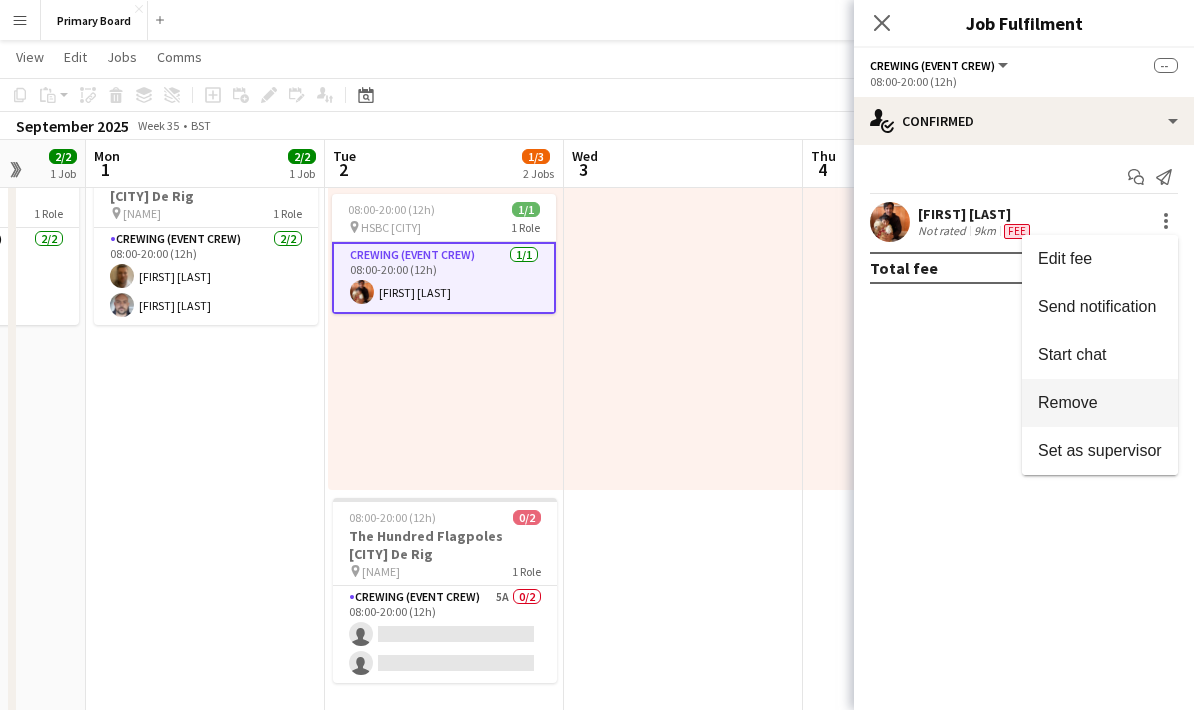 click on "Remove" at bounding box center (1068, 402) 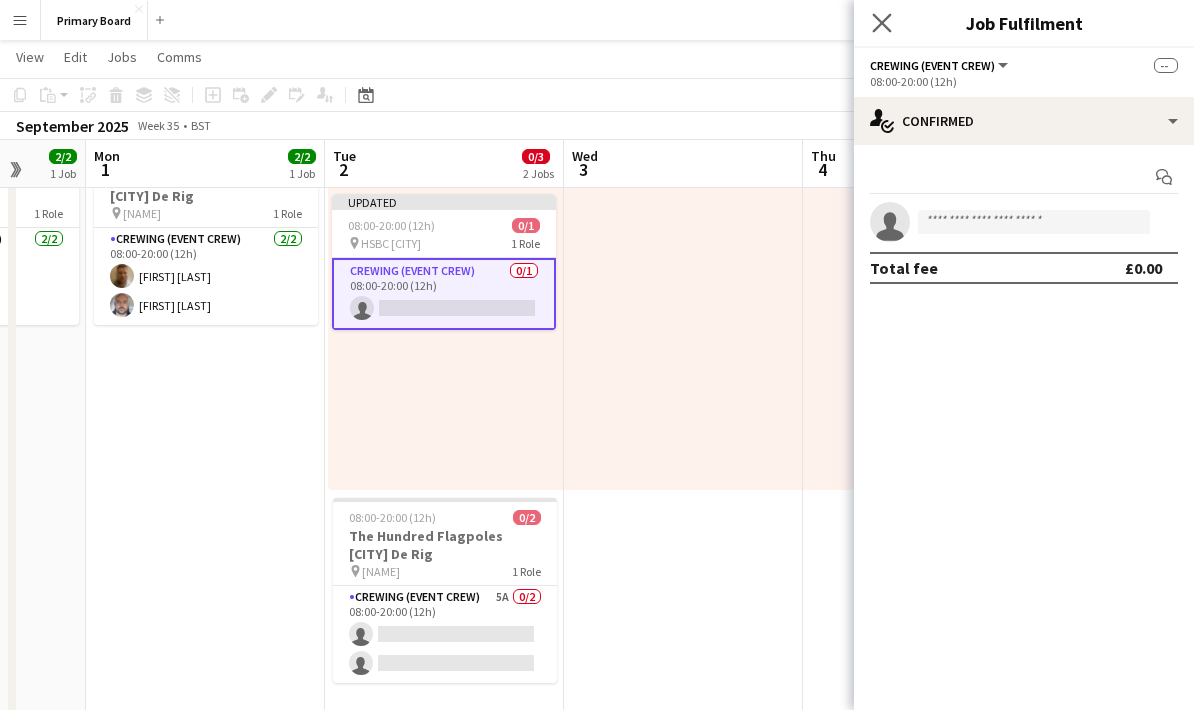 click on "Close pop-in" 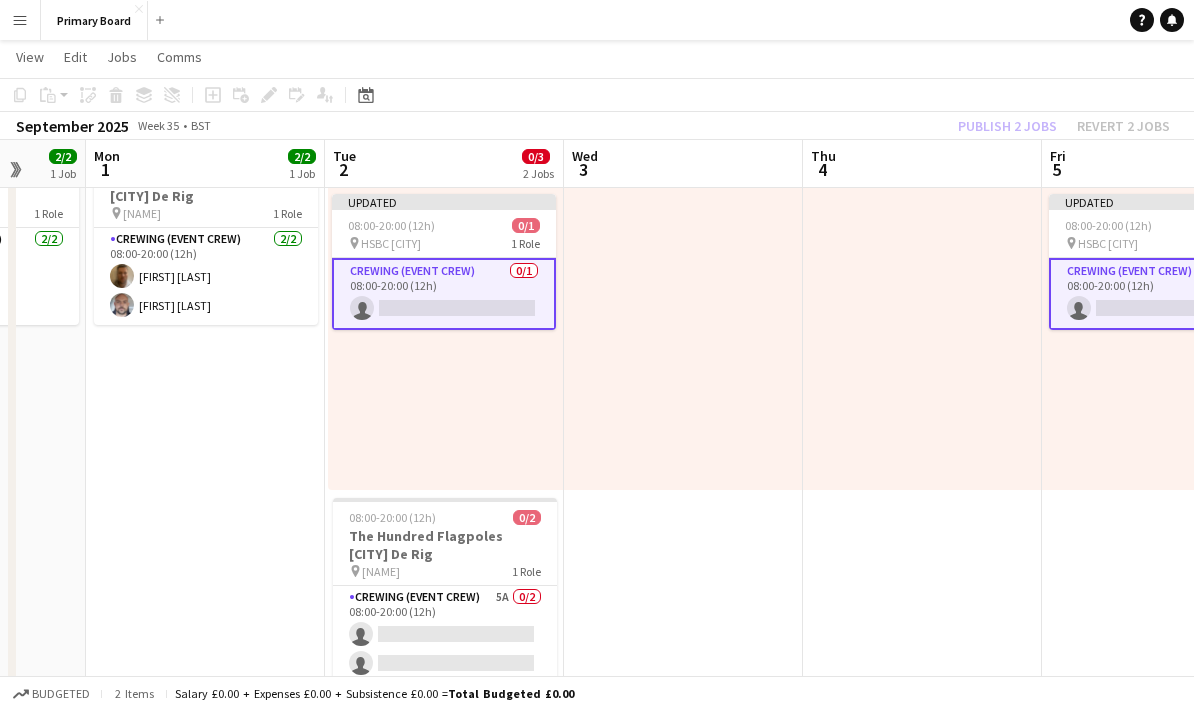 click on "Publish 2 jobs   Revert 2 jobs" 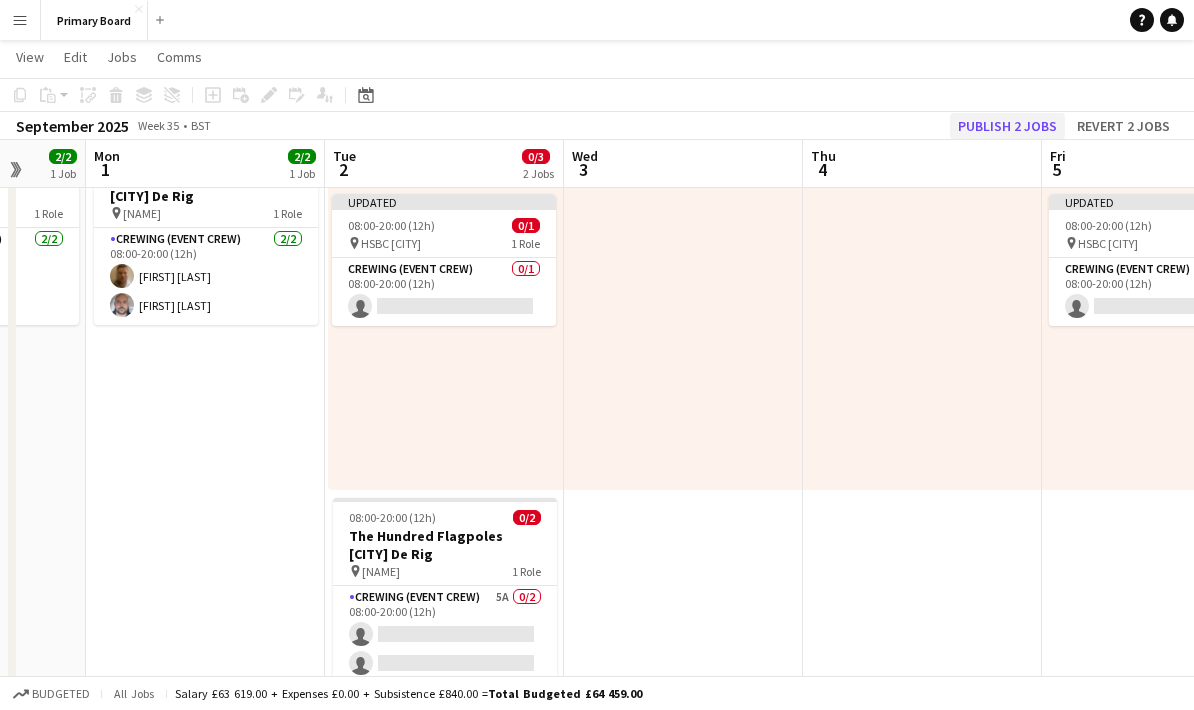 click on "Publish 2 jobs" 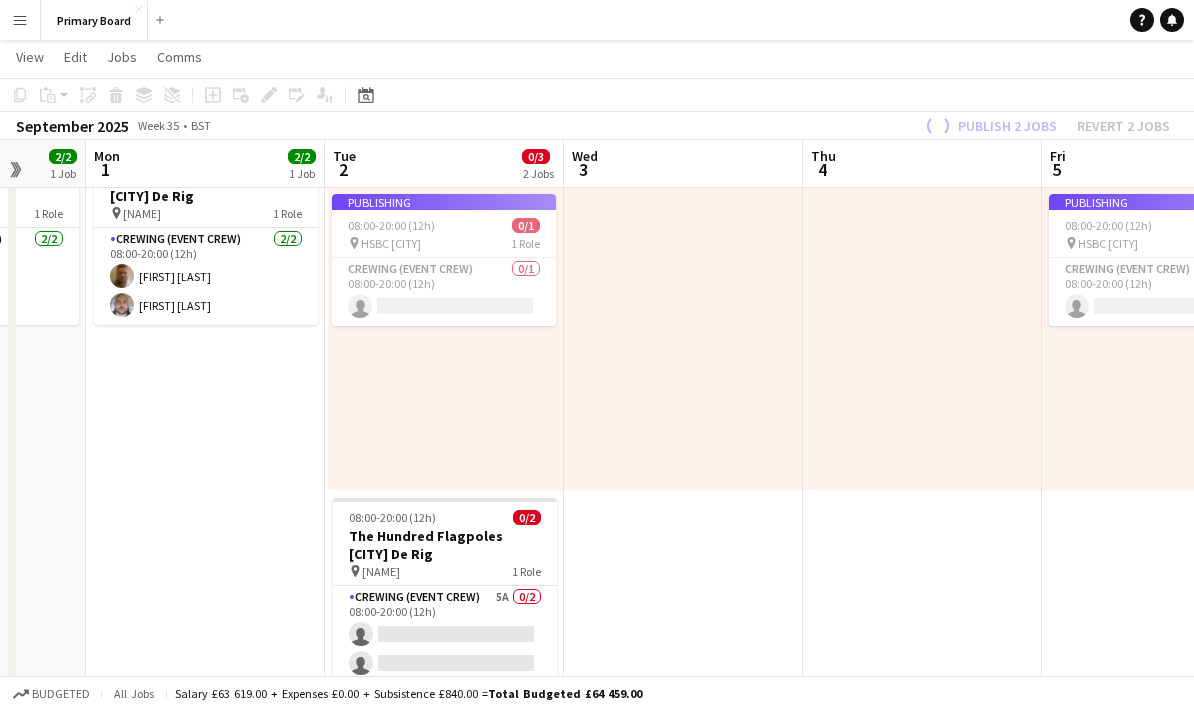 click on "Publishing [TIME] ([DURATION]) 0/1
pin
HSBC Birmingham 1 Role Crewing (Event Crew) 0/1 [TIME] ([DURATION])
single-neutral-actions" at bounding box center (444, 260) 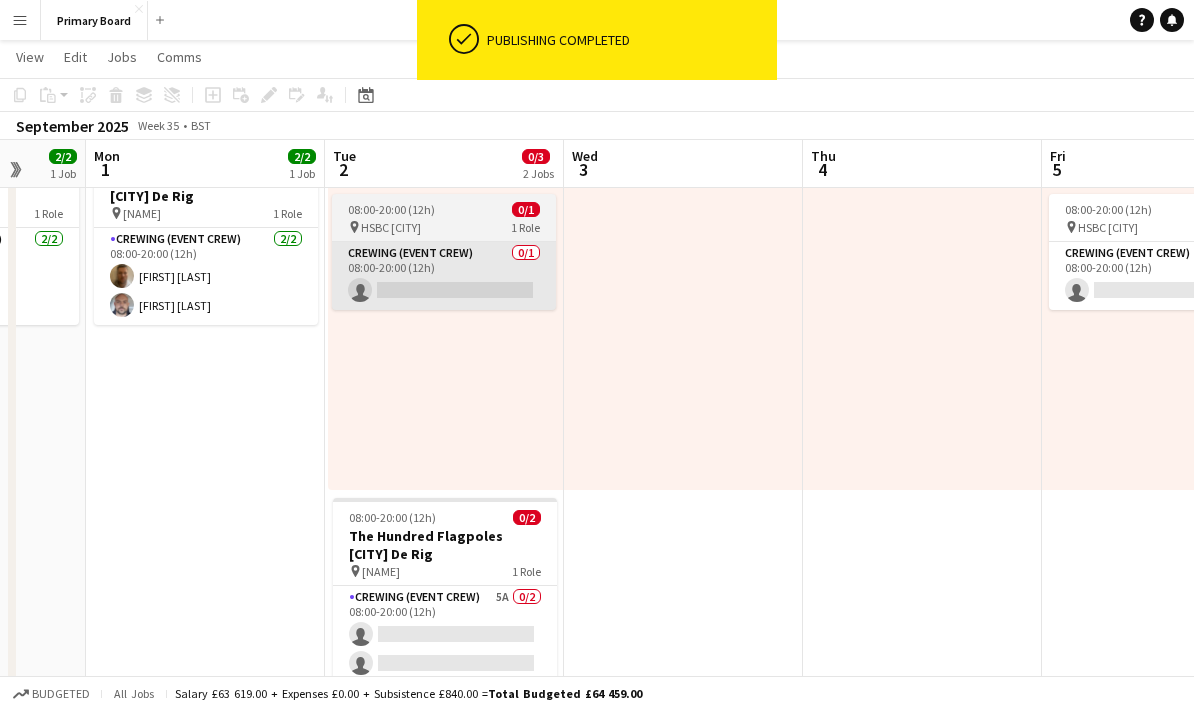click on "Crewing (Event Crew)   0/1   08:00-20:00 (12h)
single-neutral-actions" at bounding box center [444, 276] 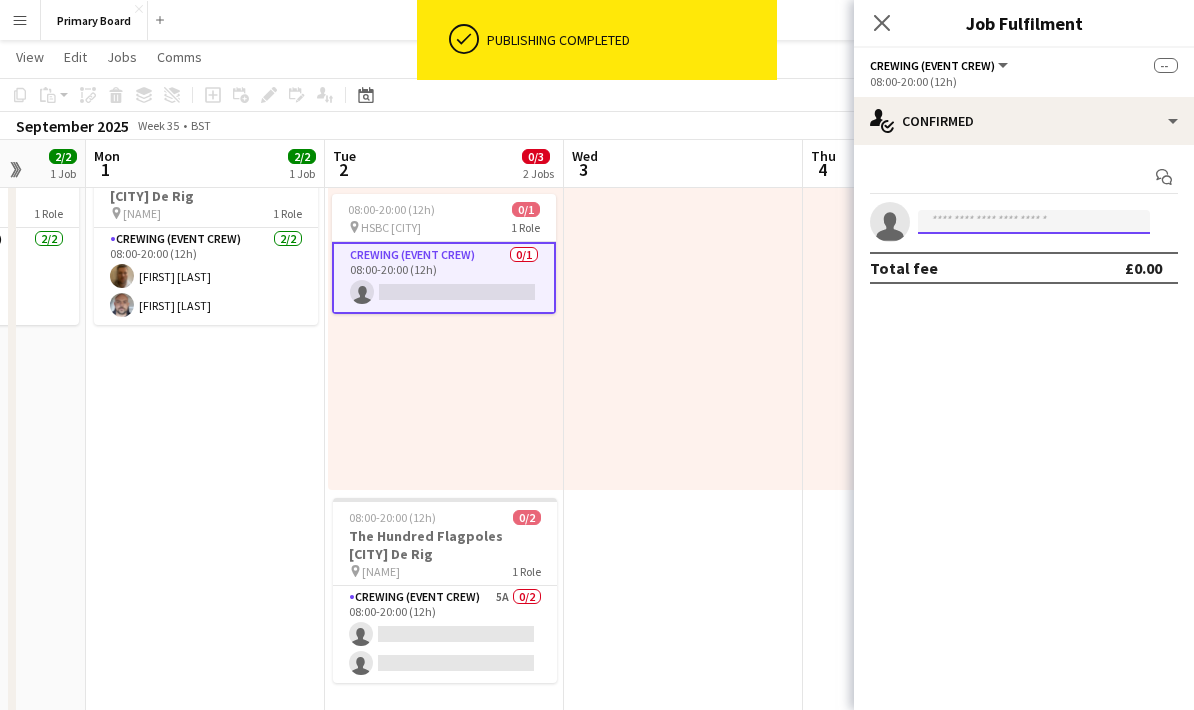 click at bounding box center [1034, 222] 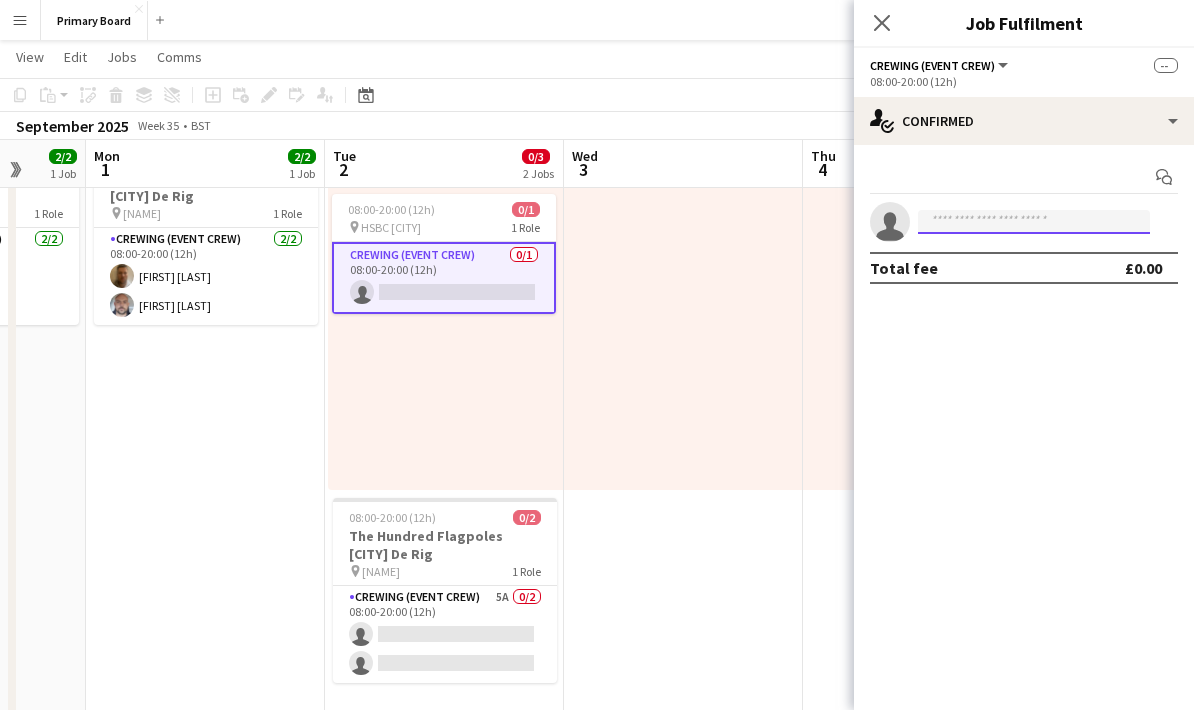 scroll, scrollTop: 91, scrollLeft: 0, axis: vertical 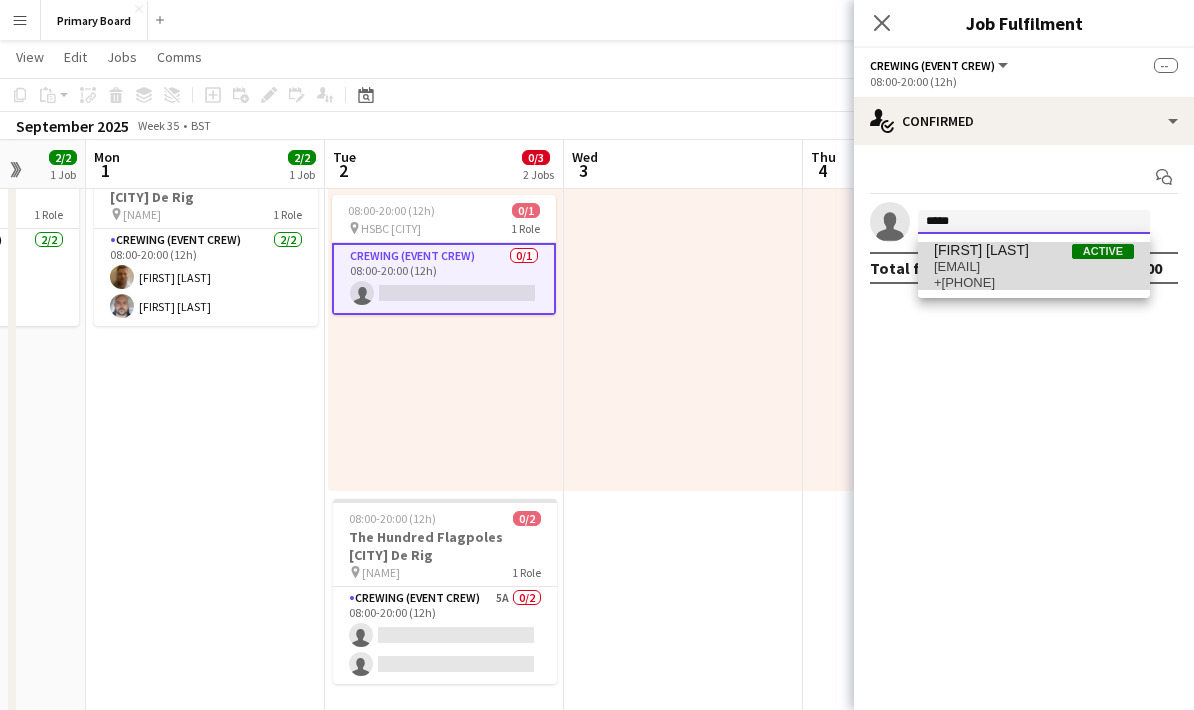 type on "*****" 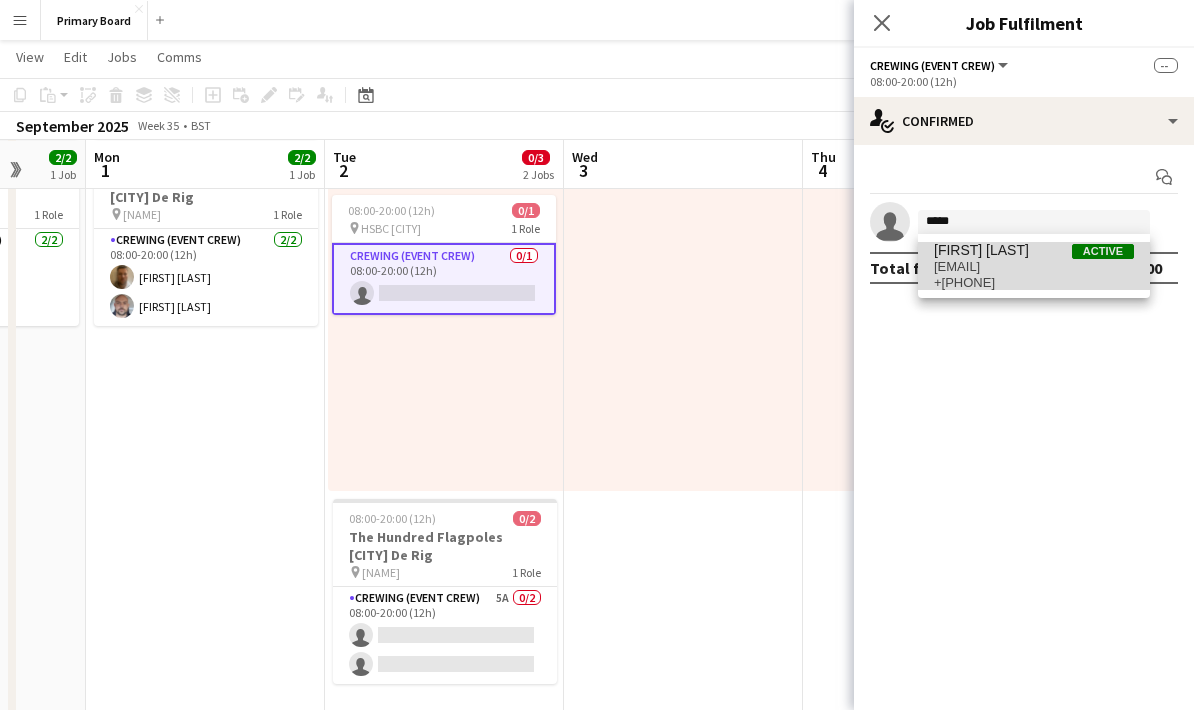 click on "[EMAIL]" at bounding box center [1034, 267] 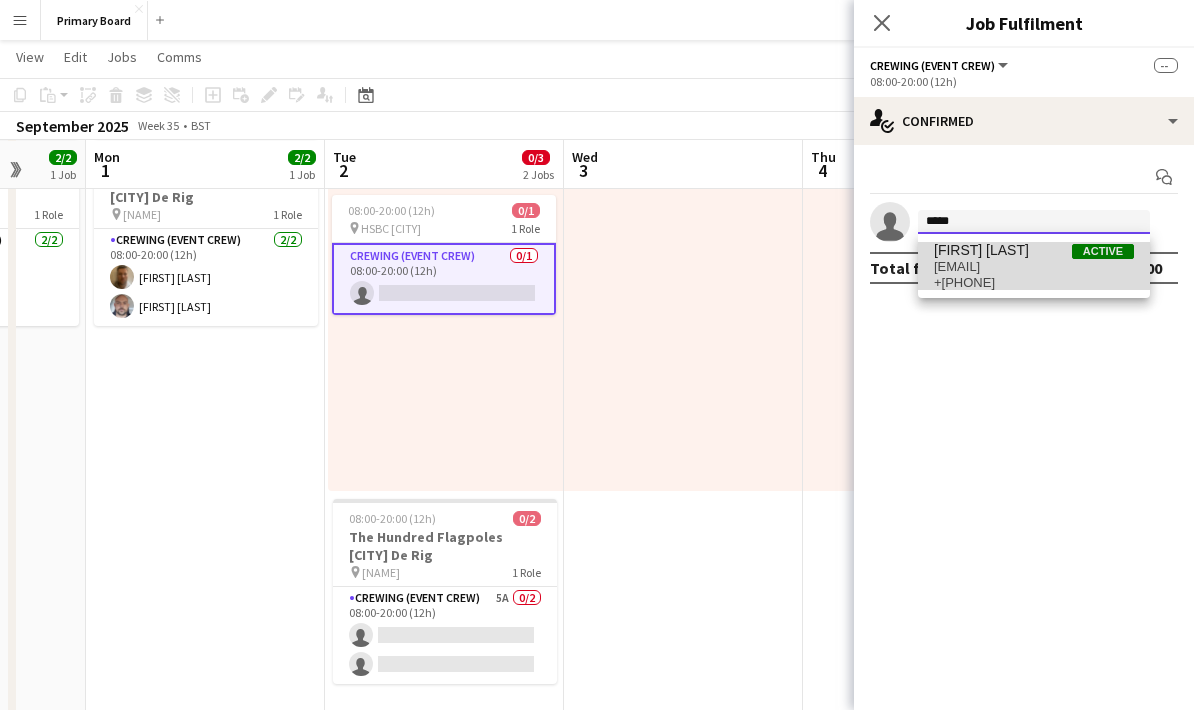 type 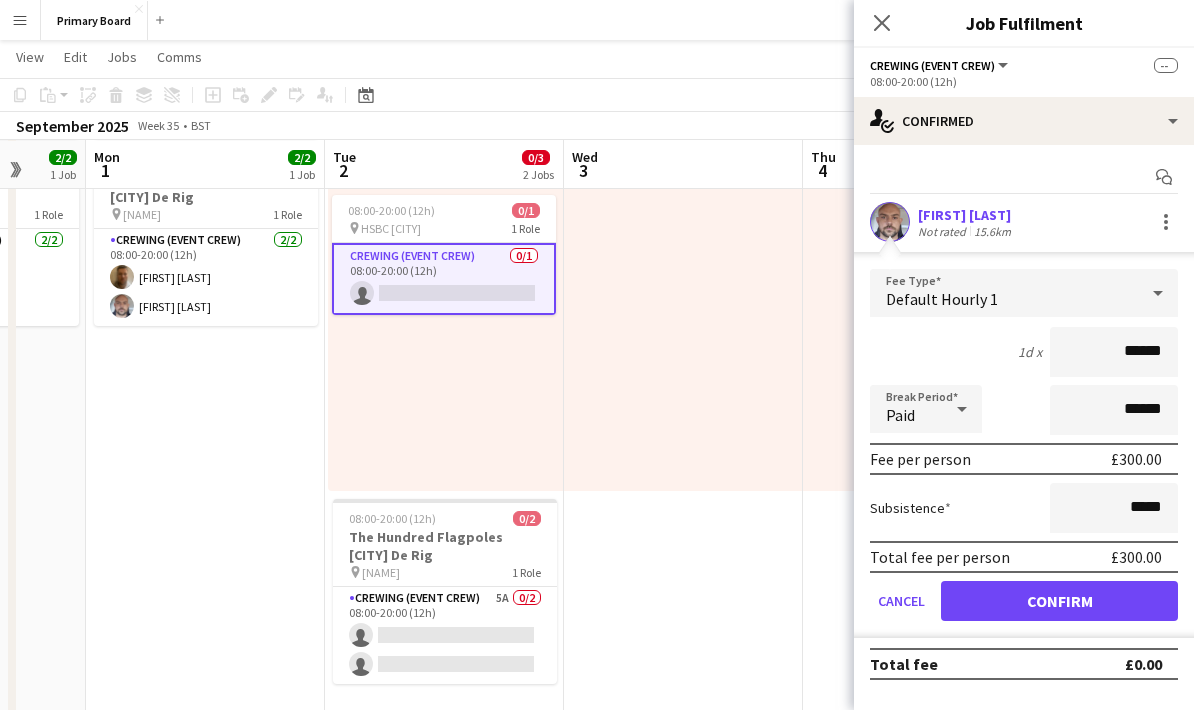 click on "Confirm" at bounding box center [1059, 601] 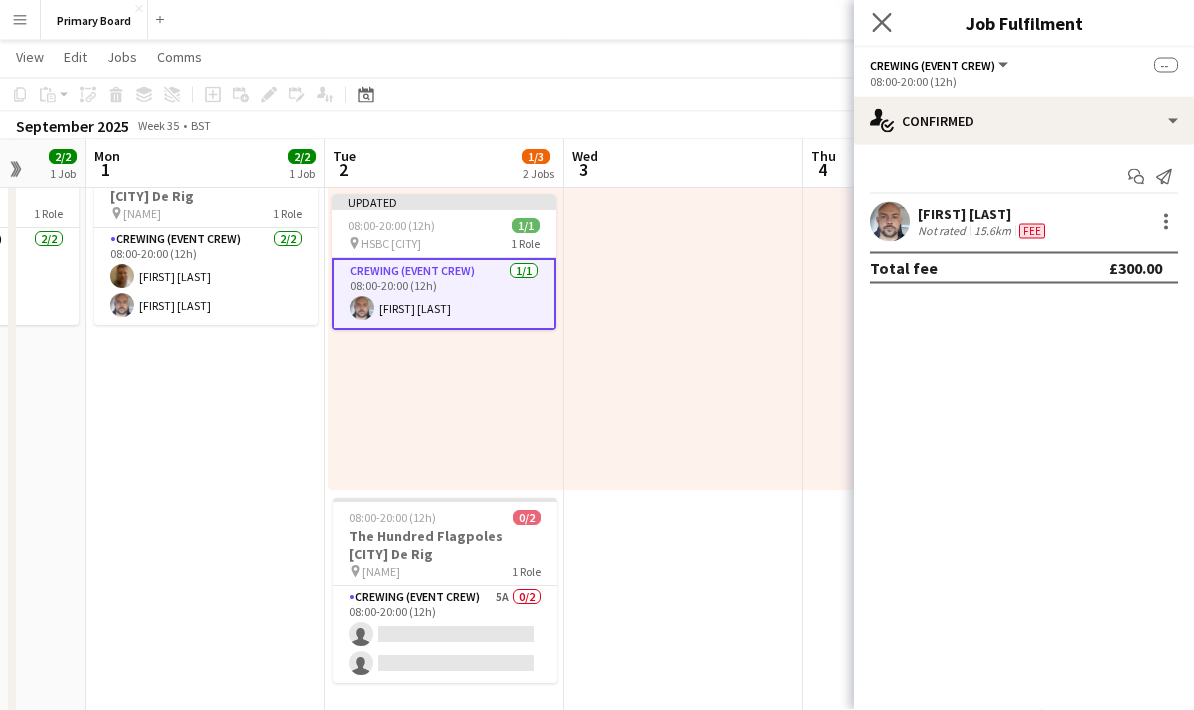 scroll, scrollTop: 92, scrollLeft: 0, axis: vertical 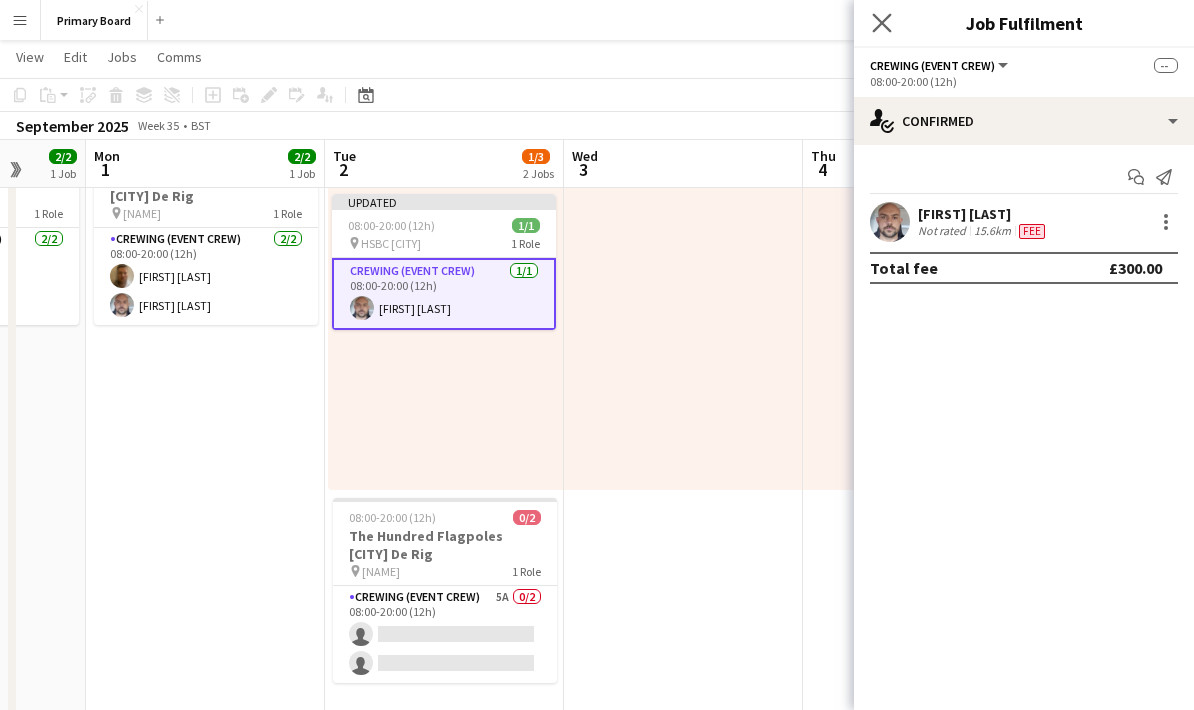 click on "Close pop-in" 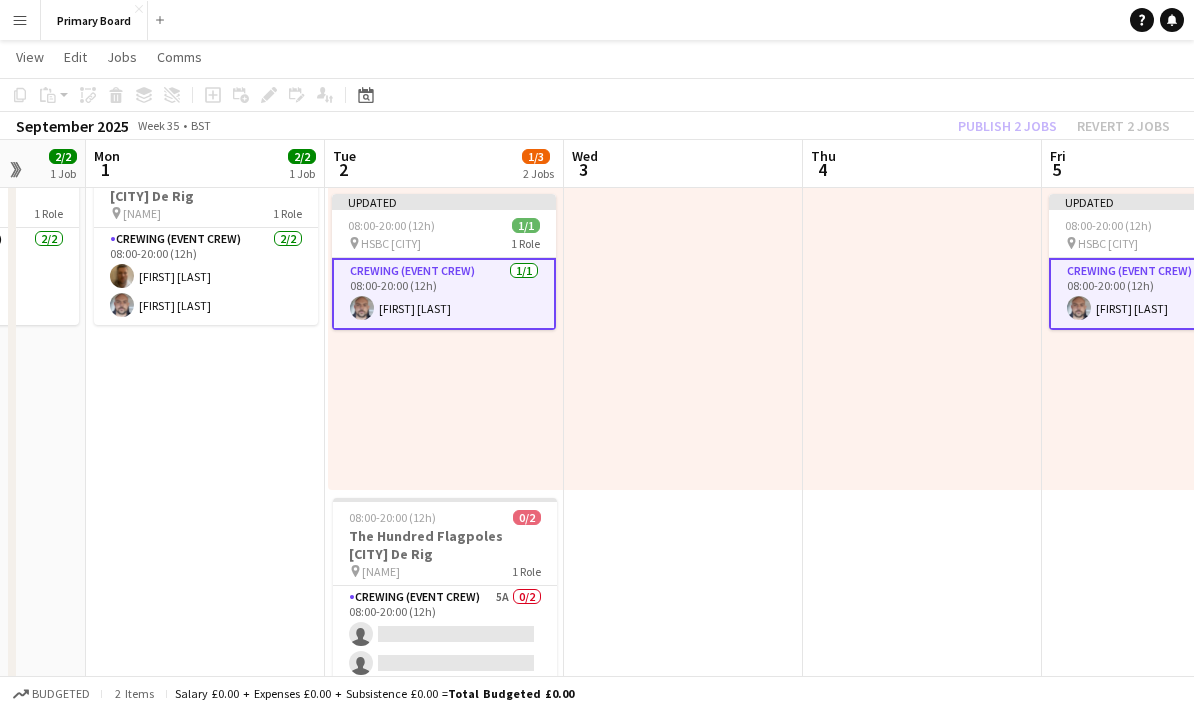 click on "Publish 2 jobs   Revert 2 jobs" 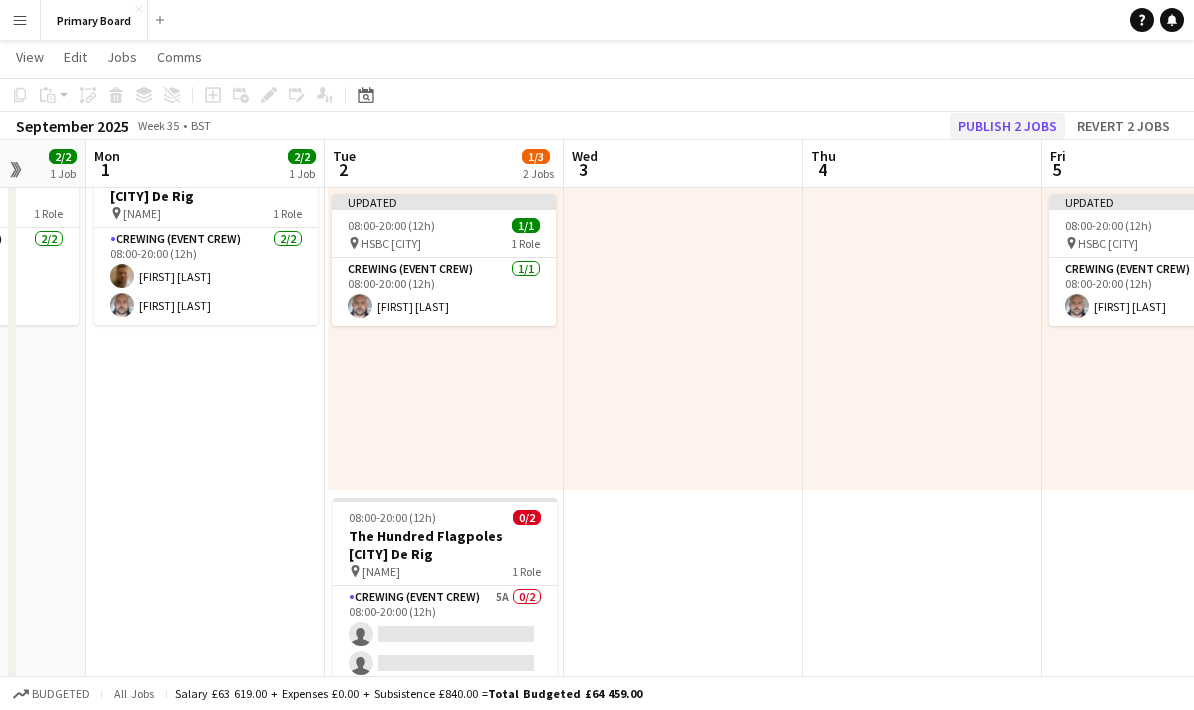 click on "Publish 2 jobs" 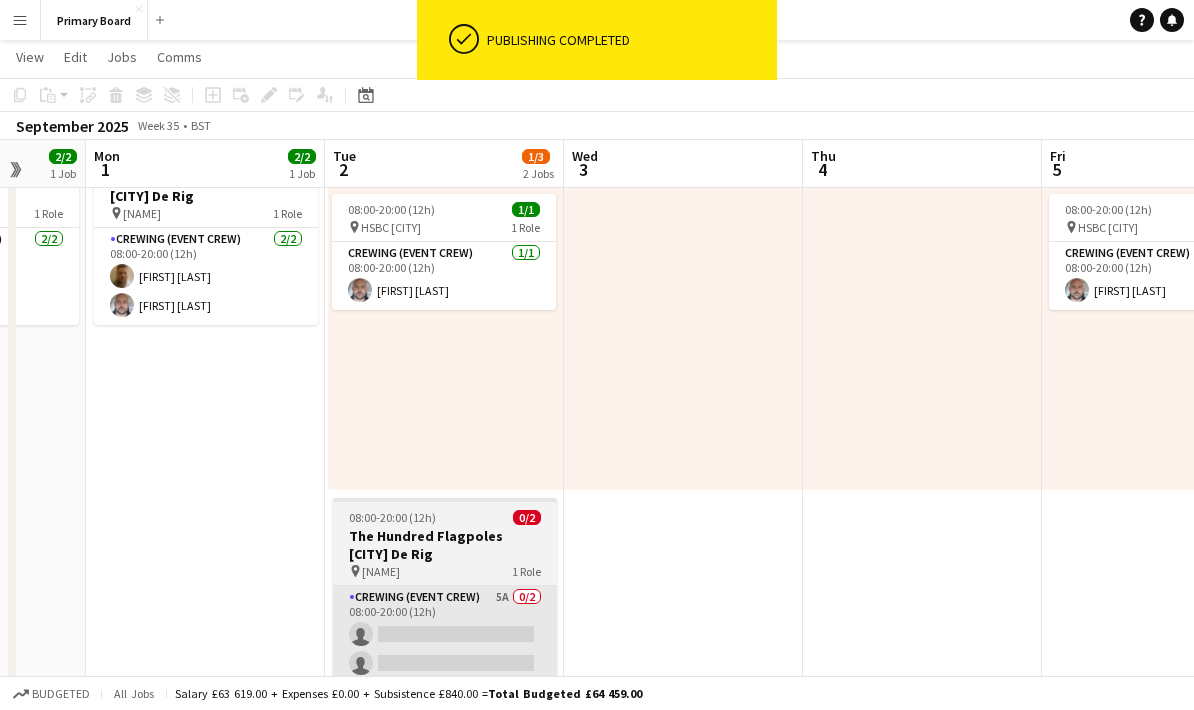 click on "Crewing (Event Crew)   5A   0/2   08:00-20:00 (12h)
single-neutral-actions
single-neutral-actions" at bounding box center (445, 634) 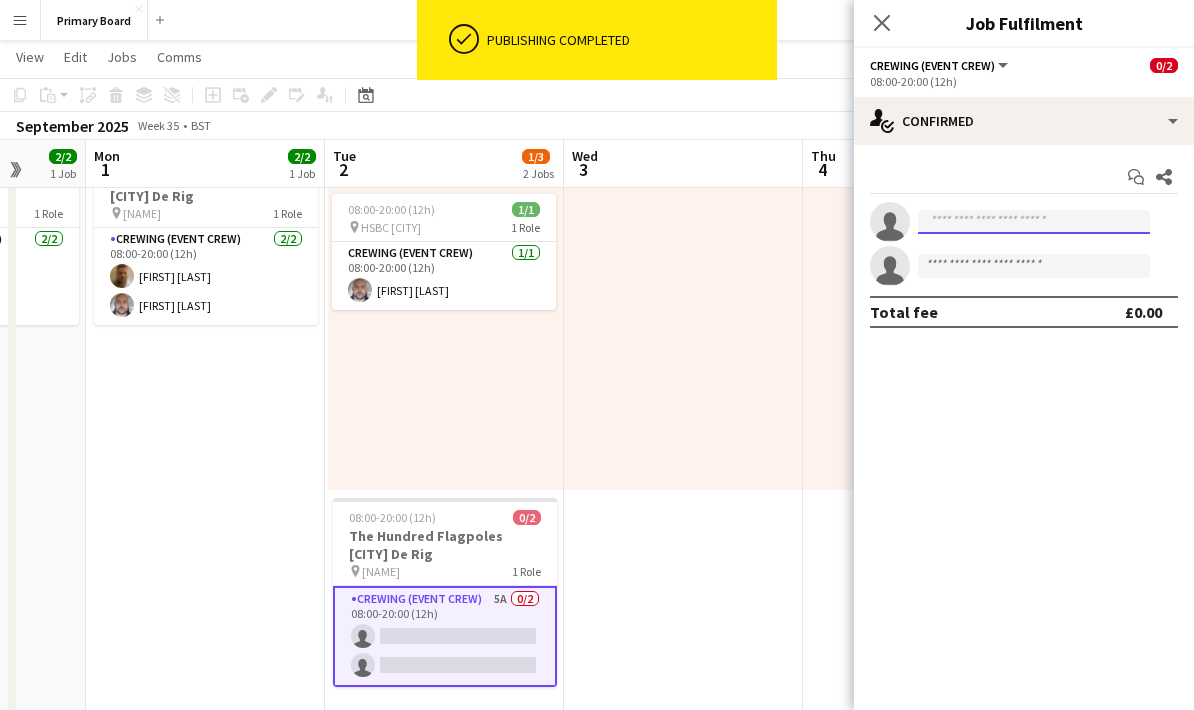 click at bounding box center (1034, 222) 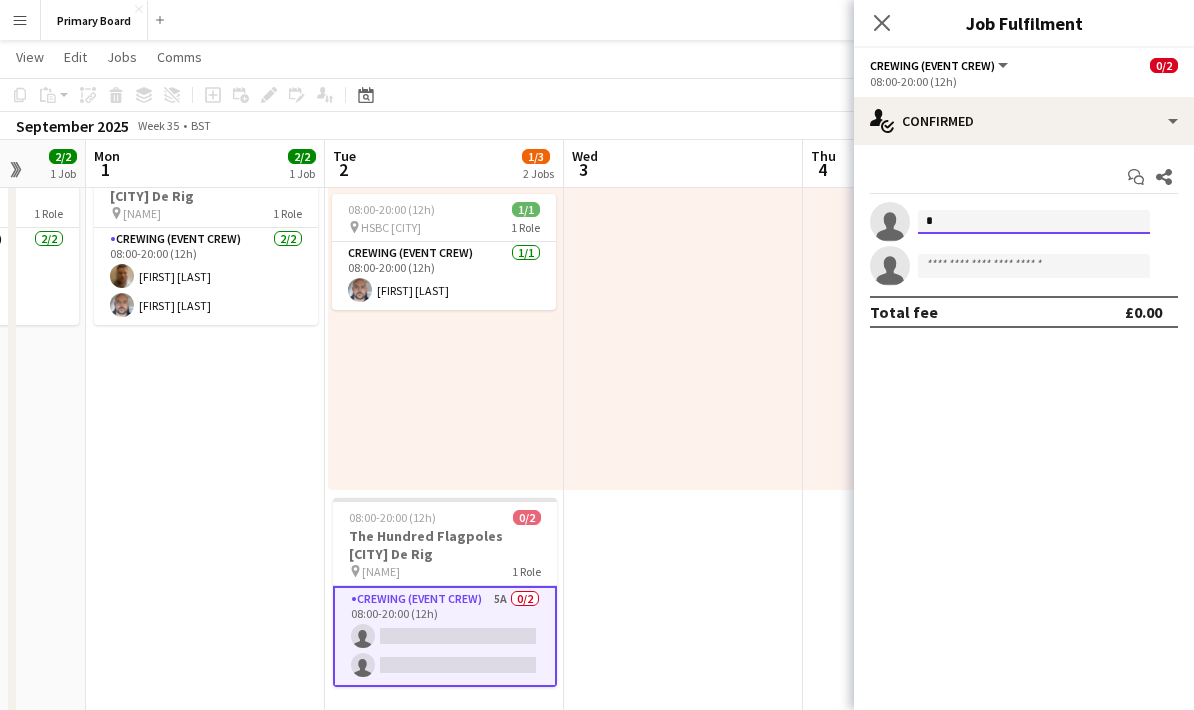 scroll, scrollTop: 91, scrollLeft: 0, axis: vertical 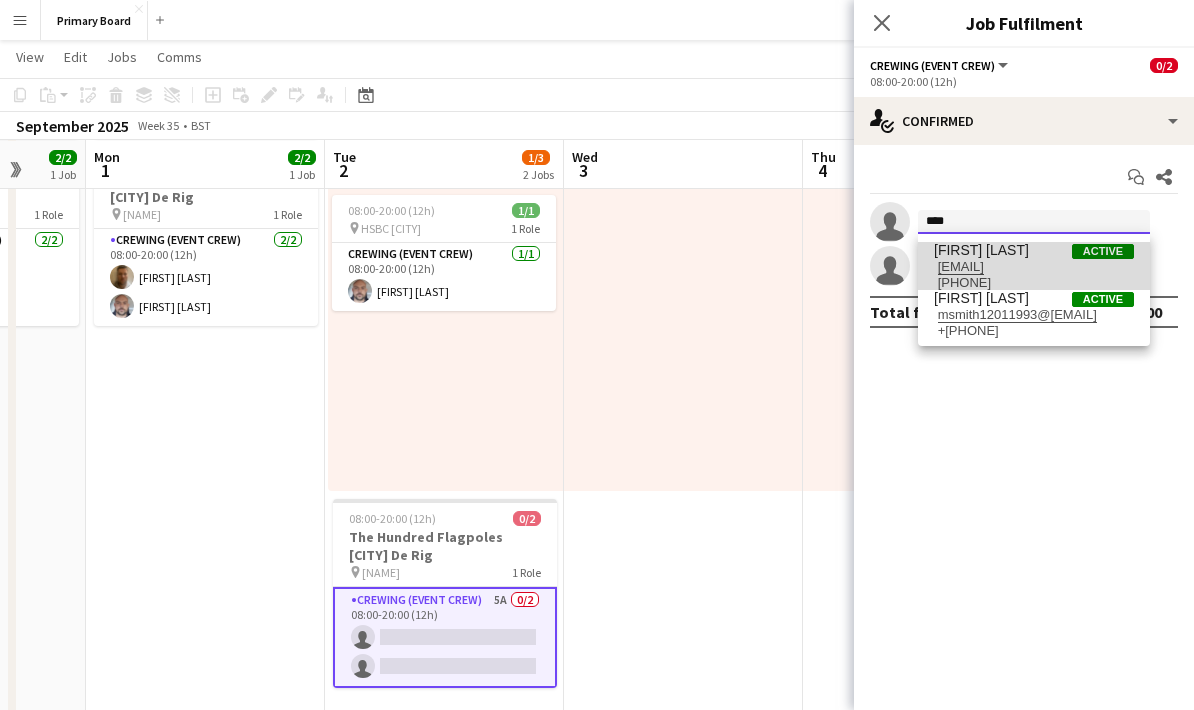 type on "****" 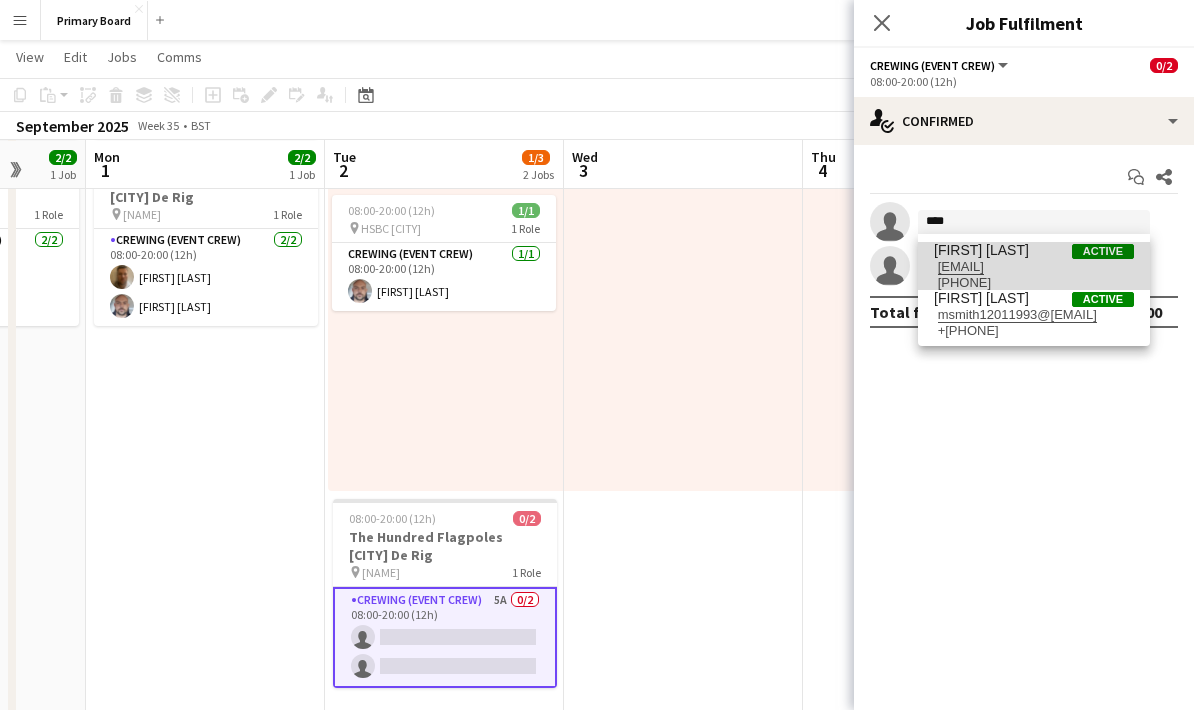 click on "[EMAIL]" at bounding box center (1034, 267) 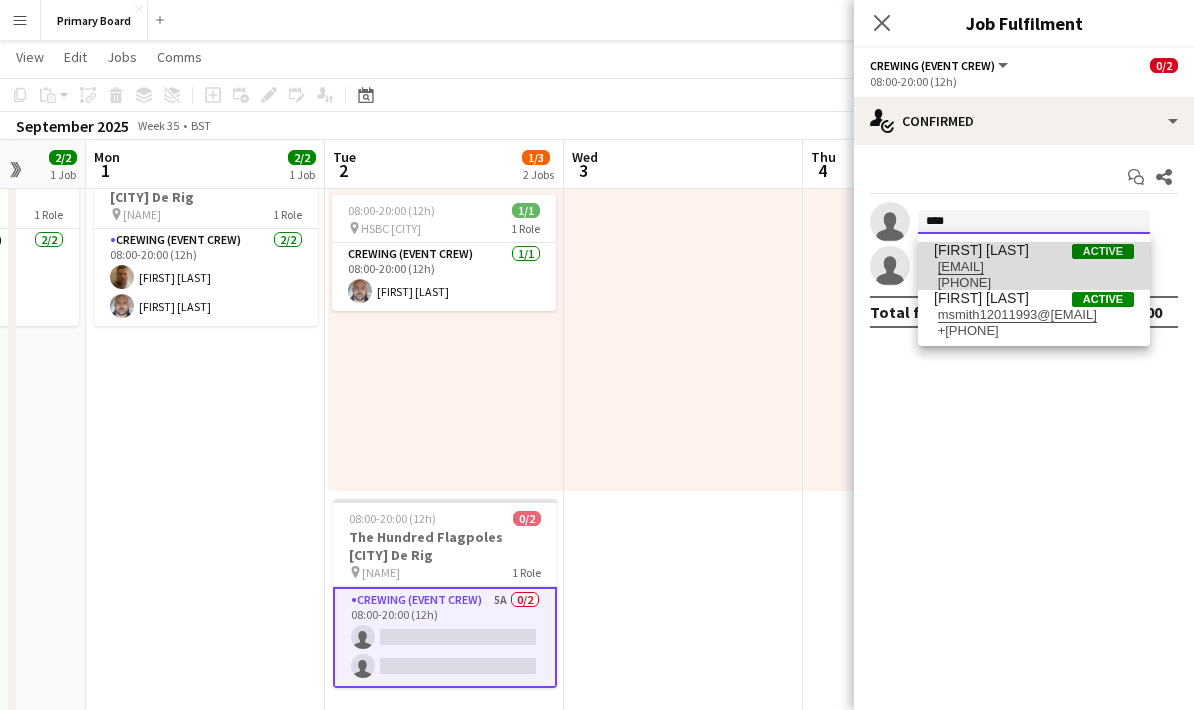 type 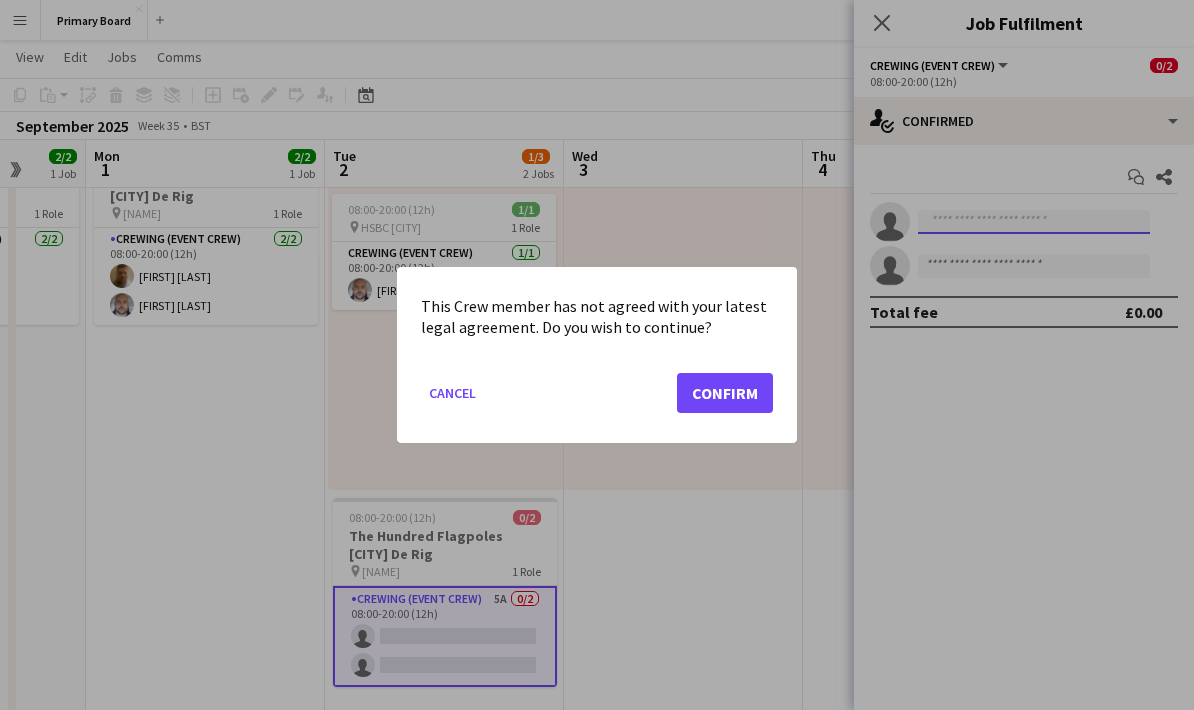 scroll, scrollTop: 0, scrollLeft: 0, axis: both 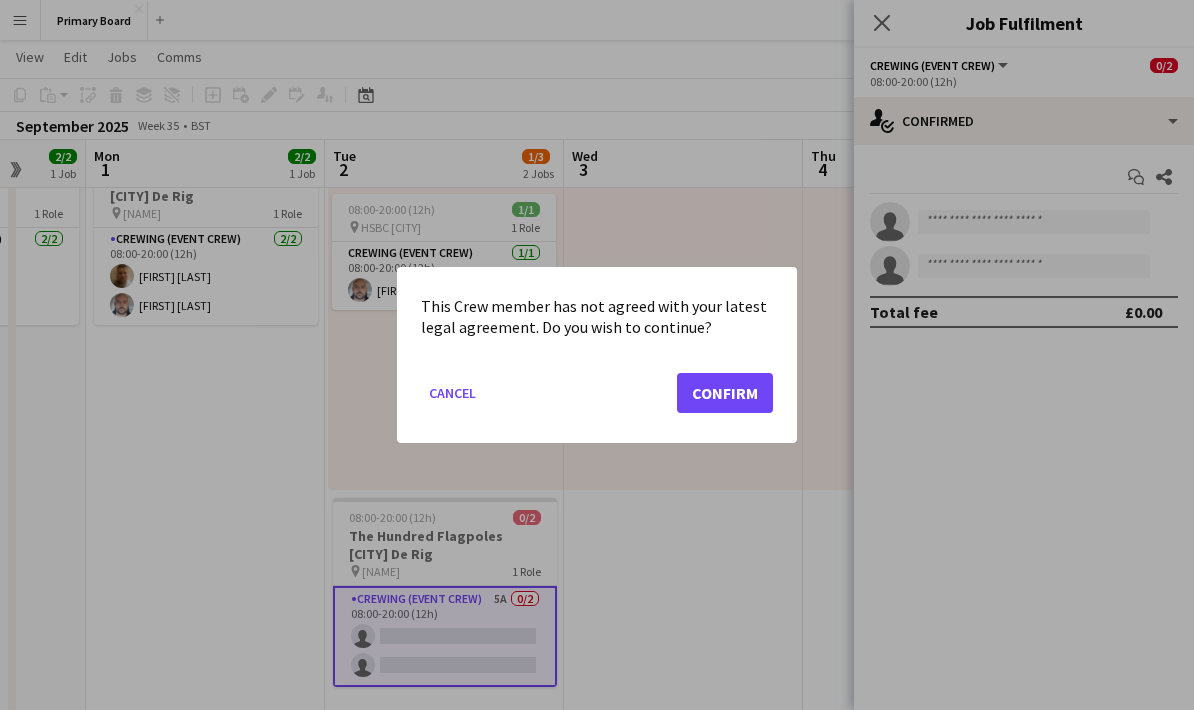 click on "Confirm" 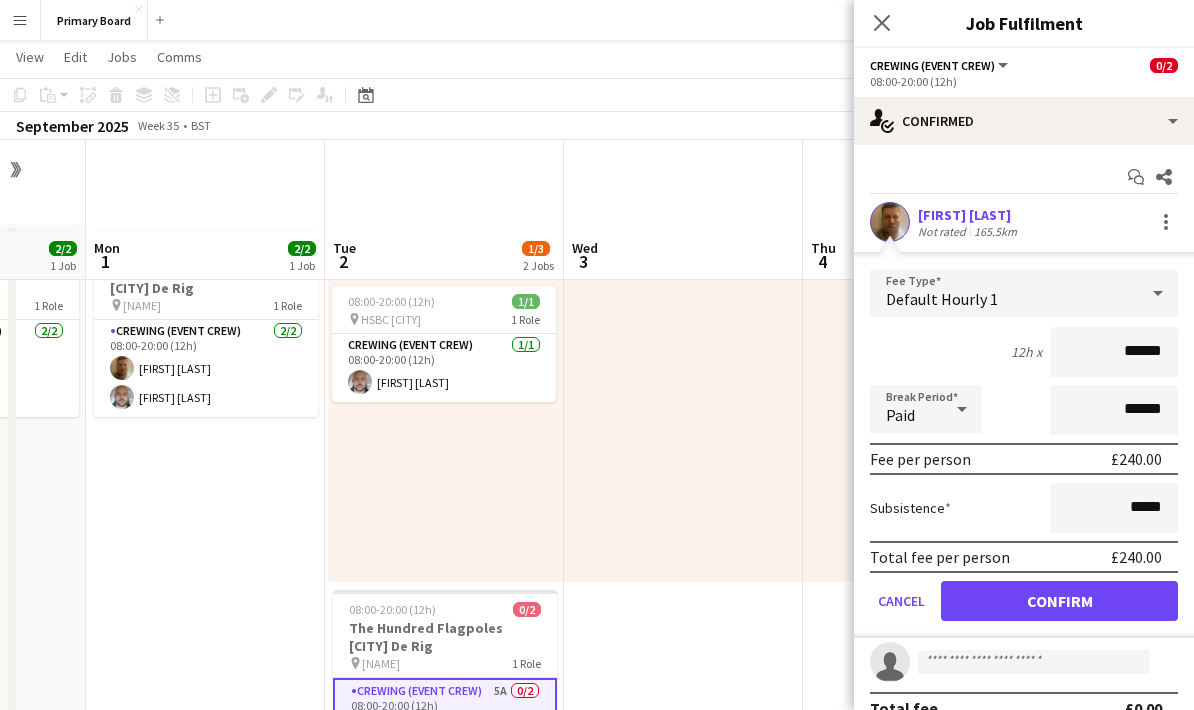 scroll, scrollTop: 92, scrollLeft: 0, axis: vertical 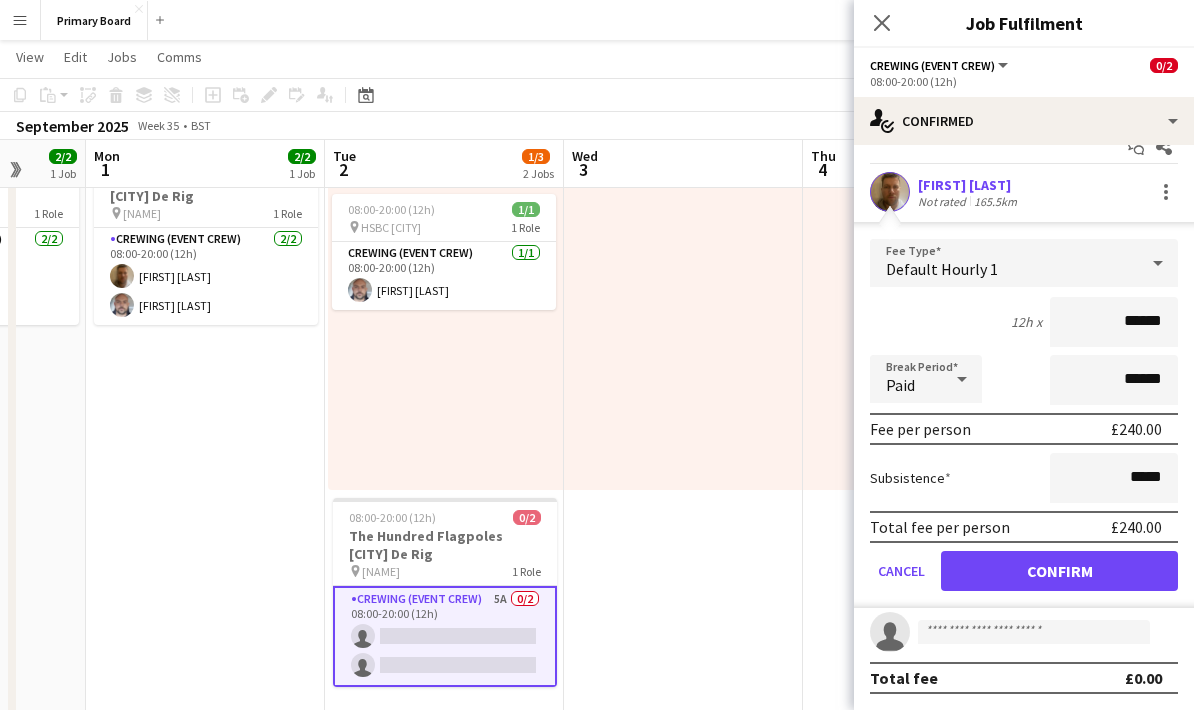 click on "Confirm" at bounding box center (1059, 571) 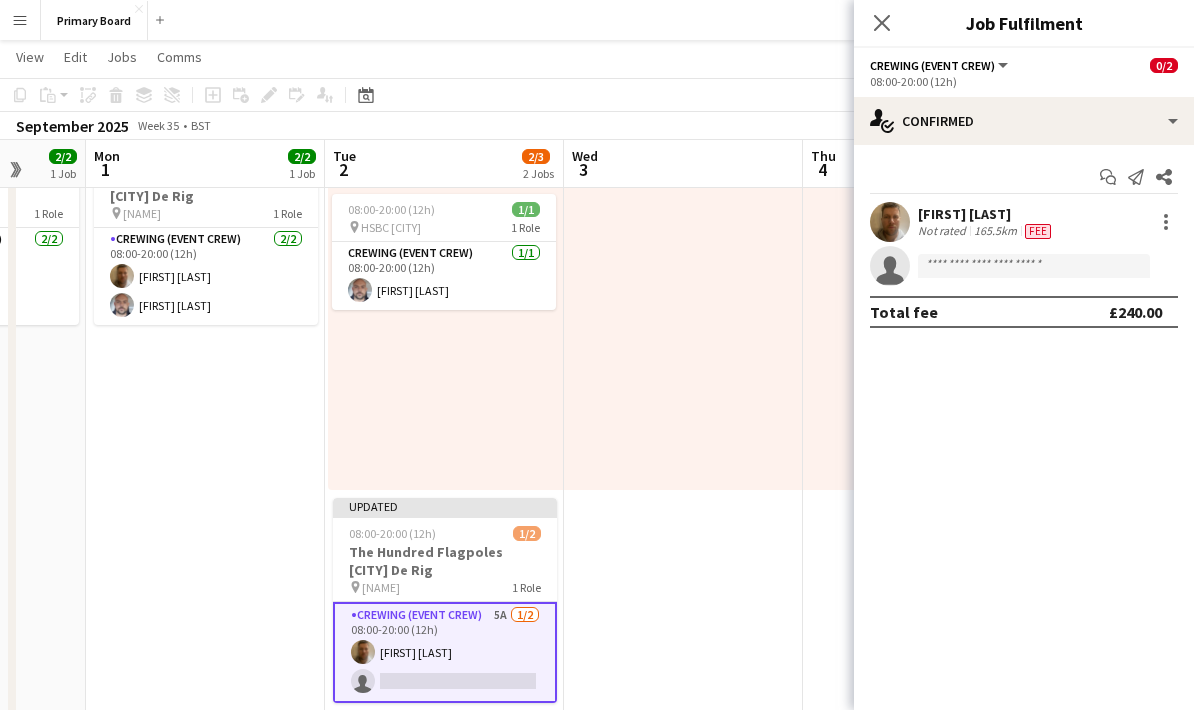 scroll, scrollTop: 0, scrollLeft: 0, axis: both 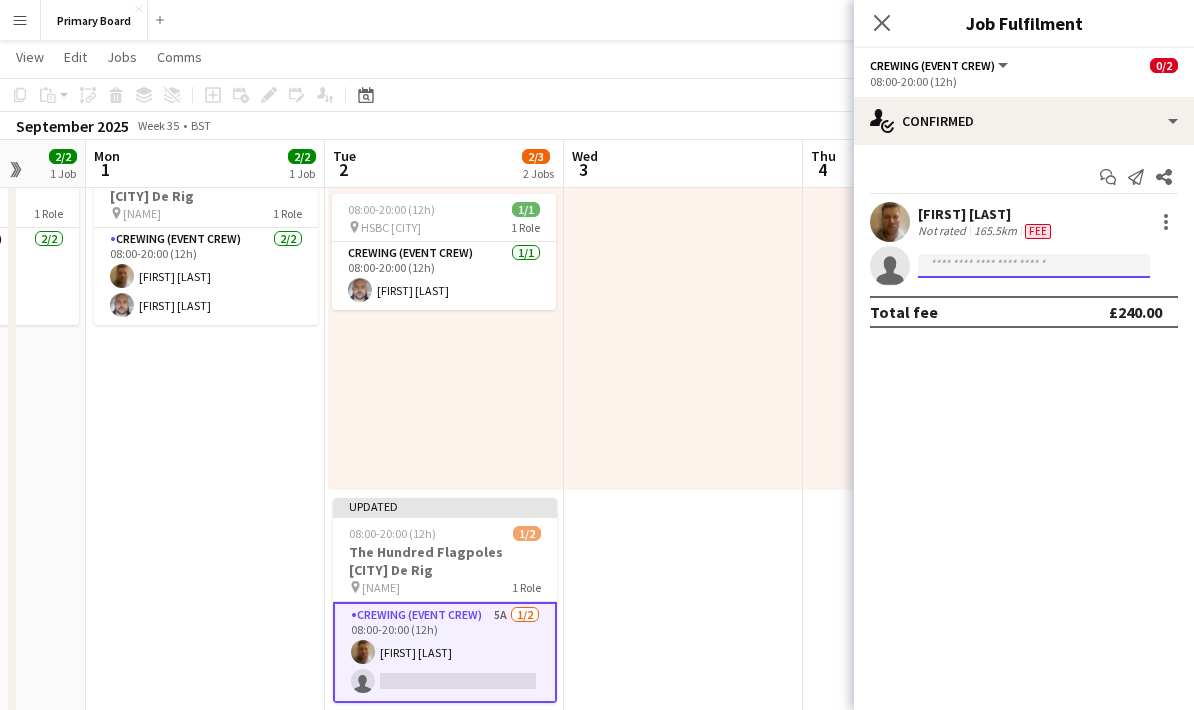 click 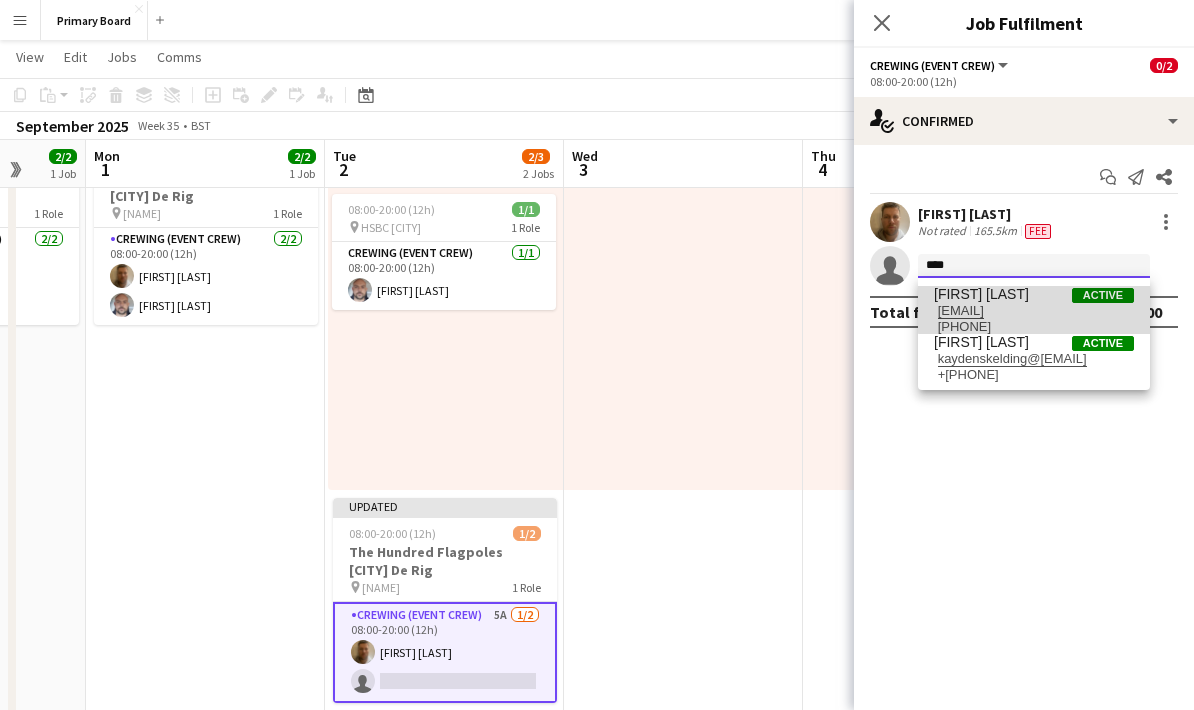 type on "****" 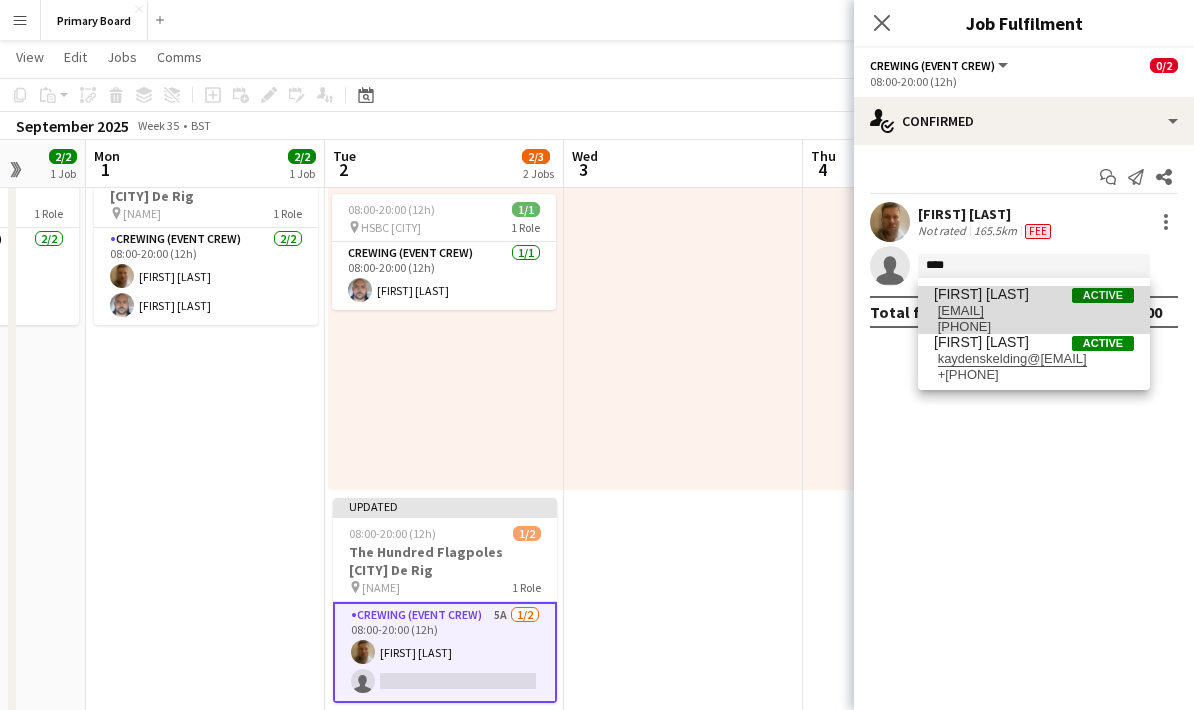 click on "[FIRST] [LAST] Active" at bounding box center [1034, 294] 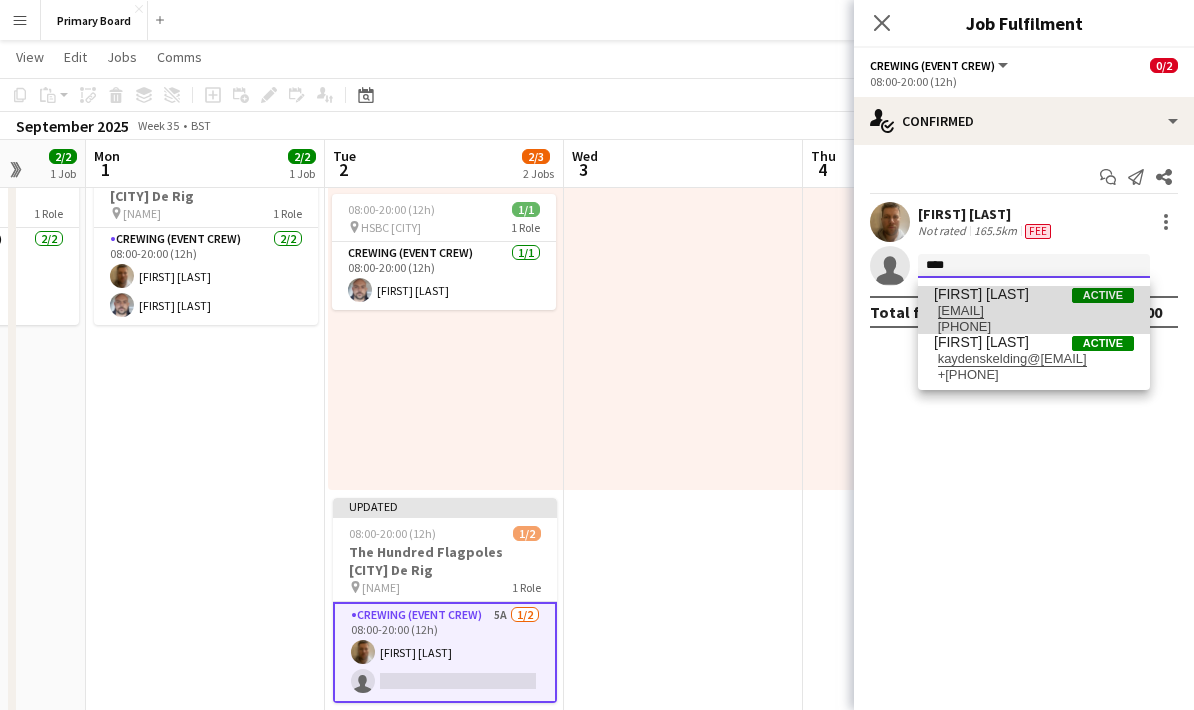 type 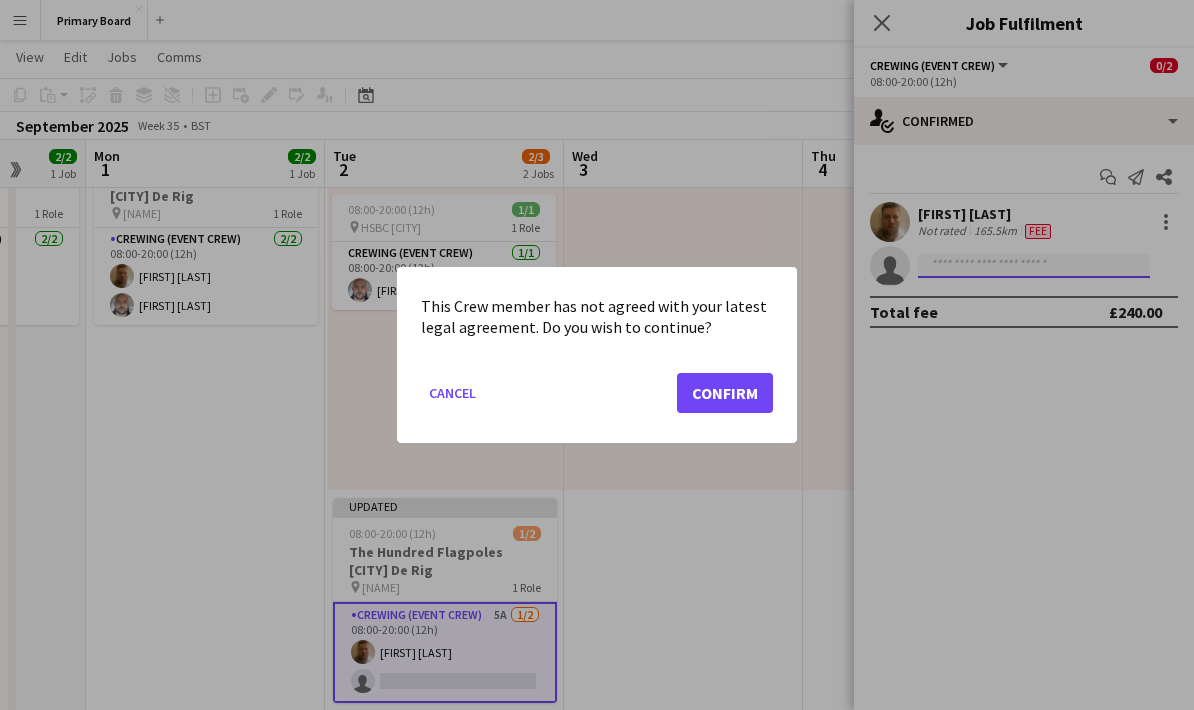 scroll, scrollTop: 0, scrollLeft: 0, axis: both 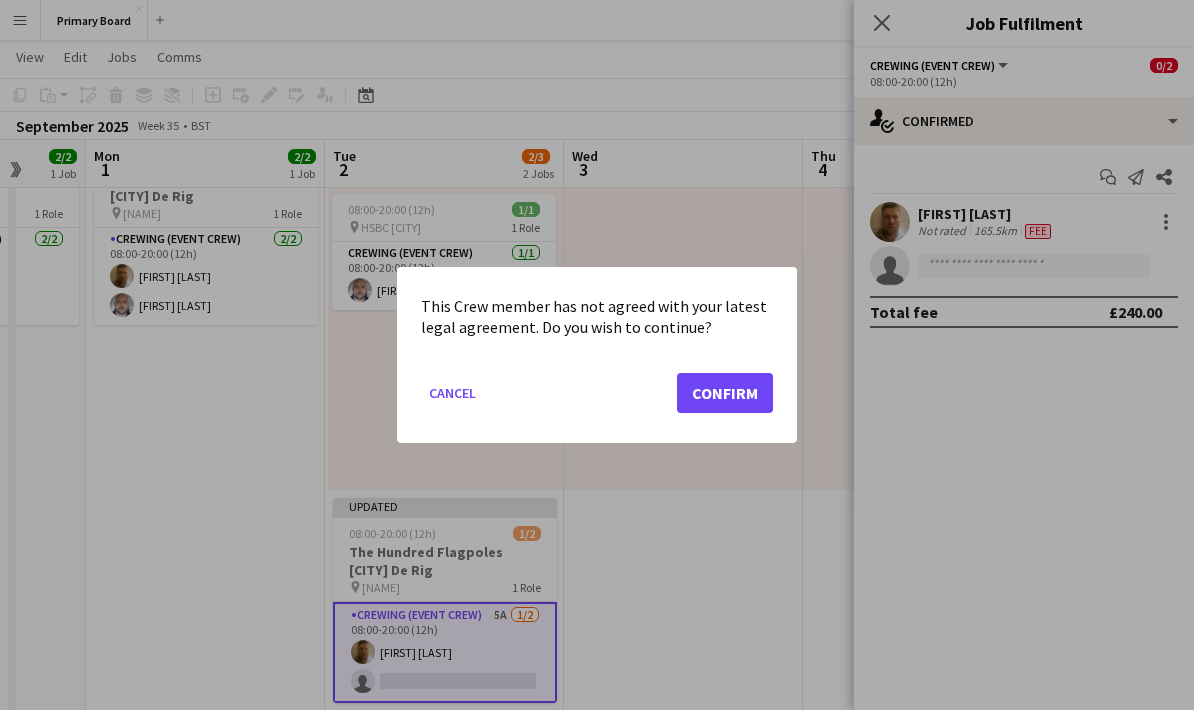 click on "This Crew member has not agreed with your latest legal agreement. Do you wish to continue?" at bounding box center (597, 317) 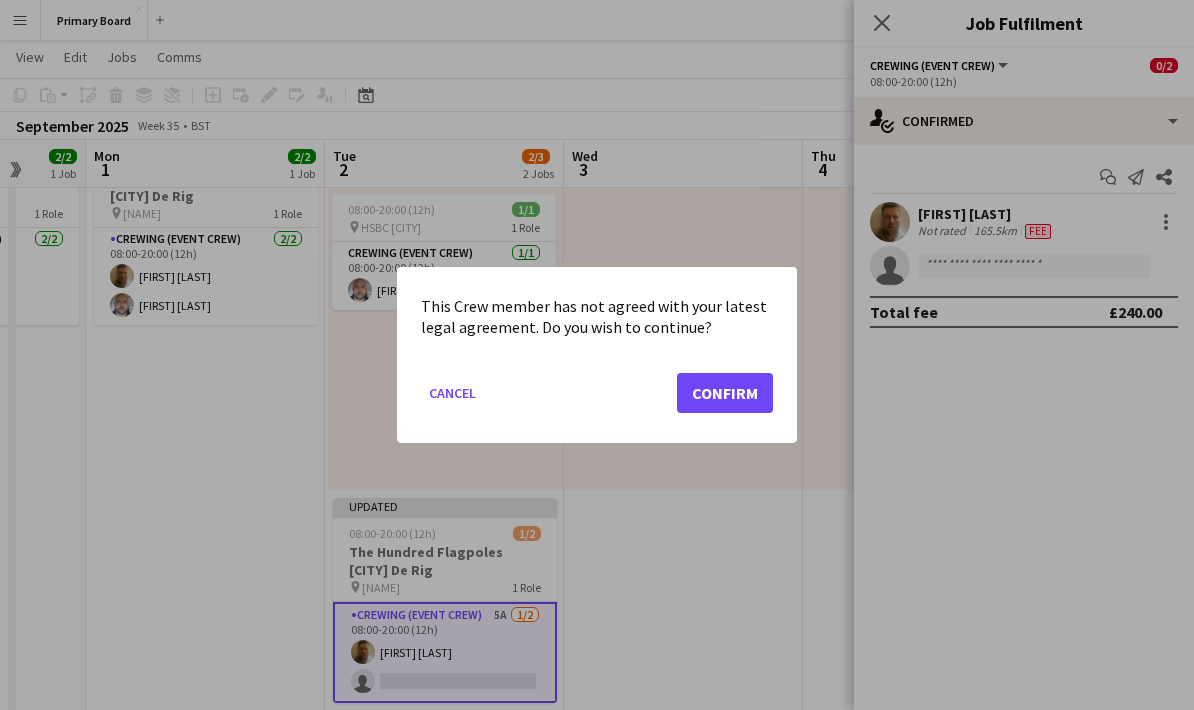 click on "Confirm" 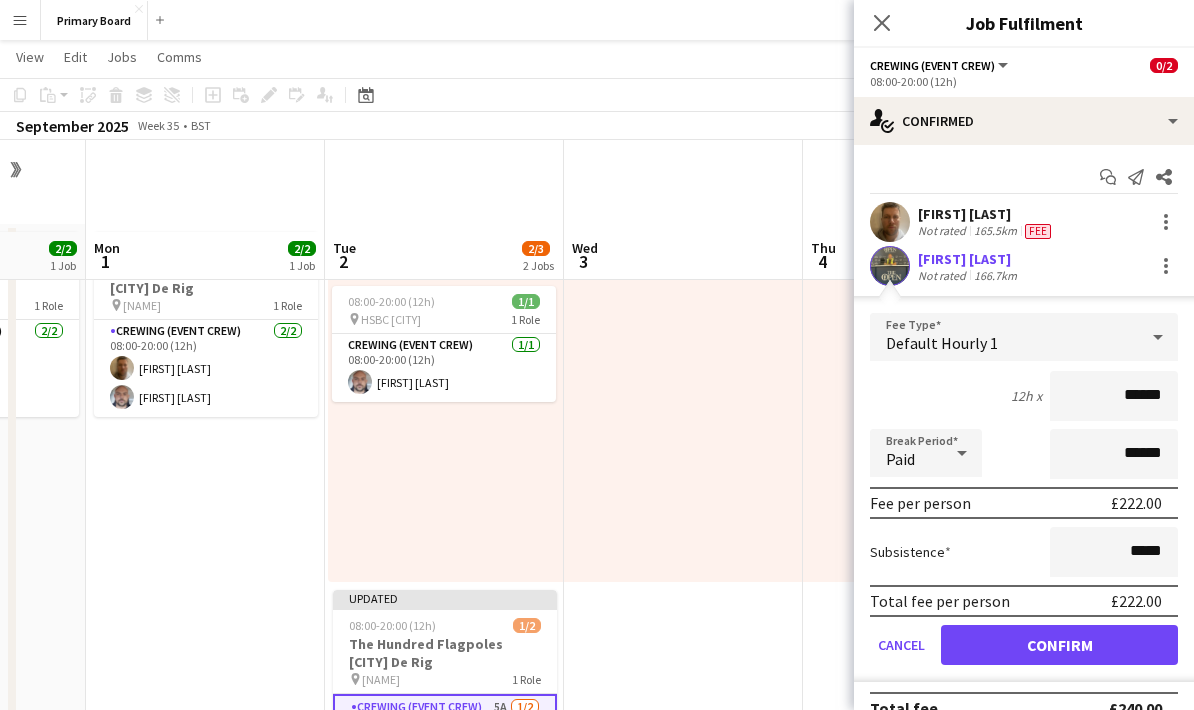 scroll, scrollTop: 92, scrollLeft: 0, axis: vertical 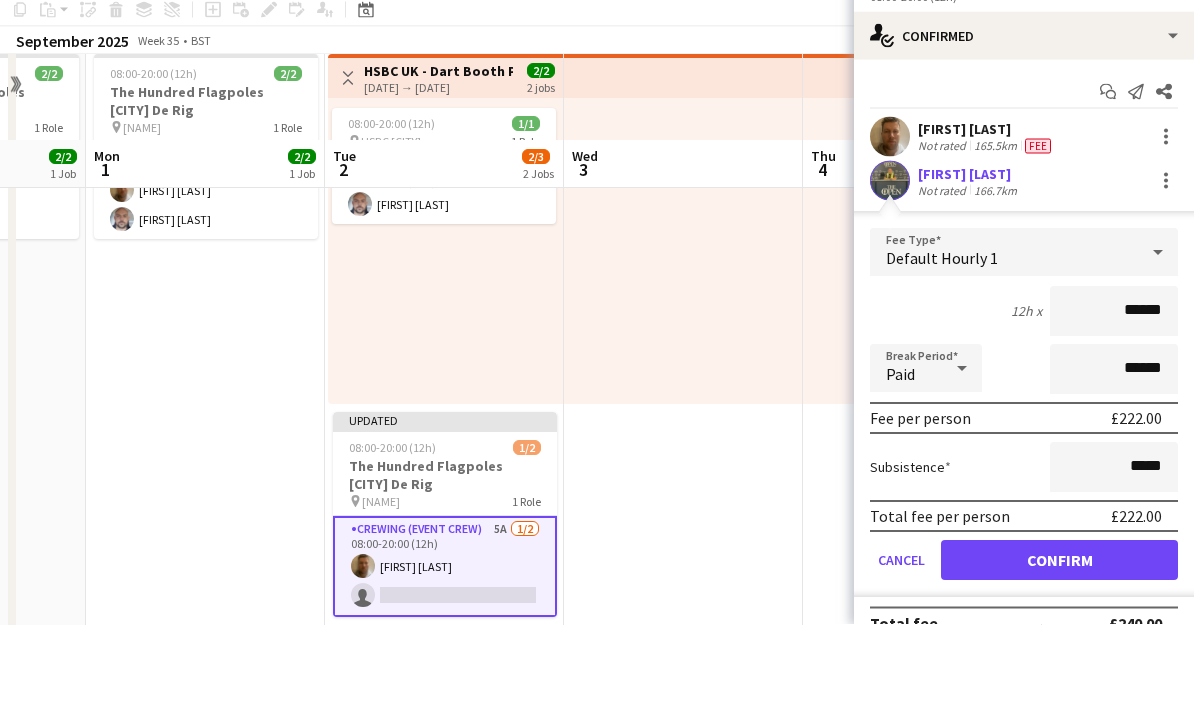 click on "Confirm" at bounding box center (1059, 645) 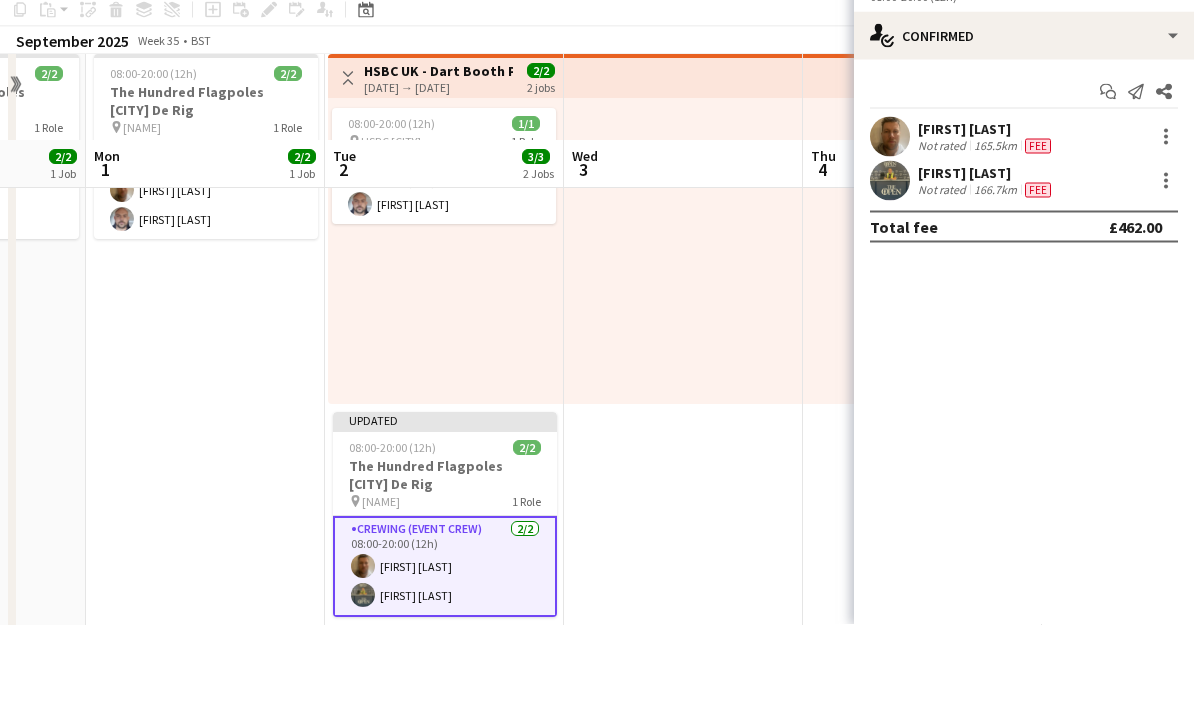 scroll, scrollTop: 178, scrollLeft: 0, axis: vertical 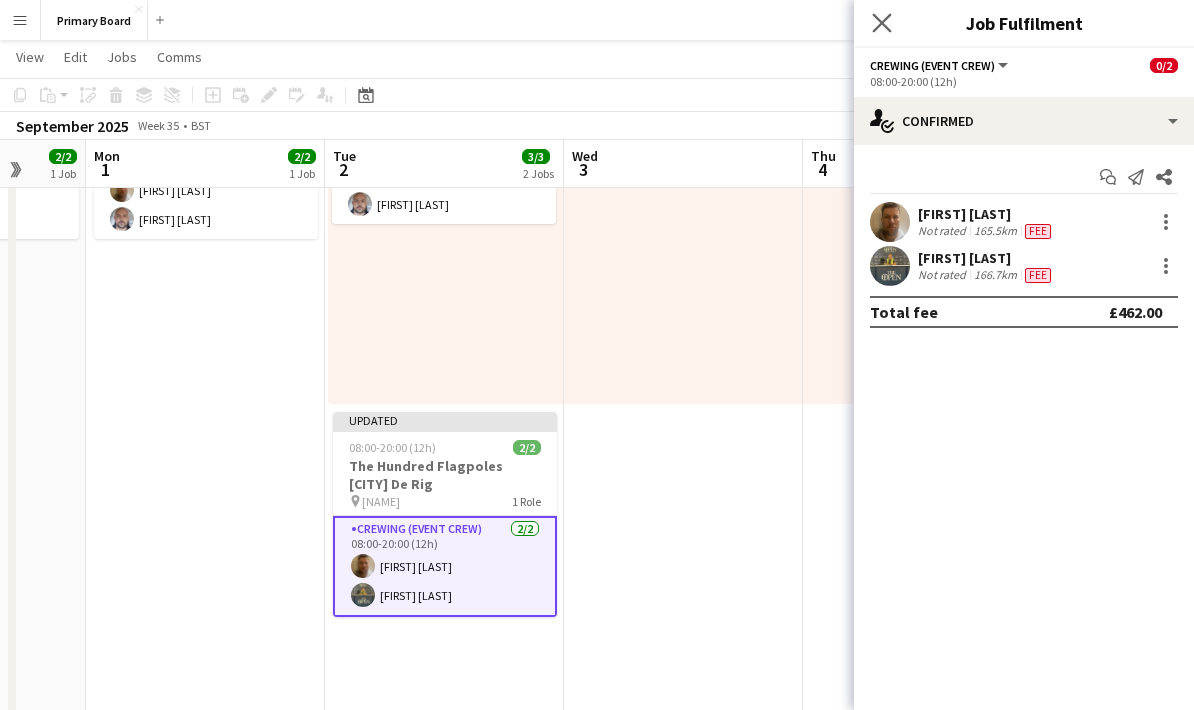 click on "Close pop-in" 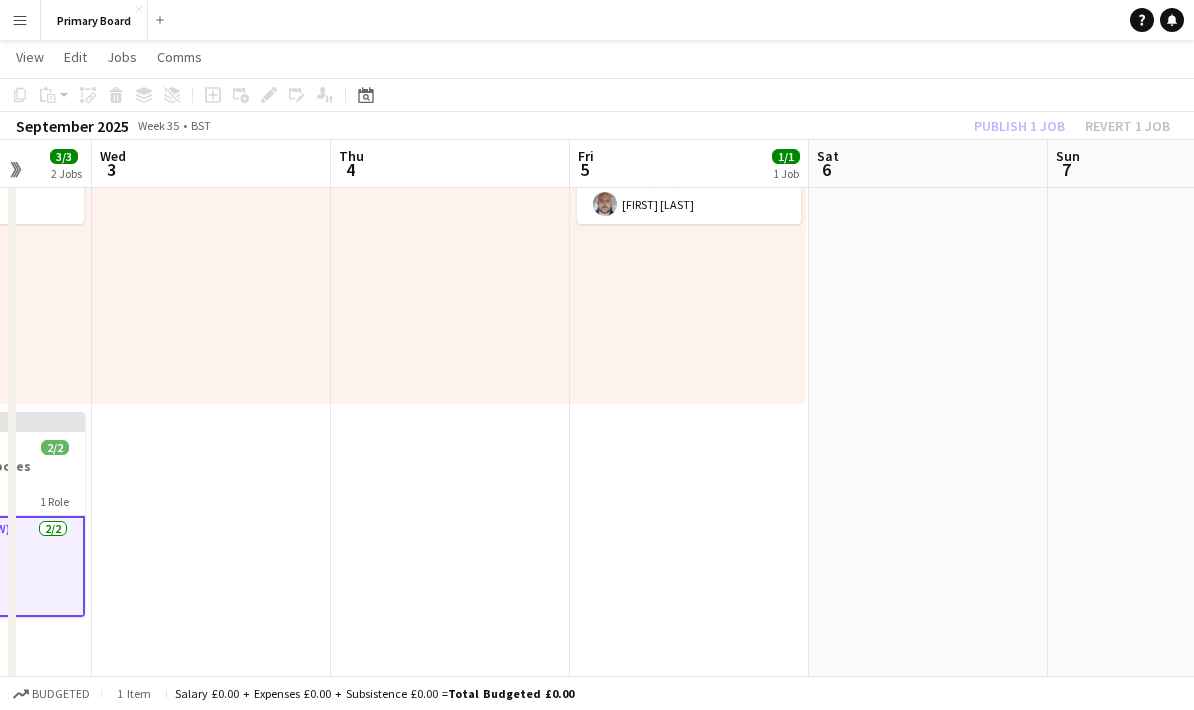 scroll, scrollTop: 0, scrollLeft: 601, axis: horizontal 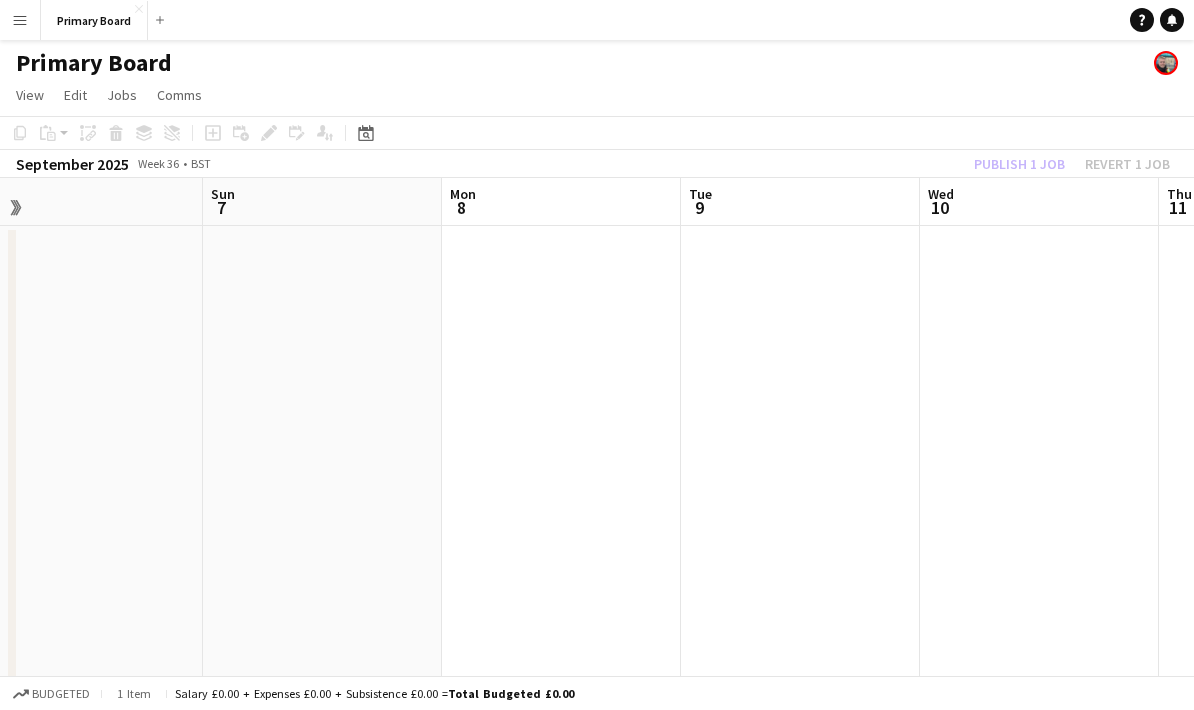 click on "Publish 1 job   Revert 1 job" 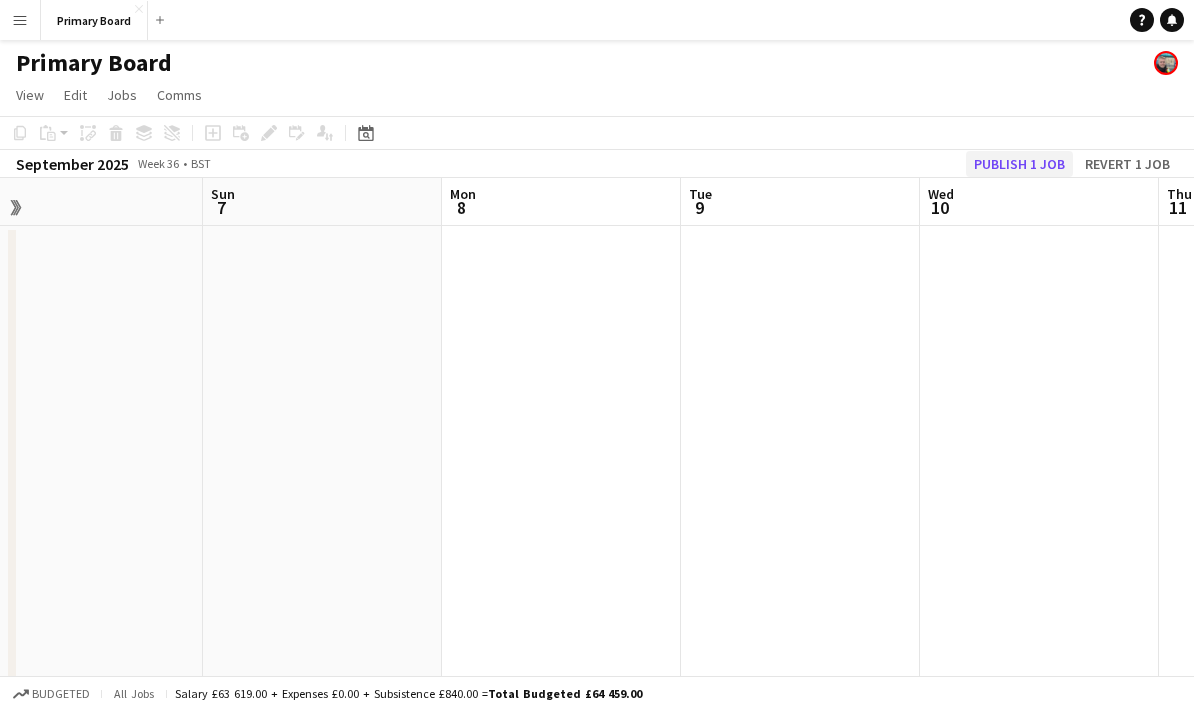 click on "Publish 1 job" 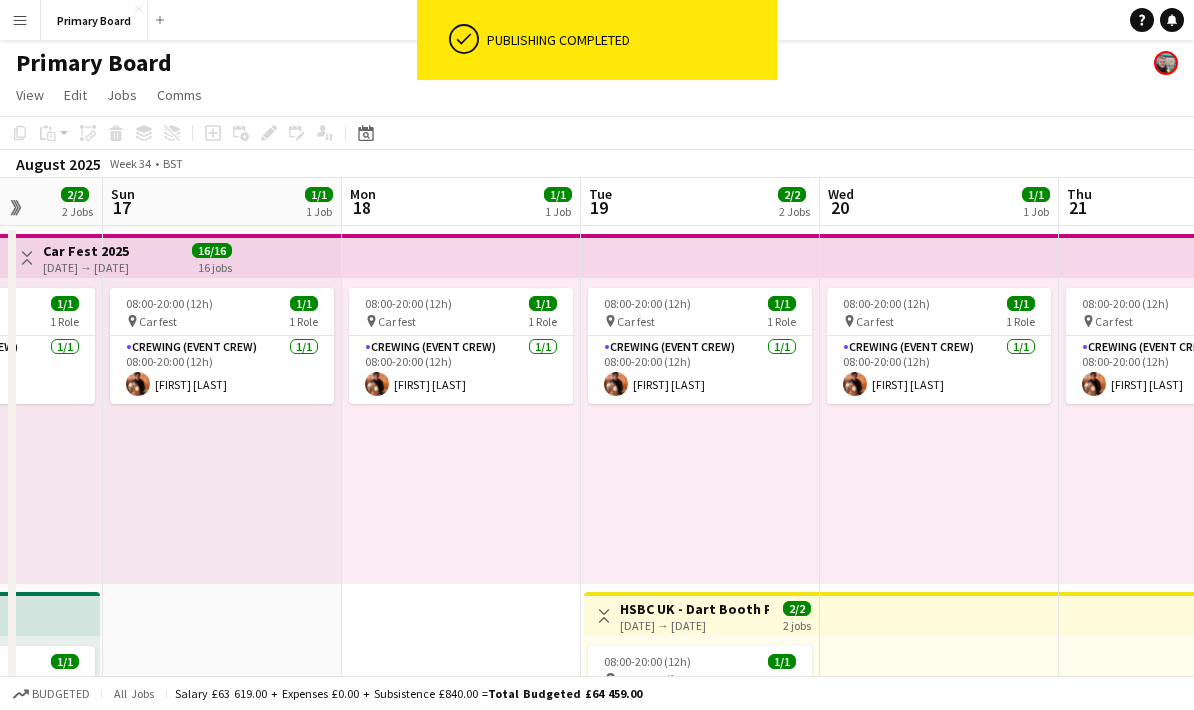 scroll, scrollTop: 0, scrollLeft: 698, axis: horizontal 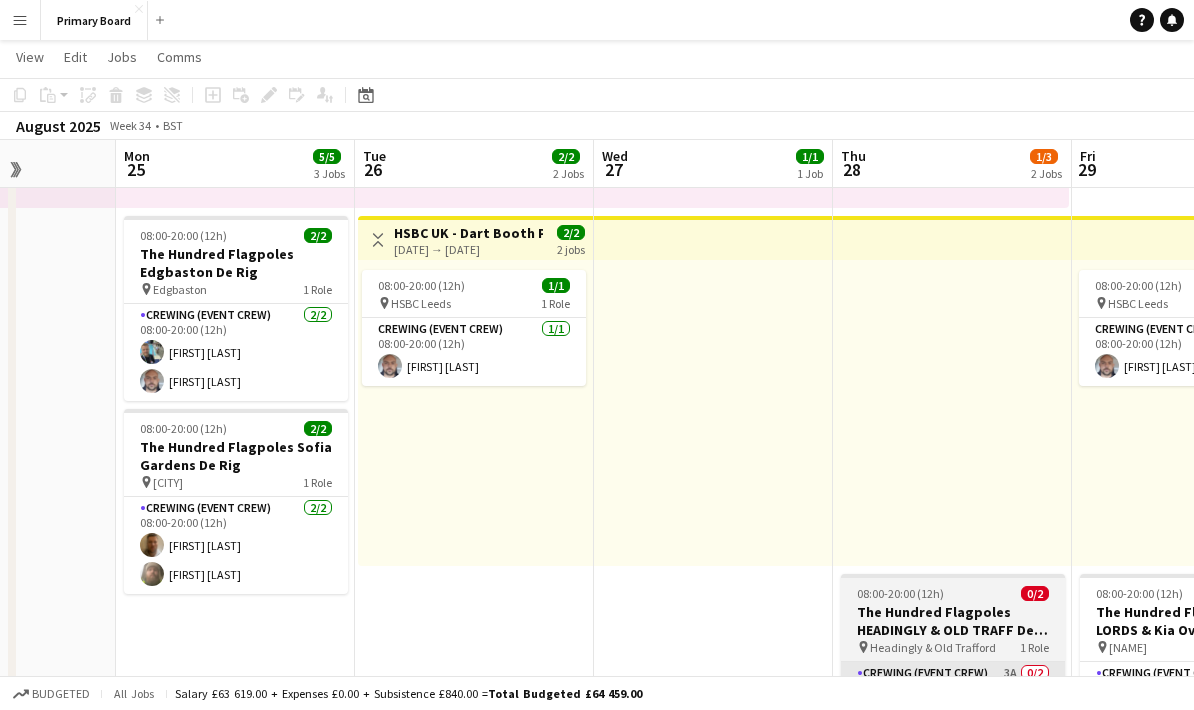 click on "Crewing (Event Crew)   3A   0/2   08:00-20:00 (12h)
single-neutral-actions
single-neutral-actions" at bounding box center [953, 710] 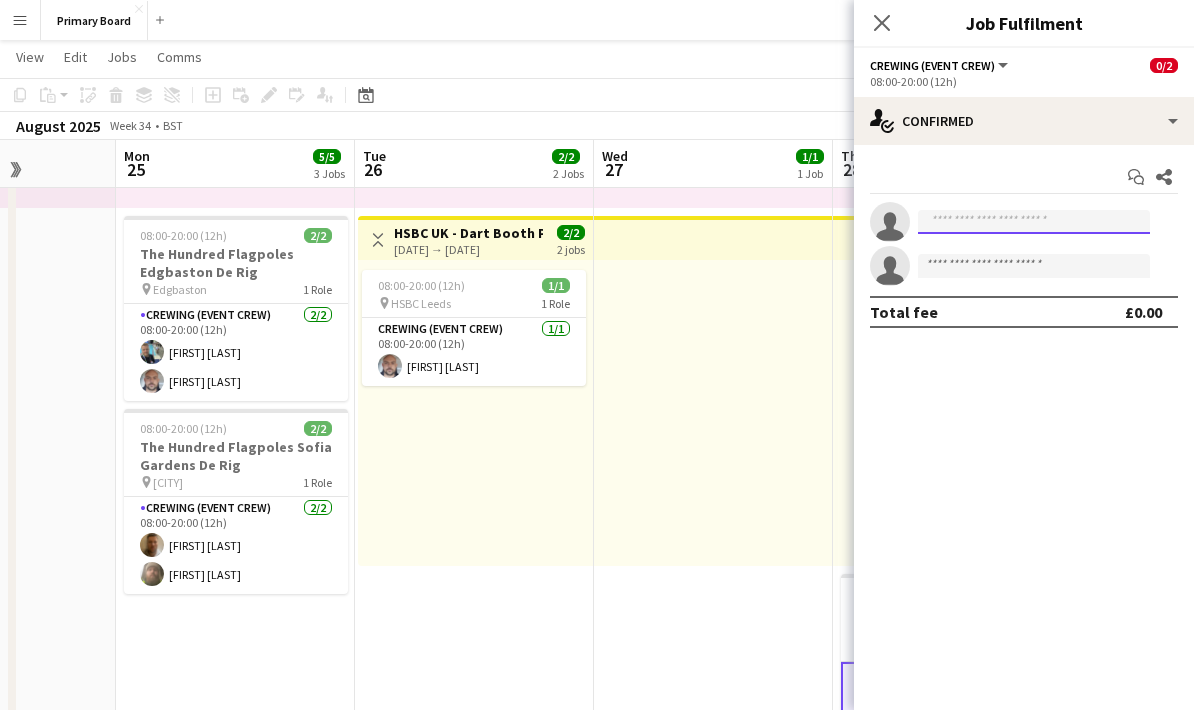 click at bounding box center (1034, 222) 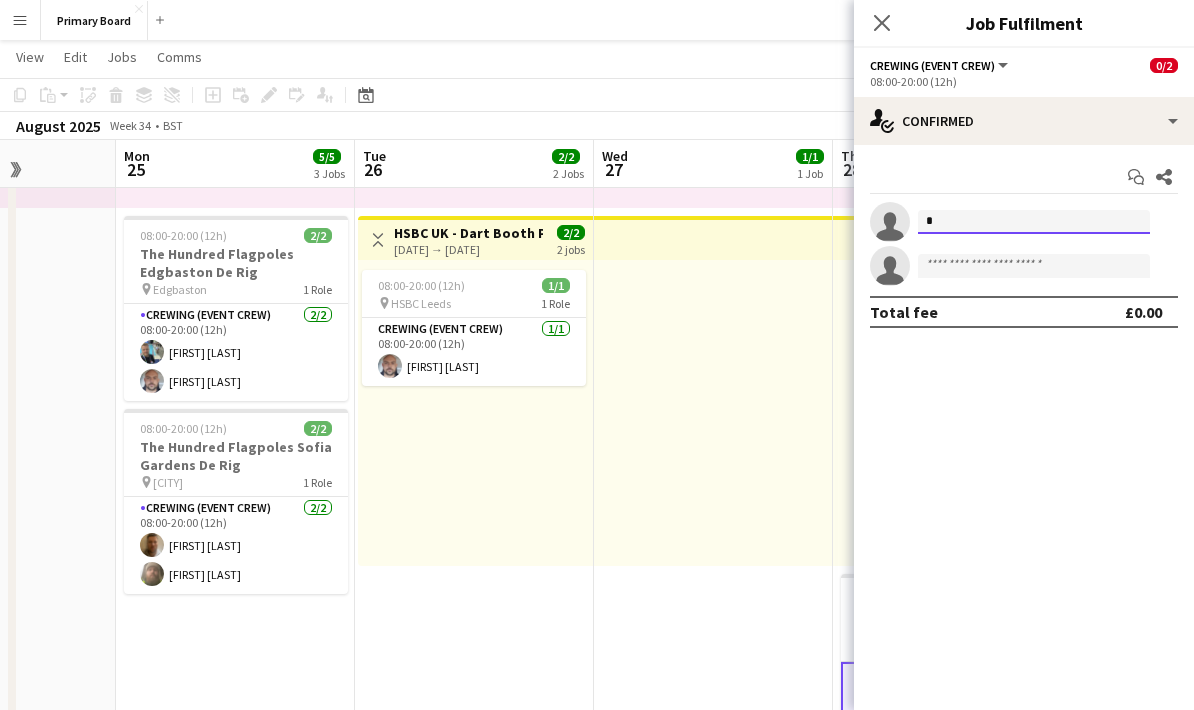 scroll, scrollTop: 373, scrollLeft: 0, axis: vertical 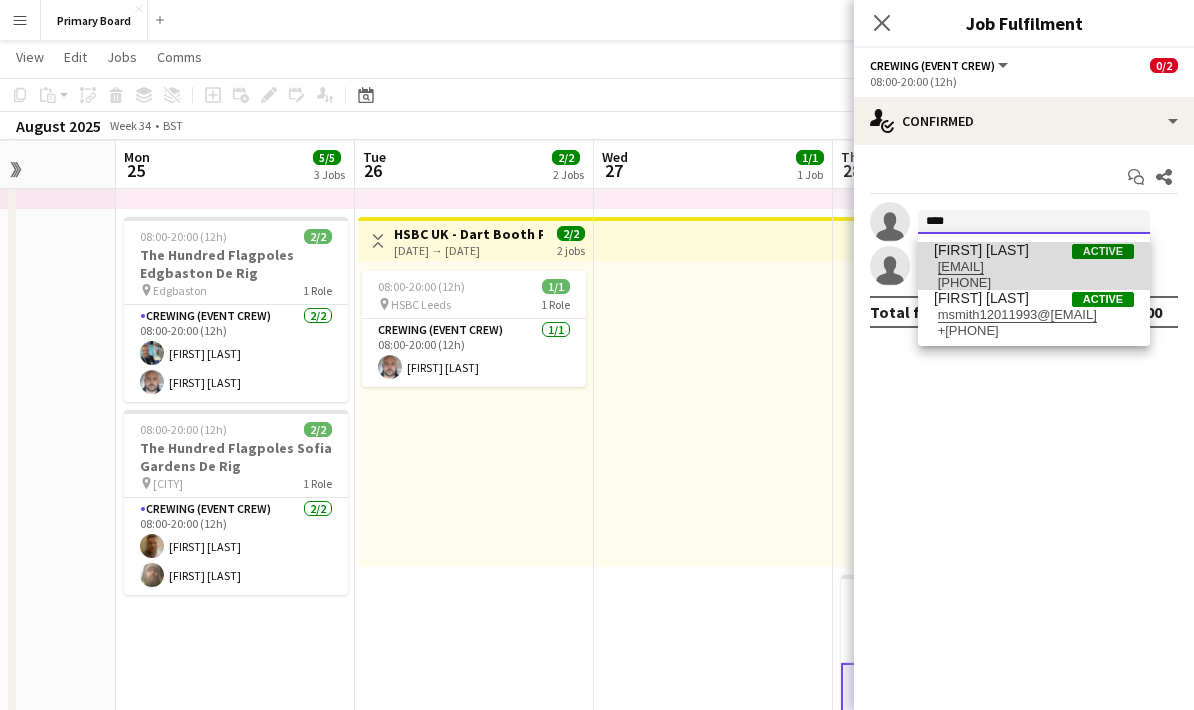 type on "****" 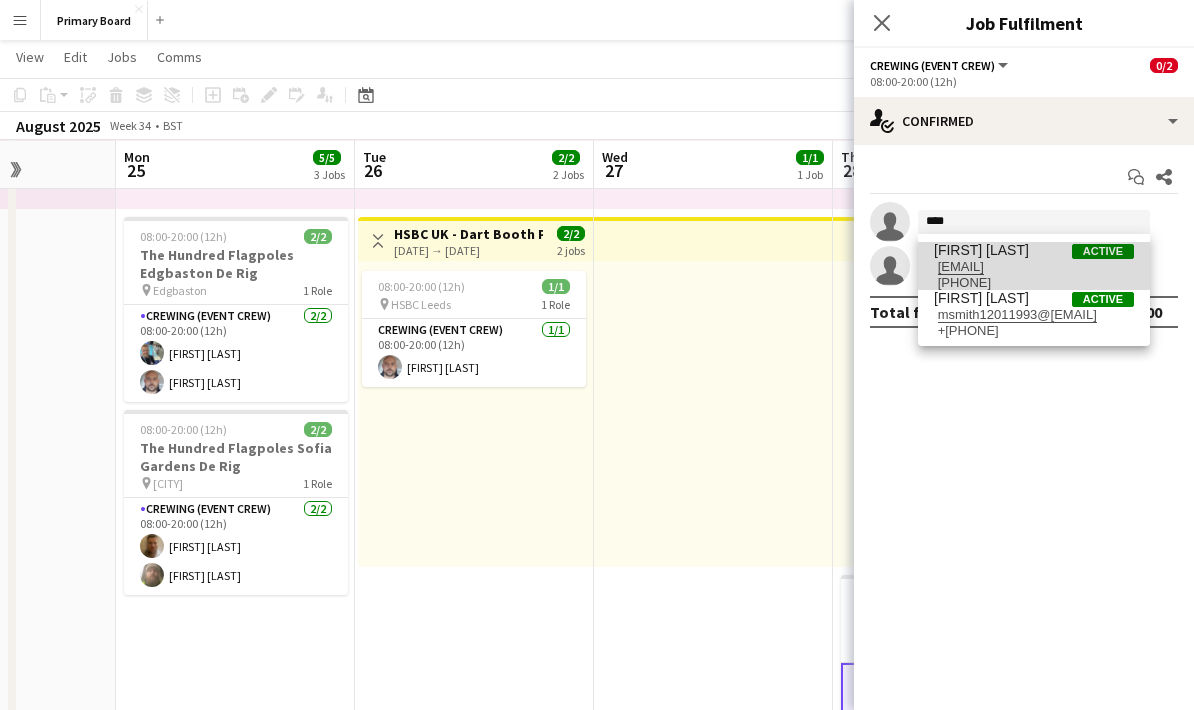 click on "[EMAIL]" at bounding box center [1034, 267] 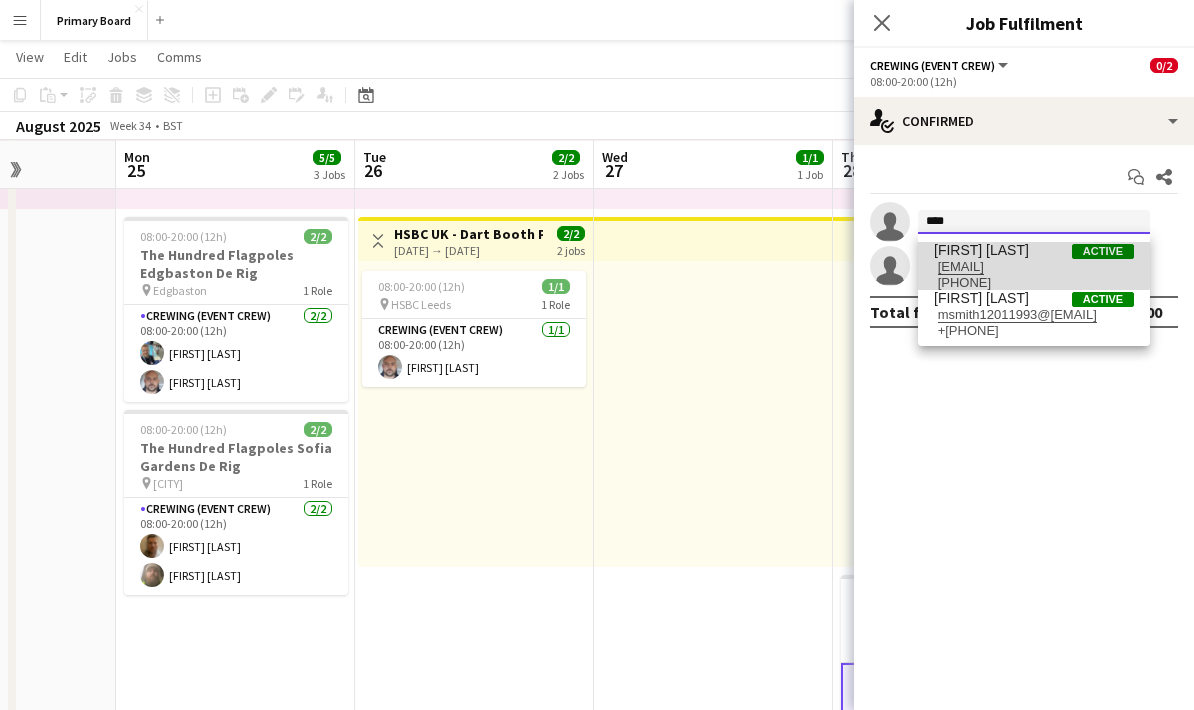 type 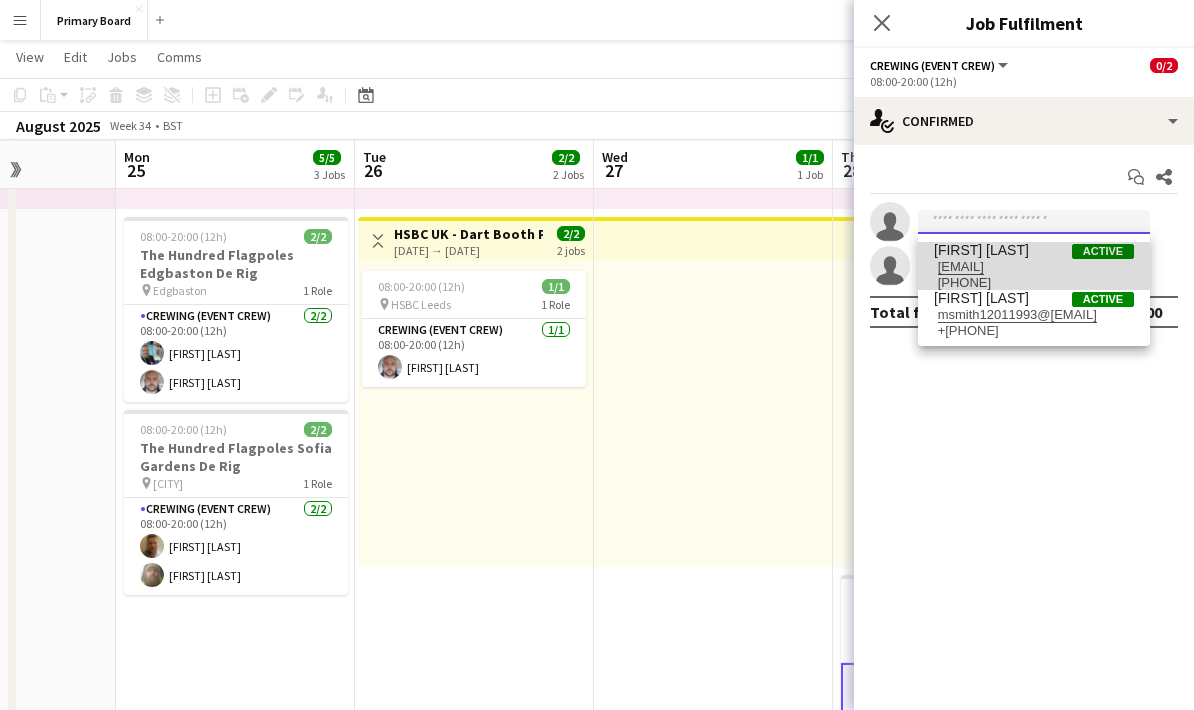 scroll, scrollTop: 0, scrollLeft: 0, axis: both 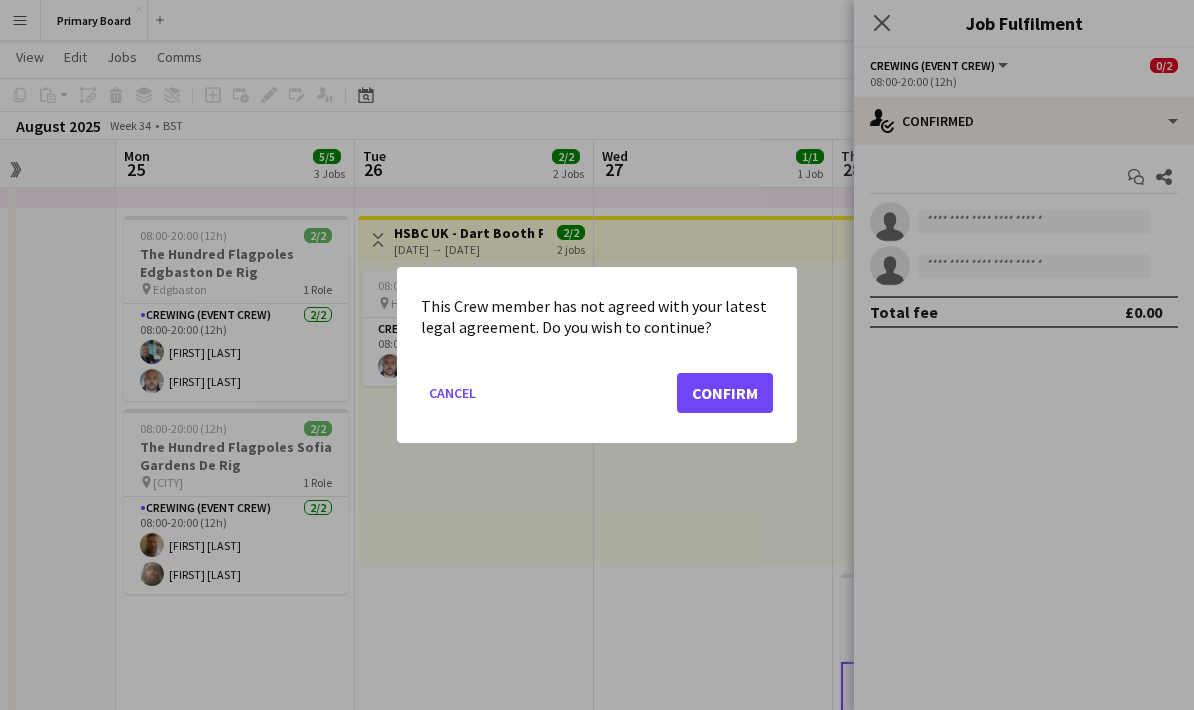 click on "Confirm" 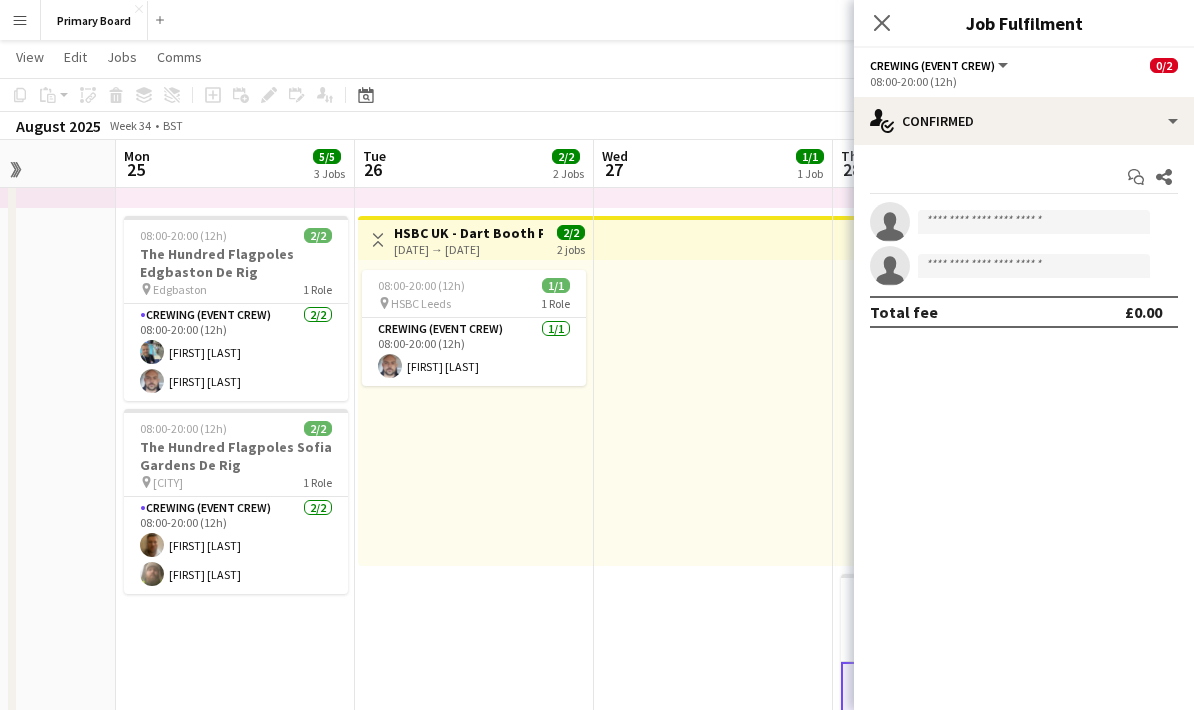 scroll, scrollTop: 374, scrollLeft: 0, axis: vertical 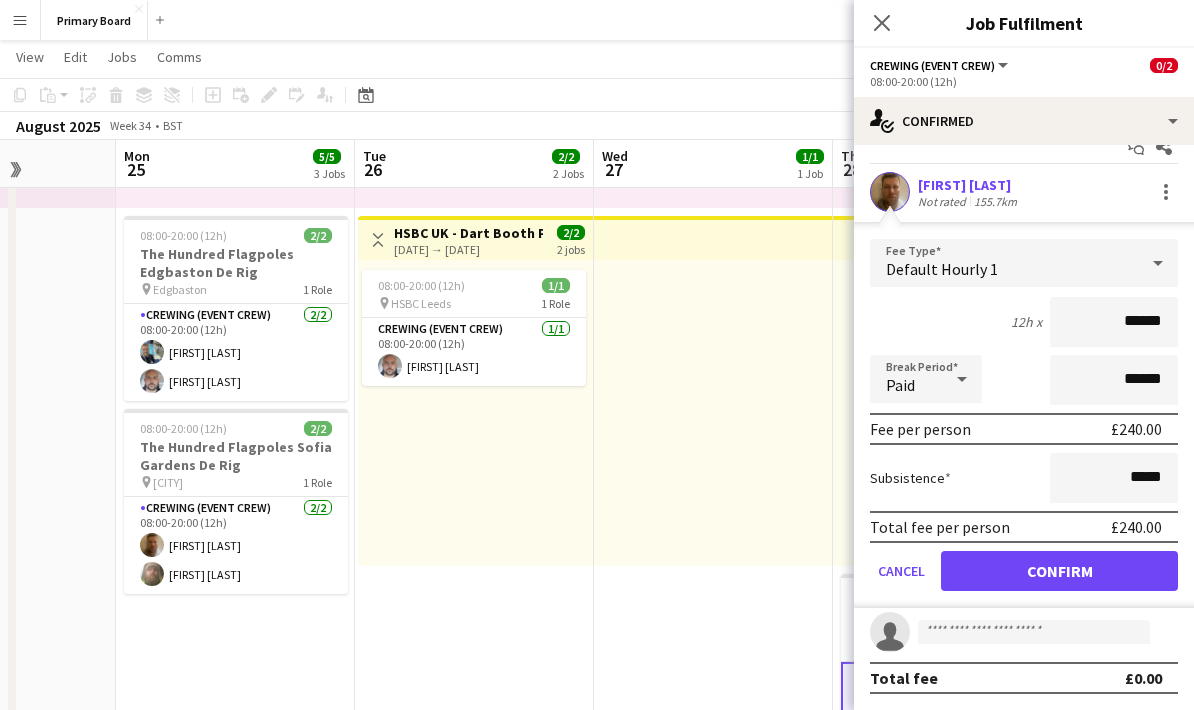 click on "Confirm" at bounding box center (1059, 571) 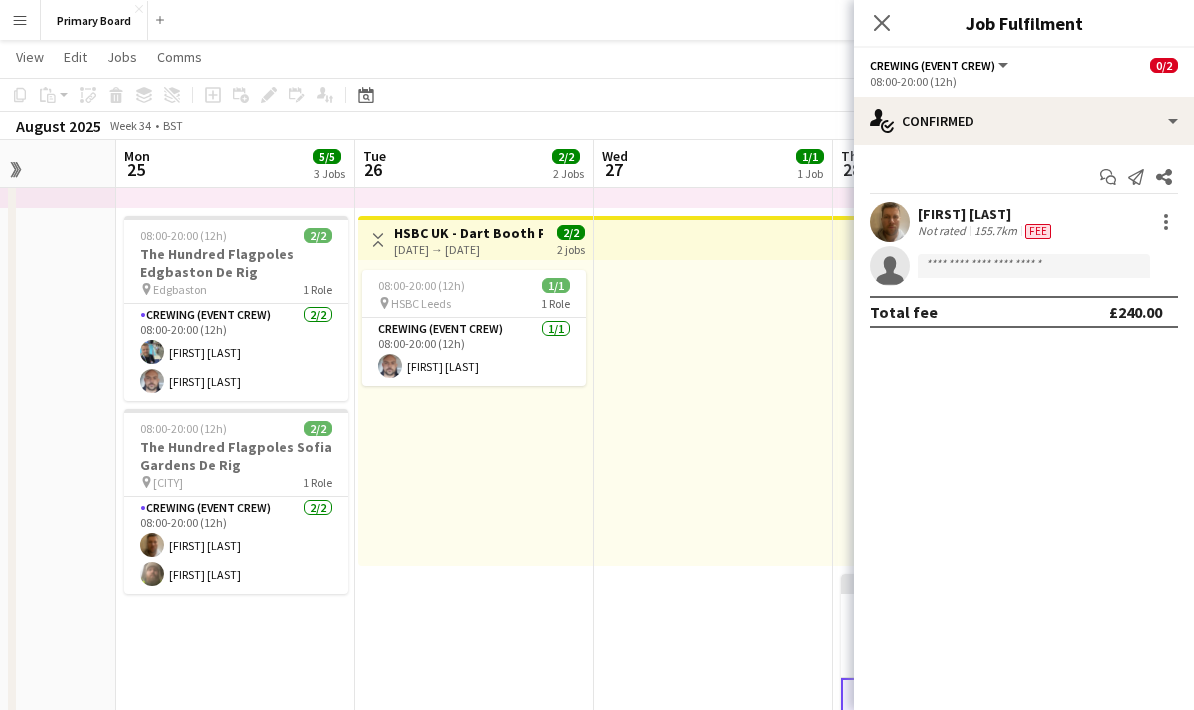 scroll, scrollTop: 0, scrollLeft: 0, axis: both 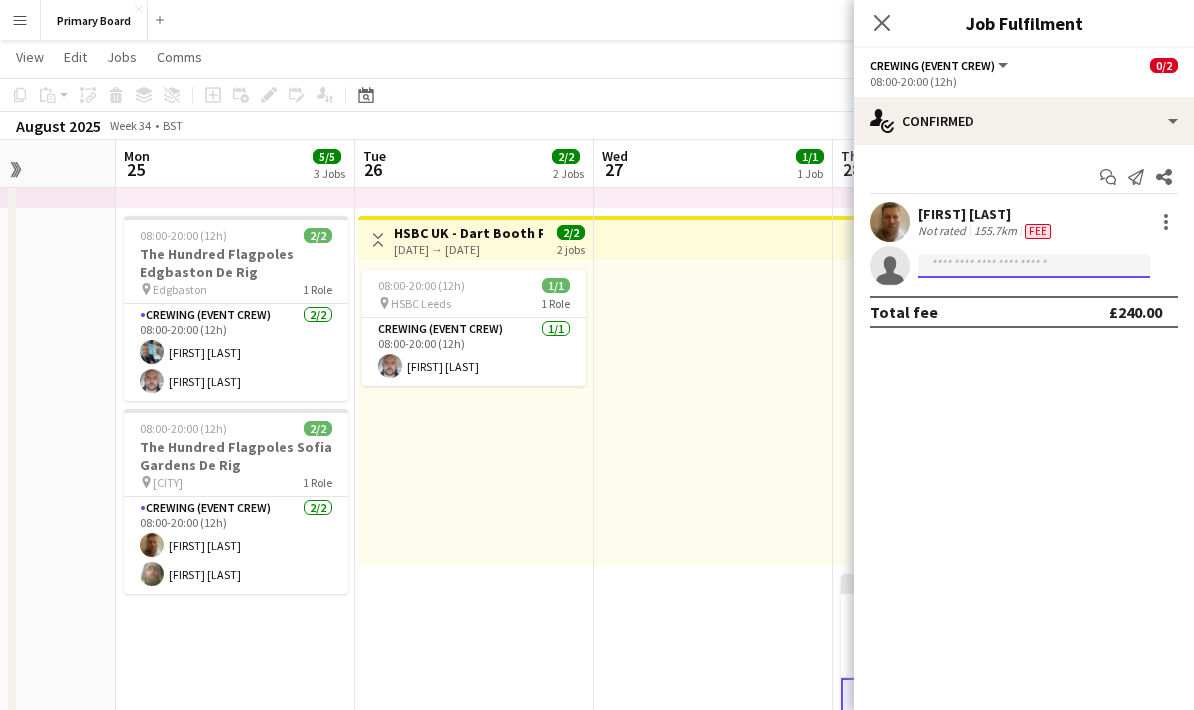 click 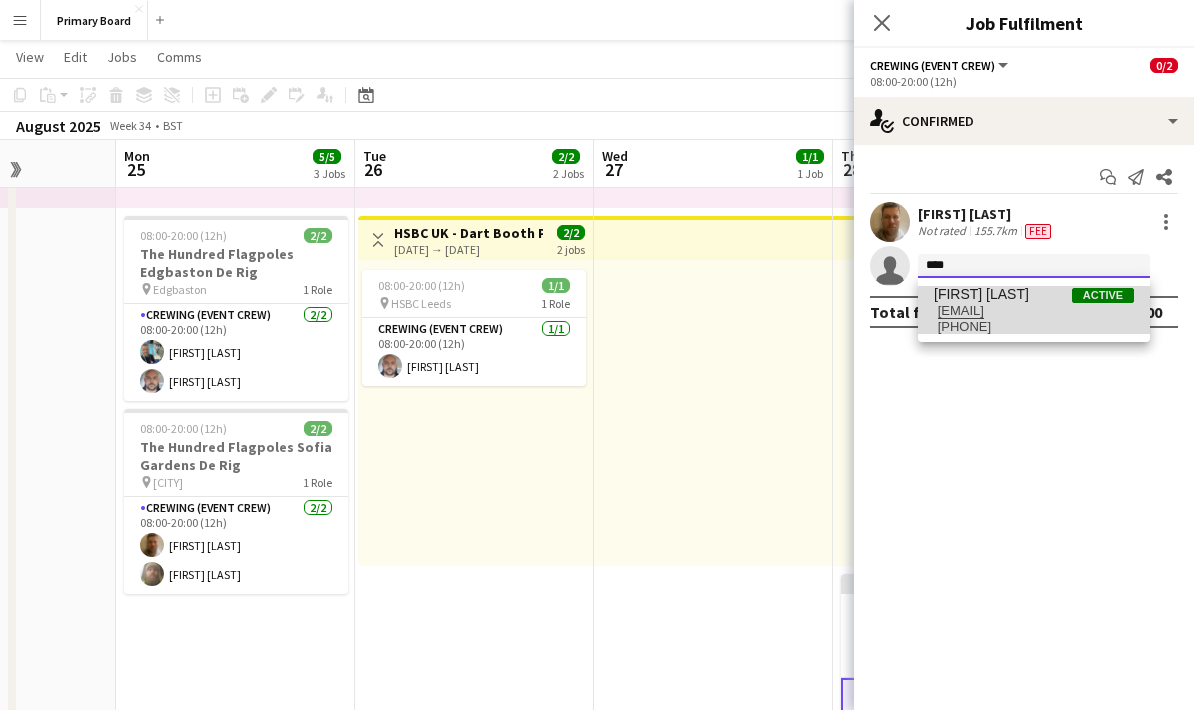 type on "****" 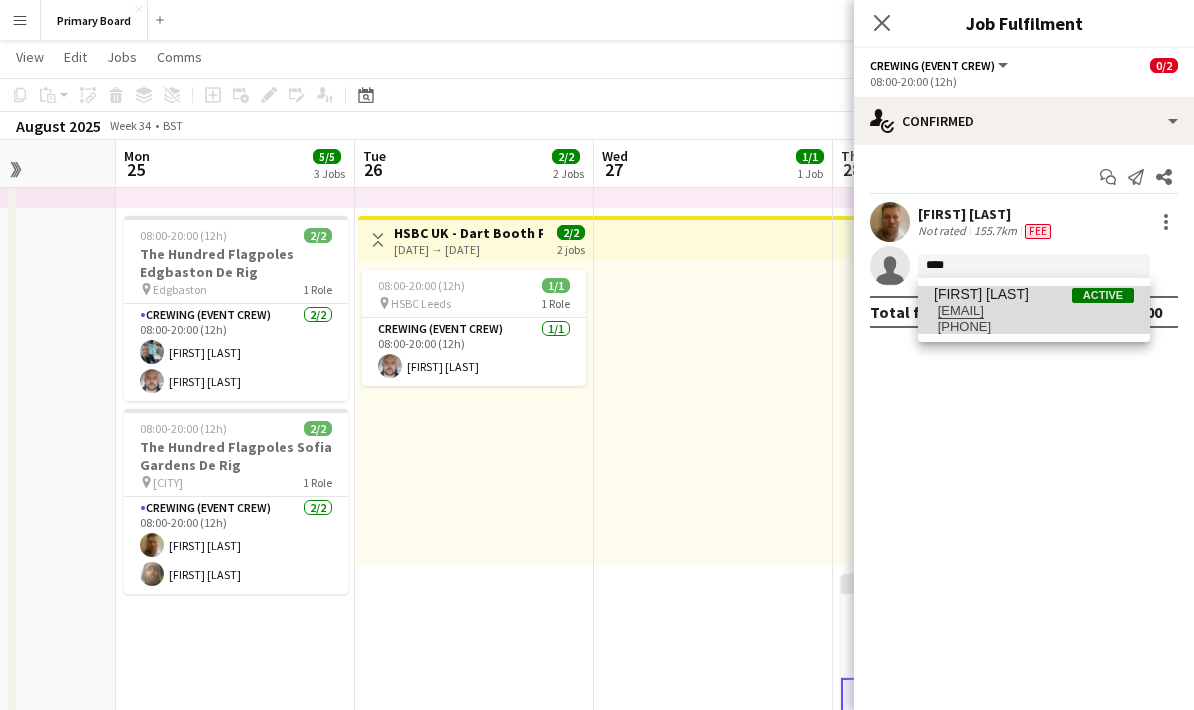 click on "[FIRST] [LAST] Active" at bounding box center [1034, 294] 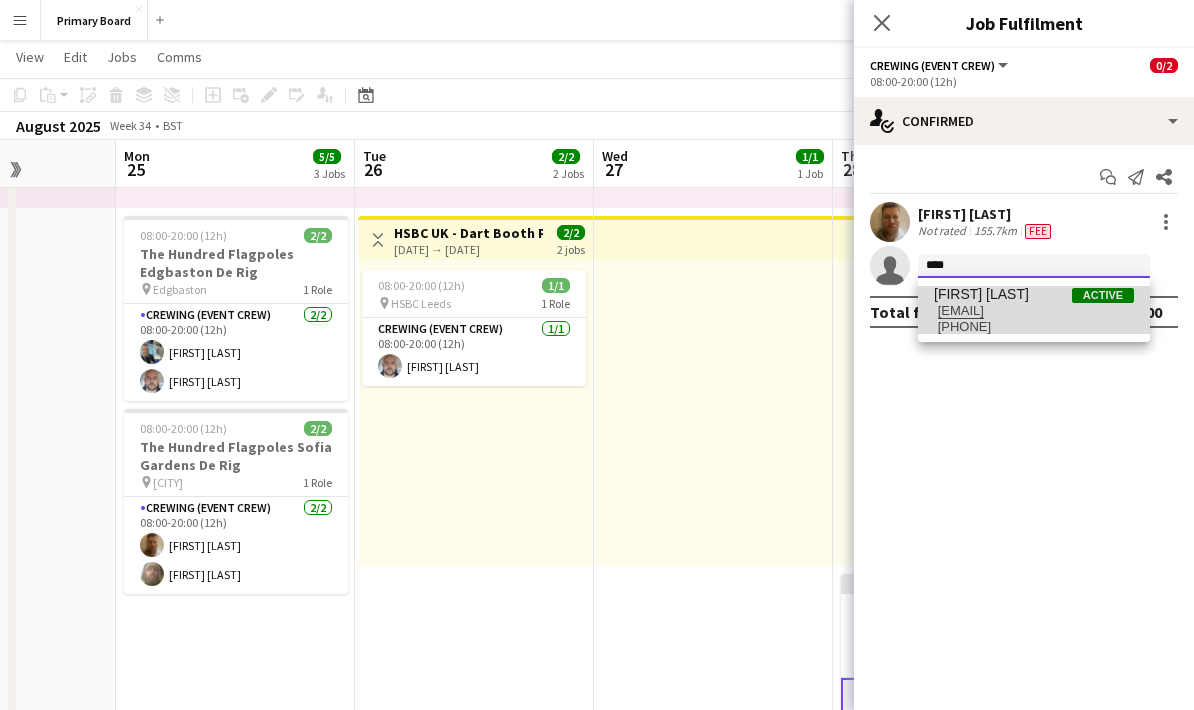 type 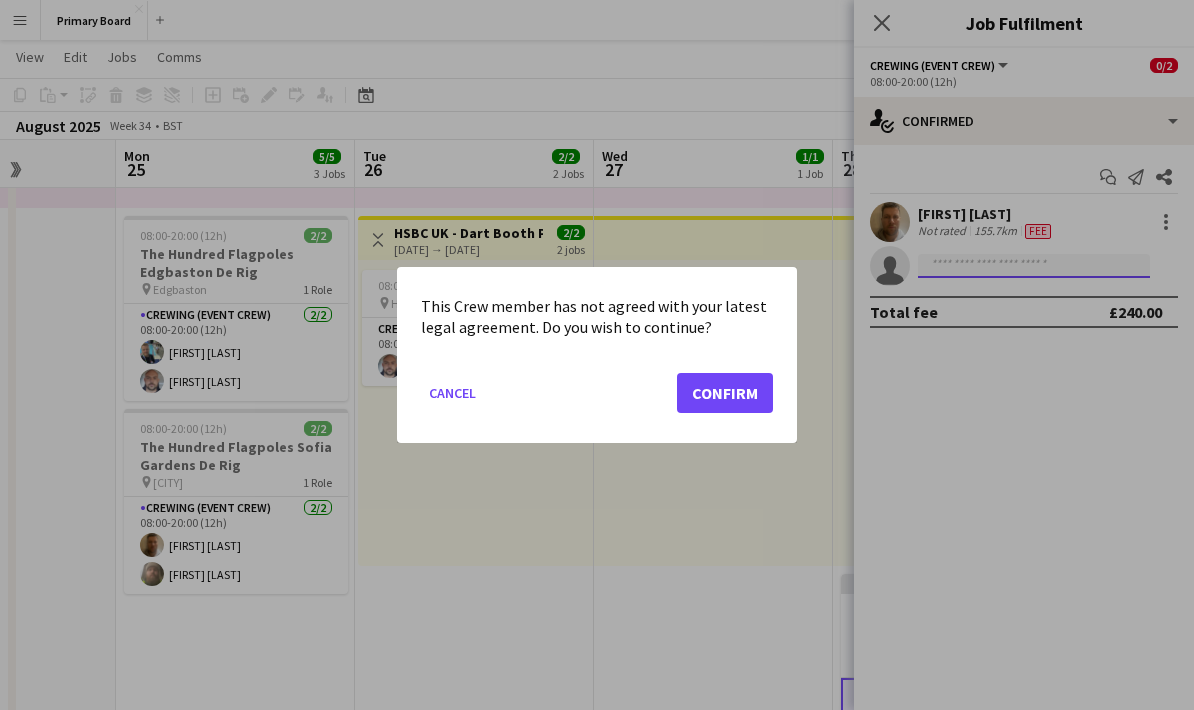 scroll, scrollTop: 0, scrollLeft: 0, axis: both 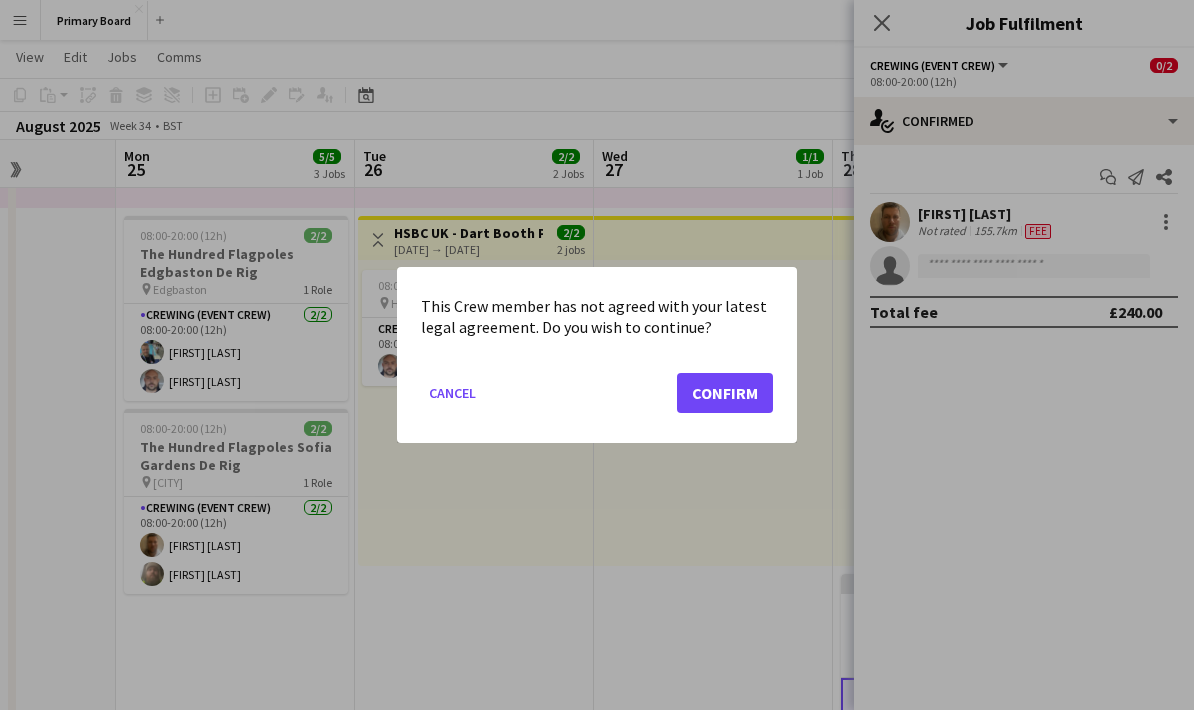 click on "Confirm" 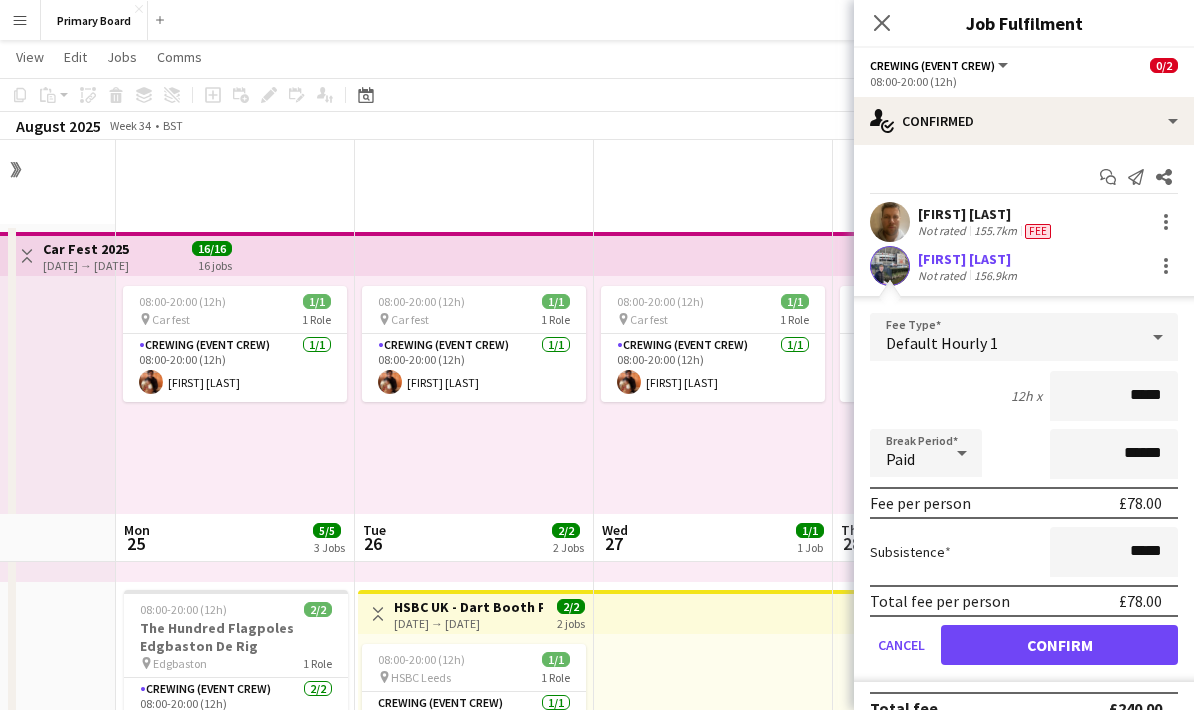 scroll, scrollTop: 374, scrollLeft: 0, axis: vertical 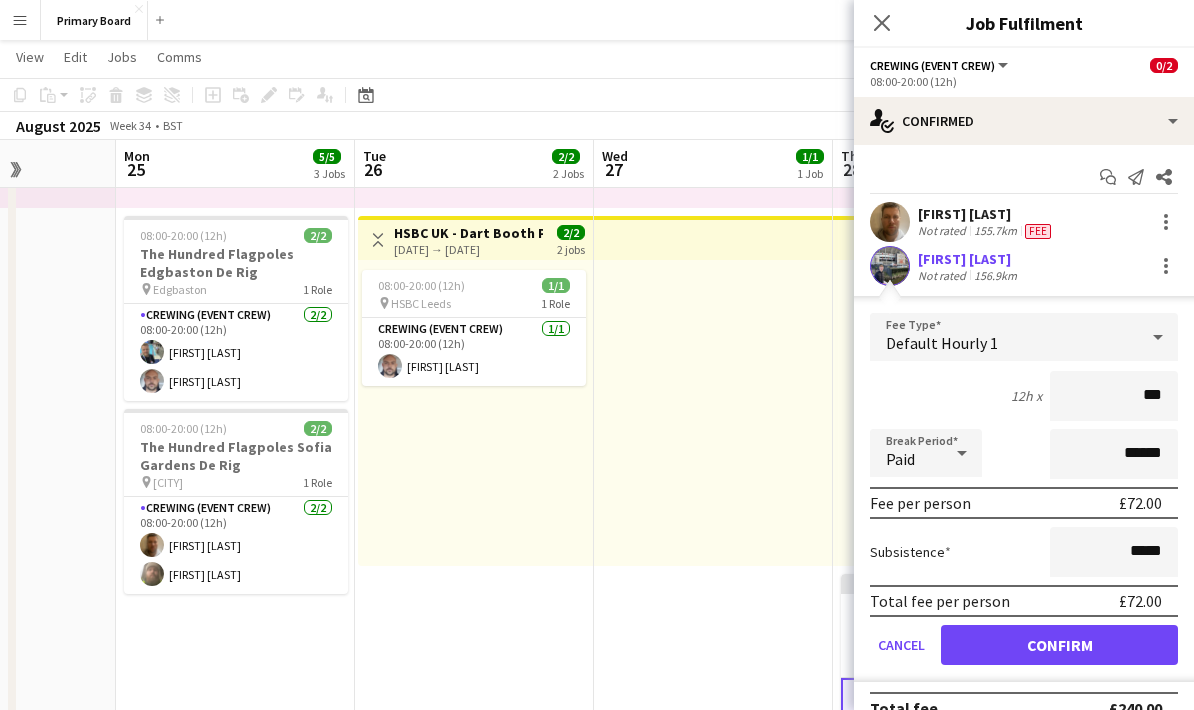type on "**" 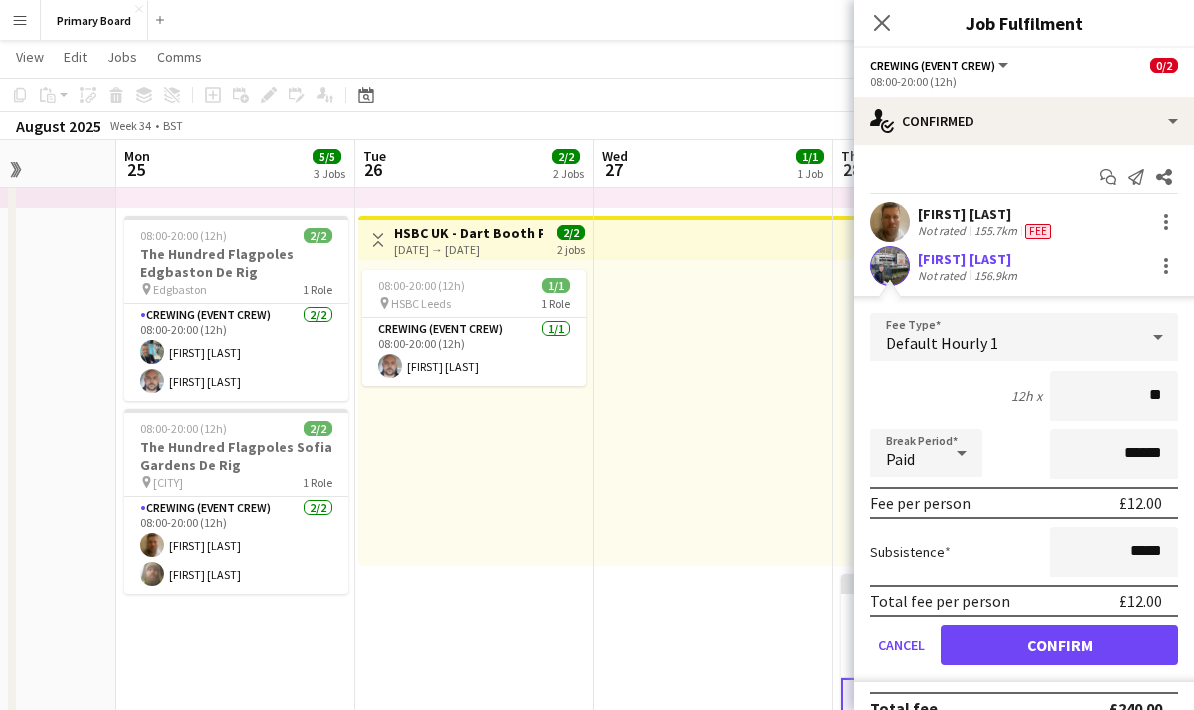 type on "***" 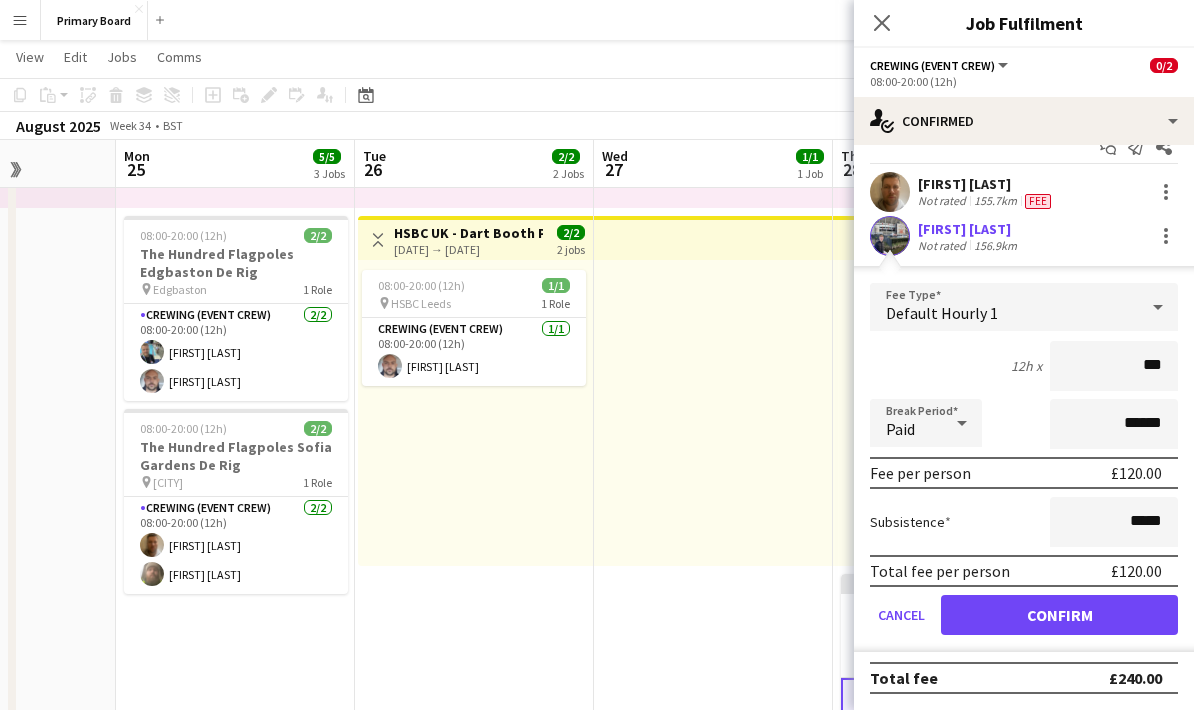 scroll, scrollTop: 0, scrollLeft: 0, axis: both 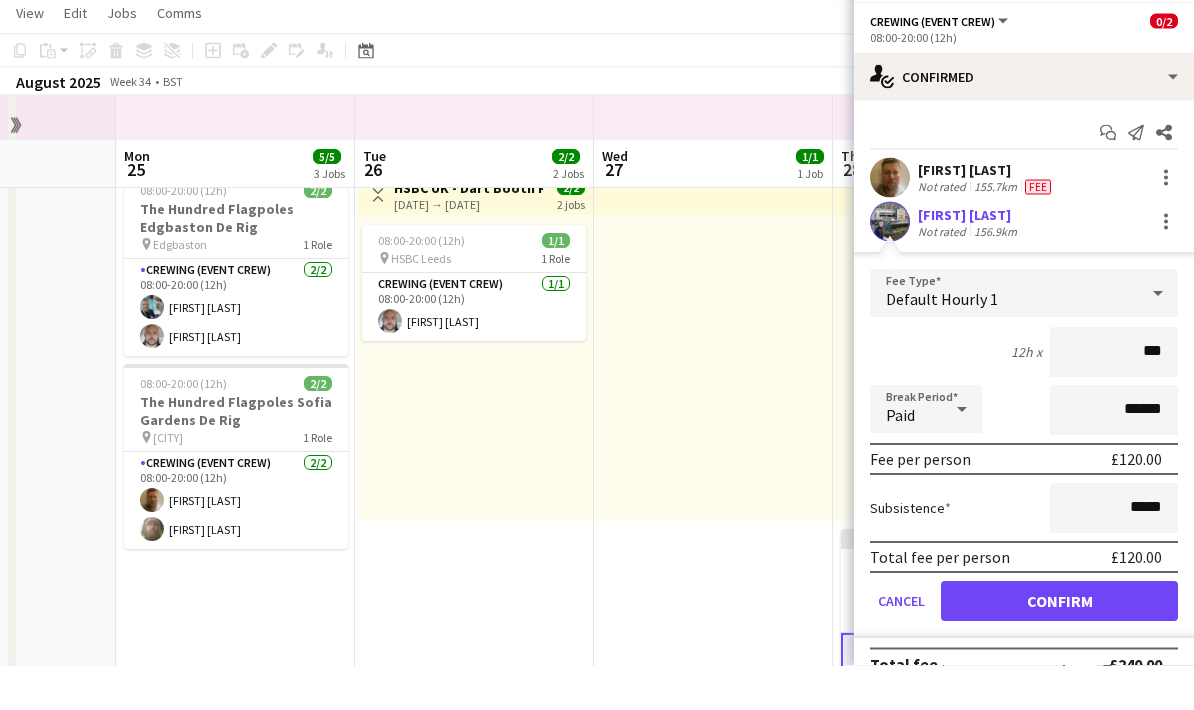 click on "Confirm" at bounding box center [1059, 645] 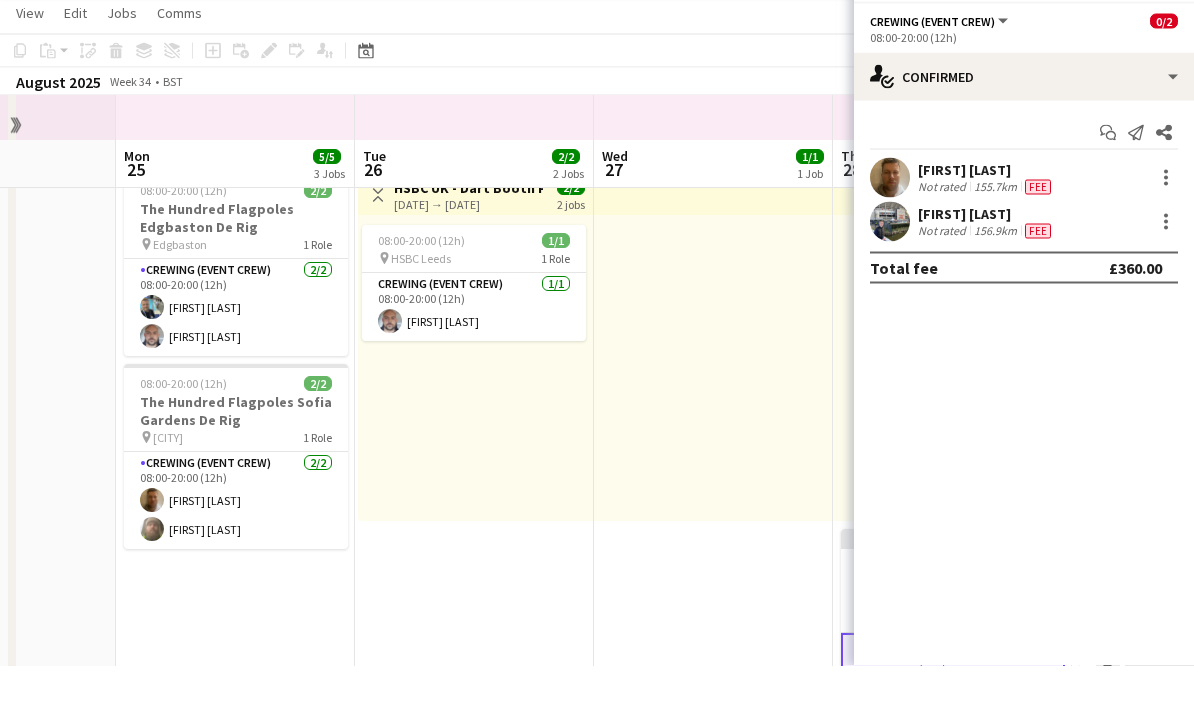scroll, scrollTop: 419, scrollLeft: 0, axis: vertical 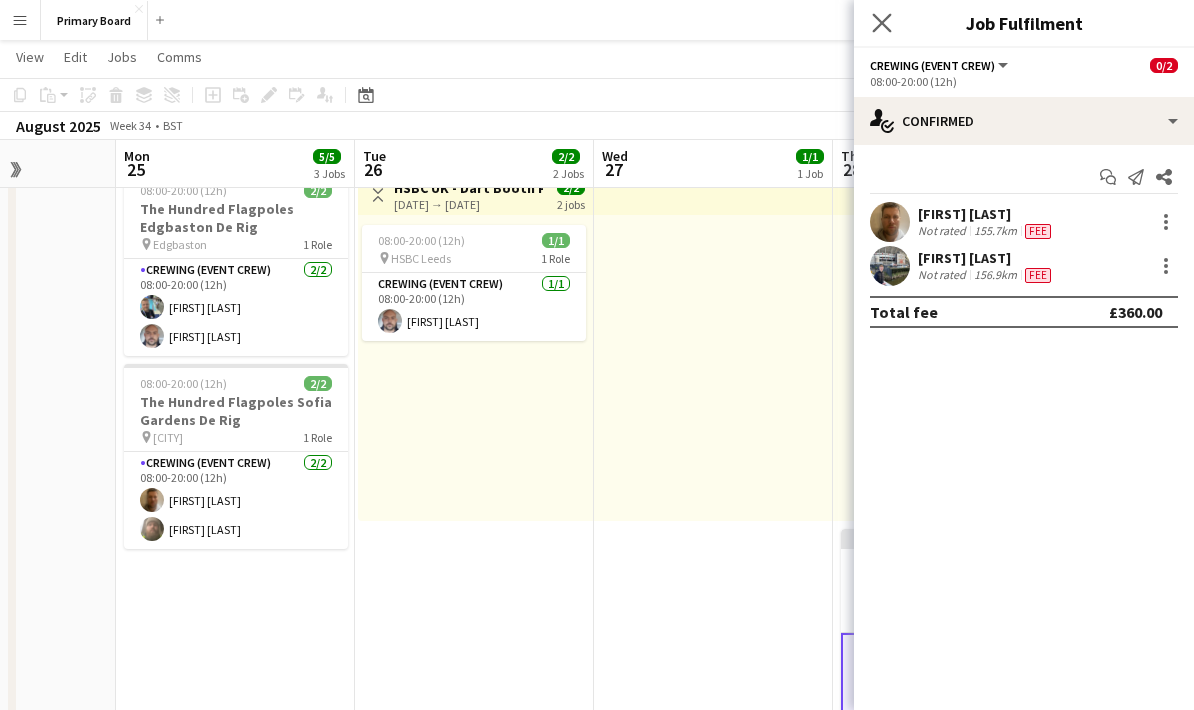 click on "Close pop-in" 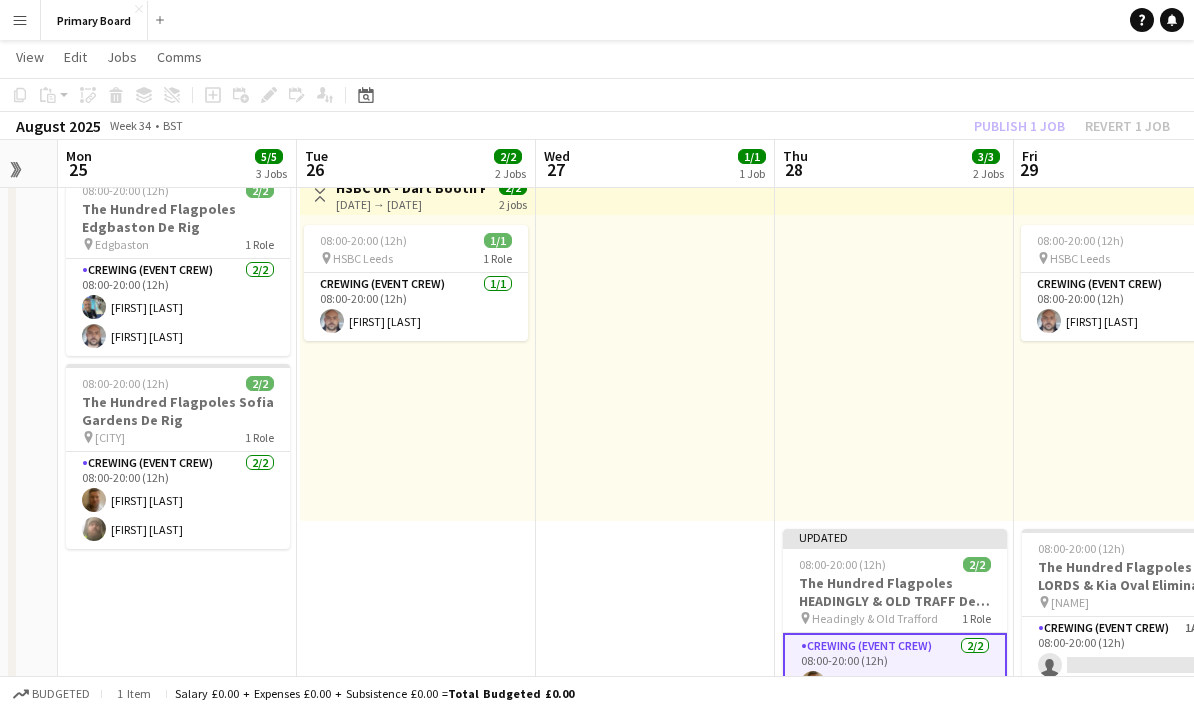 scroll, scrollTop: 0, scrollLeft: 562, axis: horizontal 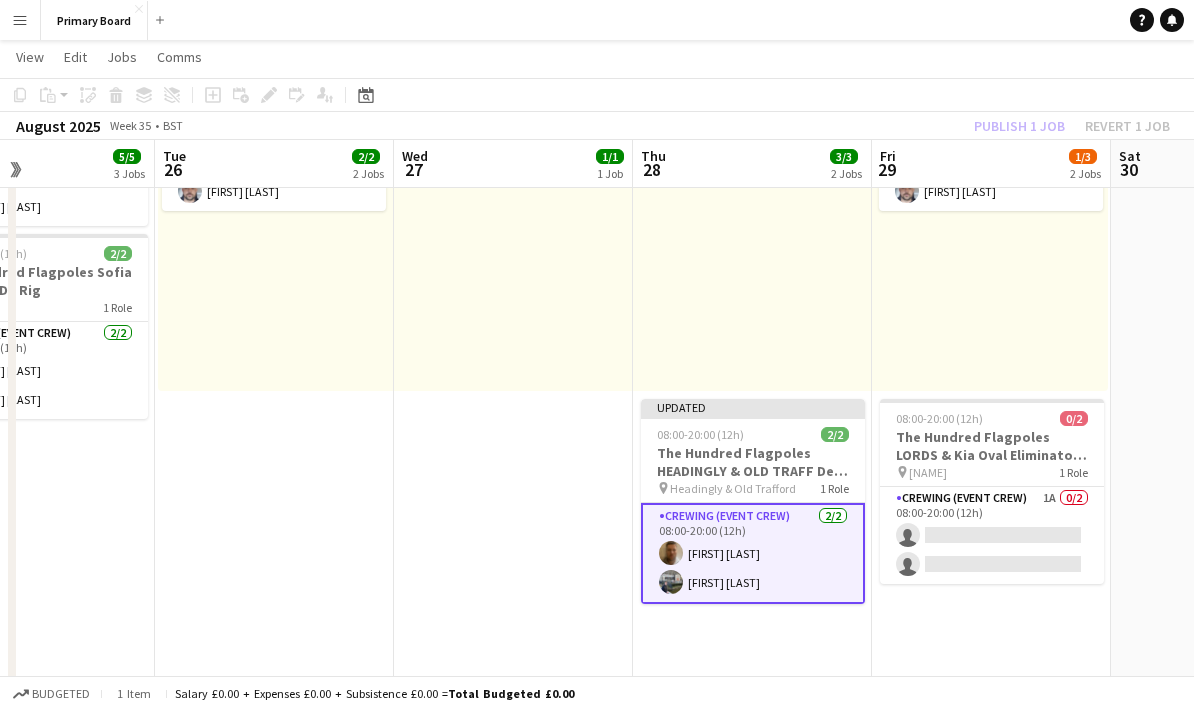 click on "[TIME] ([DURATION]) 1/1
pin
Car fest 1 Role Crewing (Event Crew) 1/1 [TIME] ([DURATION])
[FIRST] [LAST] Updated [TIME] ([DURATION]) 2/2 The Hundred Flagpoles HEADINGLY & OLD TRAFF De-Rig
pin
Headingly & Old Trafford 1 Role Crewing (Event Crew) 2/2 [TIME] ([DURATION])
[FIRST] [LAST] [FIRST] [LAST]" at bounding box center [752, 395] 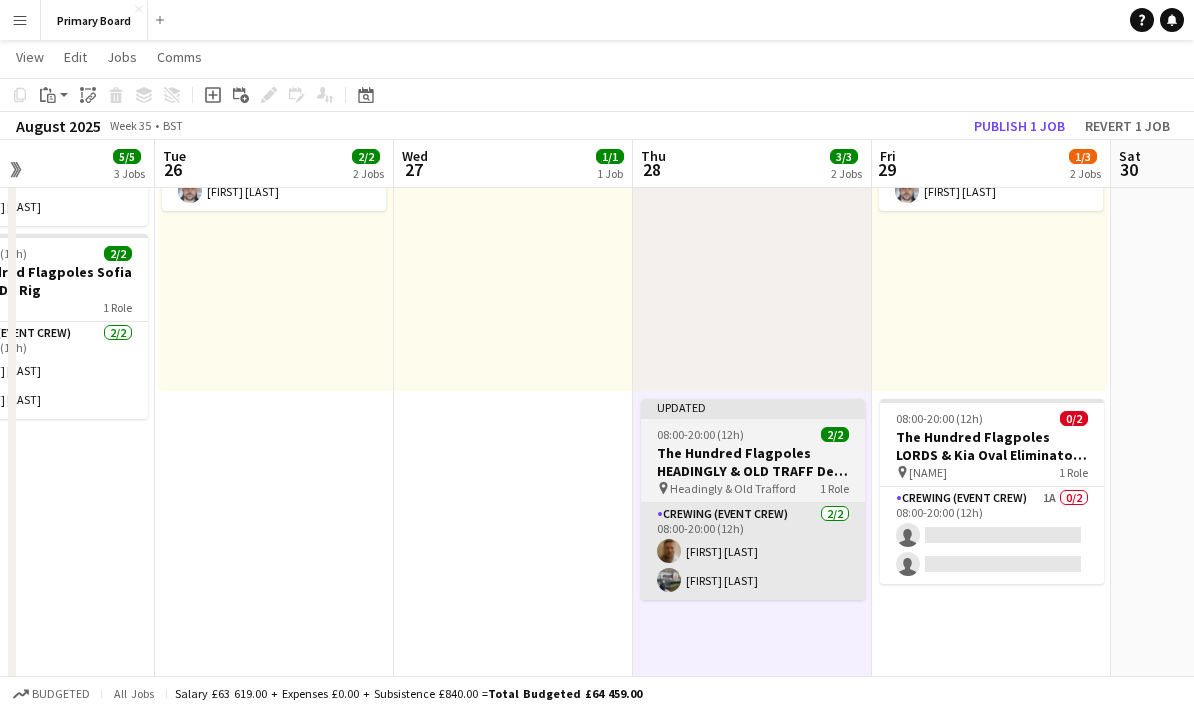 click on "Crewing (Event Crew)   2/2   08:00-20:00 (12h)
[FIRST] [LAST] [FIRST] [LAST]" at bounding box center [753, 551] 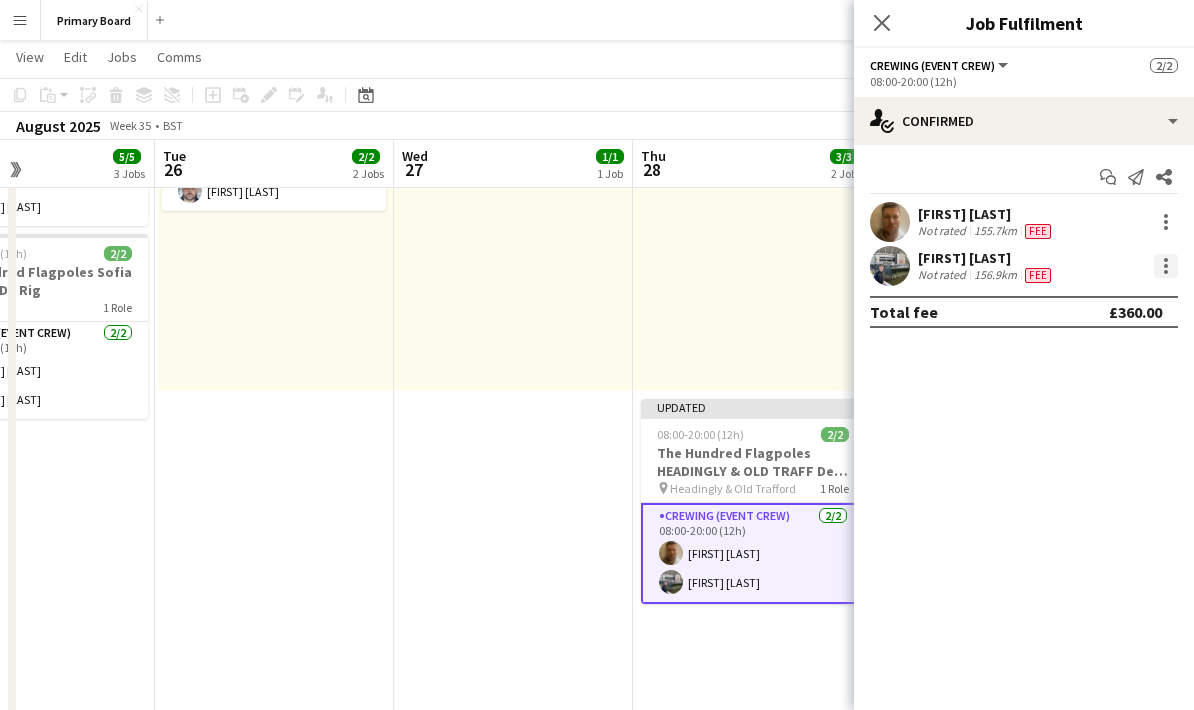 click at bounding box center (1166, 266) 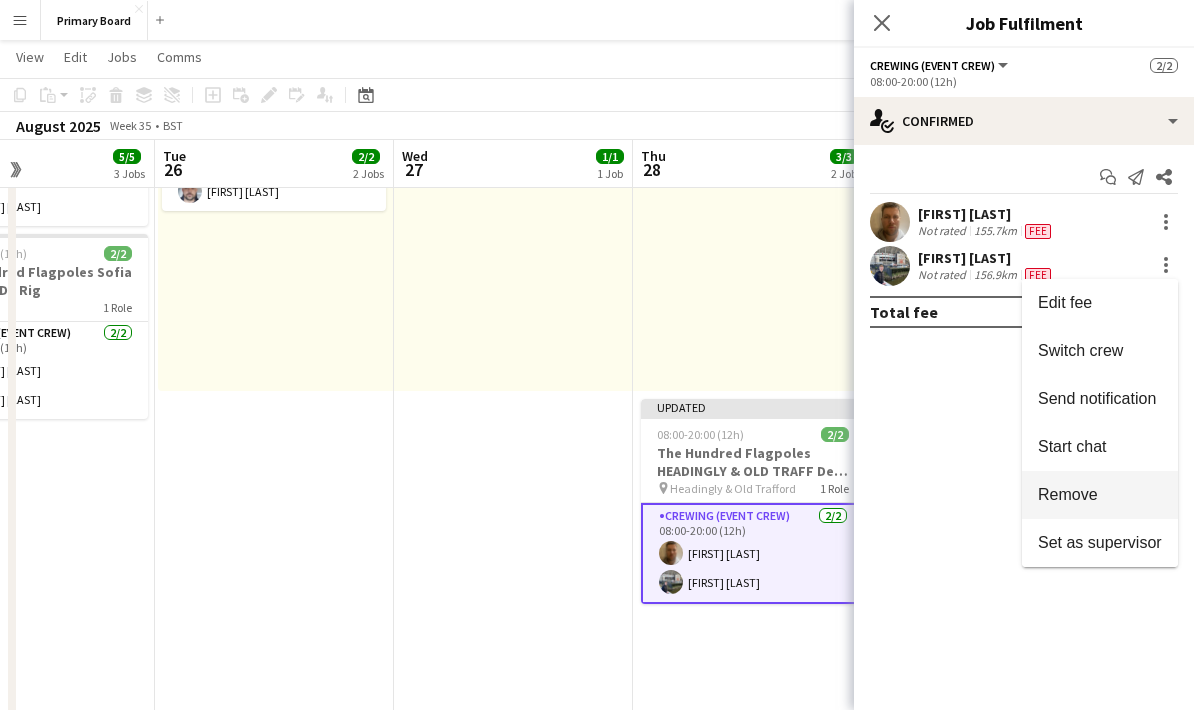 click on "Remove" at bounding box center (1068, 494) 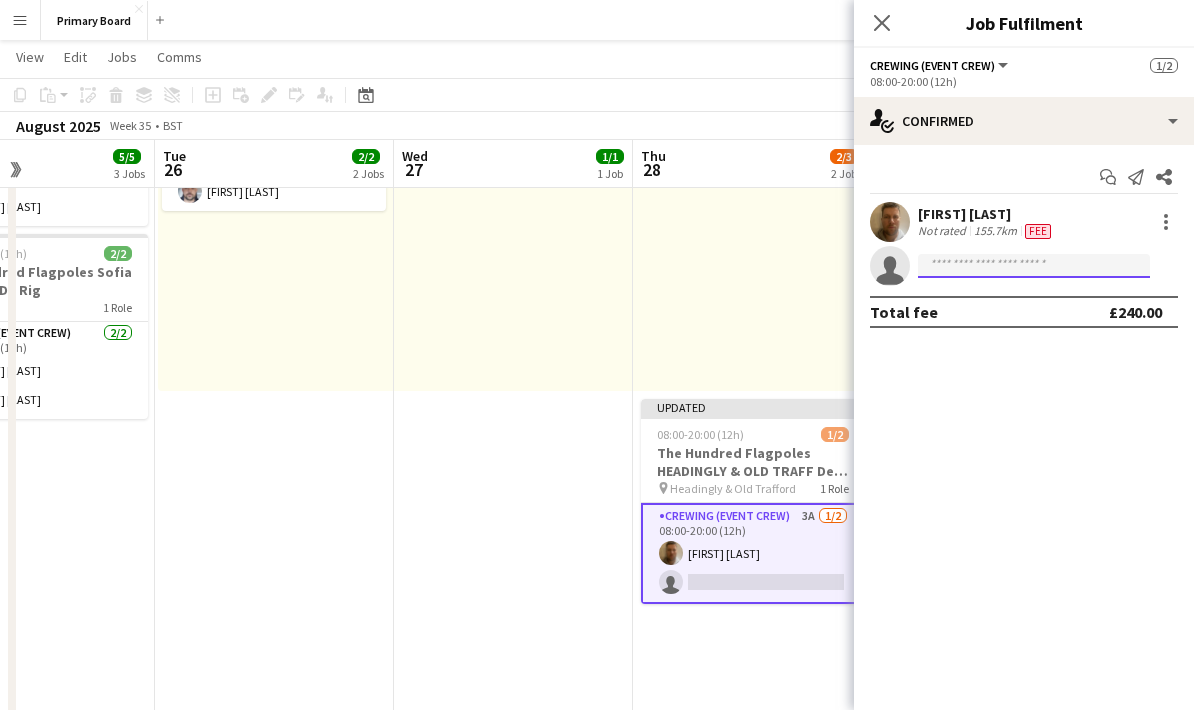 click 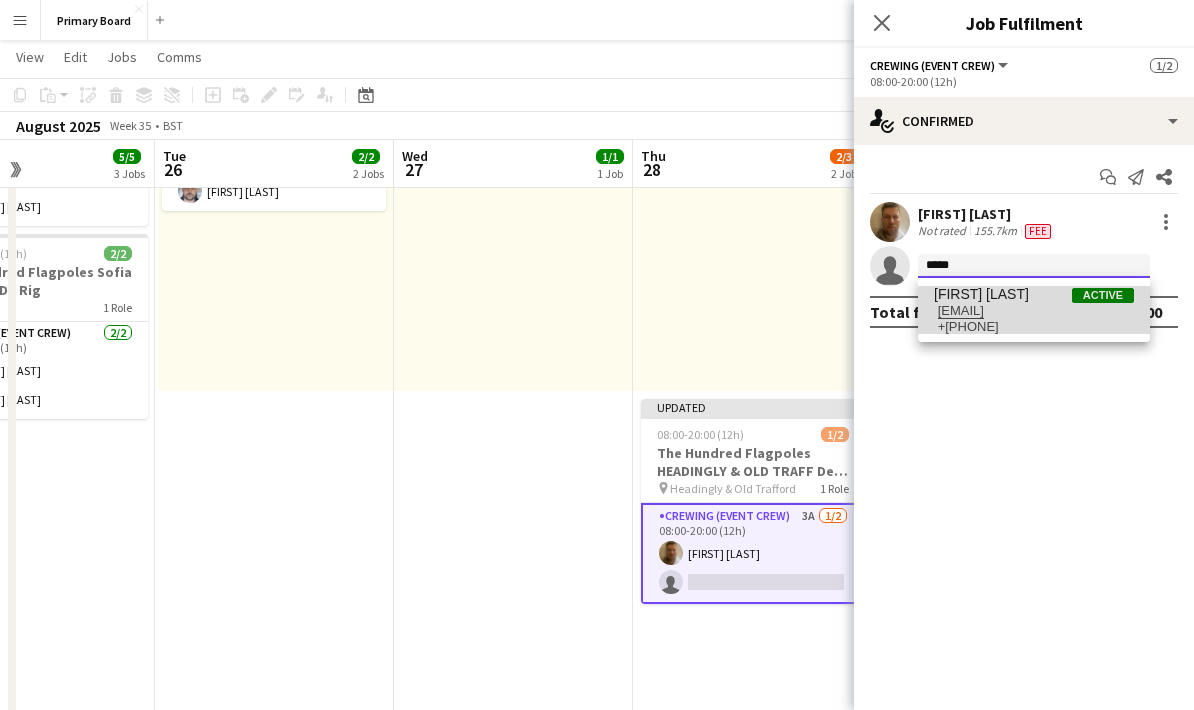 type on "*****" 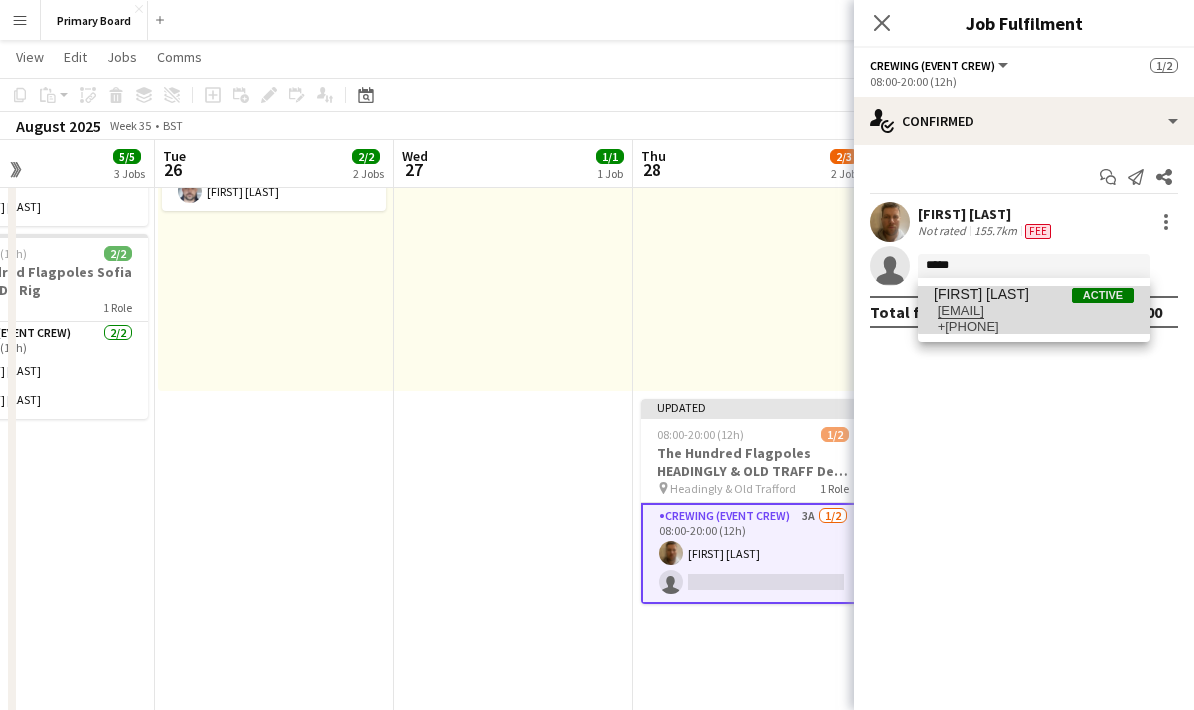 click on "[EMAIL]" at bounding box center (1034, 311) 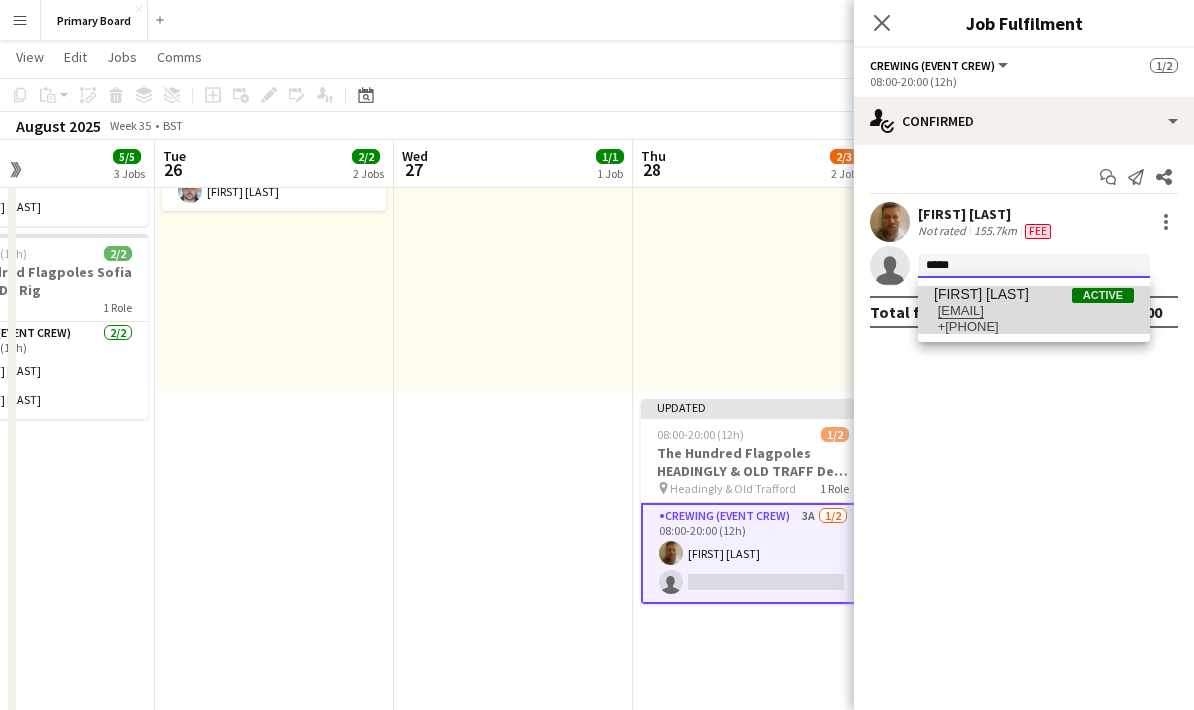 type 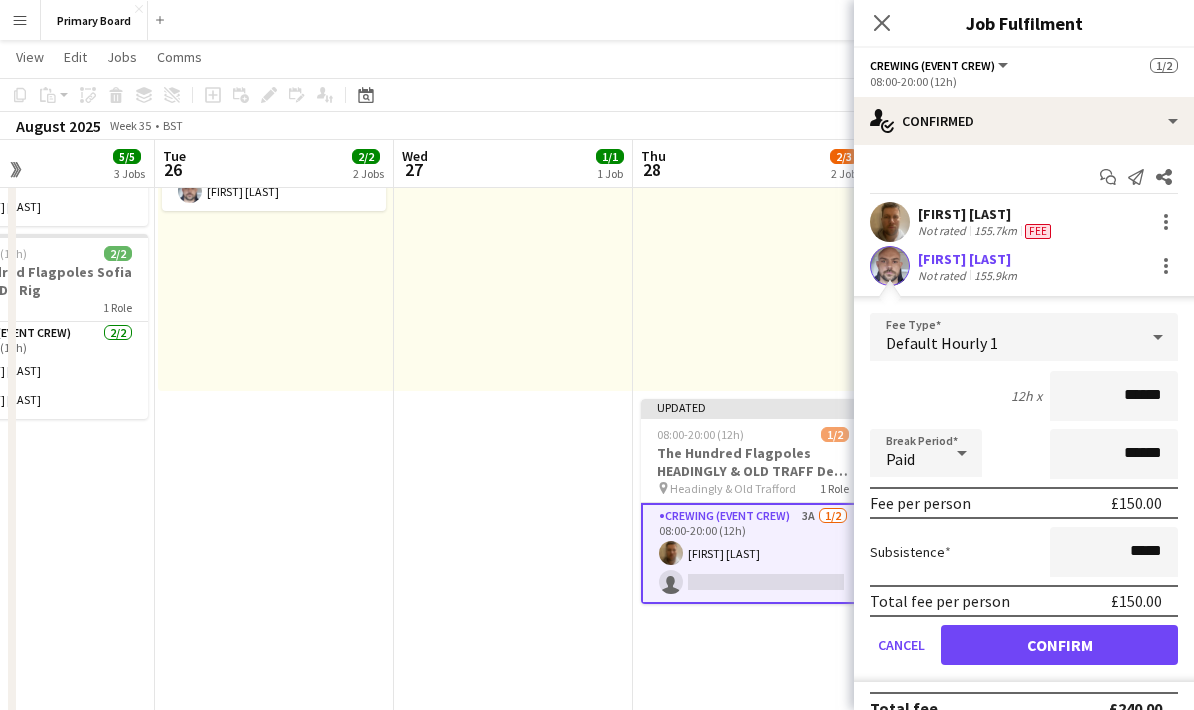 click on "Confirm" at bounding box center [1059, 645] 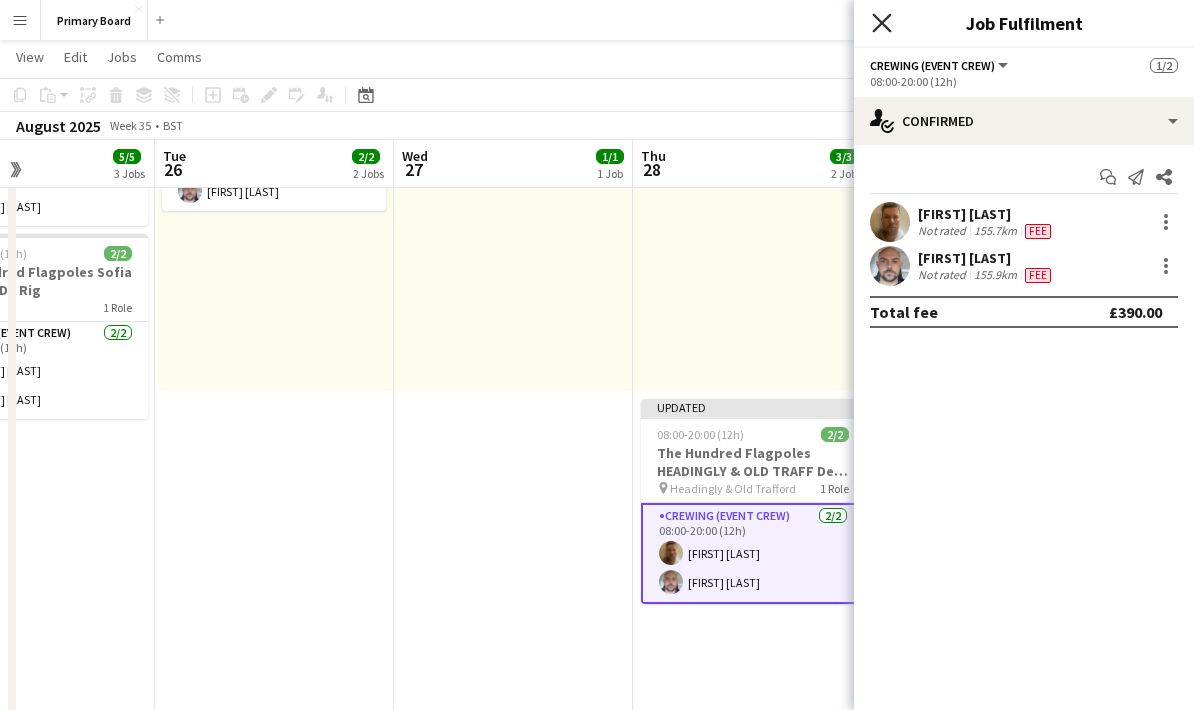 click on "Close pop-in" 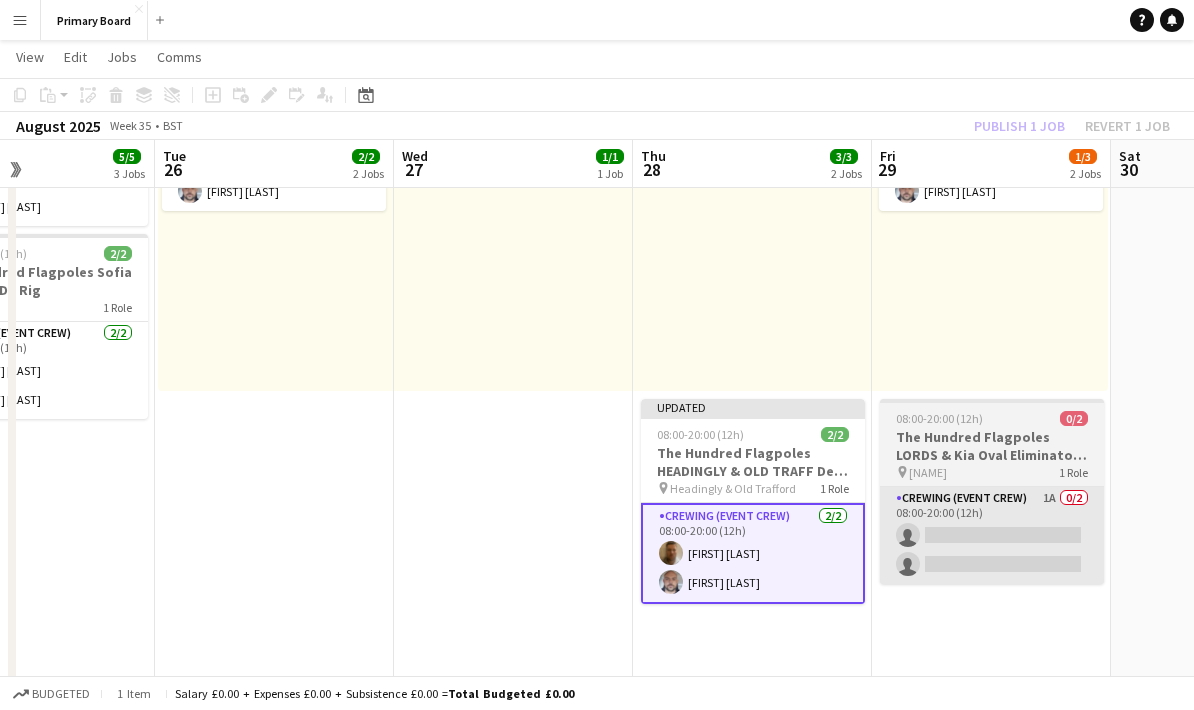 click on "Crewing (Event Crew)   1A   0/2   08:00-20:00 (12h)
single-neutral-actions
single-neutral-actions" at bounding box center (992, 535) 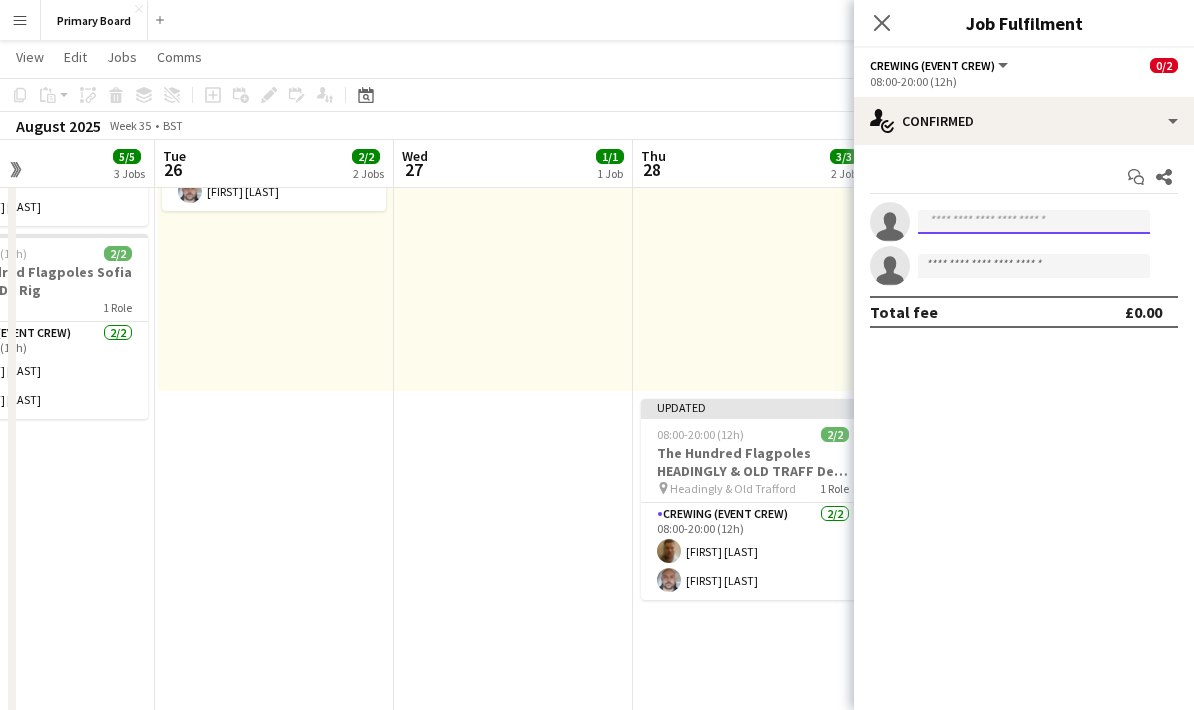 click at bounding box center [1034, 222] 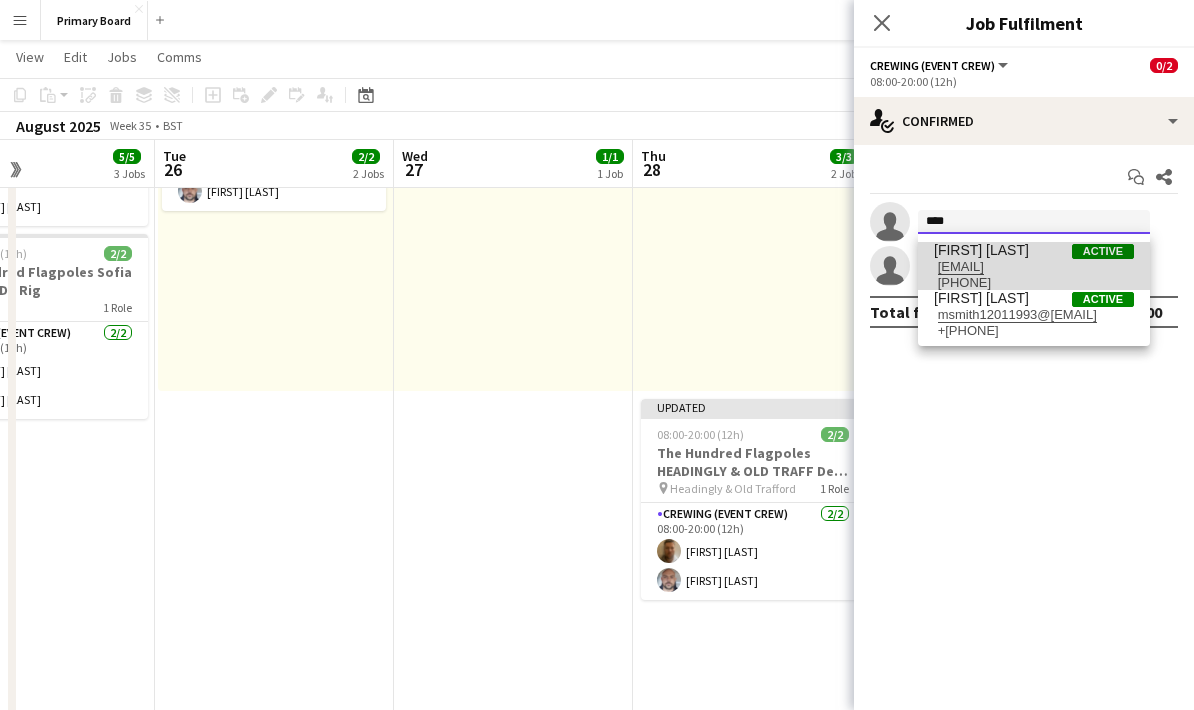 type on "****" 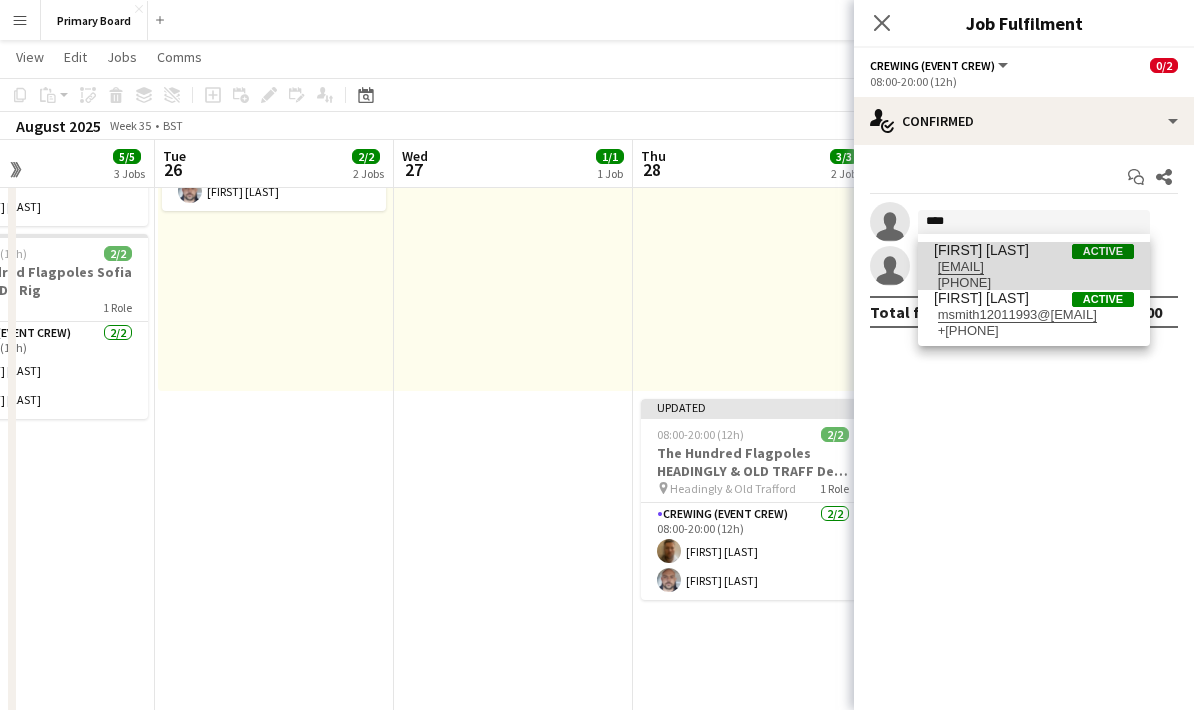click on "[EMAIL]" at bounding box center [1034, 267] 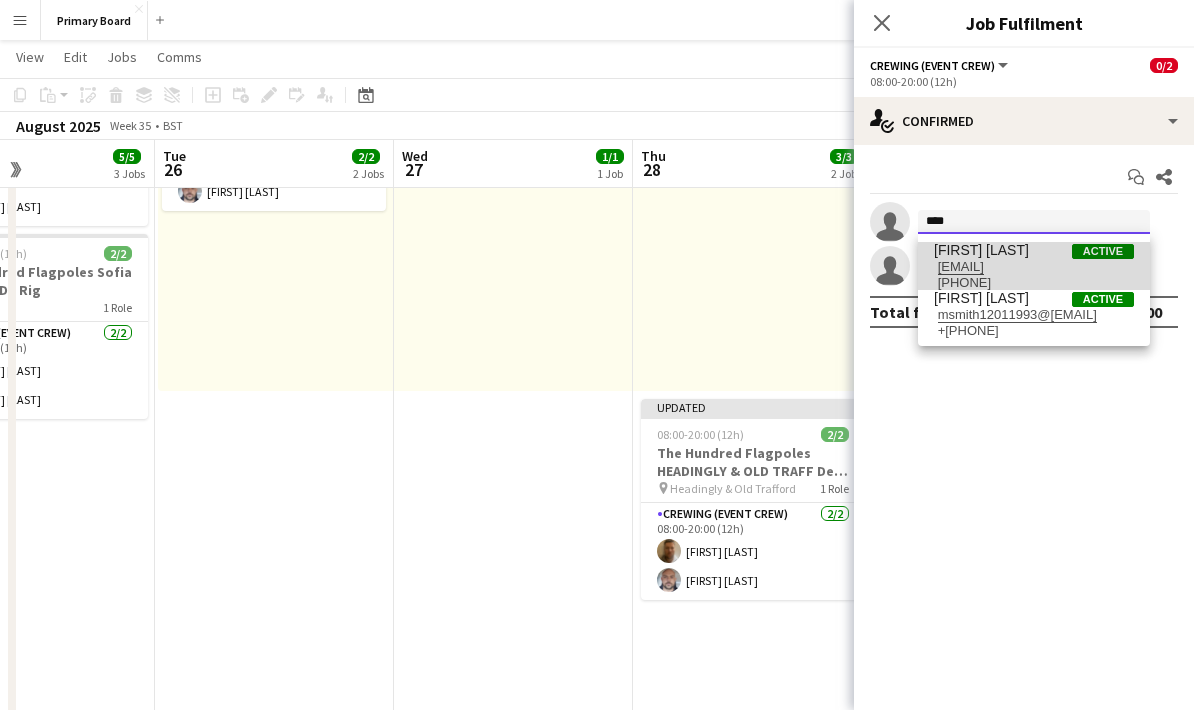 type 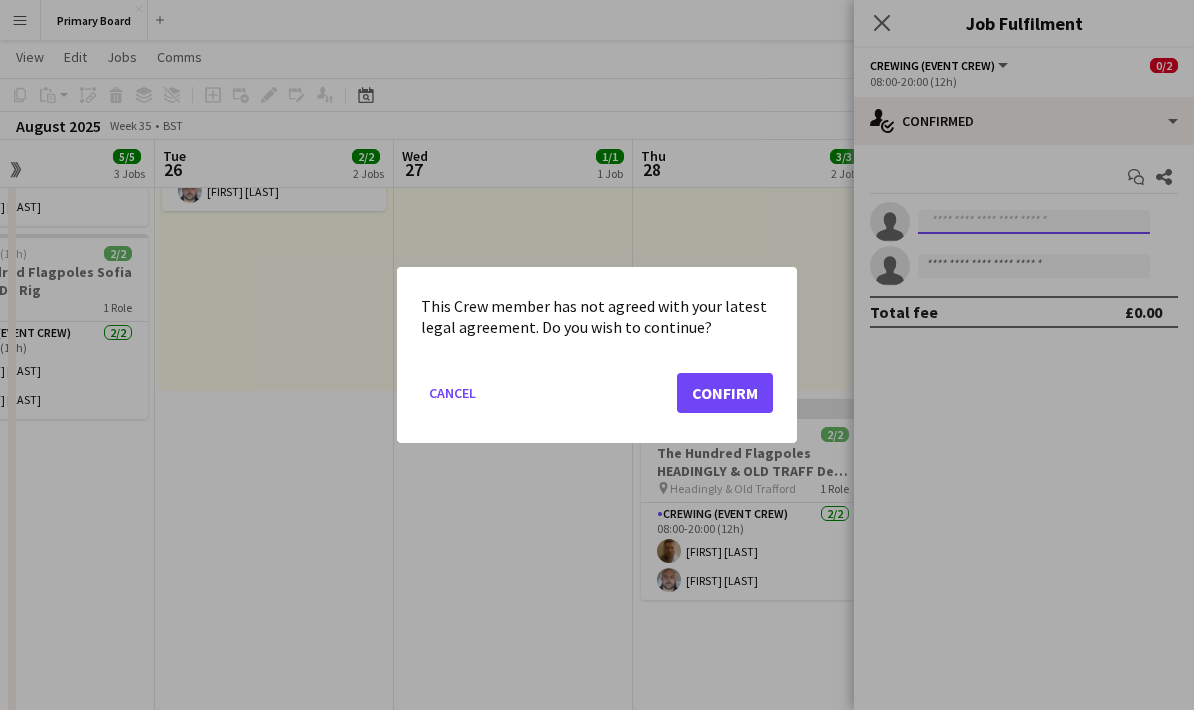 scroll, scrollTop: 0, scrollLeft: 0, axis: both 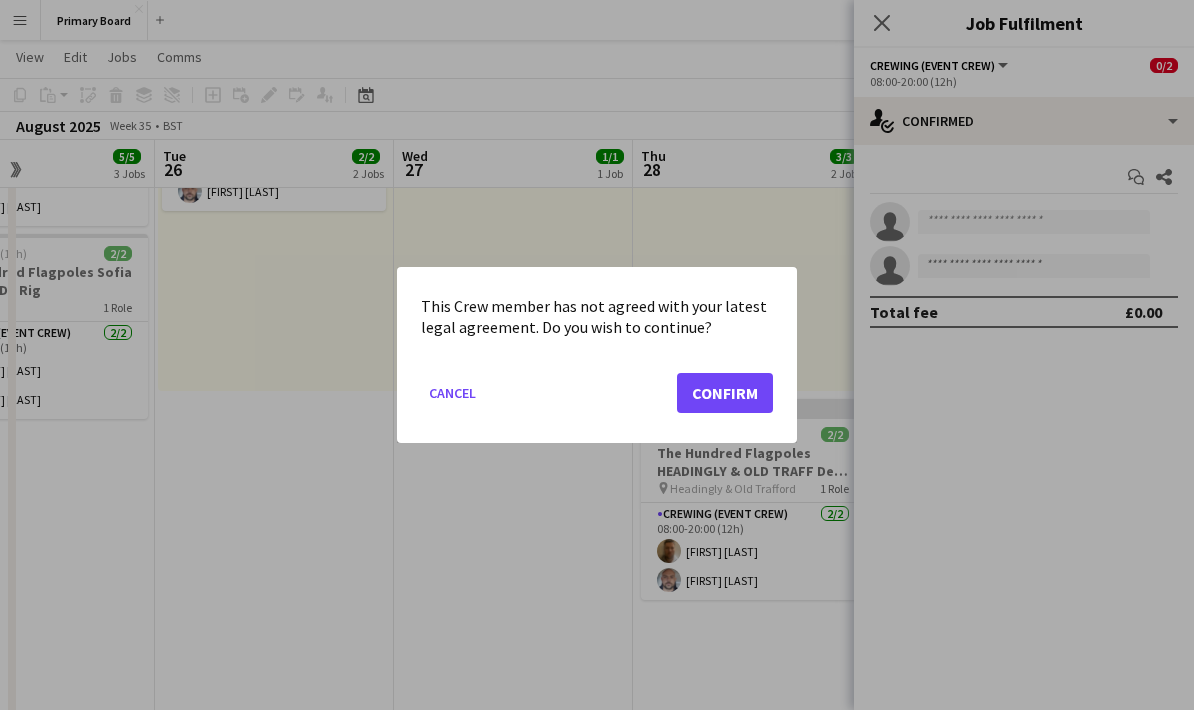 click on "Confirm" 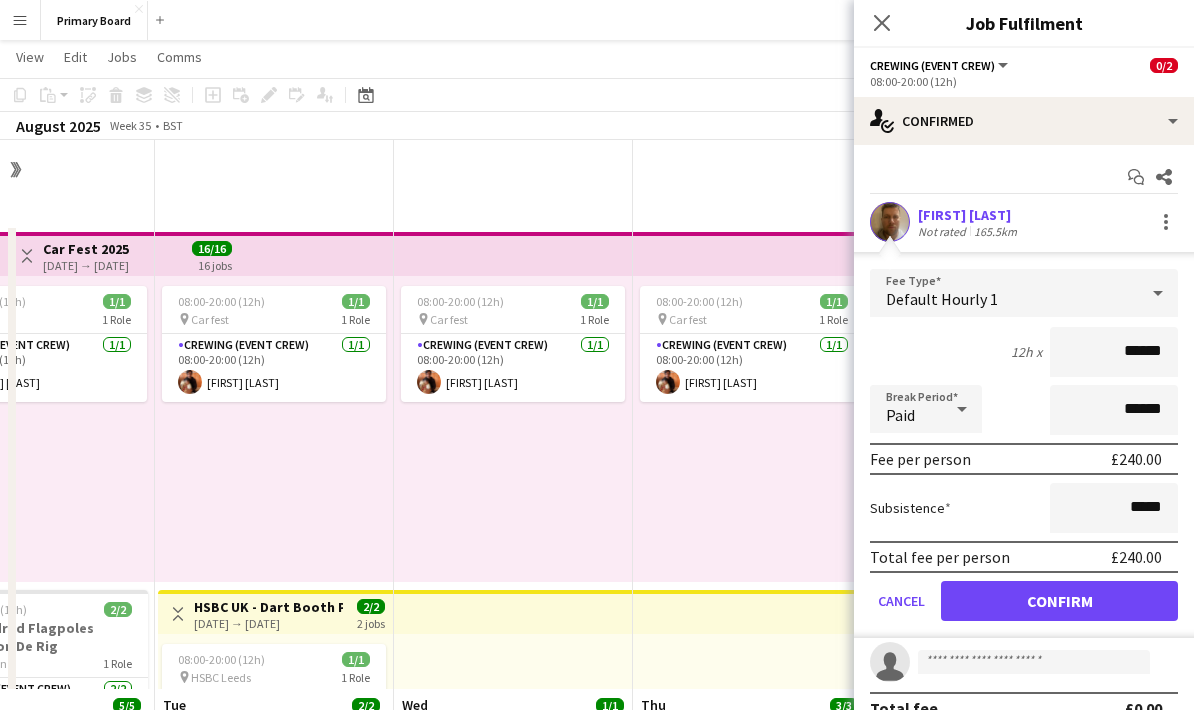 scroll, scrollTop: 549, scrollLeft: 0, axis: vertical 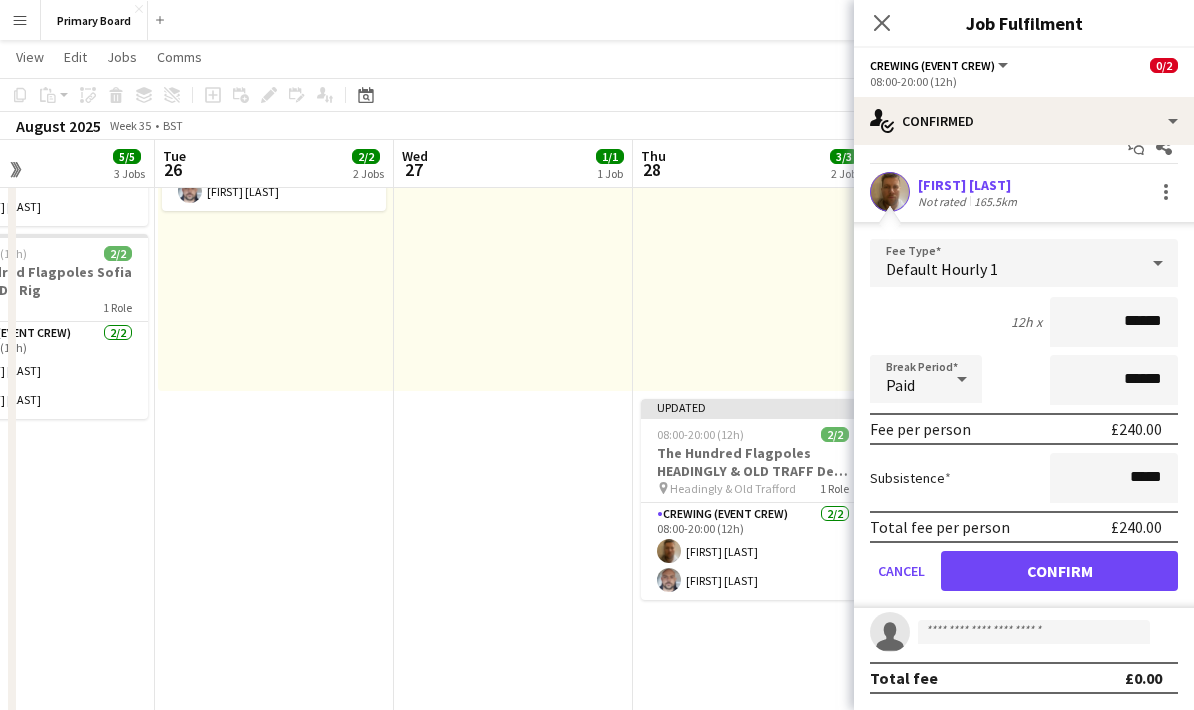 click on "Confirm" at bounding box center [1059, 571] 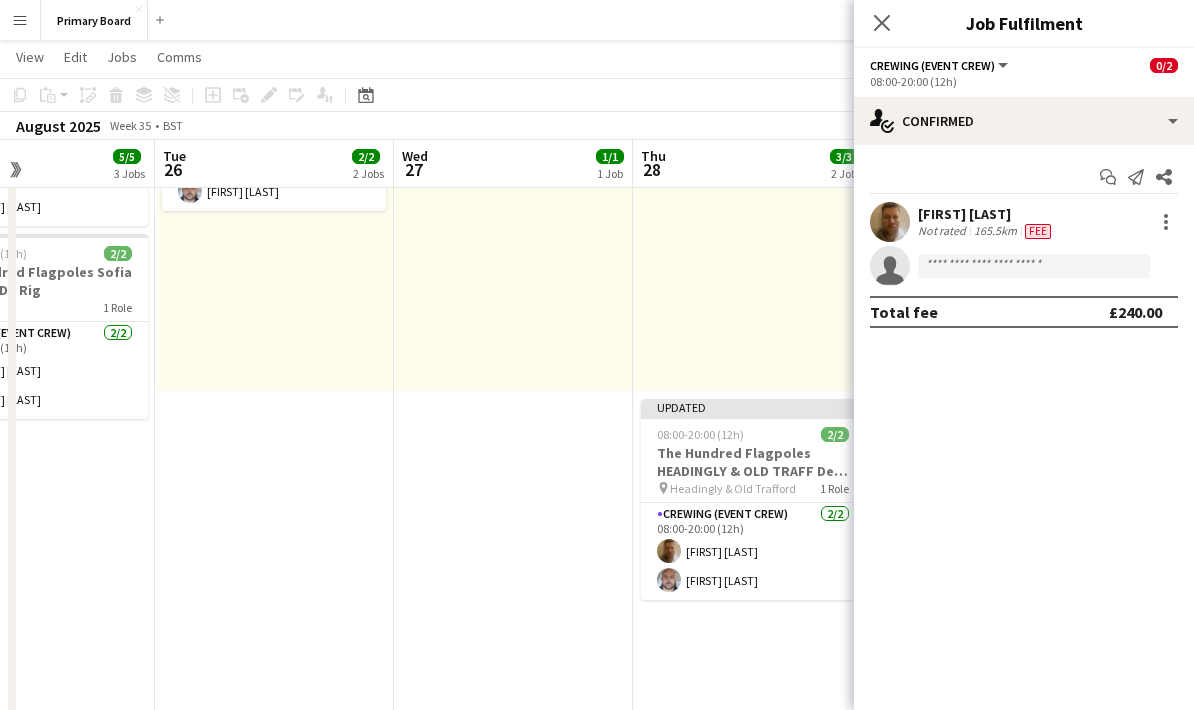 scroll, scrollTop: 0, scrollLeft: 0, axis: both 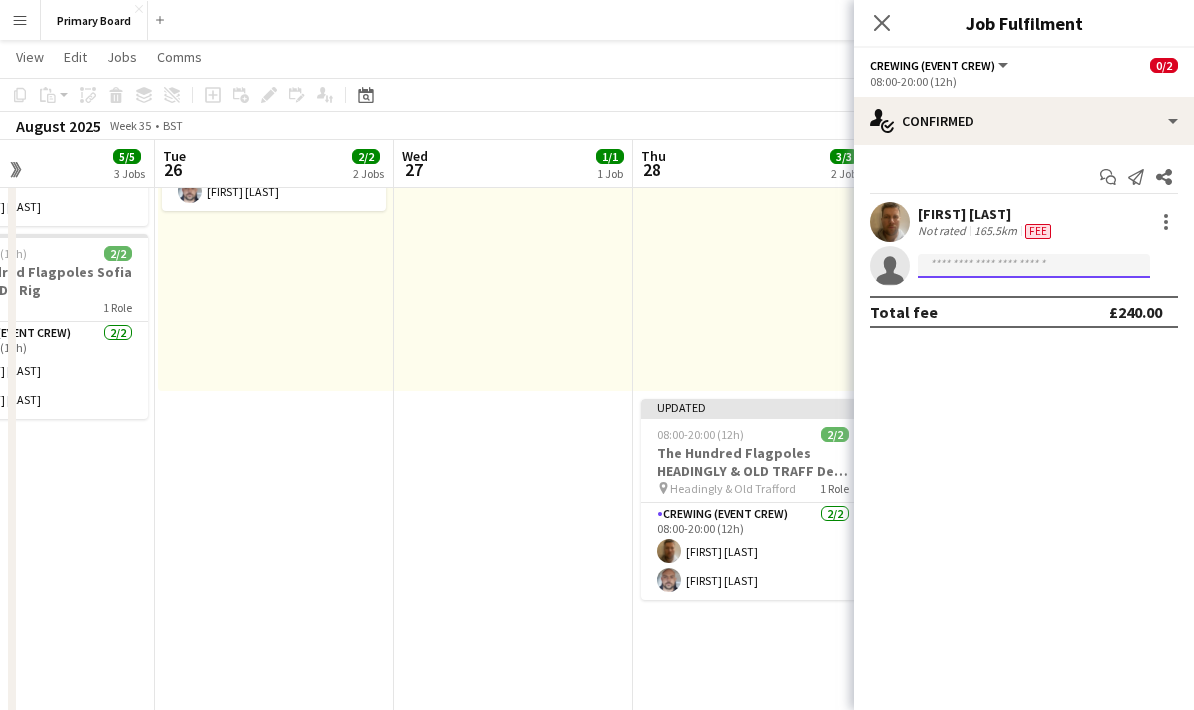 click 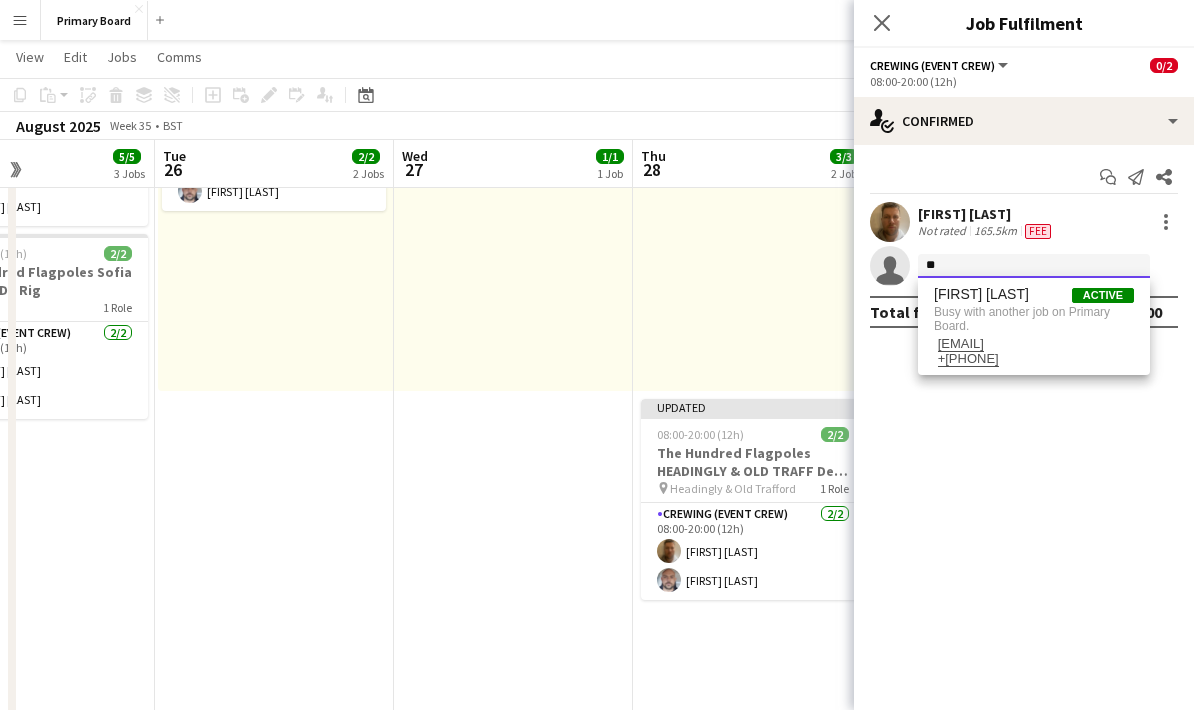 type on "*" 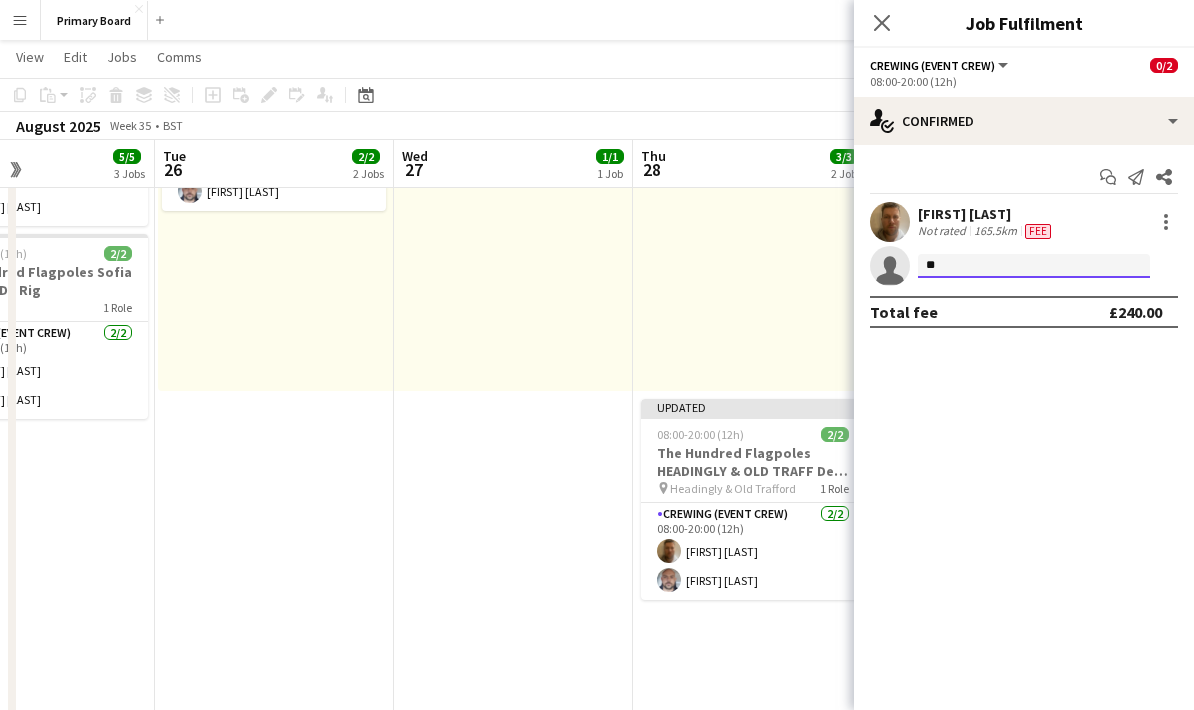 type on "*" 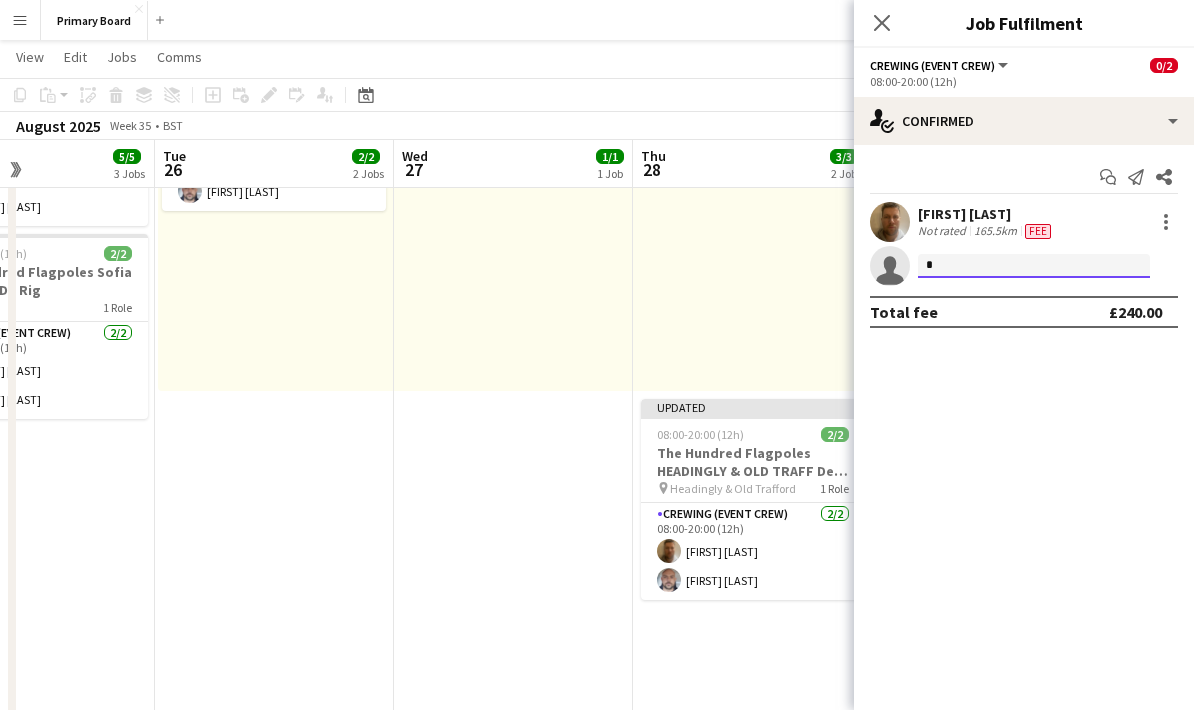 type 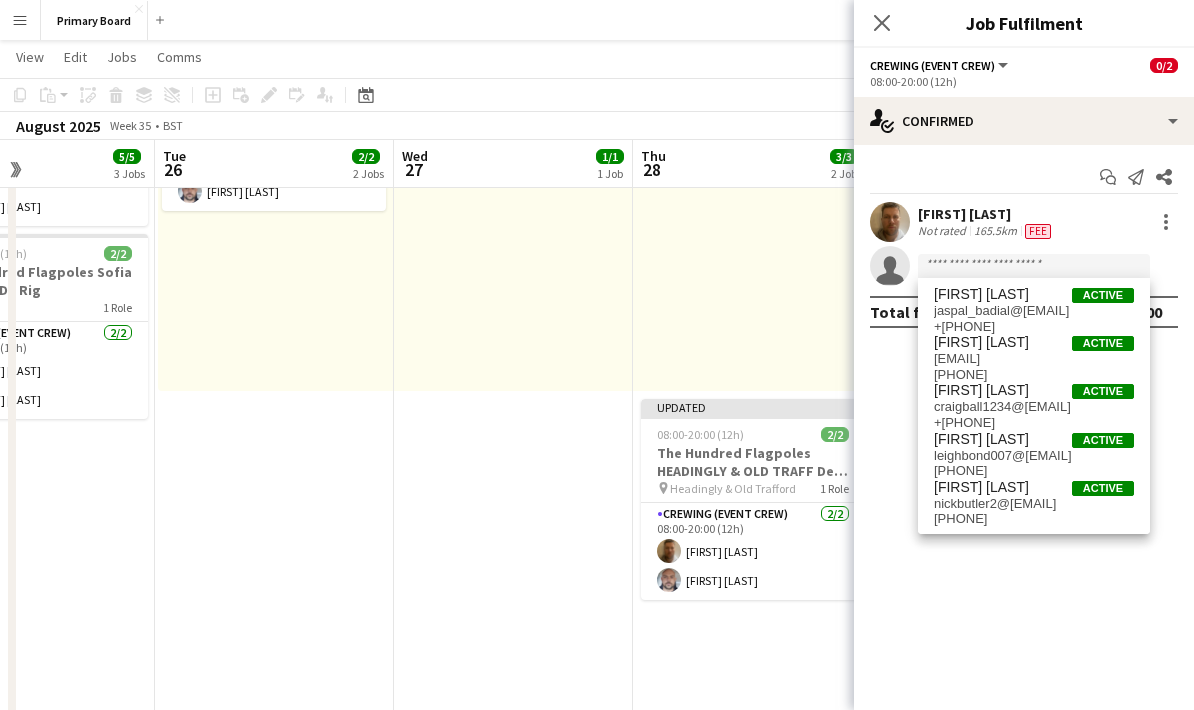 click on "Close pop-in" 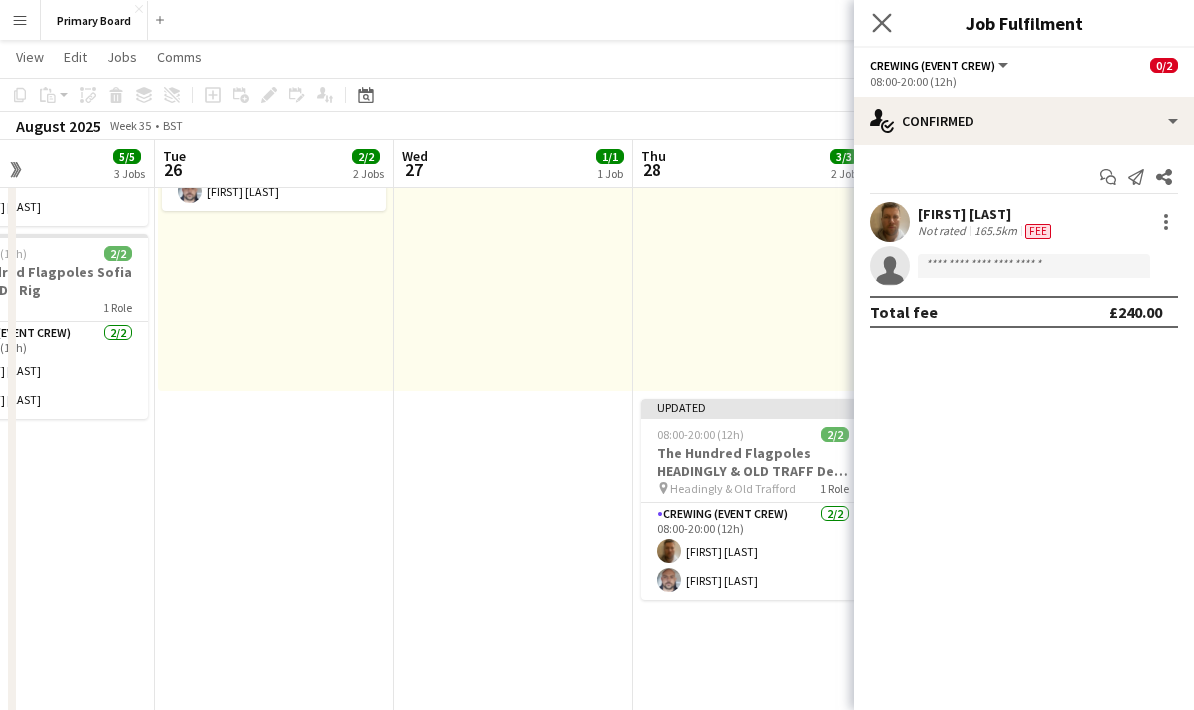 click on "Close pop-in" 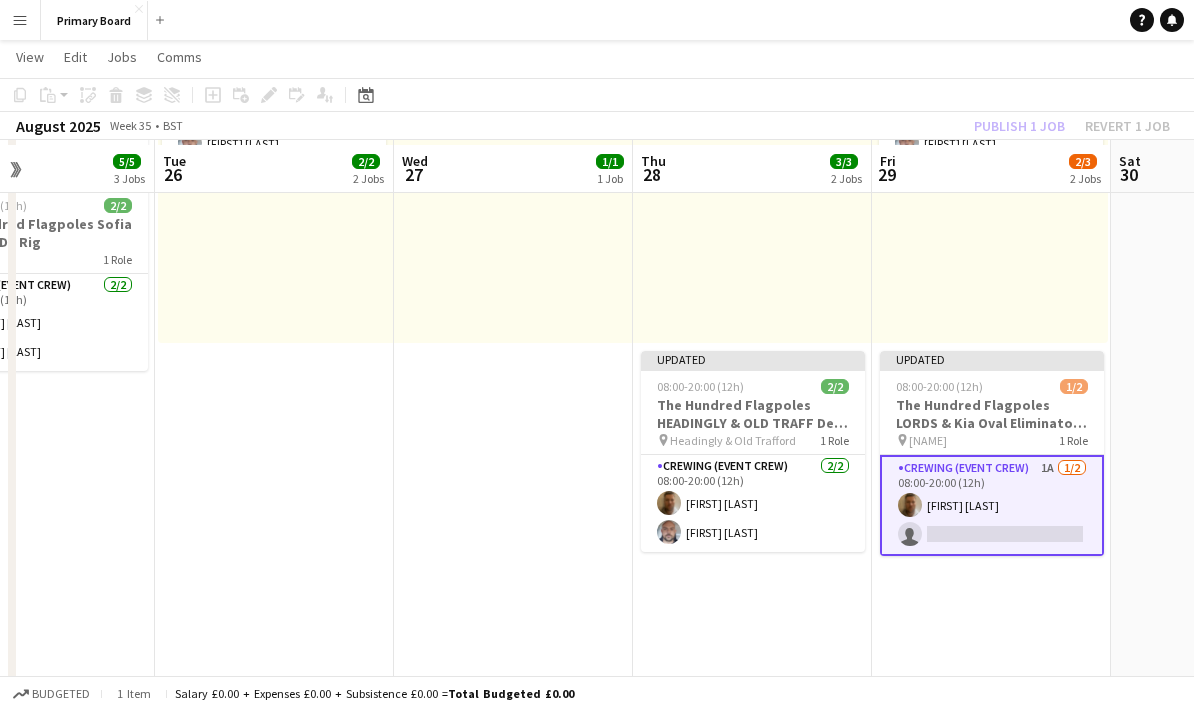 scroll, scrollTop: 608, scrollLeft: 0, axis: vertical 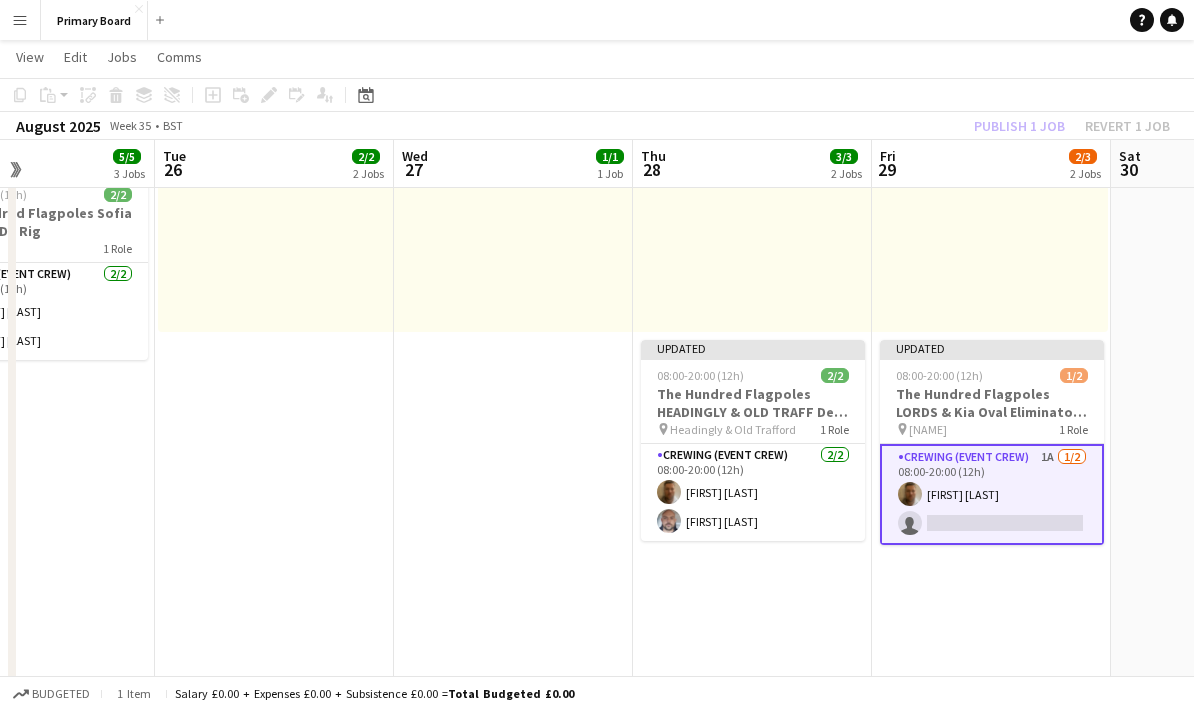 click on "08:00-20:00 (12h)    1/1
pin
HSBC [CITY]   1 Role   Crewing (Event Crew)   1/1   08:00-20:00 (12h)
[FIRST] [LAST] Updated   08:00-20:00 (12h)    1/2   The Hundred Flagpoles [CITY] & [CITY] Eliminator Flag Changeover
pin
[CITY]   1 Role   Crewing (Event Crew)   1A   1/2   08:00-20:00 (12h)
[FIRST] [LAST]
single-neutral-actions" at bounding box center (991, 336) 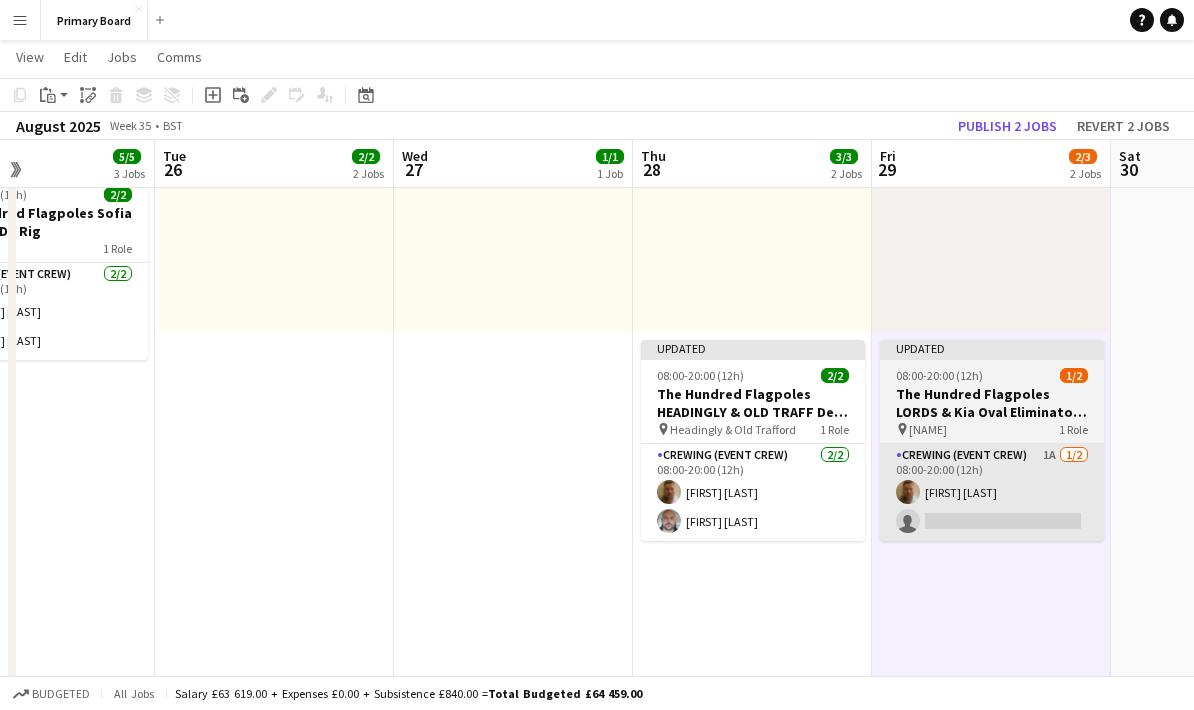 click on "Crewing (Event Crew)   1A   1/2   08:00-20:00 (12h)
[FIRST] [LAST]
single-neutral-actions" at bounding box center [992, 492] 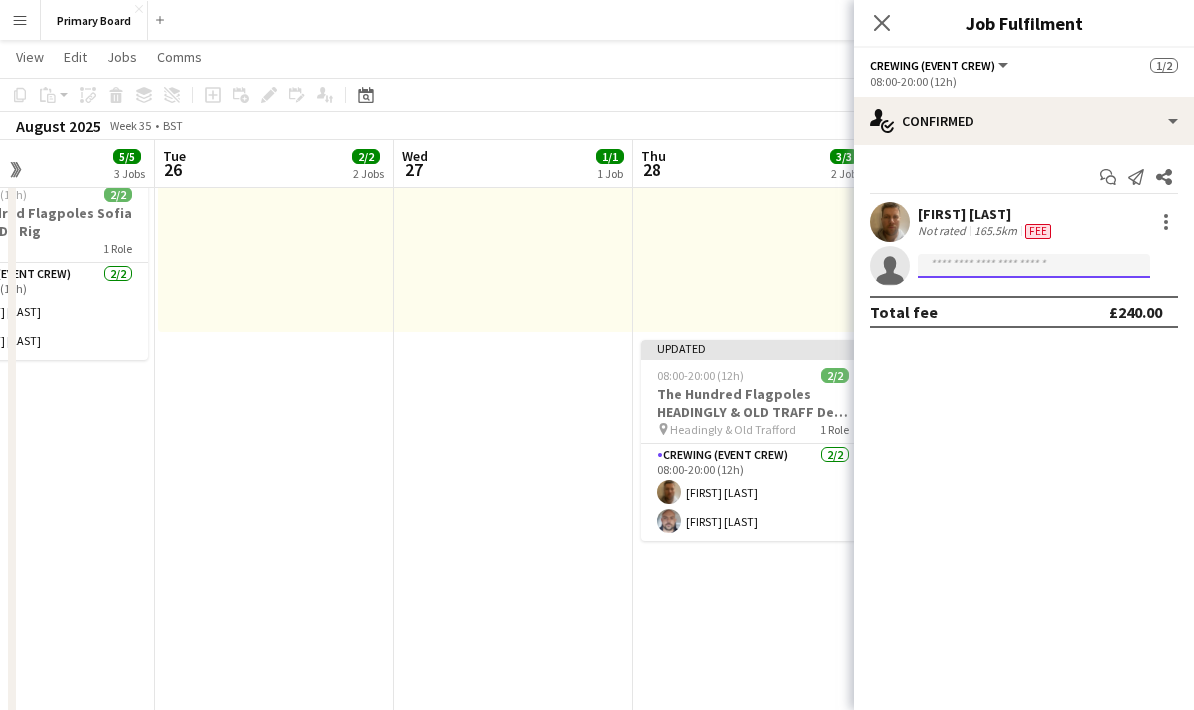 click 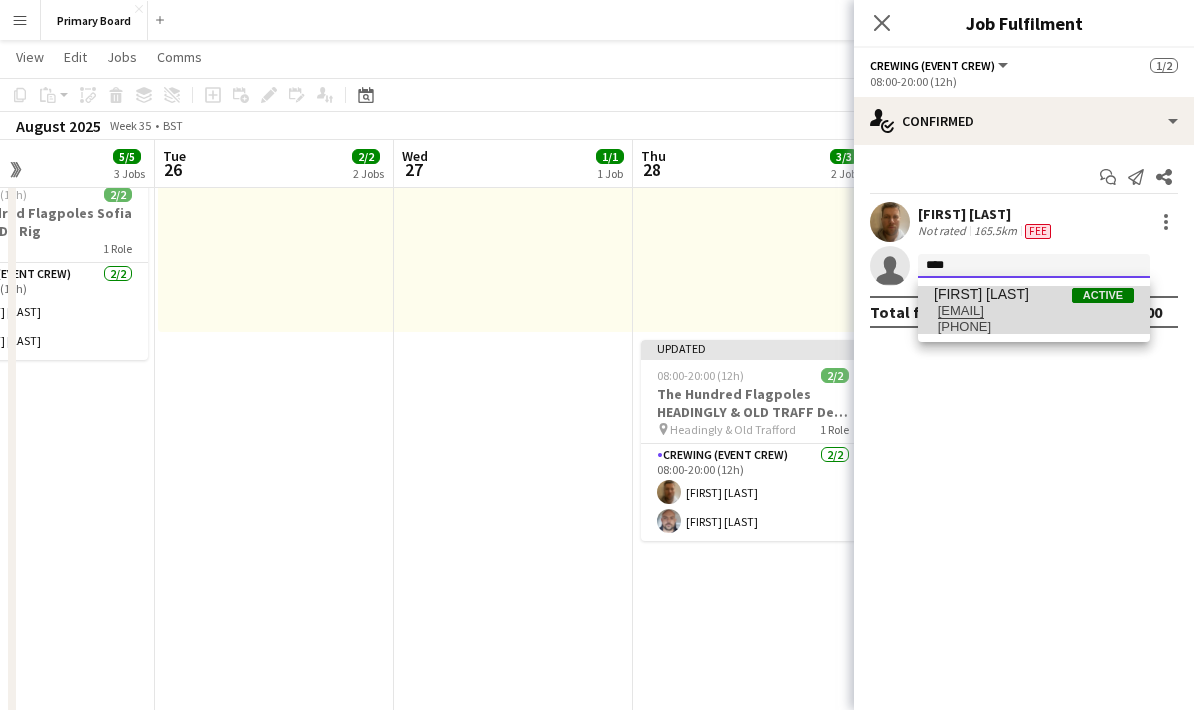 type on "****" 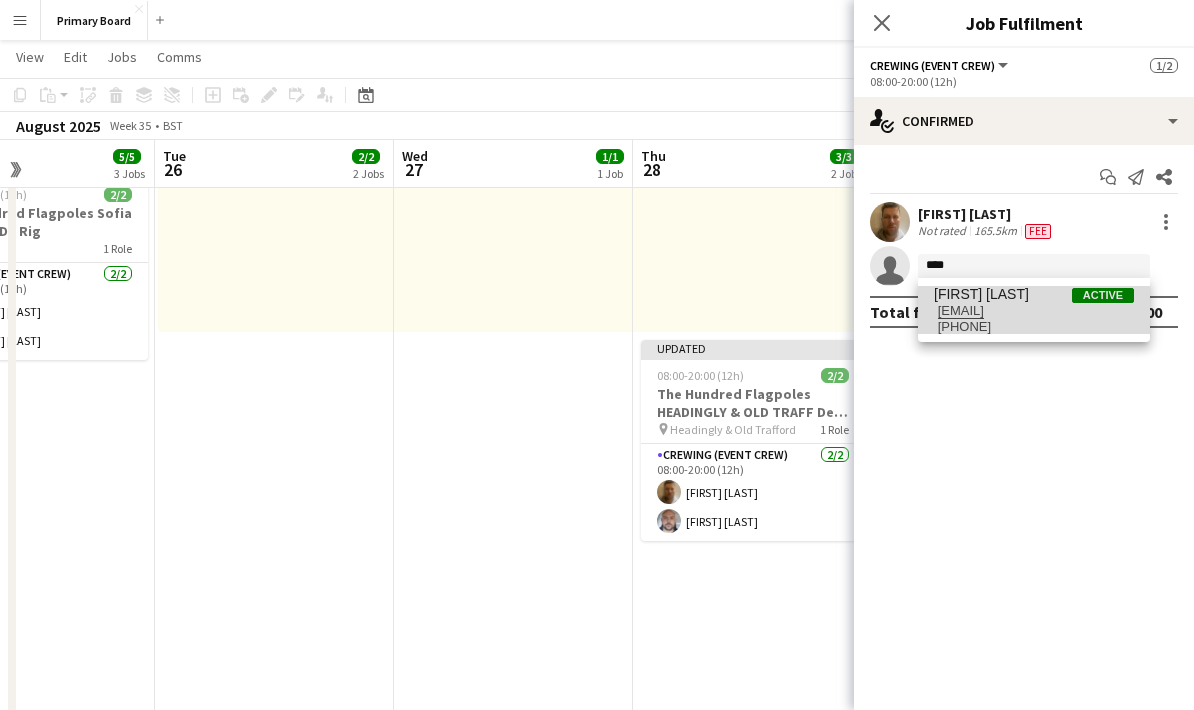 click on "[PHONE]" at bounding box center [1034, 327] 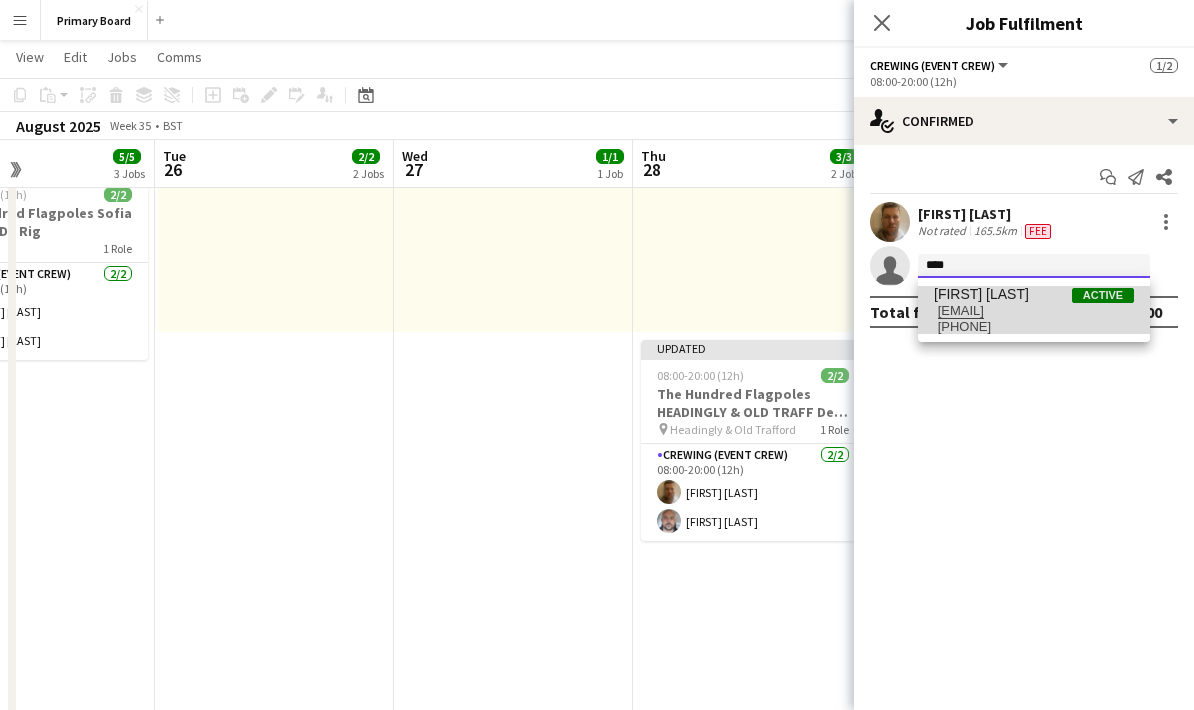 type 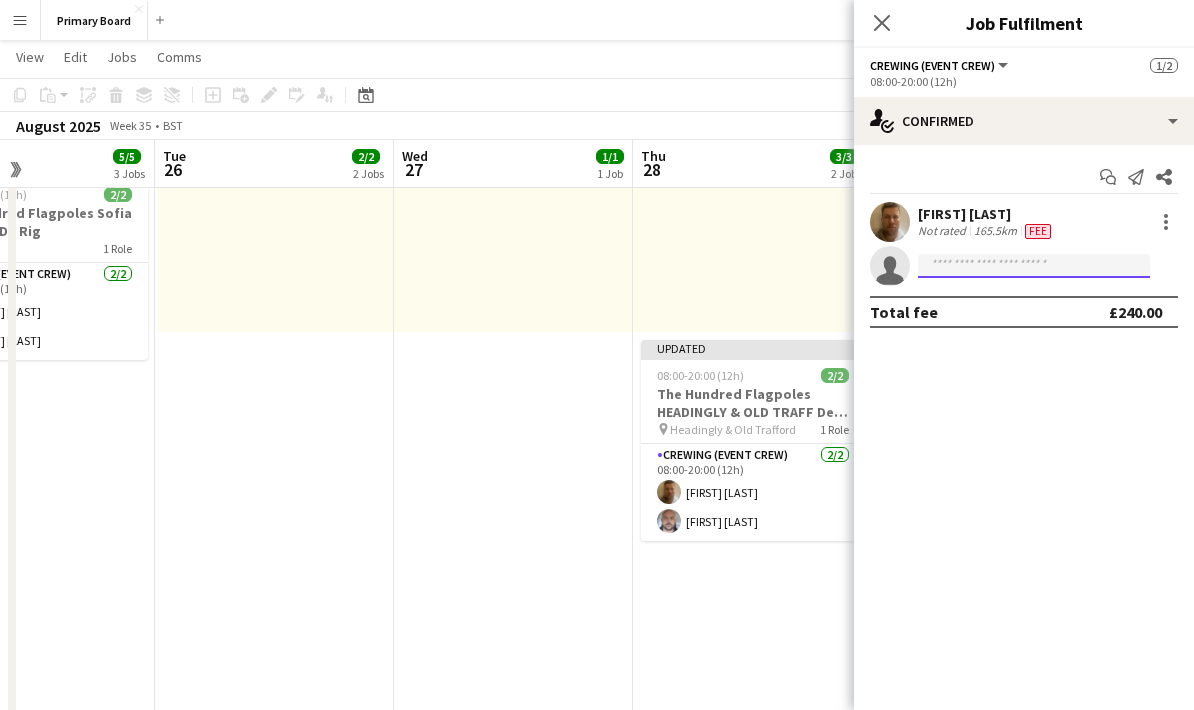 scroll, scrollTop: 0, scrollLeft: 0, axis: both 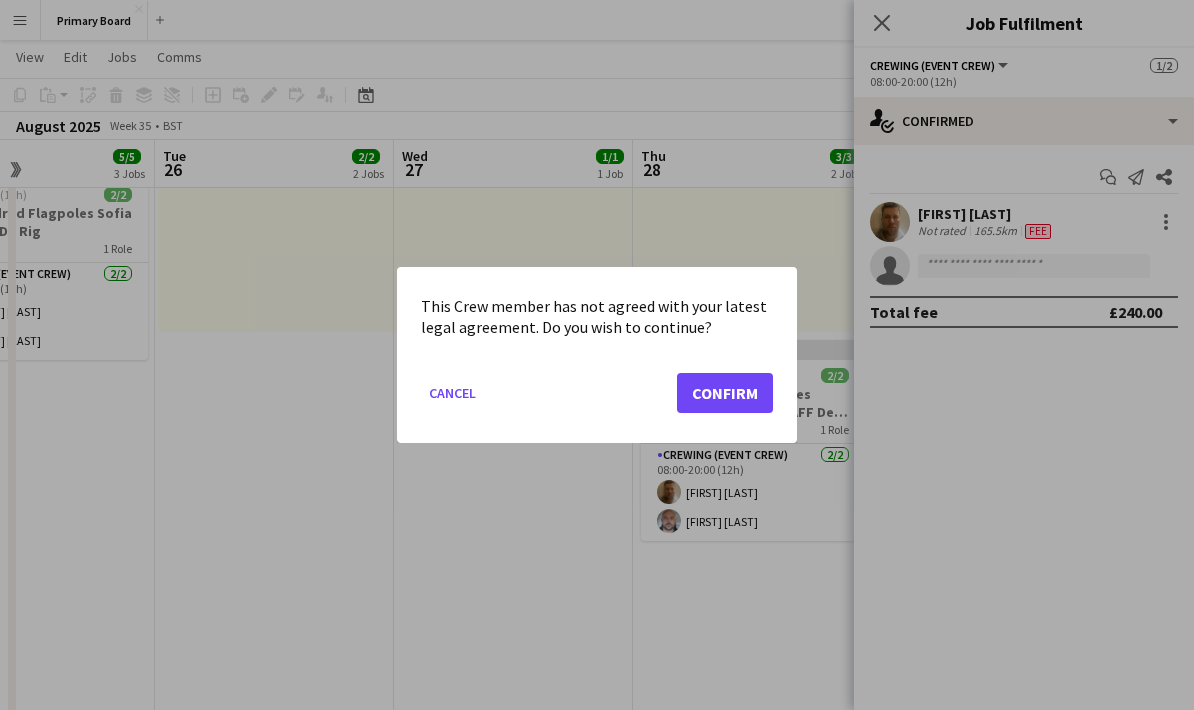 click on "Confirm" 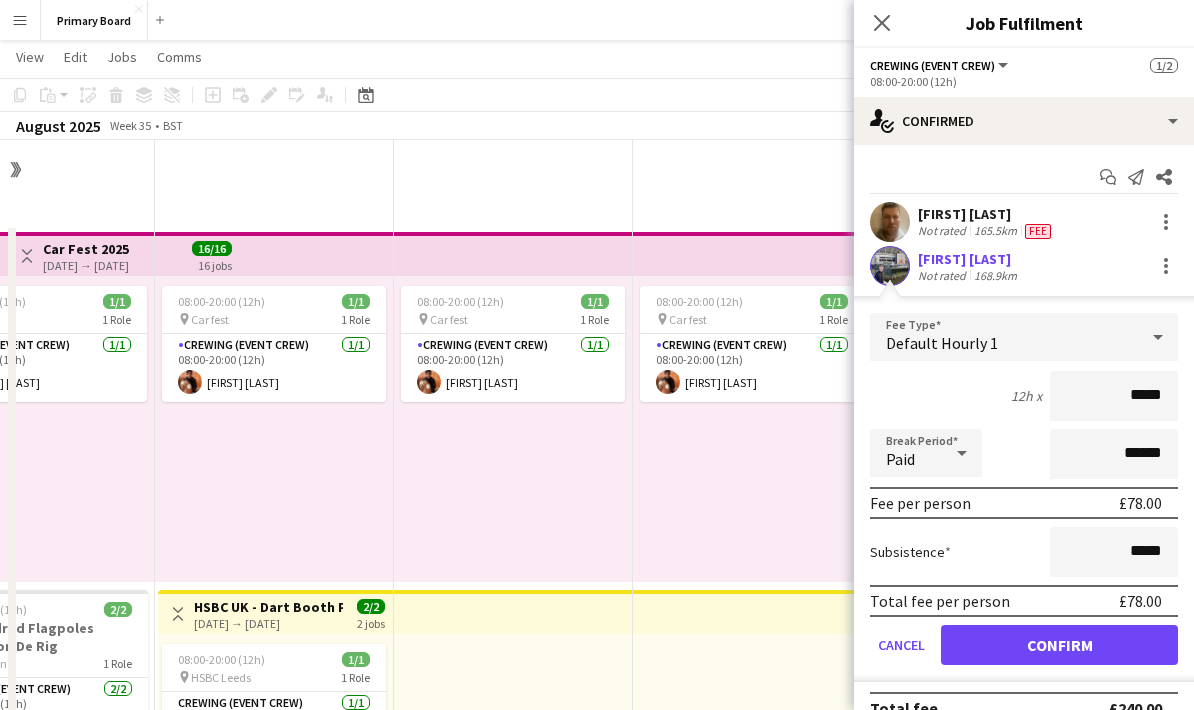 scroll, scrollTop: 608, scrollLeft: 0, axis: vertical 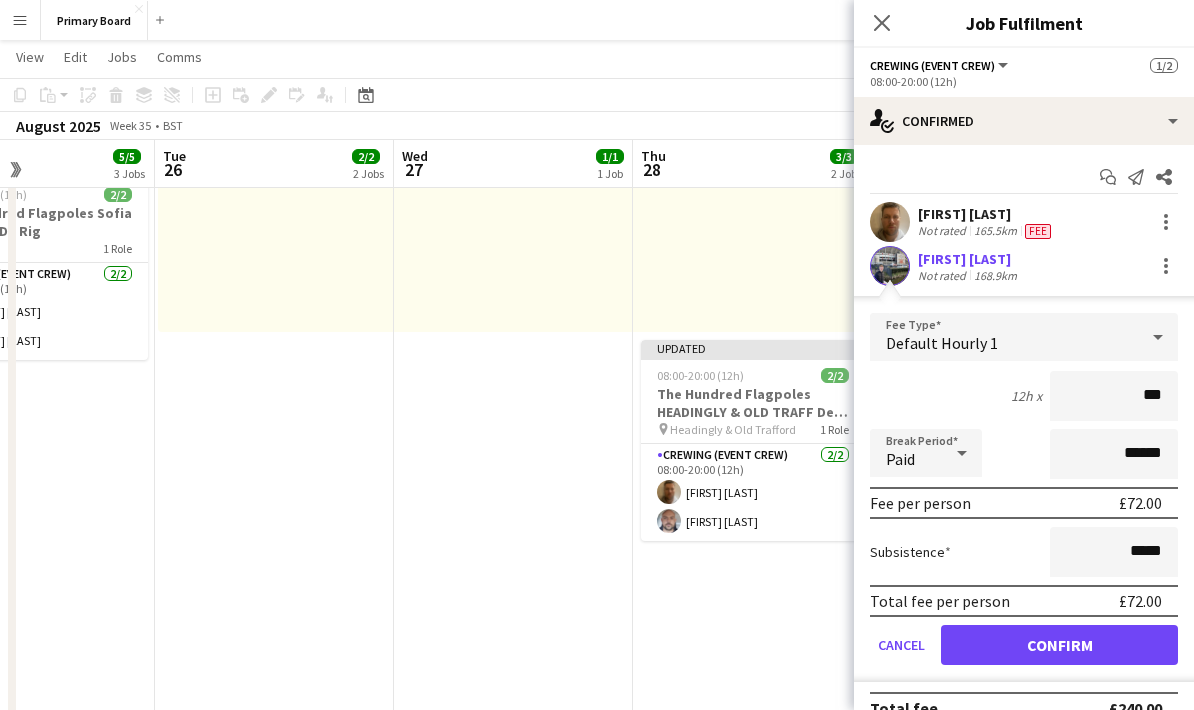 type on "**" 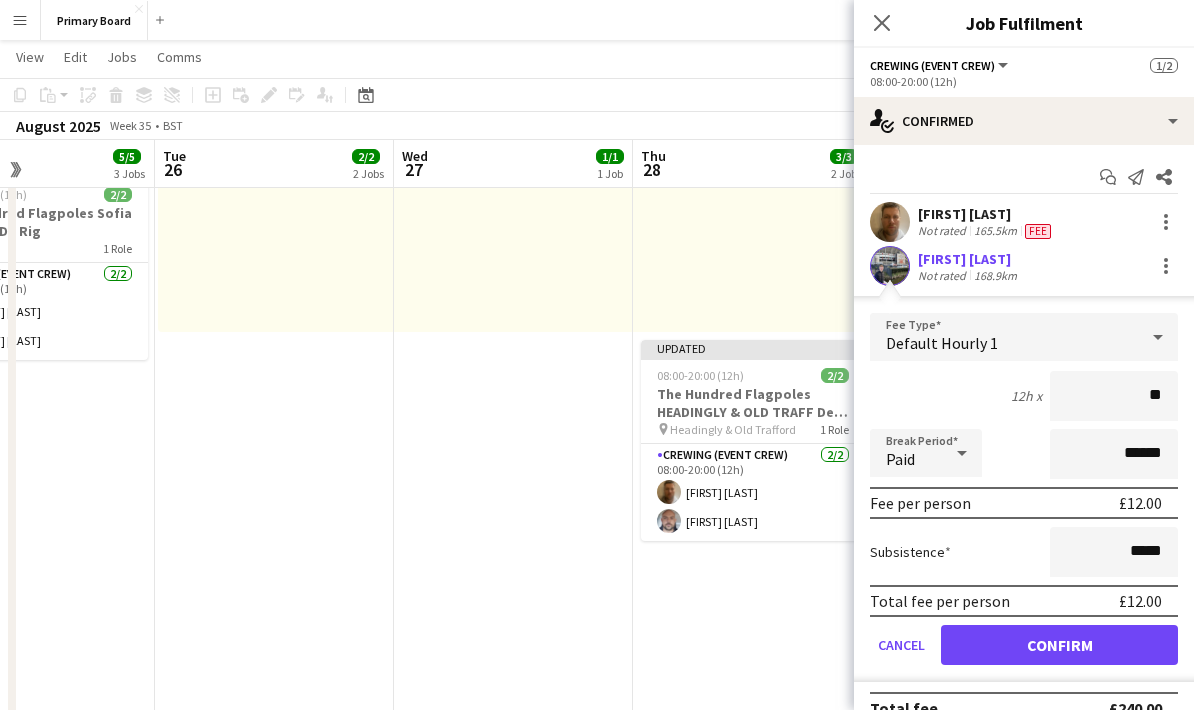 type on "***" 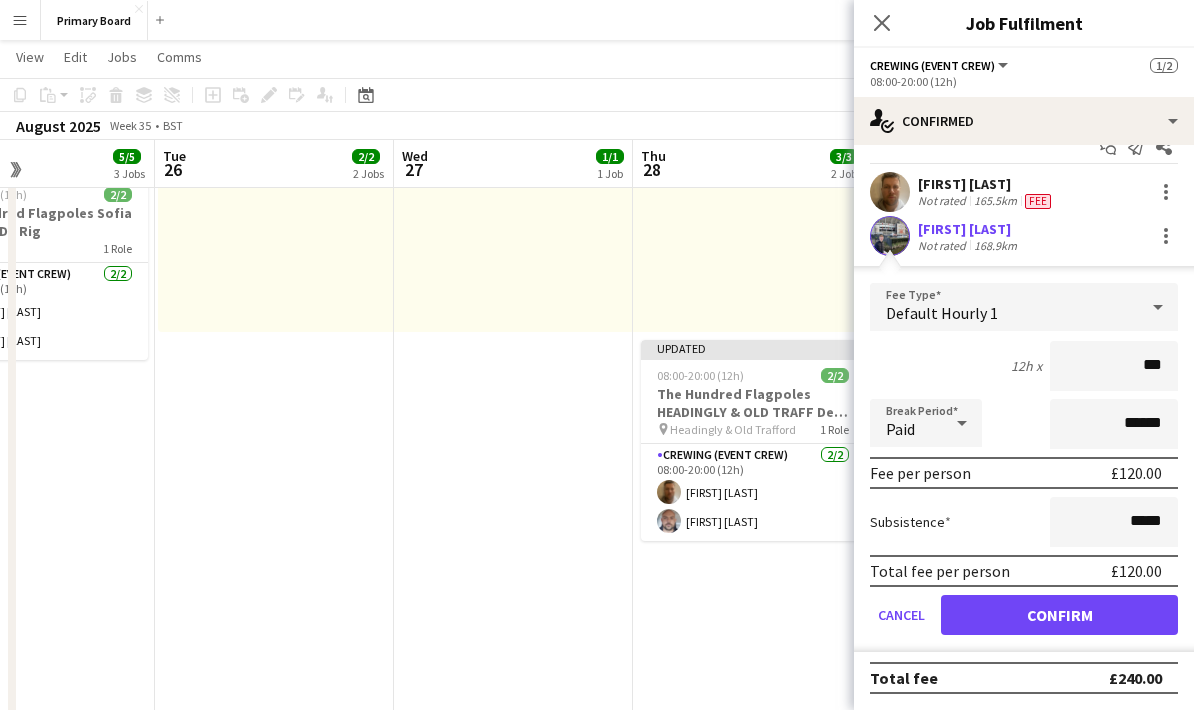 scroll, scrollTop: 0, scrollLeft: 0, axis: both 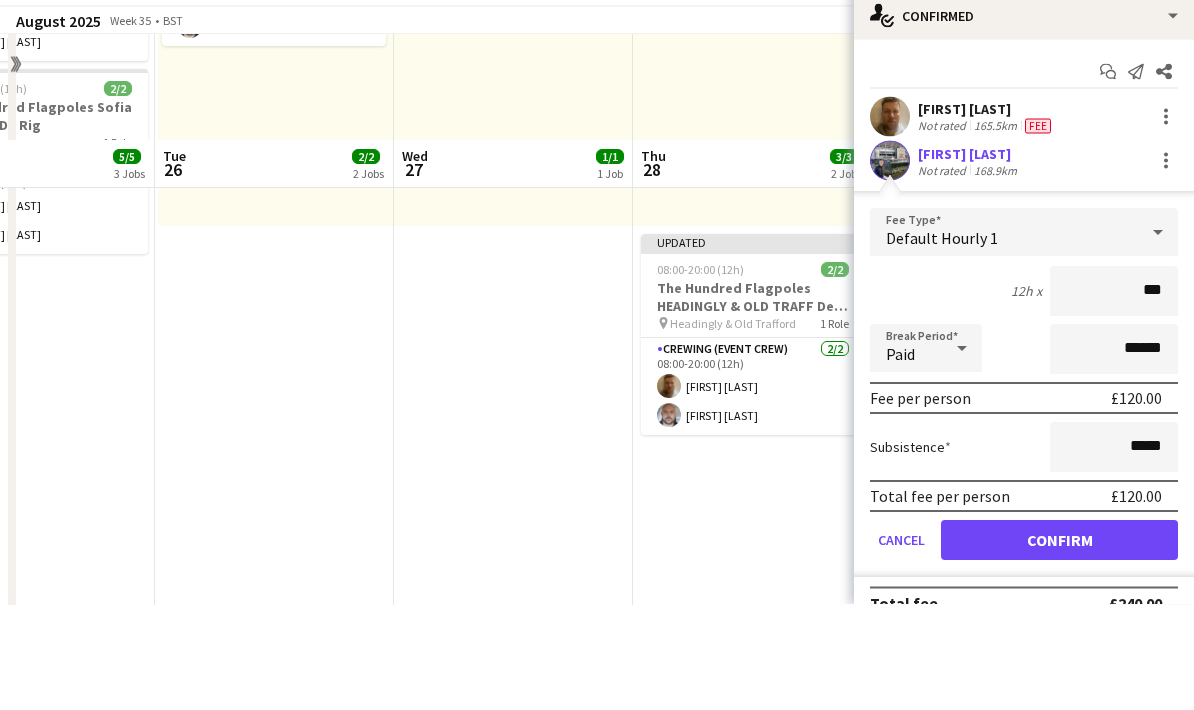 click on "Confirm" at bounding box center [1059, 645] 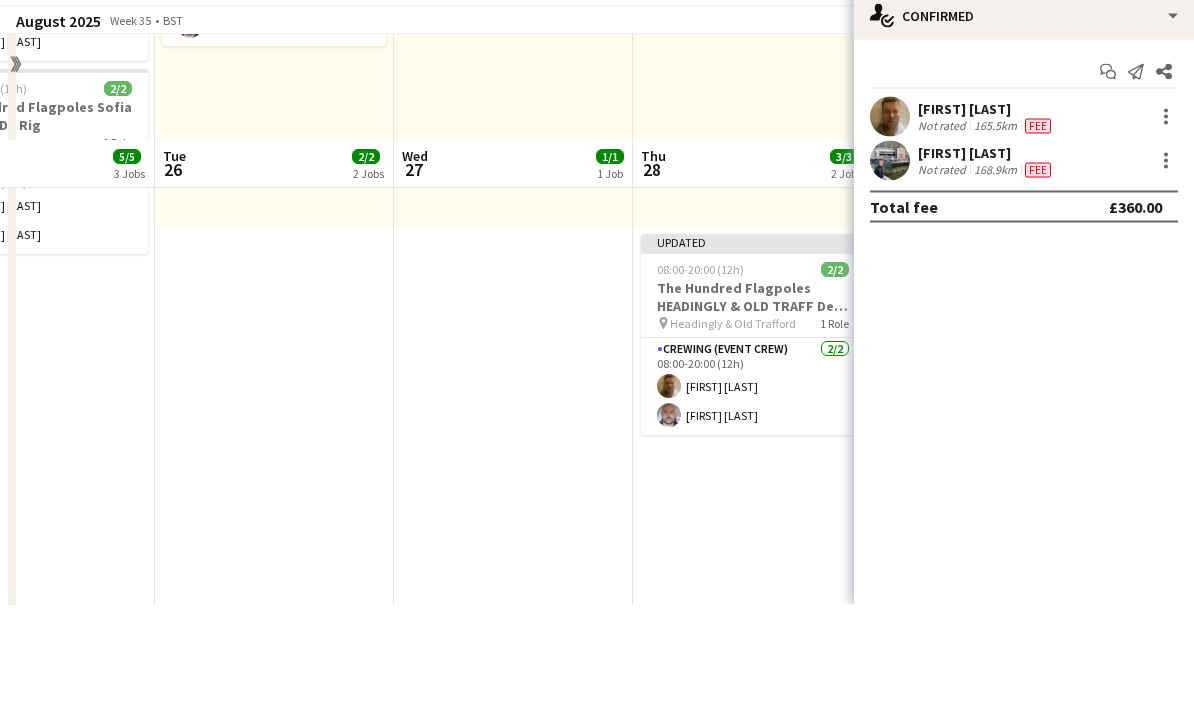 scroll, scrollTop: 714, scrollLeft: 0, axis: vertical 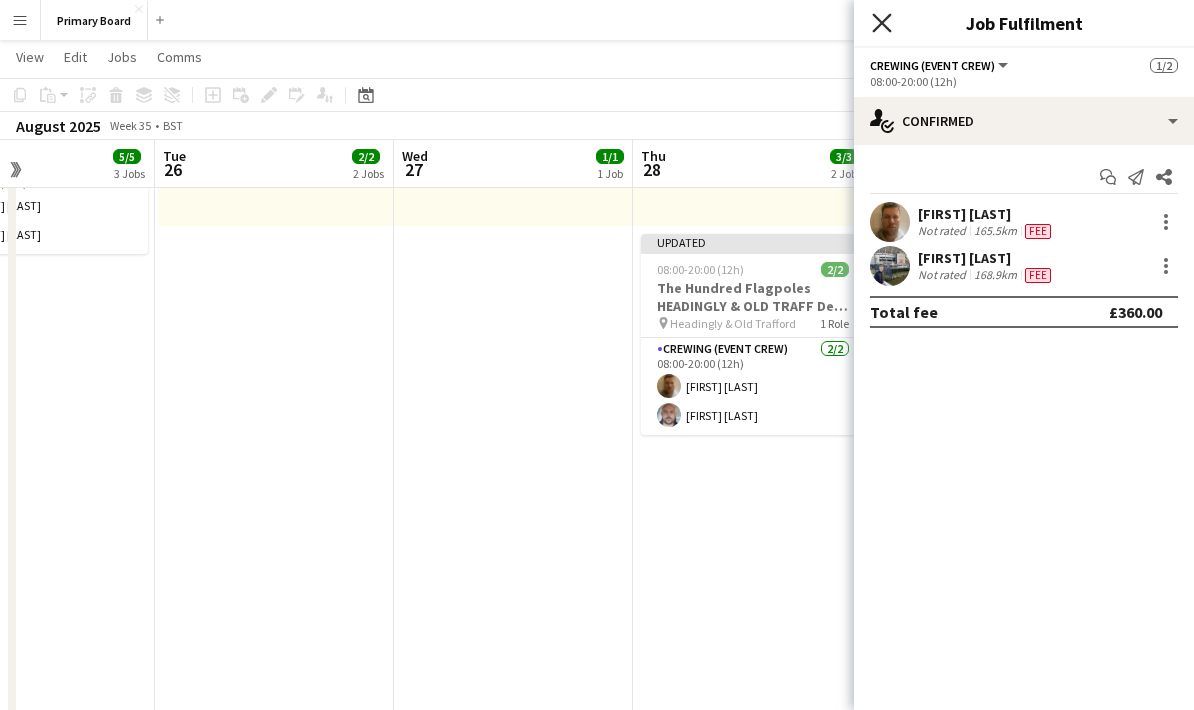 click on "Close pop-in" 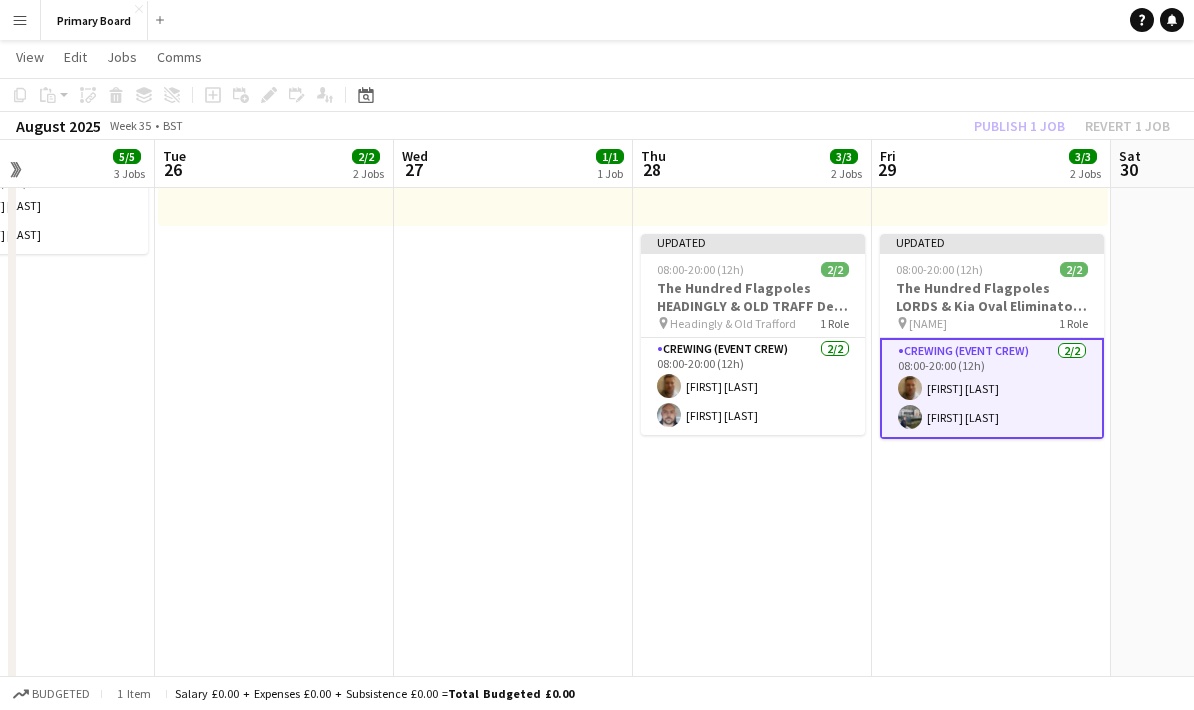 click on "Copy
Paste
Paste   Ctrl+V Paste with crew  Ctrl+Shift+V
Paste linked Job
Delete
Group
Ungroup
Add job
Add linked Job
Edit
Edit linked Job
Applicants
Date picker
AUG 2025 AUG 2025 Monday M Tuesday T Wednesday W Thursday T Friday F Saturday S Sunday S  AUG   1   2   3   4   5   6   7   8   9   10   11   12   13   14   15   16   17   18   19   20   21   22   23   24   25   26   27   28   29   30   31
Comparison range
Comparison range
Today" 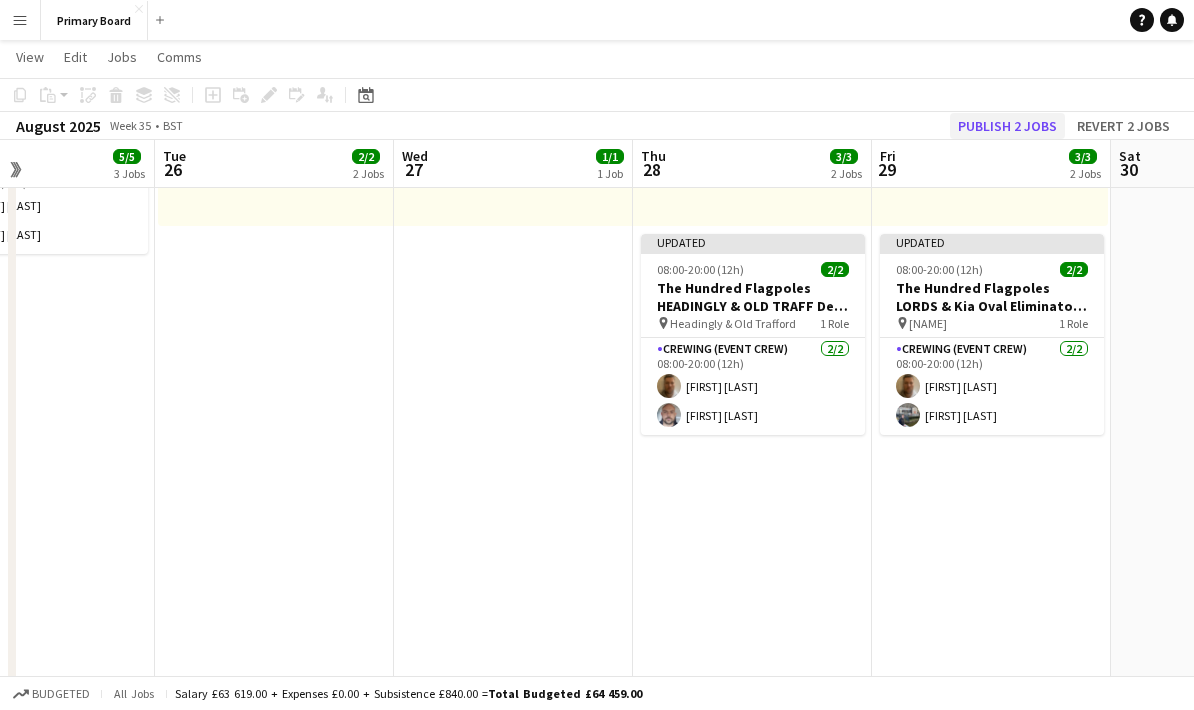 click on "Publish 2 jobs" 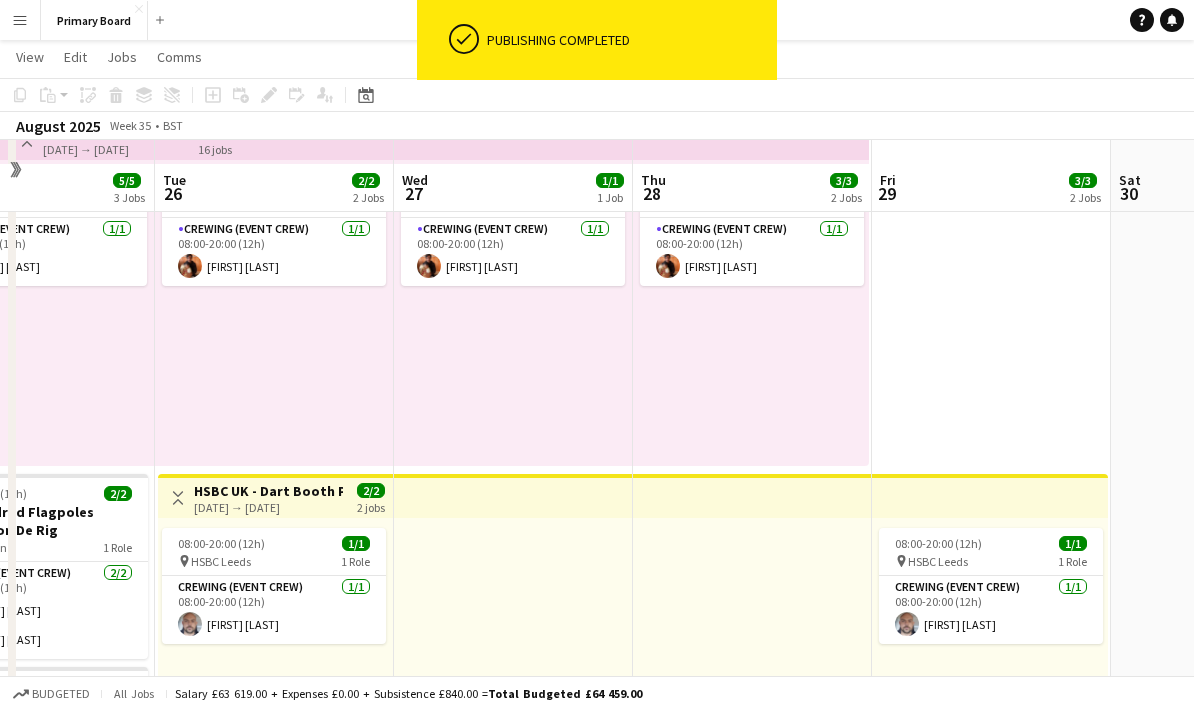 scroll, scrollTop: 113, scrollLeft: 0, axis: vertical 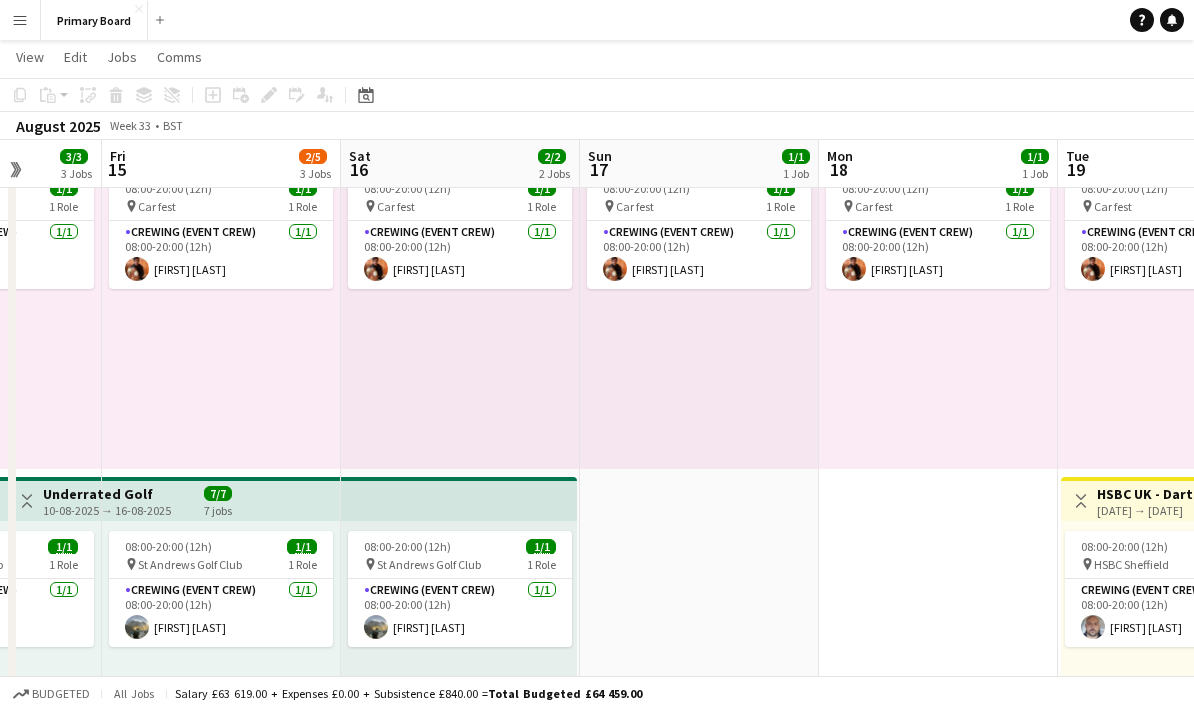 click on "Menu" at bounding box center (20, 20) 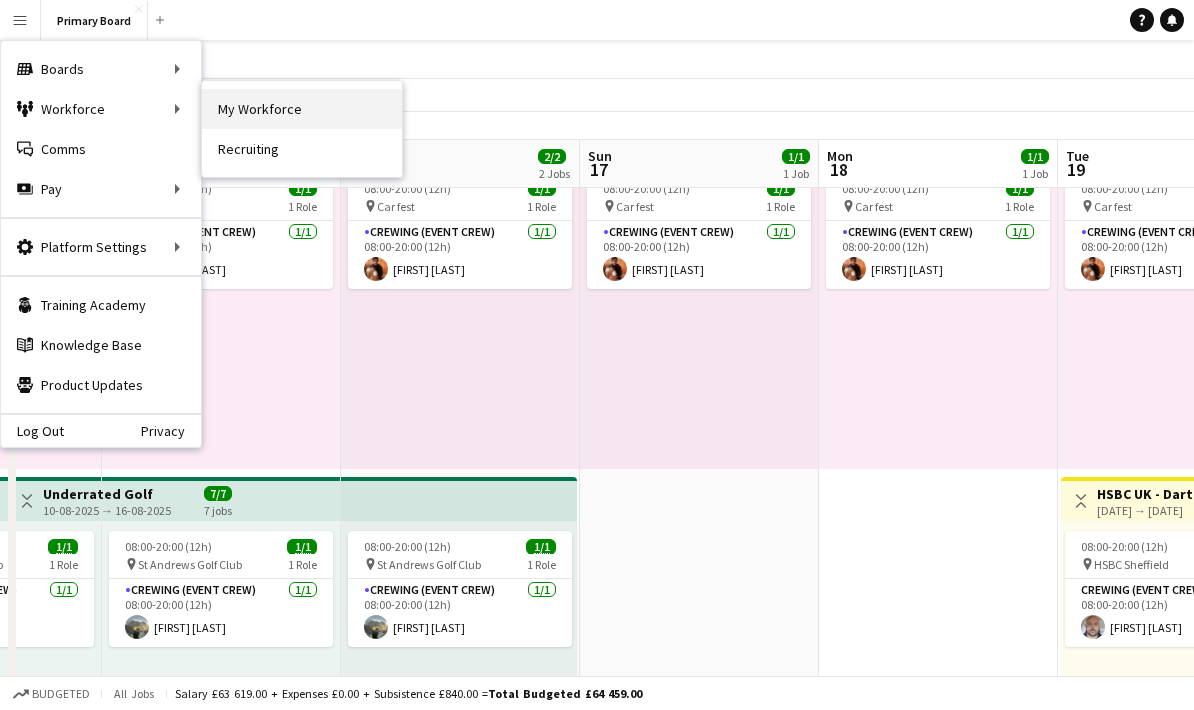 click on "My Workforce" at bounding box center (302, 109) 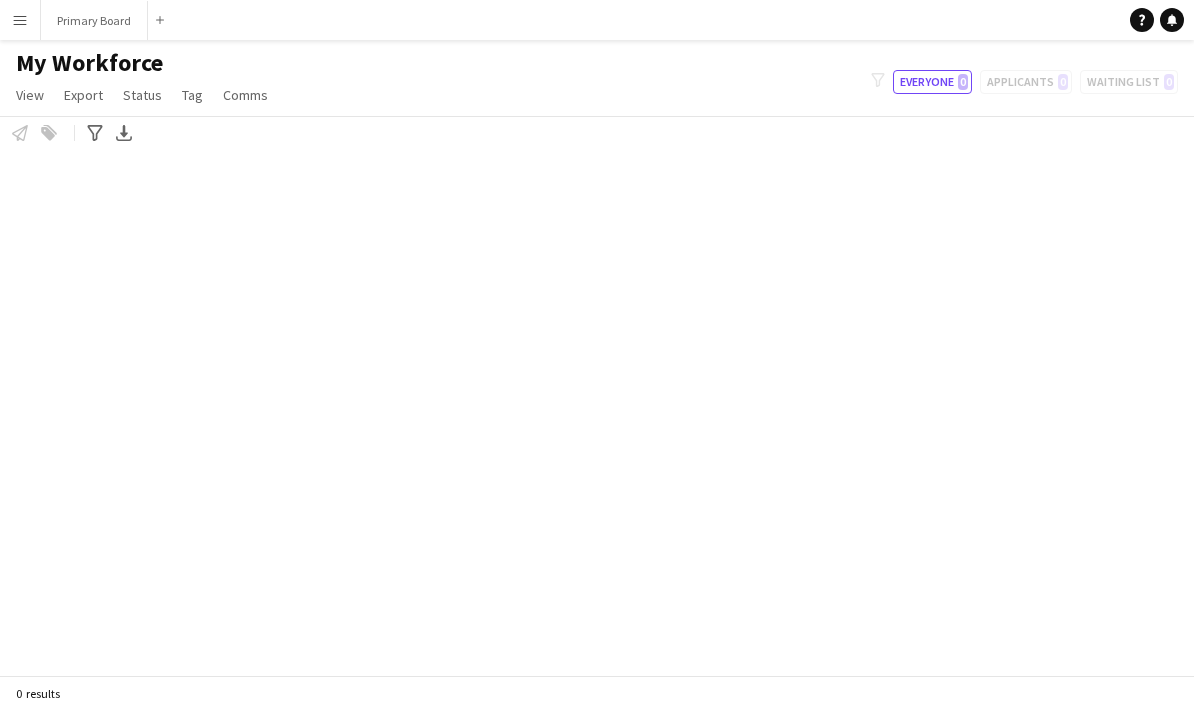 scroll, scrollTop: 80, scrollLeft: 0, axis: vertical 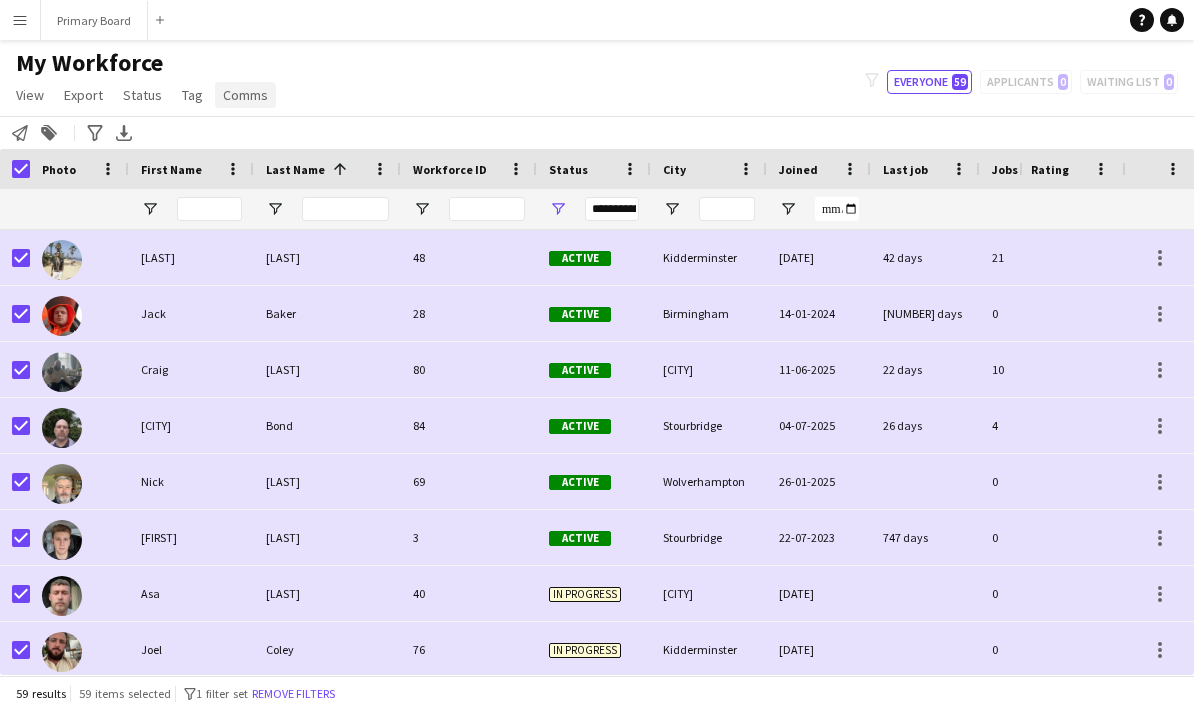 click on "Comms" 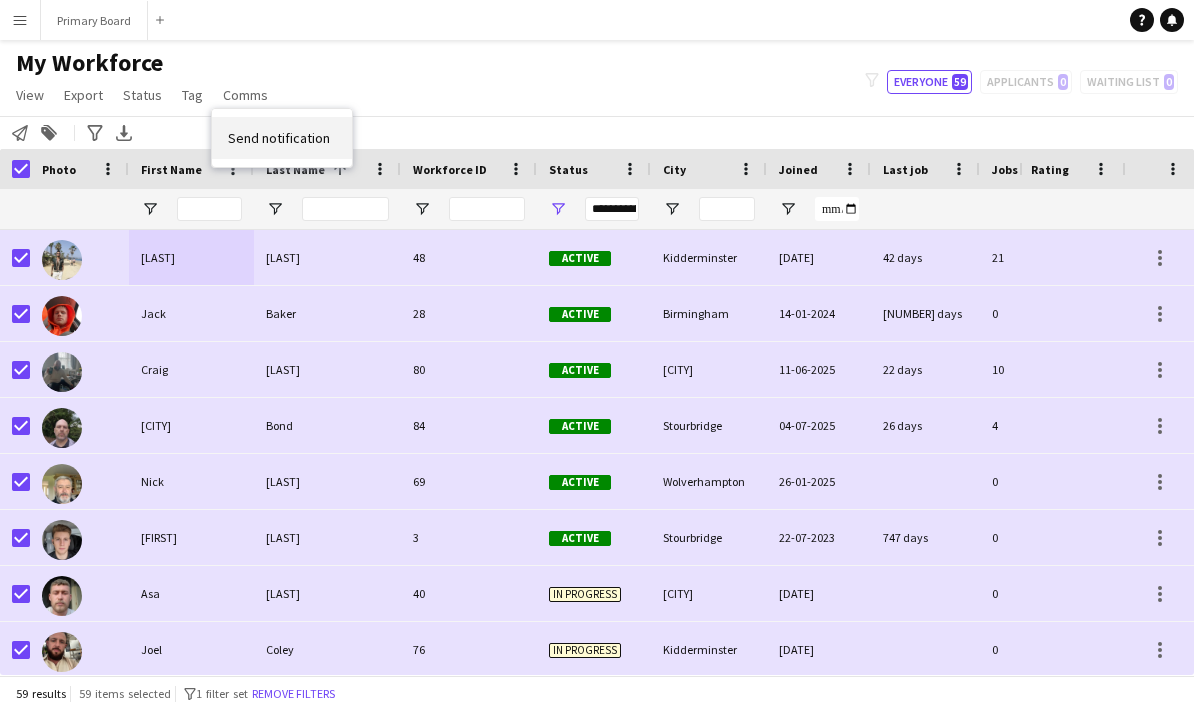 click on "Send notification" at bounding box center (282, 138) 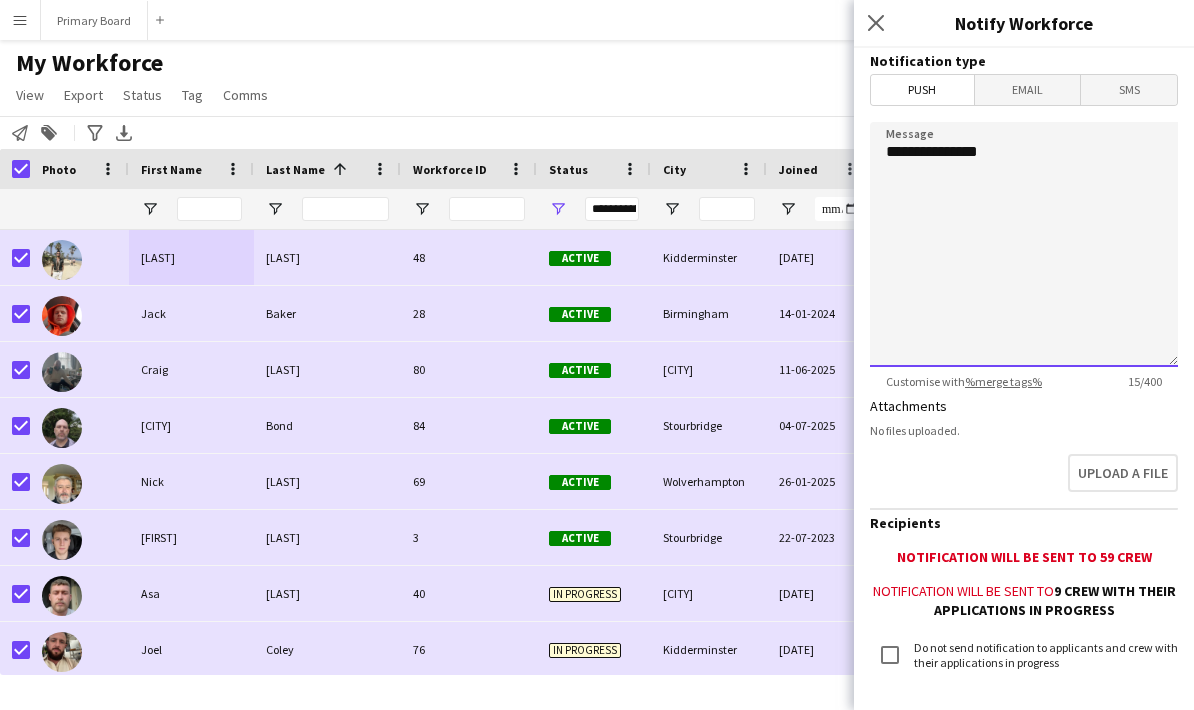 click on "**********" at bounding box center (1024, 244) 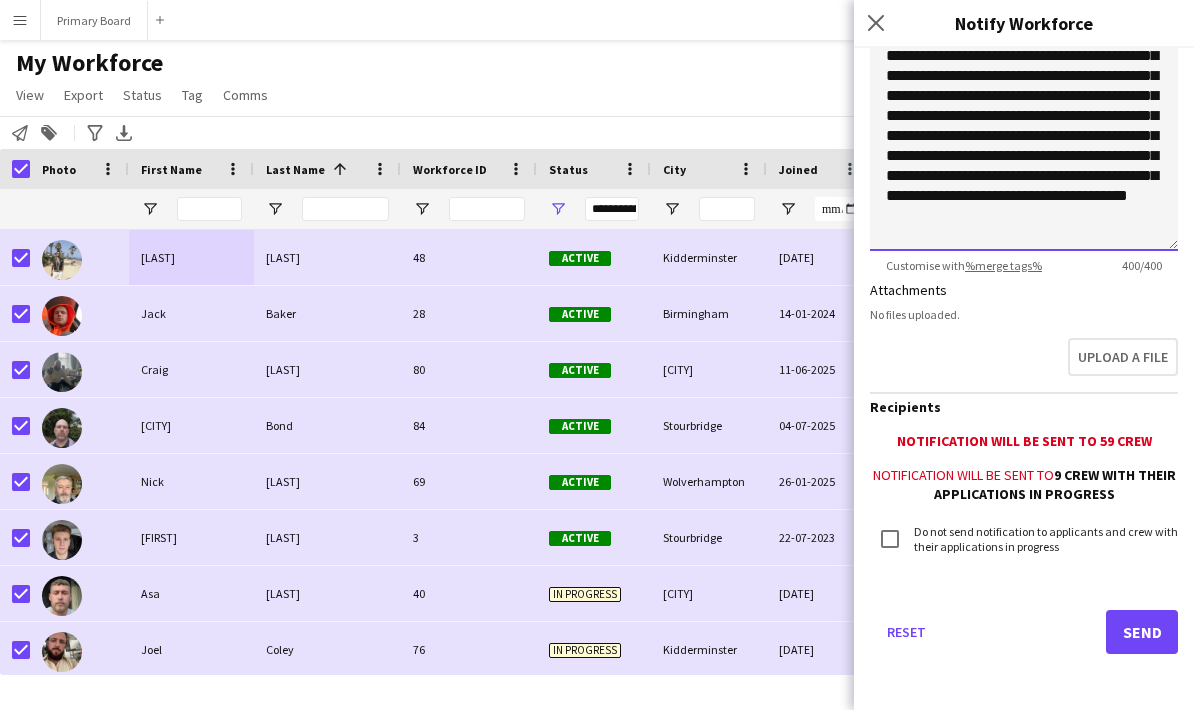 scroll, scrollTop: 117, scrollLeft: 0, axis: vertical 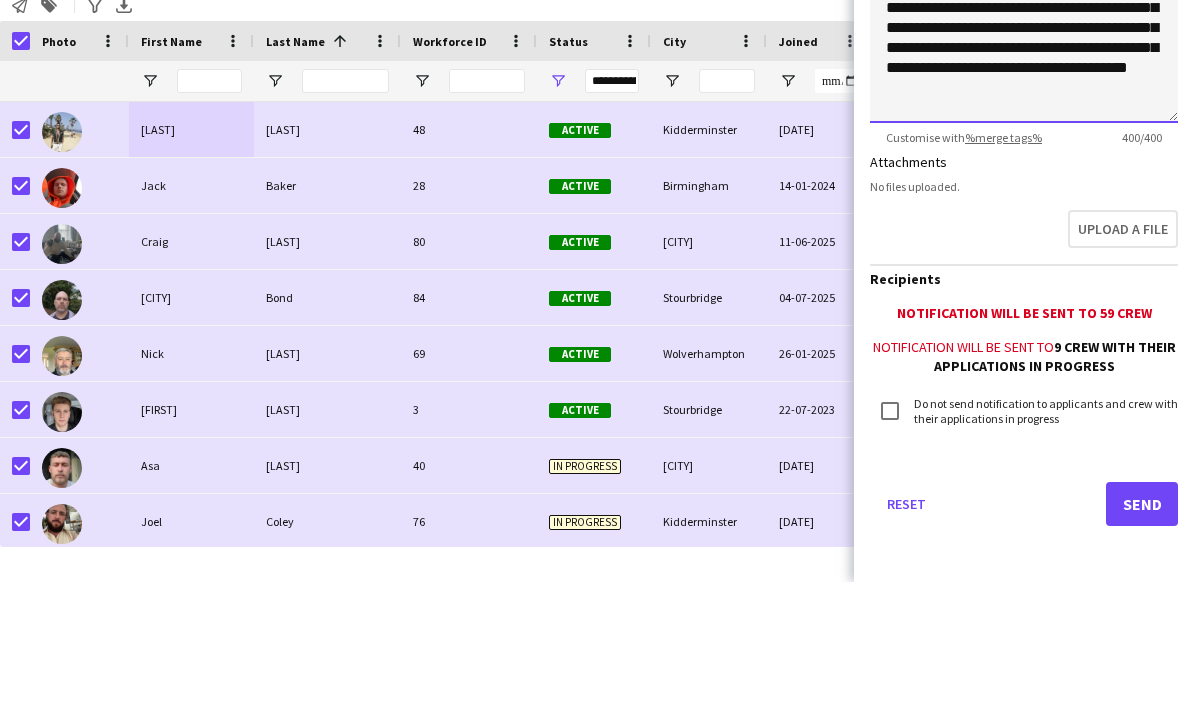 type on "**********" 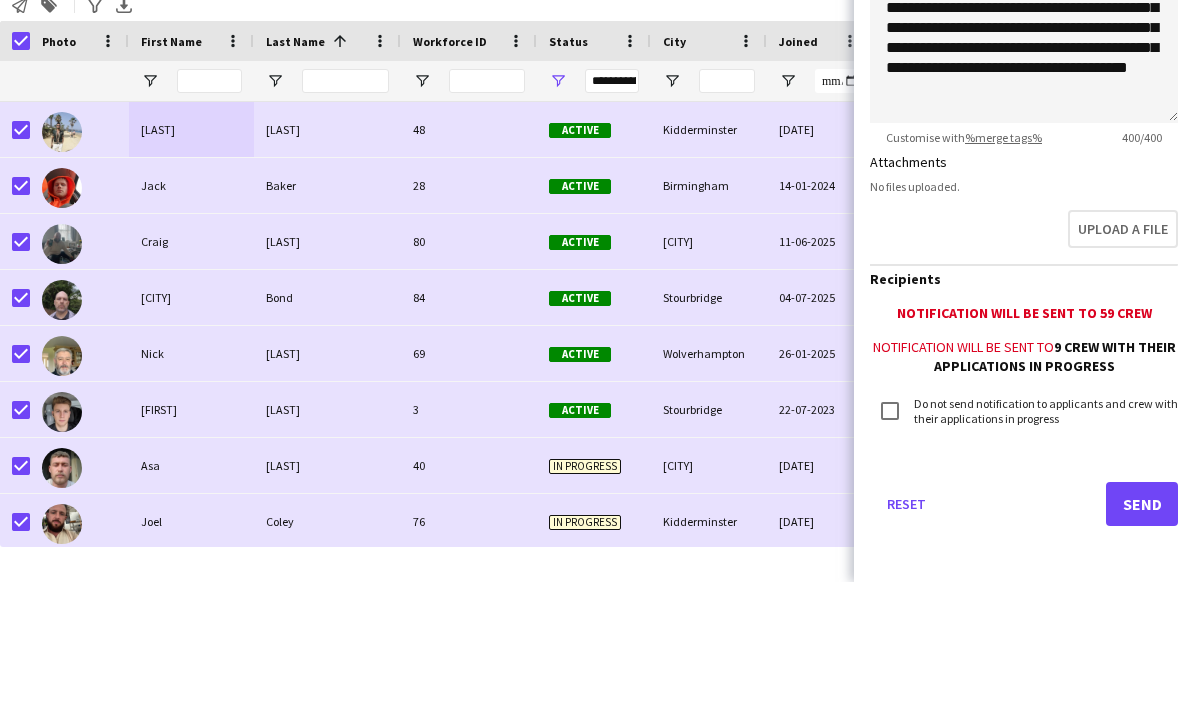 click on "Send" 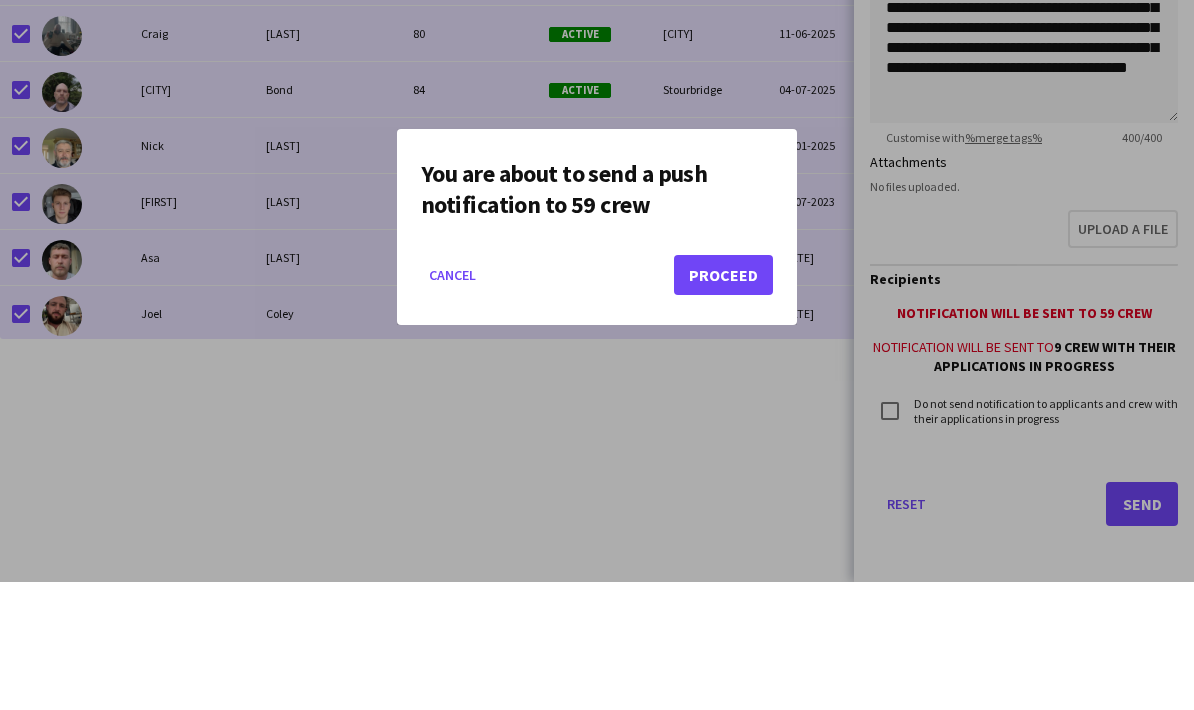 scroll, scrollTop: 0, scrollLeft: 0, axis: both 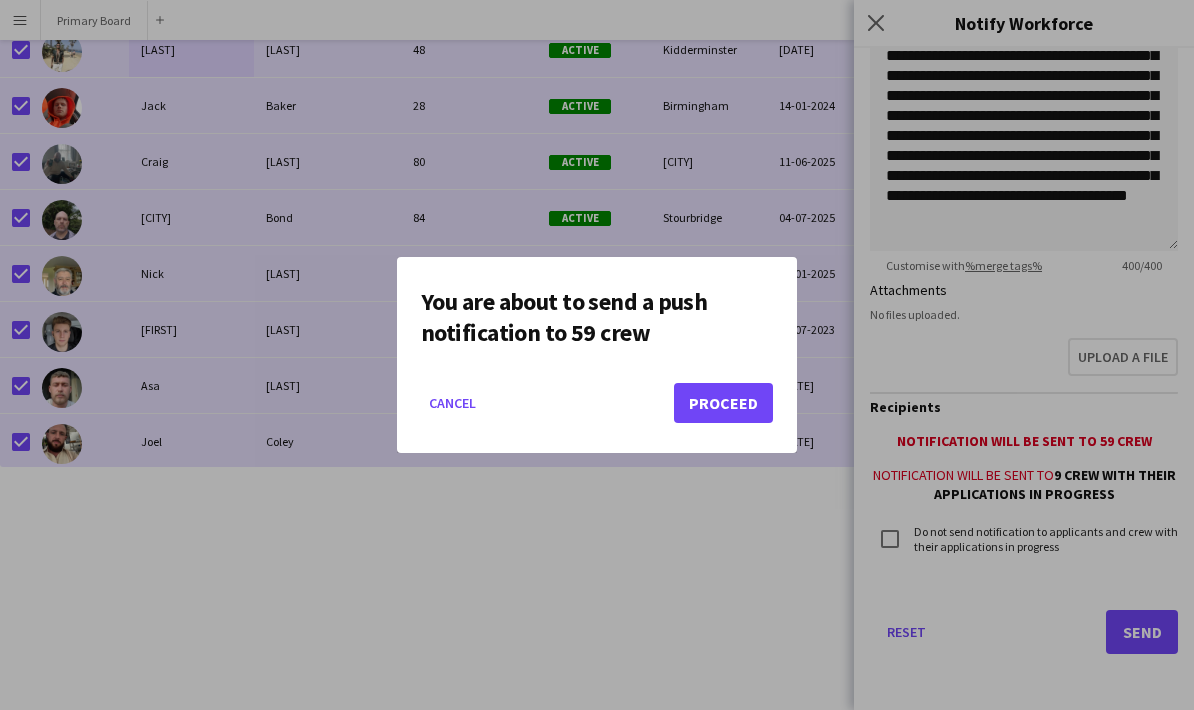 click on "Proceed" 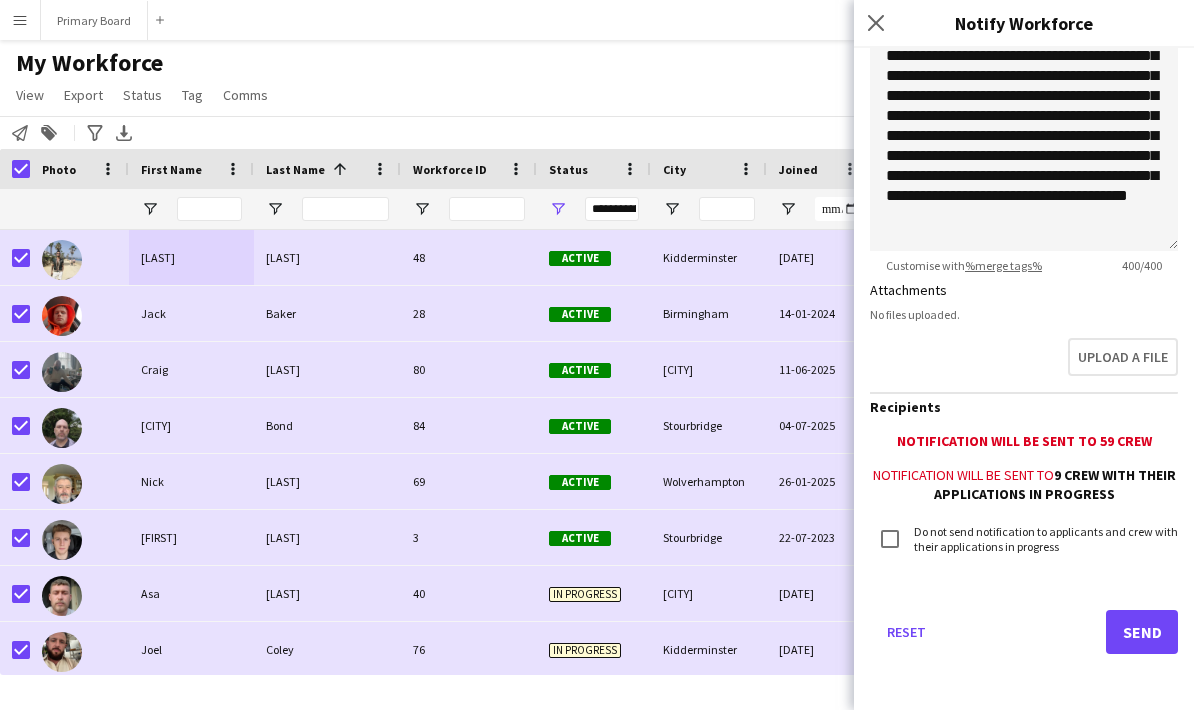 scroll, scrollTop: 80, scrollLeft: 0, axis: vertical 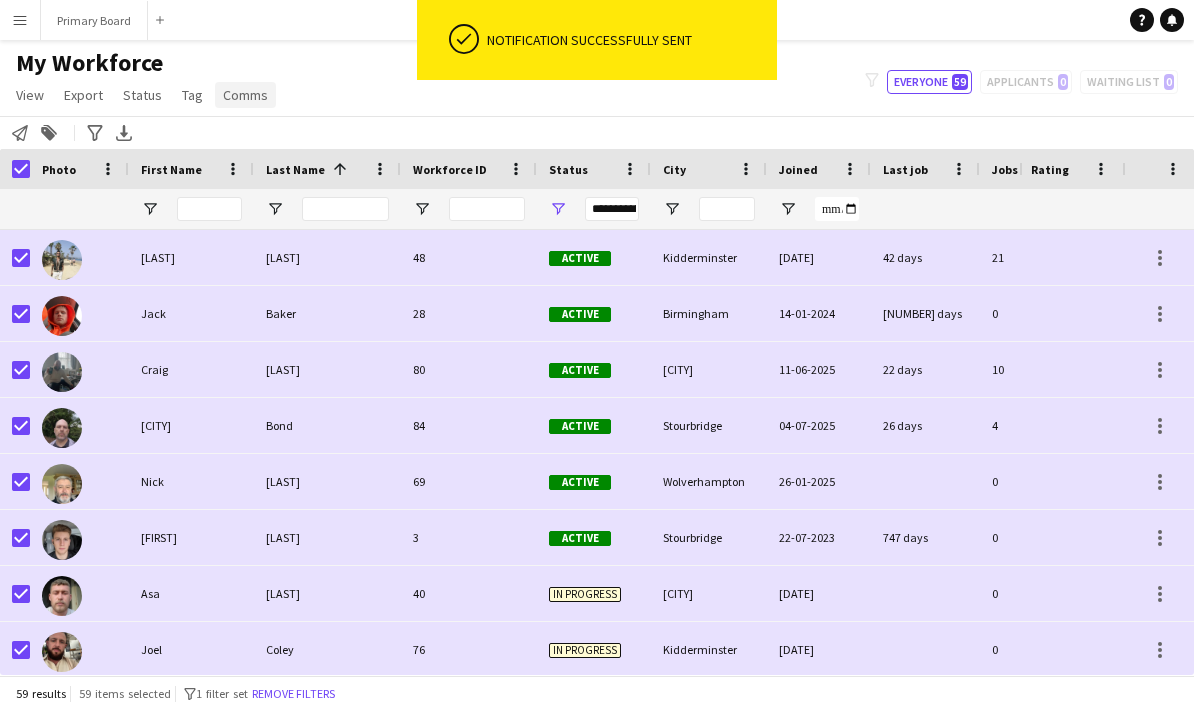 click on "Comms" 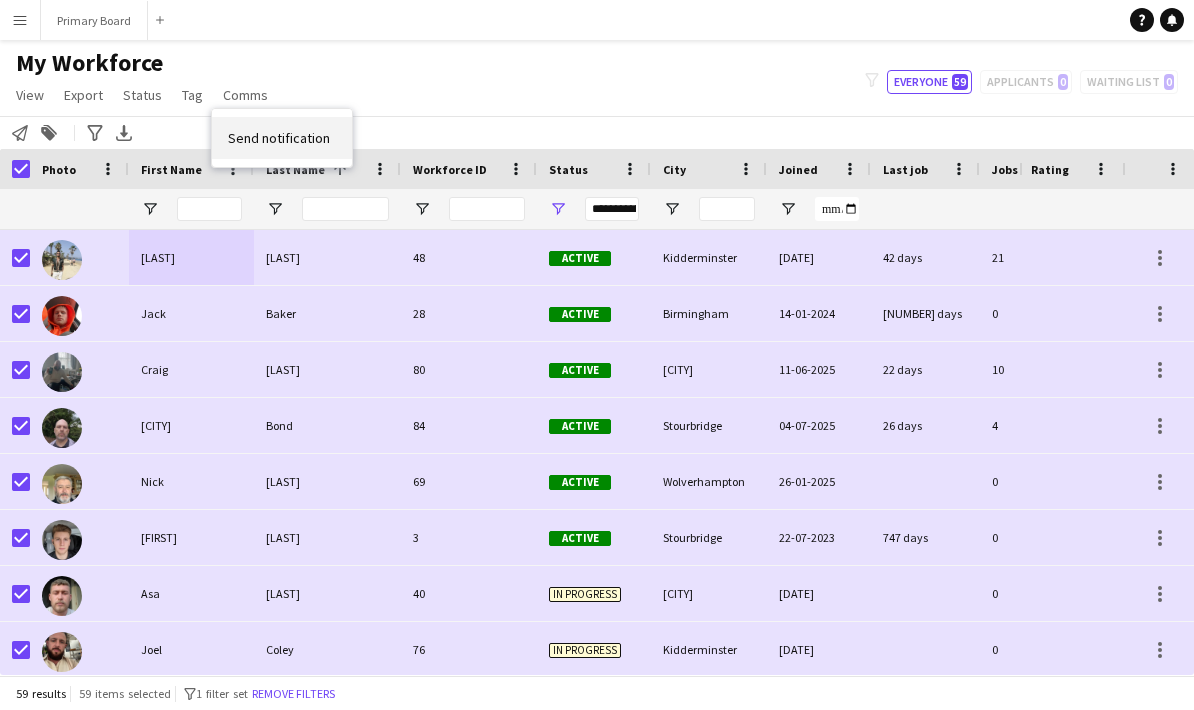 click on "Send notification" at bounding box center [282, 138] 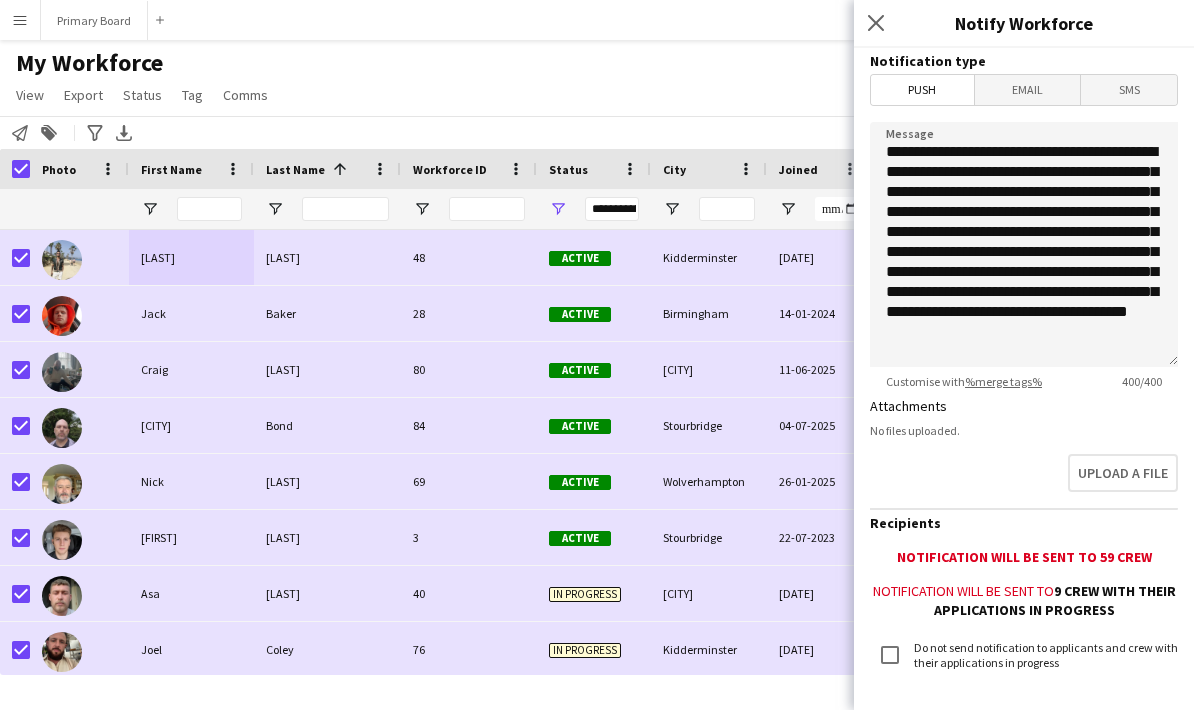 click on "Email" at bounding box center [1028, 90] 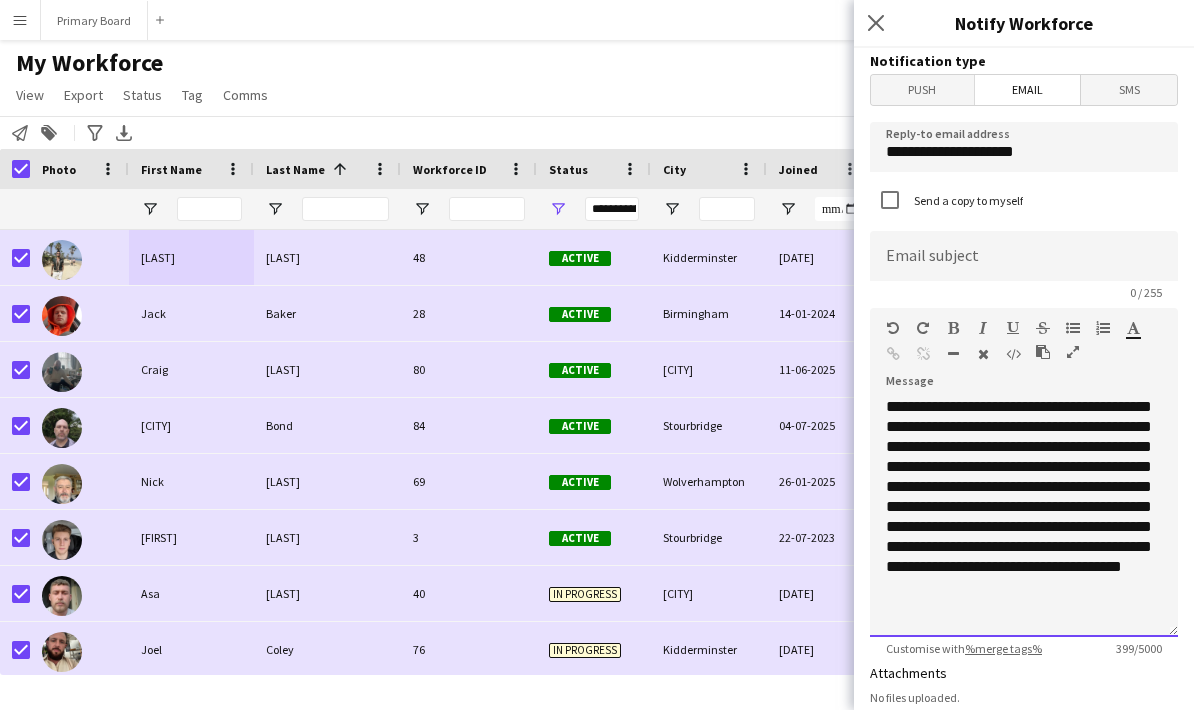 click on "**********" 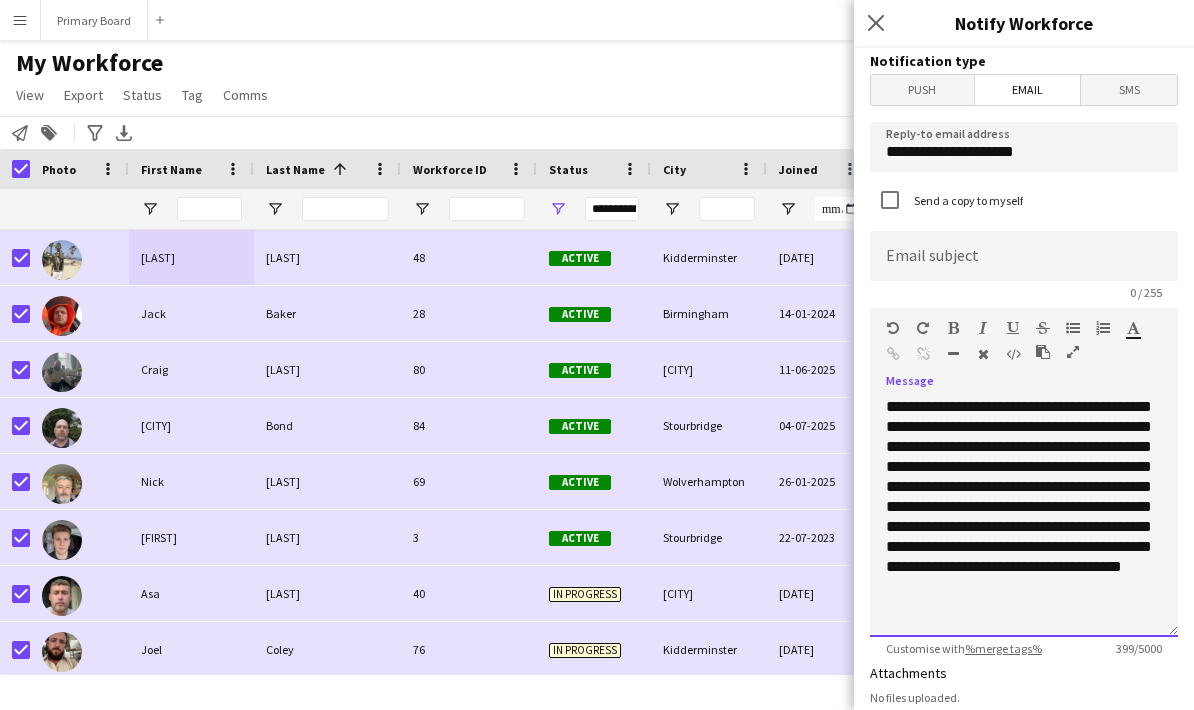 scroll, scrollTop: 36, scrollLeft: 0, axis: vertical 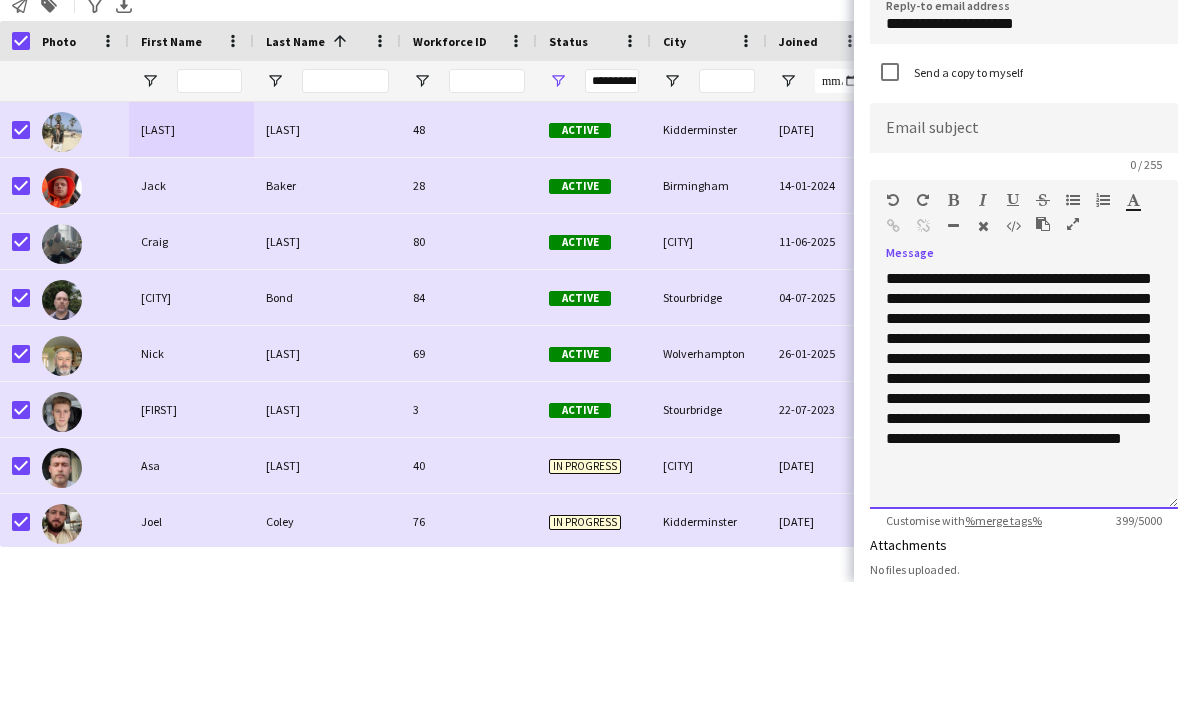 type 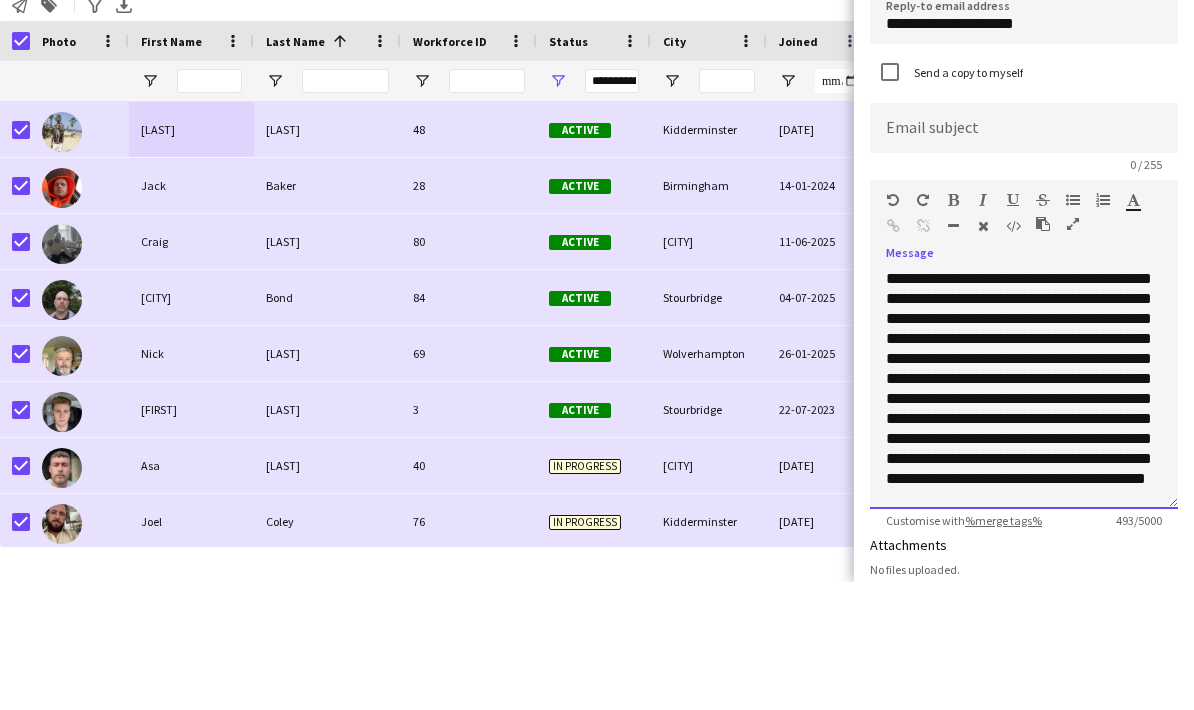 scroll, scrollTop: 36, scrollLeft: 0, axis: vertical 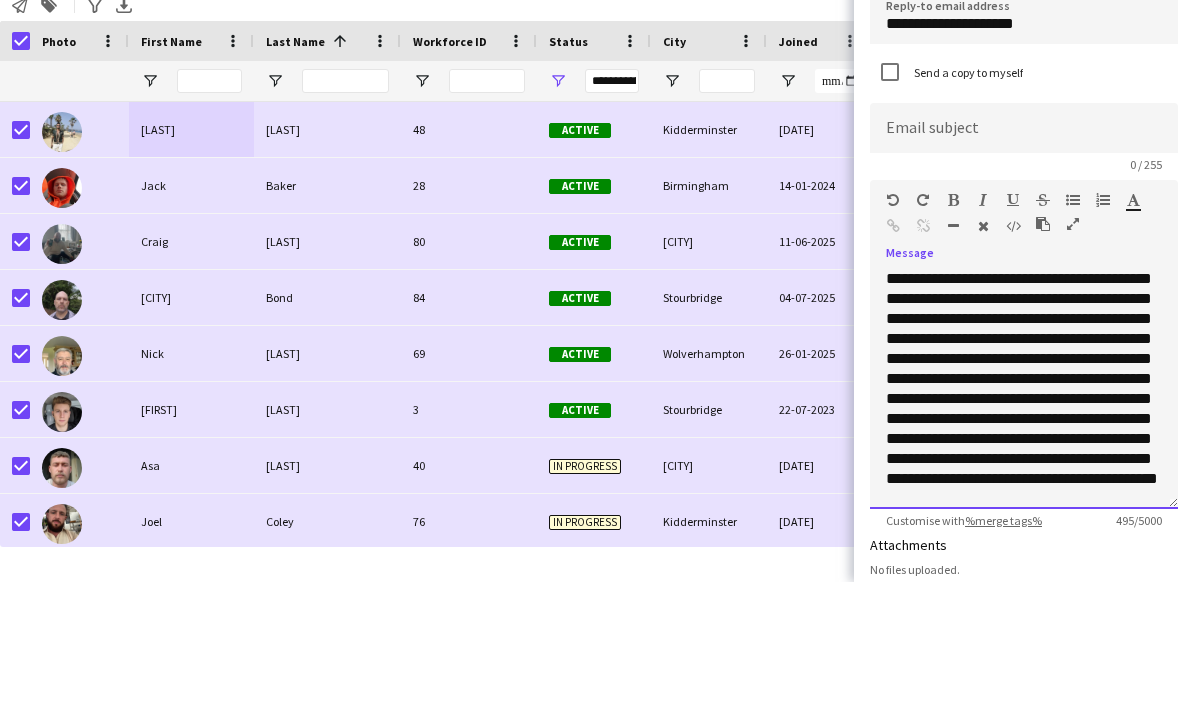 click on "**********" 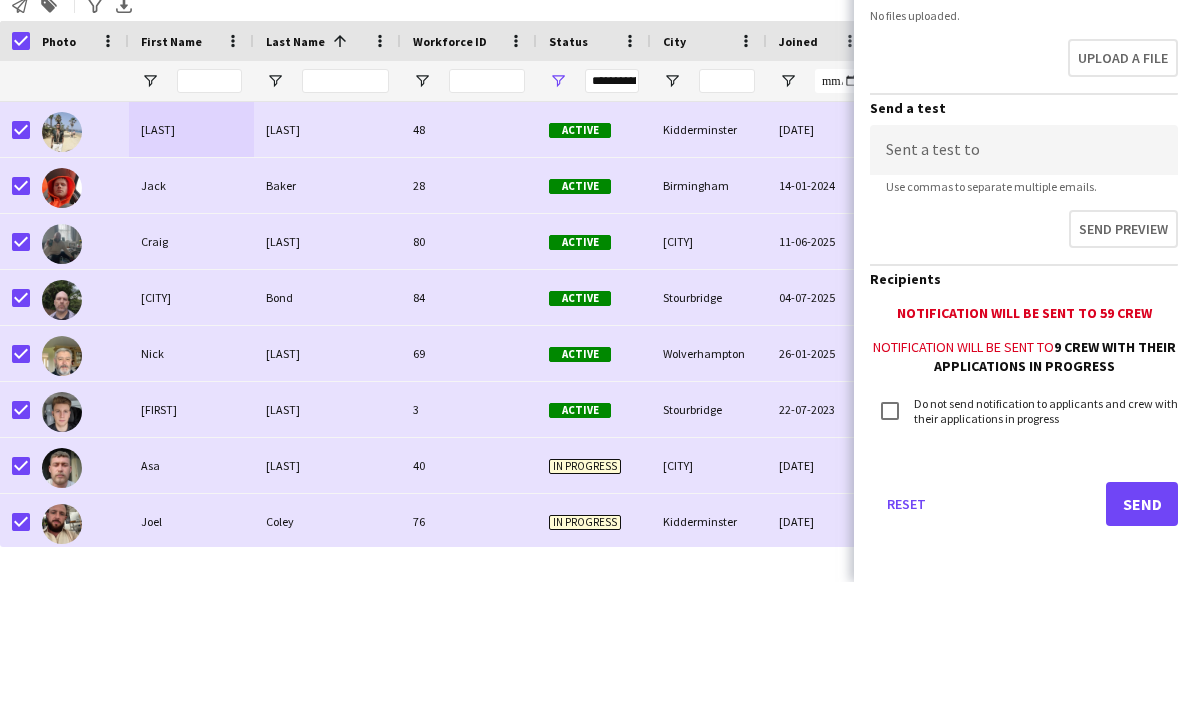 scroll, scrollTop: 558, scrollLeft: 0, axis: vertical 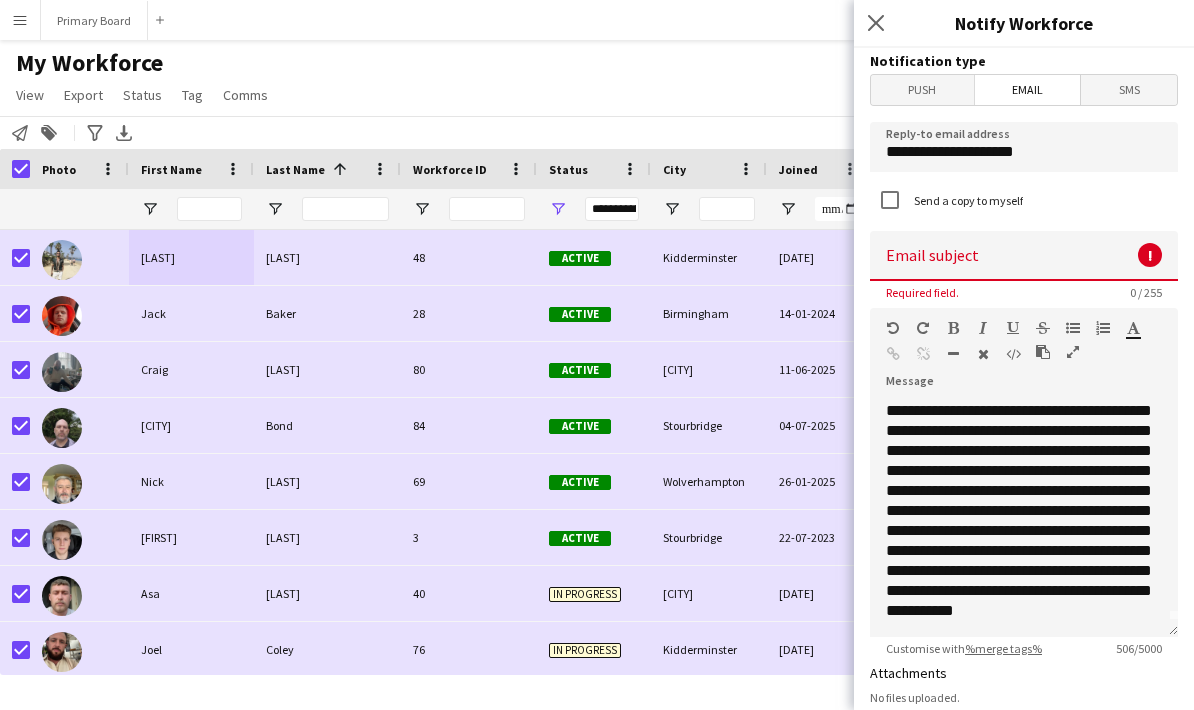 click 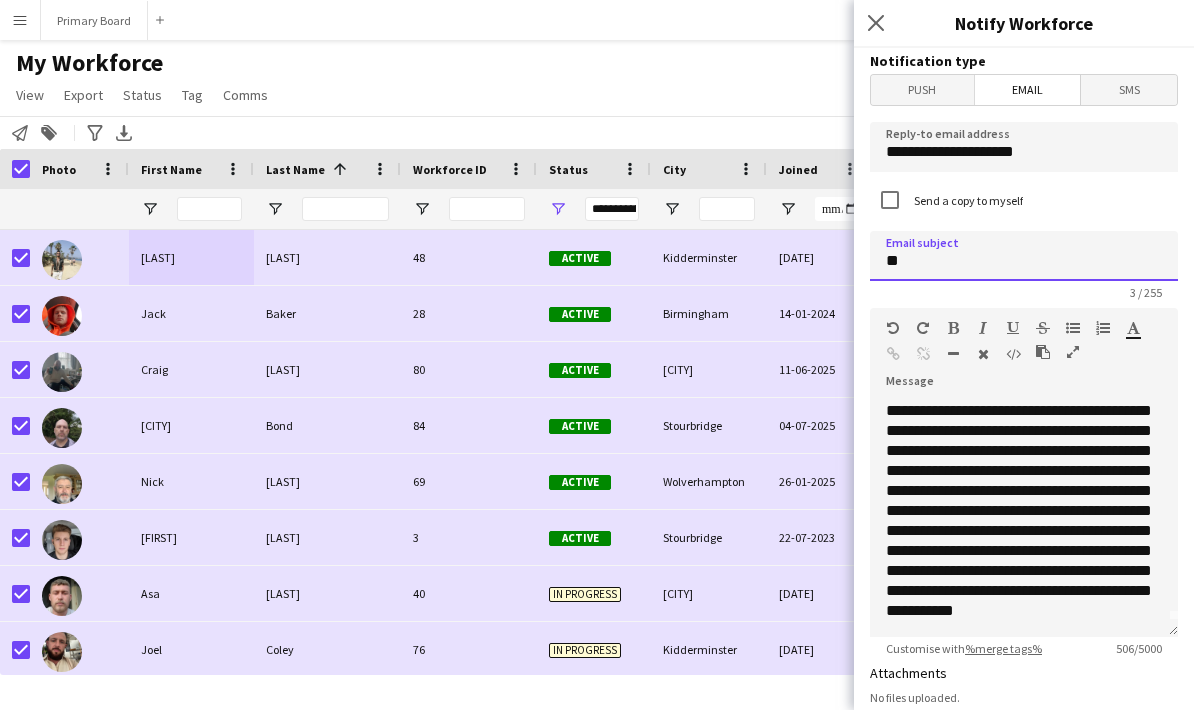 type on "*" 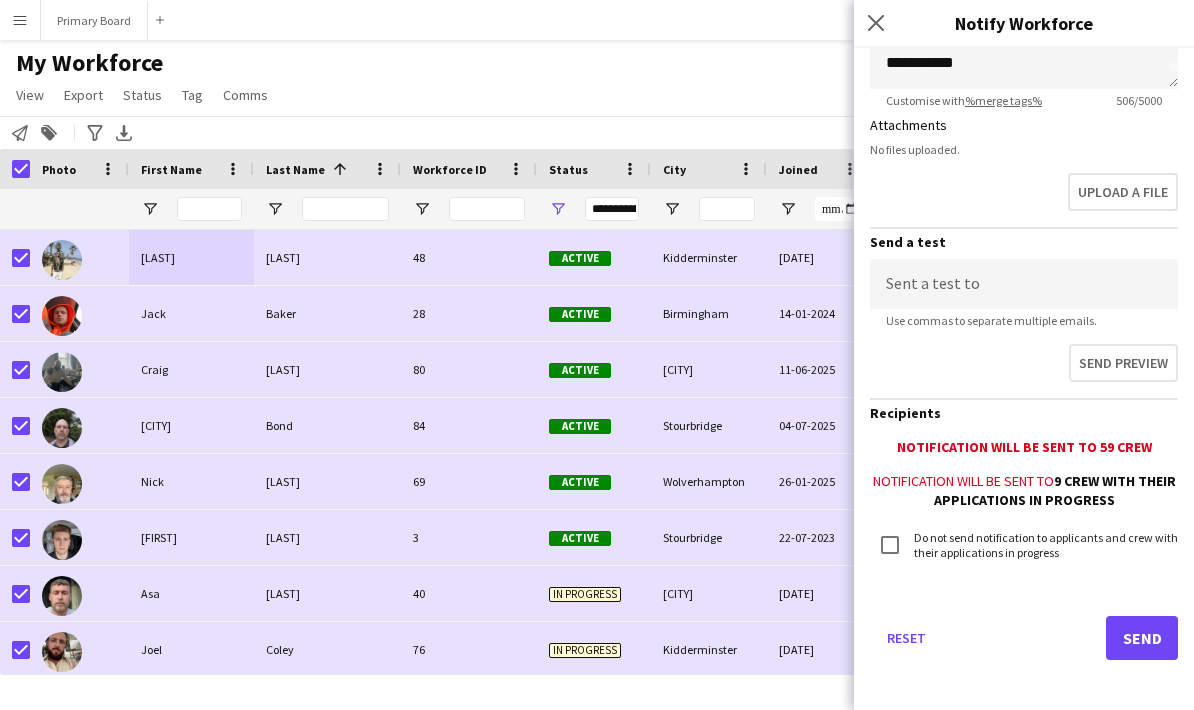 scroll, scrollTop: 558, scrollLeft: 0, axis: vertical 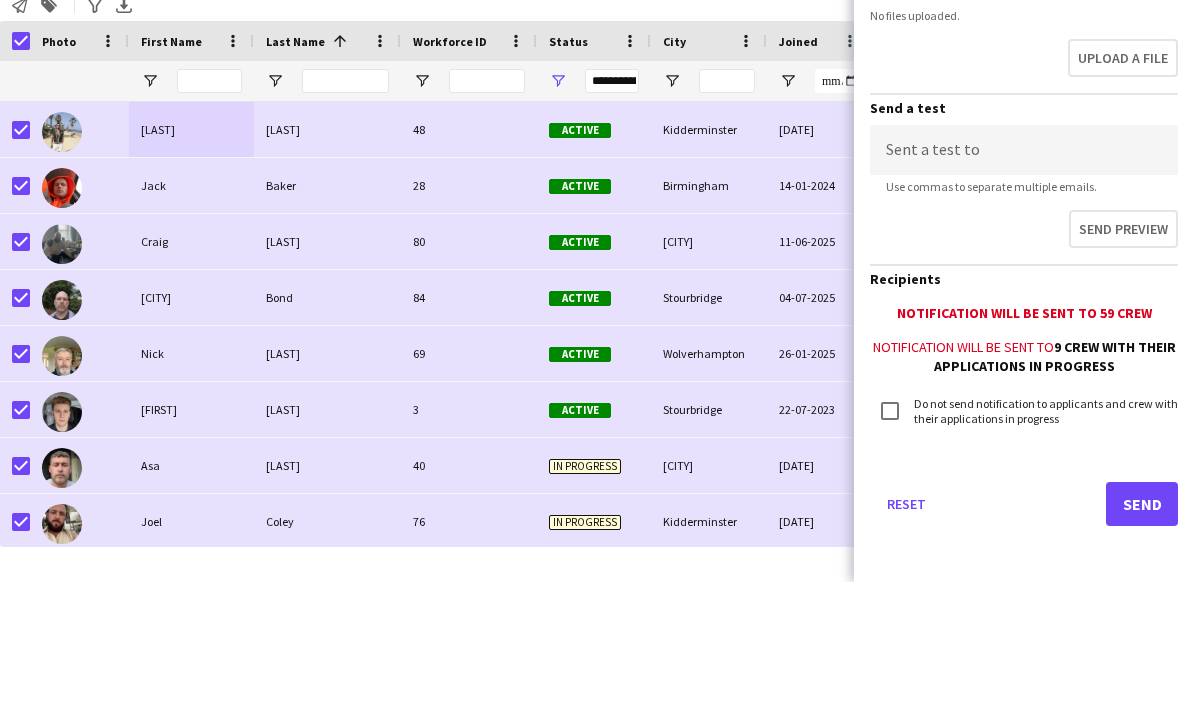 type on "**********" 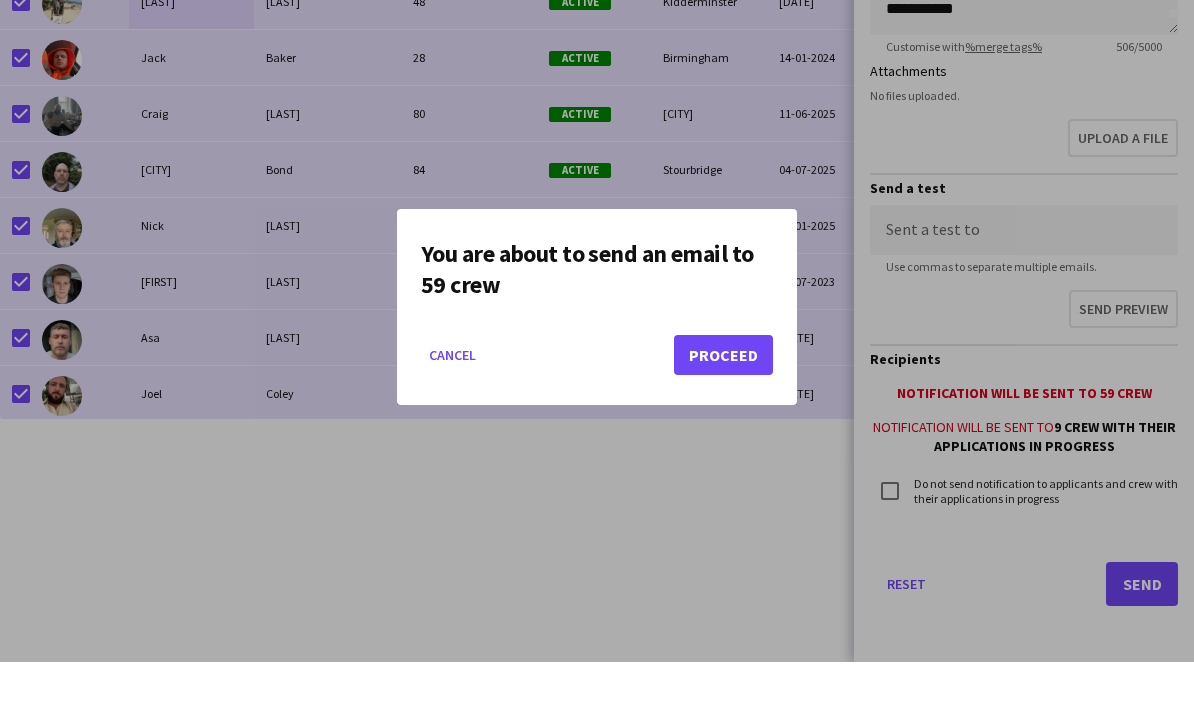 scroll, scrollTop: 0, scrollLeft: 0, axis: both 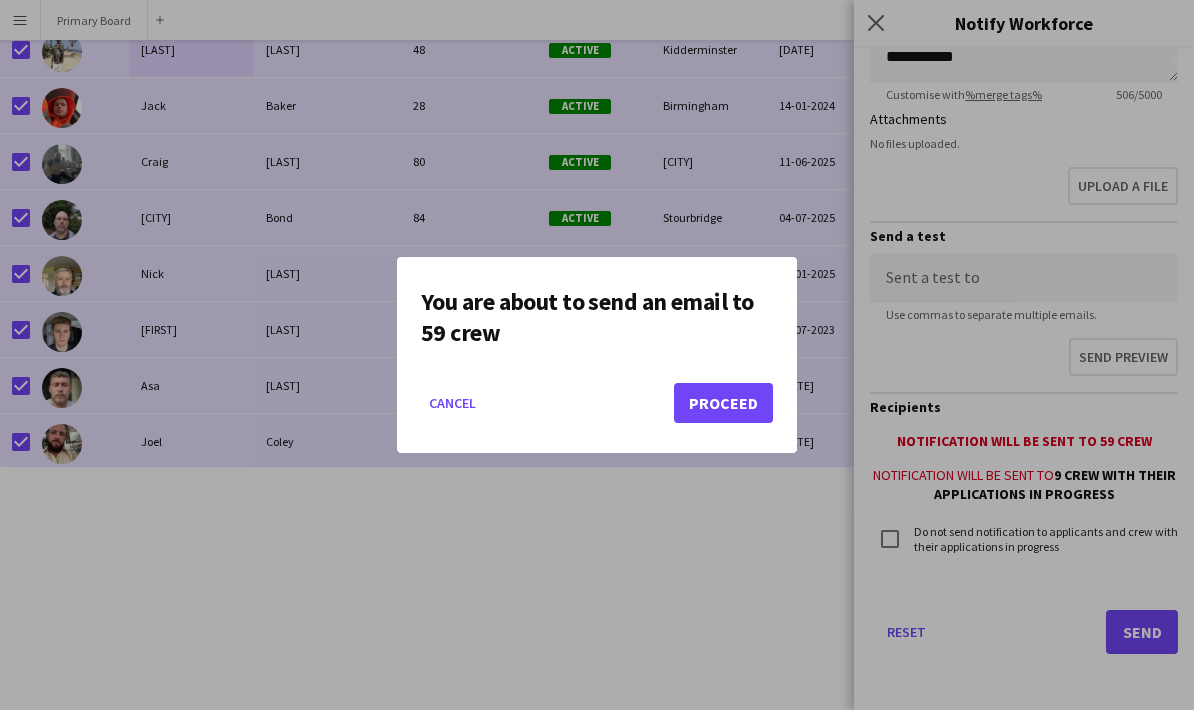 click on "Proceed" 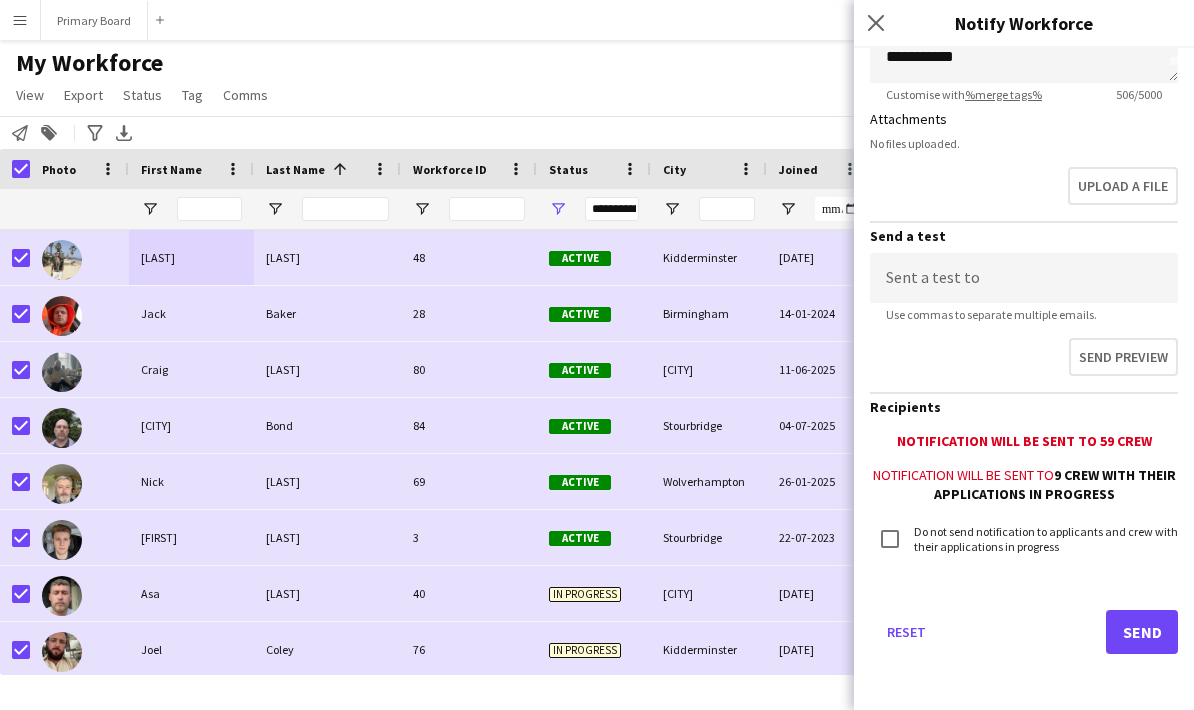 scroll, scrollTop: 80, scrollLeft: 0, axis: vertical 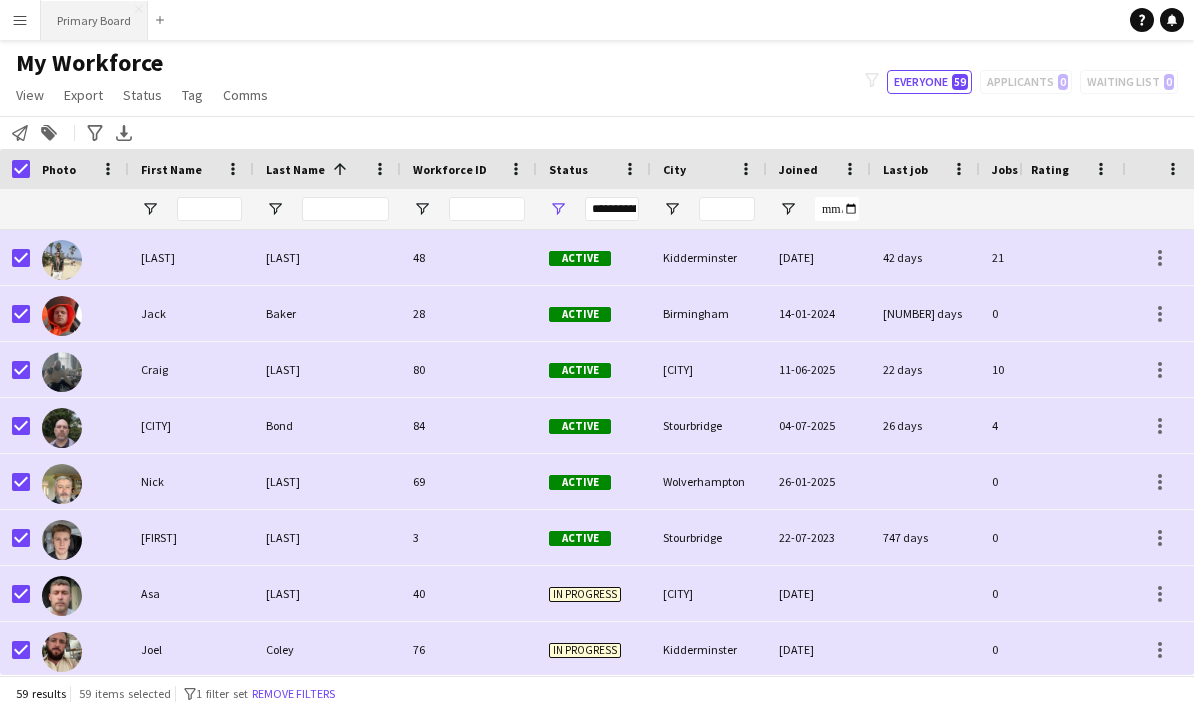 click on "Primary Board
Close" at bounding box center [94, 20] 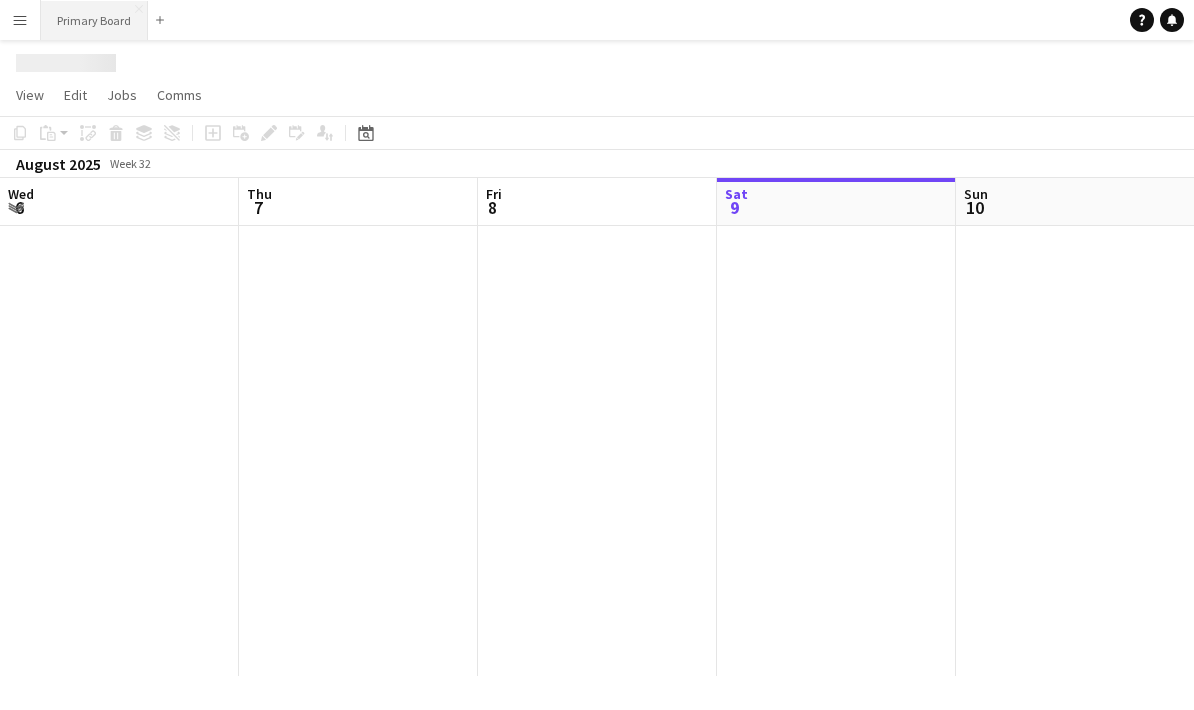 scroll, scrollTop: 0, scrollLeft: 478, axis: horizontal 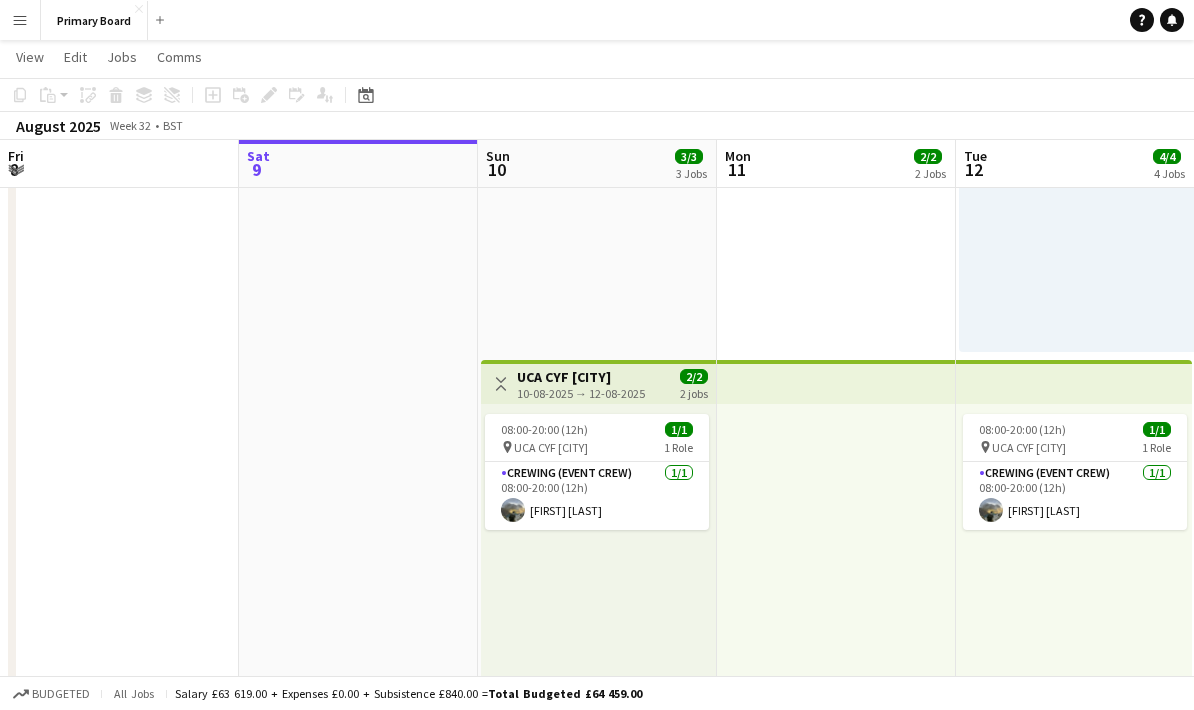 click on "Toggle View
UCA CYF Manchester [DATE] -> [DATE] 2/2 2 jobs" at bounding box center (598, 382) 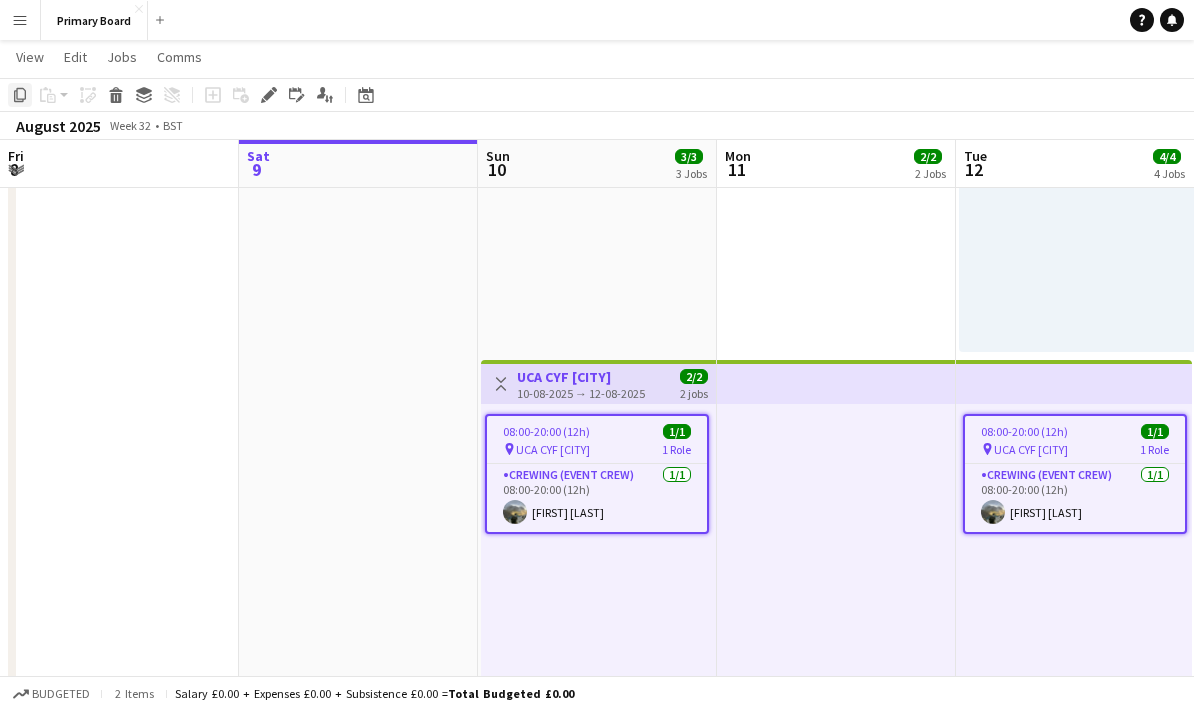 click on "Copy" at bounding box center [20, 95] 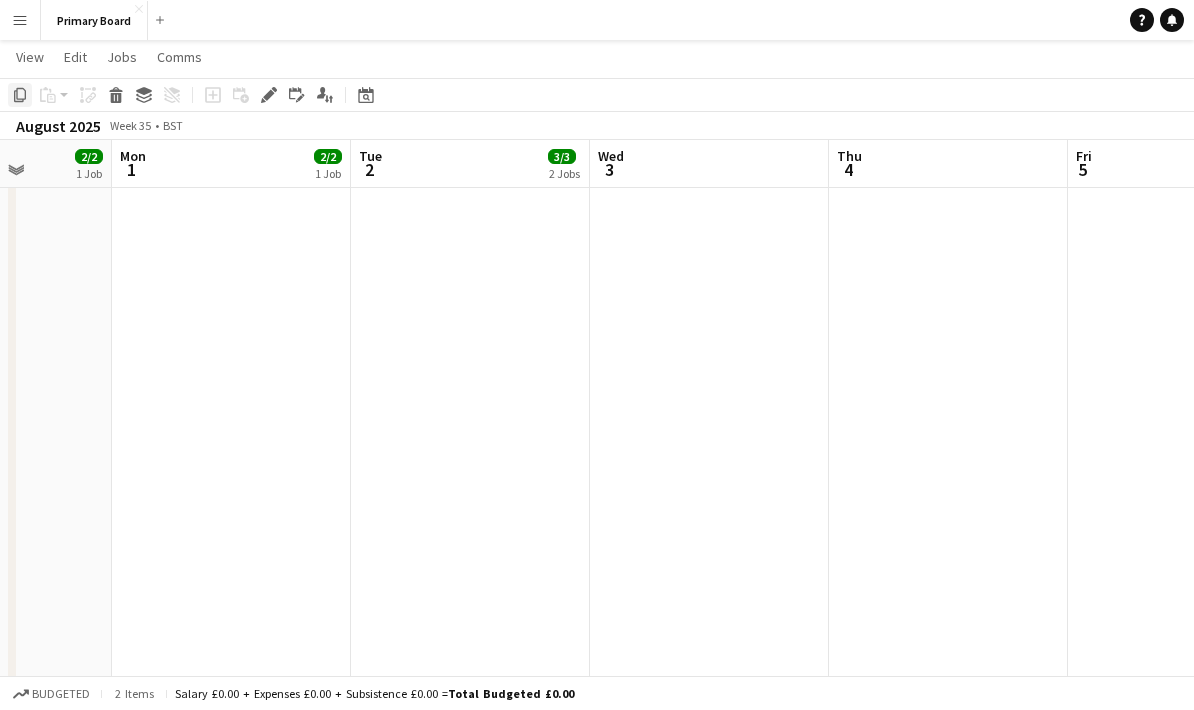 scroll, scrollTop: 0, scrollLeft: 487, axis: horizontal 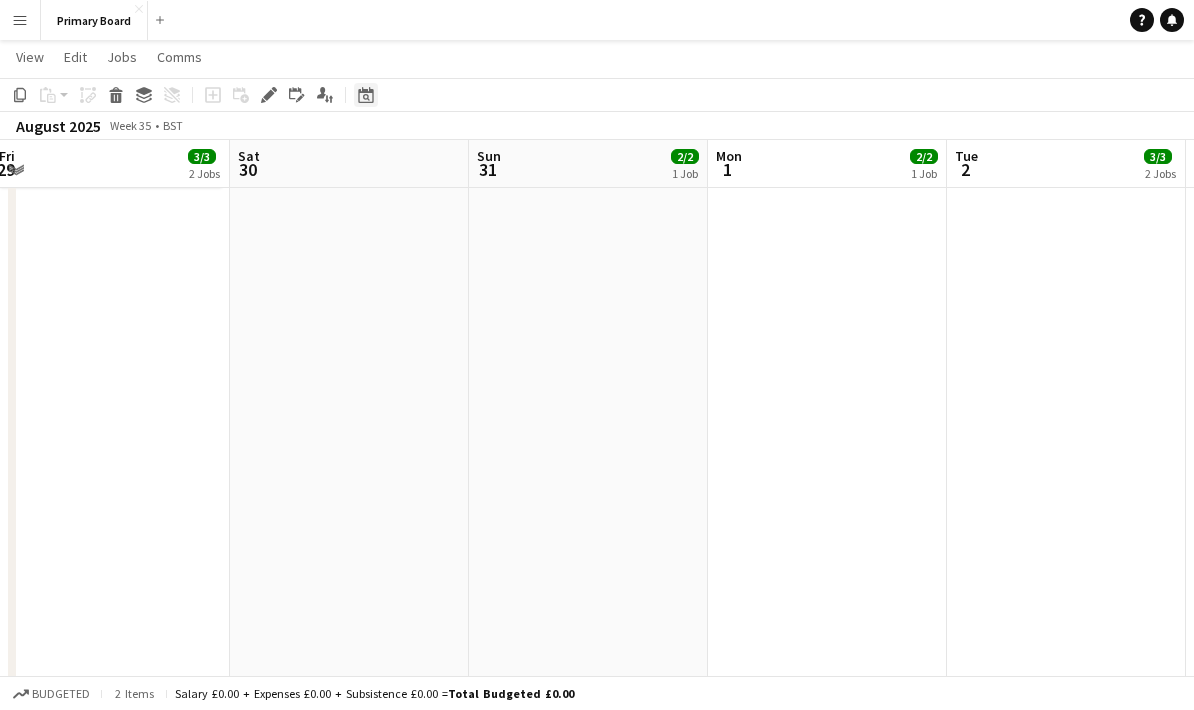 click 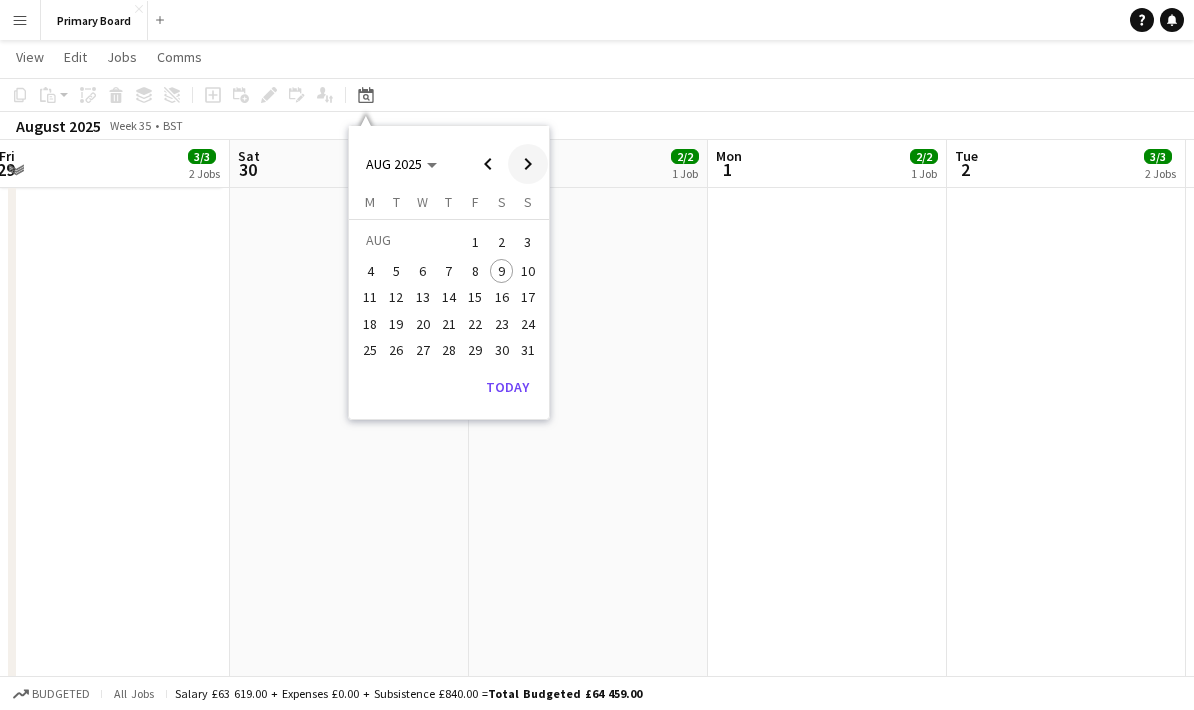 click at bounding box center [528, 164] 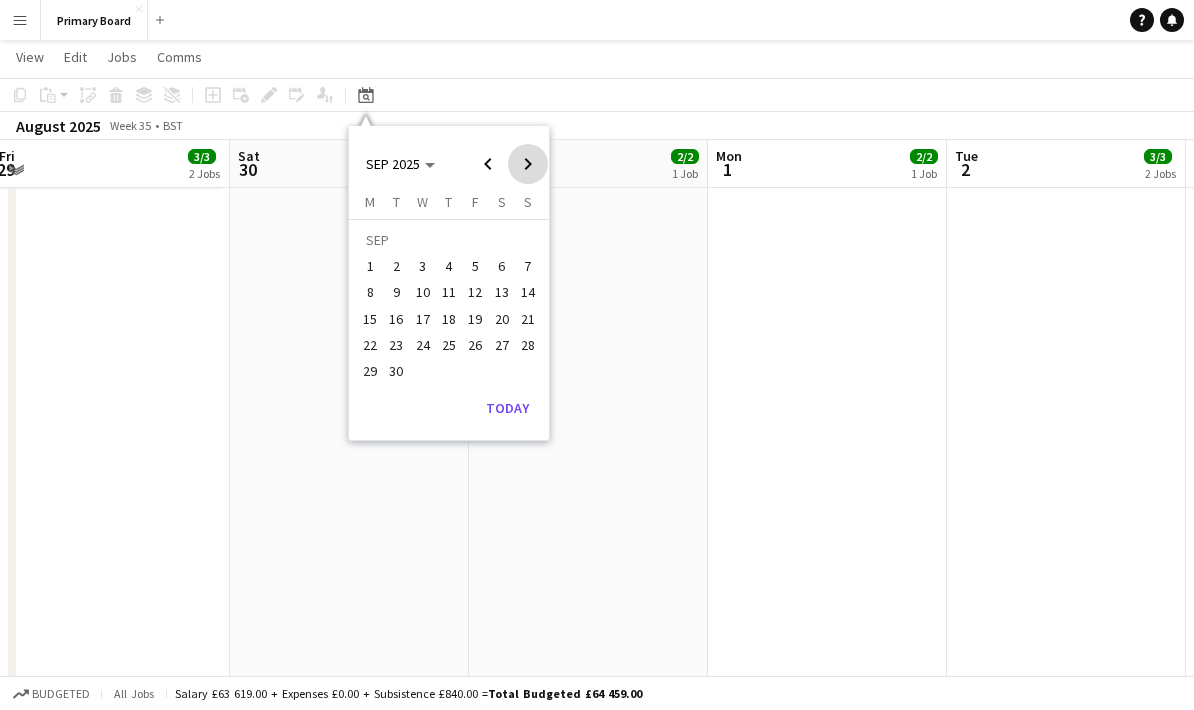 click at bounding box center [528, 164] 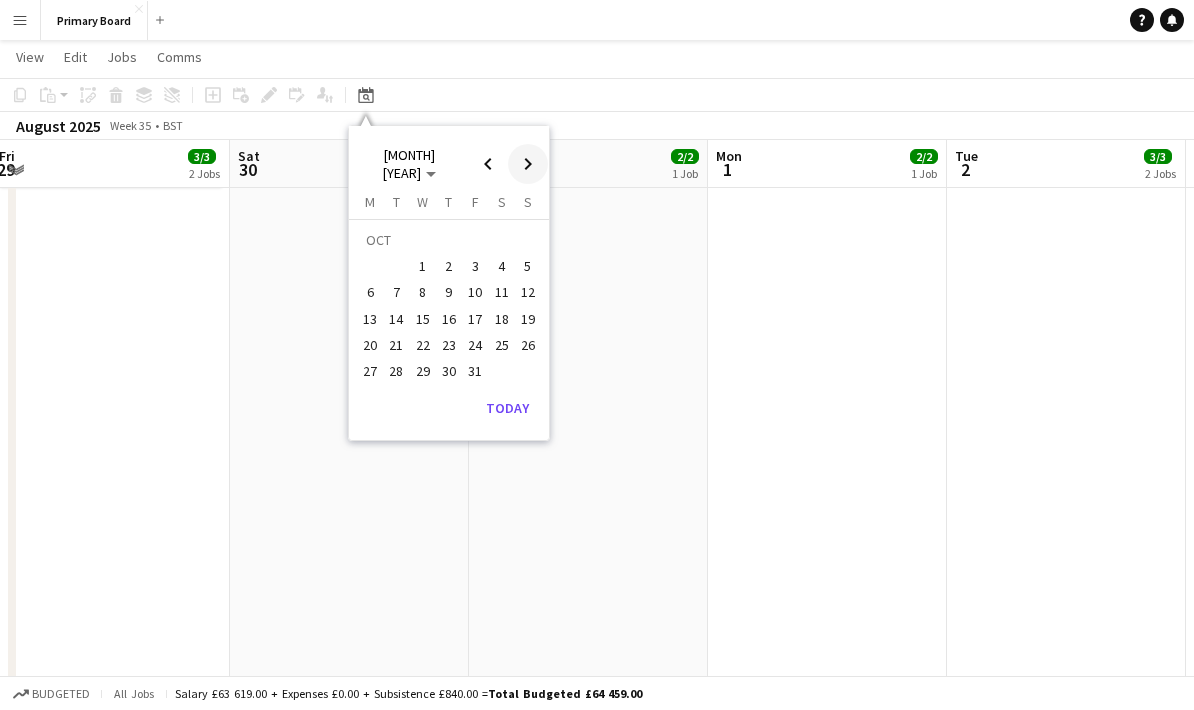 click at bounding box center [528, 164] 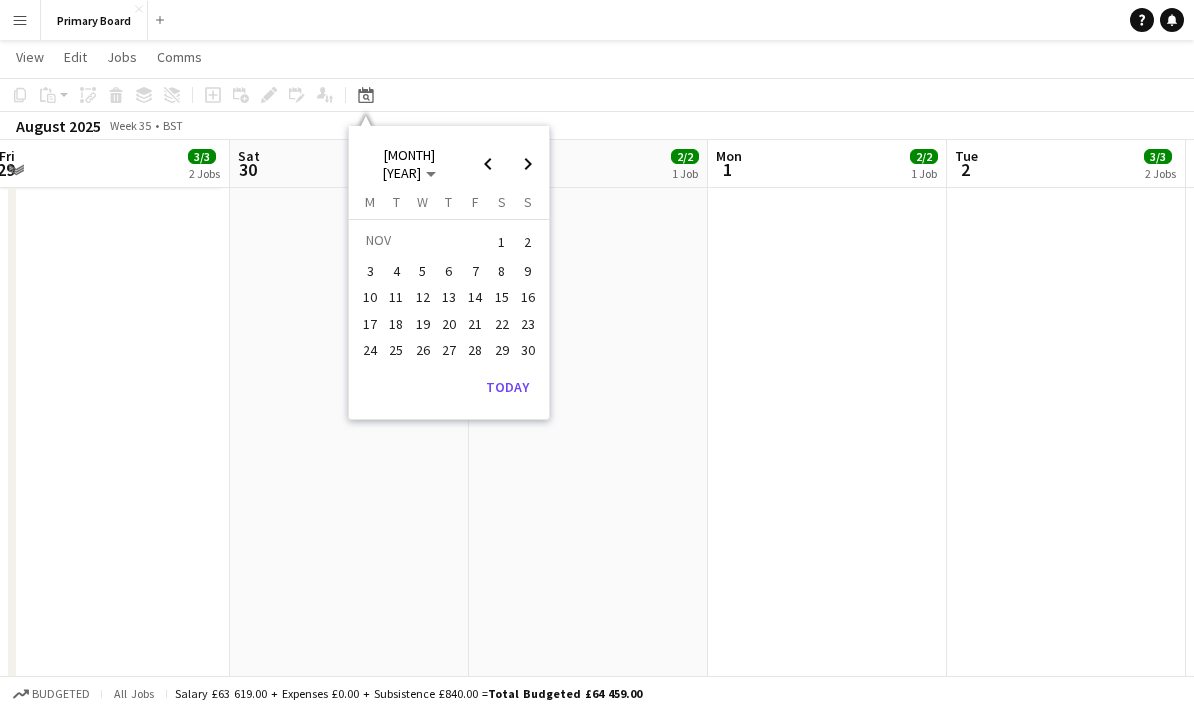 click on "11" at bounding box center (397, 298) 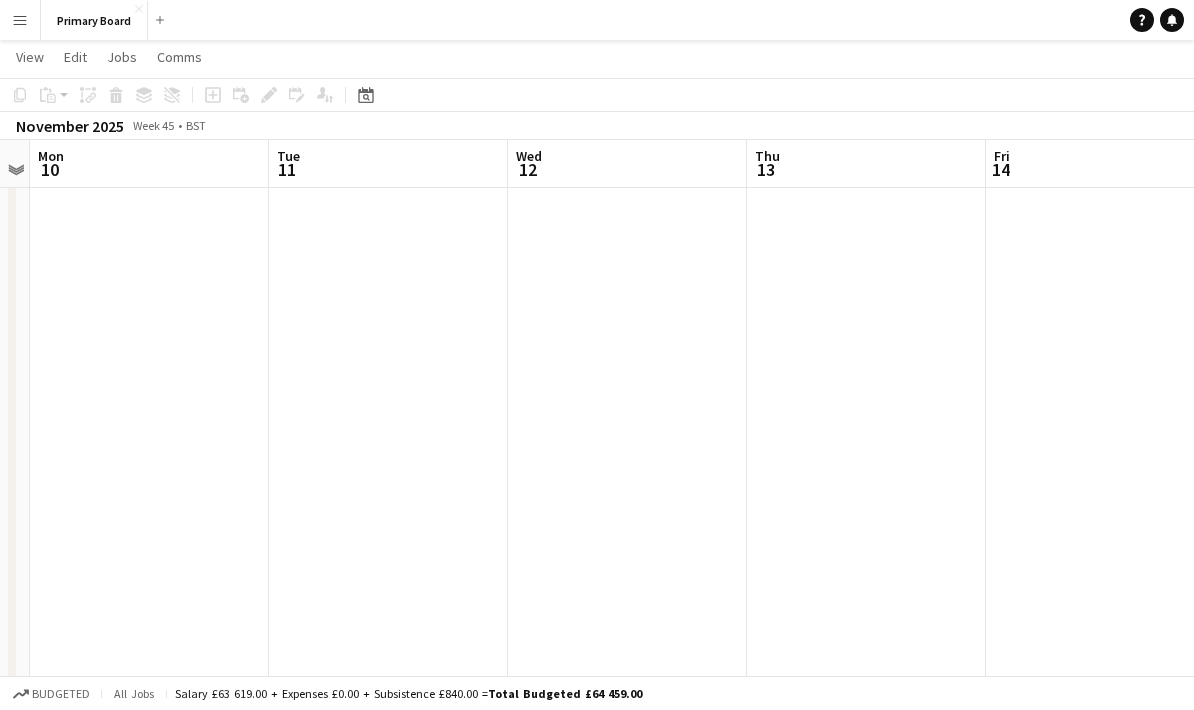 click at bounding box center [388, -2] 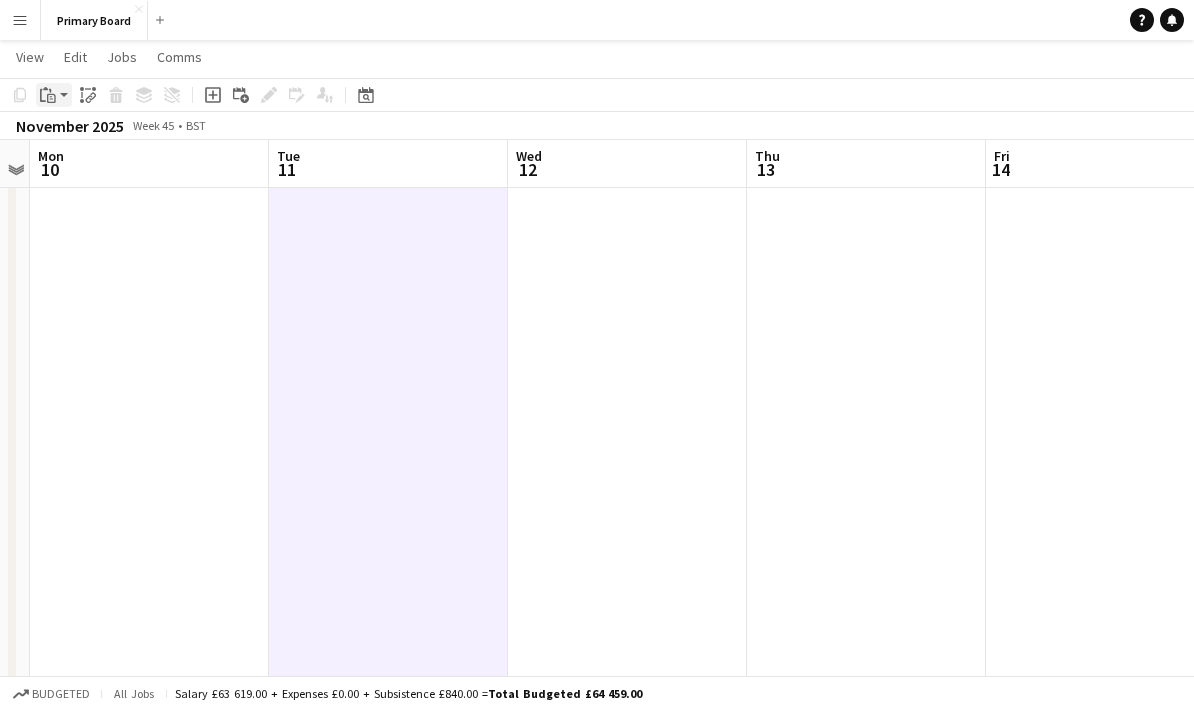 click on "Paste" at bounding box center (48, 95) 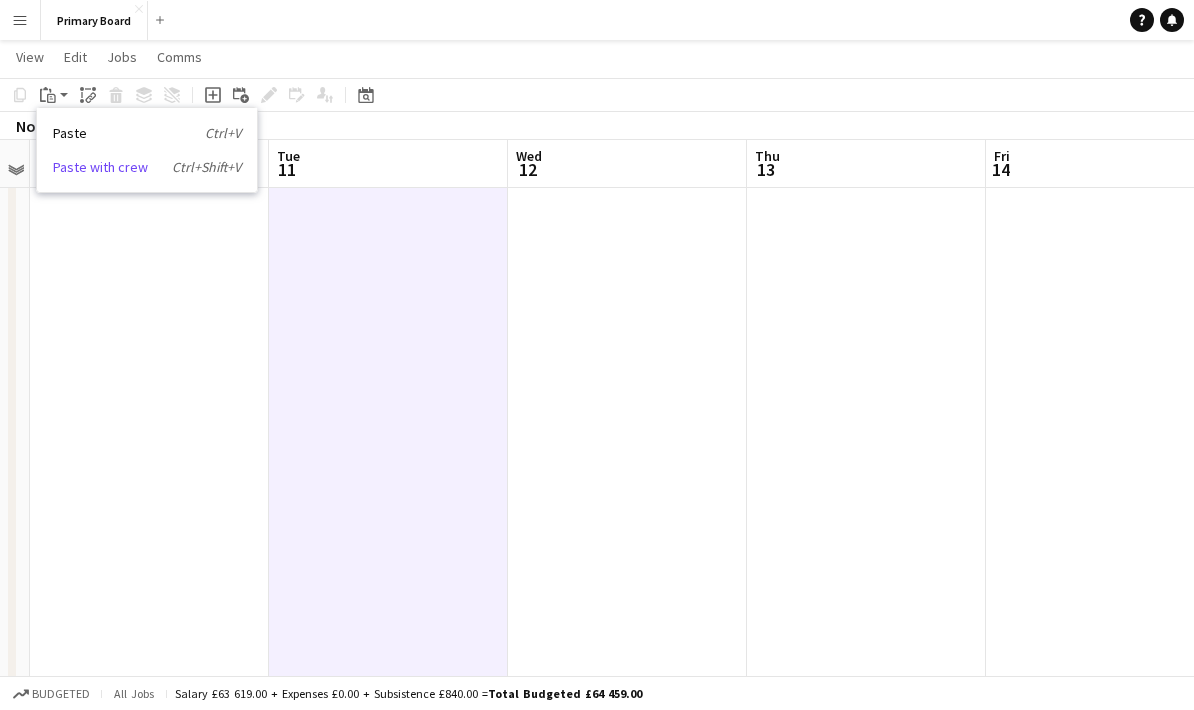 click on "Paste with crew  Ctrl+Shift+V" at bounding box center (147, 167) 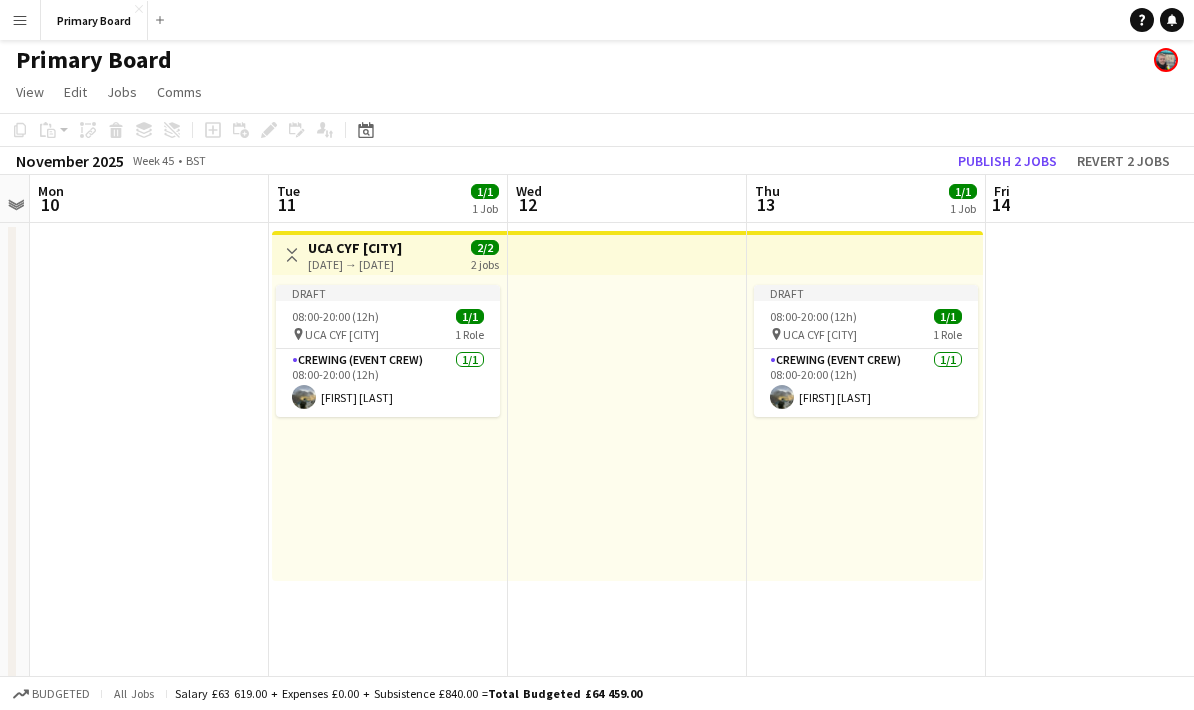 scroll, scrollTop: 0, scrollLeft: 0, axis: both 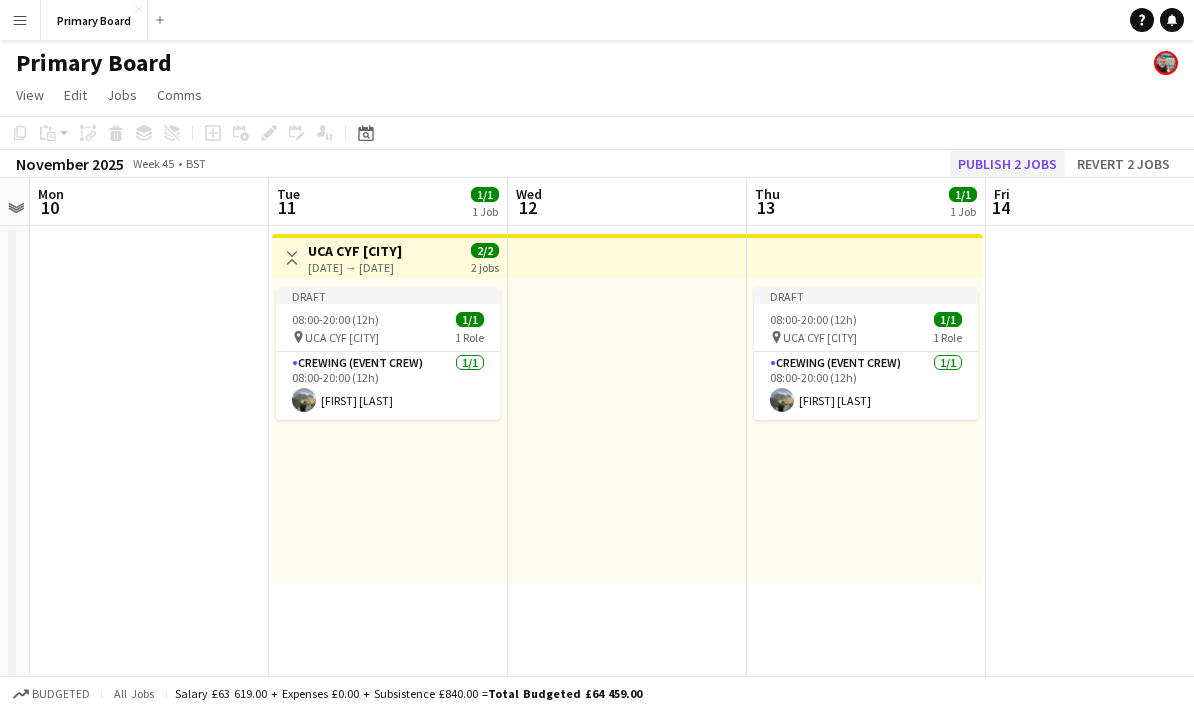 click on "Publish 2 jobs" 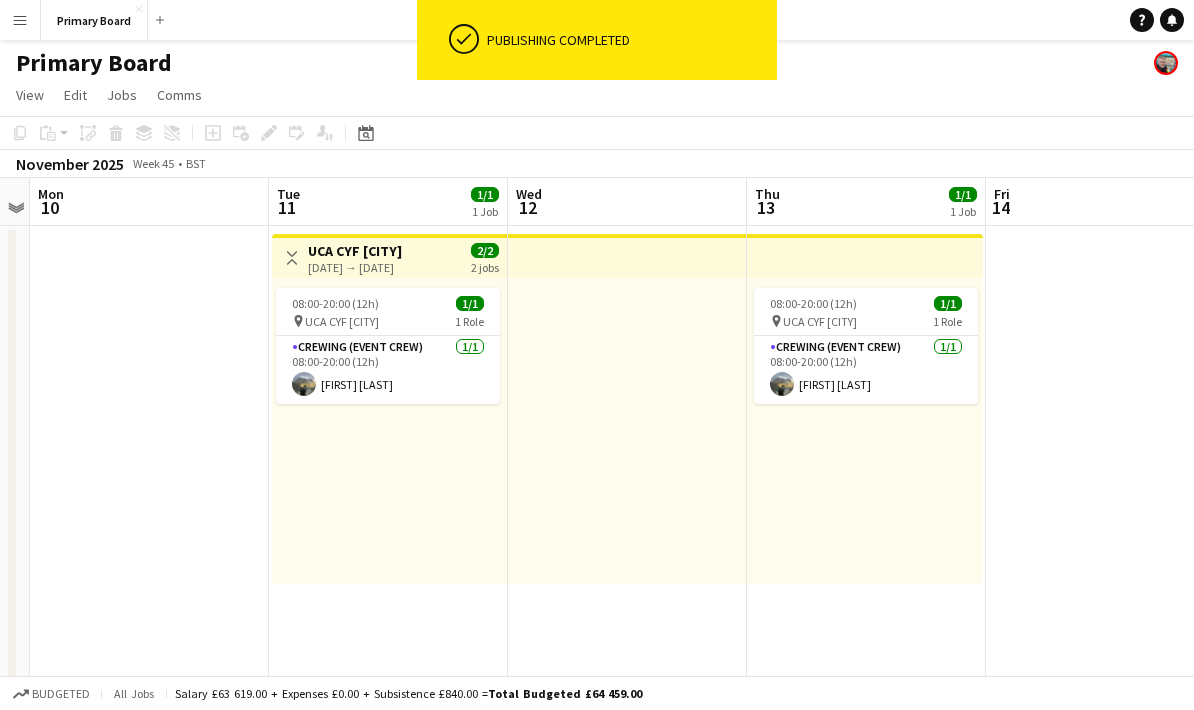 click at bounding box center [149, 946] 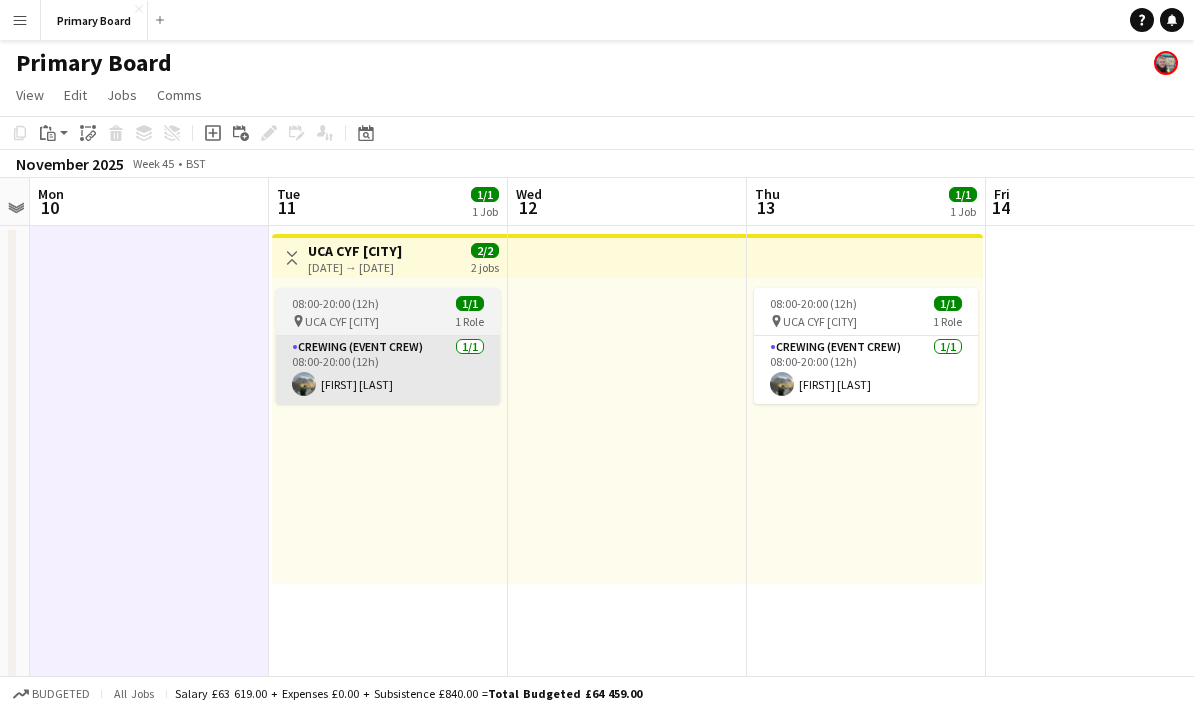 click on "Crewing (Event Crew) 1/1 [TIME] ([DURATION])
[FIRST] [LAST]" at bounding box center [388, 370] 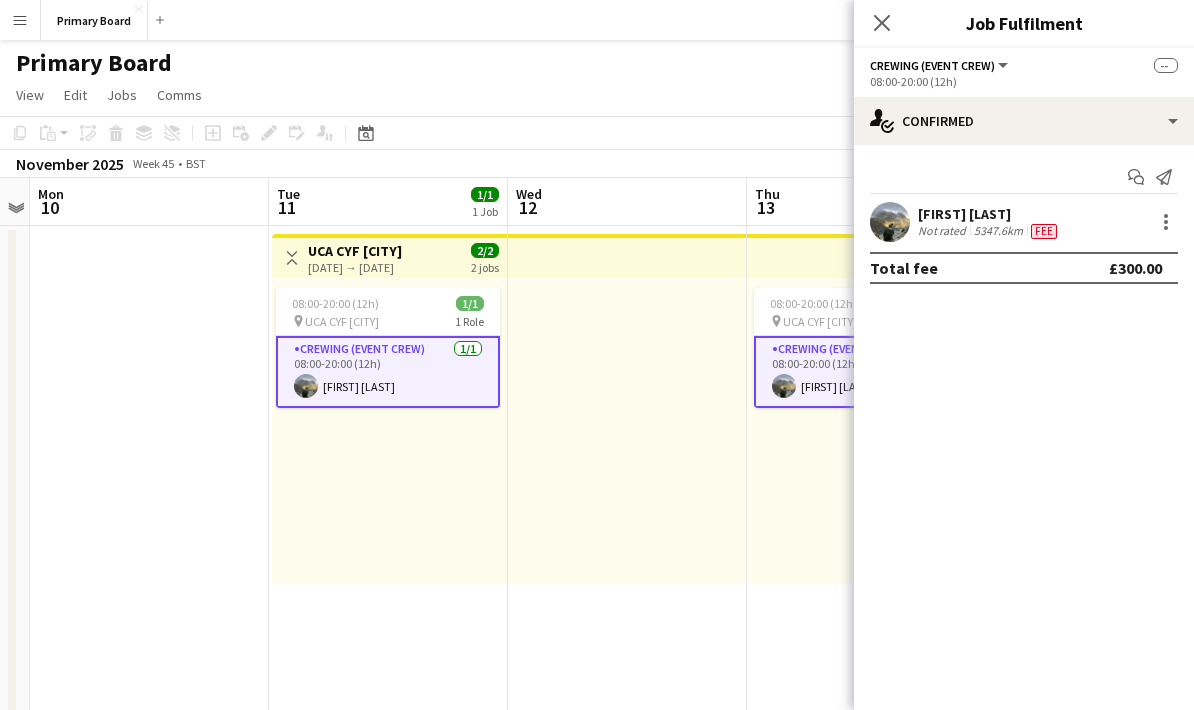 click on "UCA CYF Manchester [DATE] → [DATE]   2/2   2 jobs" at bounding box center (389, 256) 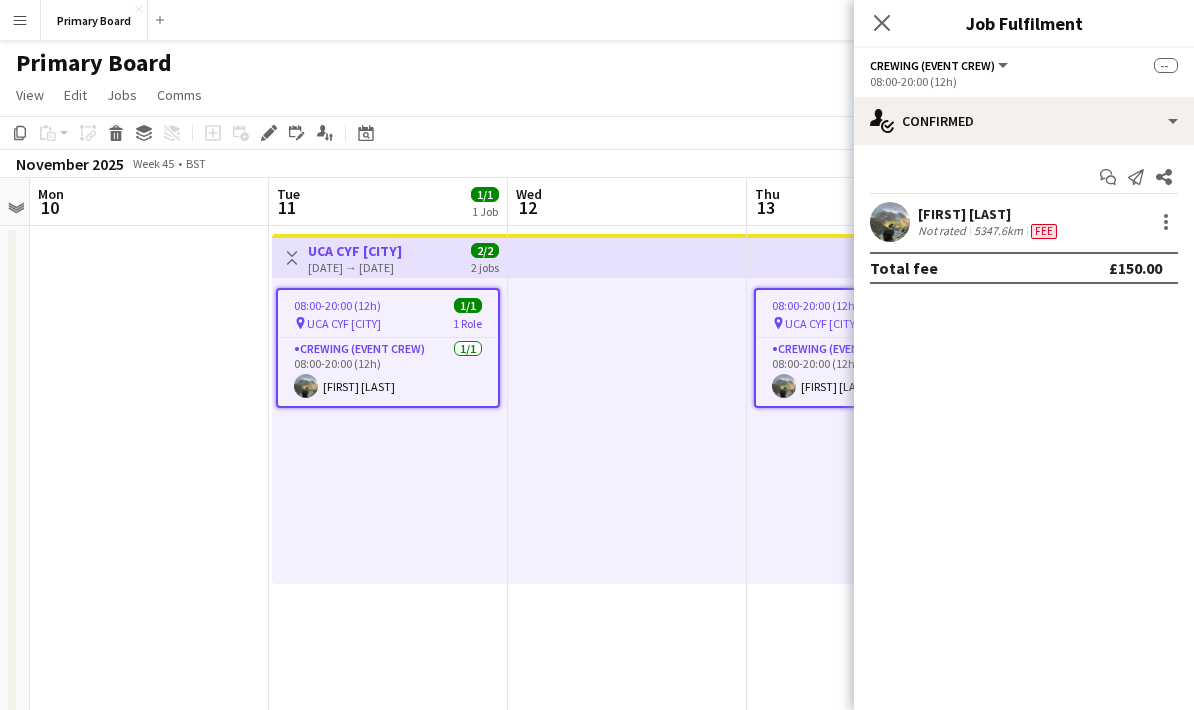 click on "Close pop-in" 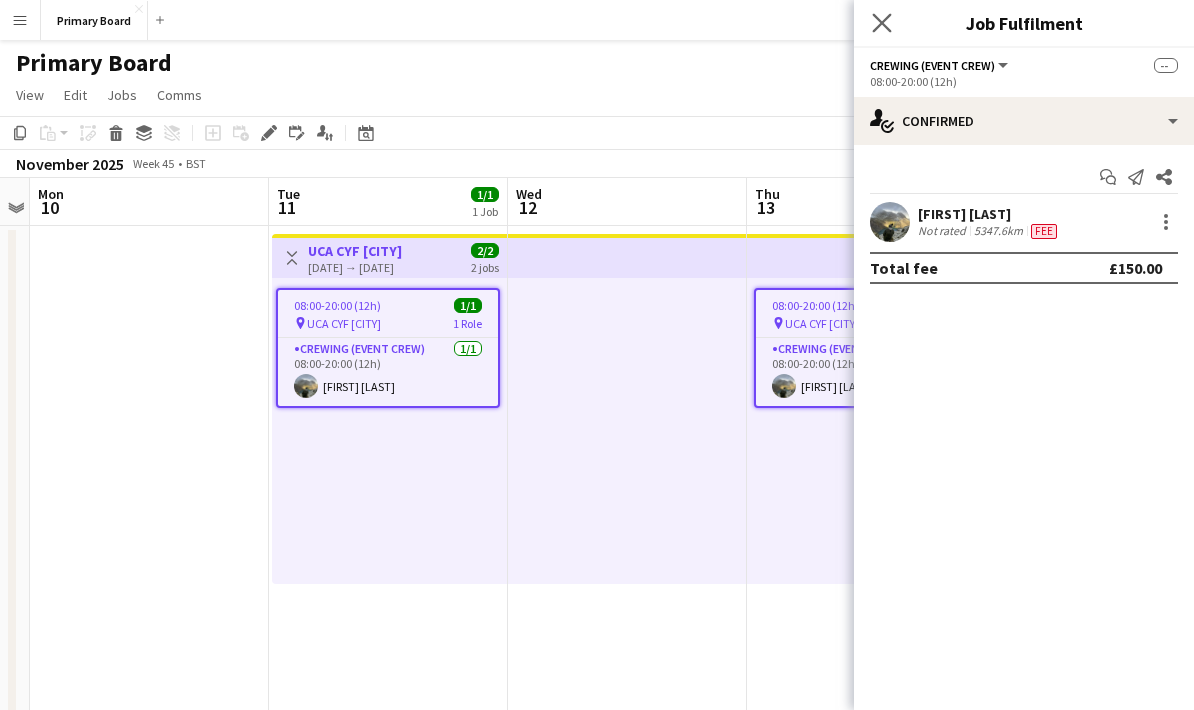 click on "Close pop-in" 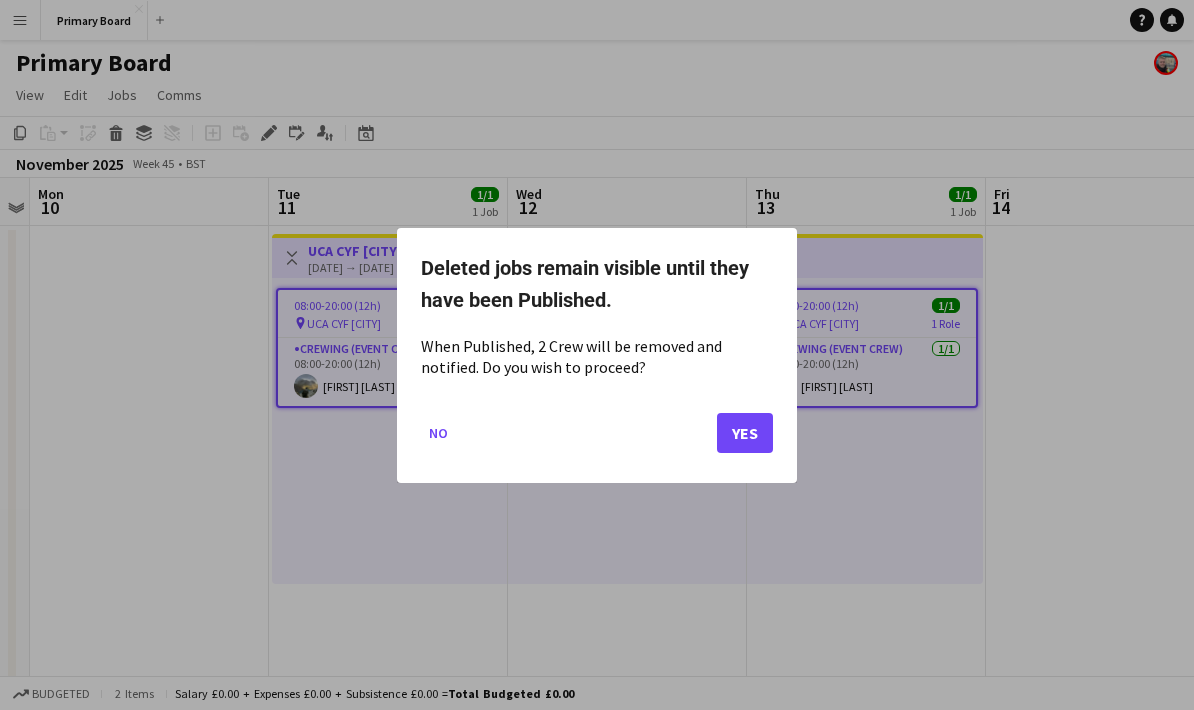 click on "Yes" 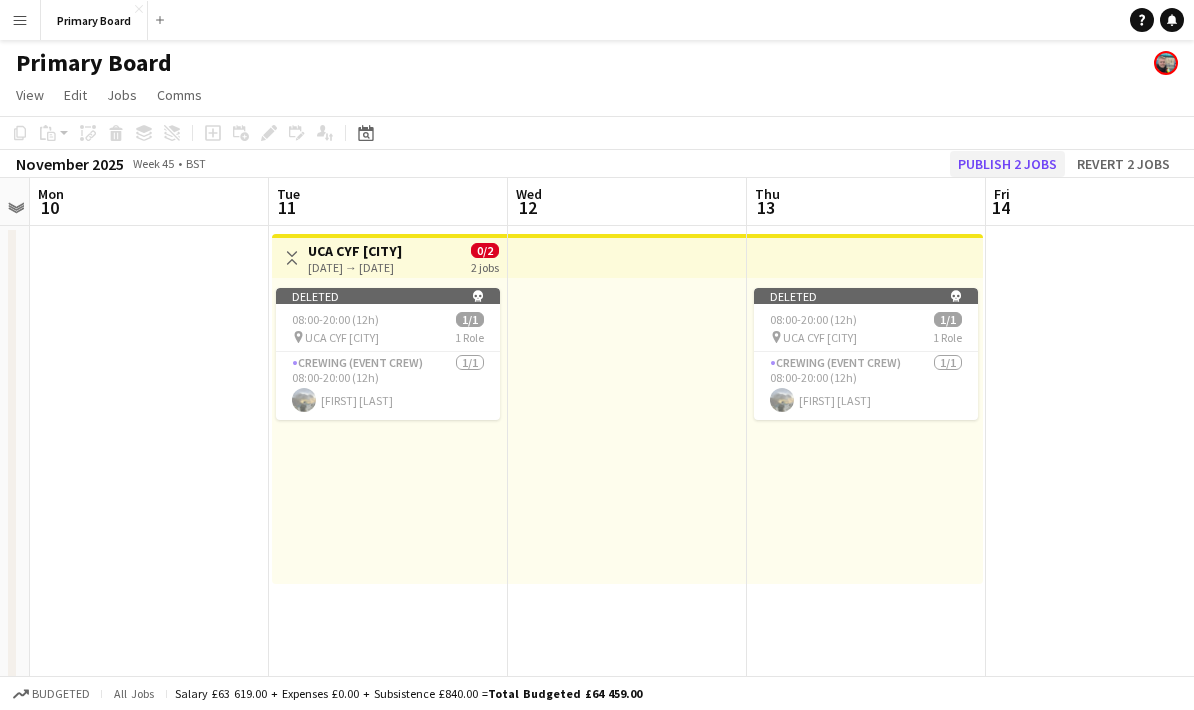 click on "Publish 2 jobs" 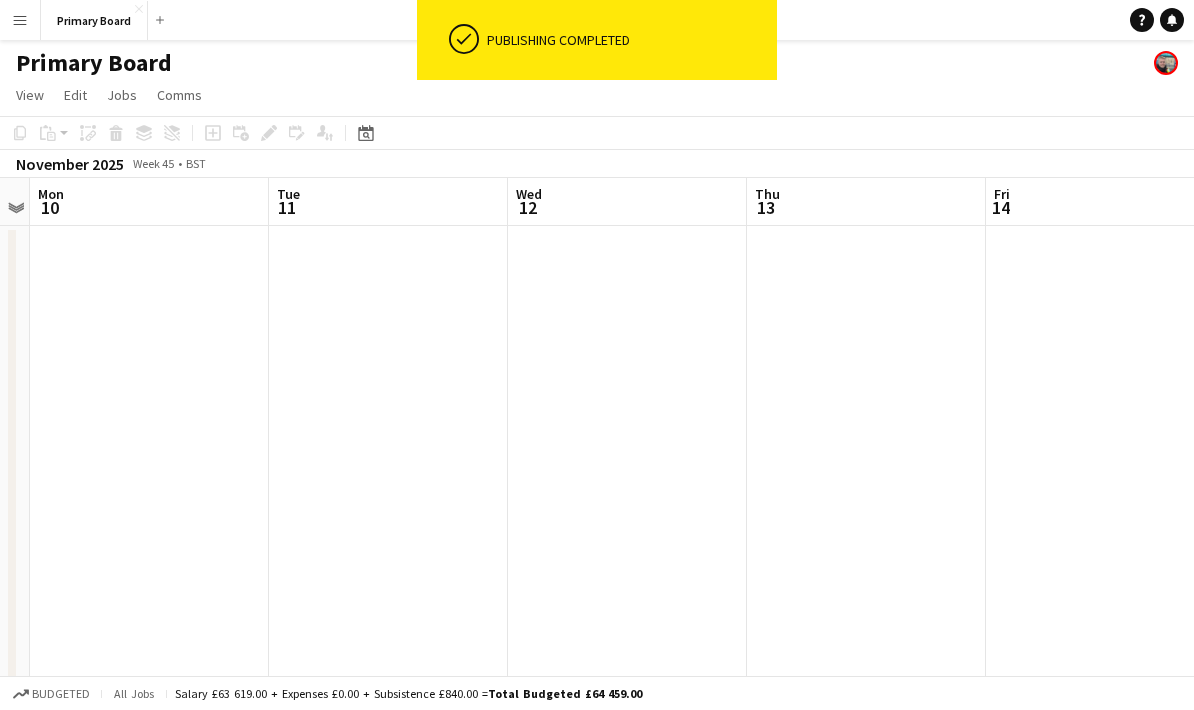 click at bounding box center [149, 946] 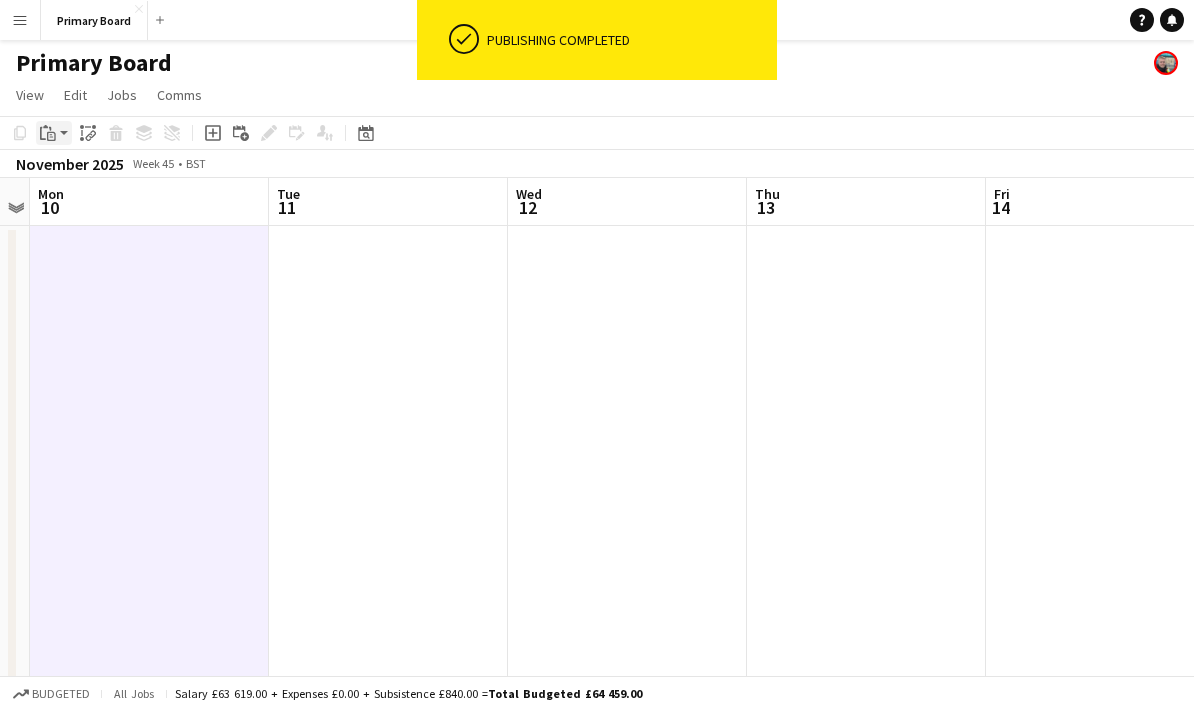 click on "Paste" at bounding box center (48, 133) 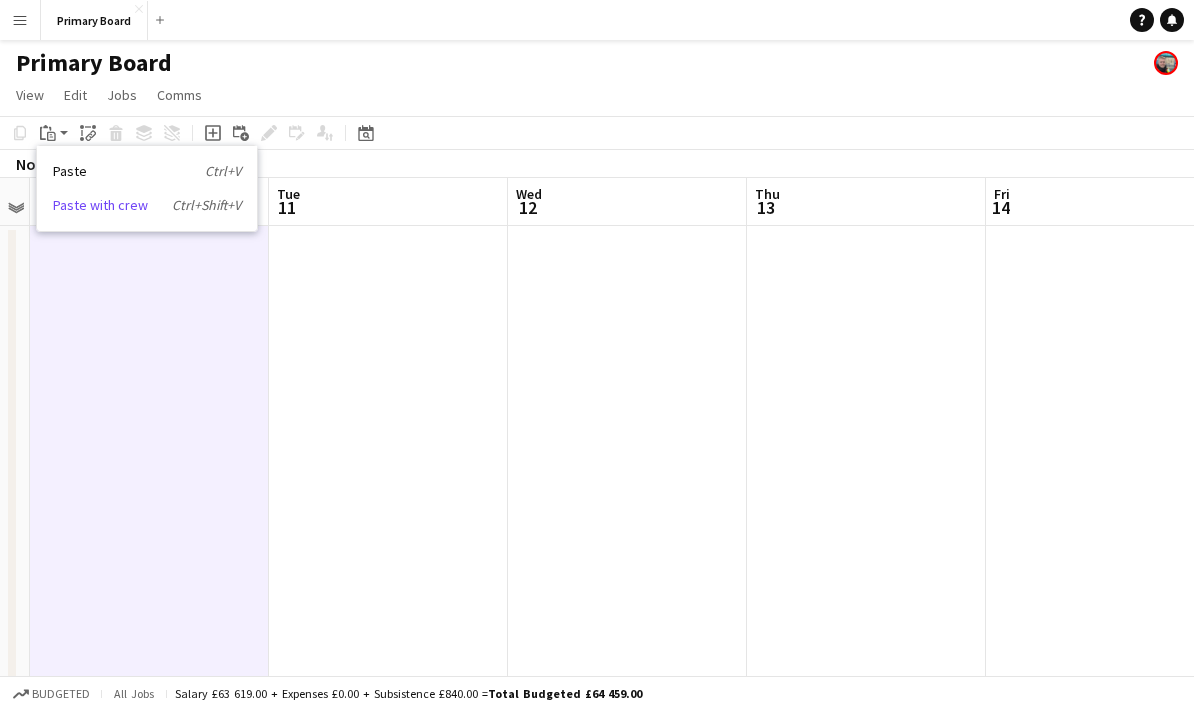 click on "Paste with crew  Ctrl+Shift+V" at bounding box center (147, 205) 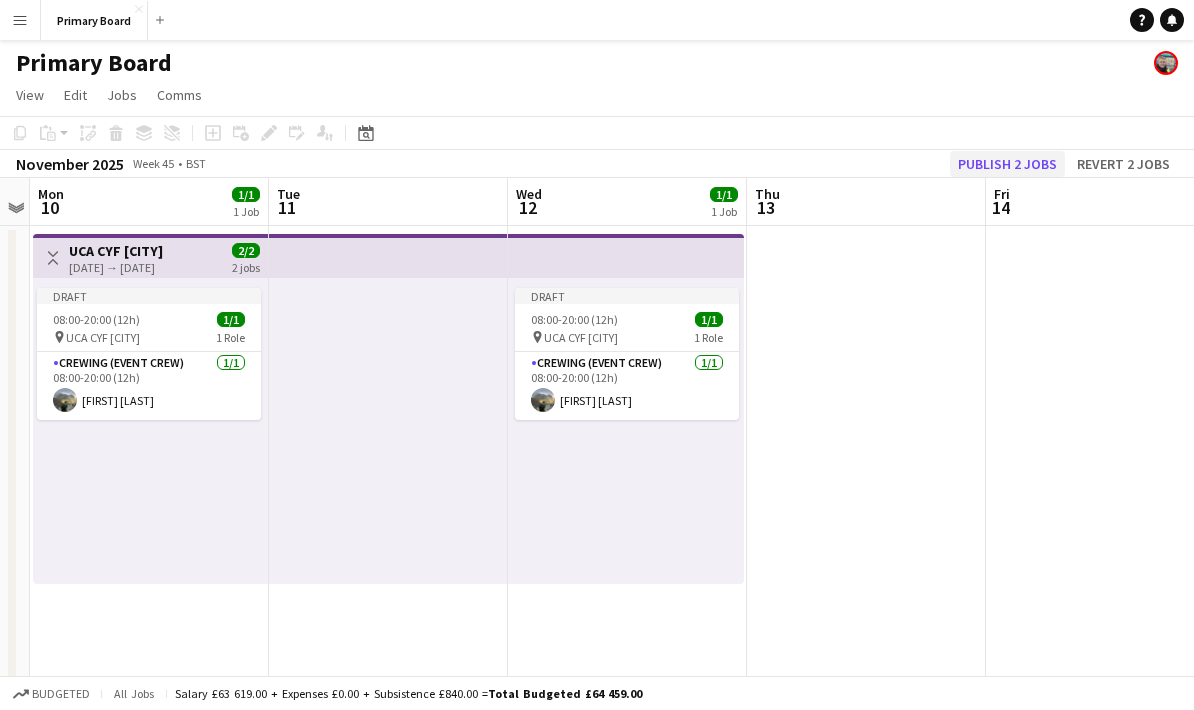 click on "Publish 2 jobs" 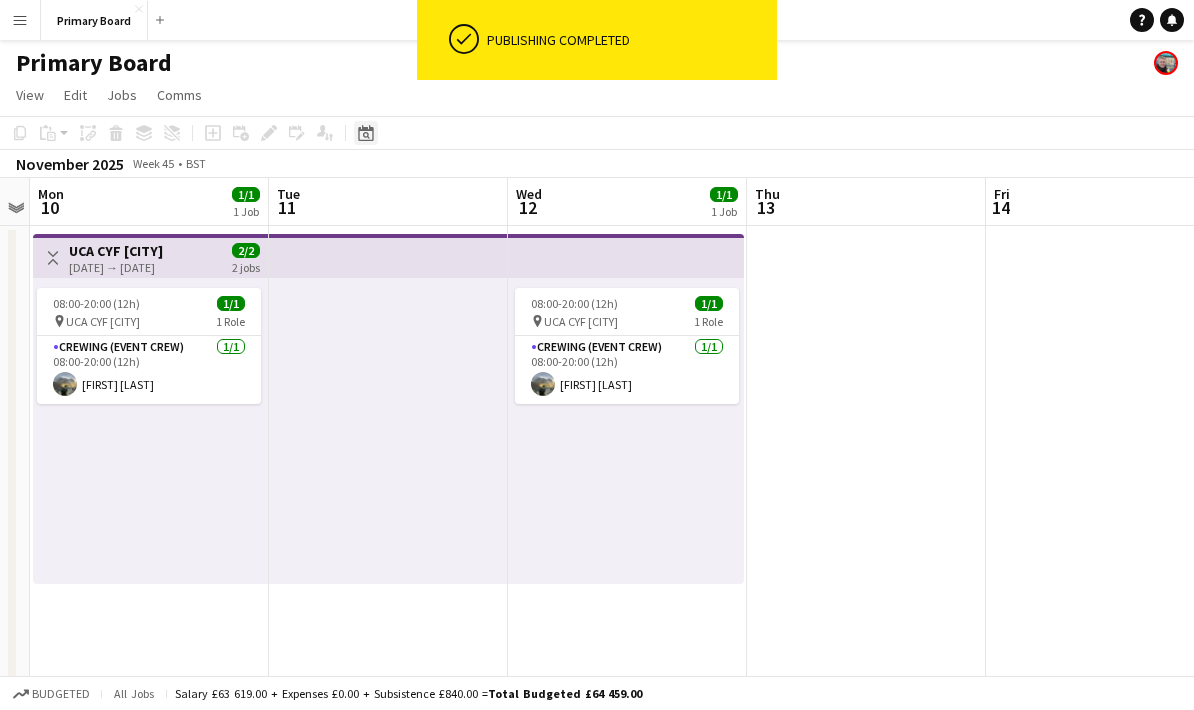 click on "Date picker" at bounding box center [366, 133] 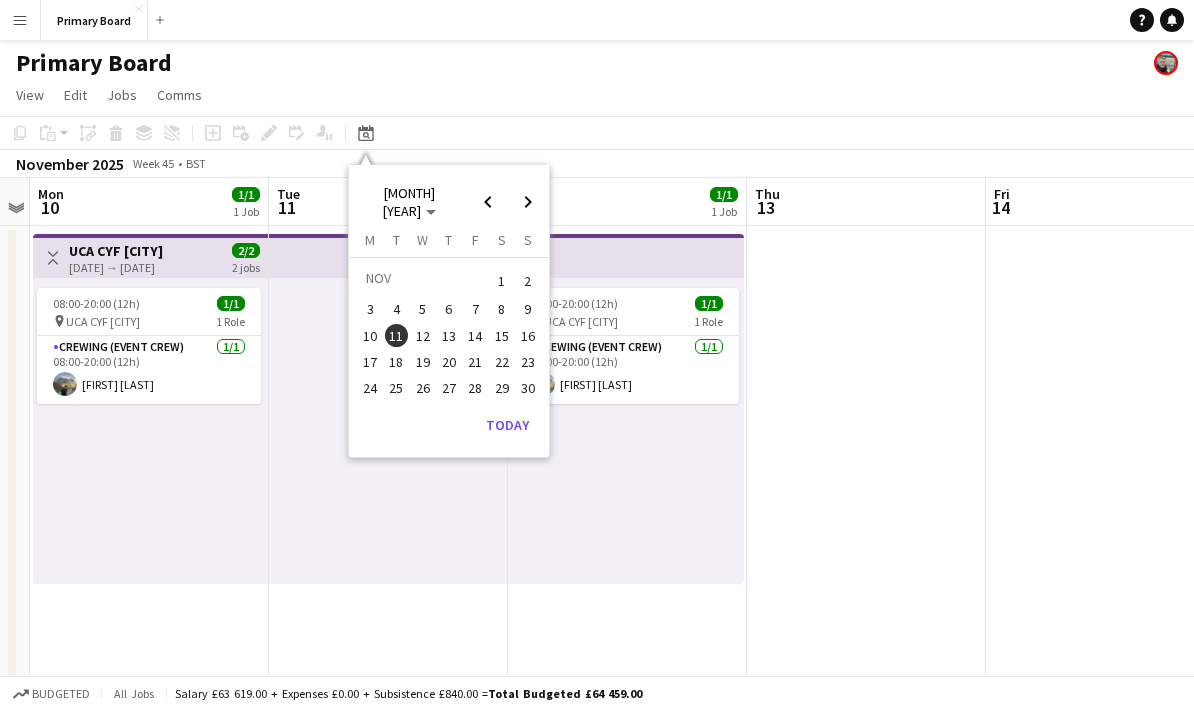 click on "12" at bounding box center [423, 336] 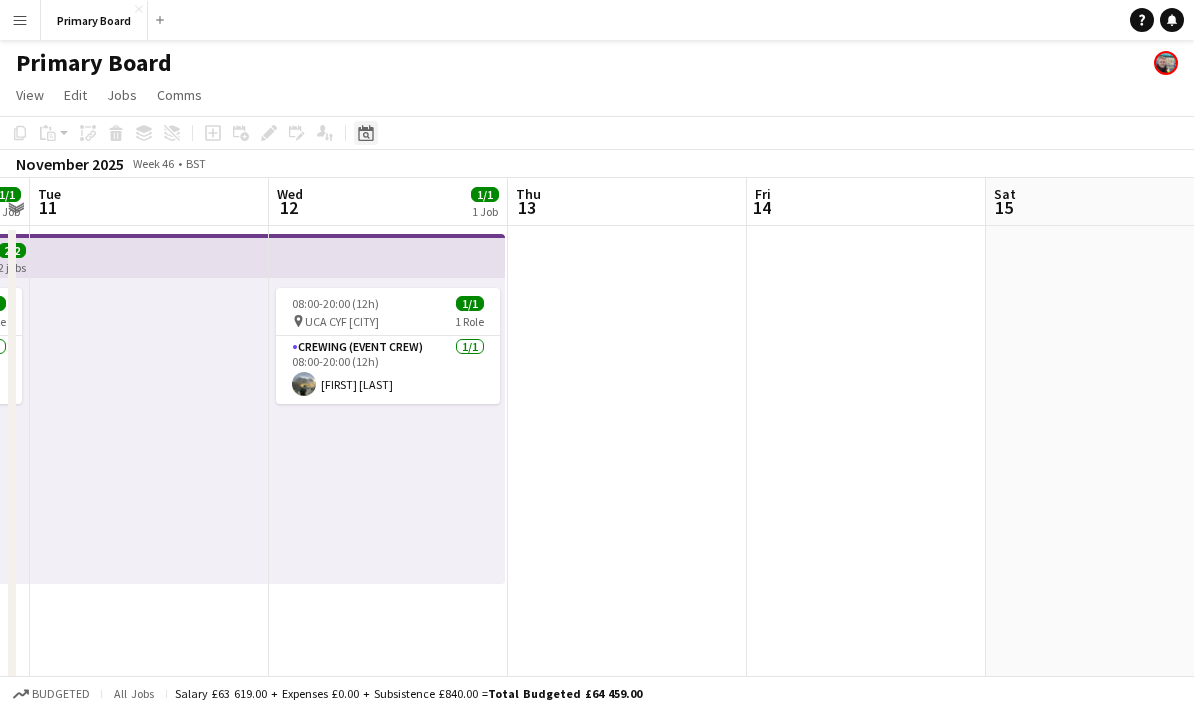click on "Date picker" at bounding box center [366, 133] 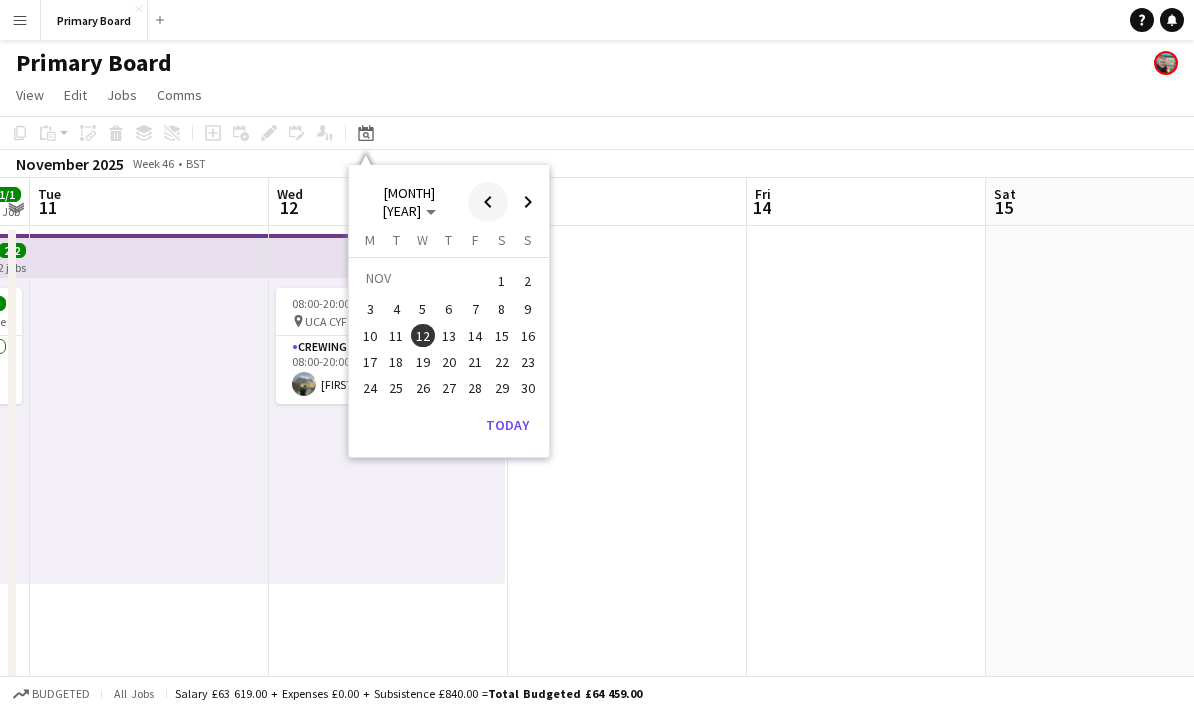 click at bounding box center [488, 202] 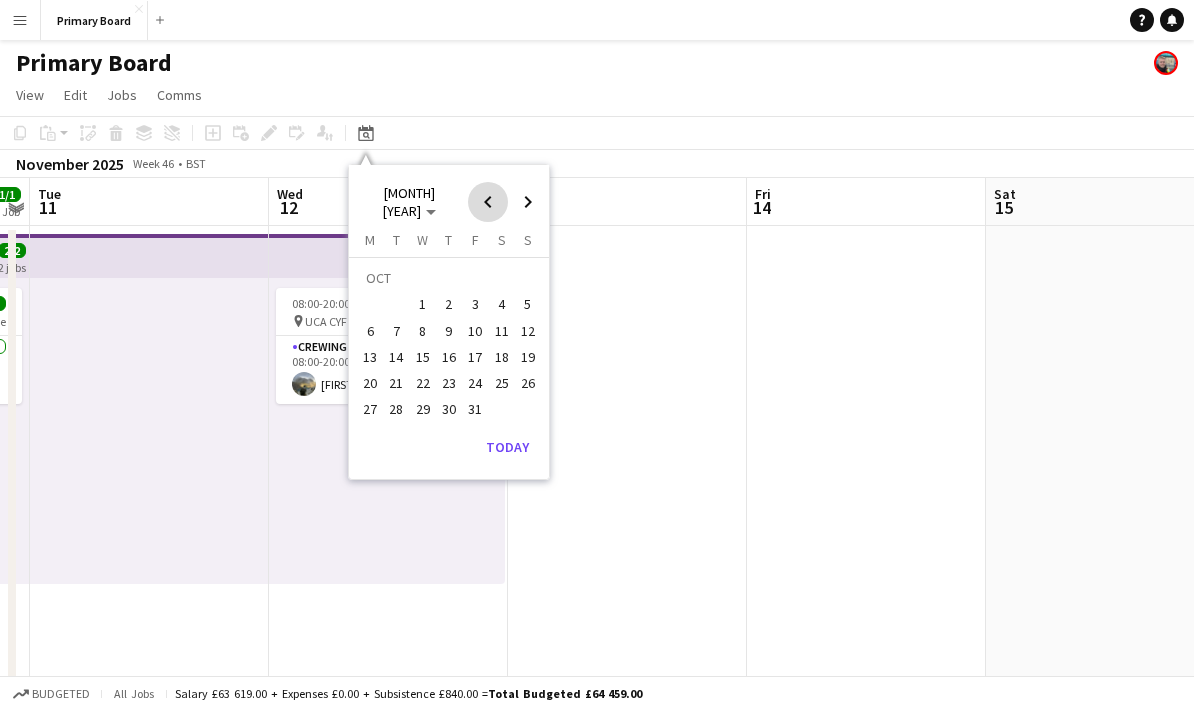 click at bounding box center (488, 202) 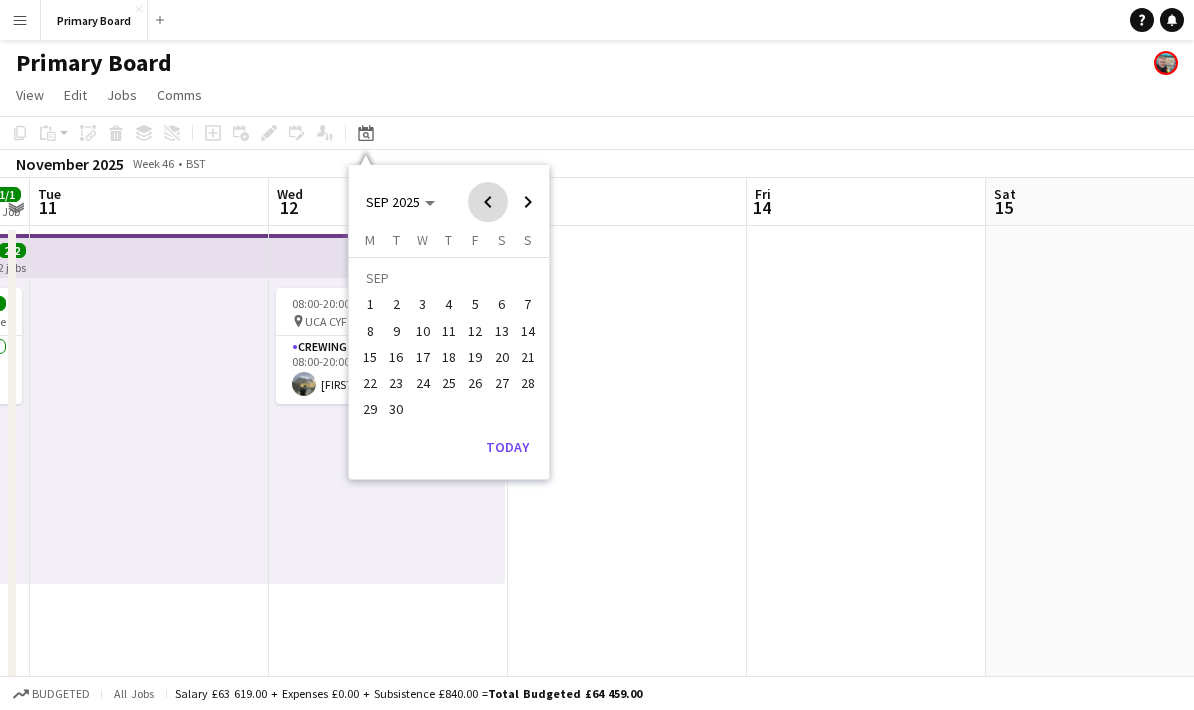click at bounding box center [488, 202] 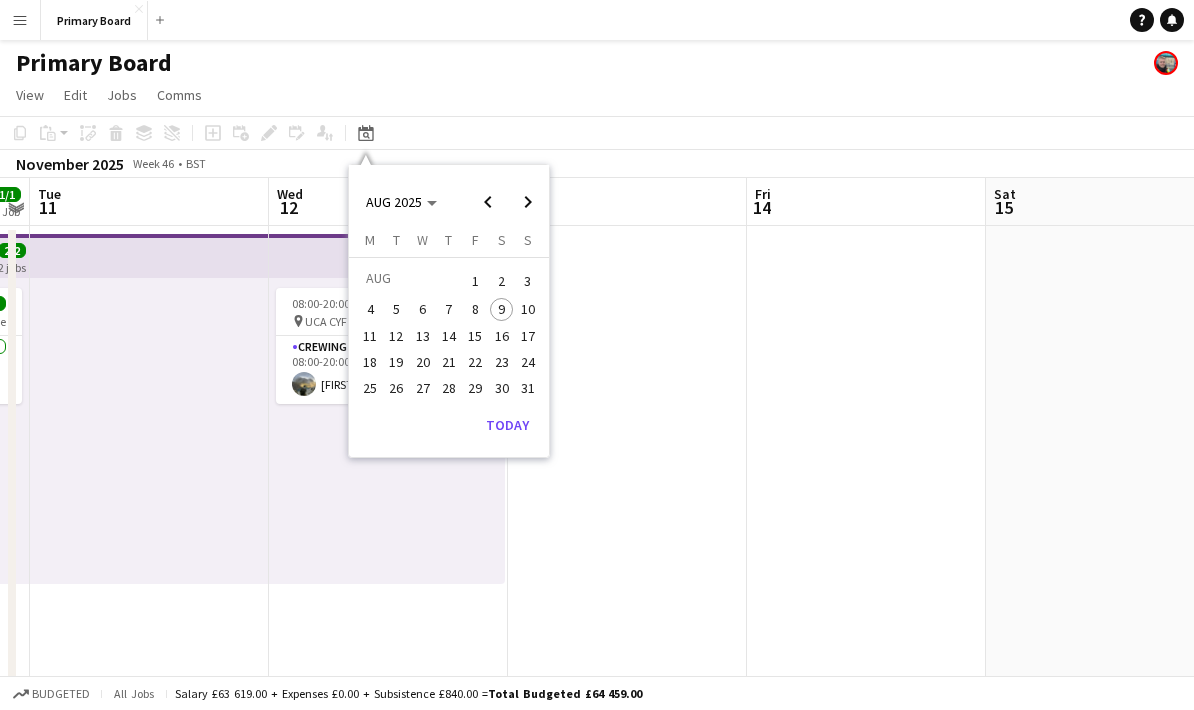 click on "9" at bounding box center [502, 310] 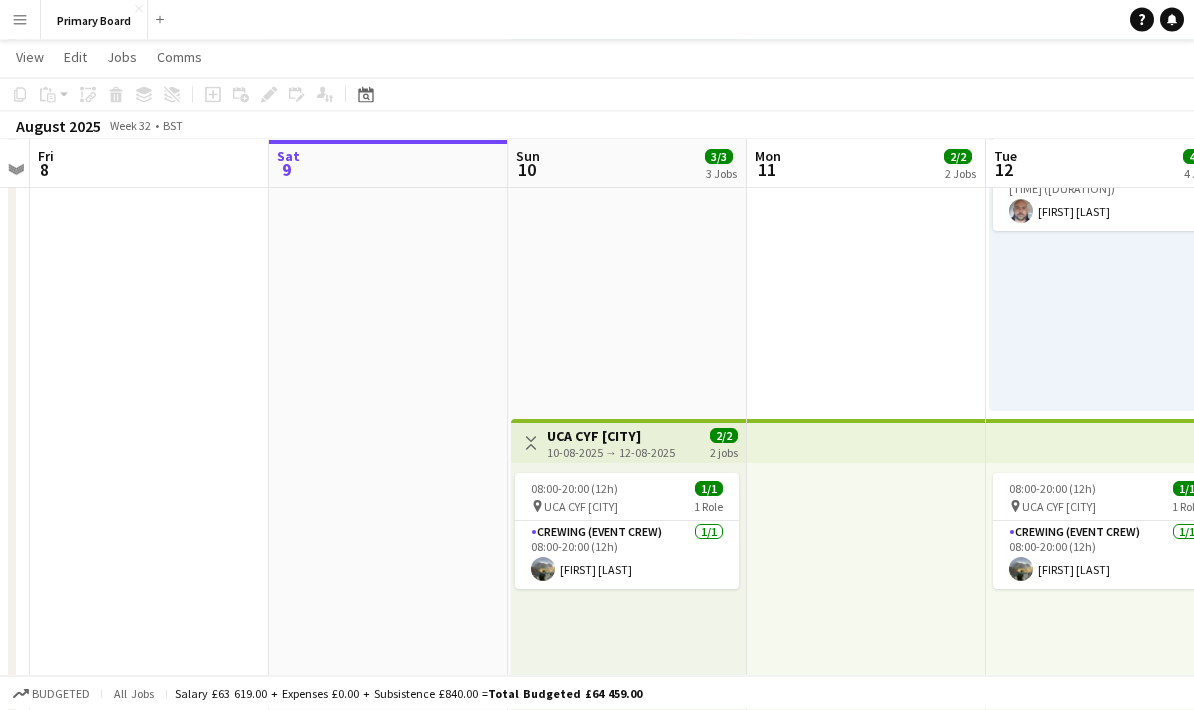 click on "2 jobs" at bounding box center (724, 452) 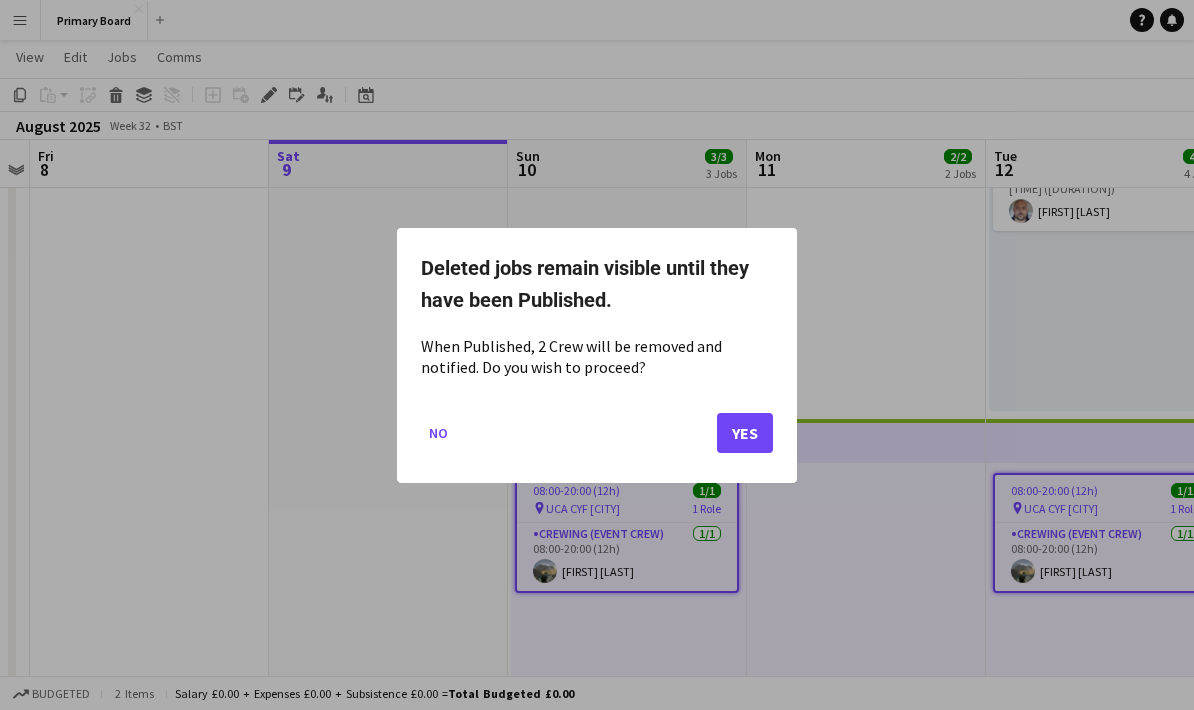 scroll, scrollTop: 0, scrollLeft: 0, axis: both 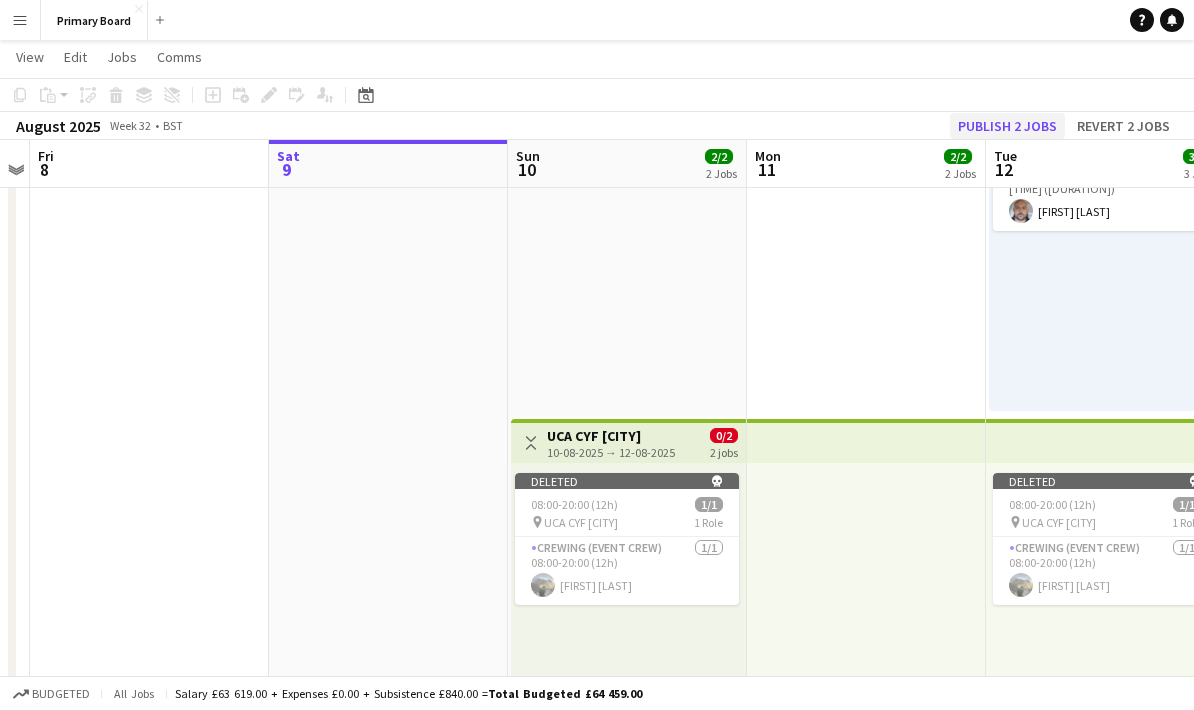 click on "Publish 2 jobs" 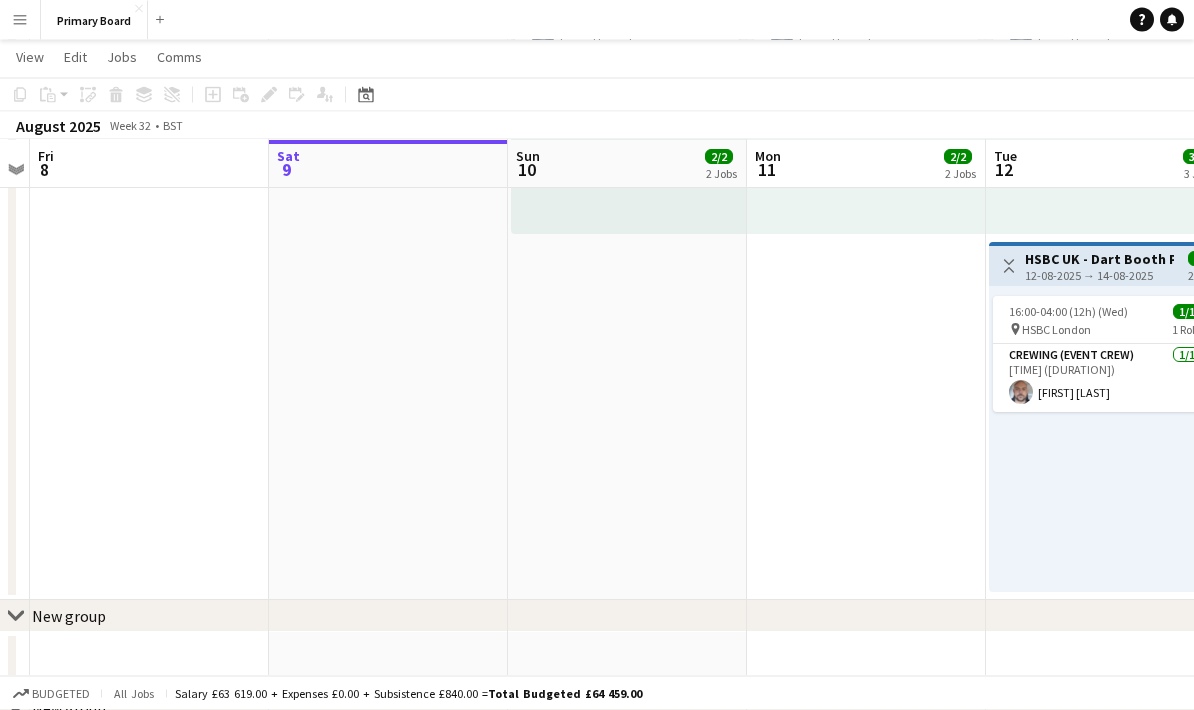 scroll, scrollTop: 706, scrollLeft: 0, axis: vertical 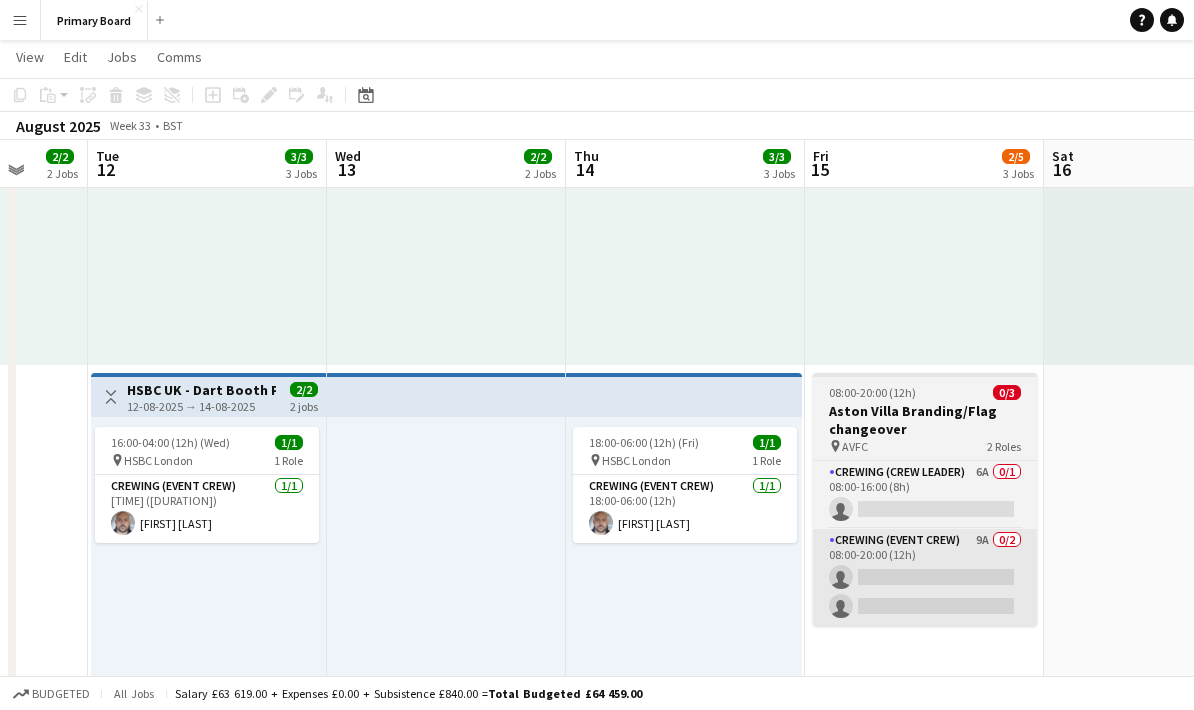 click on "Crewing (Event Crew)   9A   0/2   08:00-20:00 (12h)
single-neutral-actions
single-neutral-actions" at bounding box center (925, 577) 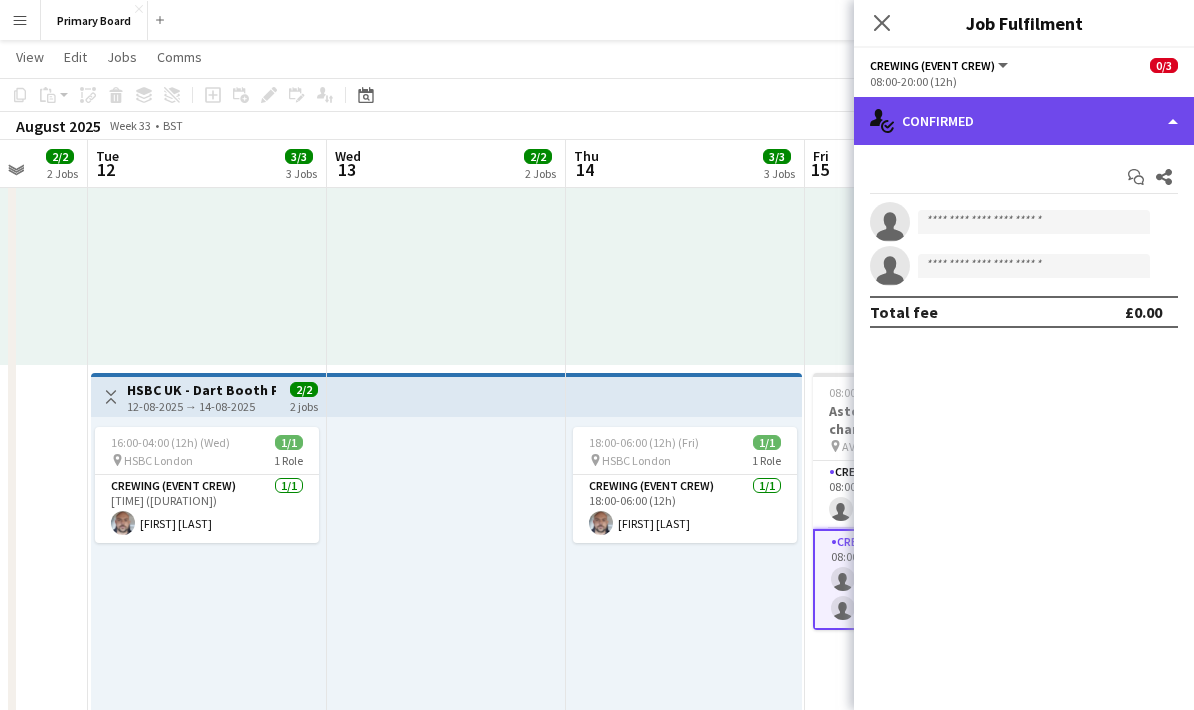 click on "single-neutral-actions-check-2
Confirmed" 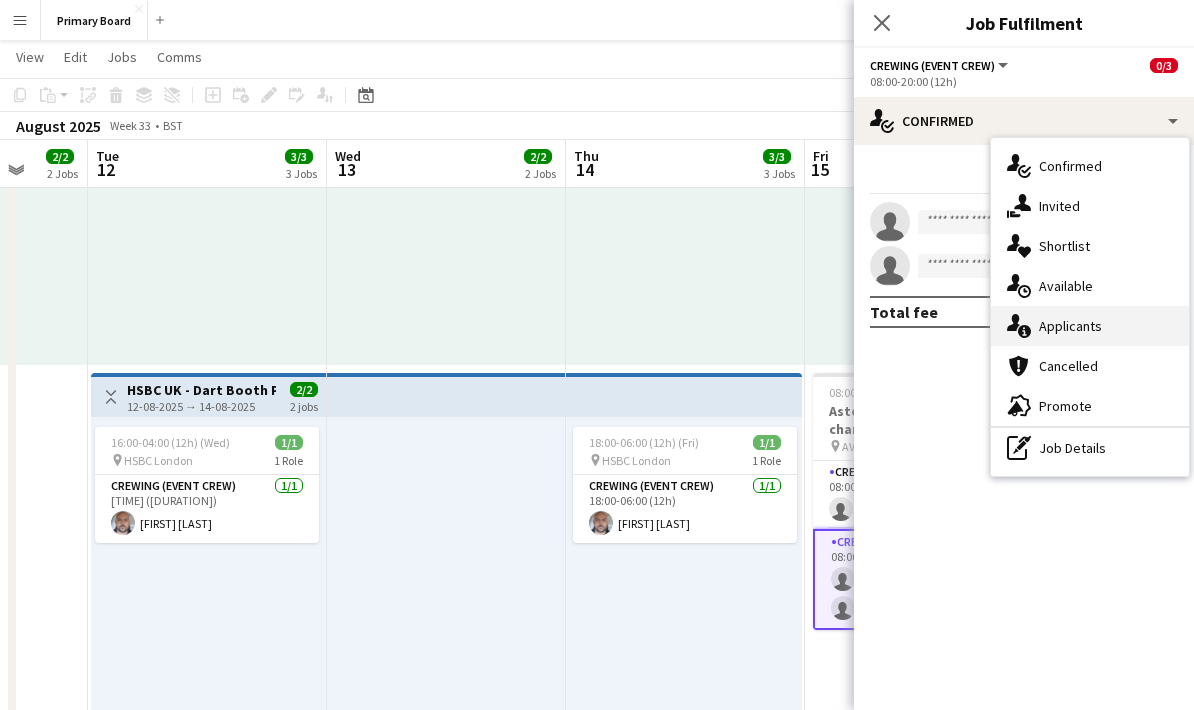 click on "single-neutral-actions-information
Applicants" at bounding box center (1090, 326) 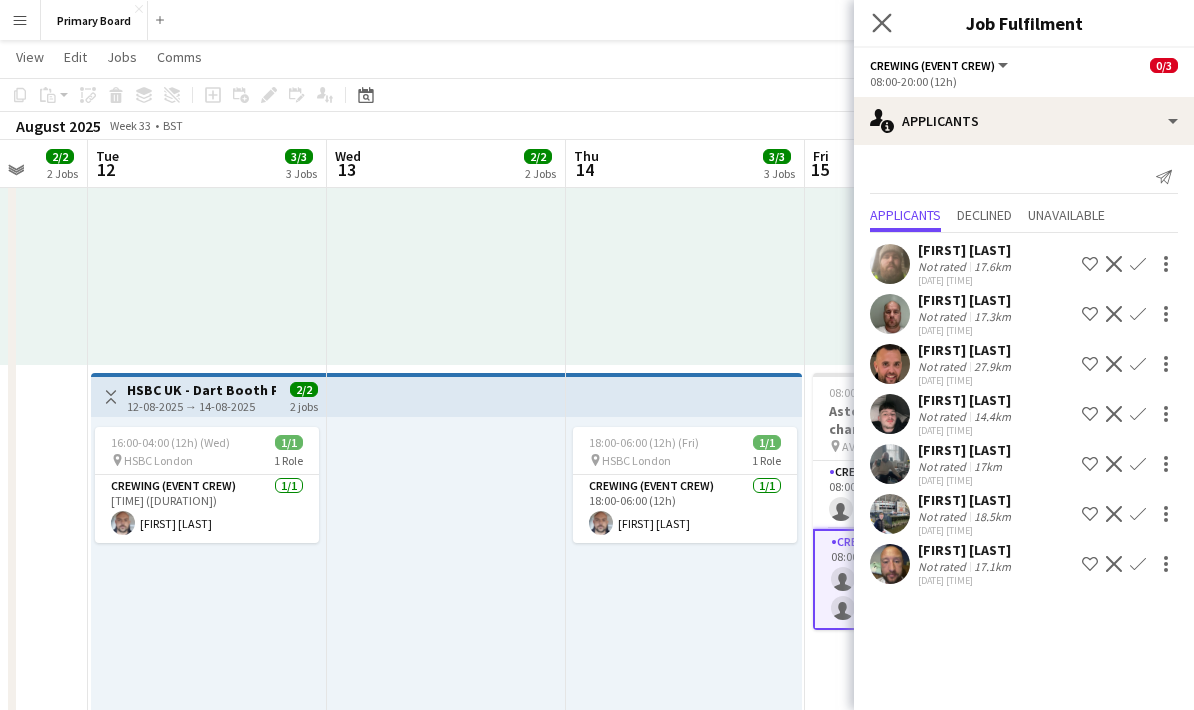 click on "Close pop-in" 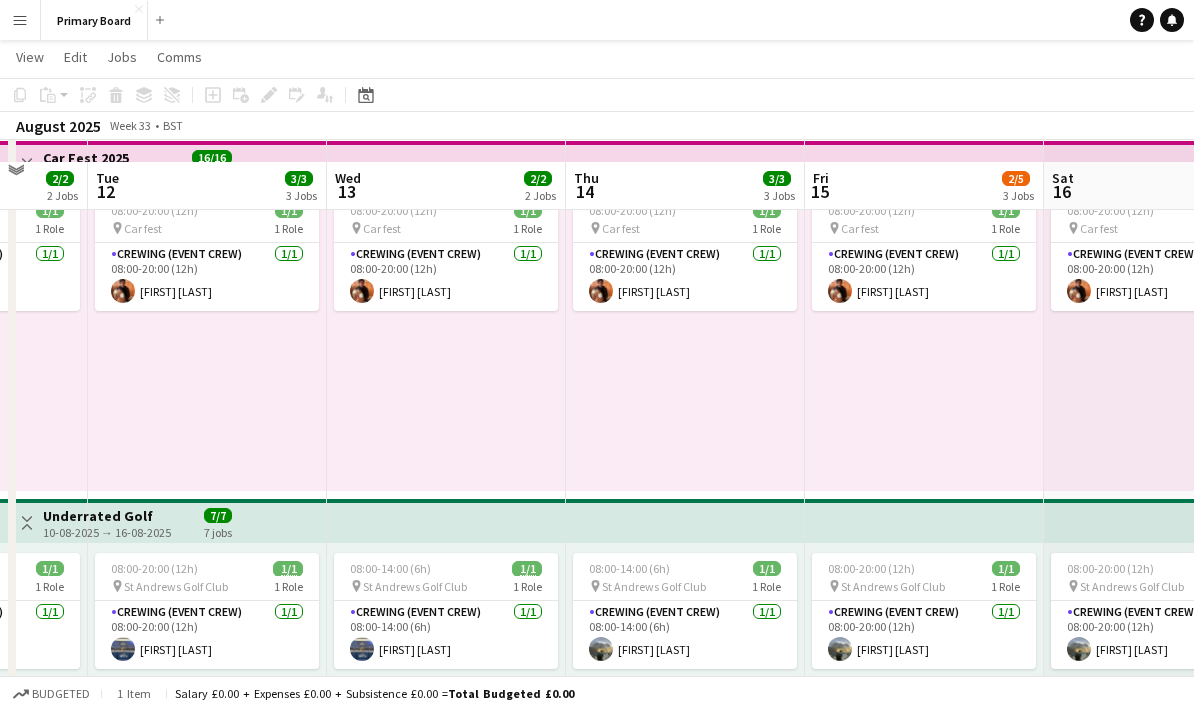scroll, scrollTop: 0, scrollLeft: 0, axis: both 